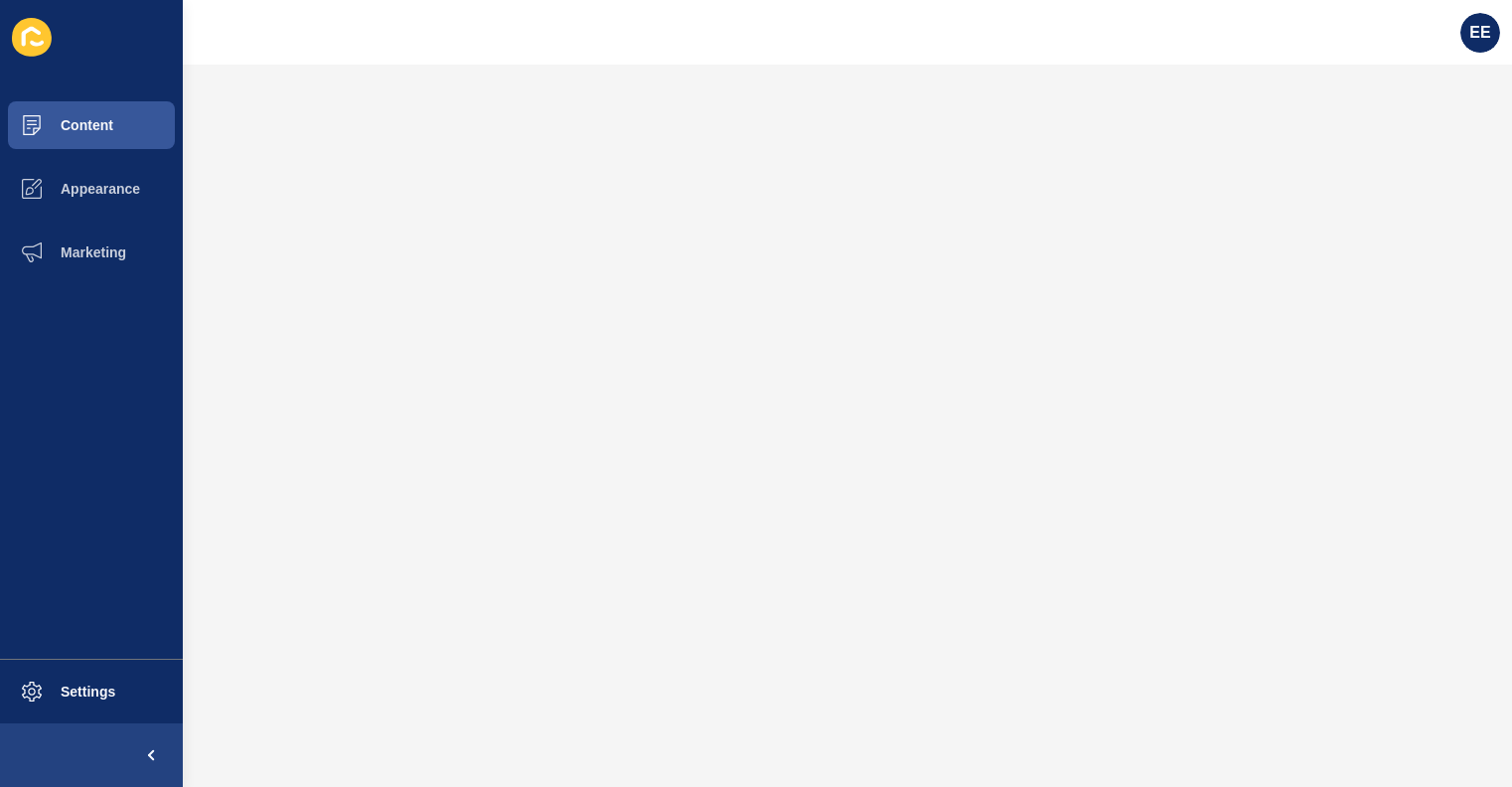 scroll, scrollTop: 0, scrollLeft: 0, axis: both 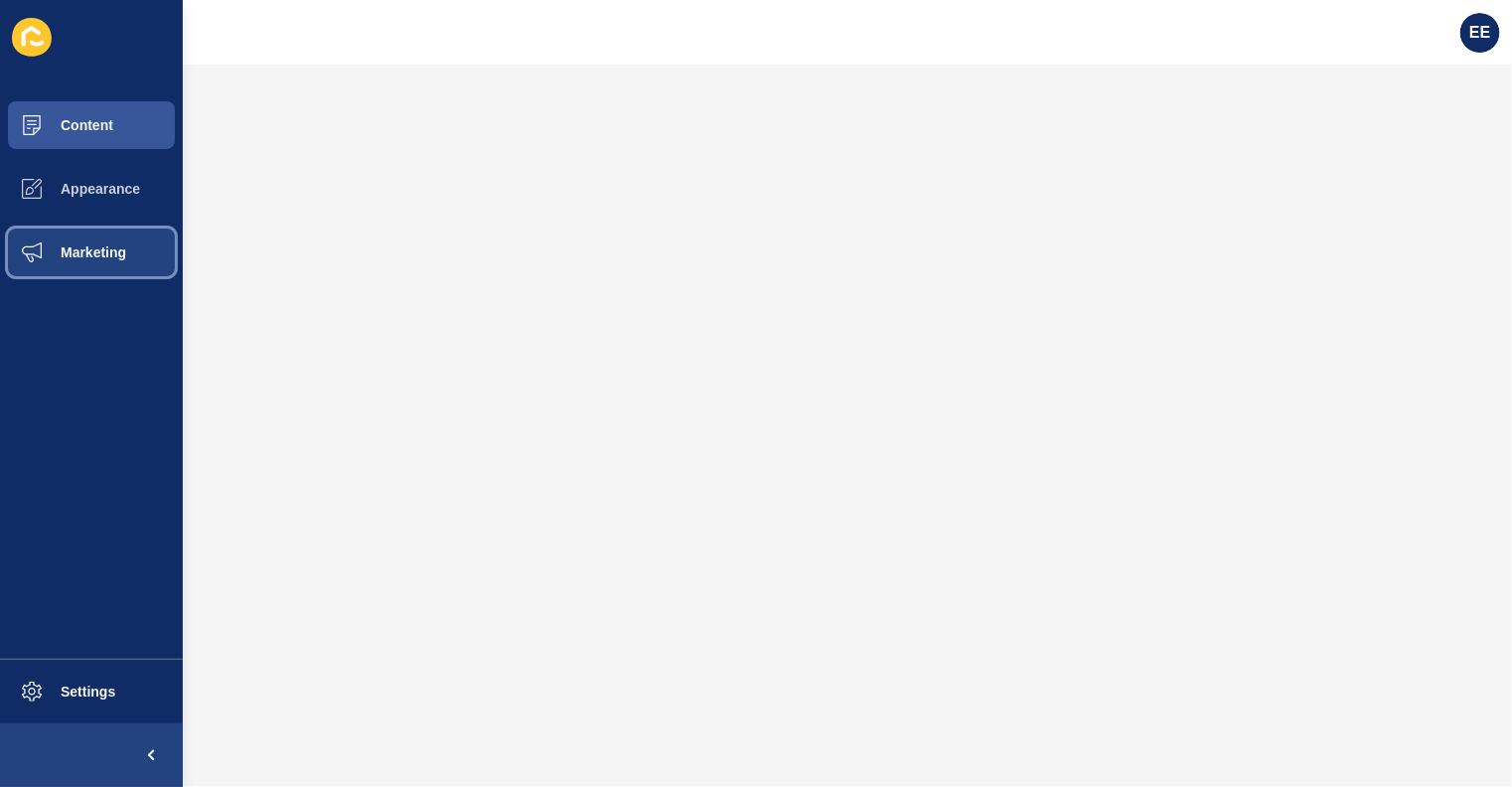 click on "Marketing" at bounding box center (62, 252) 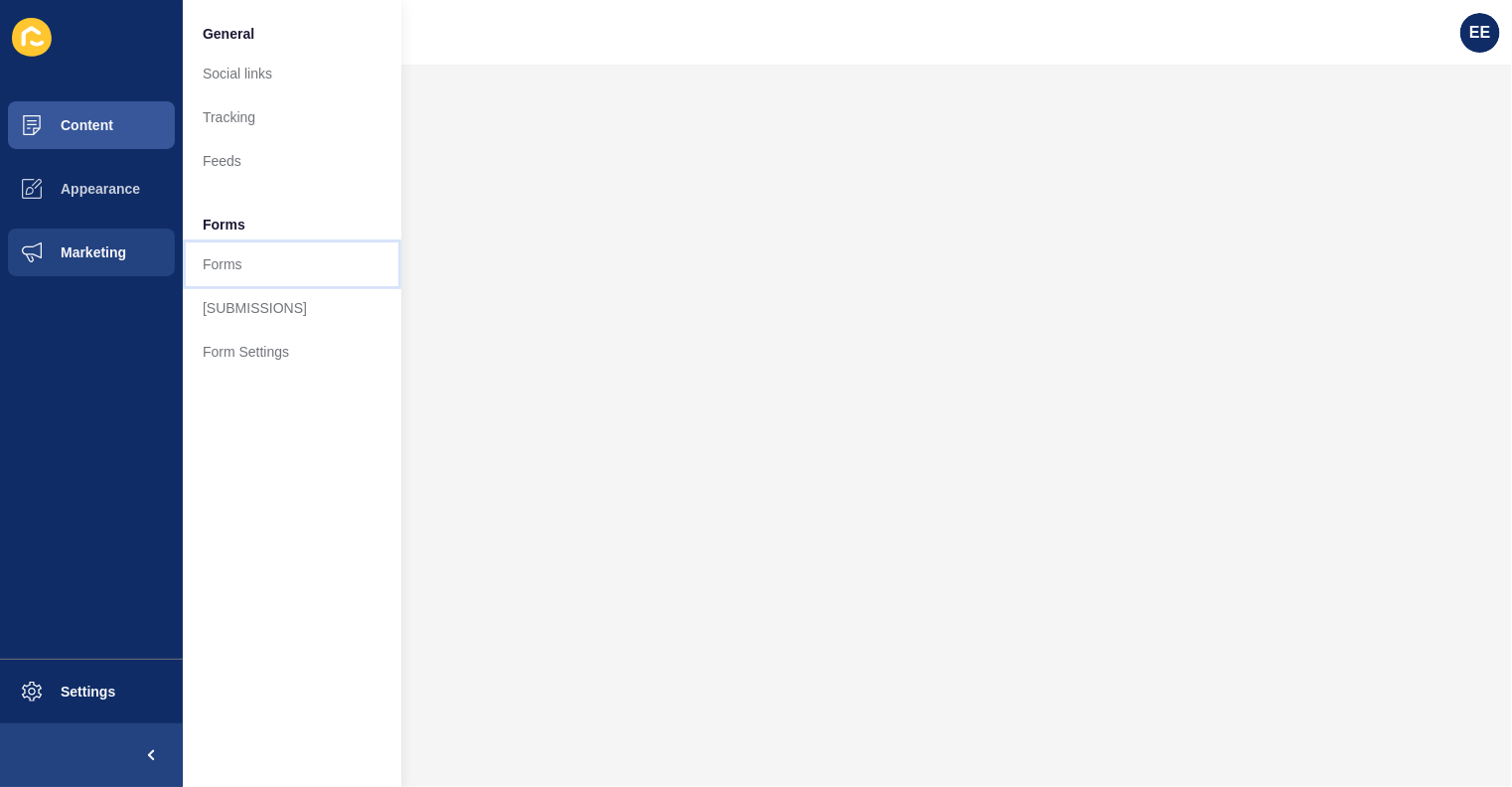 click on "Forms" at bounding box center [292, 264] 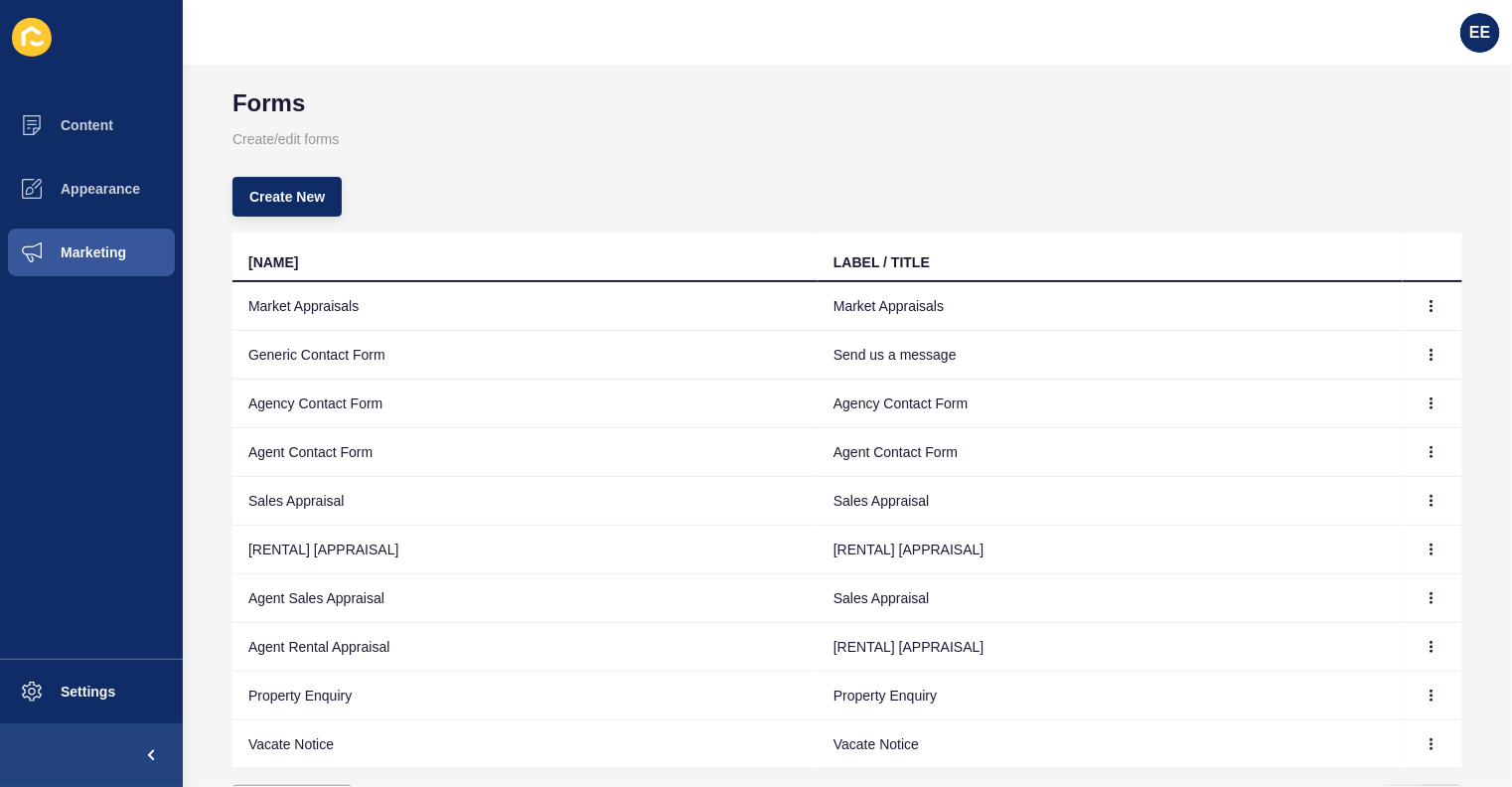 scroll, scrollTop: 0, scrollLeft: 0, axis: both 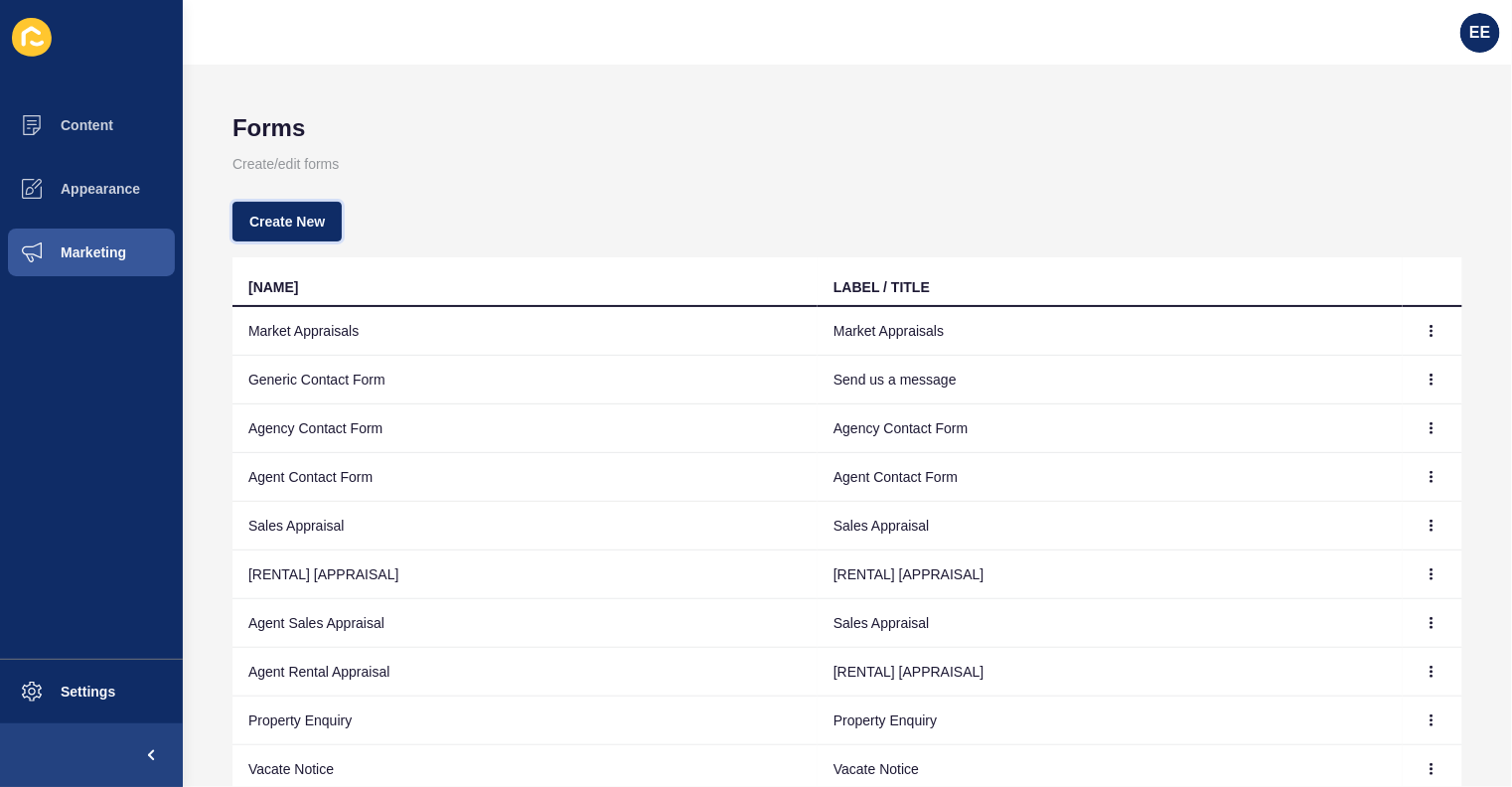 click on "Create New" at bounding box center (287, 222) 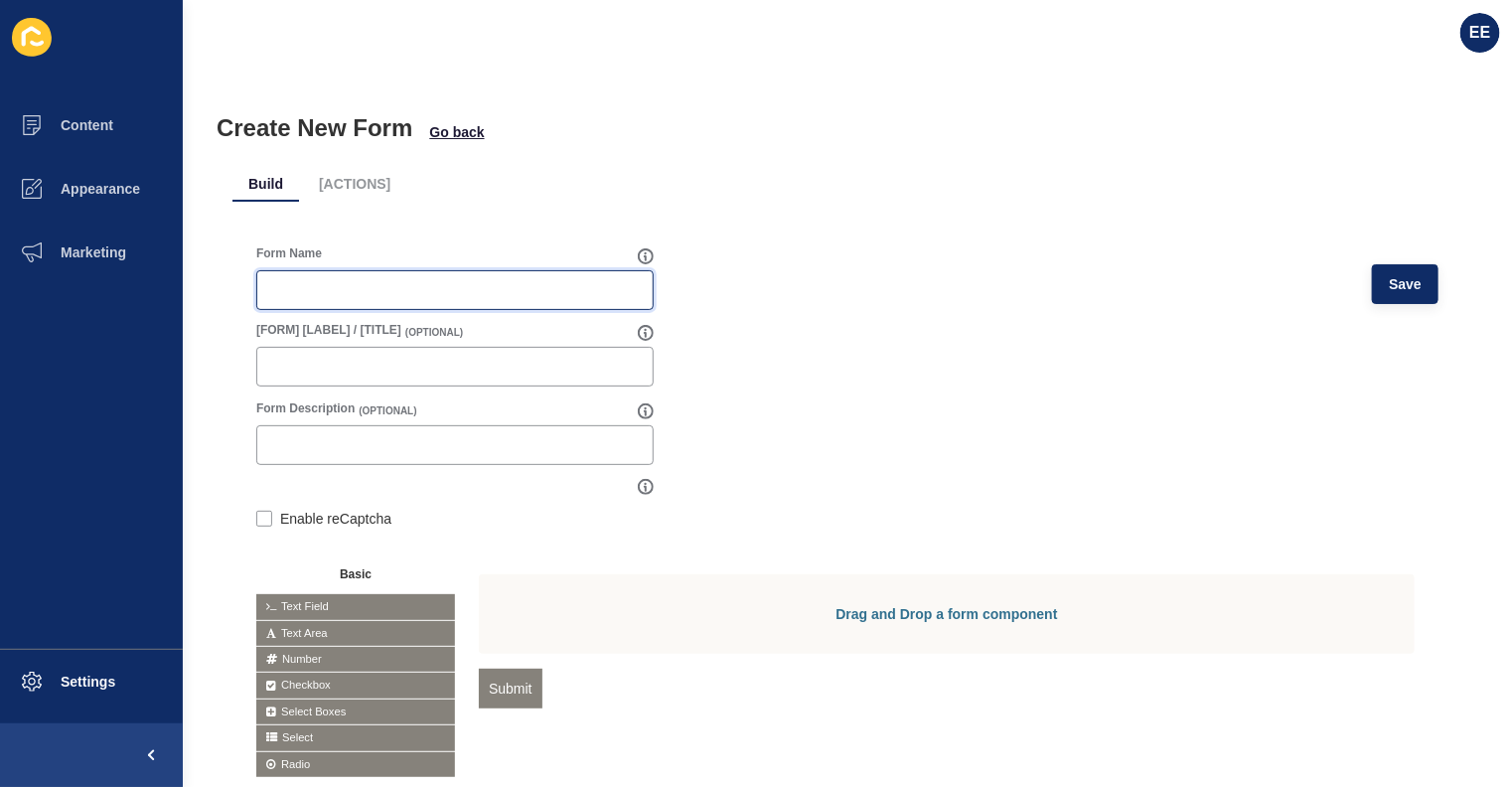 click on "Form Name" at bounding box center [455, 290] 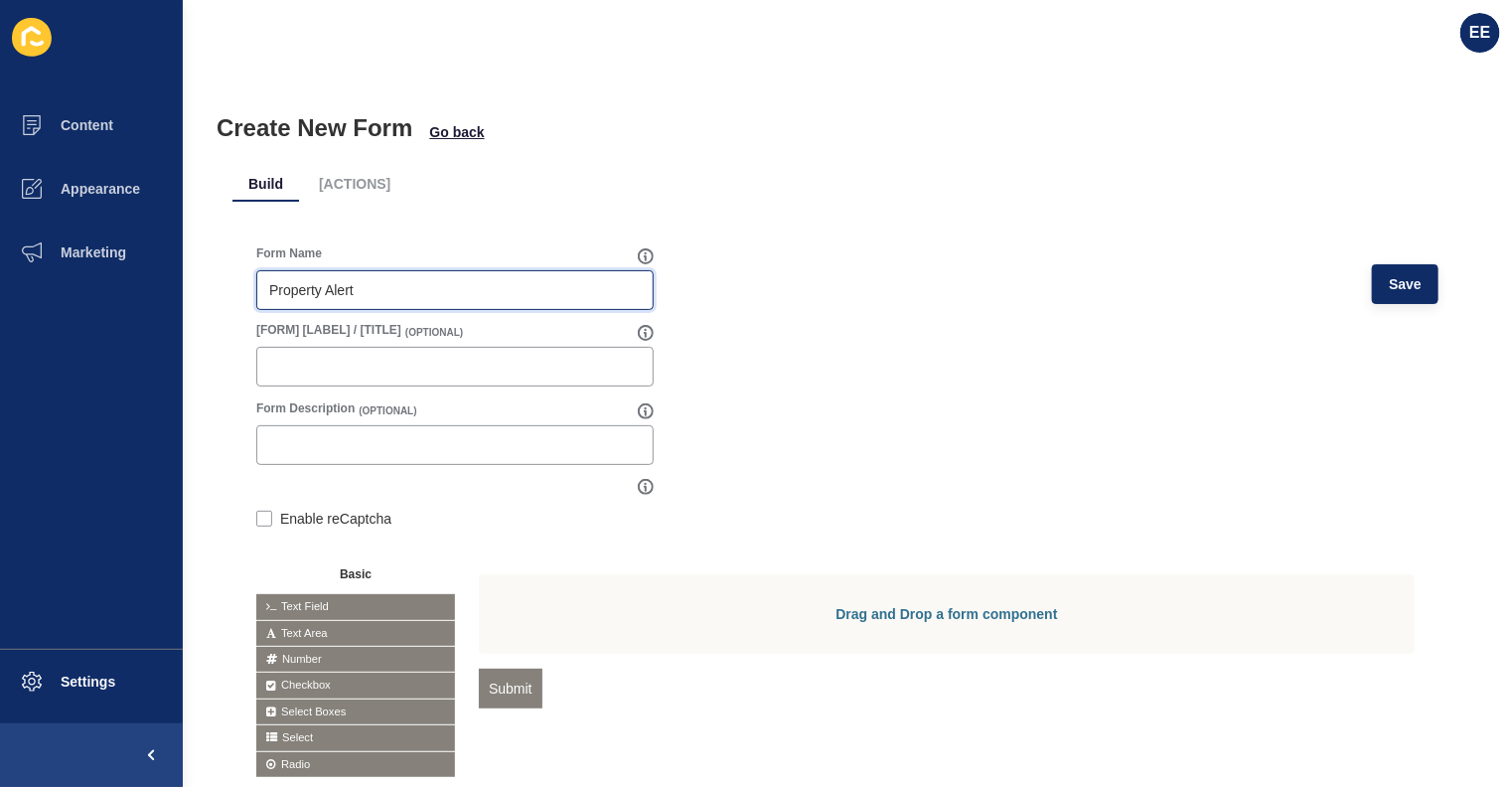 type on "Property Alert" 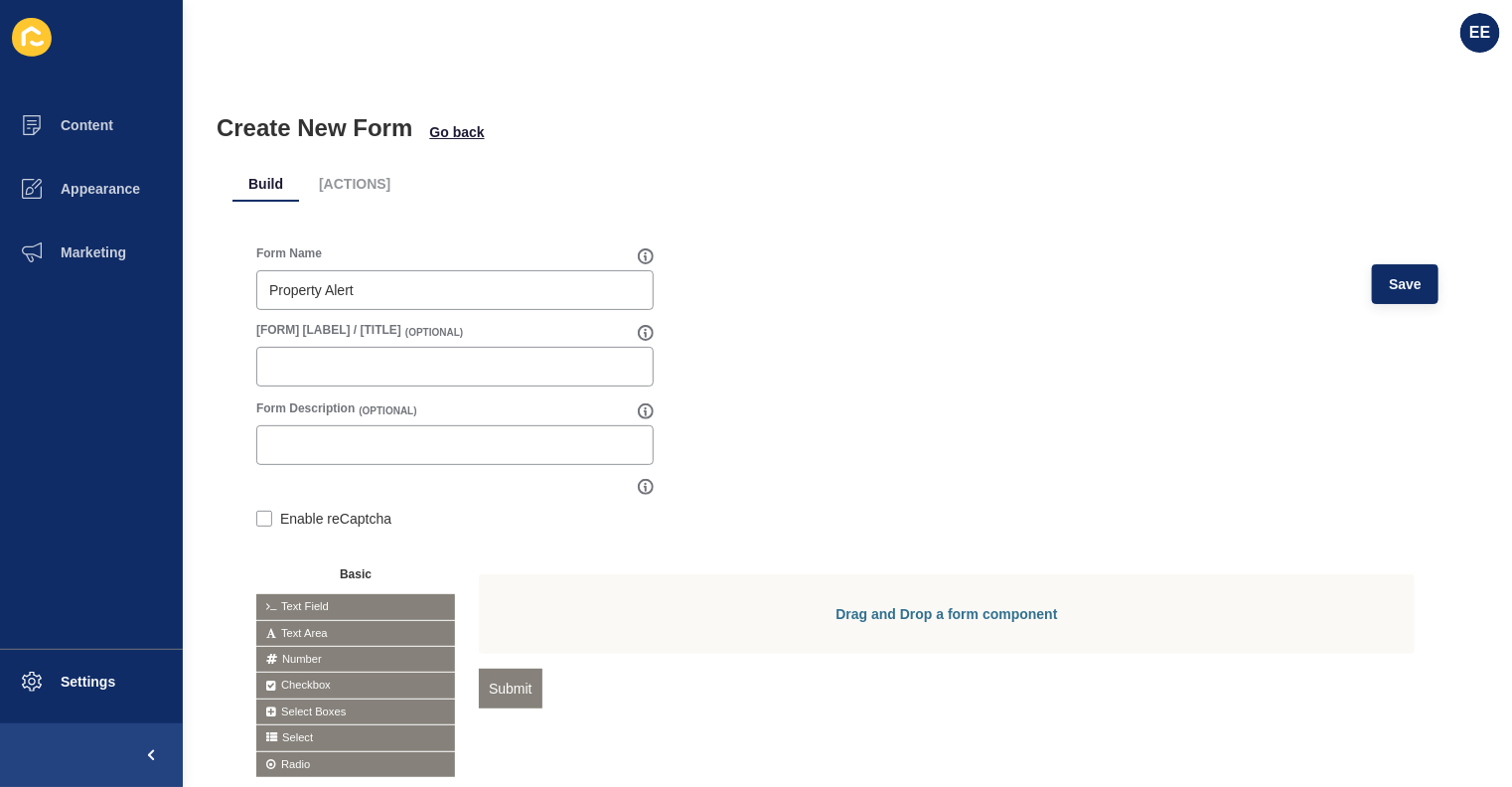 drag, startPoint x: 363, startPoint y: 274, endPoint x: 286, endPoint y: 279, distance: 77.16217 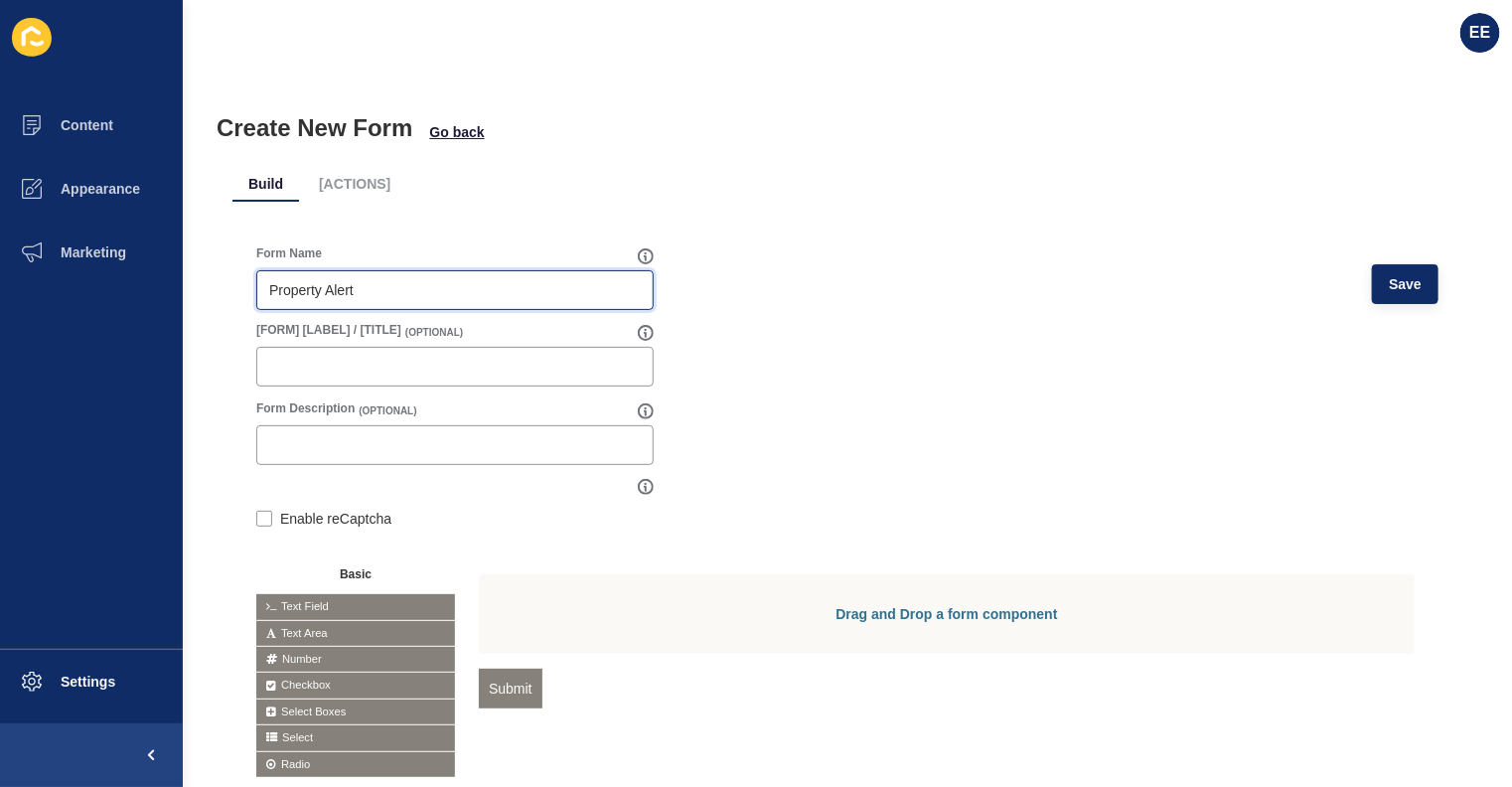 drag, startPoint x: 363, startPoint y: 288, endPoint x: 267, endPoint y: 284, distance: 96.0833 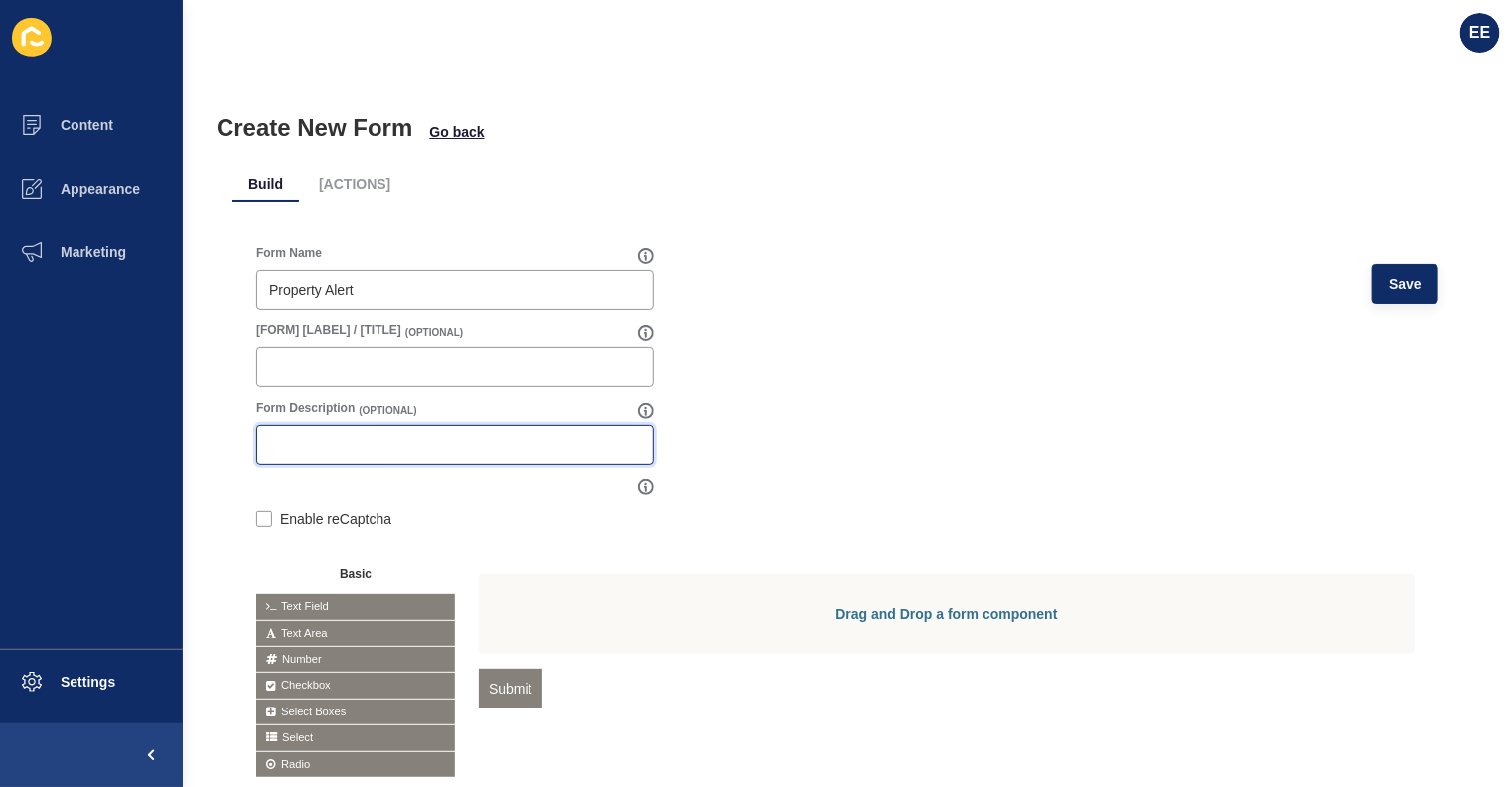 click on "Form Description" at bounding box center (455, 445) 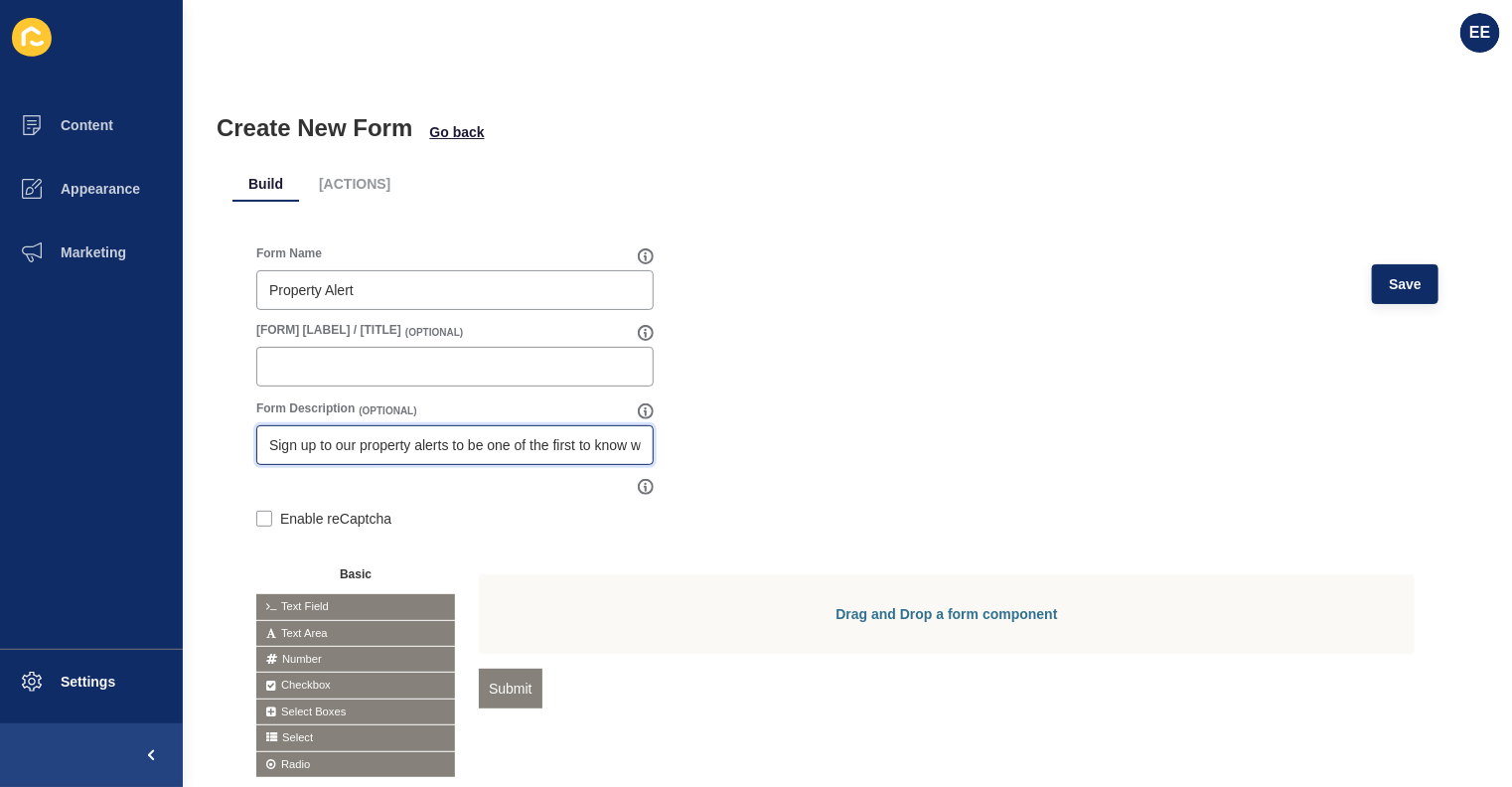 scroll, scrollTop: 0, scrollLeft: 195, axis: horizontal 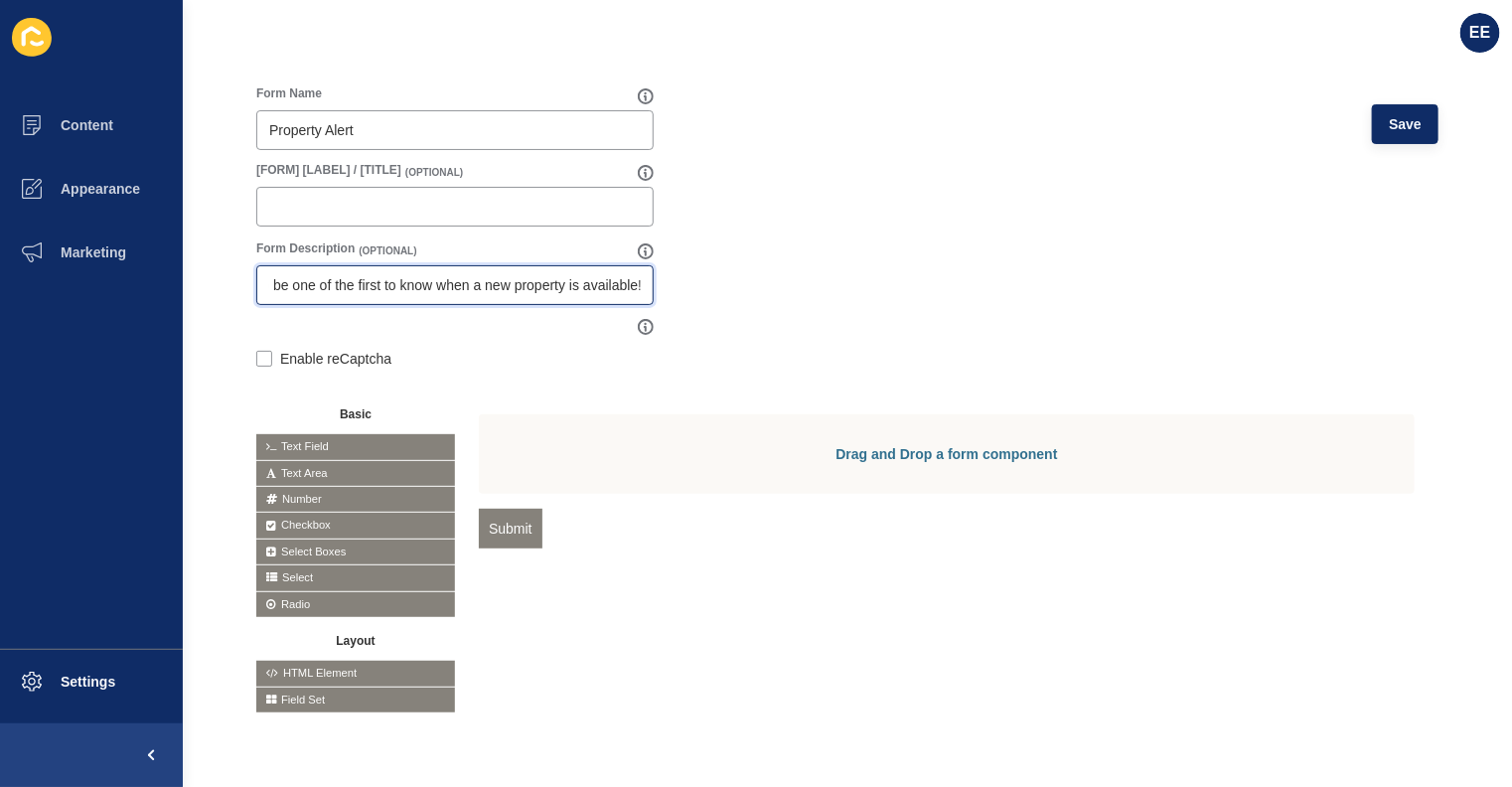 click at bounding box center [0, 0] 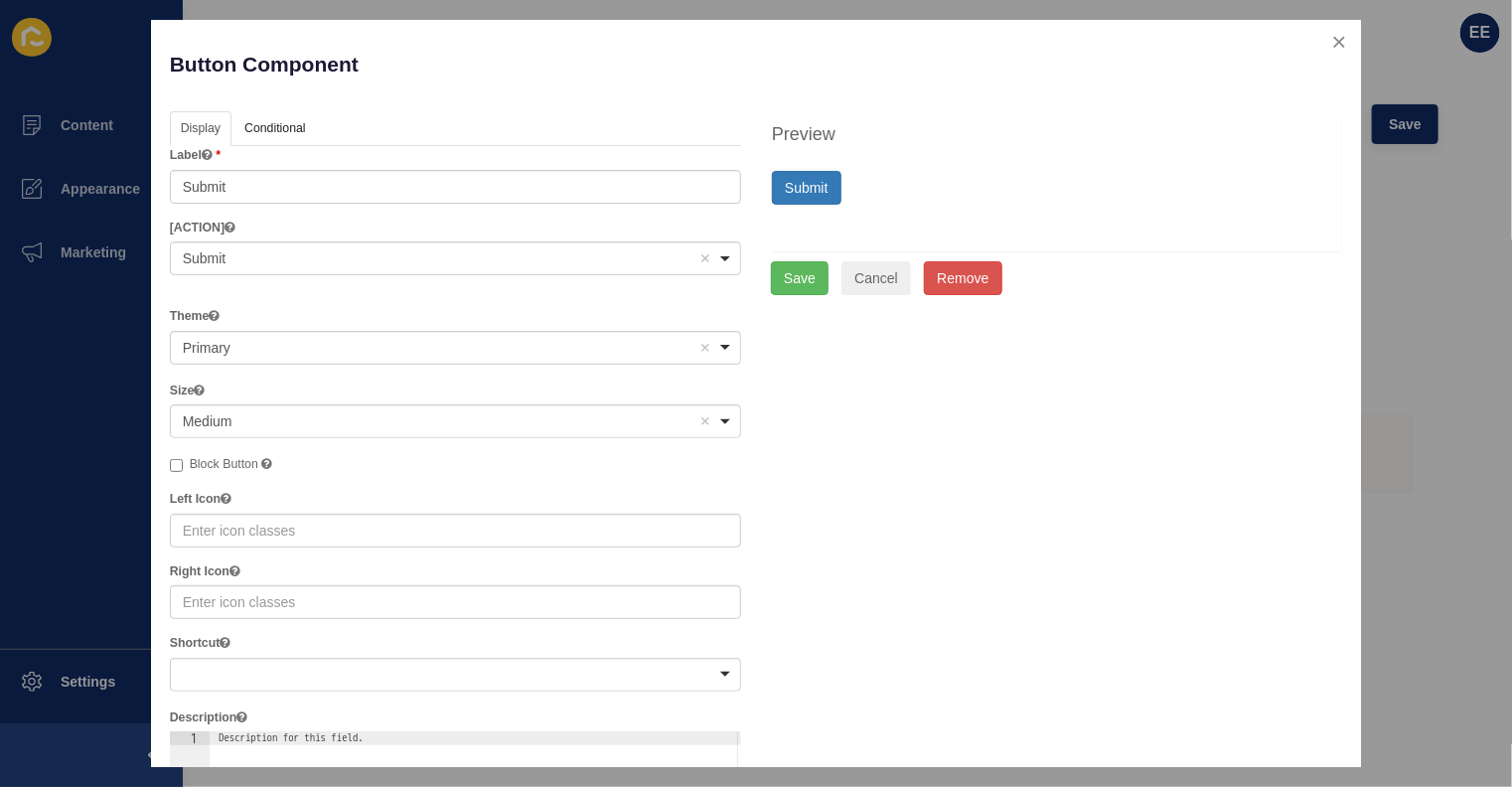 type on "Sign up to our property alerts to be one of the first to know when a new property is available!" 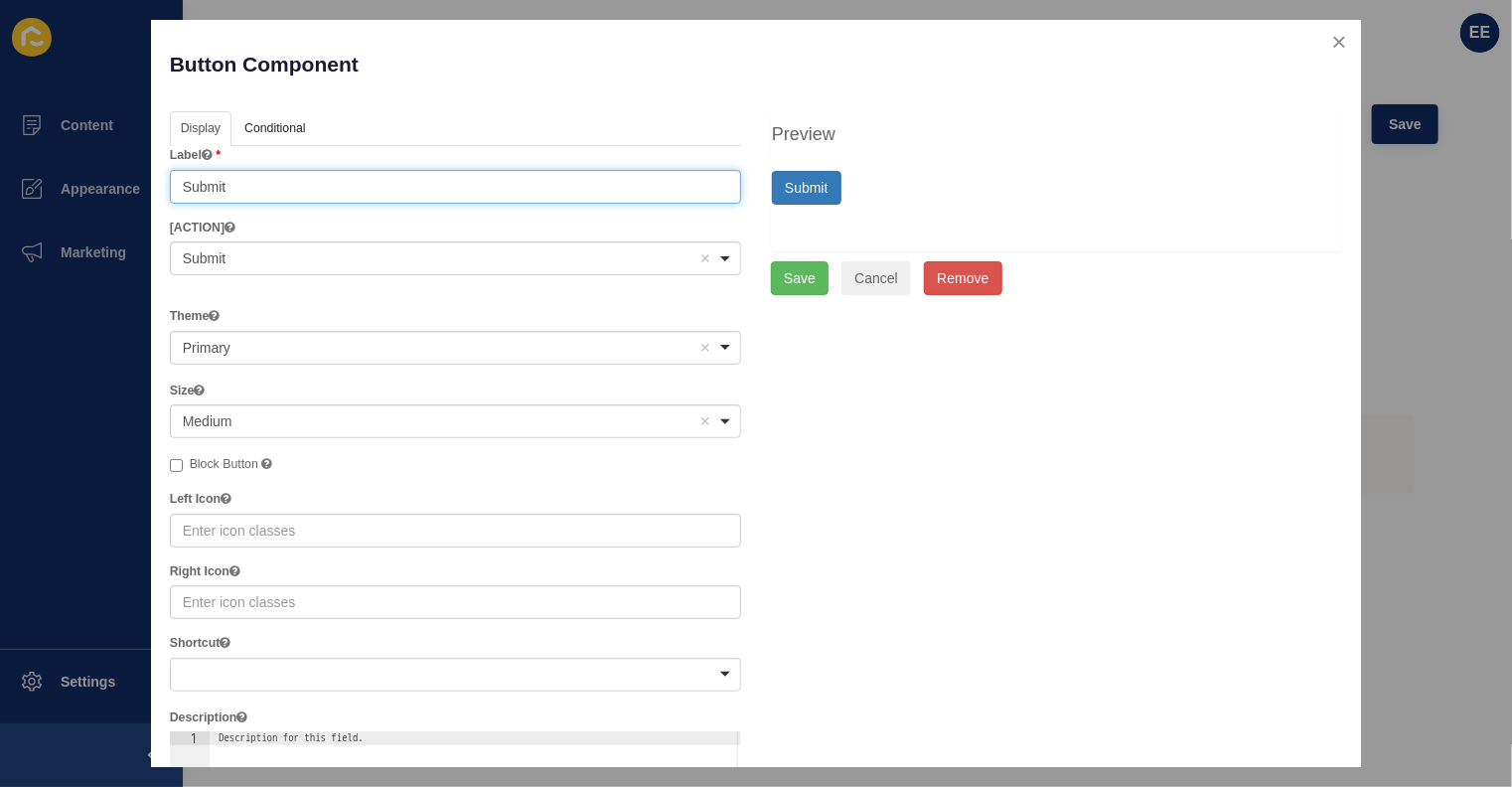 scroll, scrollTop: 0, scrollLeft: 0, axis: both 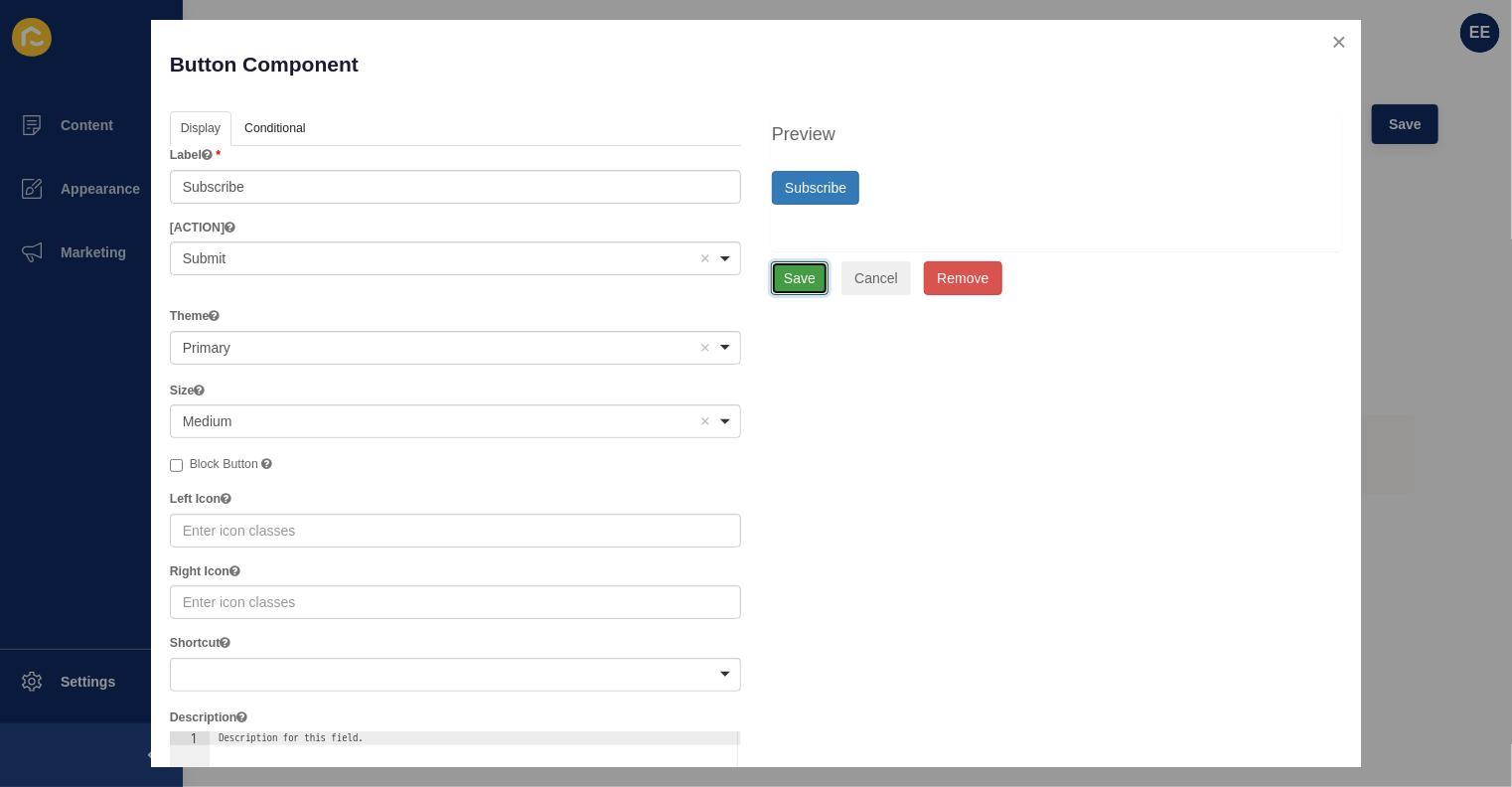 click on "Save" at bounding box center (800, 278) 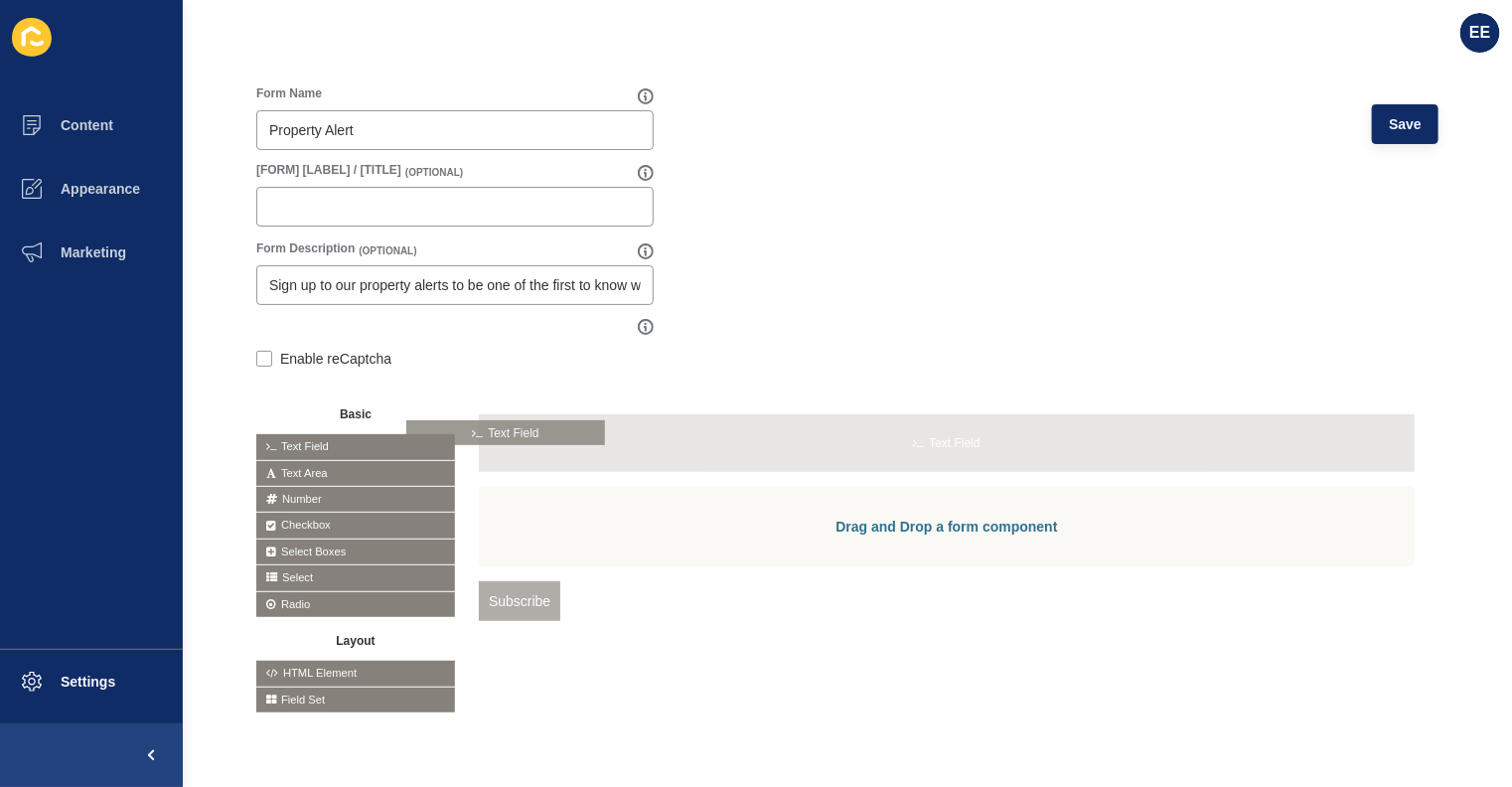 drag, startPoint x: 375, startPoint y: 419, endPoint x: 537, endPoint y: 424, distance: 162.0771 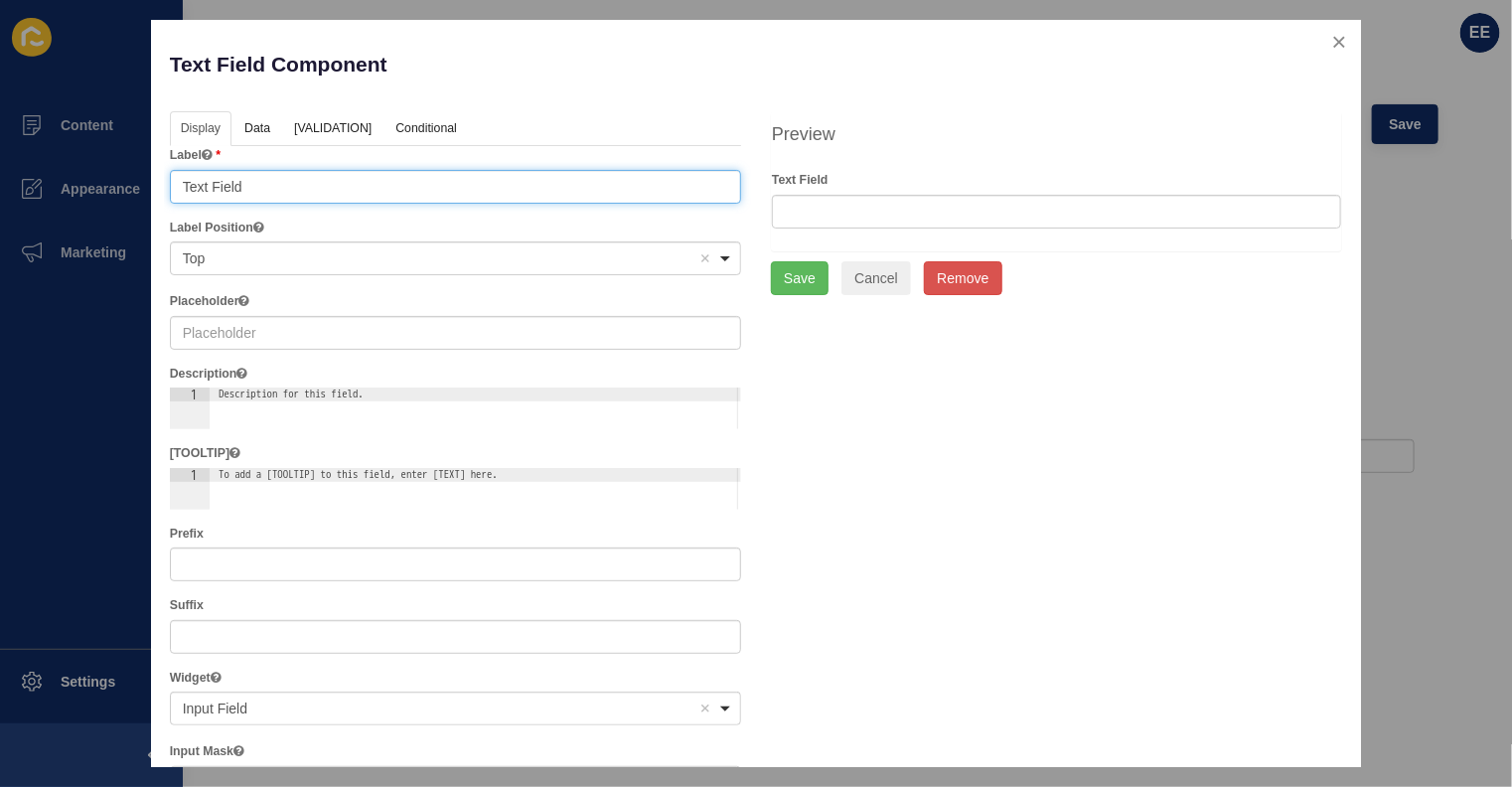drag, startPoint x: 327, startPoint y: 191, endPoint x: 0, endPoint y: 250, distance: 332.28 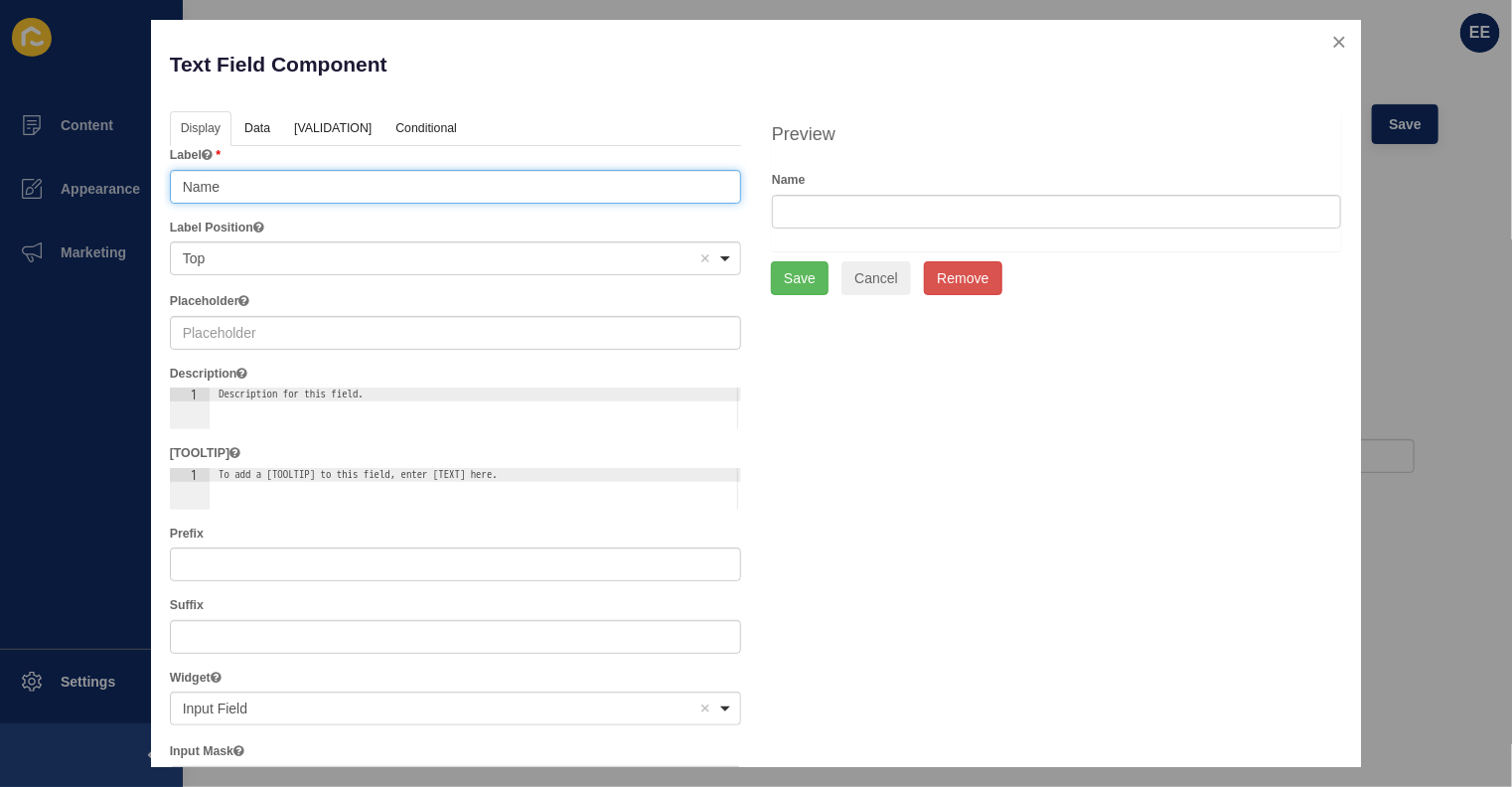 type on "Name" 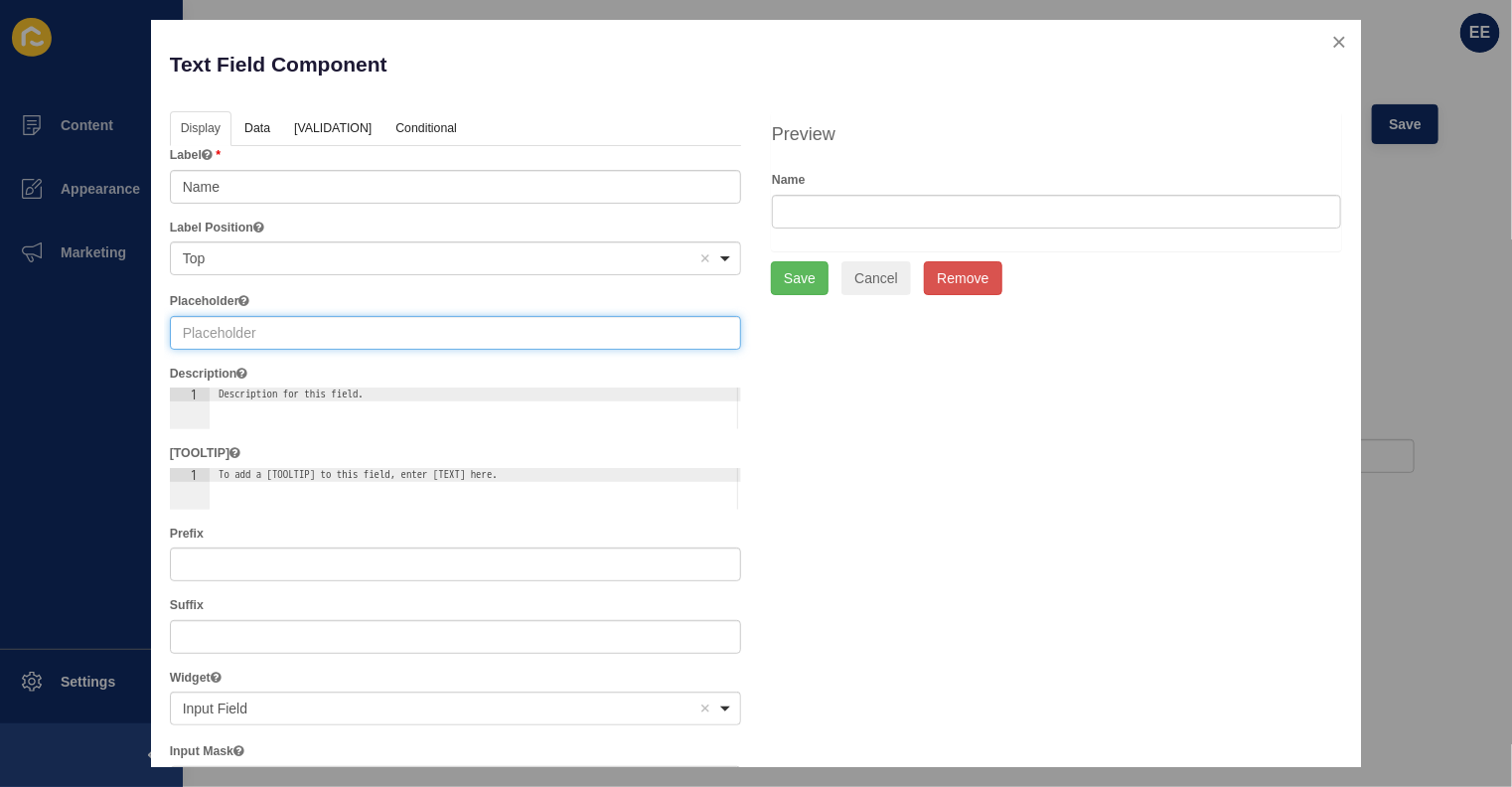click at bounding box center (455, 333) 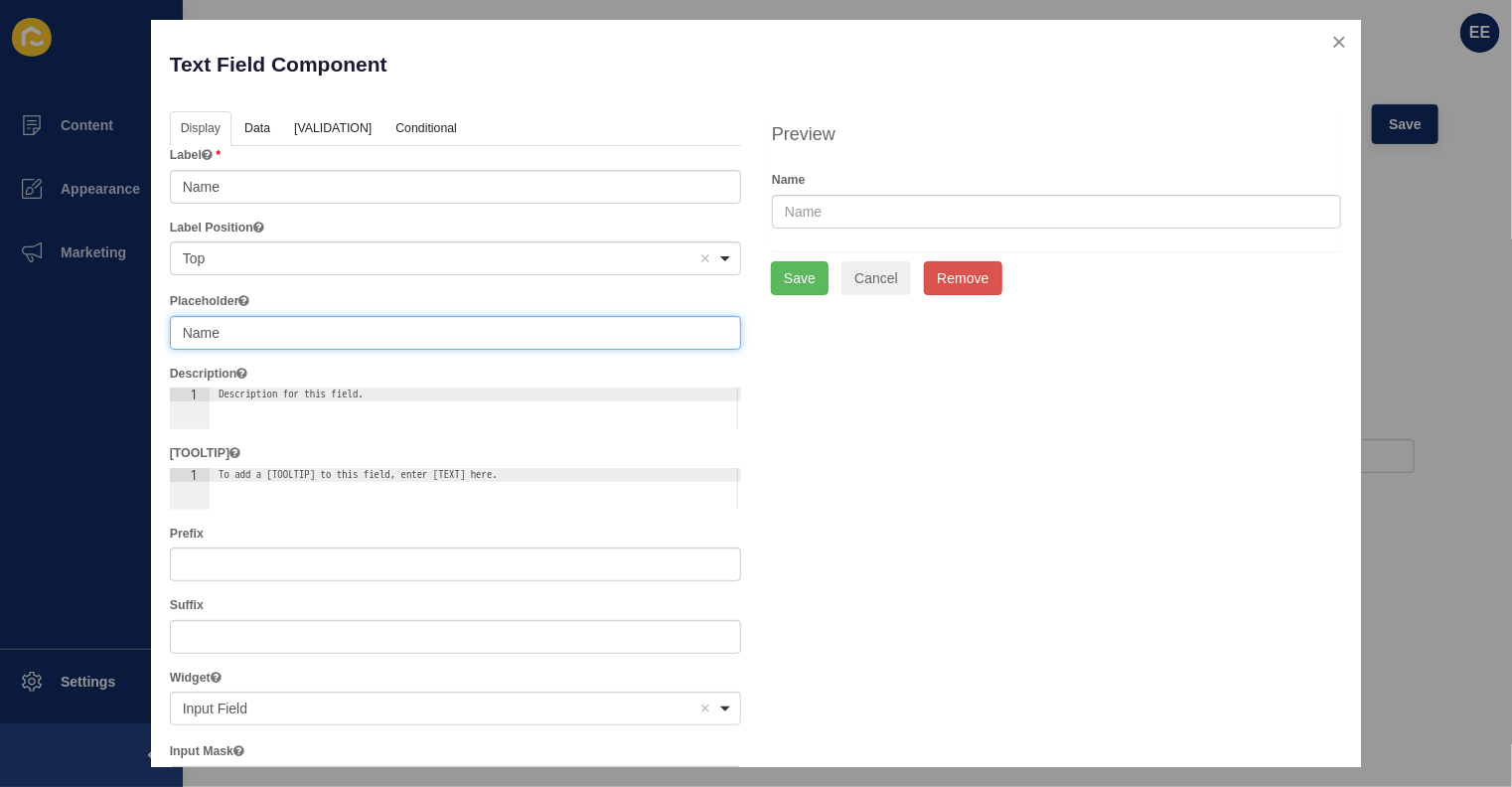 type on "Name" 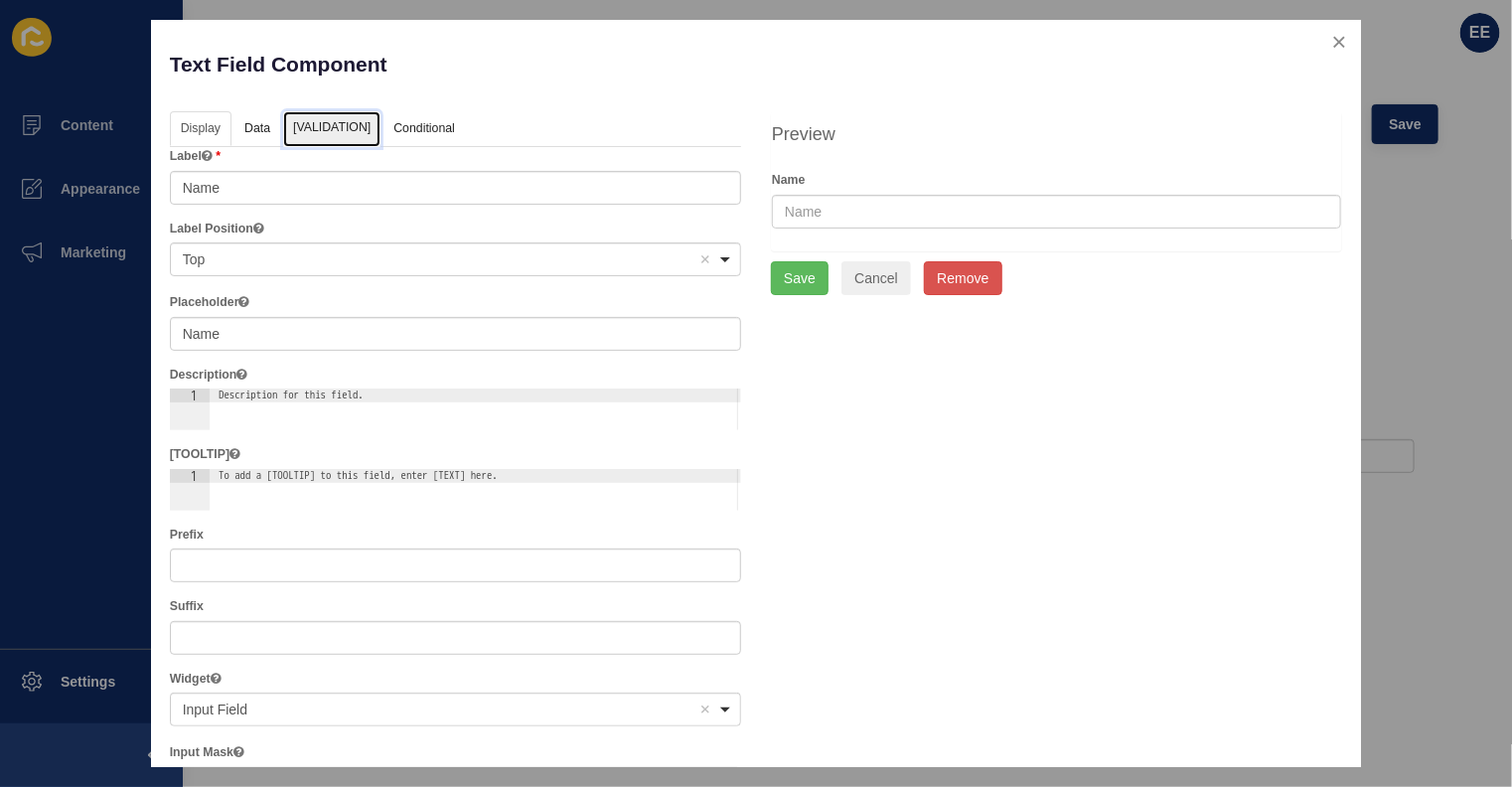 click on "[VALIDATION]" at bounding box center (332, 129) 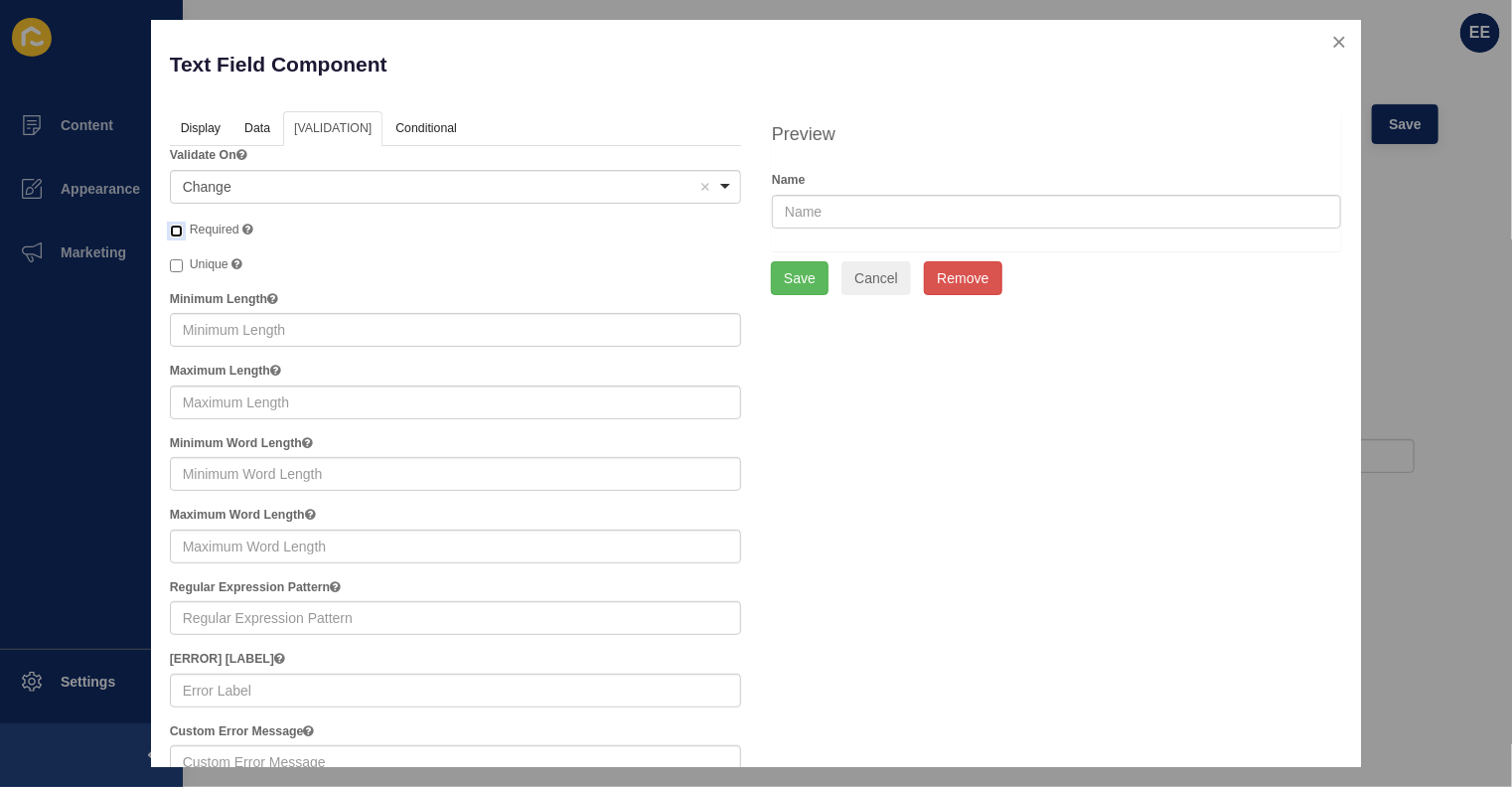 click on "Required" at bounding box center (176, 231) 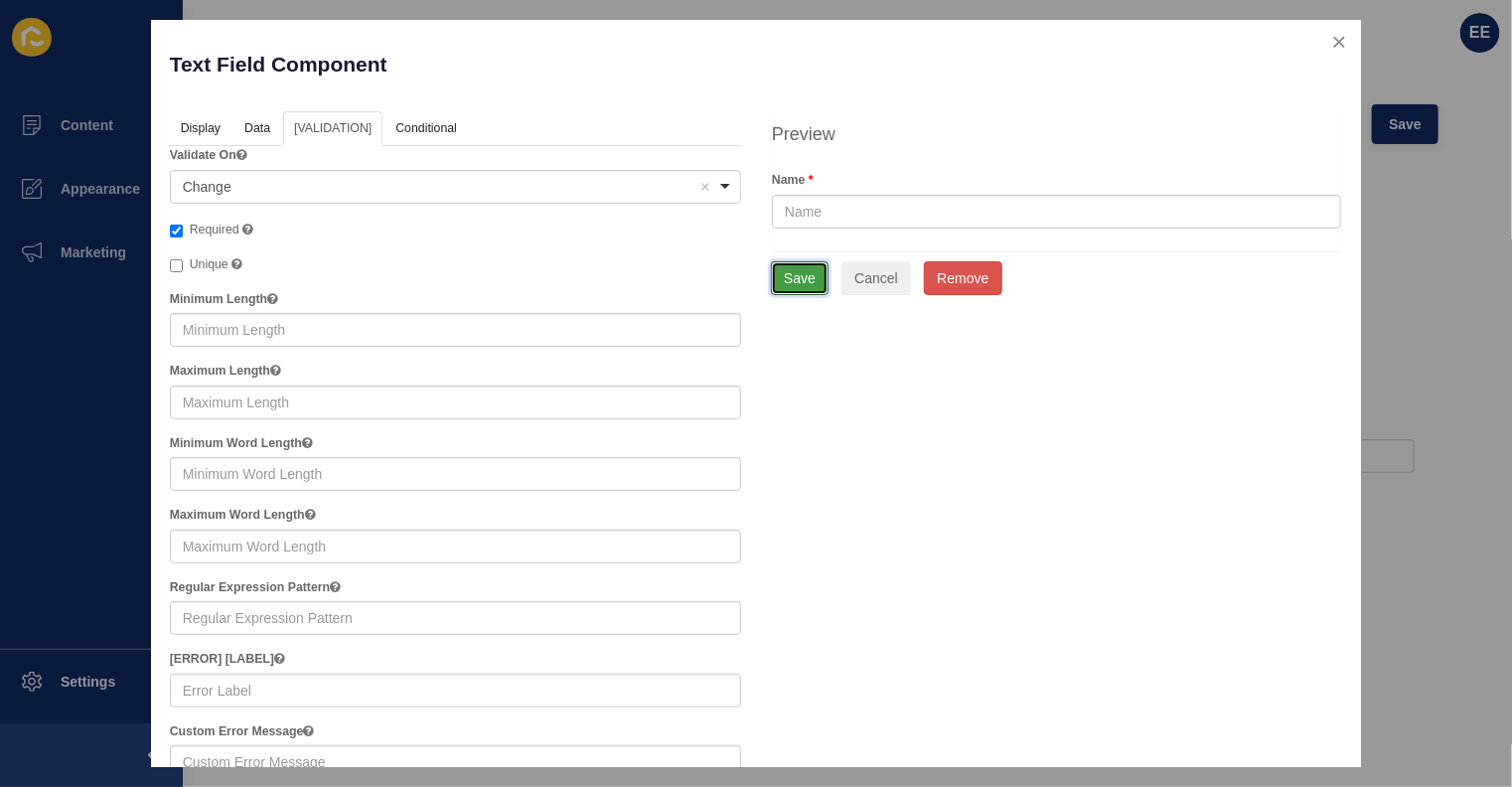 click on "Save" at bounding box center (800, 278) 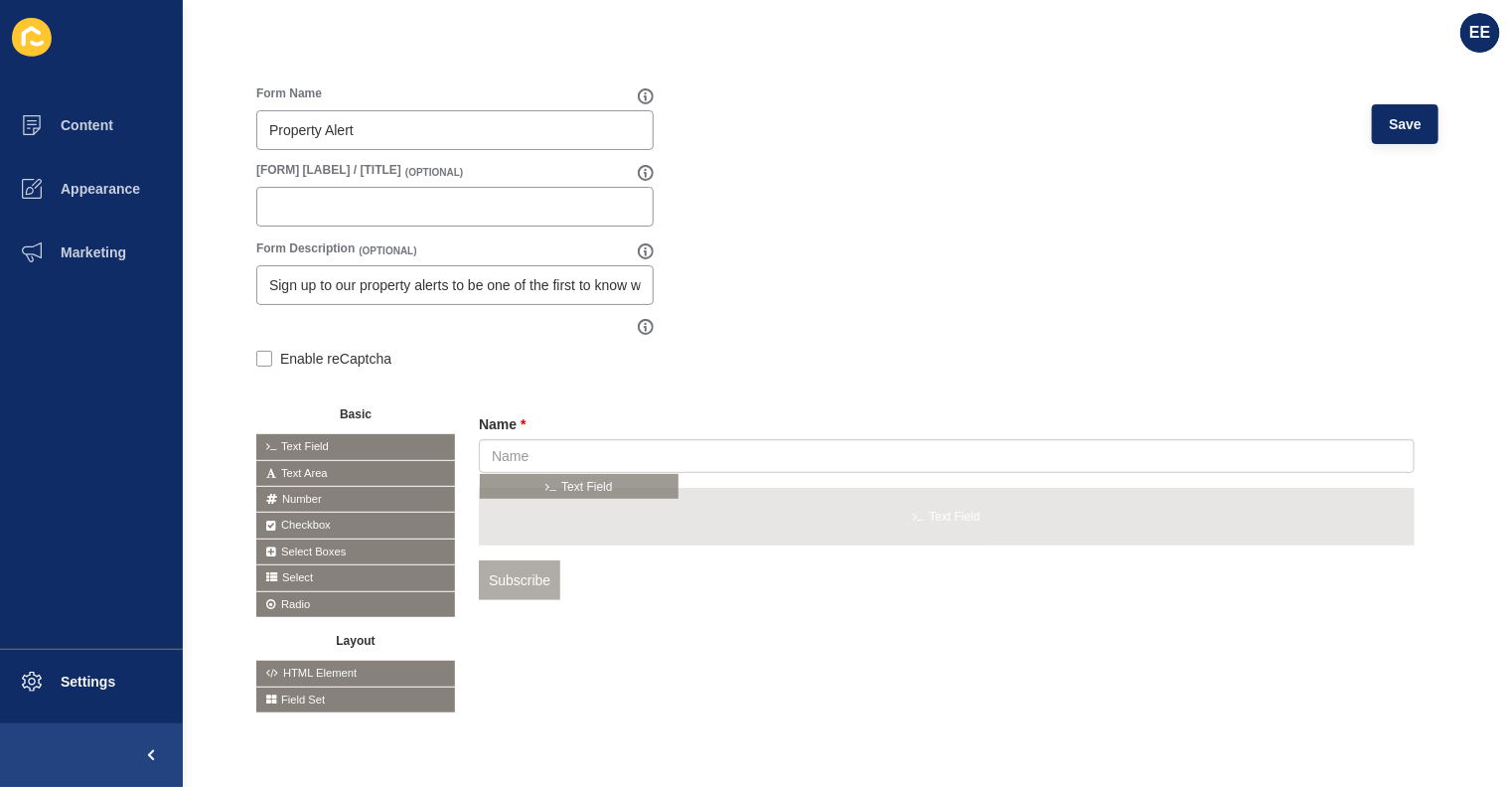 drag, startPoint x: 328, startPoint y: 420, endPoint x: 561, endPoint y: 483, distance: 241.36694 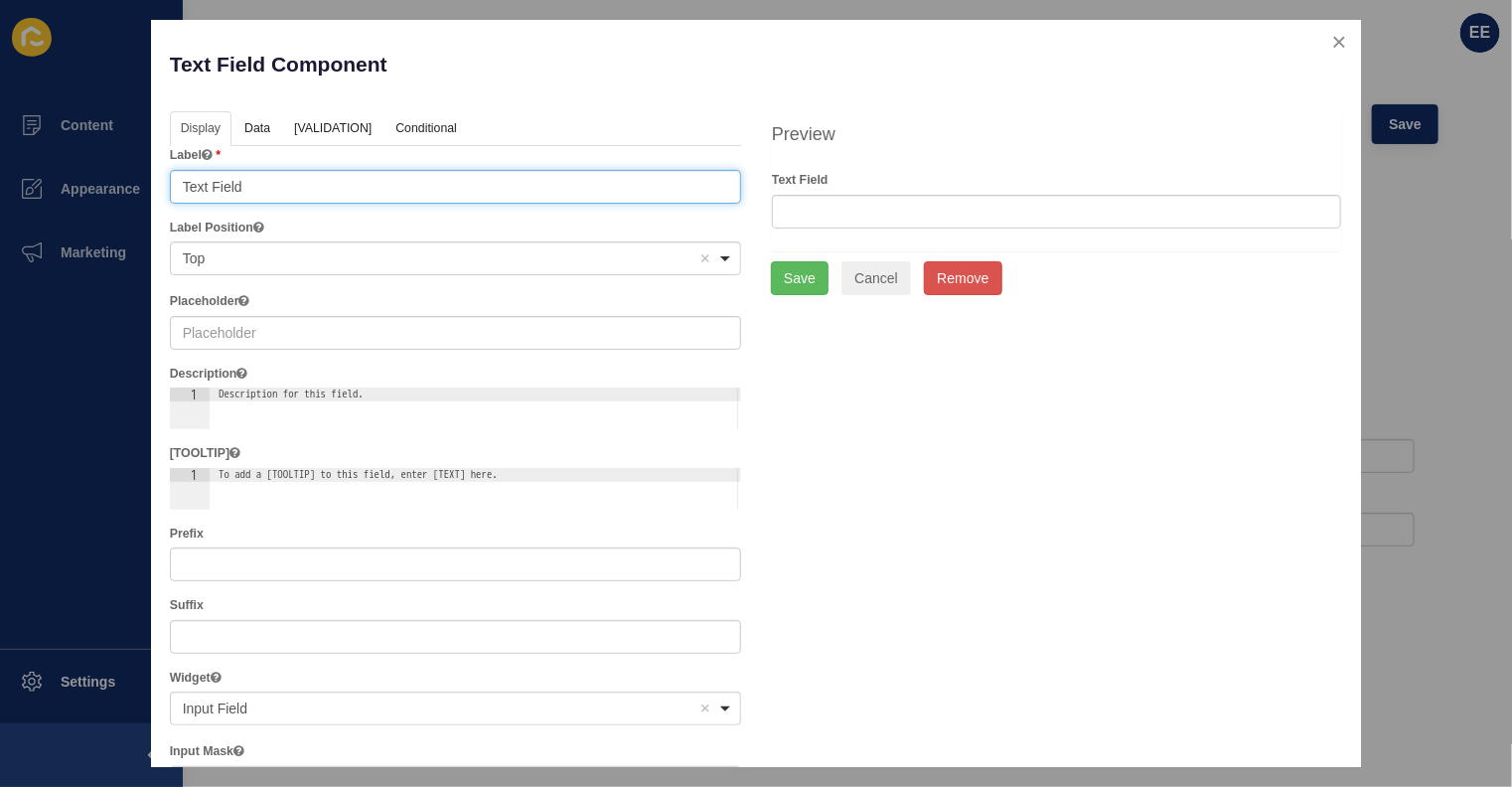 drag, startPoint x: 269, startPoint y: 185, endPoint x: 0, endPoint y: 214, distance: 270.55868 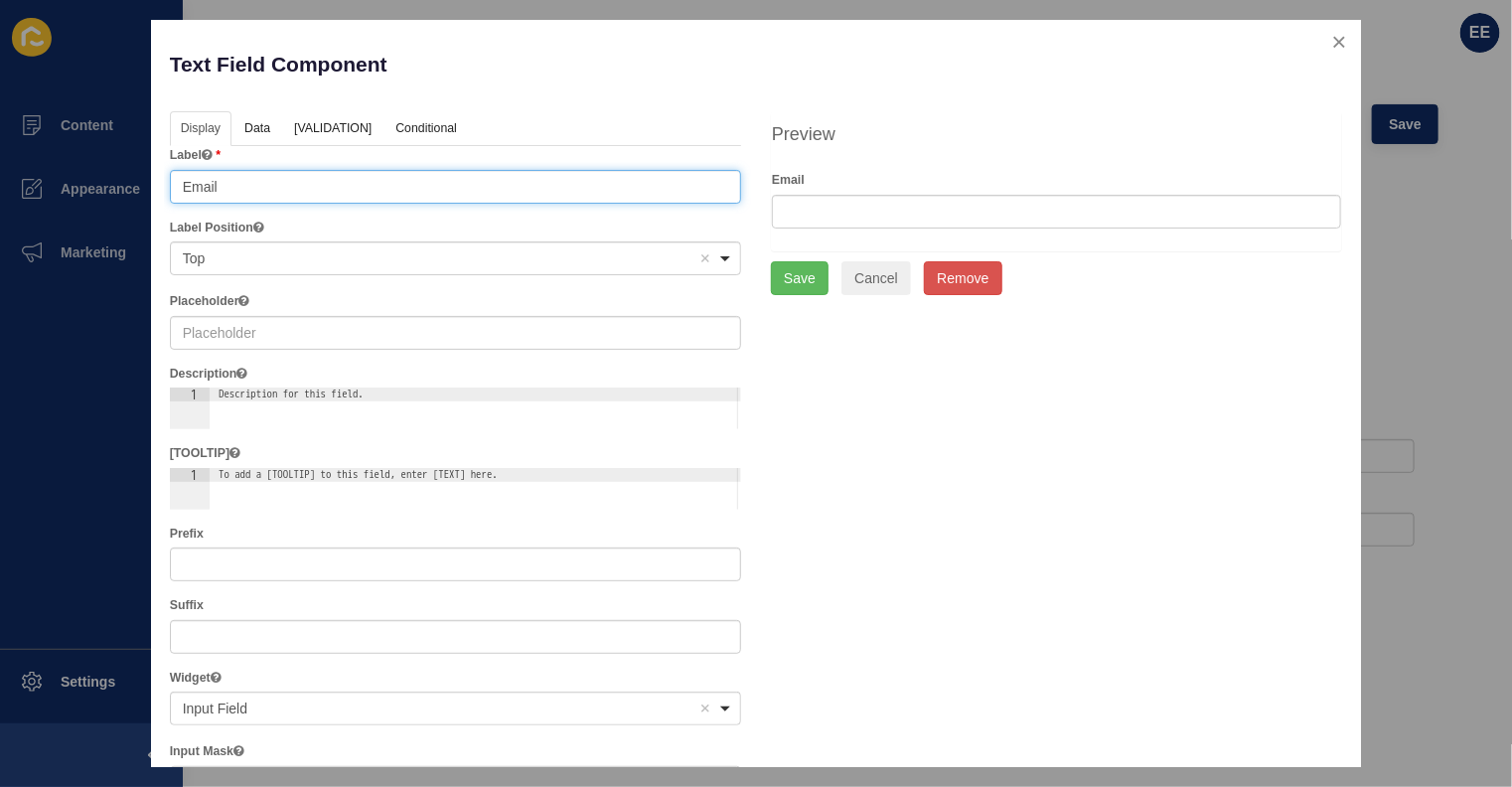 type on "Email" 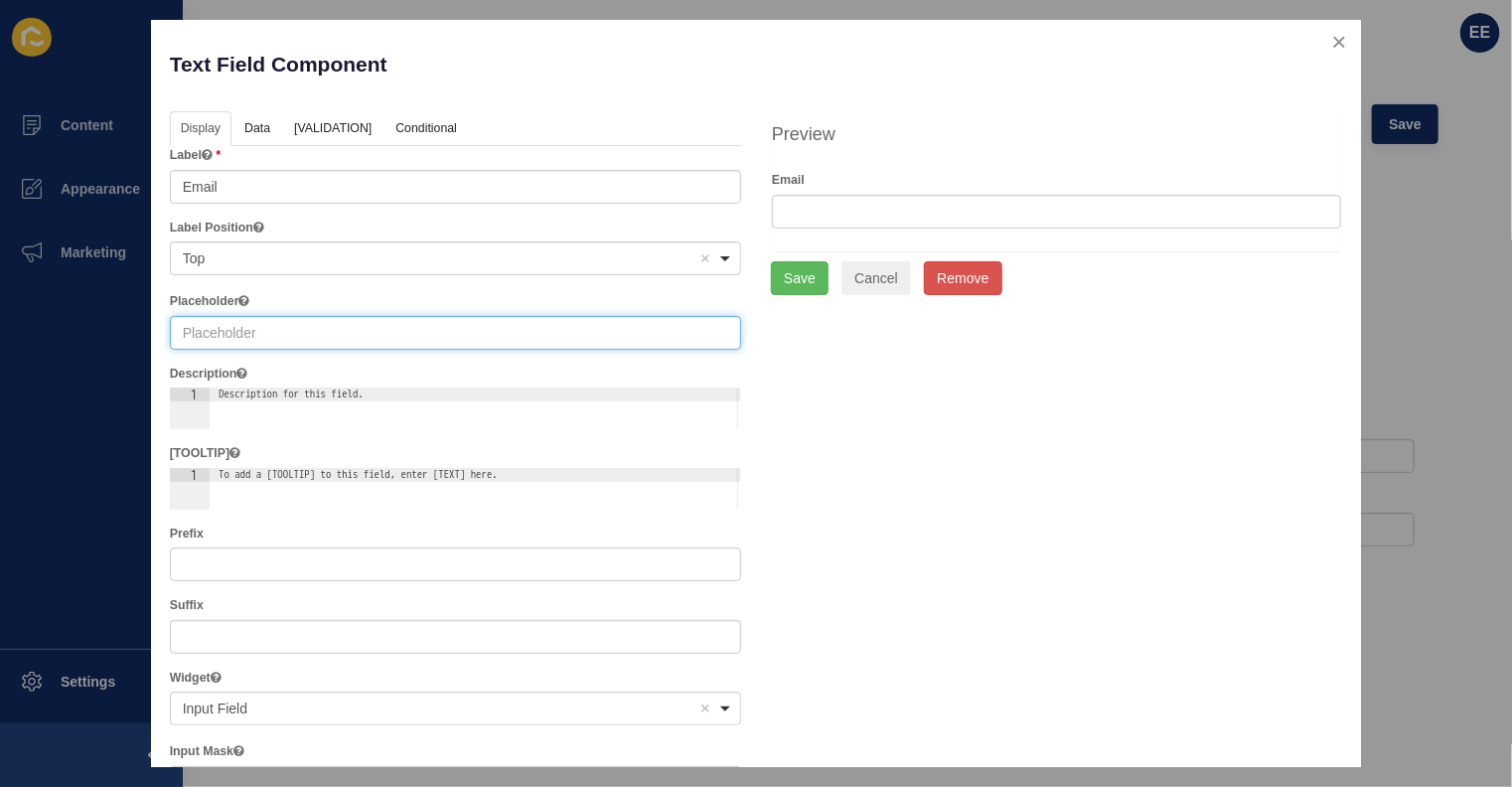click at bounding box center [455, 333] 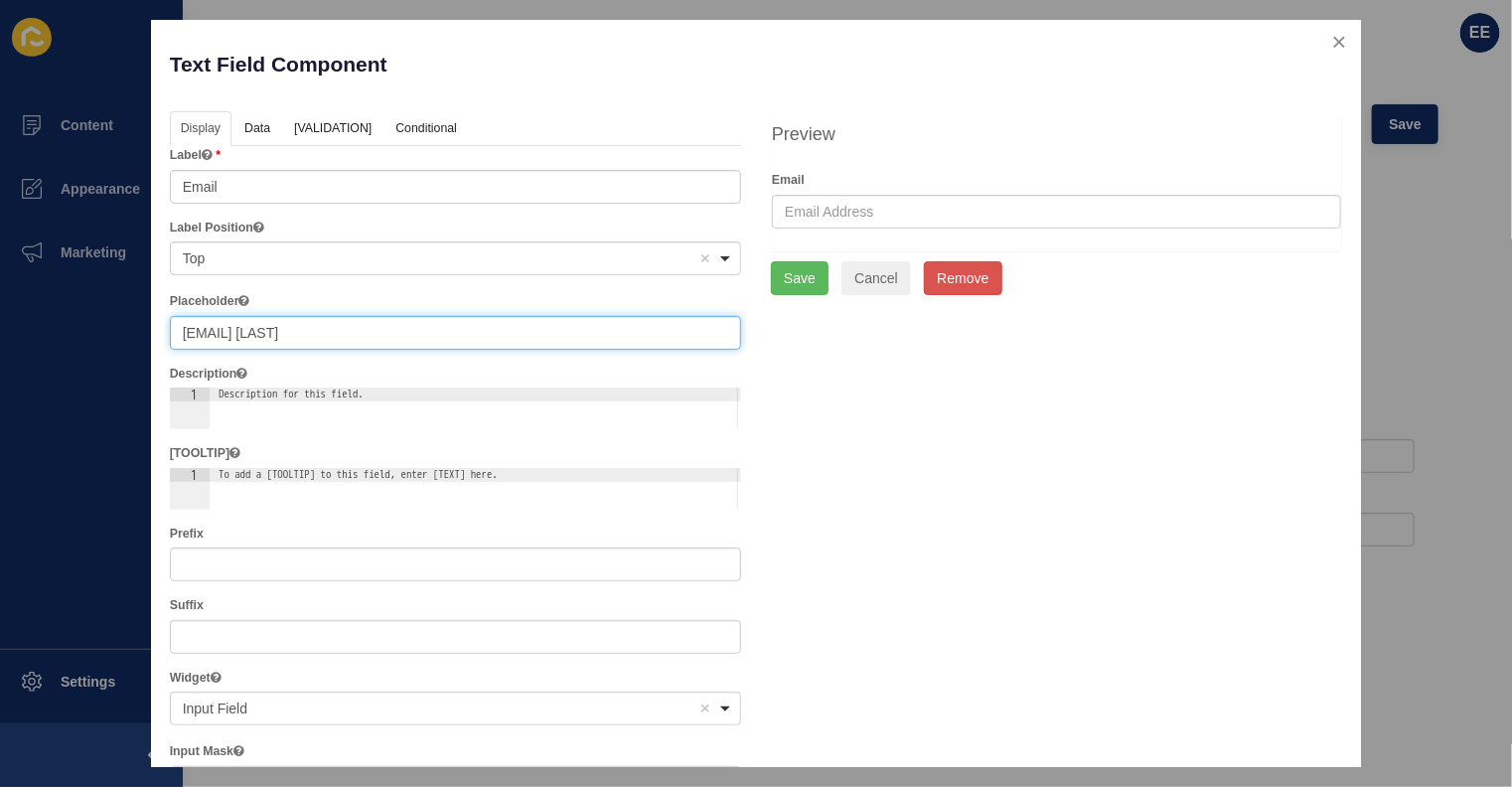 type on "[EMAIL] [LAST]" 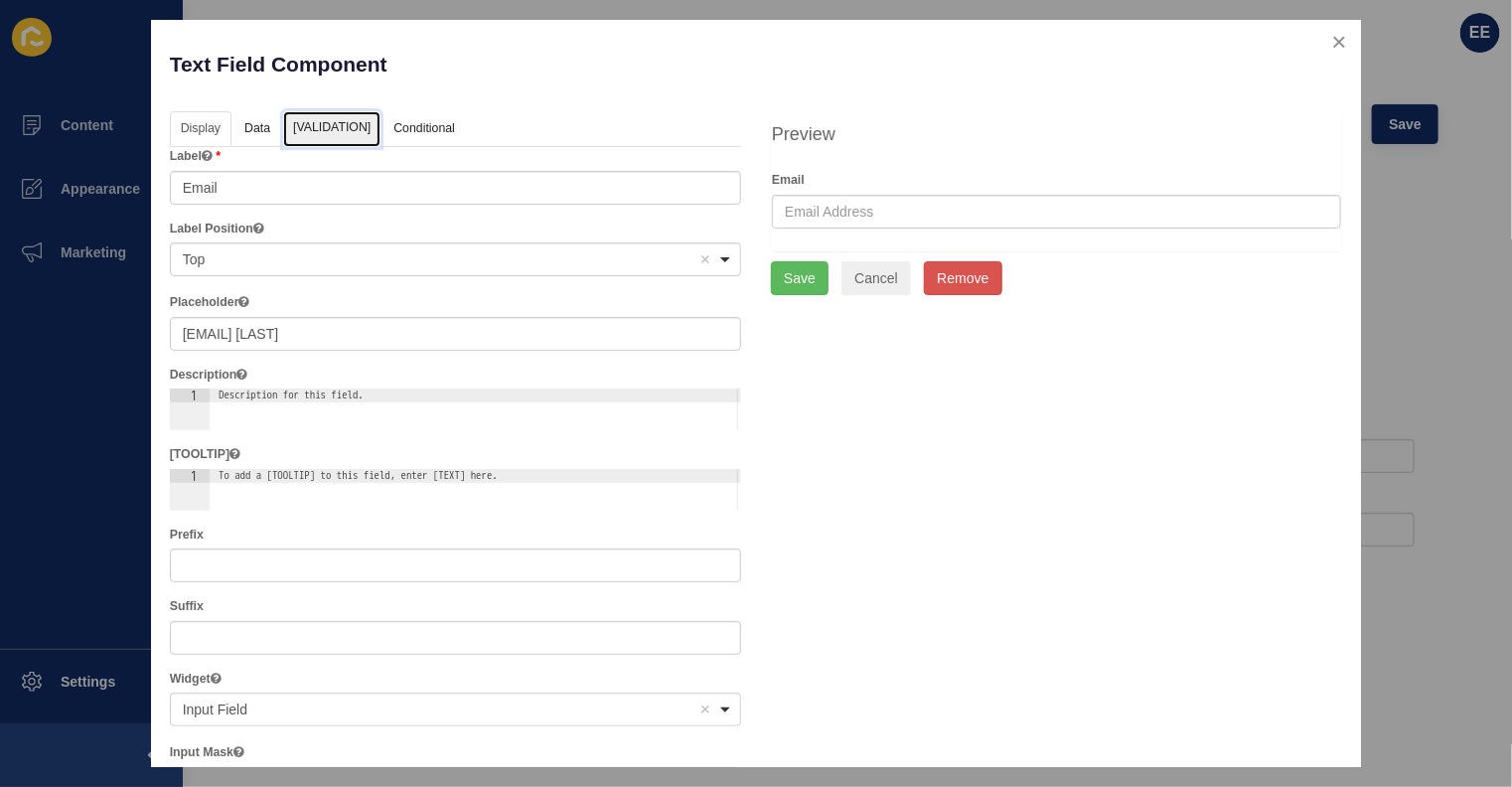 click on "[VALIDATION]" at bounding box center [332, 129] 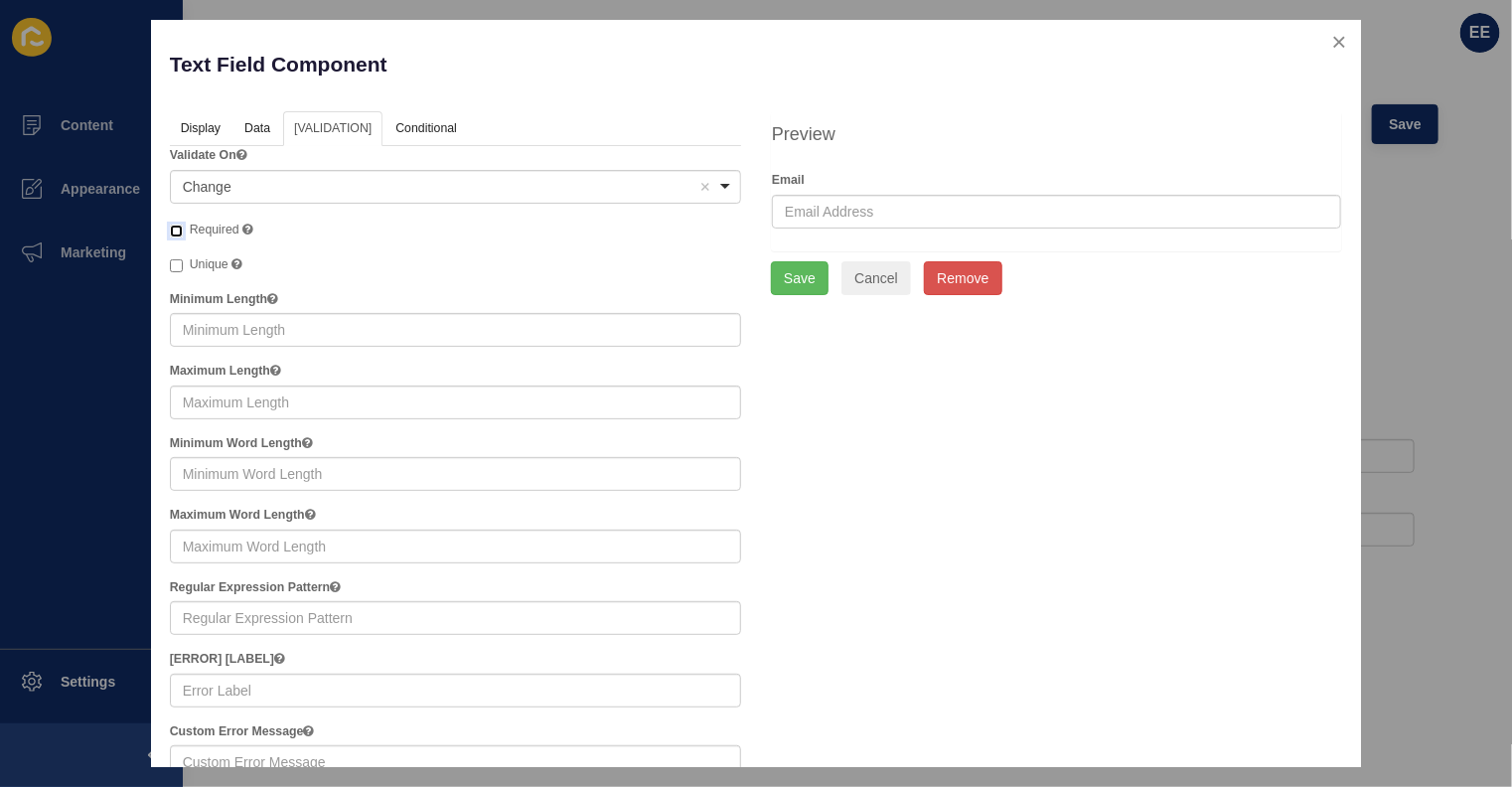 click on "Required" at bounding box center (176, 231) 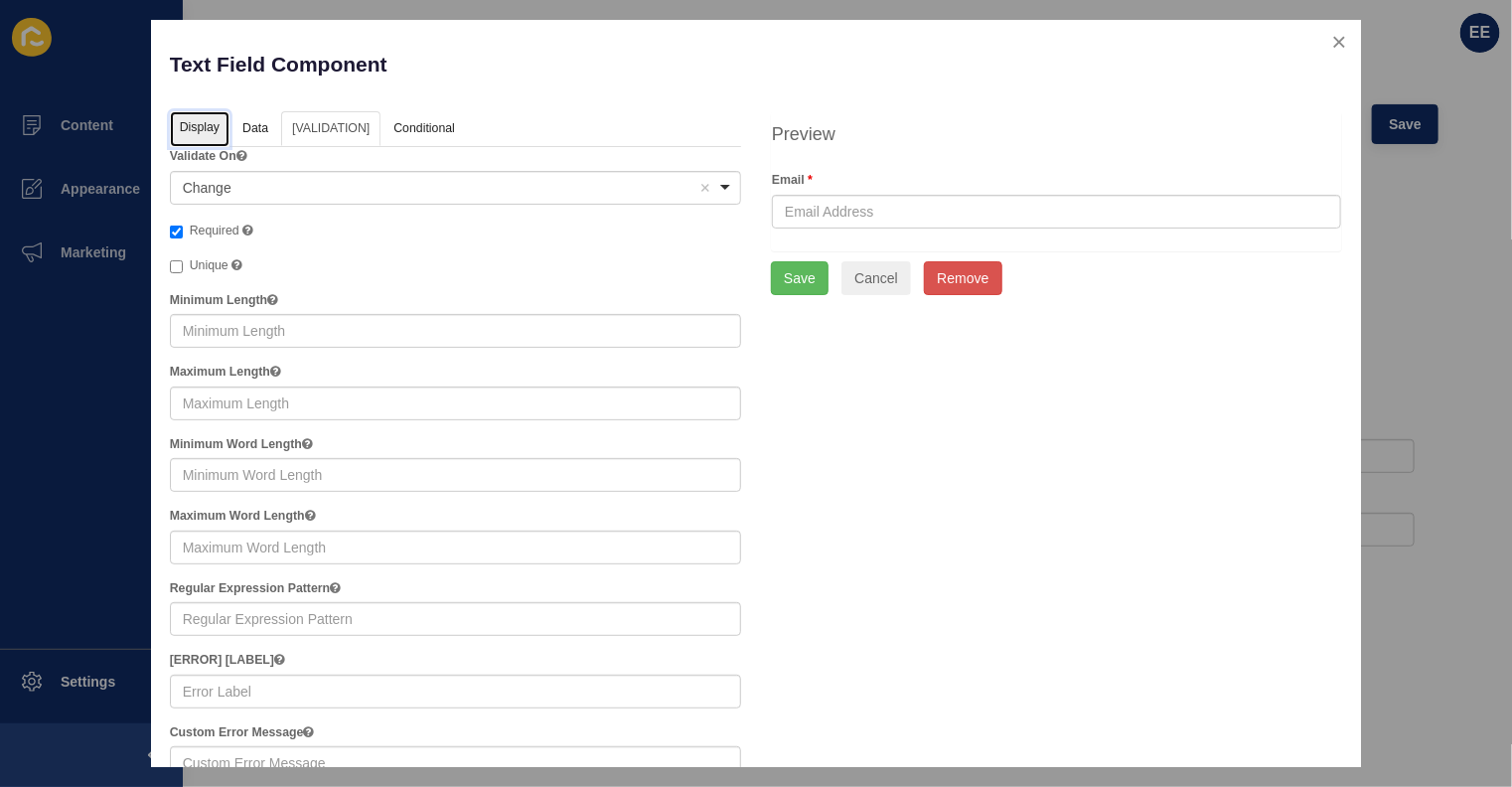 click on "Display" at bounding box center (200, 129) 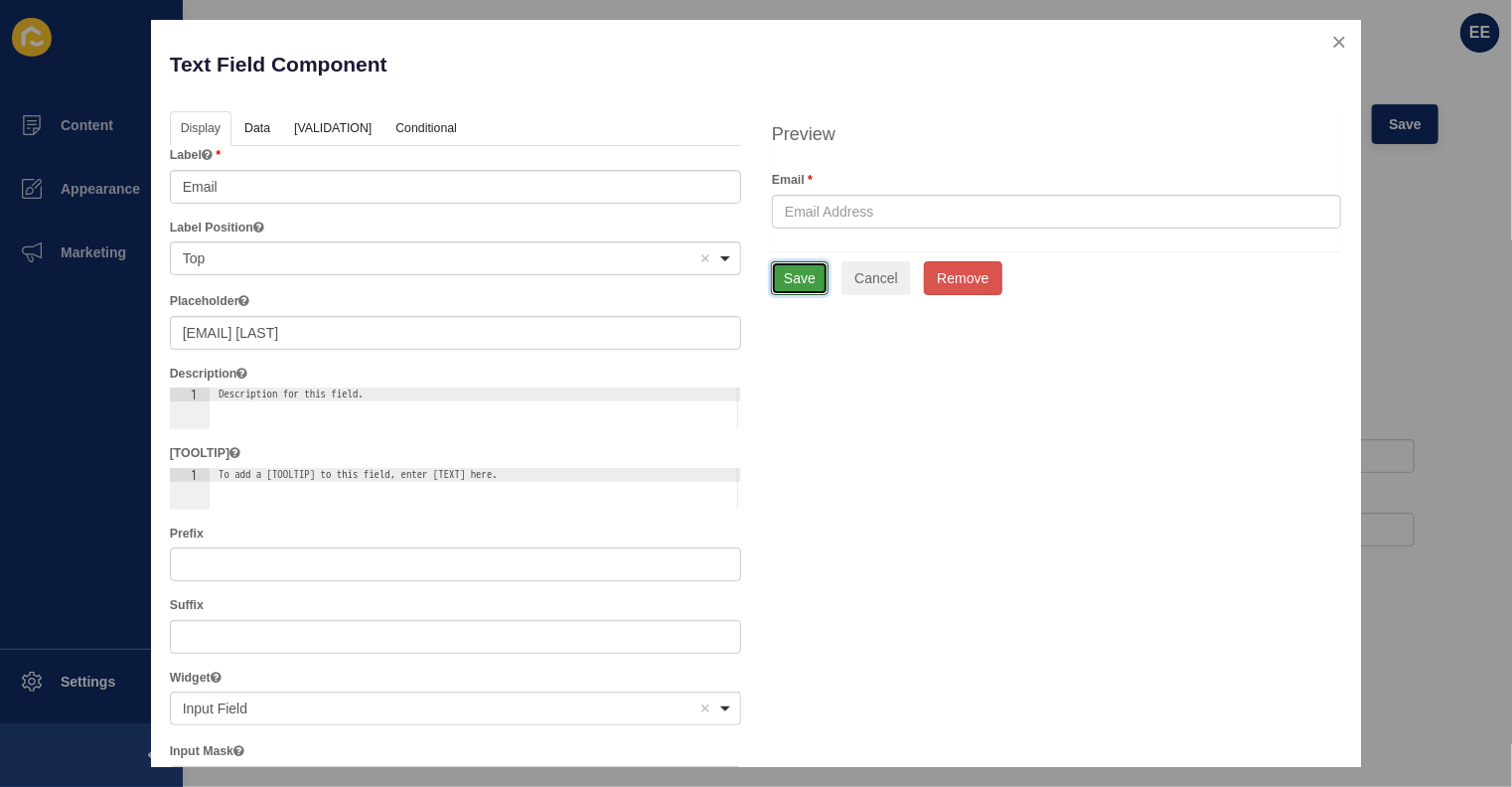 click on "Save" at bounding box center [800, 278] 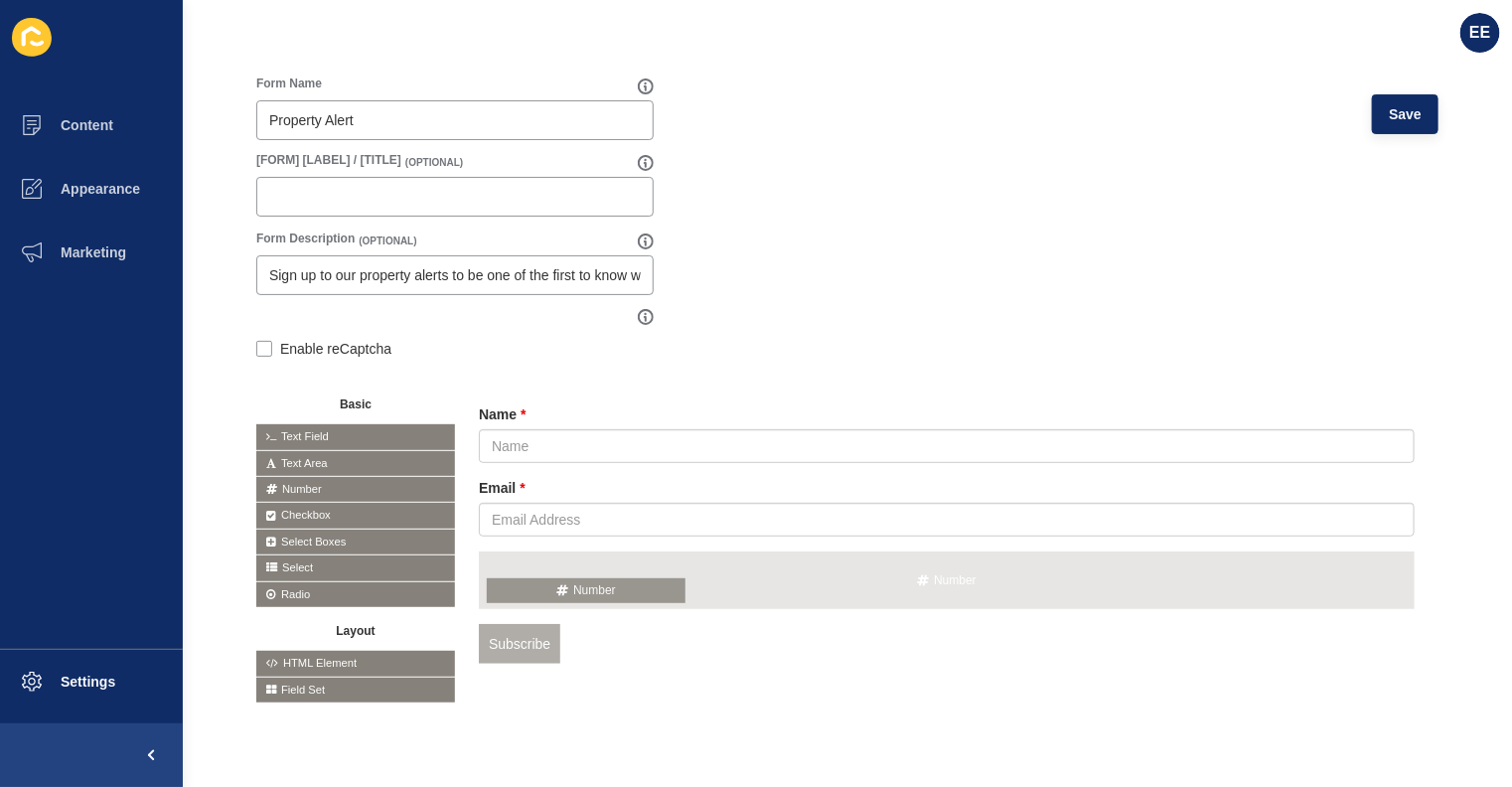 drag, startPoint x: 320, startPoint y: 470, endPoint x: 553, endPoint y: 575, distance: 255.56604 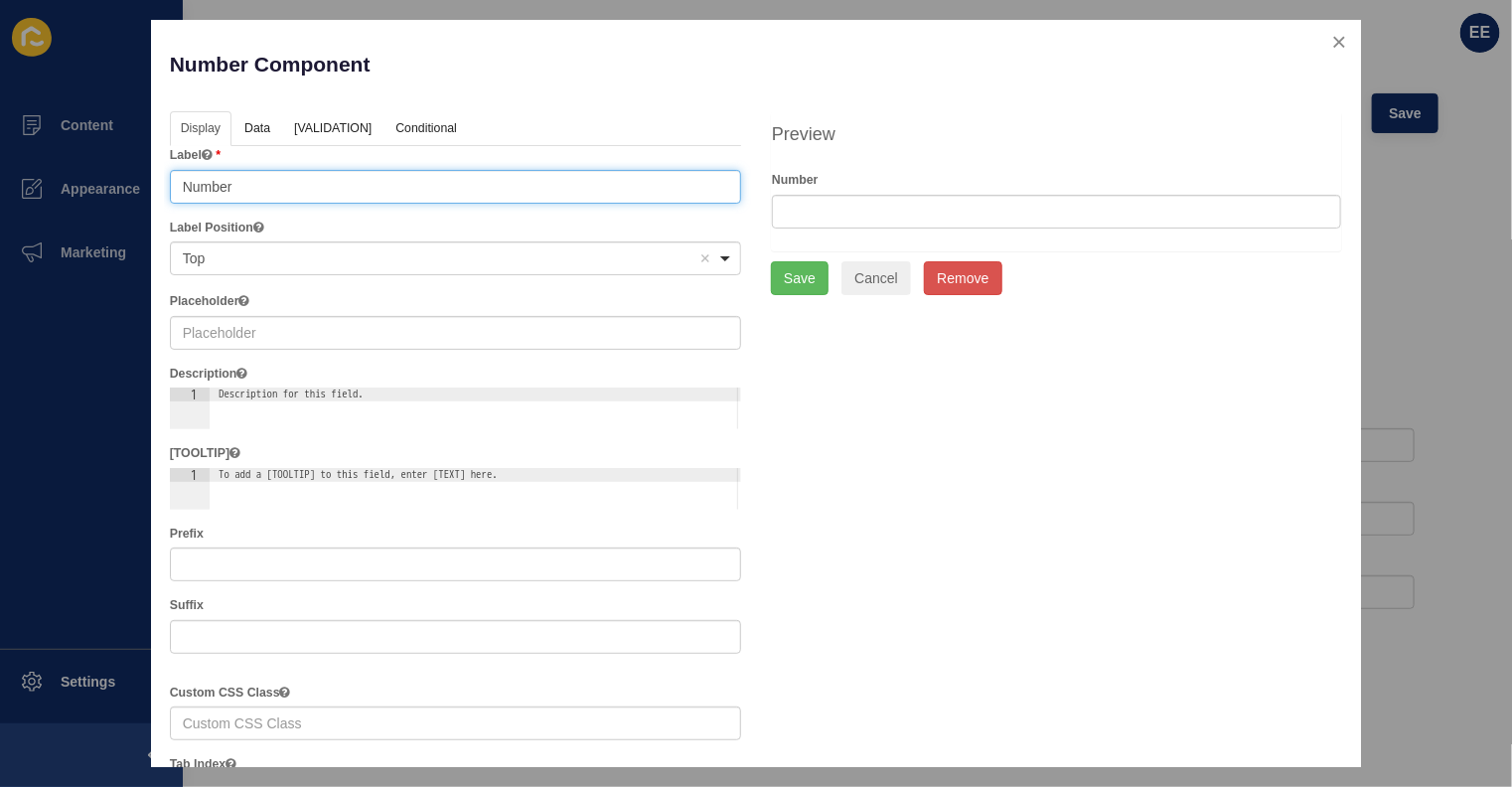 click on "Number" at bounding box center (455, 187) 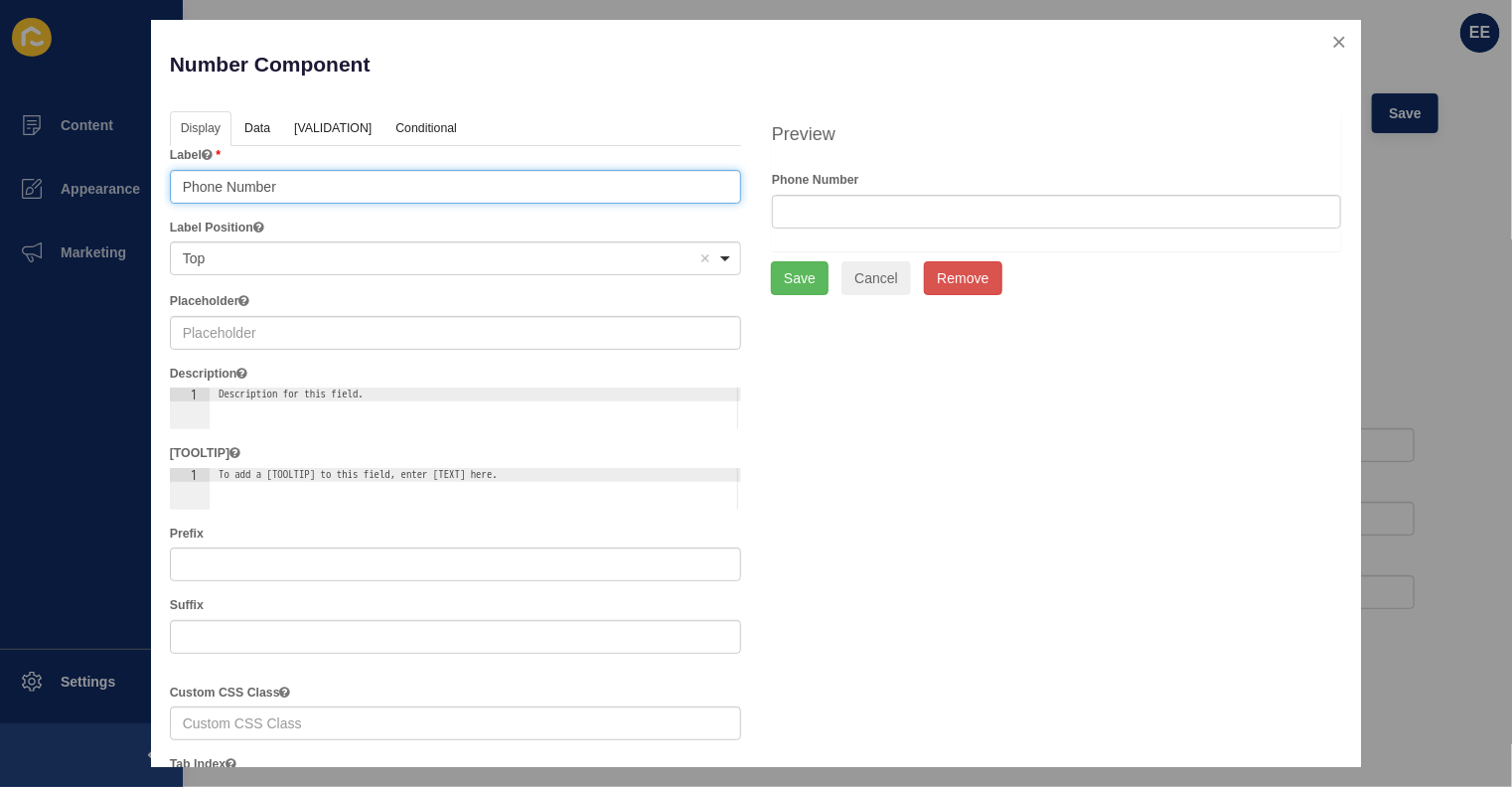 drag, startPoint x: 327, startPoint y: 191, endPoint x: 0, endPoint y: 201, distance: 327.15287 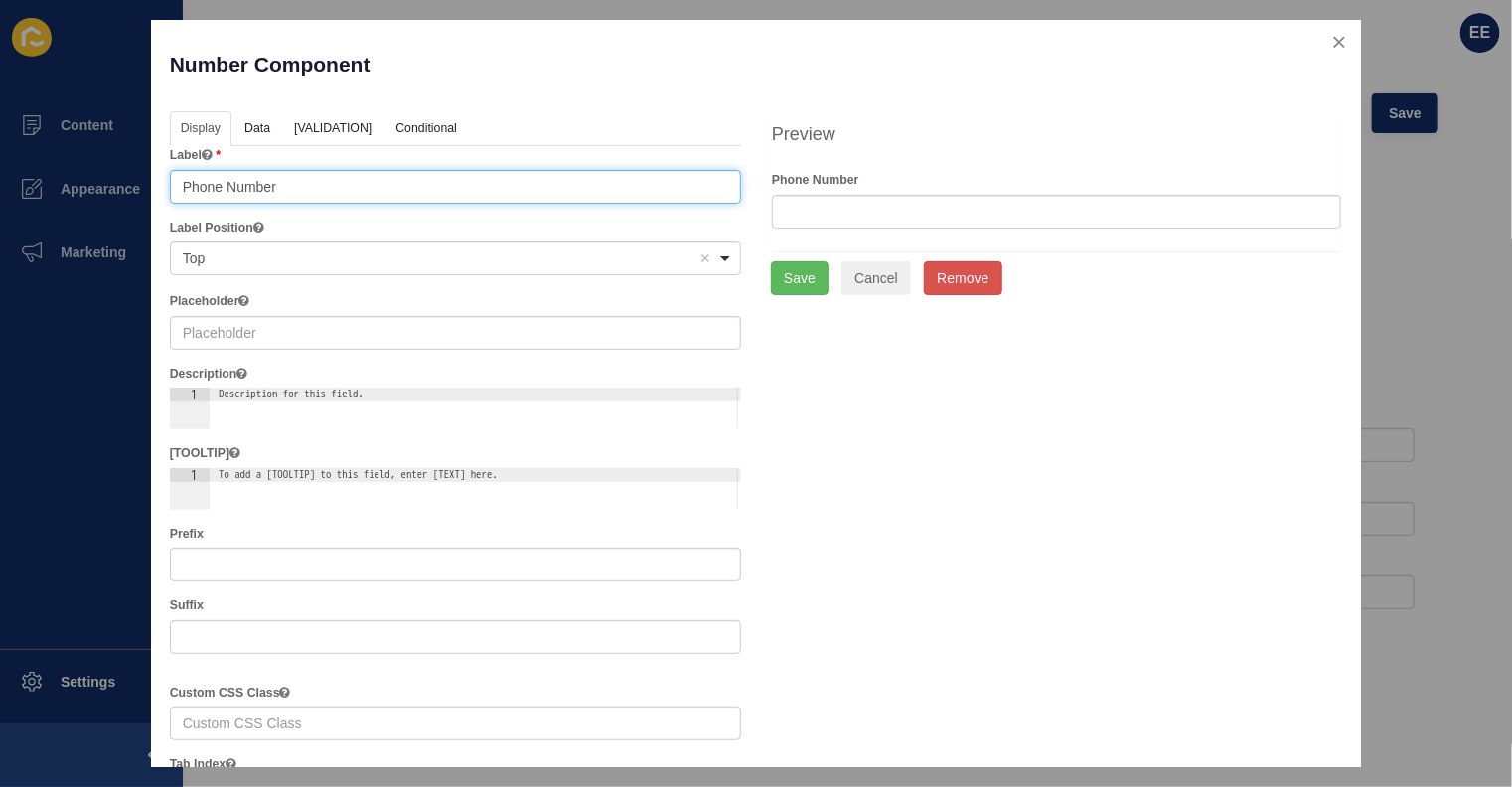 type on "Phone Number" 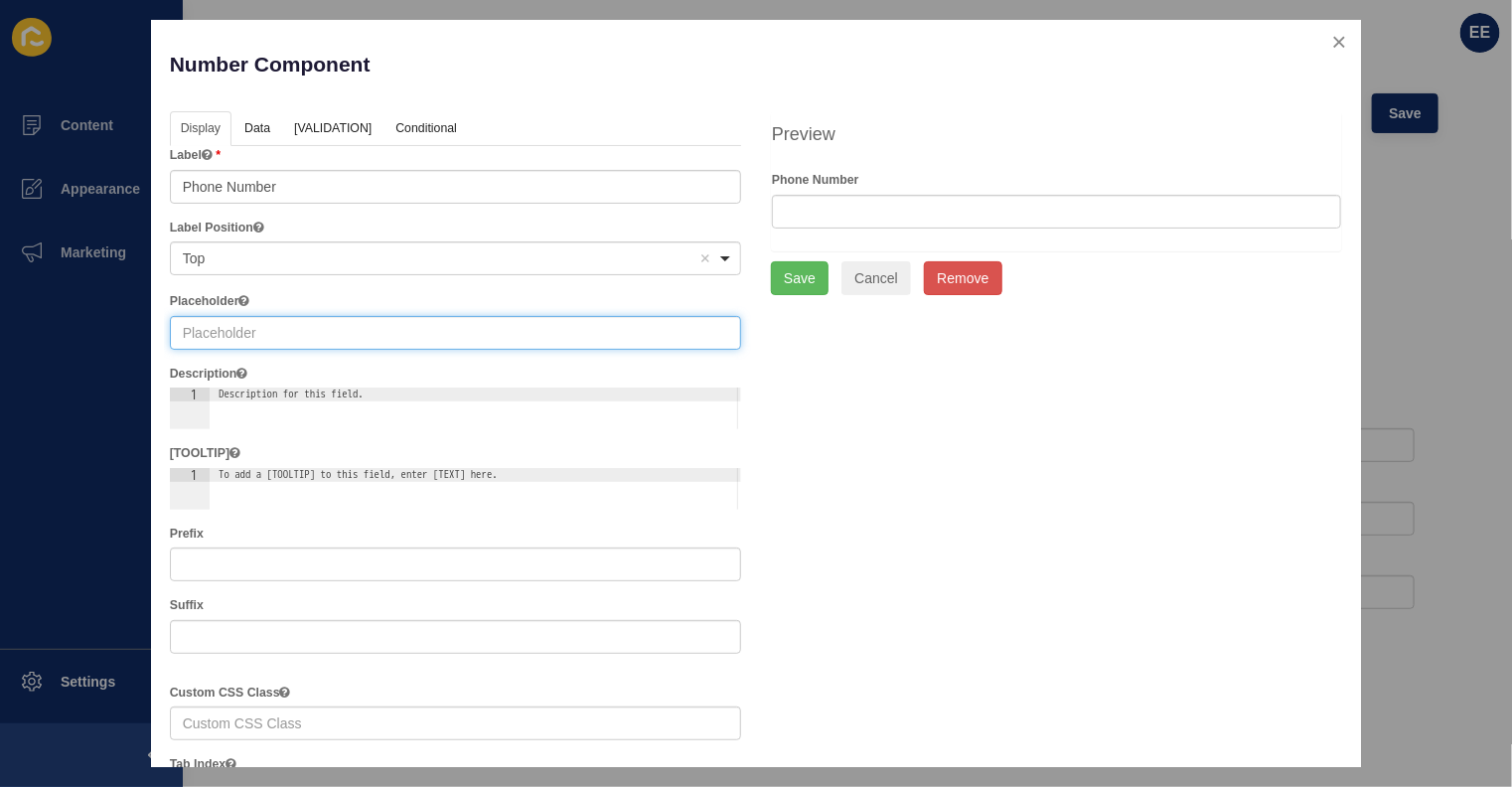 click at bounding box center (455, 333) 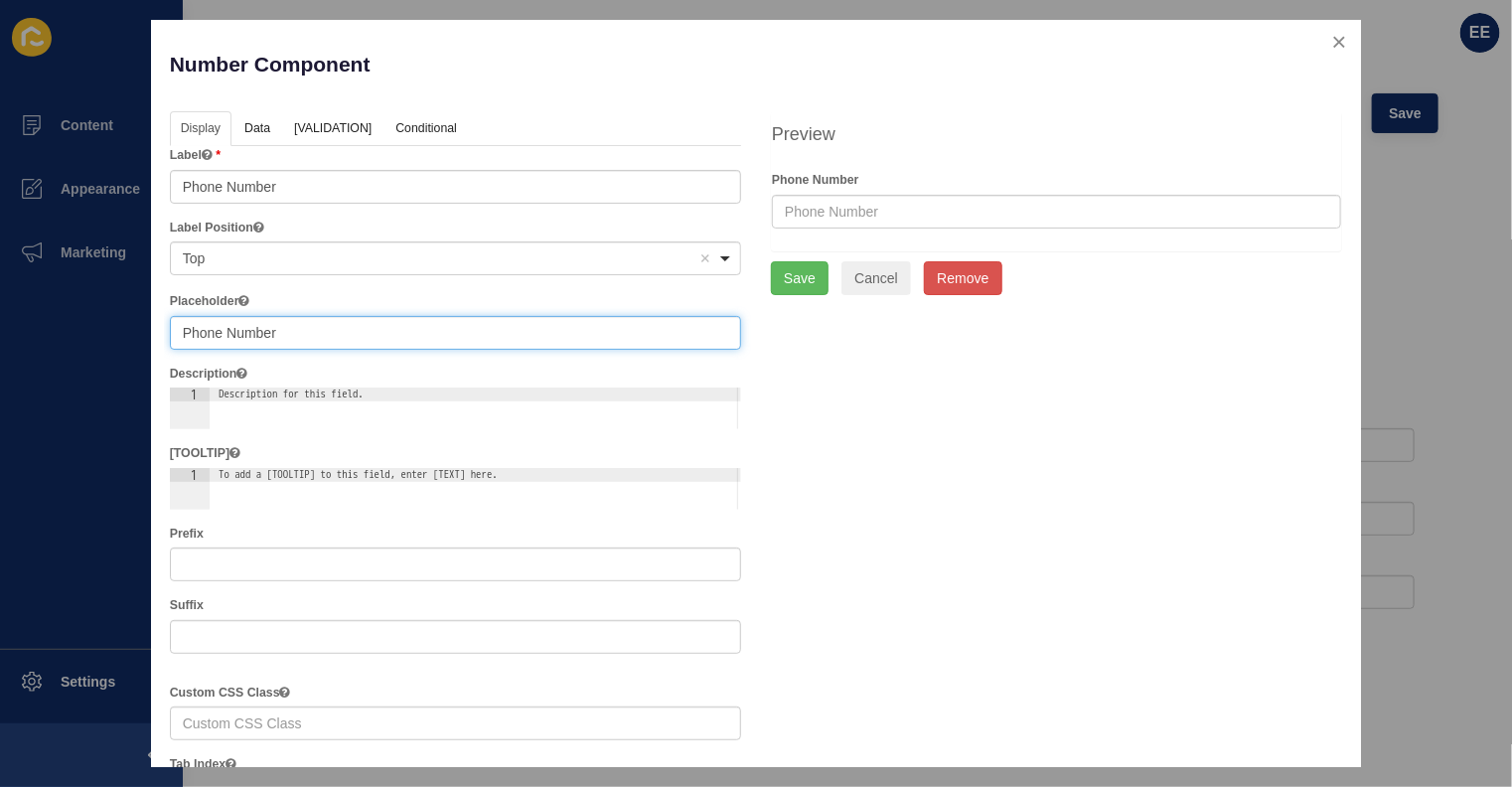 type on "Phone Number" 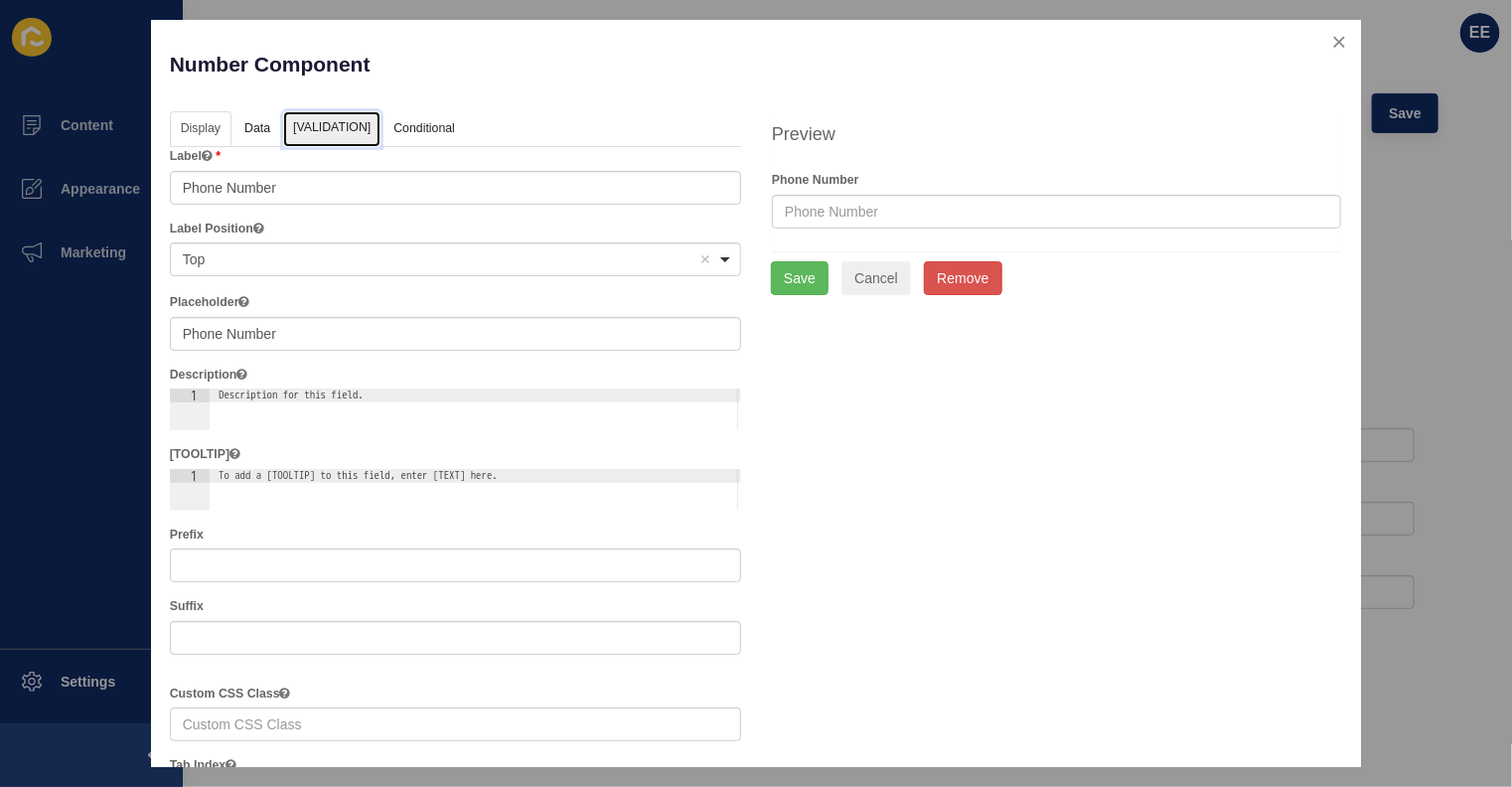 click on "[VALIDATION]" at bounding box center (332, 129) 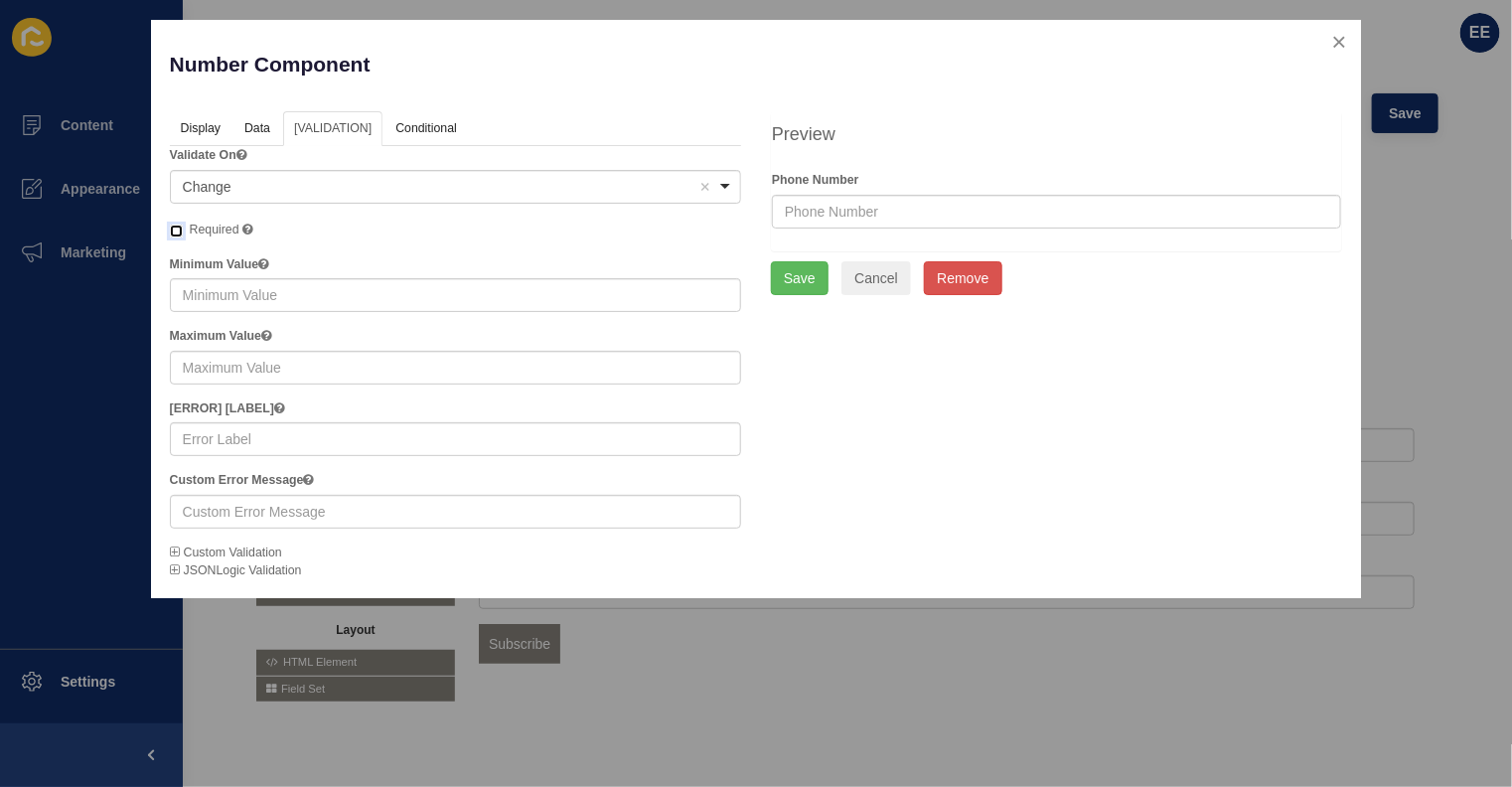 click on "Required" at bounding box center [176, 231] 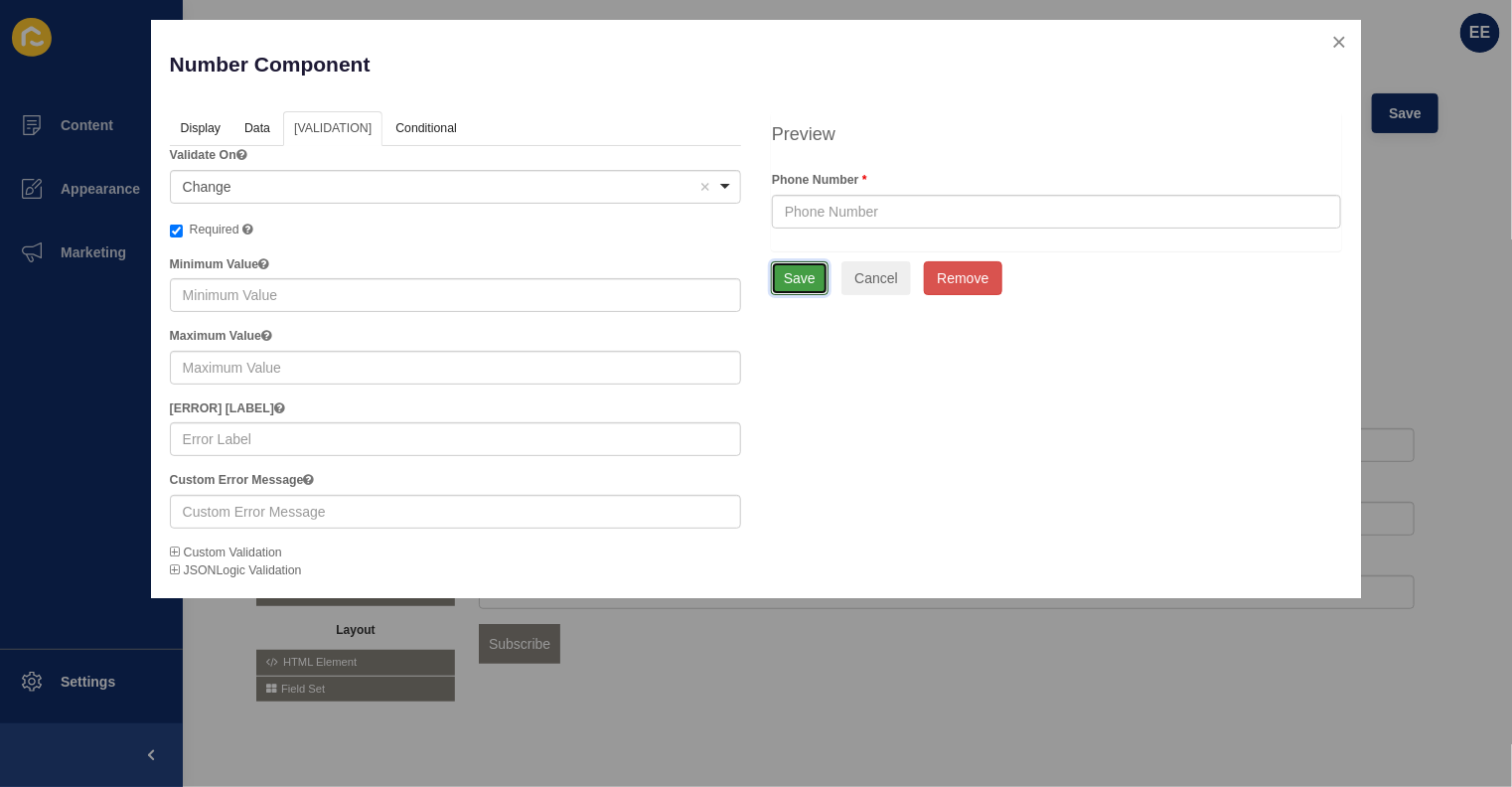 click on "Save" at bounding box center (800, 278) 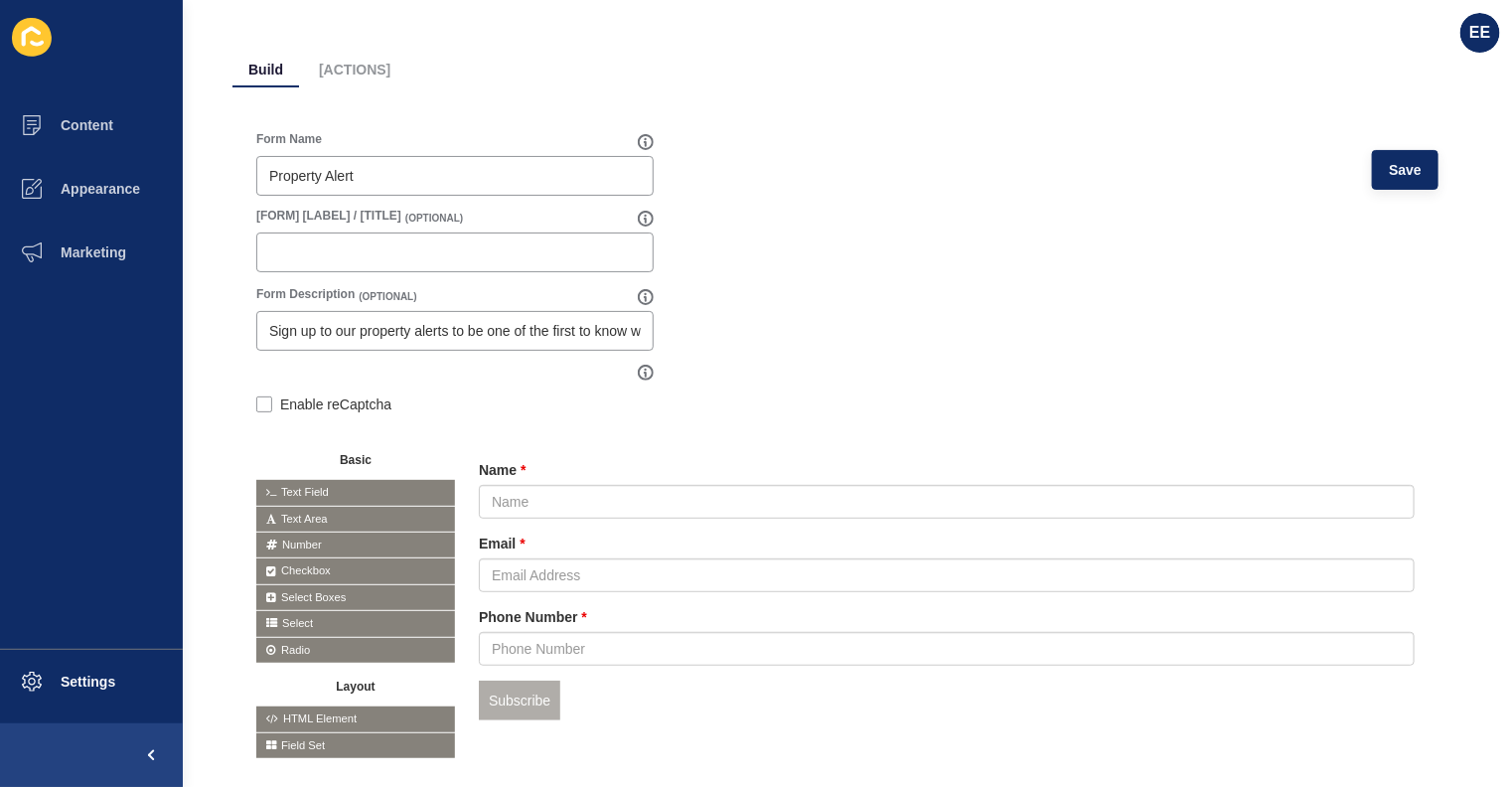 scroll, scrollTop: 81, scrollLeft: 0, axis: vertical 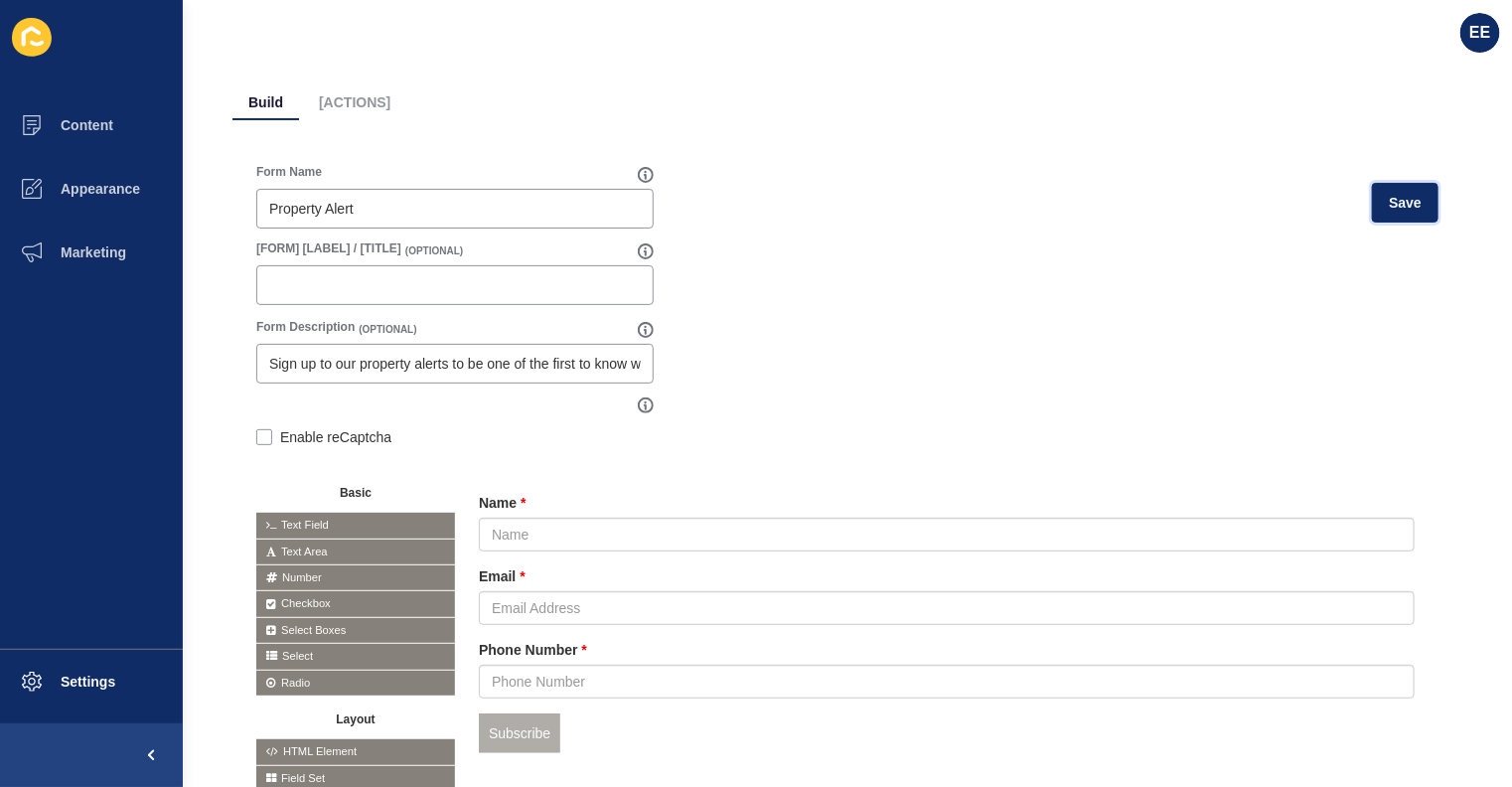 click on "Save" at bounding box center (1405, 203) 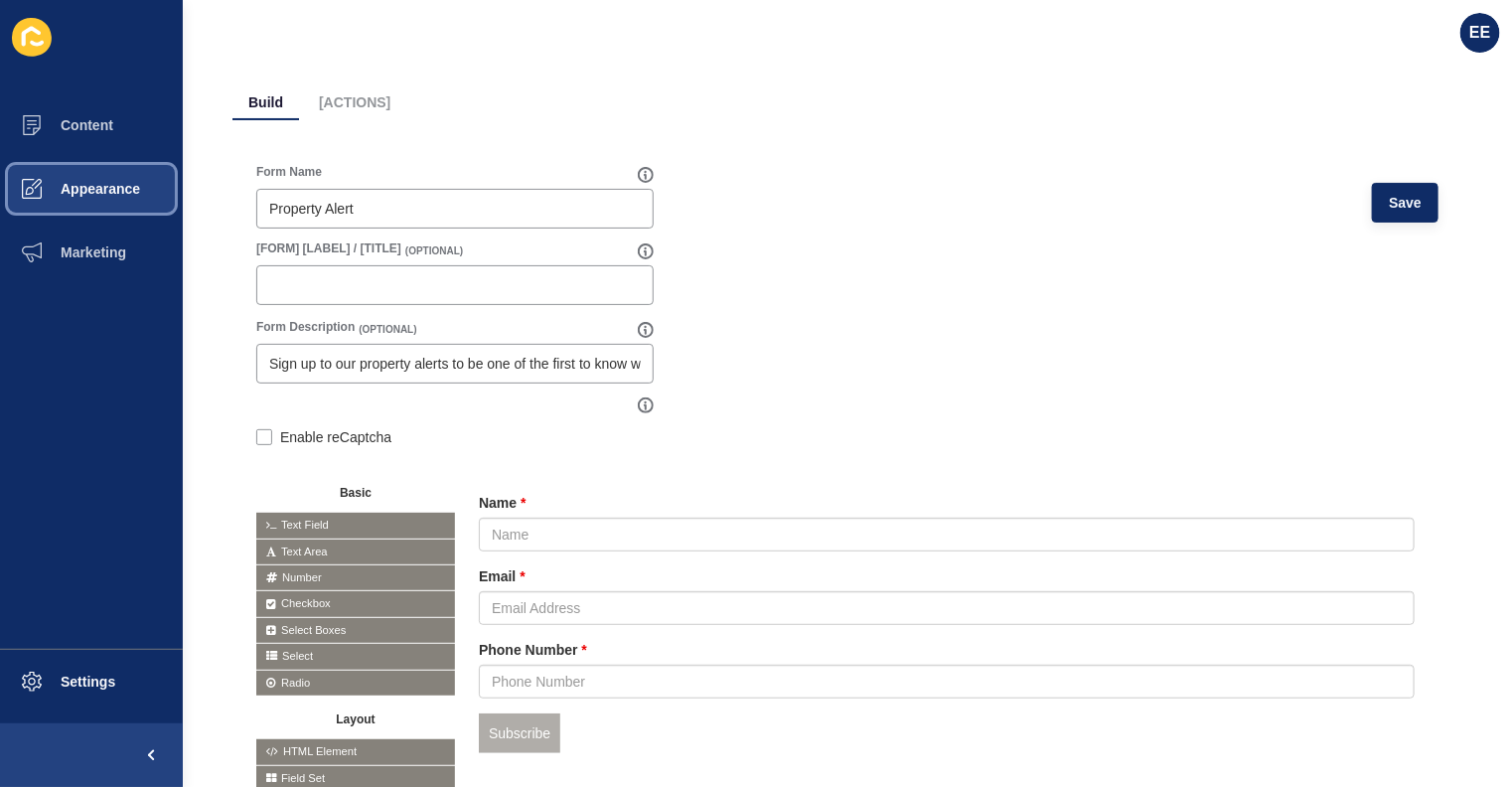 click on "Appearance" at bounding box center [69, 189] 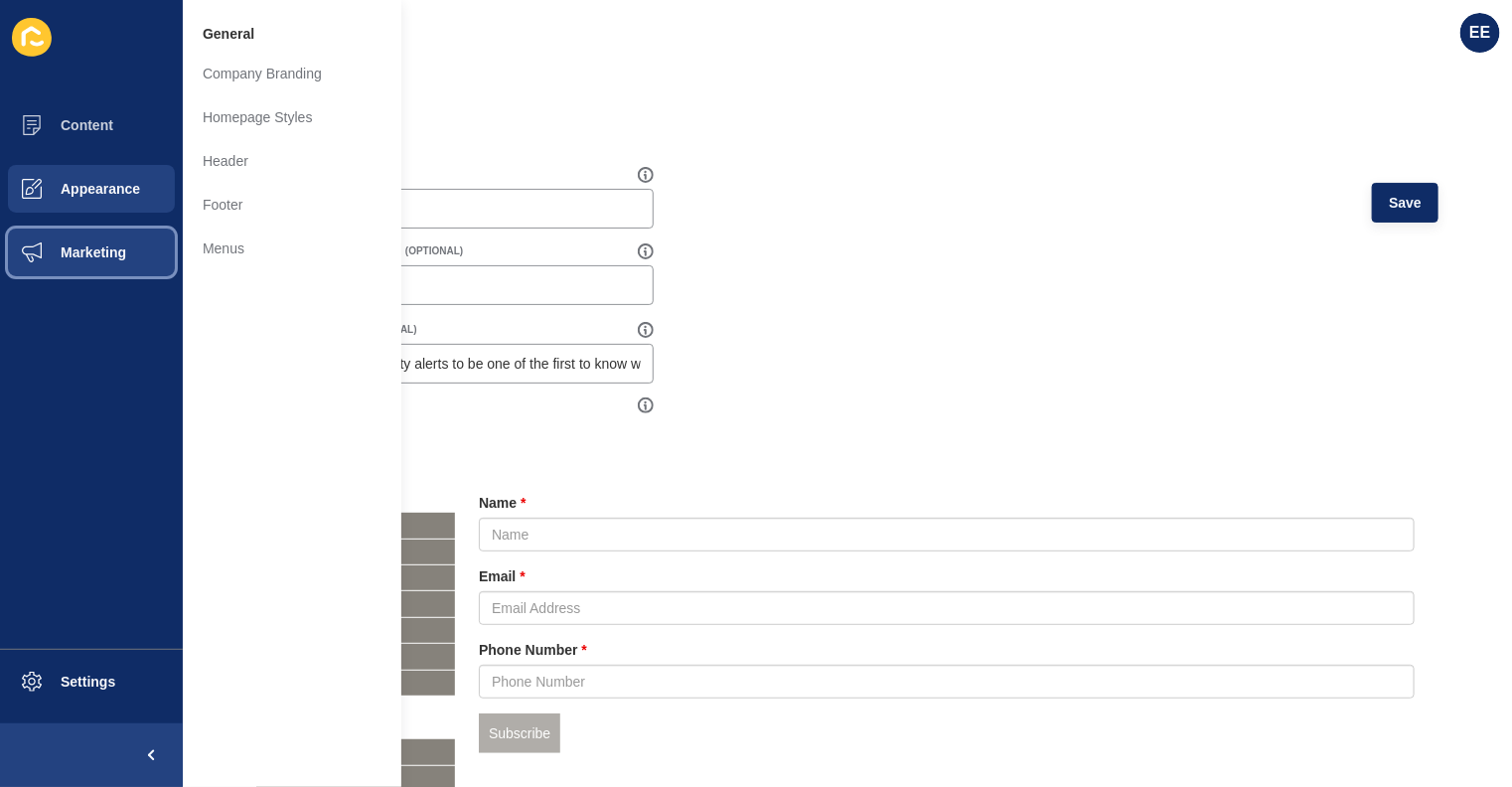click on "Marketing" at bounding box center [91, 252] 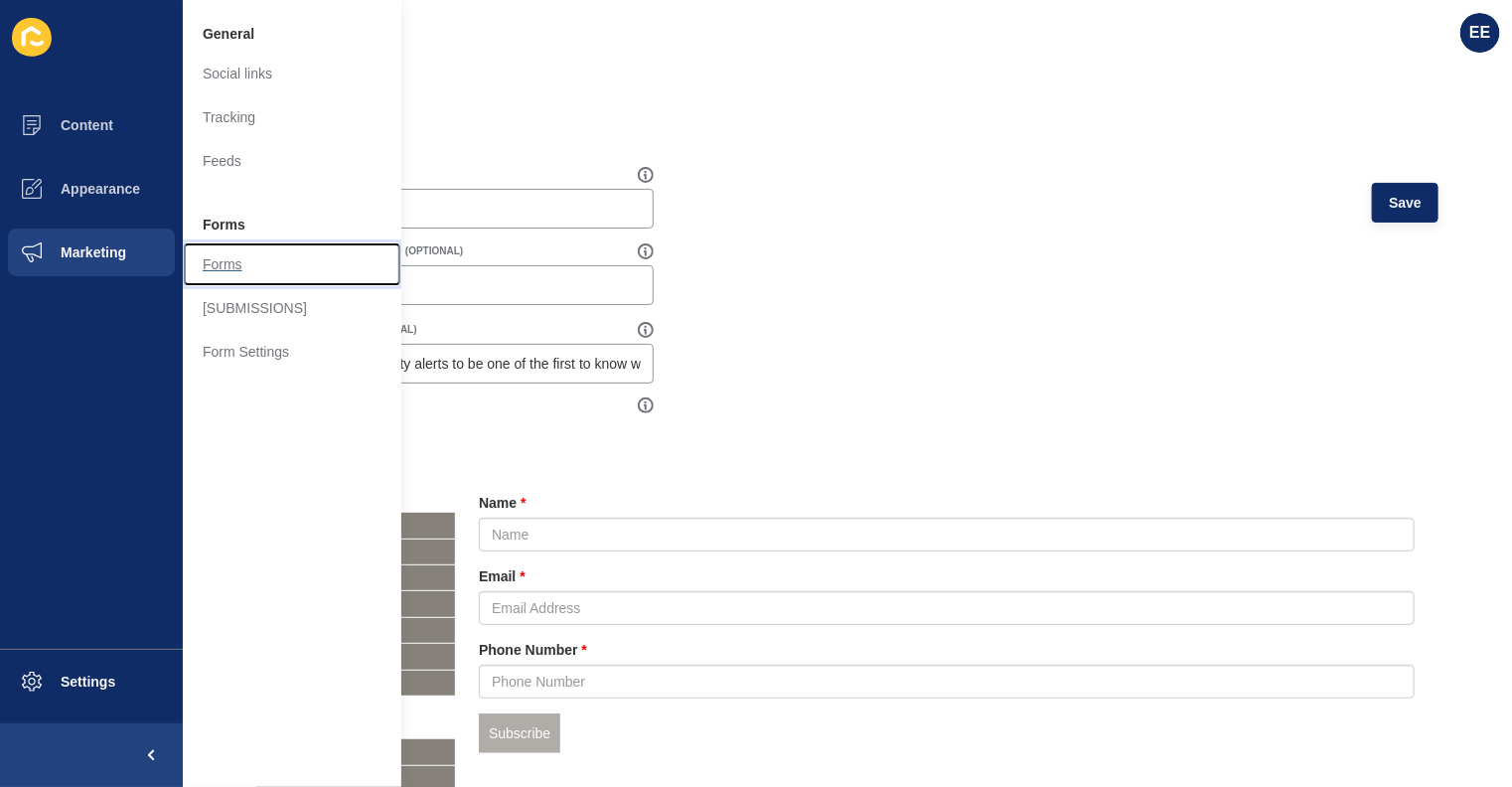 click on "Forms" at bounding box center (292, 264) 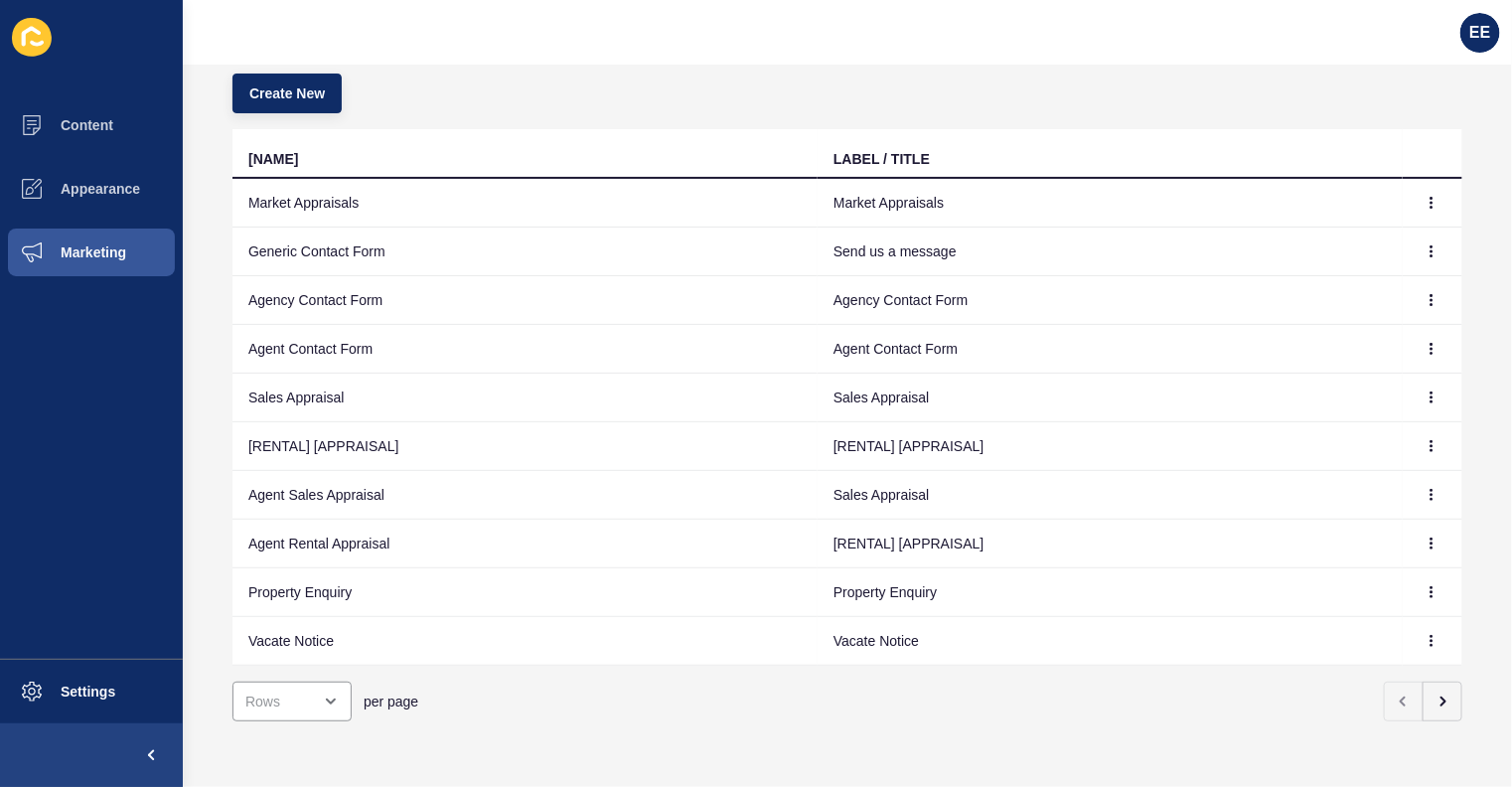 scroll, scrollTop: 145, scrollLeft: 0, axis: vertical 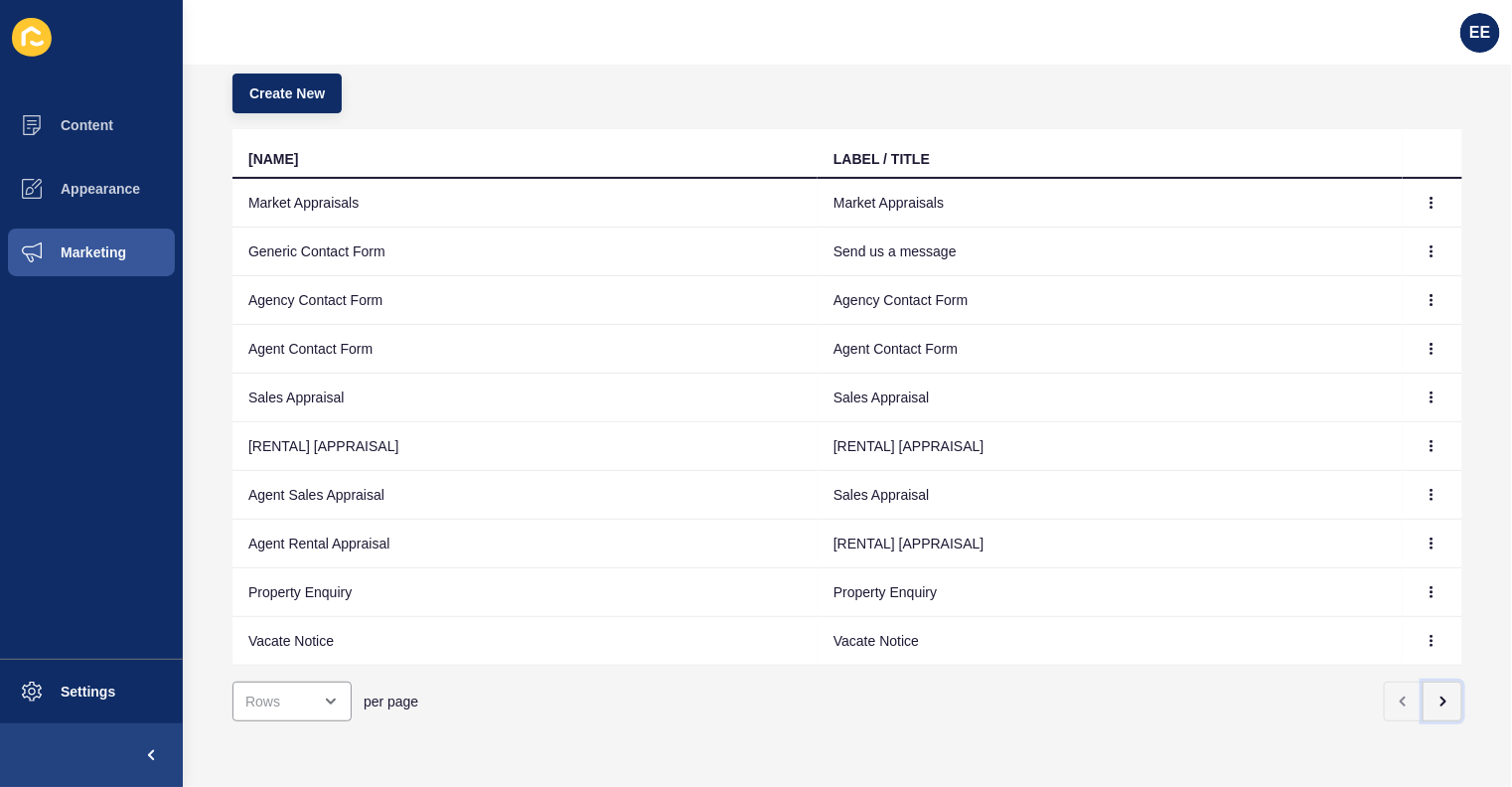 click at bounding box center [1442, 702] 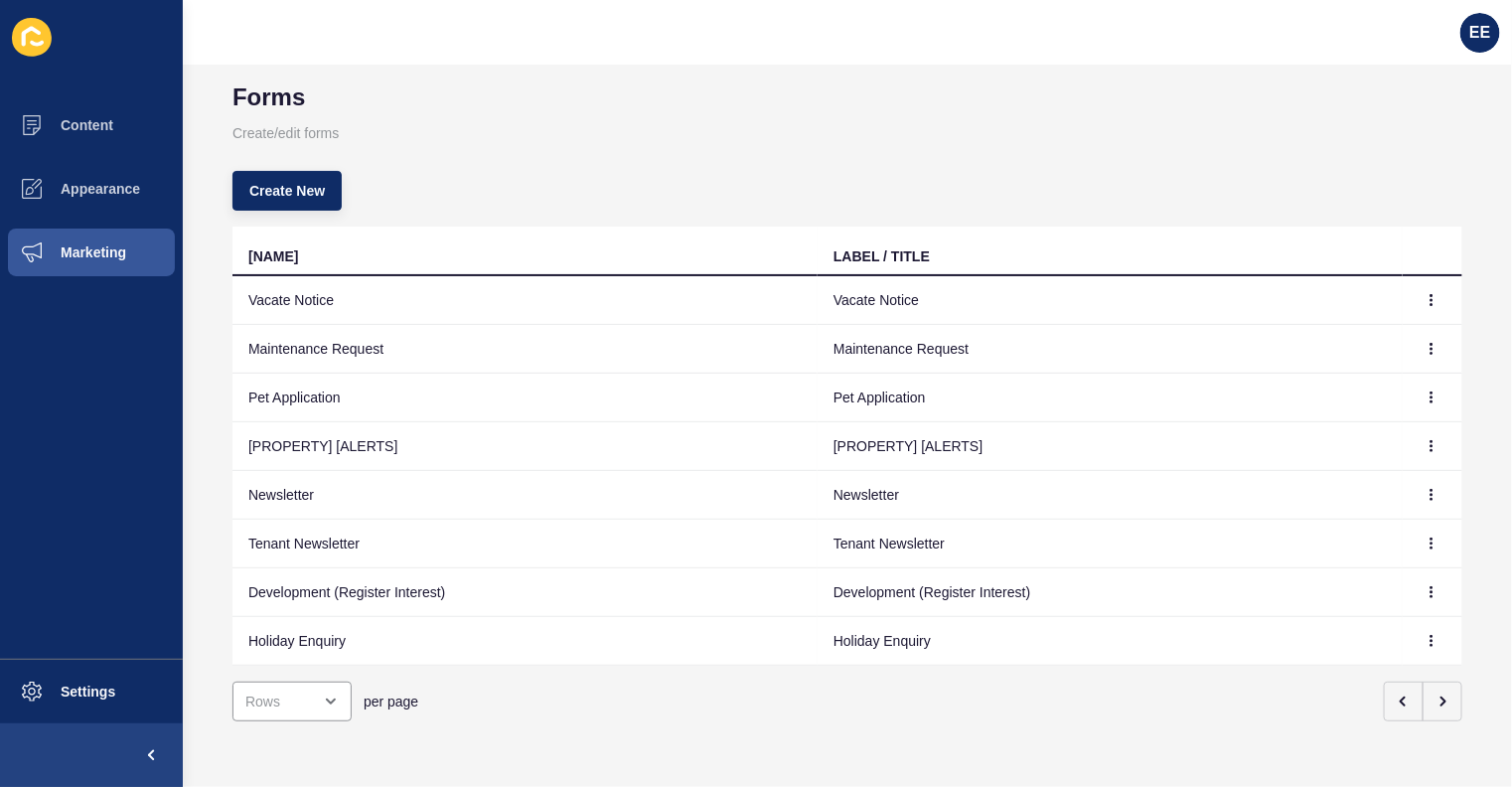 scroll, scrollTop: 48, scrollLeft: 0, axis: vertical 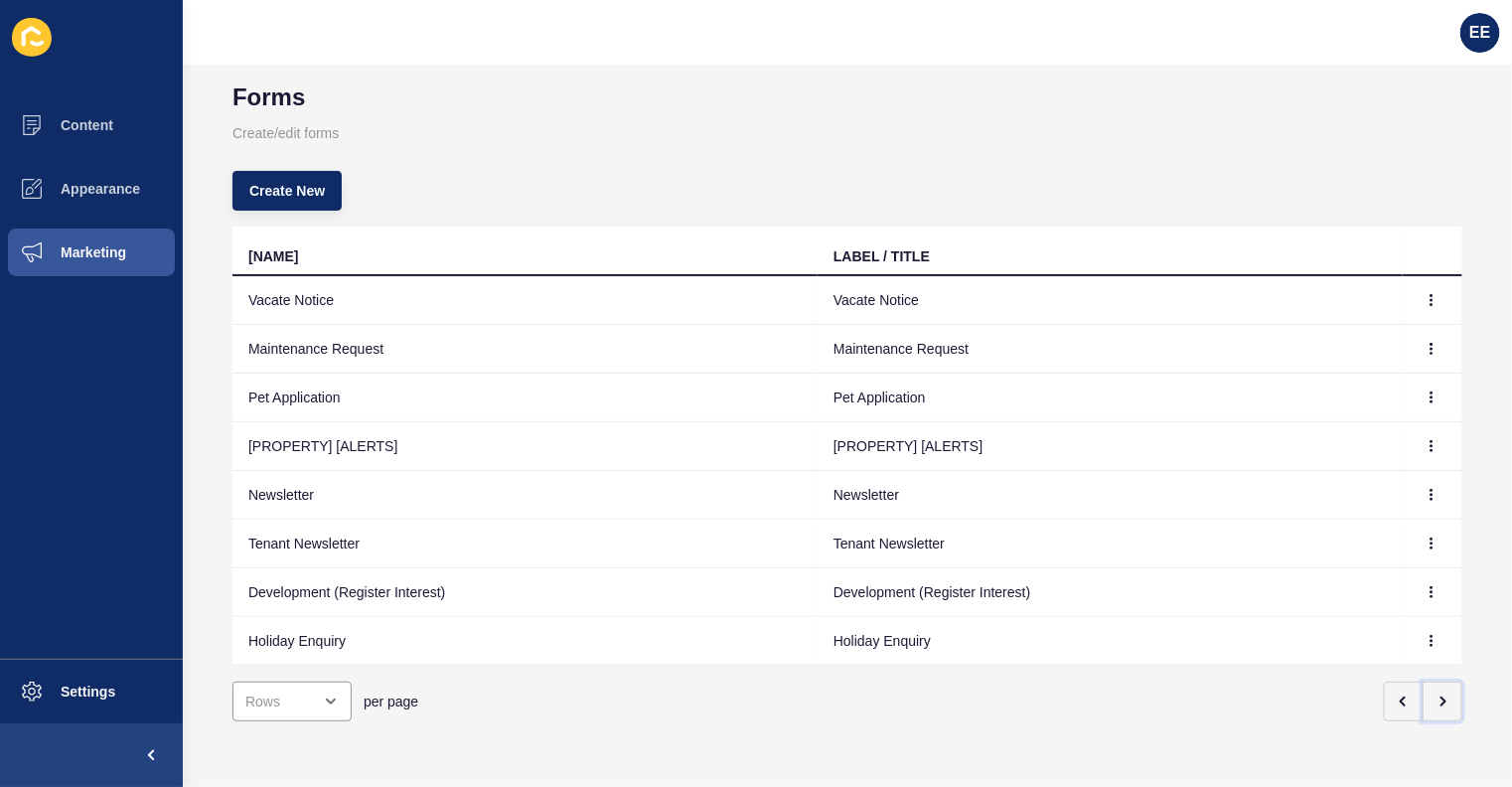 click at bounding box center (1442, 702) 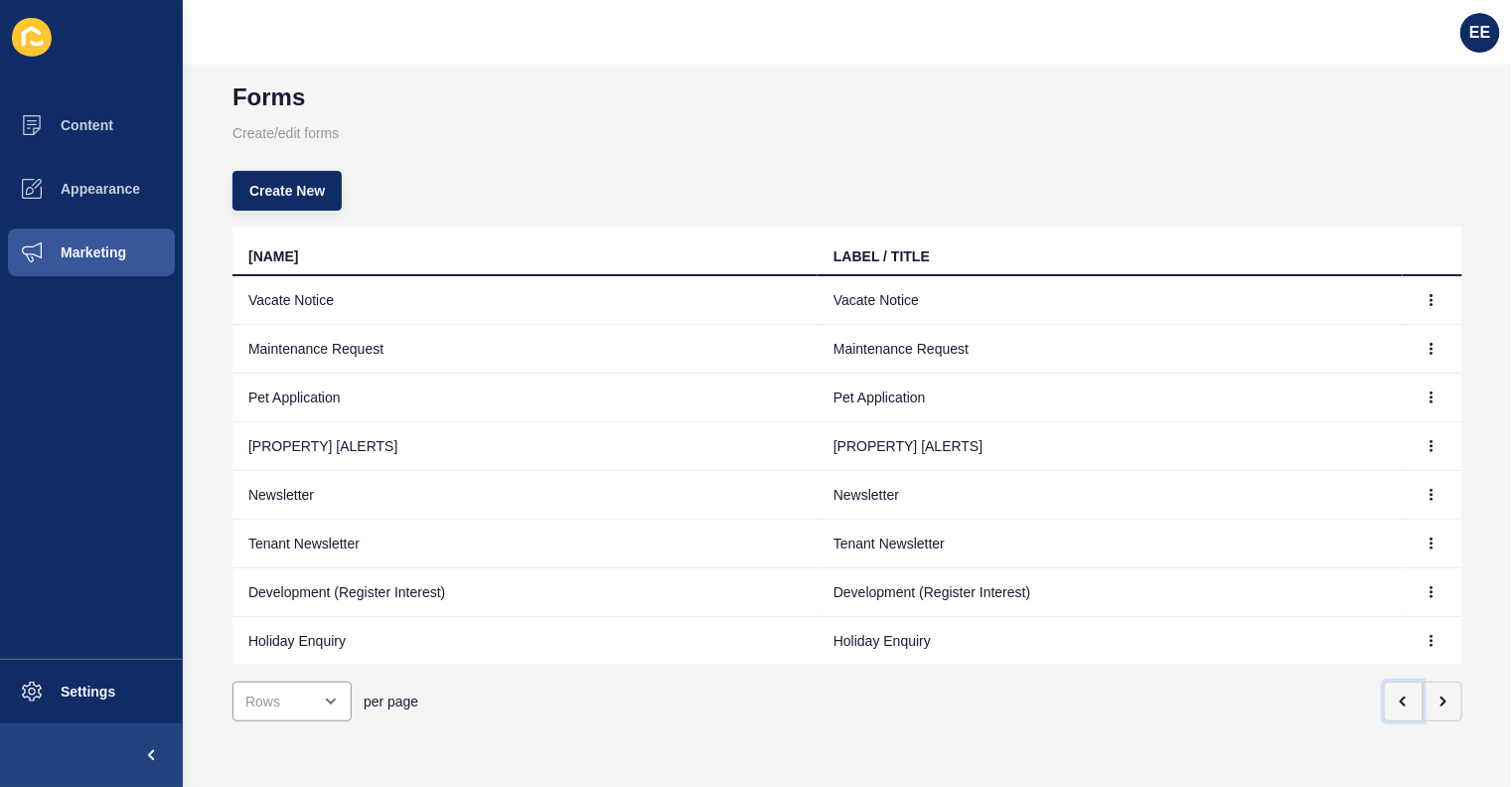 click at bounding box center [1404, 702] 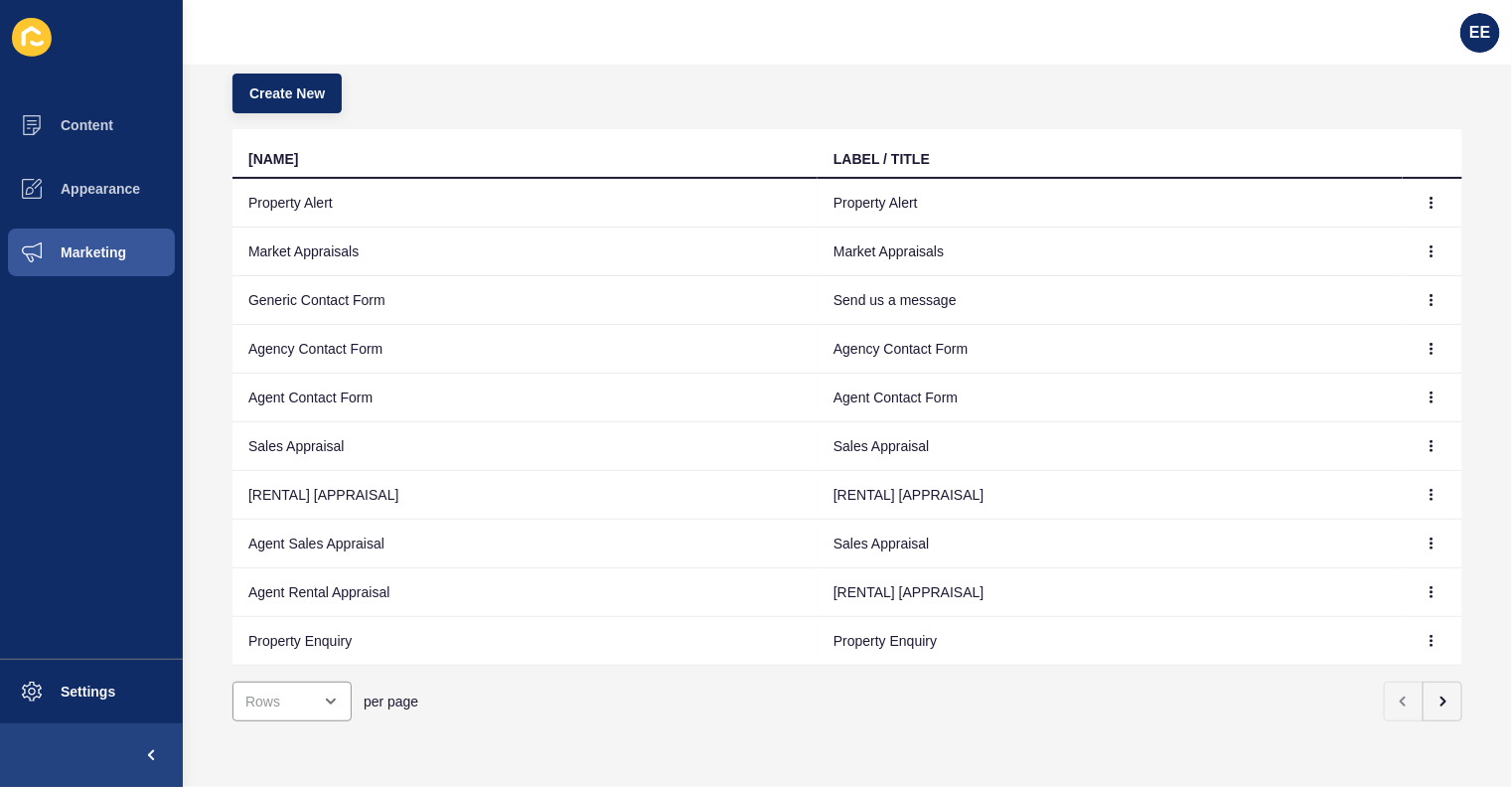 scroll, scrollTop: 145, scrollLeft: 0, axis: vertical 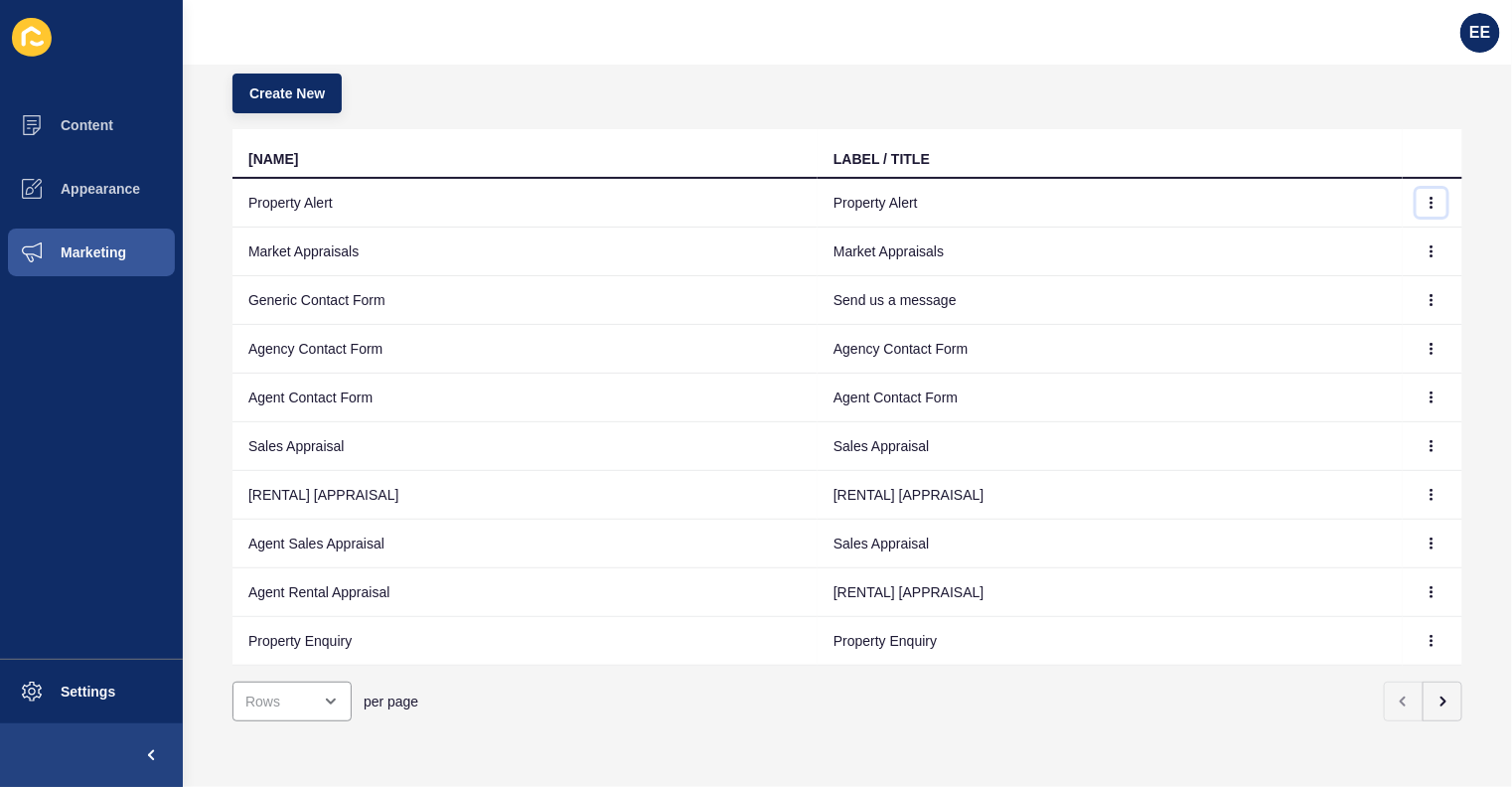 click at bounding box center (1432, 203) 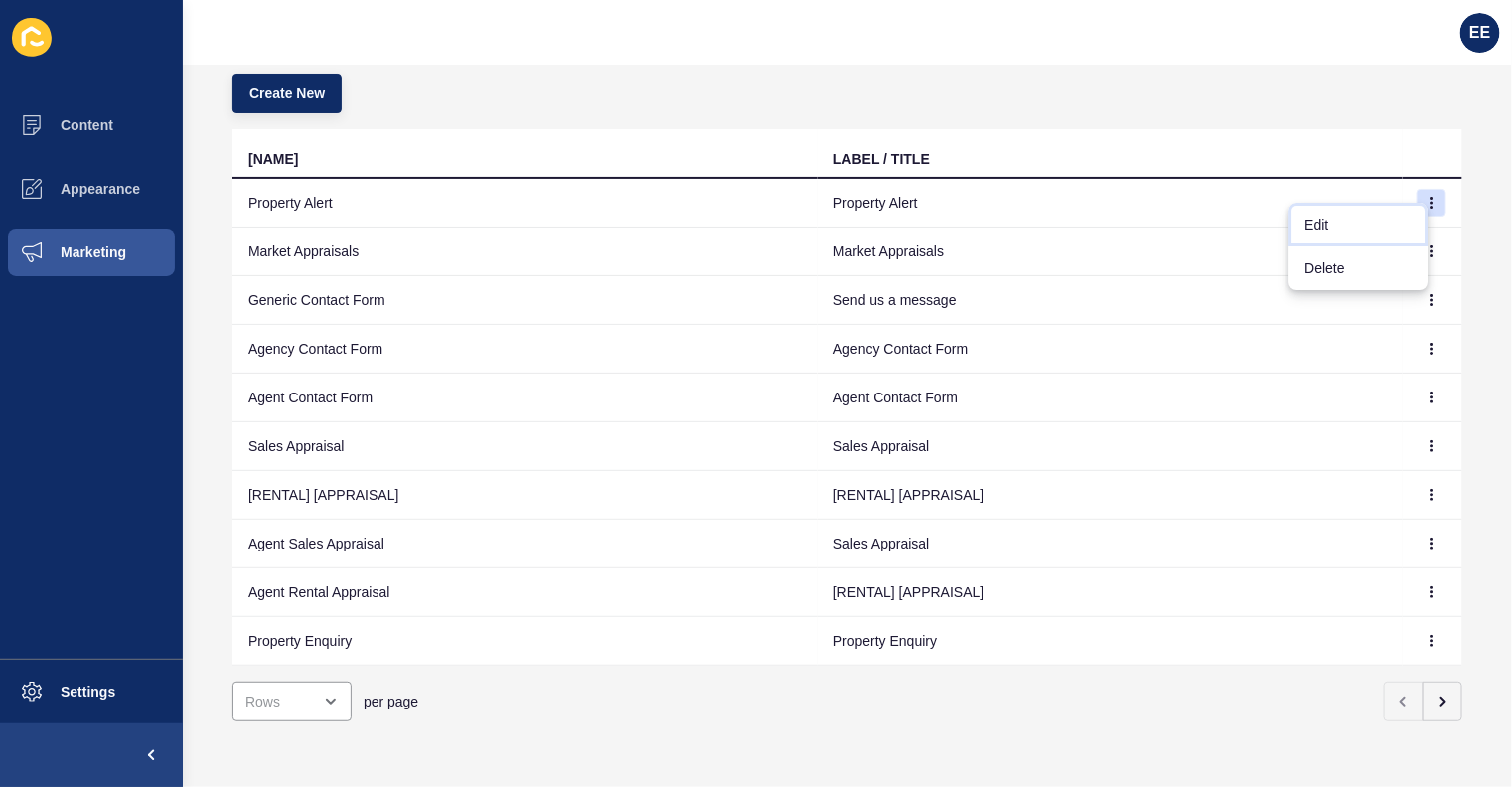 click on "Edit" at bounding box center (1359, 225) 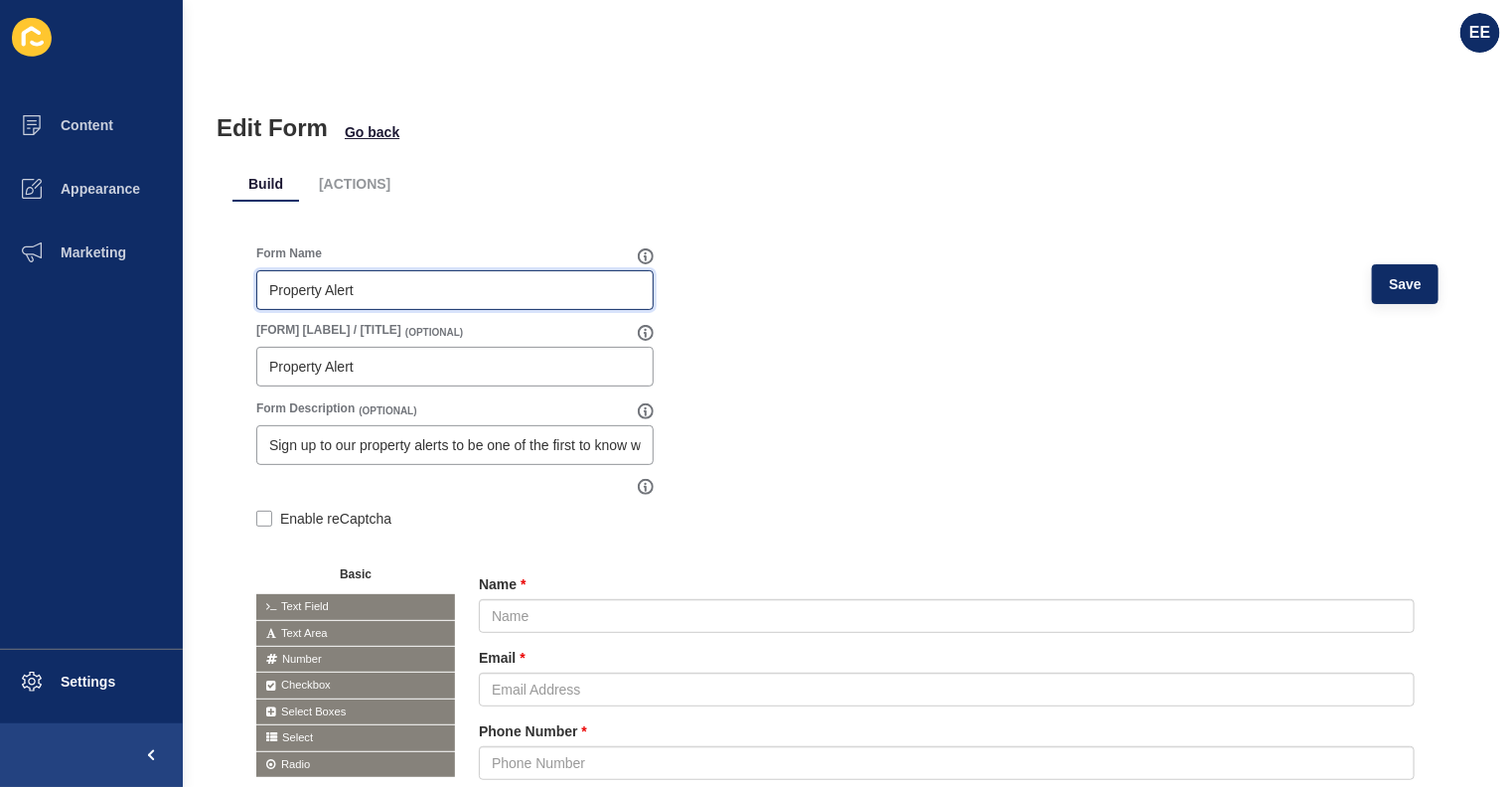 click on "Property Alert" at bounding box center [455, 290] 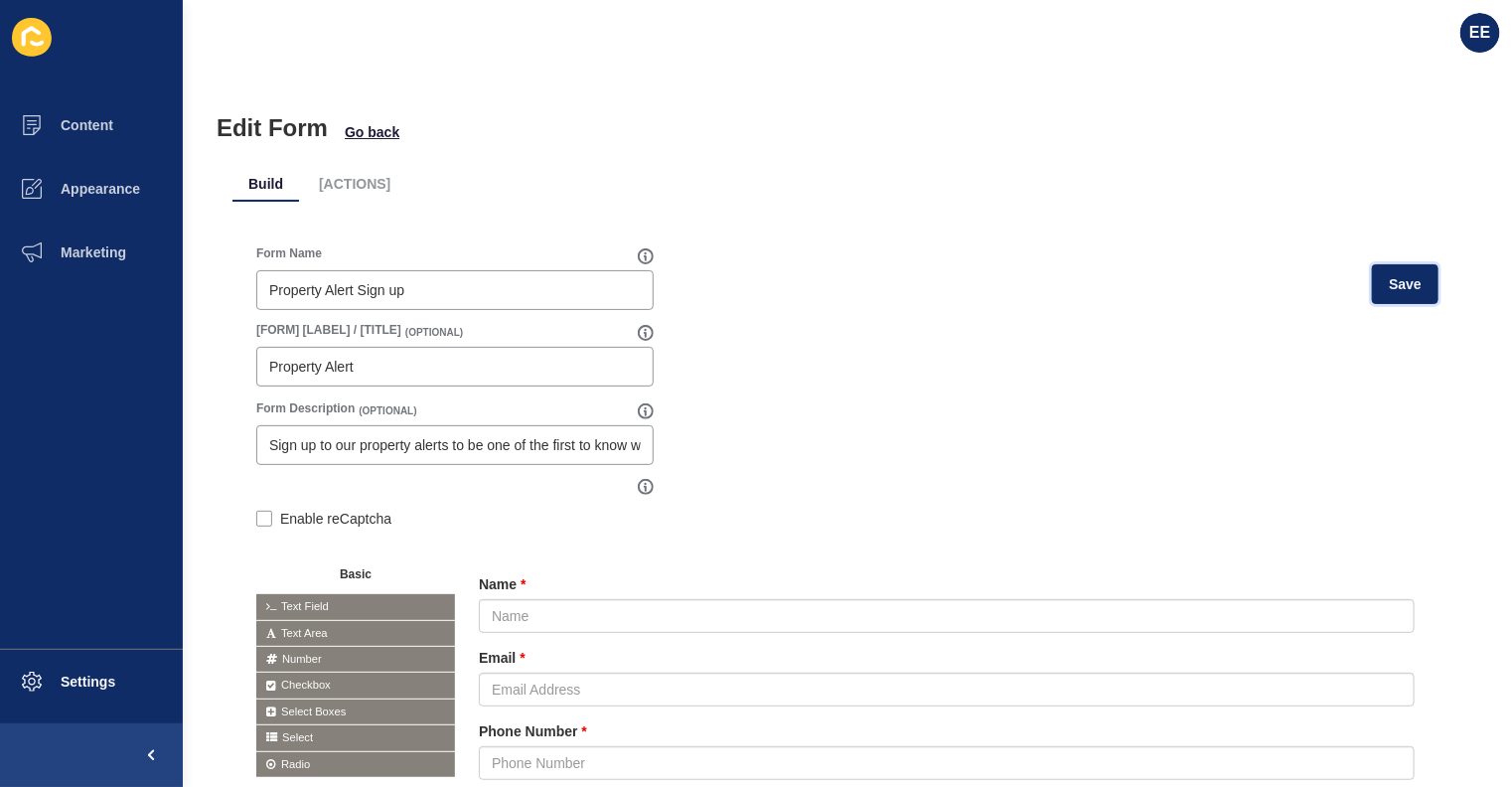 click on "Save" at bounding box center (1405, 284) 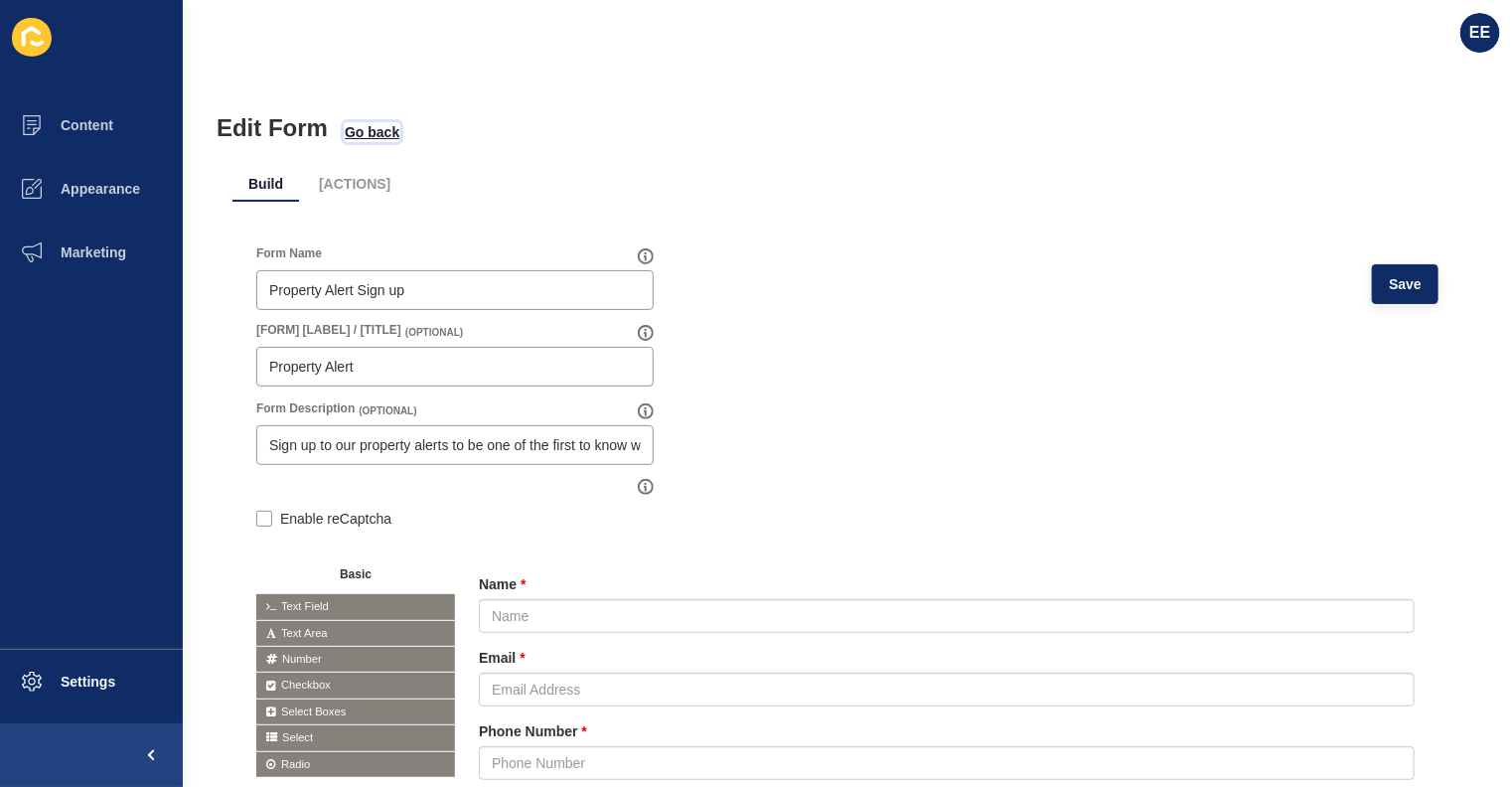 click on "Go back" at bounding box center (372, 132) 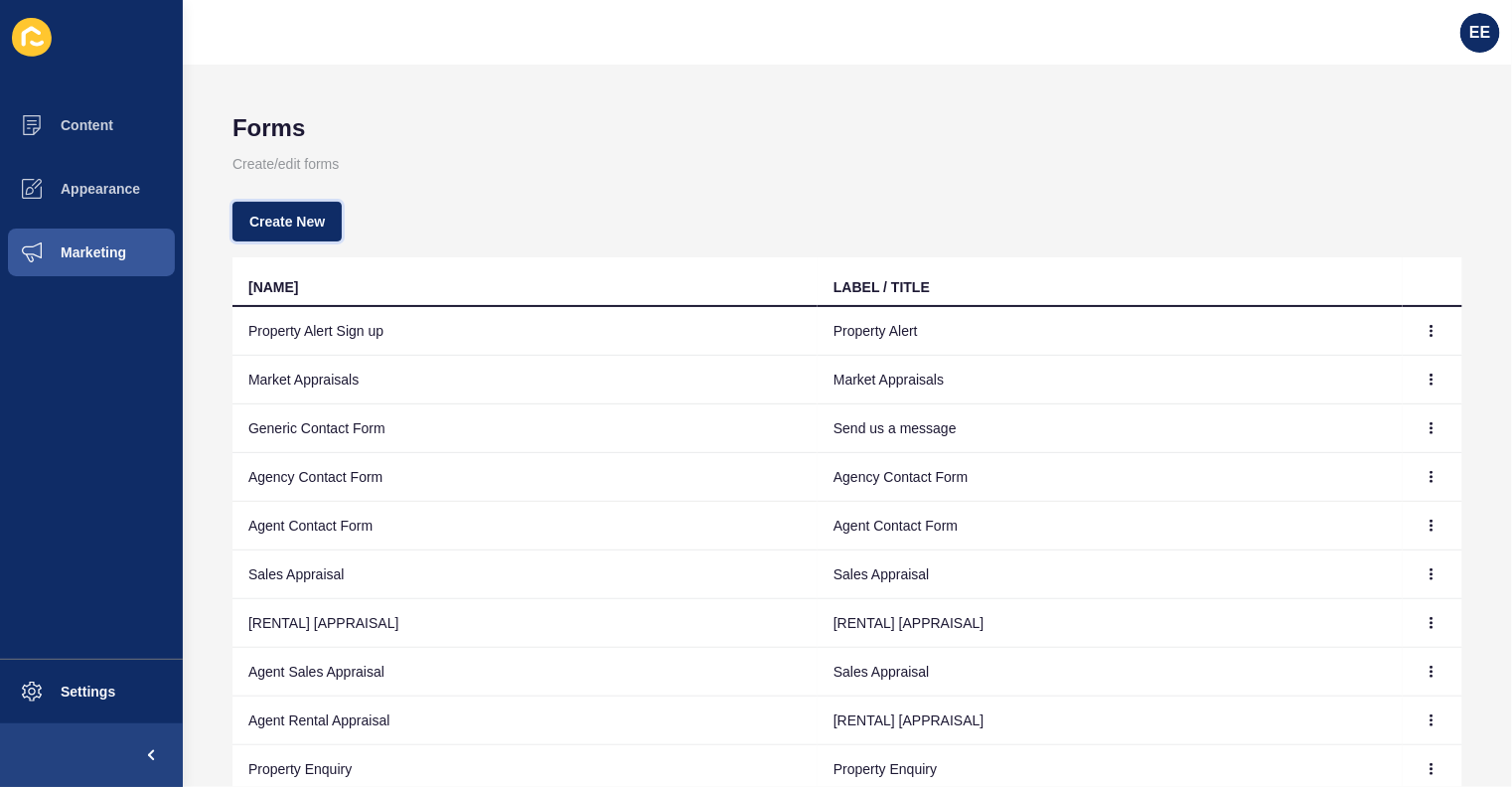 click on "Create New" at bounding box center (287, 222) 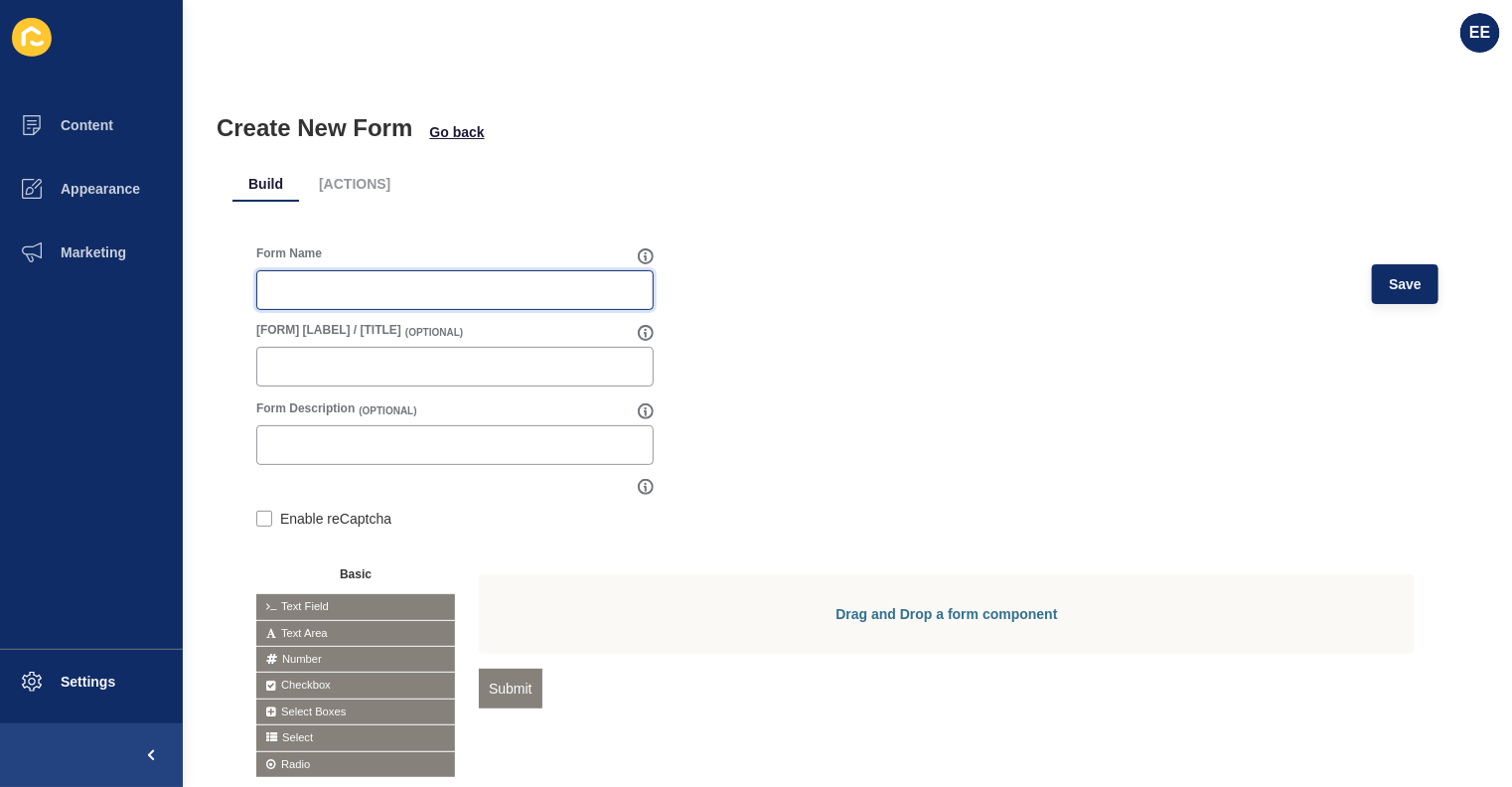 click on "Form Name" at bounding box center (455, 290) 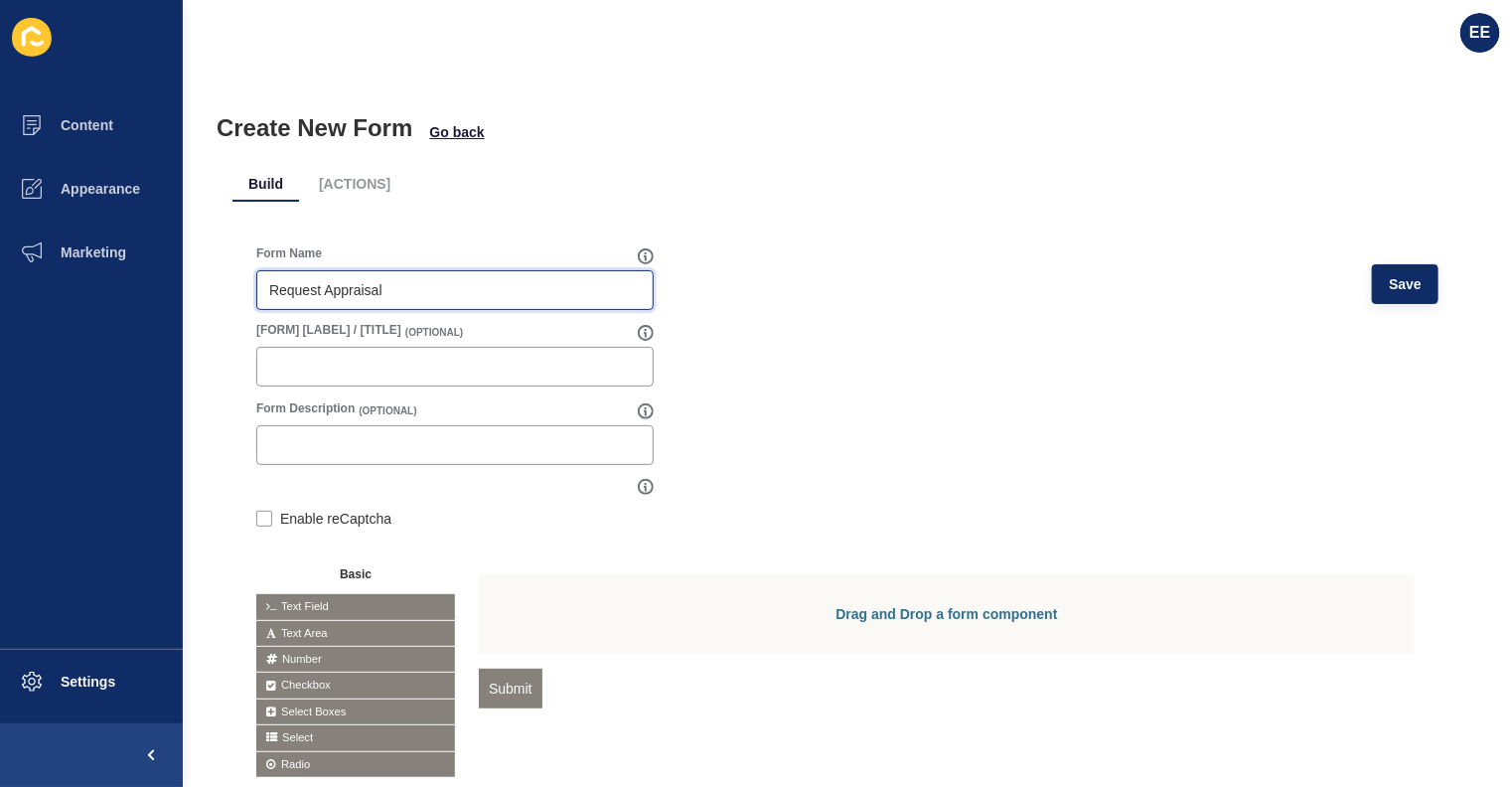 type on "Request Appraisal" 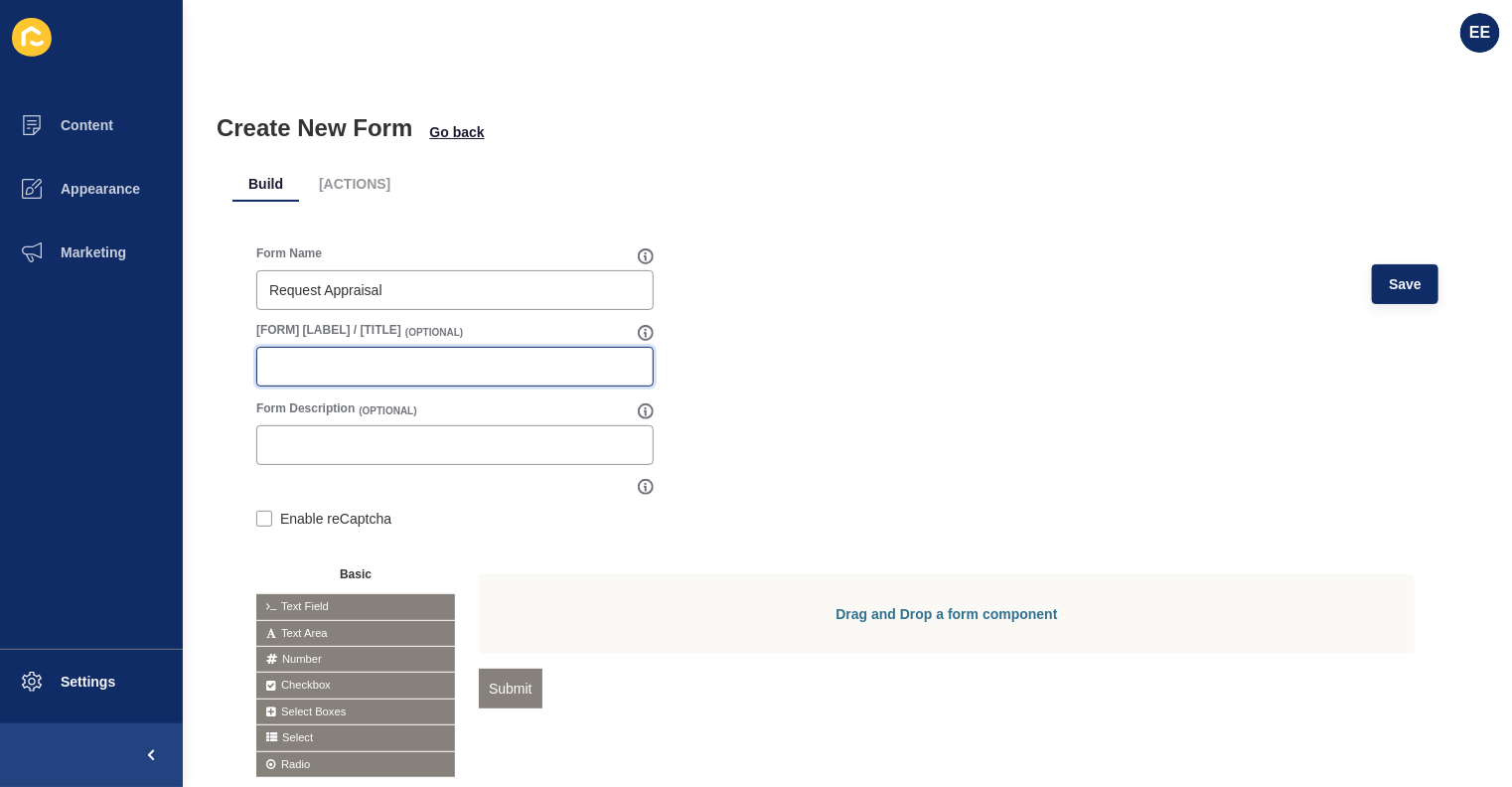 click on "[FORM] [LABEL] / [TITLE]" at bounding box center (455, 367) 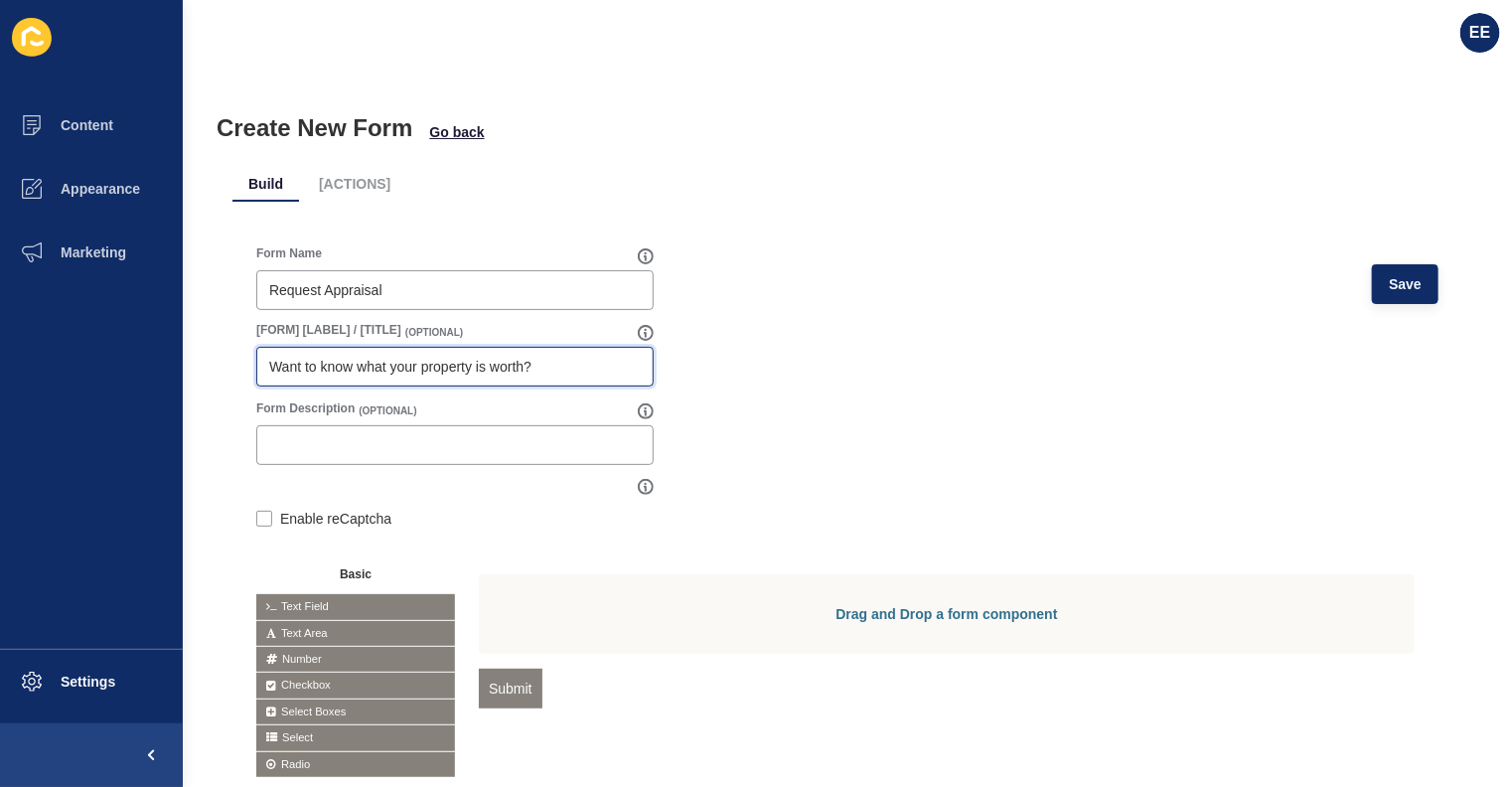 type on "Want to know what your property is worth?" 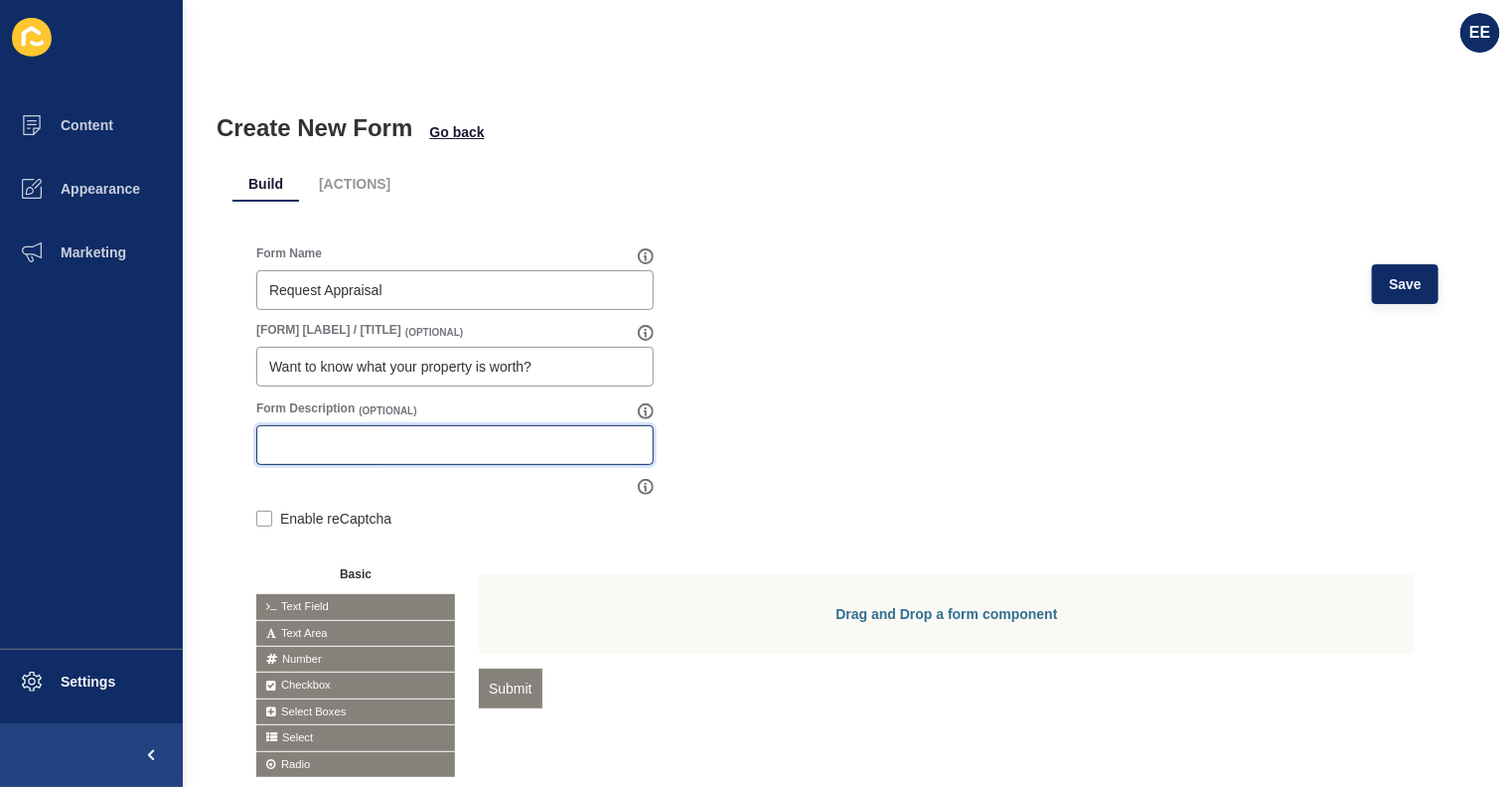 click on "Form Description" at bounding box center (455, 445) 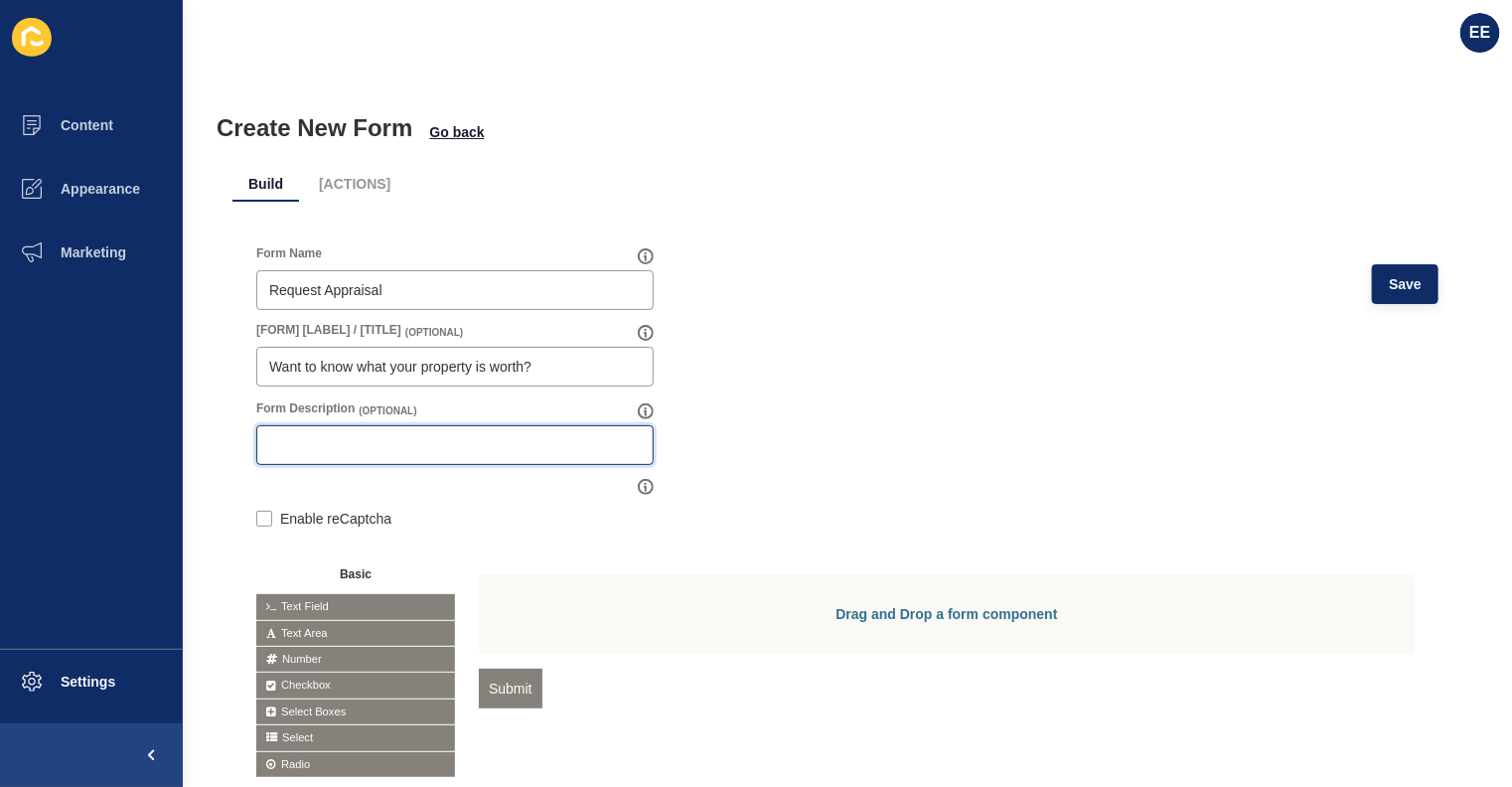 paste on "Receive a commitment free appraisal today!" 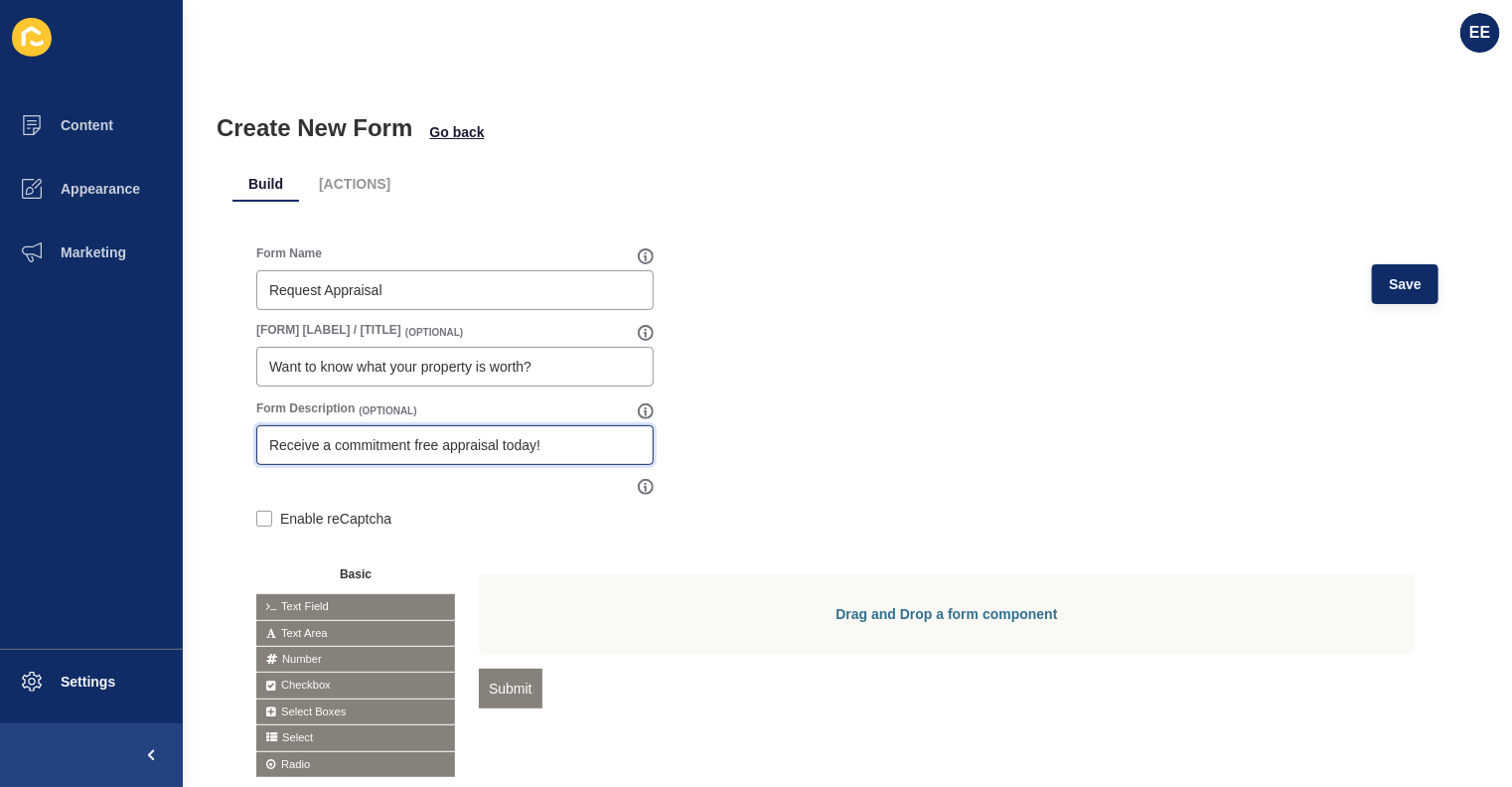 click on "Receive a commitment free appraisal today!" at bounding box center [455, 445] 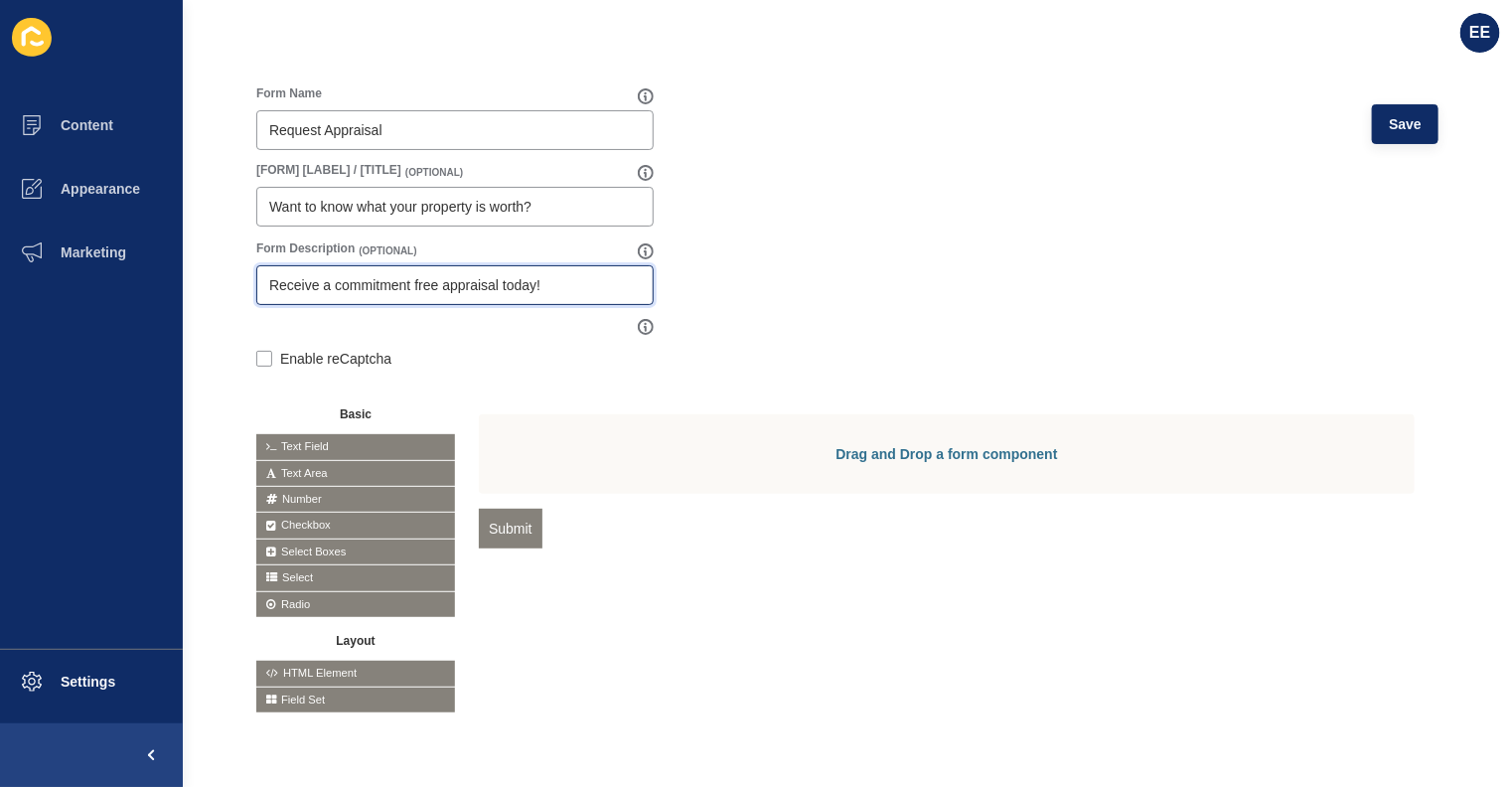 click at bounding box center [0, 0] 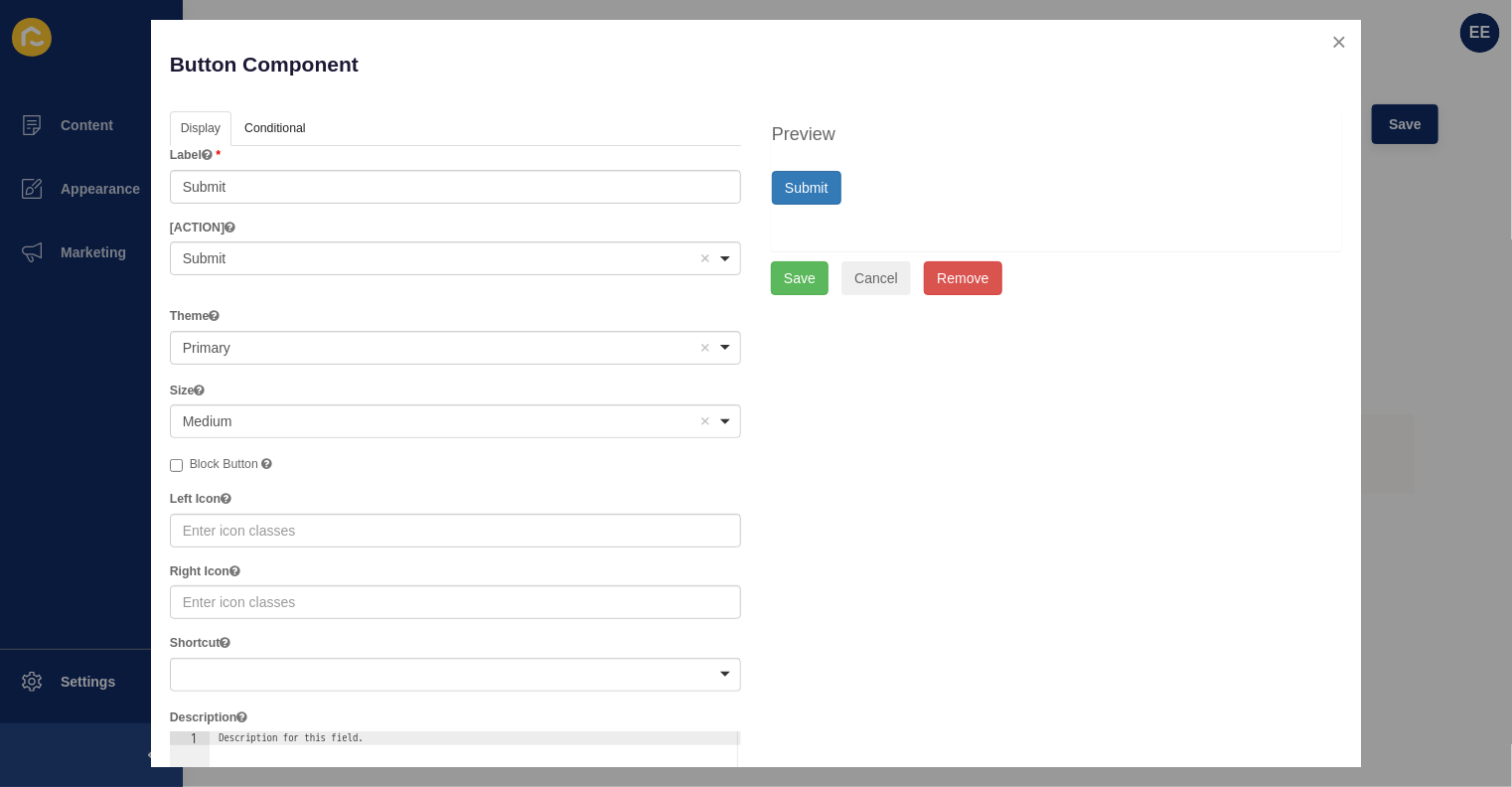 type on "Receive a commitment free appraisal today!" 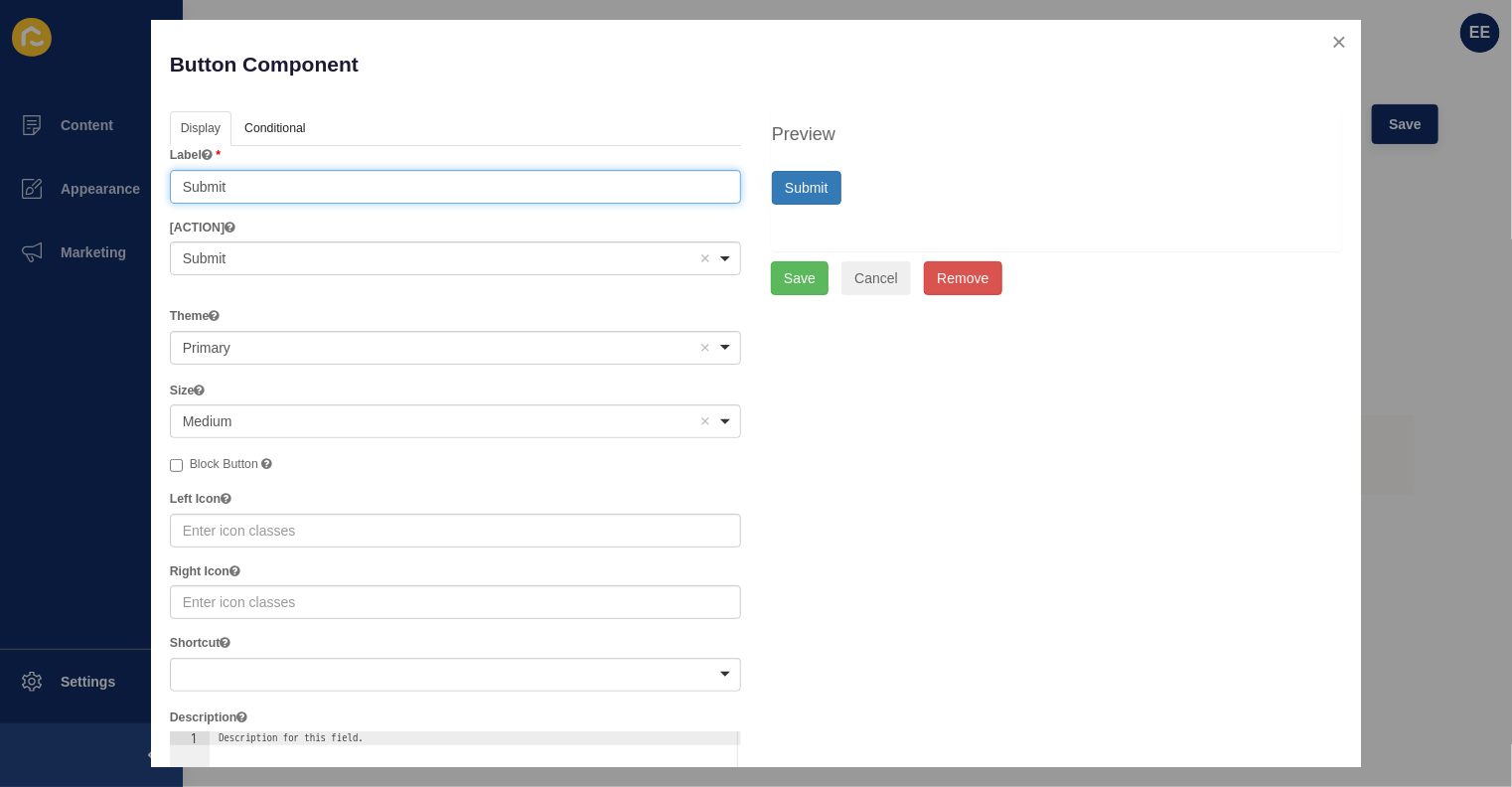 click on "Submit" at bounding box center [455, 187] 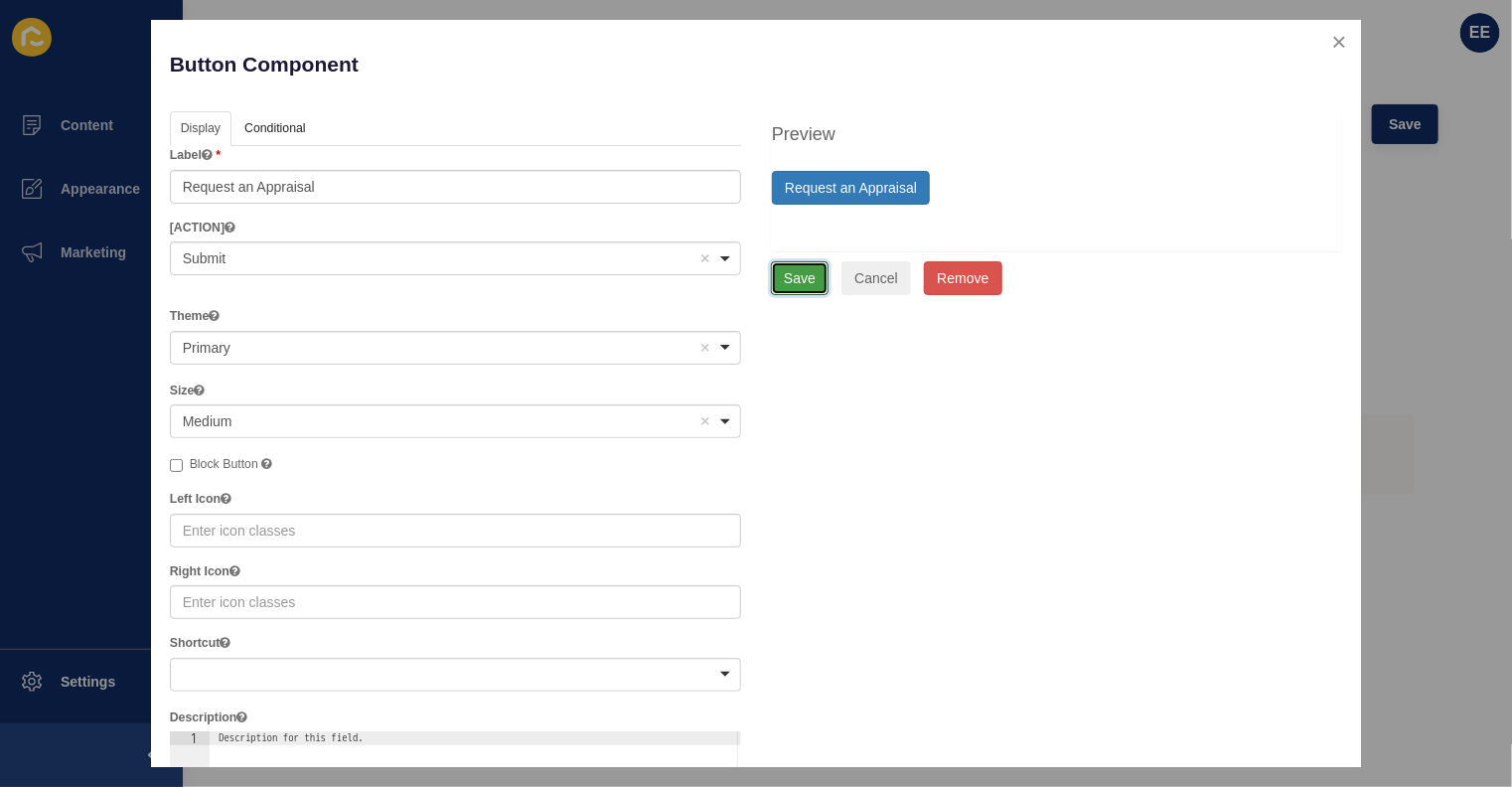click on "Save" at bounding box center (800, 278) 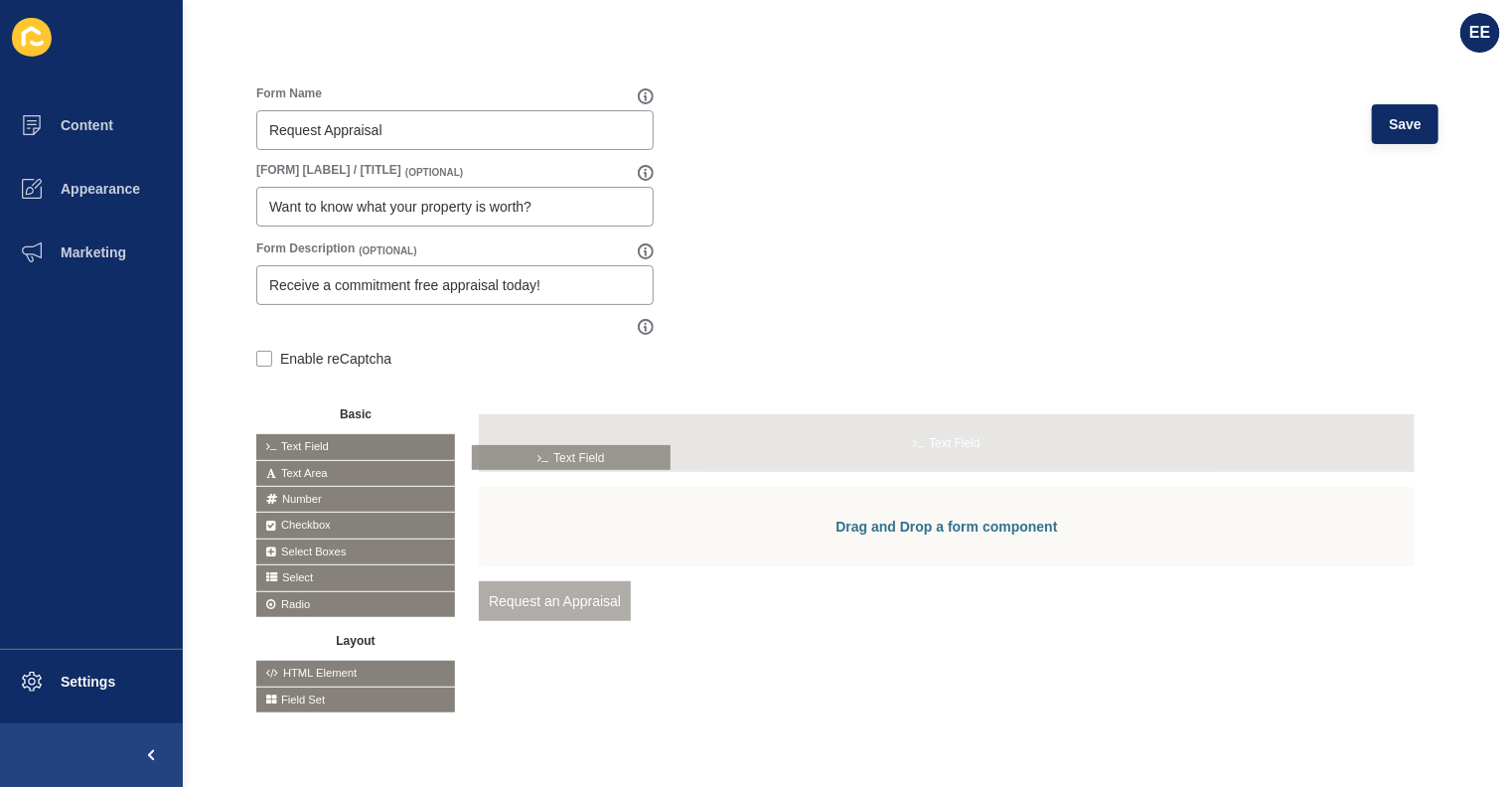 drag, startPoint x: 300, startPoint y: 422, endPoint x: 518, endPoint y: 452, distance: 220.05454 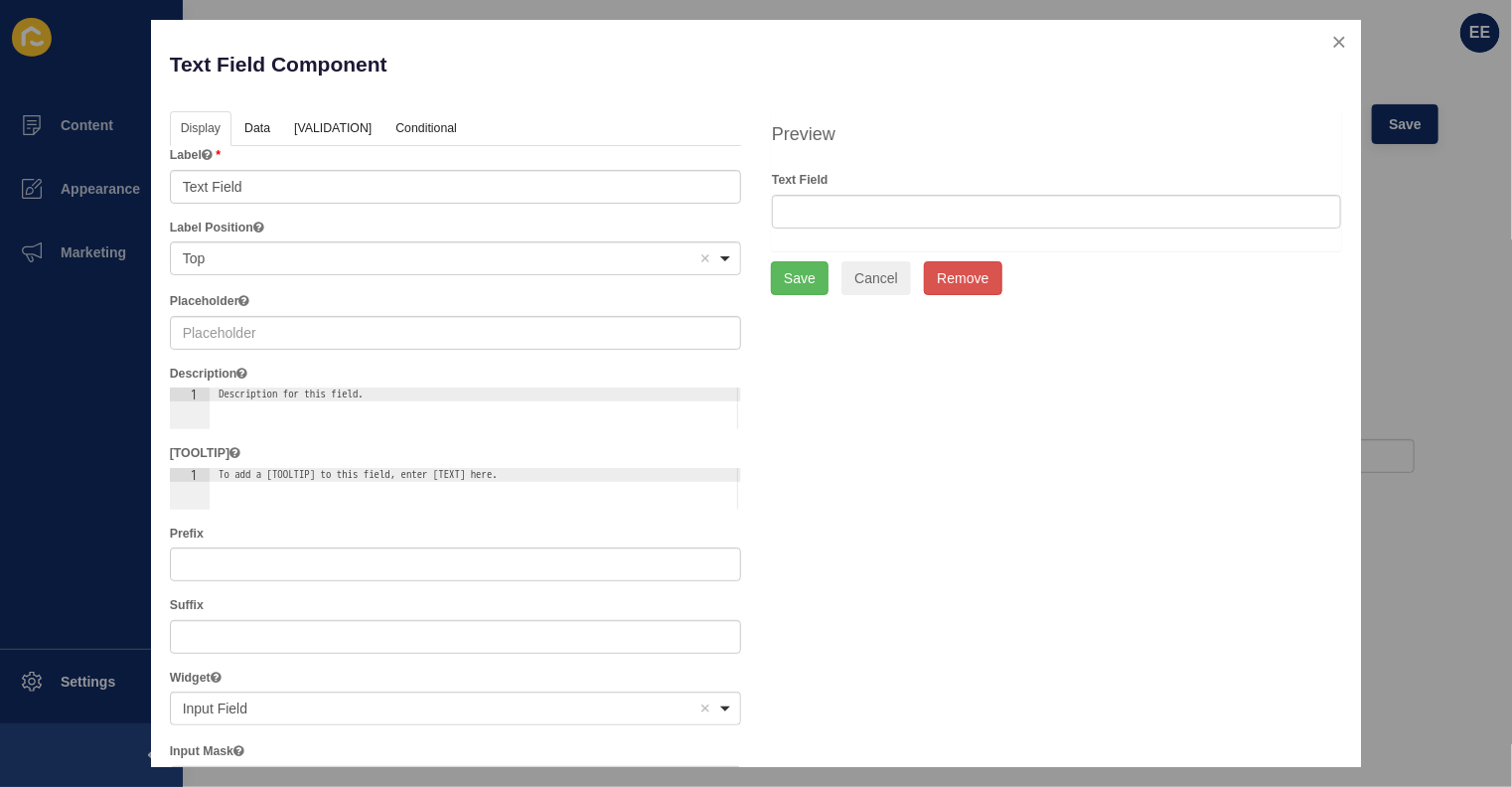 click on "Label
Text Field
Label Position
<span>Top</span> Top Remove item Top Left (Left-aligned) Left (Right-aligned) Right (Left-aligned) Right (Right-aligned) Bottom
Placeholder
Description
1 Description for this field.     הההההההההההההההההההההההההההההההההההההההההההההההההההההההההההההההההההההההההההההההההההההההההההההההההההההההההההההההההההההההההההההההההההההההההההההההההההההההההההההההההההההההההההההההההההההההההההההההההההההההההההההההההההההההההההההההההההההההההההההההההההההההההההההההה" at bounding box center (455, 743) 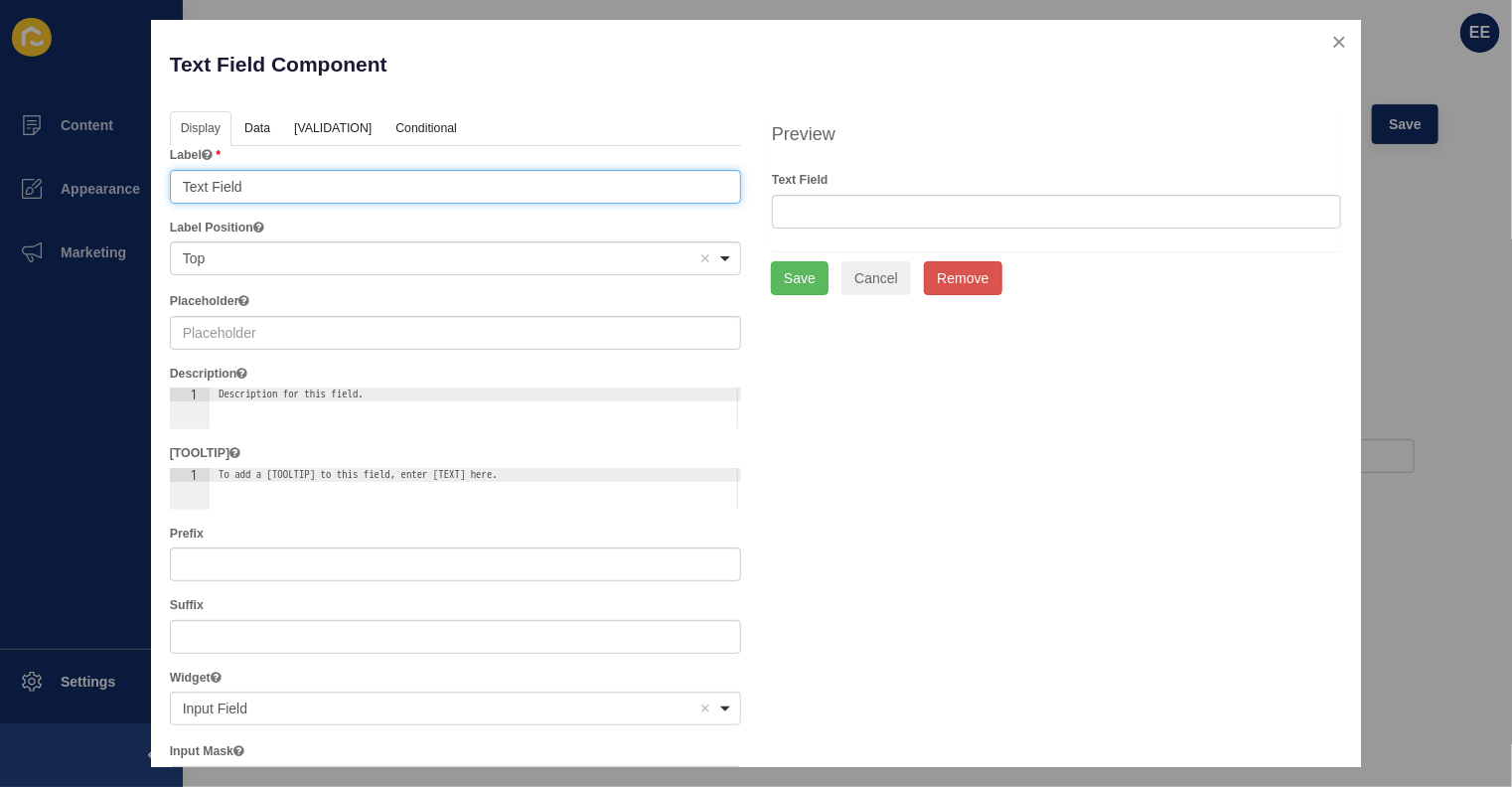 drag, startPoint x: 314, startPoint y: 196, endPoint x: 0, endPoint y: 202, distance: 314.05732 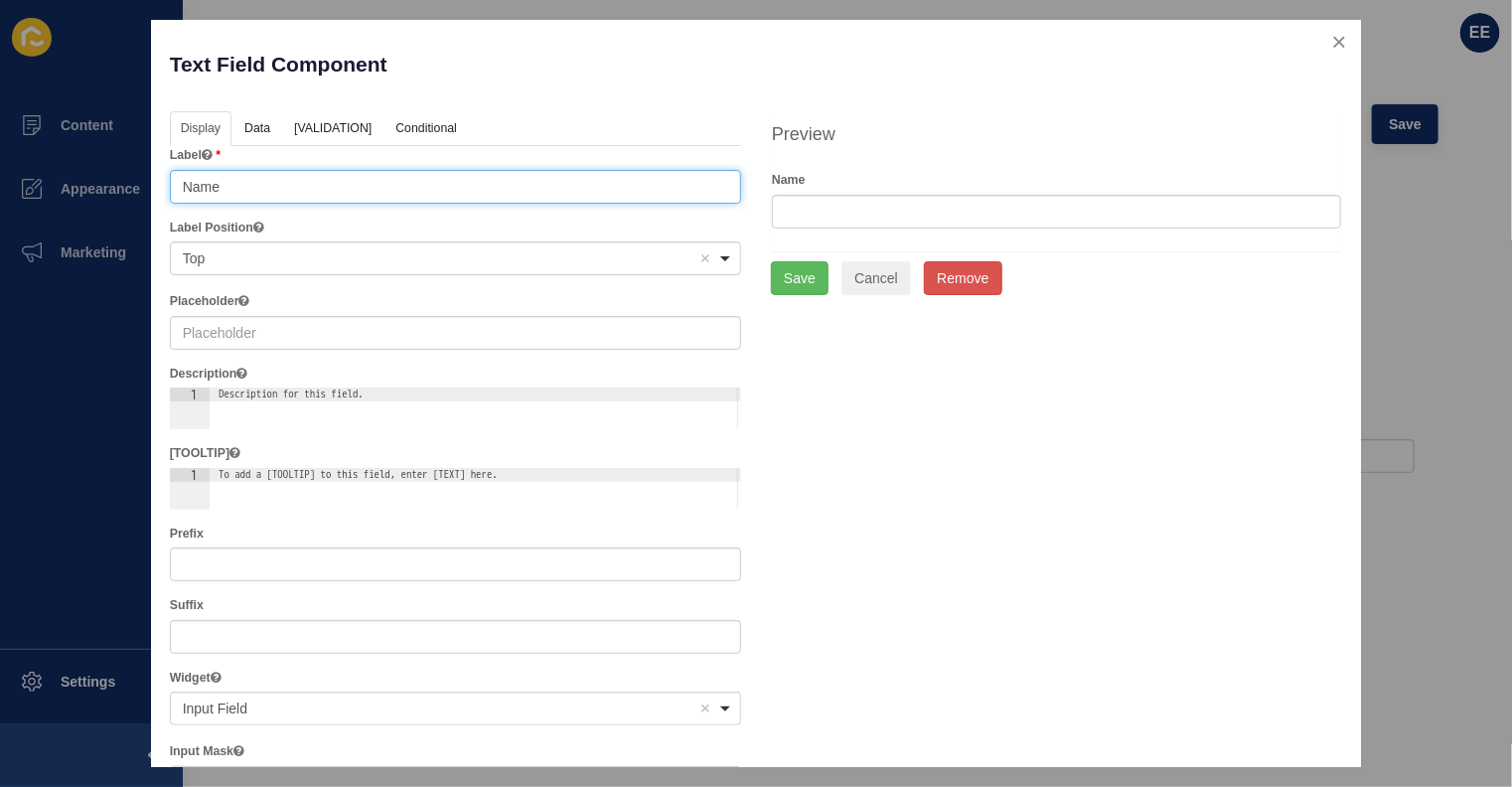type on "Name" 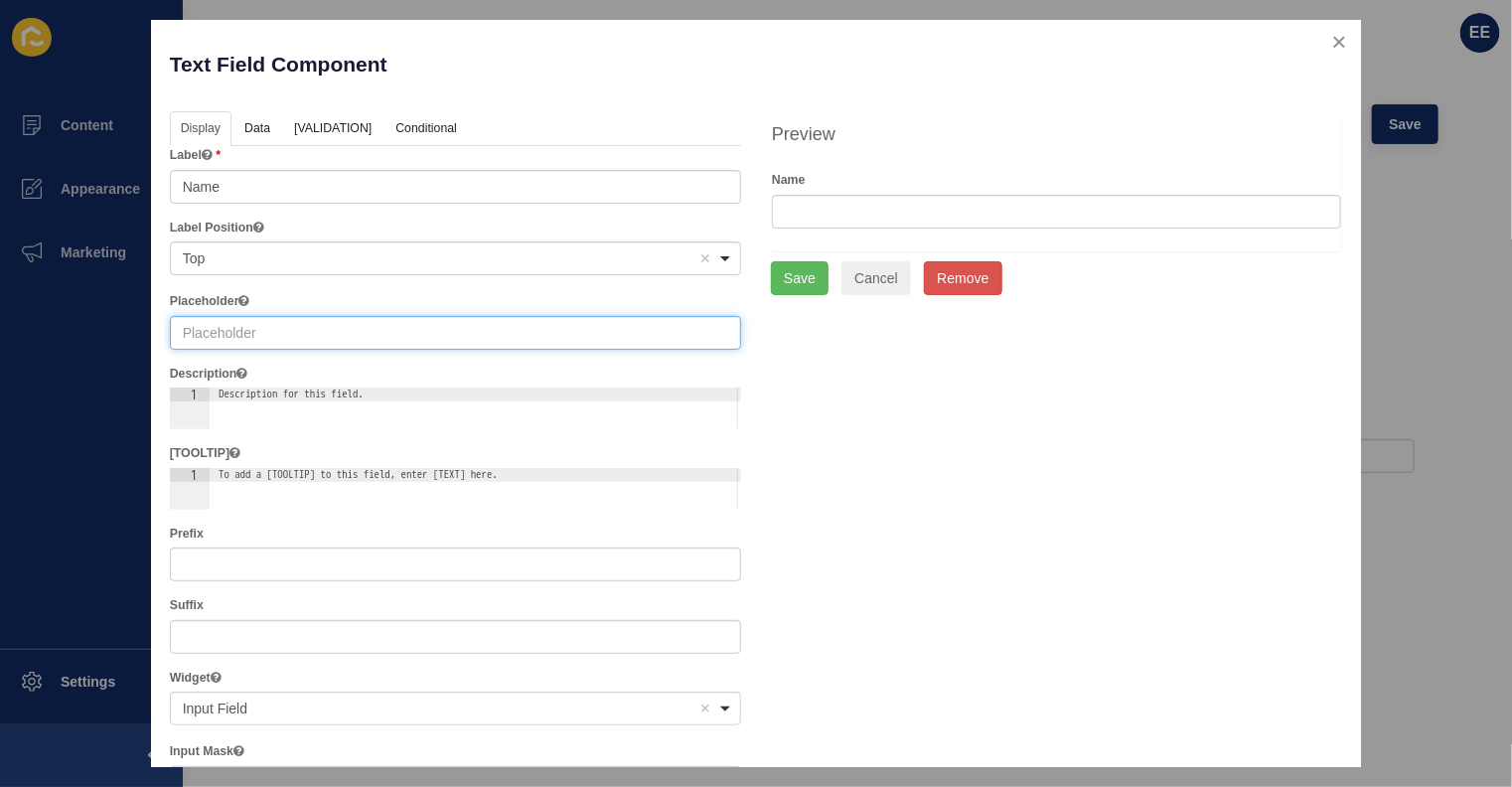 click at bounding box center (455, 333) 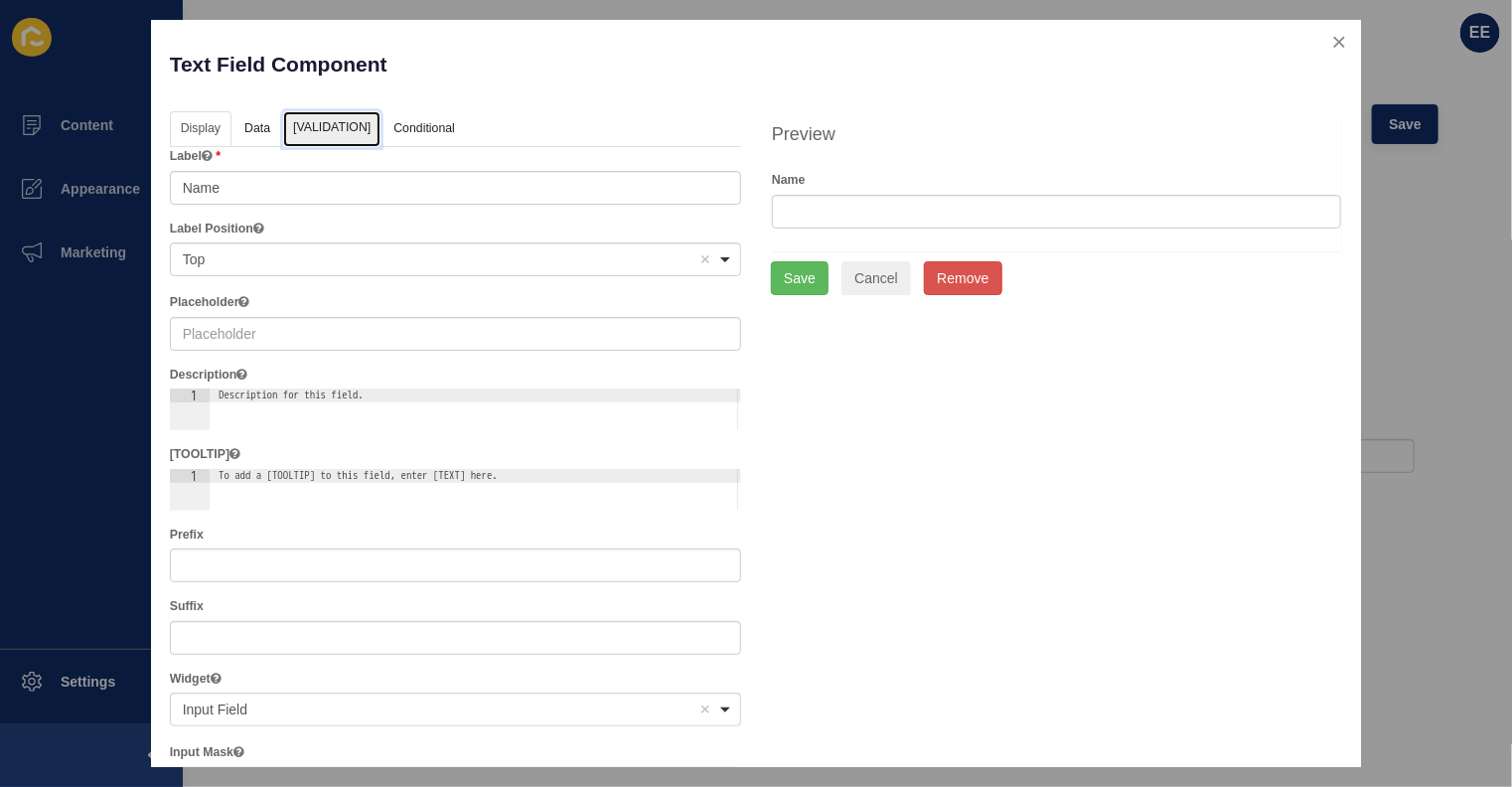 click on "[VALIDATION]" at bounding box center (332, 129) 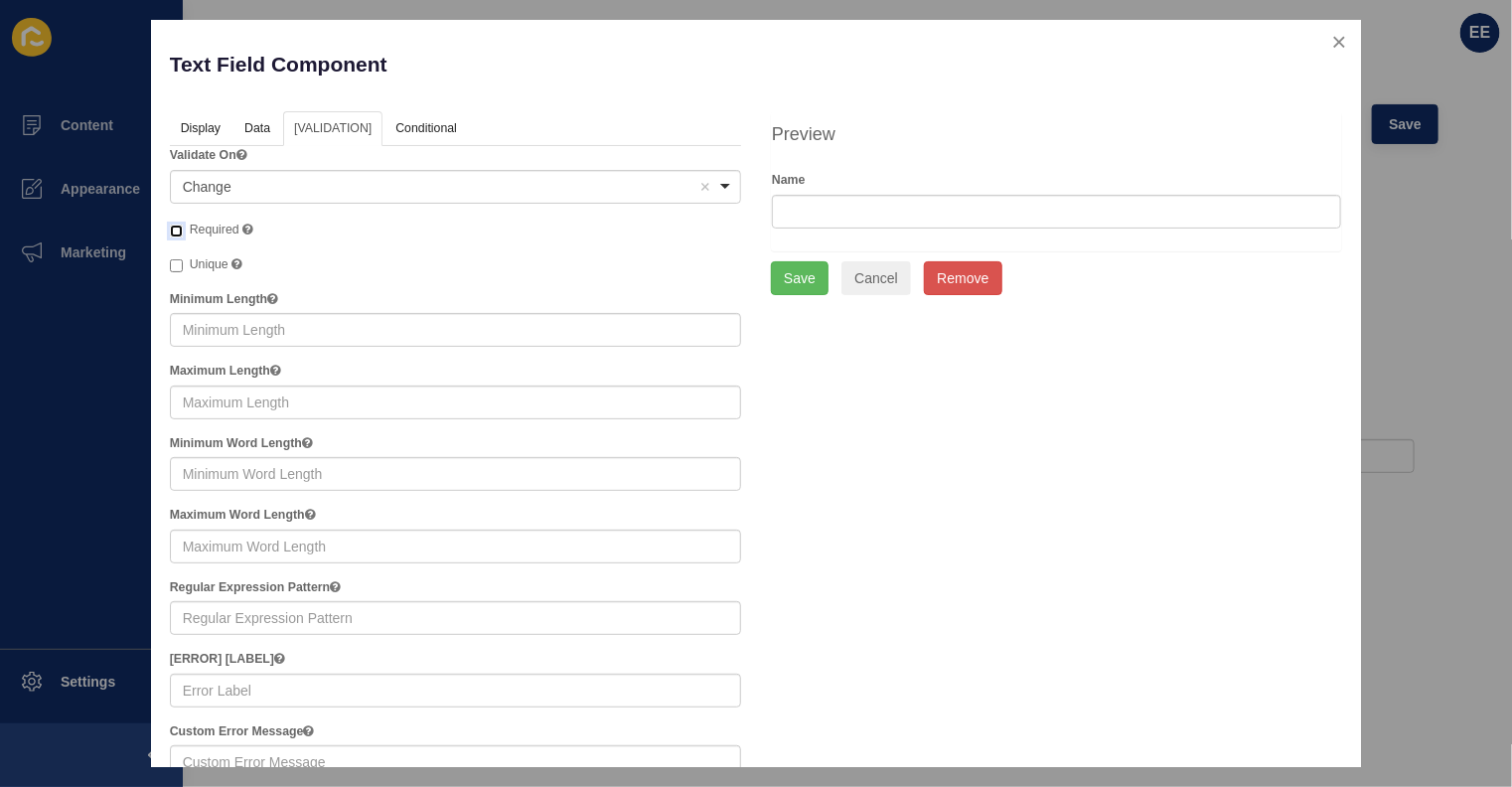 click on "Required" at bounding box center [176, 231] 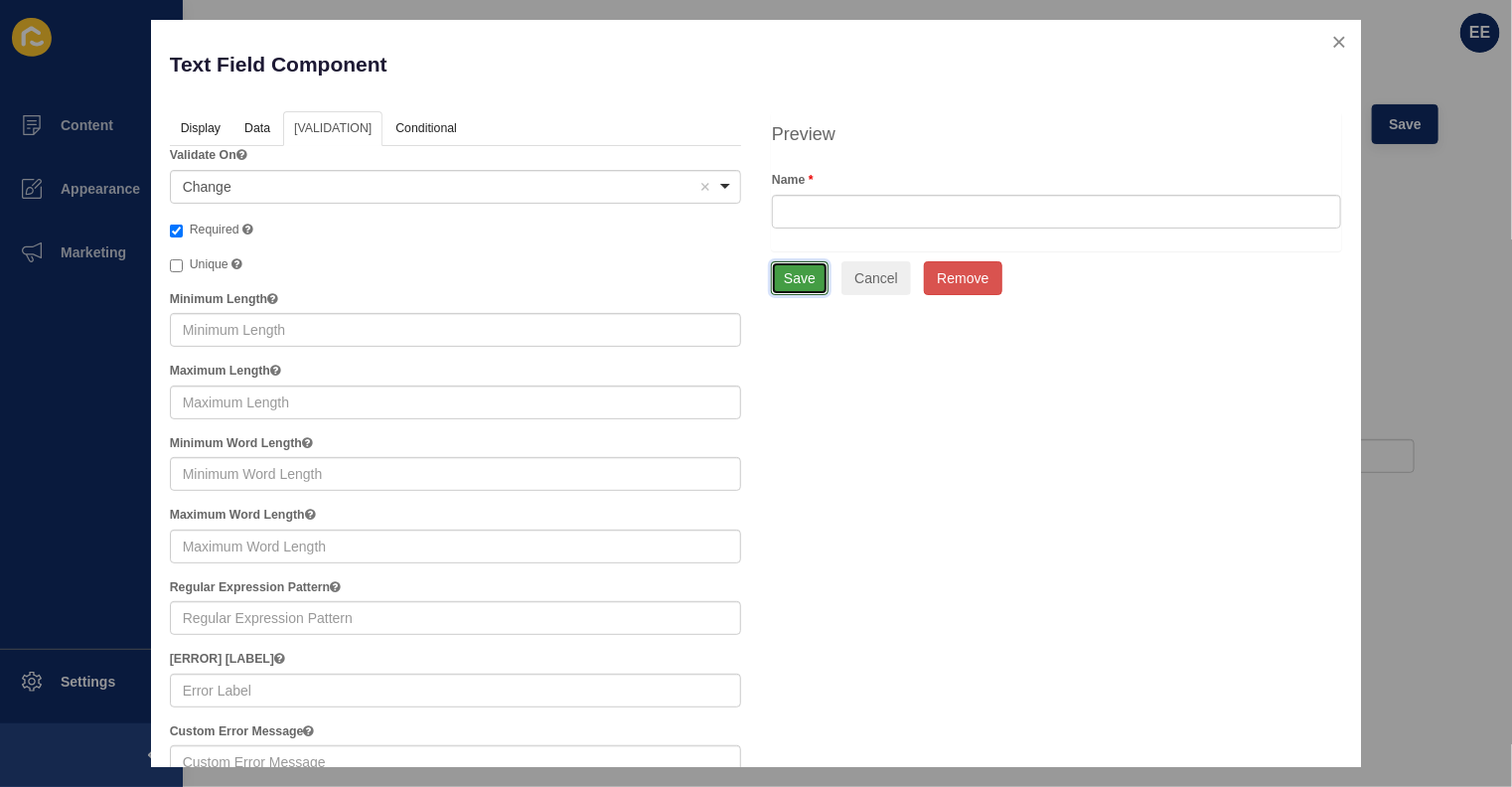 click on "Save" at bounding box center [800, 278] 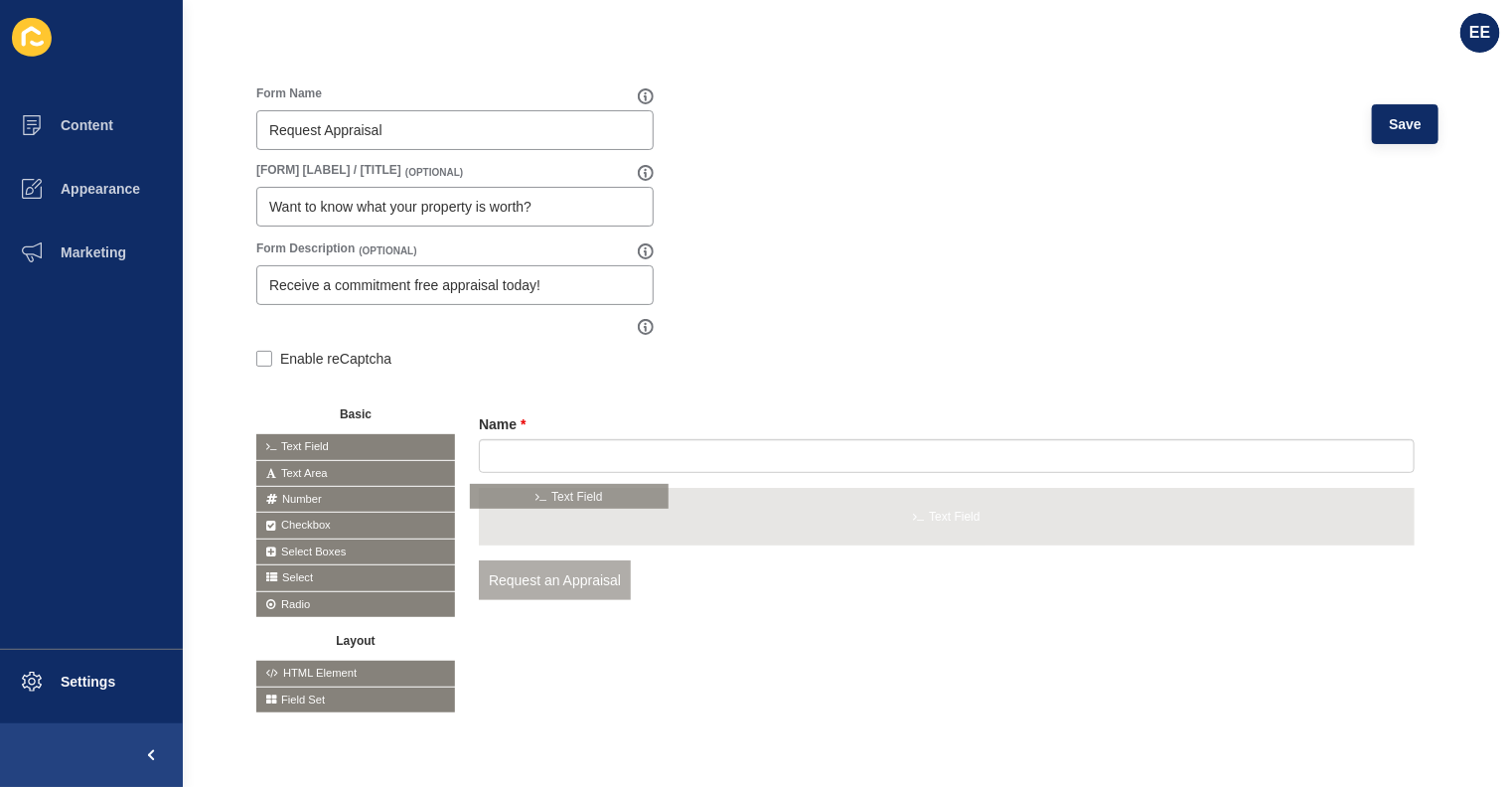 drag, startPoint x: 372, startPoint y: 420, endPoint x: 587, endPoint y: 486, distance: 224.9022 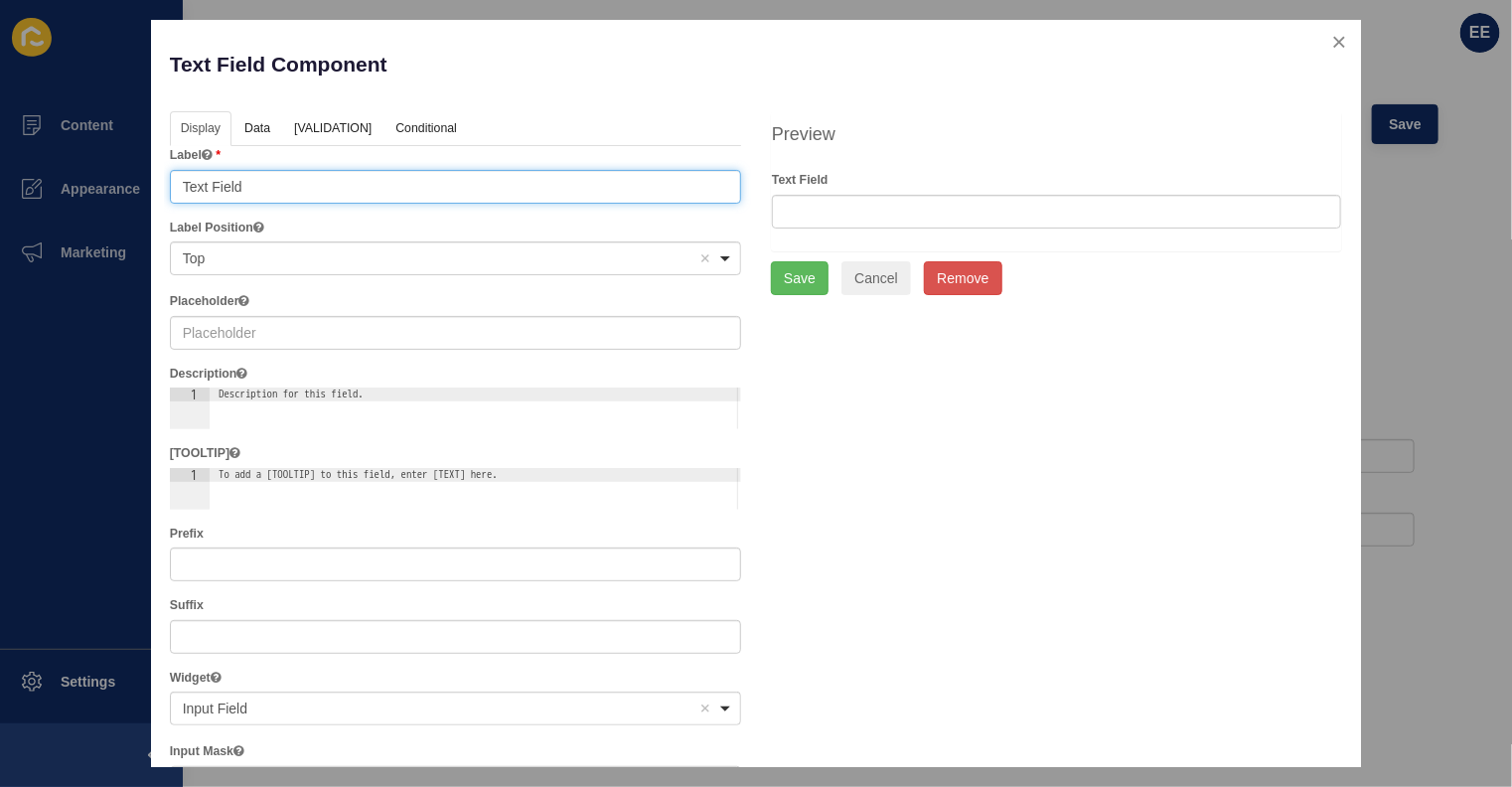 drag, startPoint x: 300, startPoint y: 193, endPoint x: 0, endPoint y: 208, distance: 300.37477 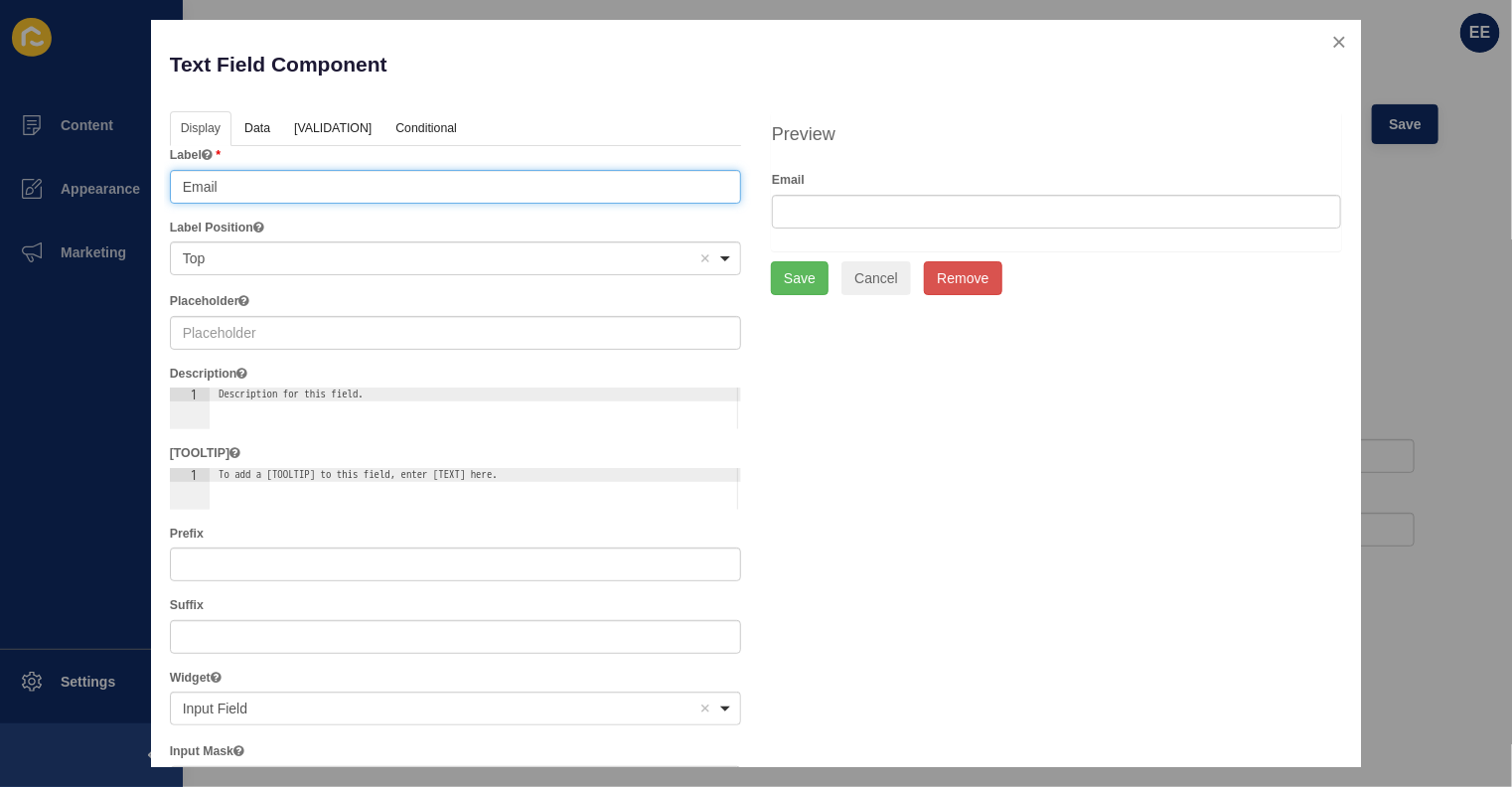 type on "Email" 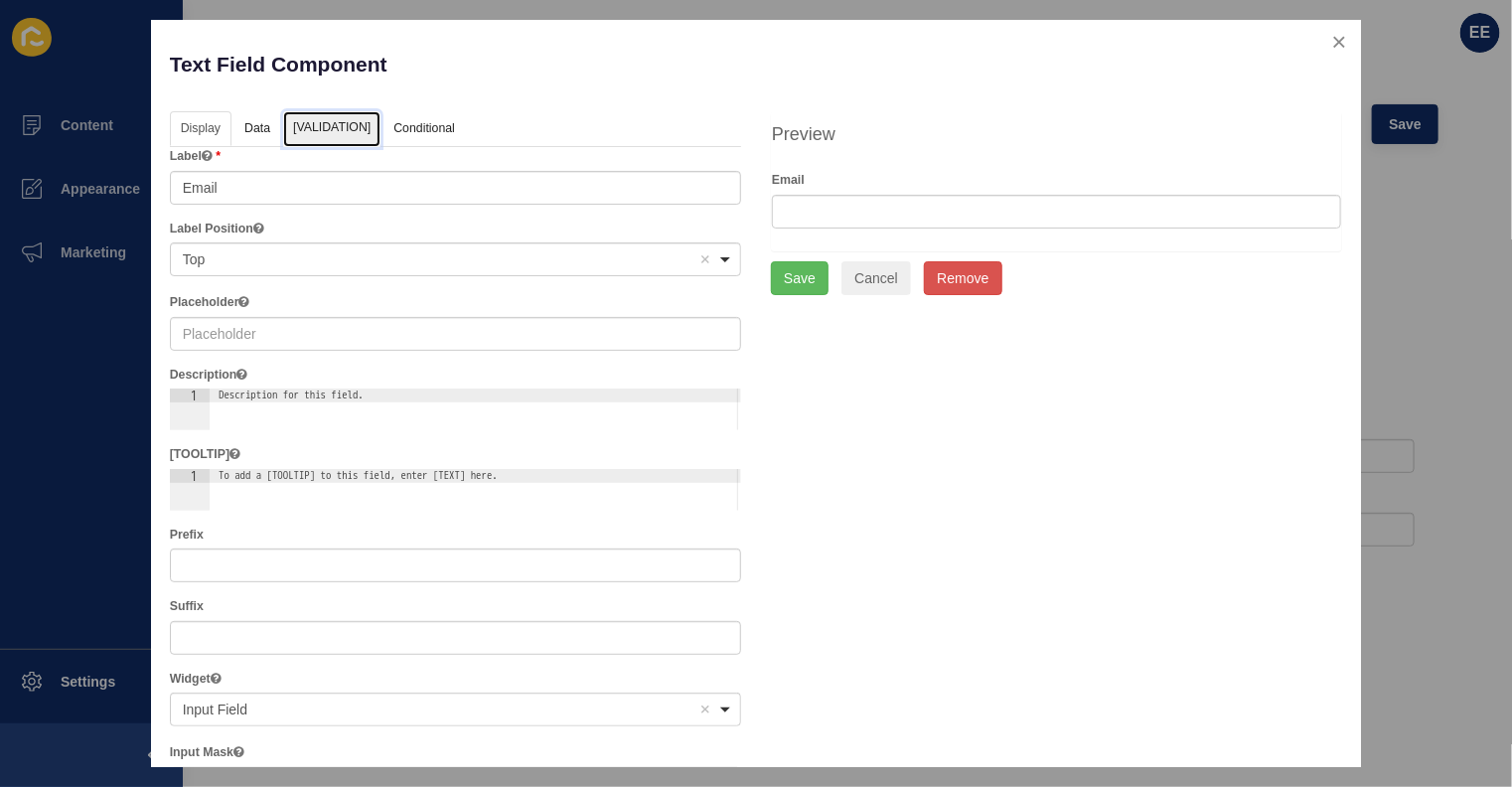 click on "[VALIDATION]" at bounding box center [332, 129] 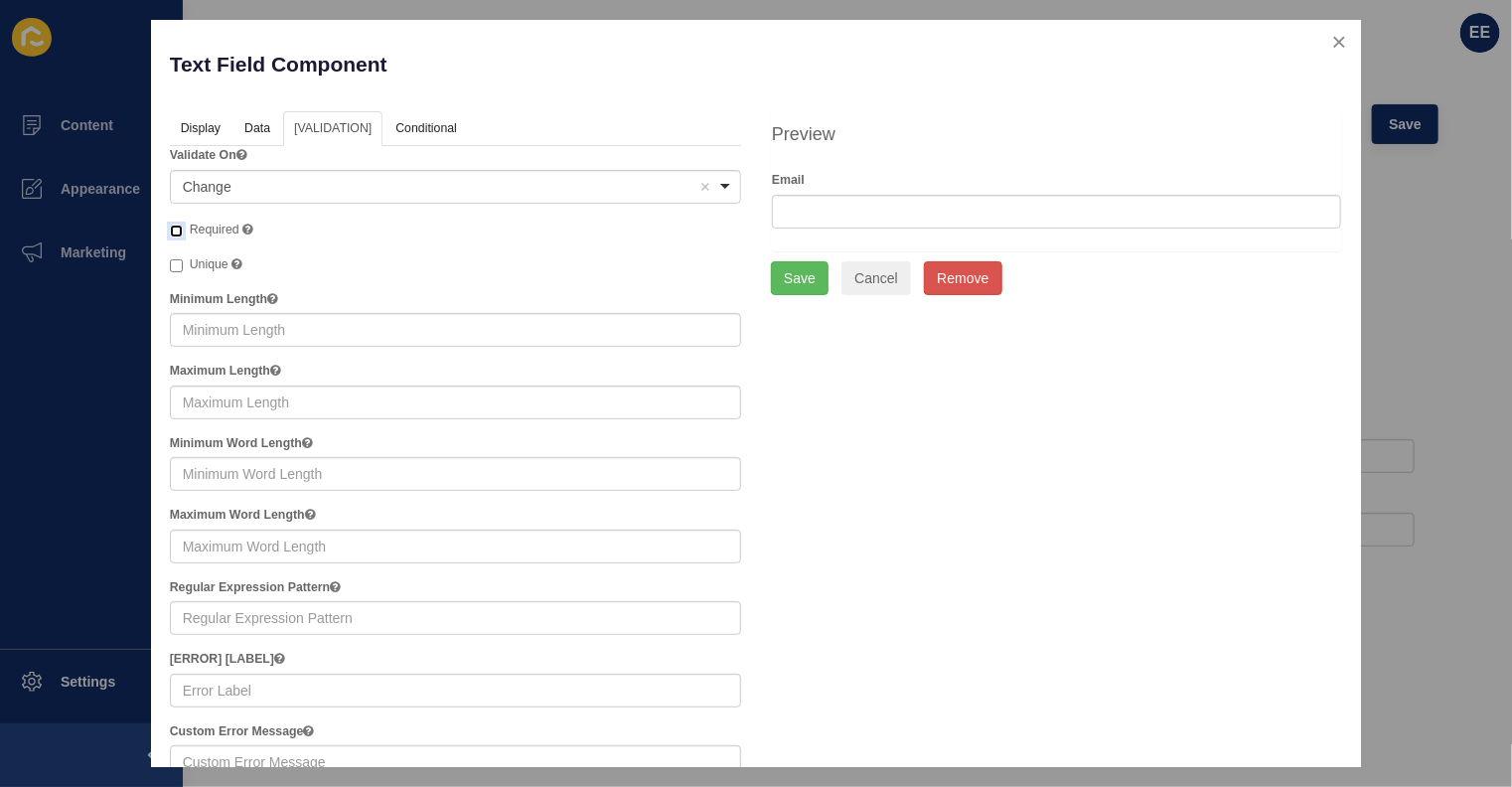 click on "Required" at bounding box center [176, 231] 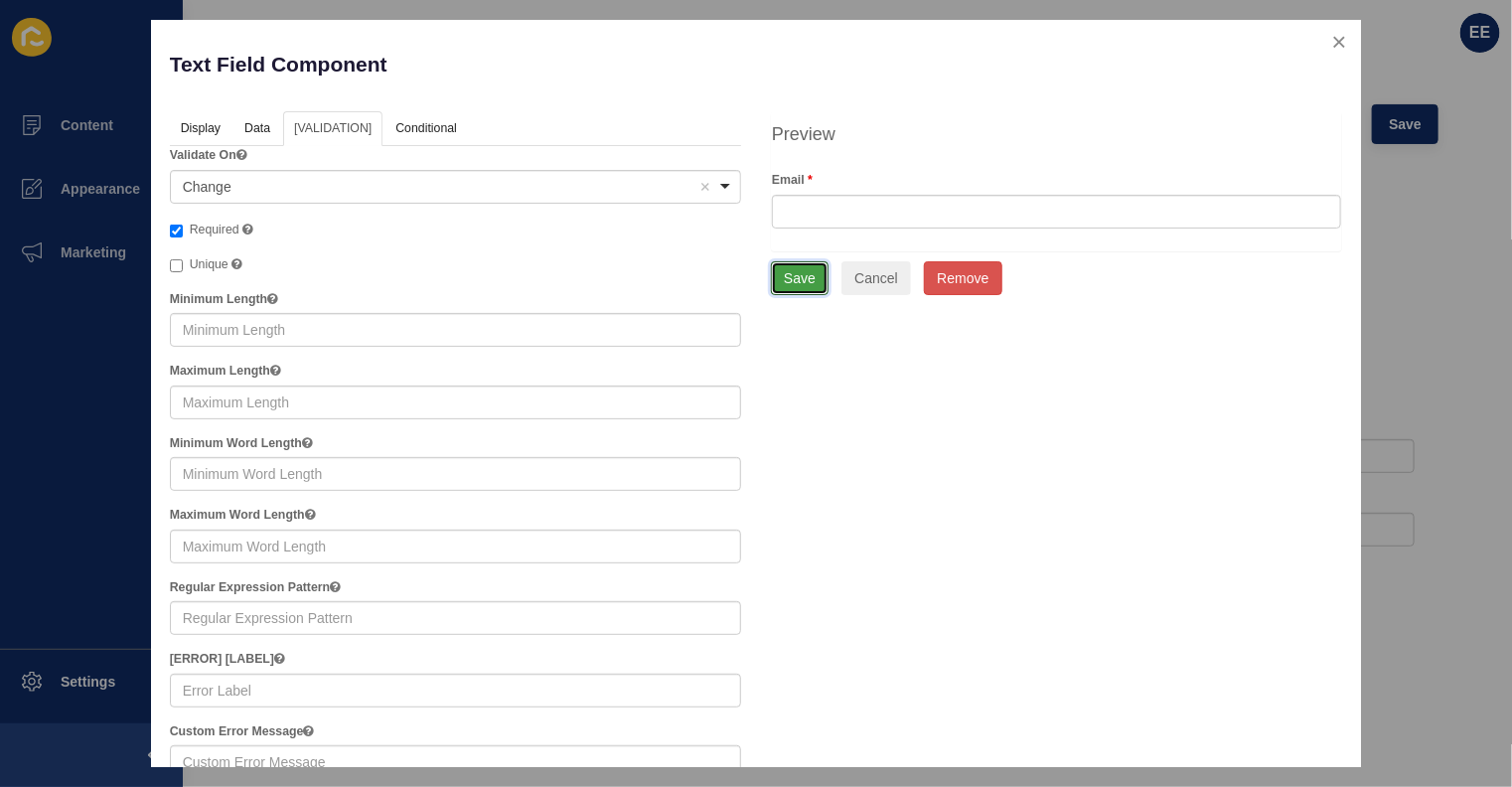 click on "Save" at bounding box center (800, 278) 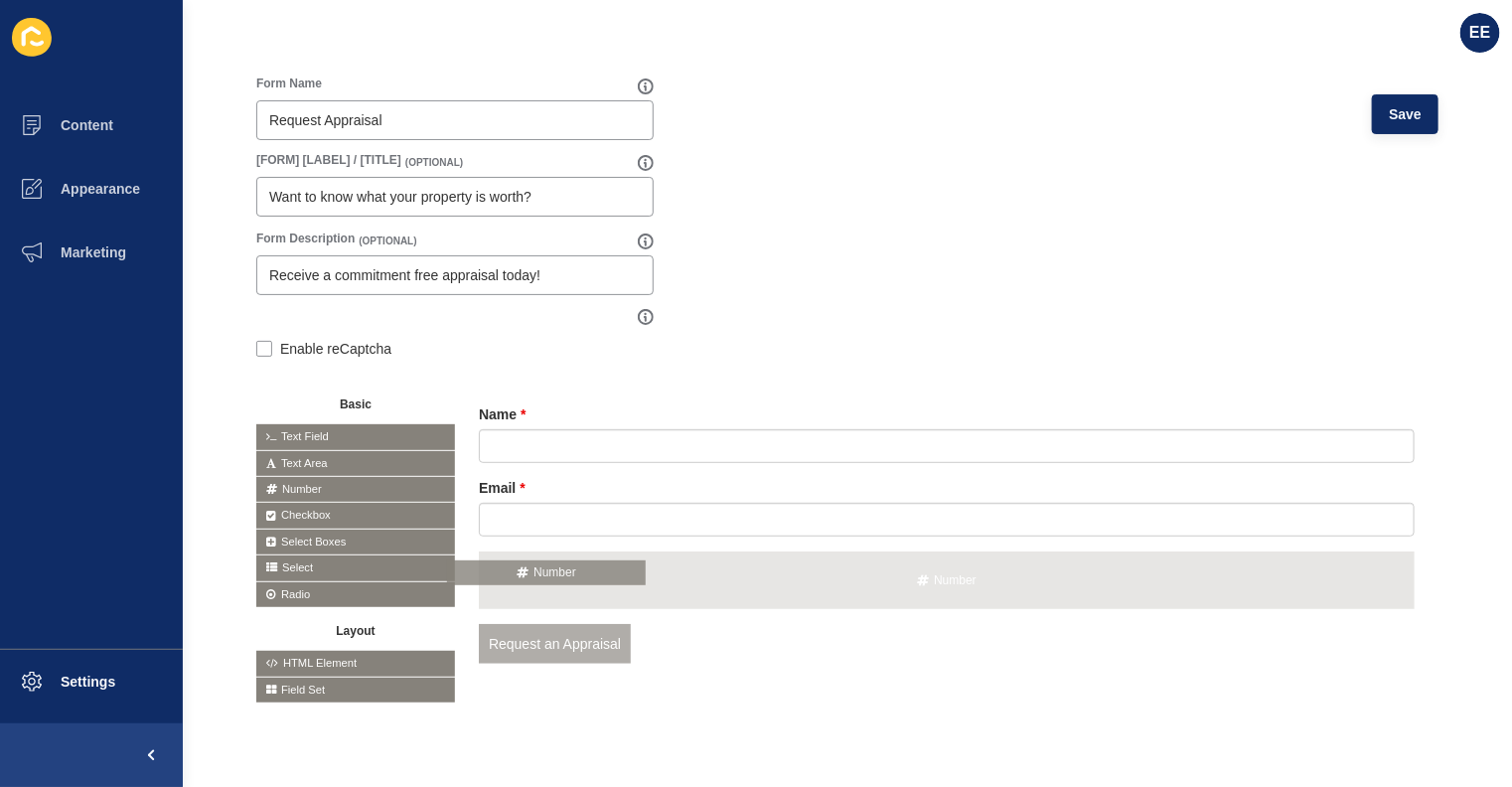 drag, startPoint x: 353, startPoint y: 479, endPoint x: 546, endPoint y: 571, distance: 213.80599 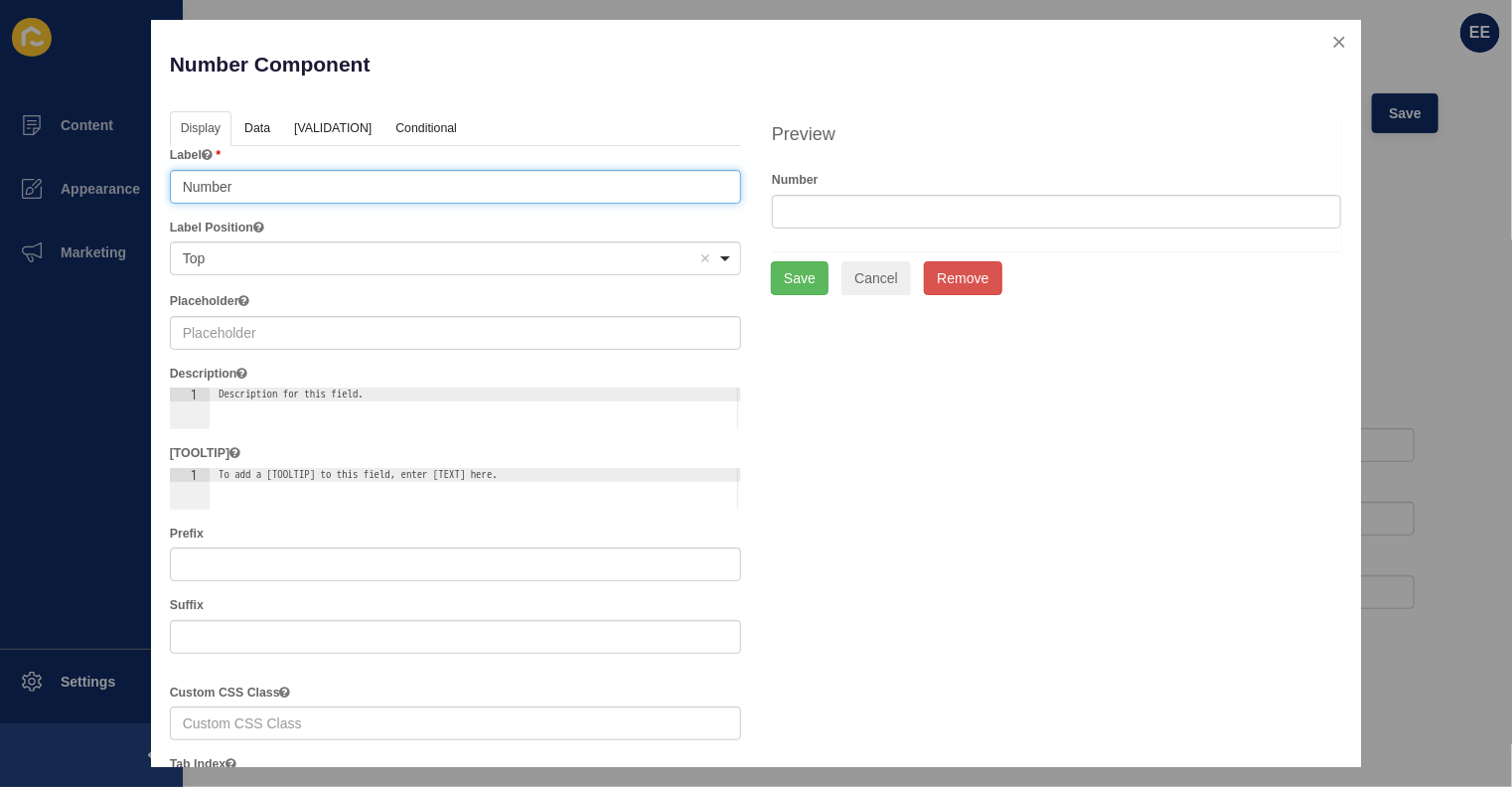 click on "Number" at bounding box center (455, 187) 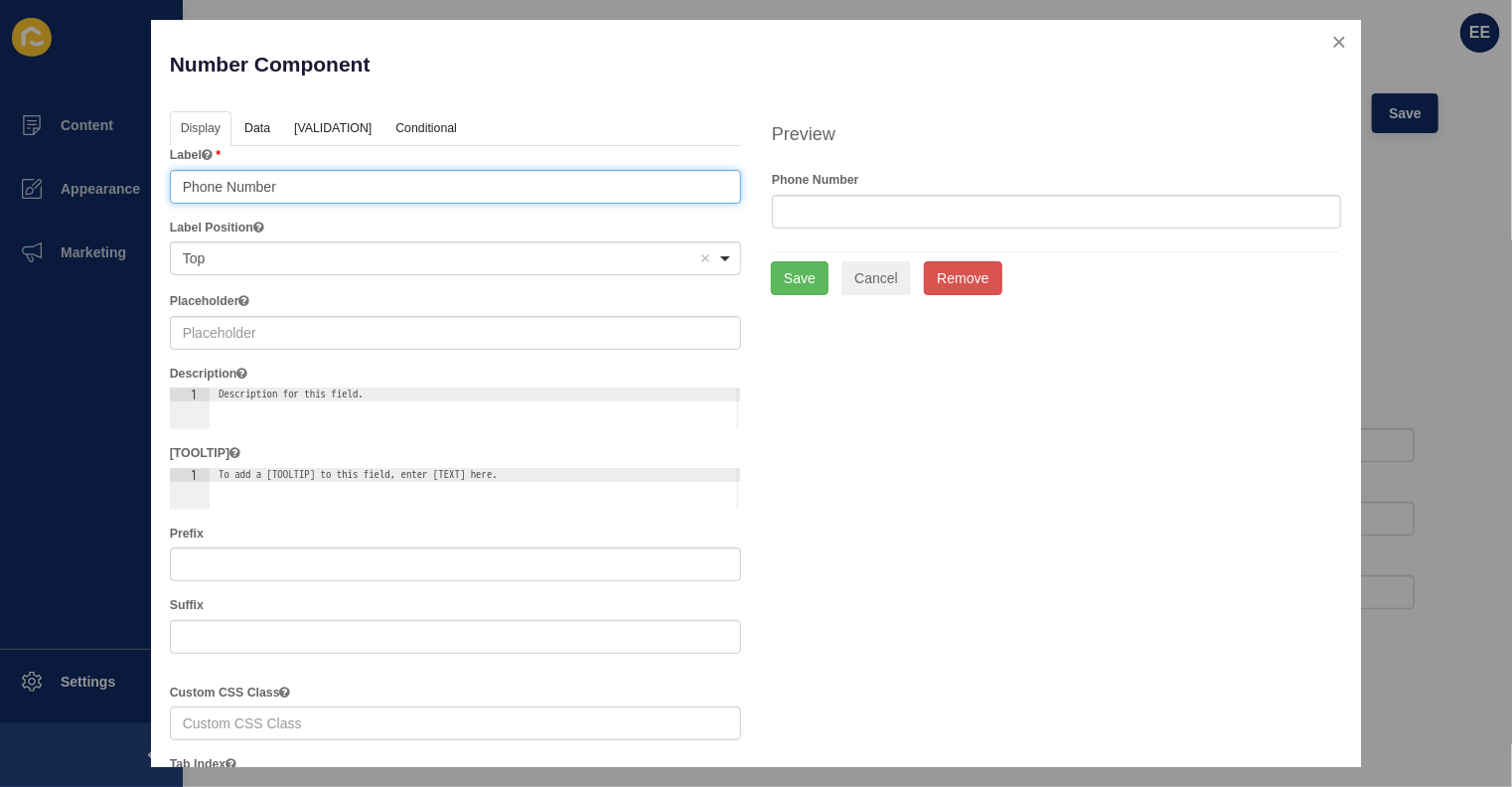 type on "Phone Number" 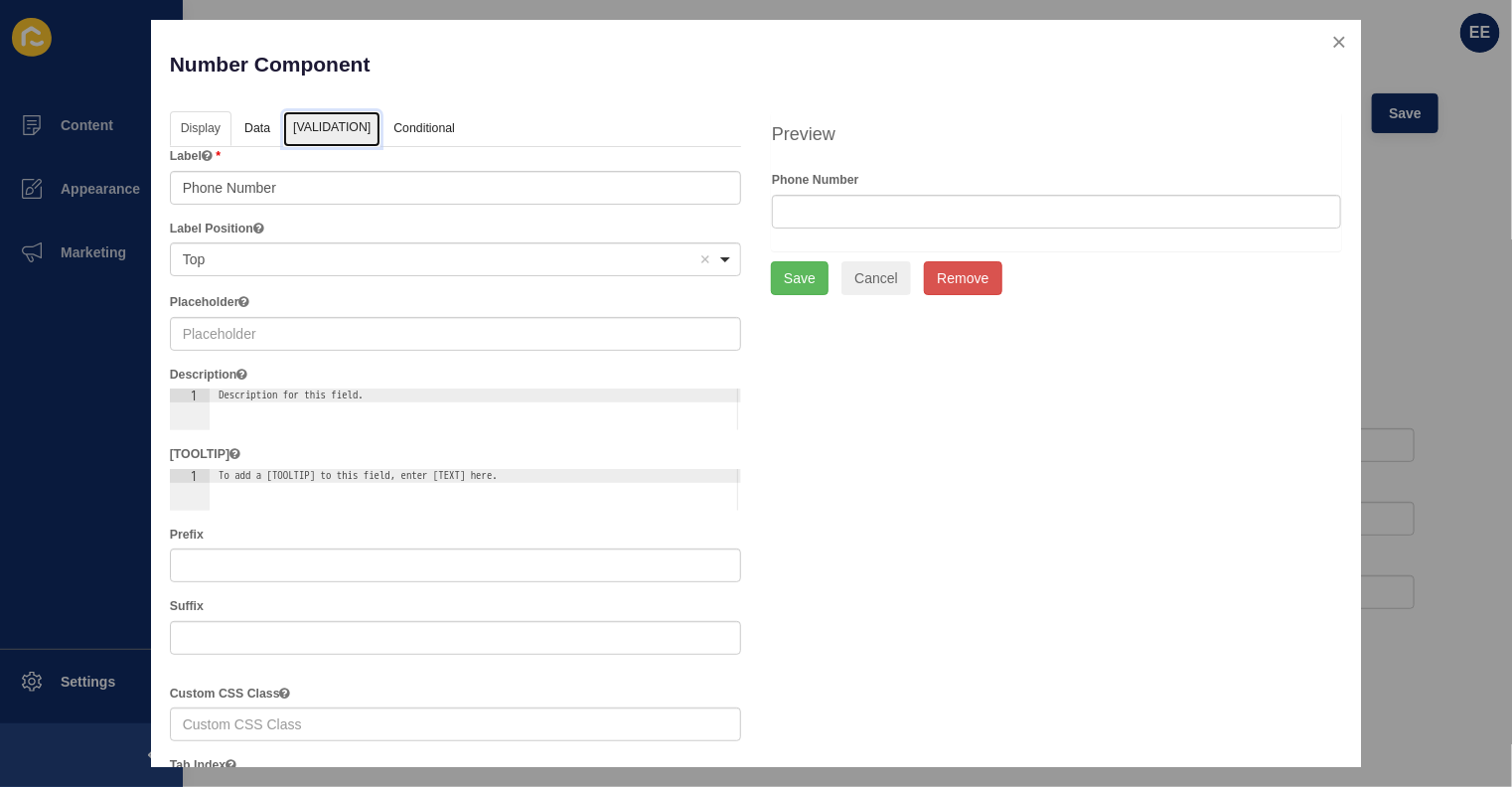 click on "[VALIDATION]" at bounding box center [332, 129] 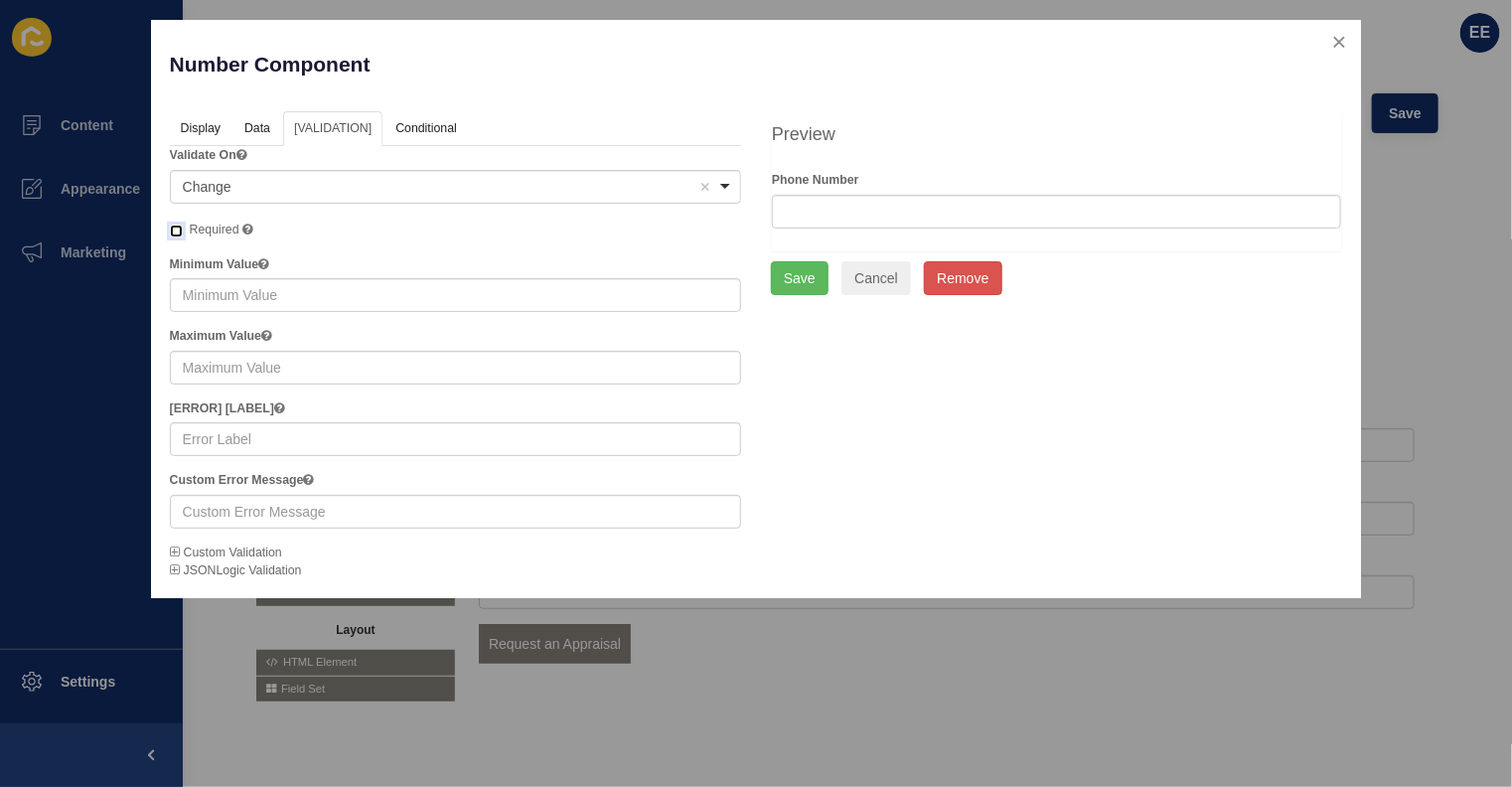 click on "Required" at bounding box center (176, 231) 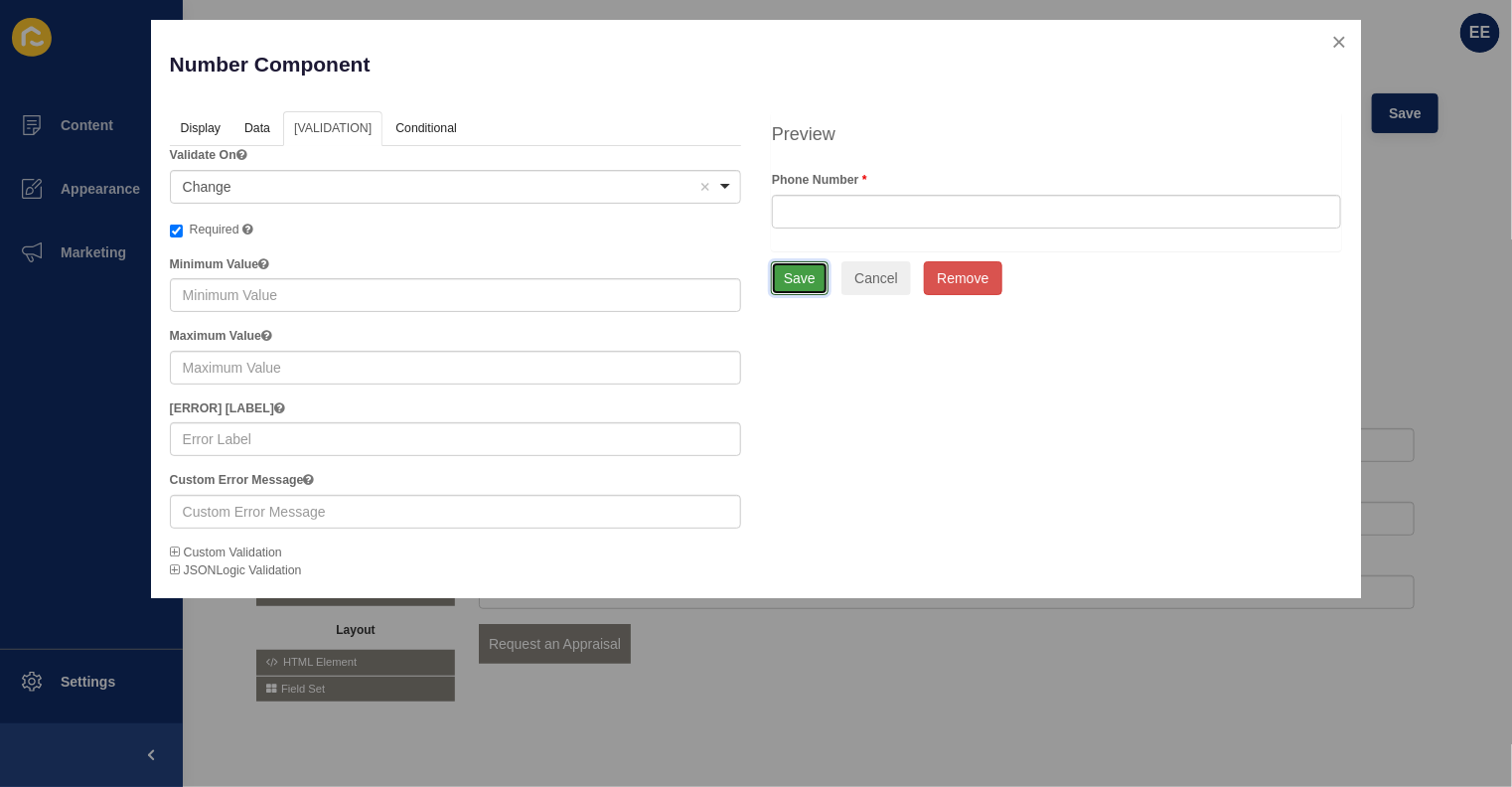 click on "Save" at bounding box center (800, 278) 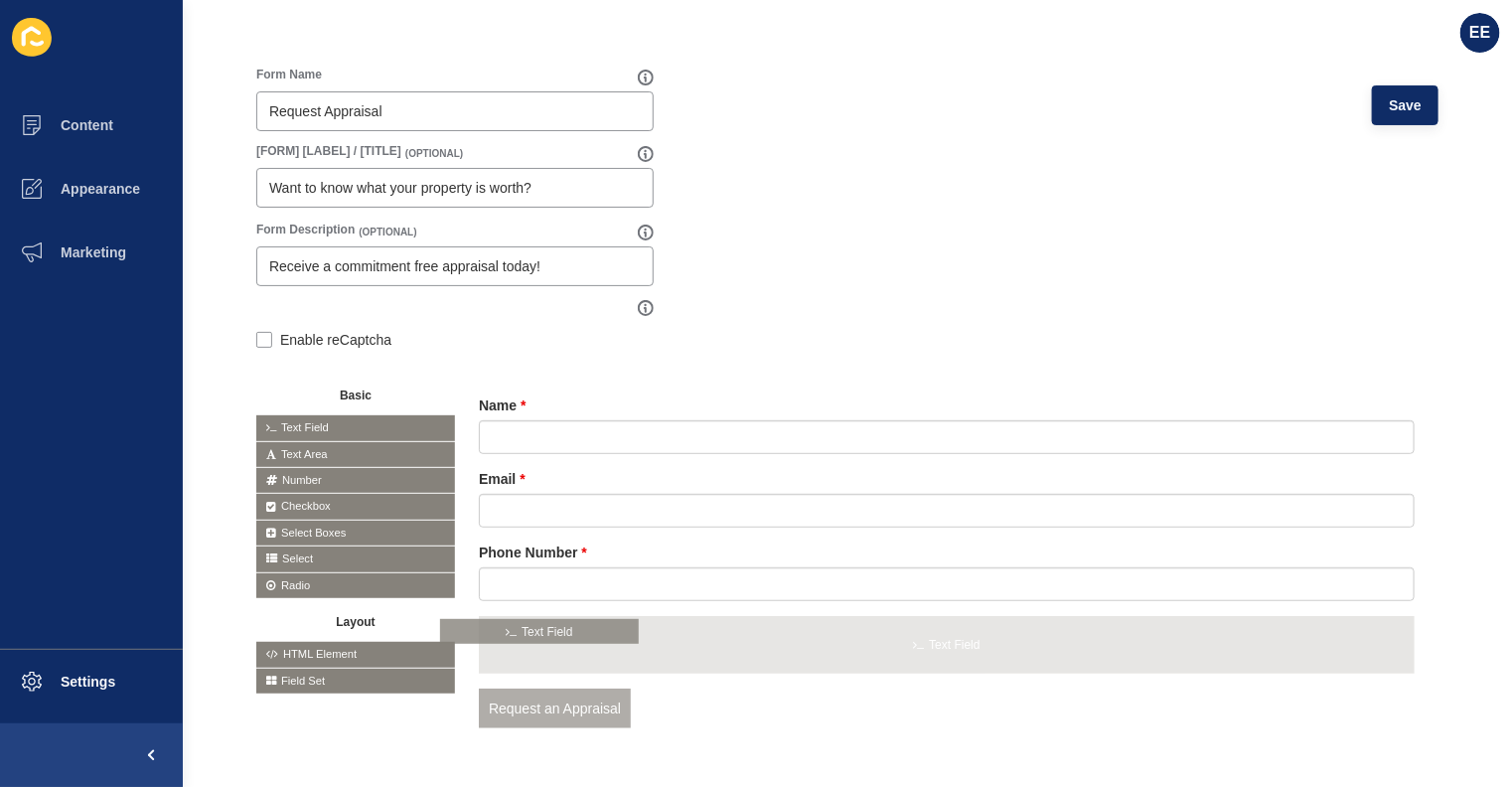 drag, startPoint x: 340, startPoint y: 428, endPoint x: 534, endPoint y: 635, distance: 283.69878 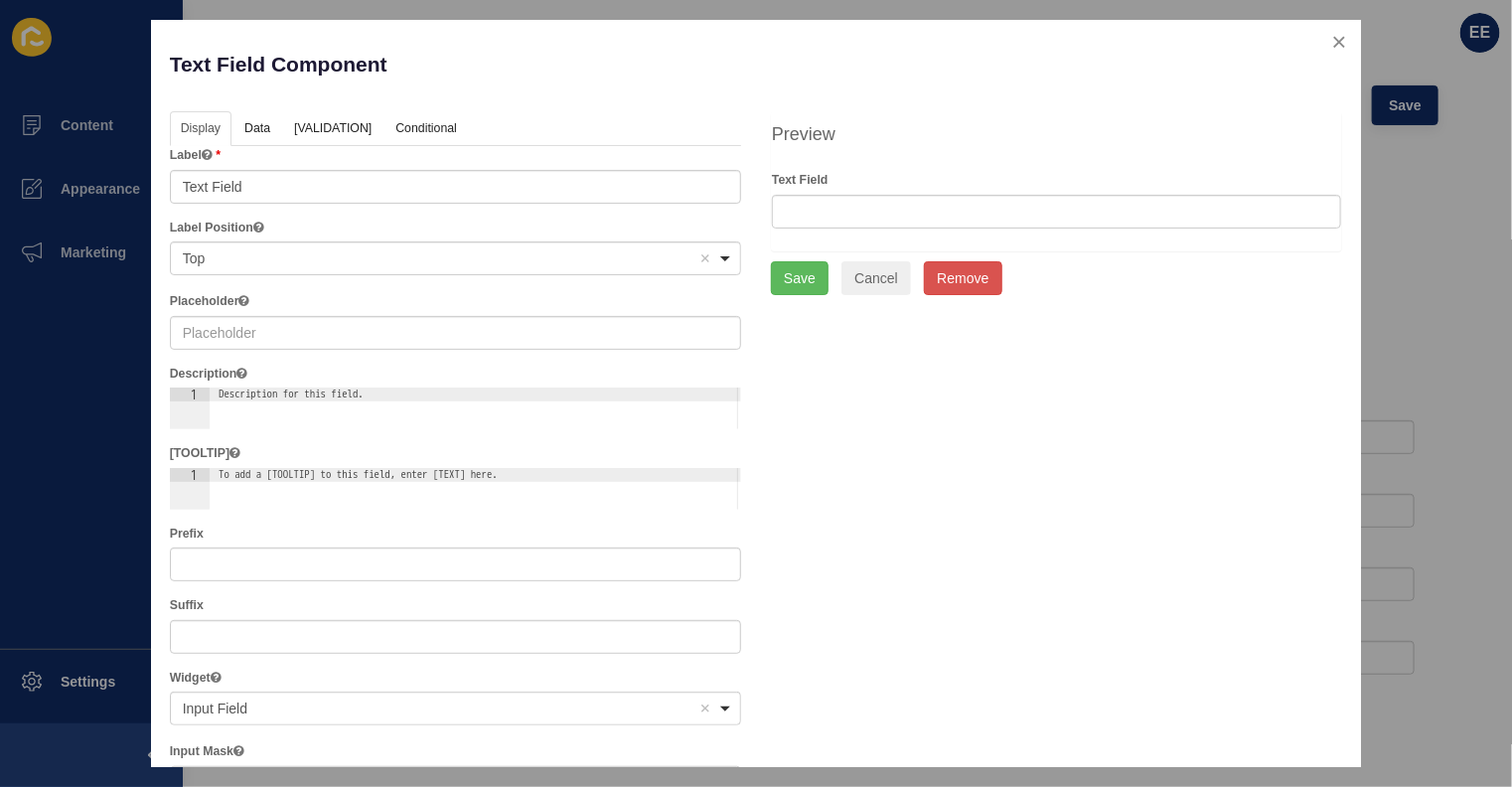 click on "Label
Text Field
Label Position
<span>Top</span> Top Remove item Top Left (Left-aligned) Left (Right-aligned) Right (Left-aligned) Right (Right-aligned) Bottom
Placeholder
Description
1 Description for this field.     הההההההההההההההההההההההההההההההההההההההההההההההההההההההההההההההההההההההההההההההההההההההההההההההההההההההההההההההההההההההההההההההההההההההההההההההההההההההההההההההההההההההההההההההההההההההההההההההההההההההההההההההההההההההההההההההההההההההההההההההההההההההההההההההה" at bounding box center (455, 743) 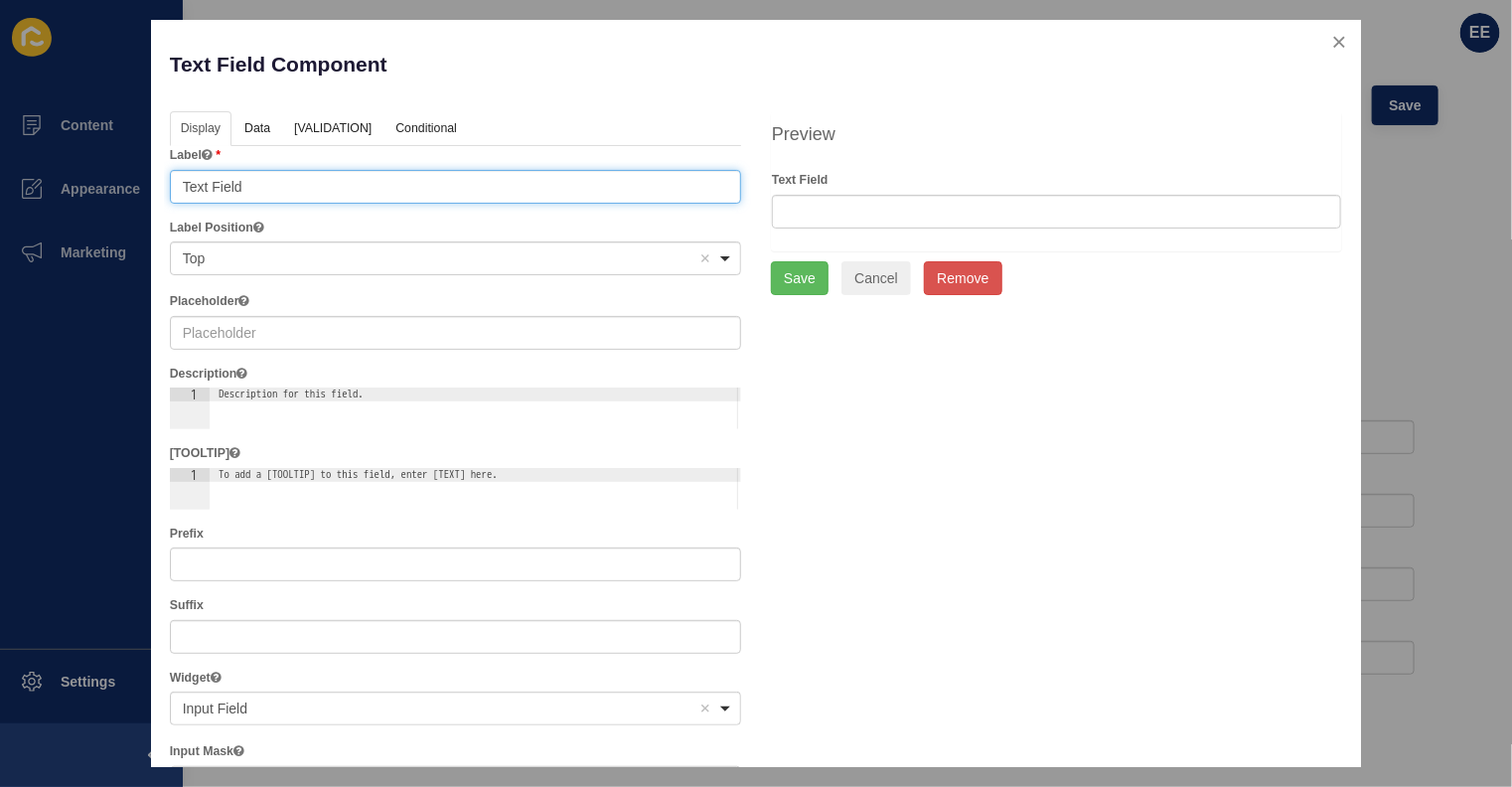 drag, startPoint x: 312, startPoint y: 188, endPoint x: 0, endPoint y: 191, distance: 312.01442 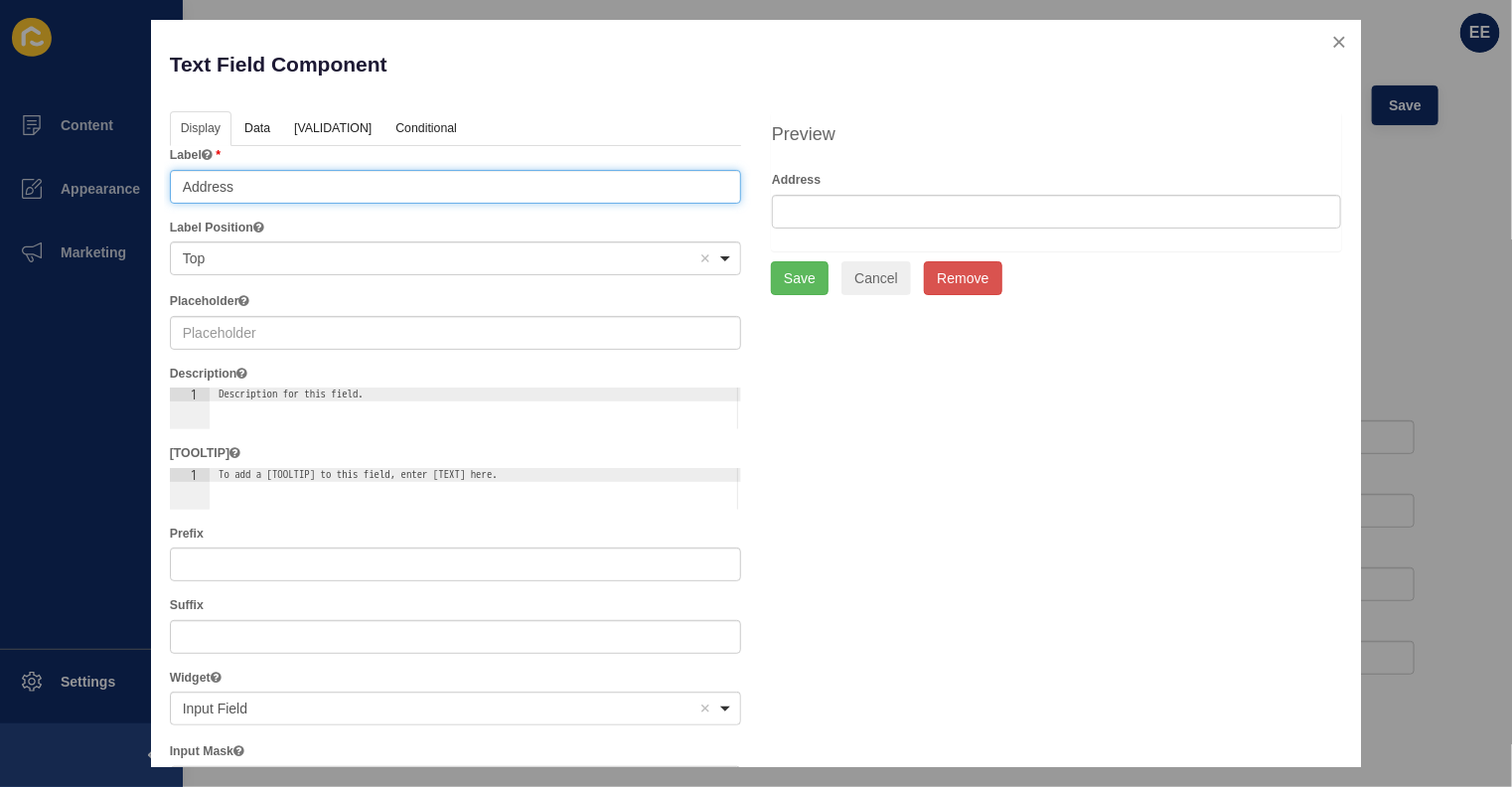 type on "Address" 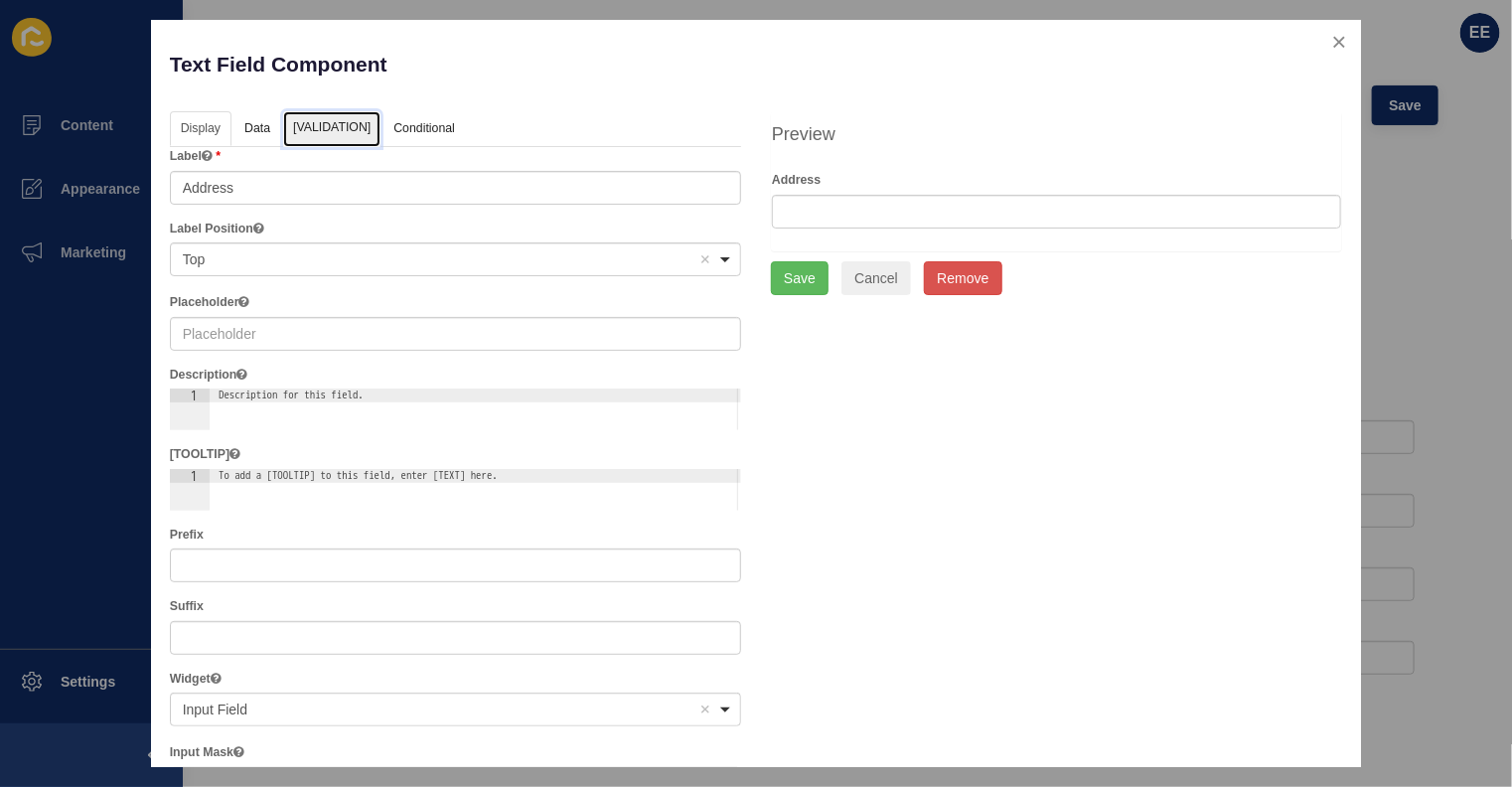 click on "[VALIDATION]" at bounding box center [332, 129] 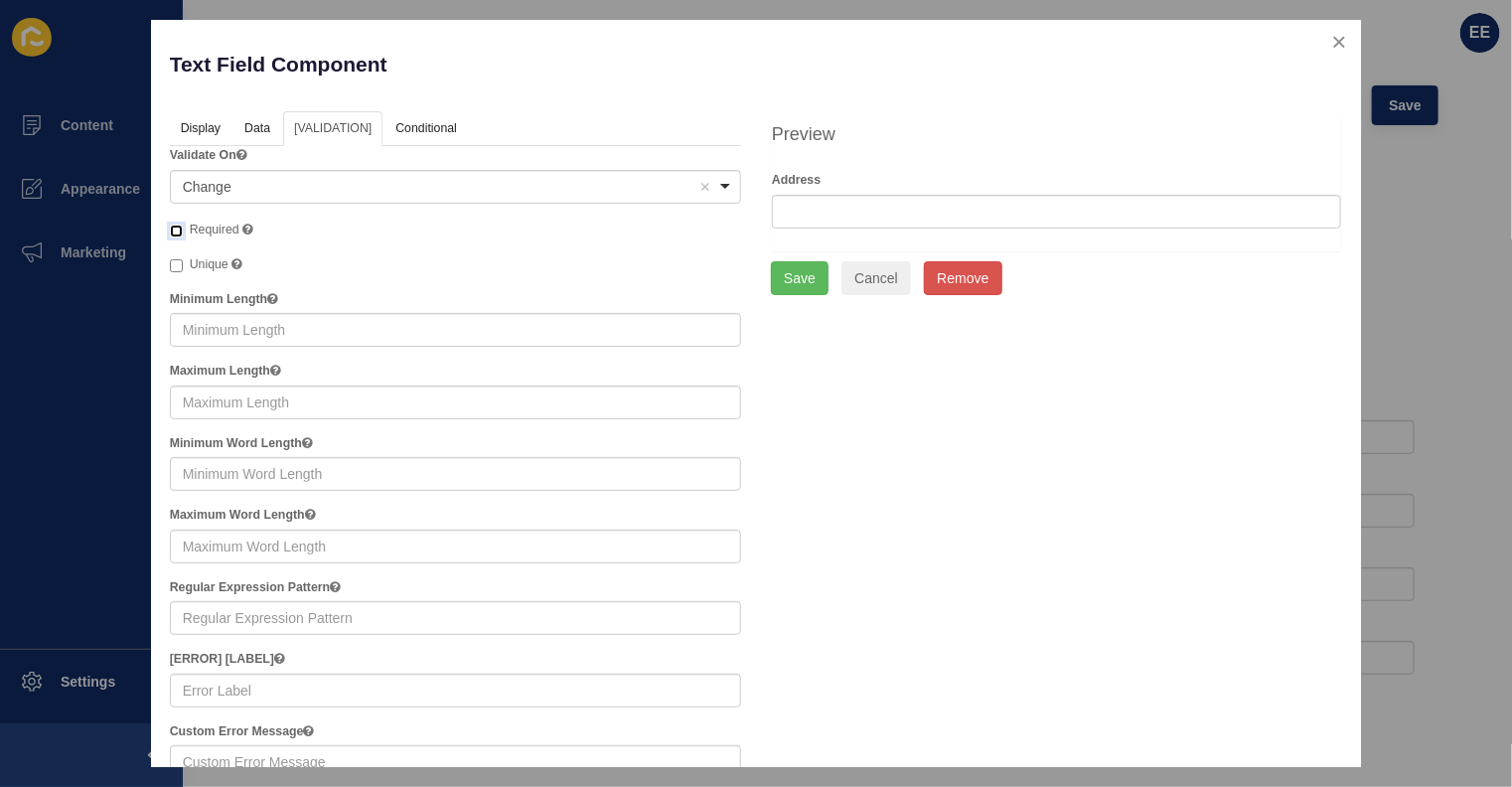 click on "Required" at bounding box center [176, 231] 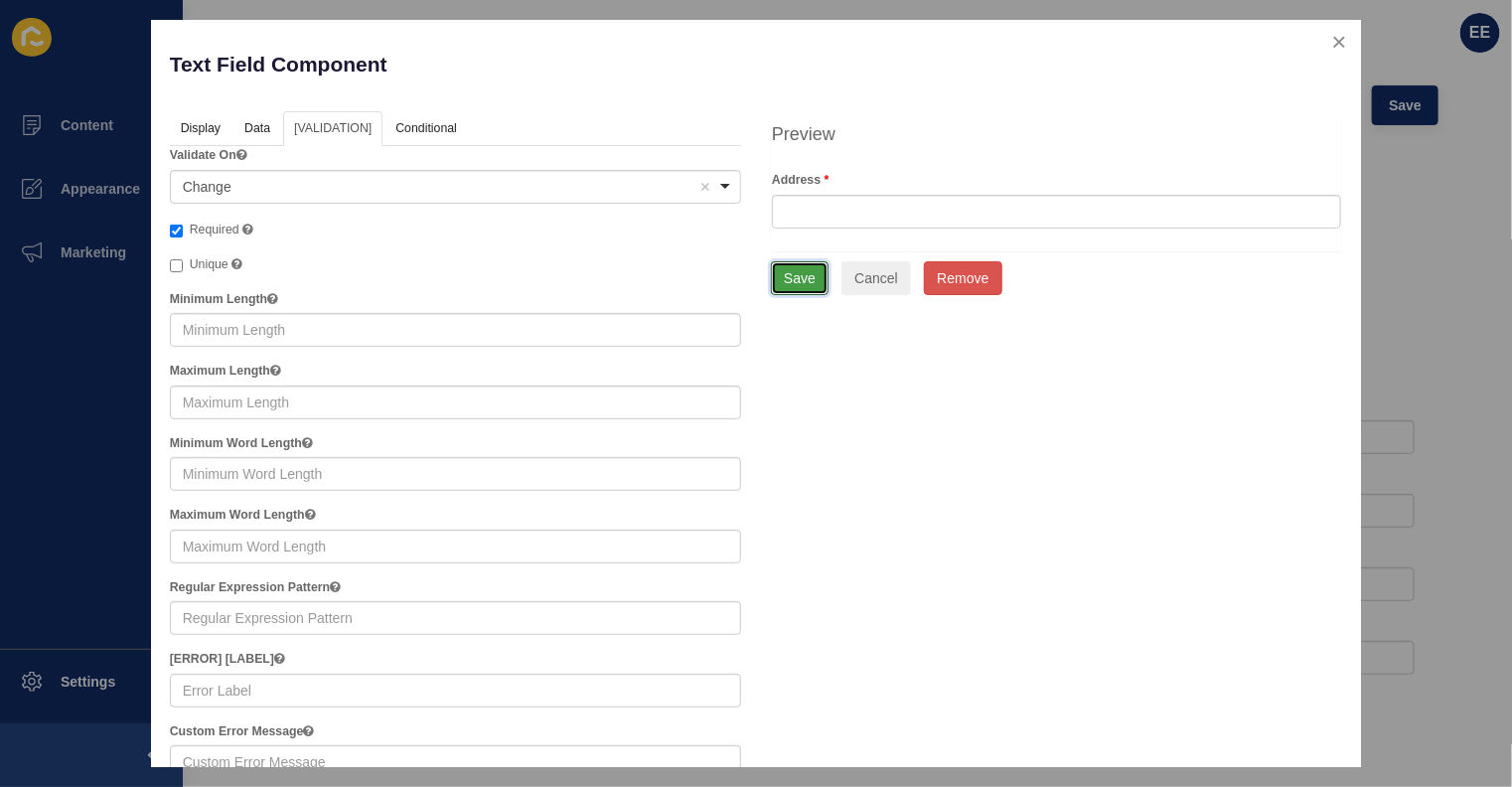 click on "Save" at bounding box center (800, 278) 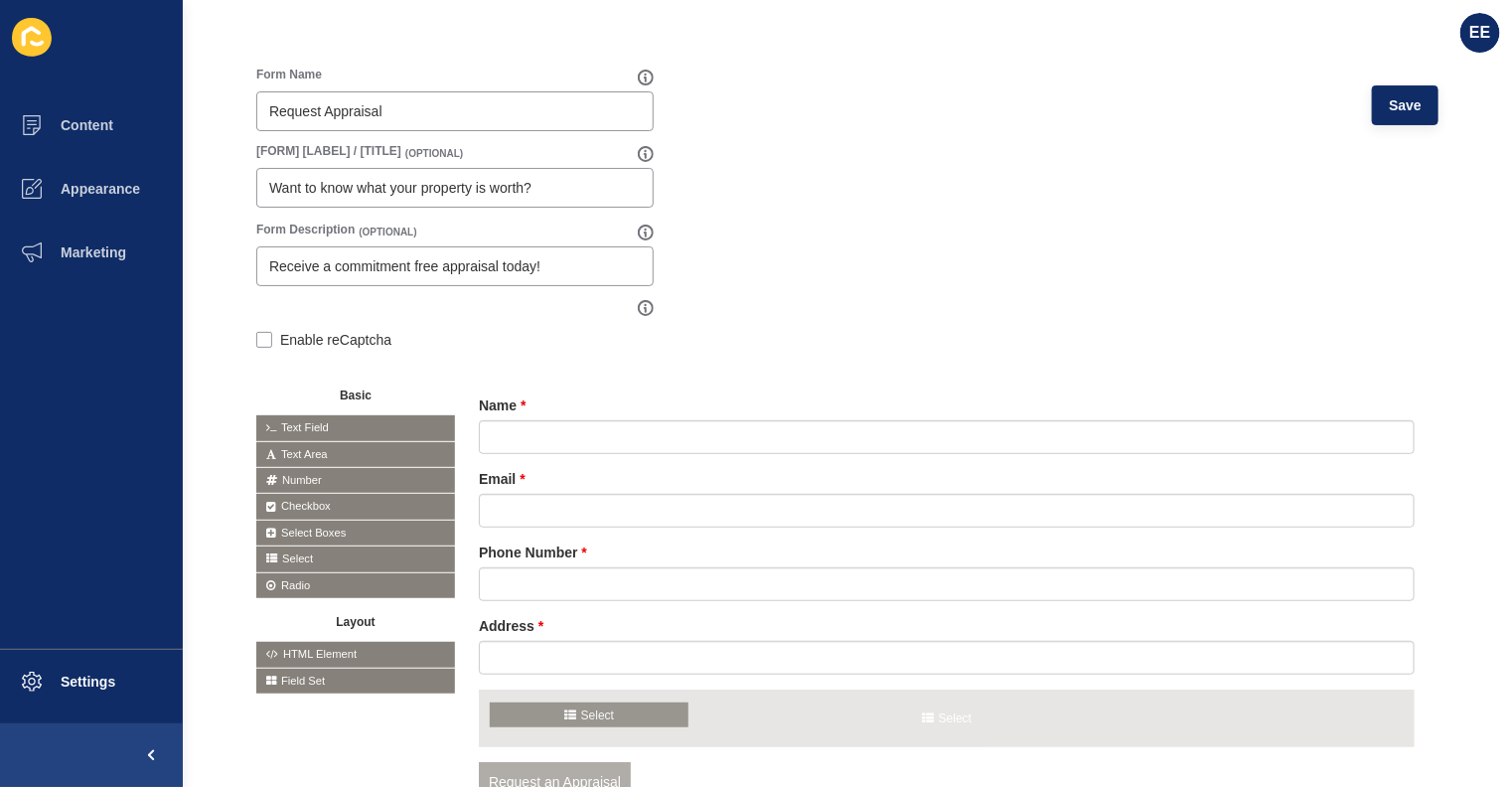 drag, startPoint x: 310, startPoint y: 558, endPoint x: 546, endPoint y: 711, distance: 281.2561 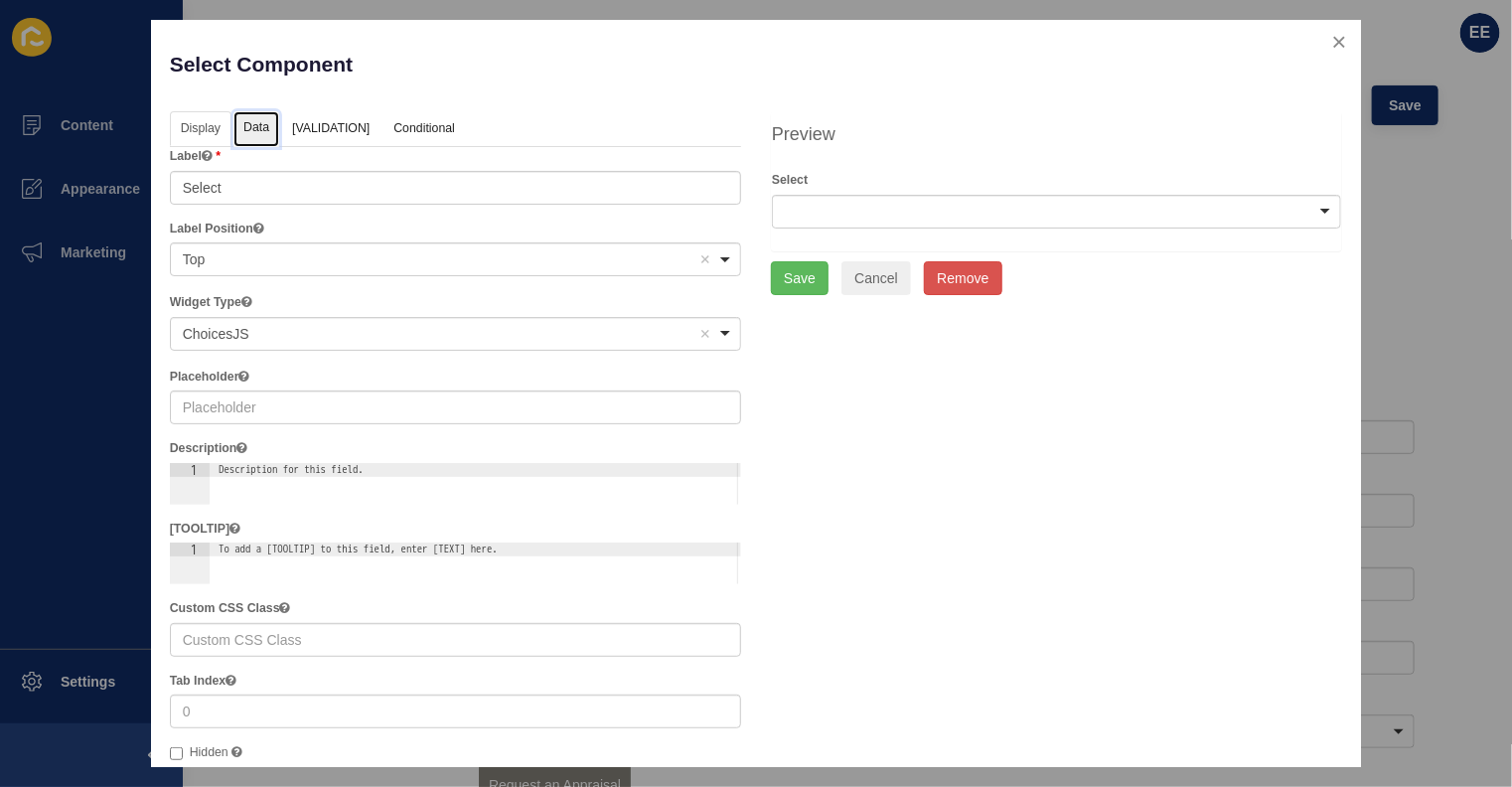 click on "Data" at bounding box center [256, 129] 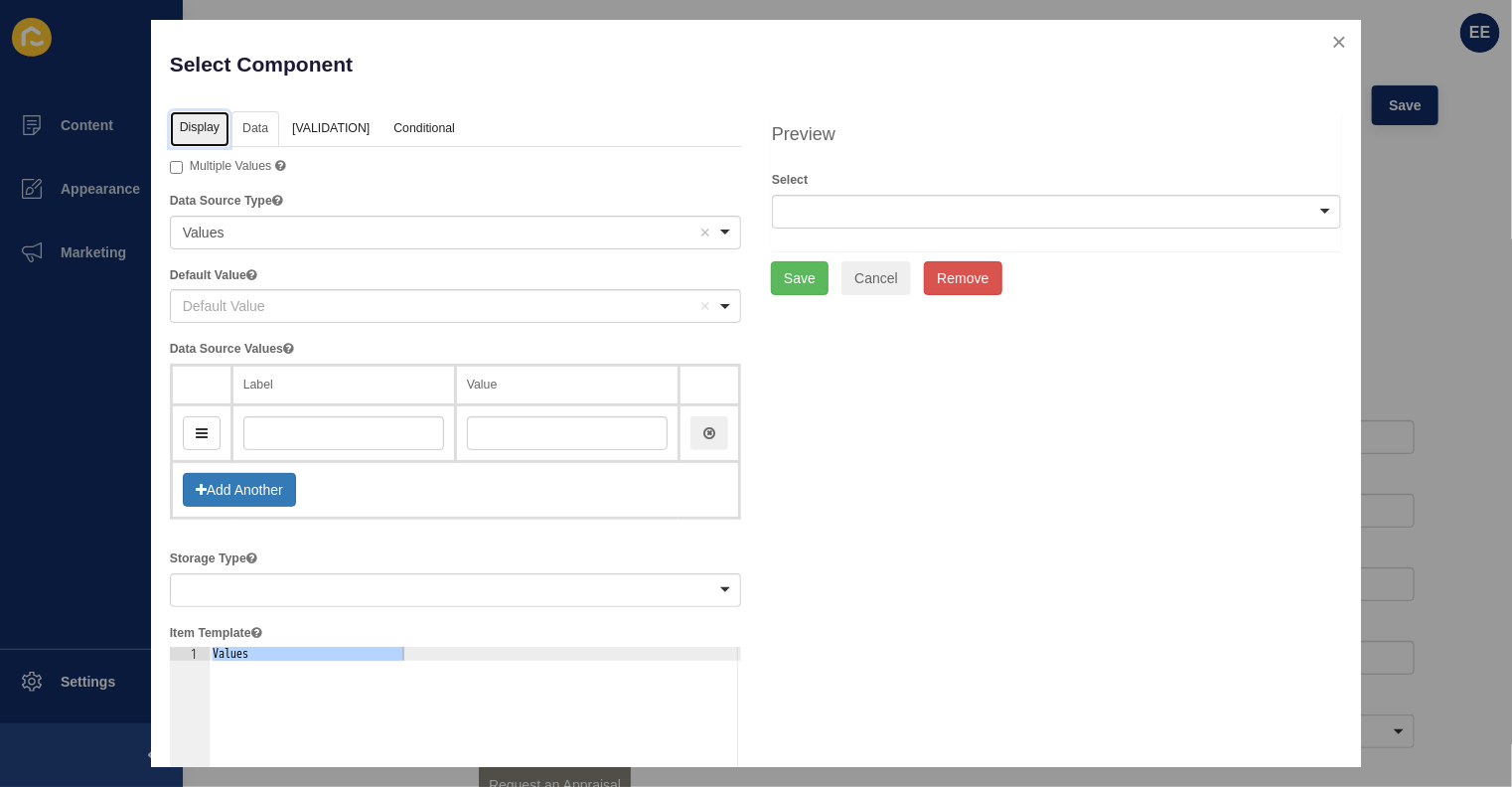 click on "Display" at bounding box center (200, 129) 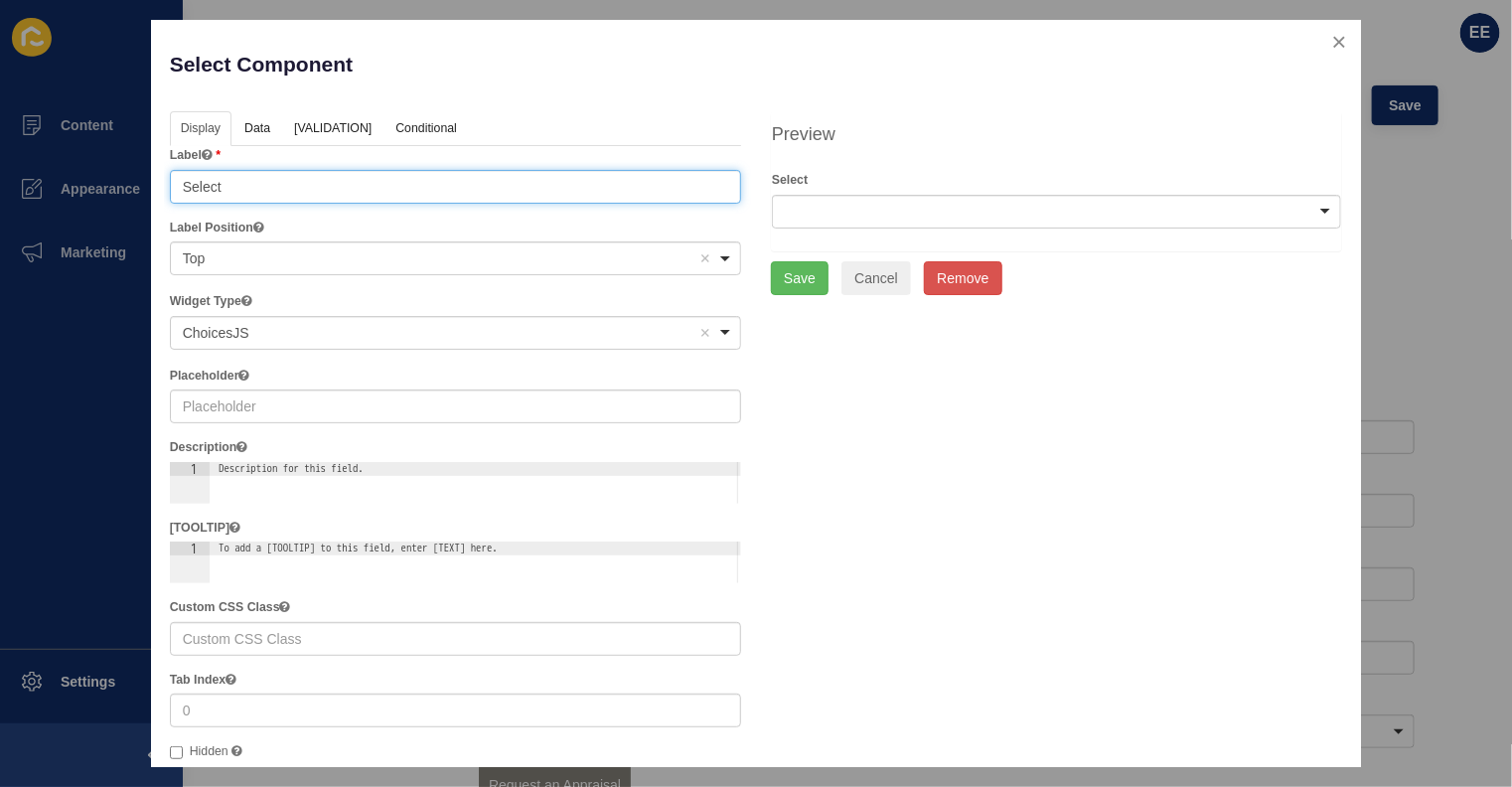click on "Select" at bounding box center (455, 187) 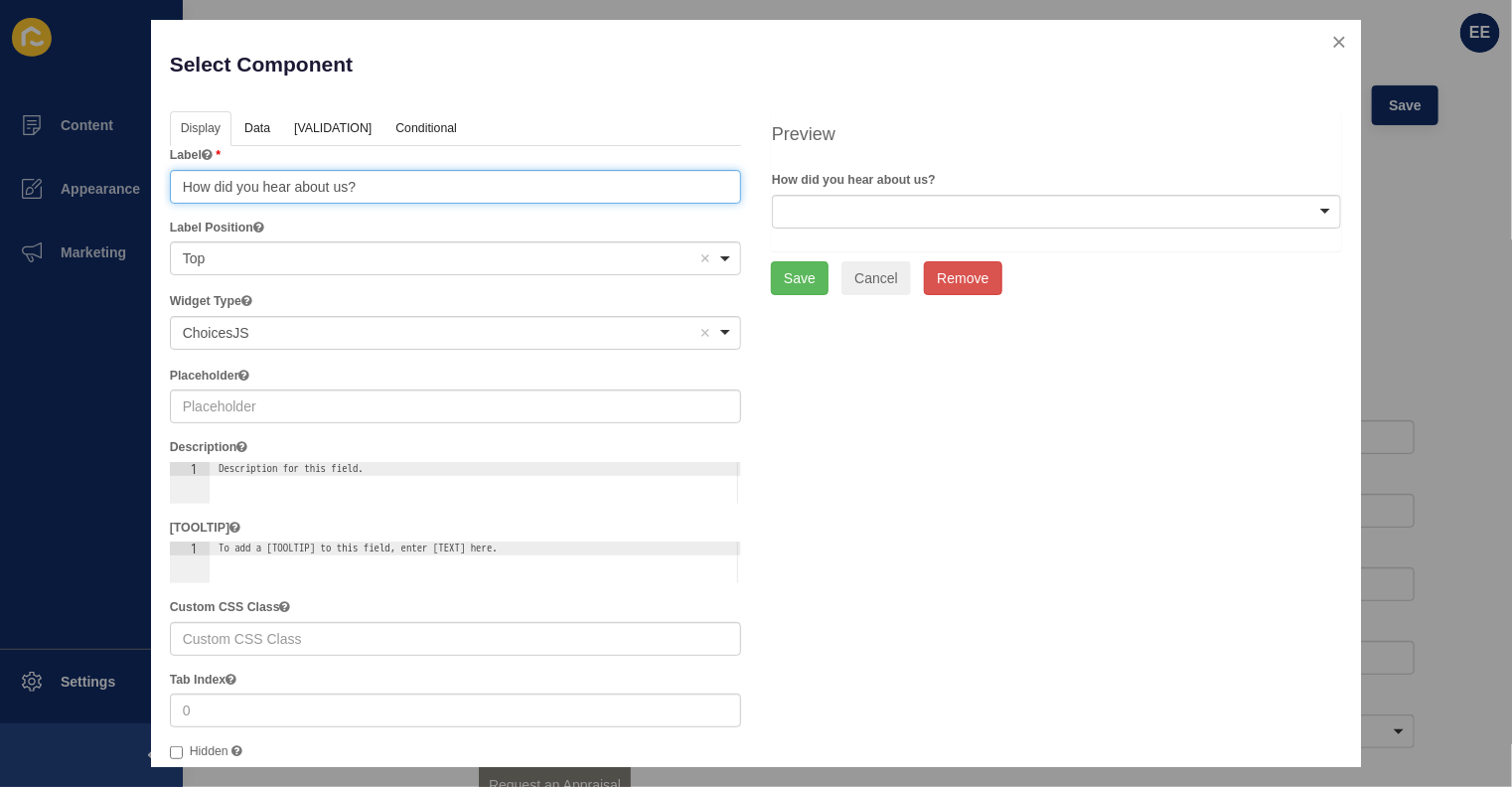 type on "How did you hear about us?" 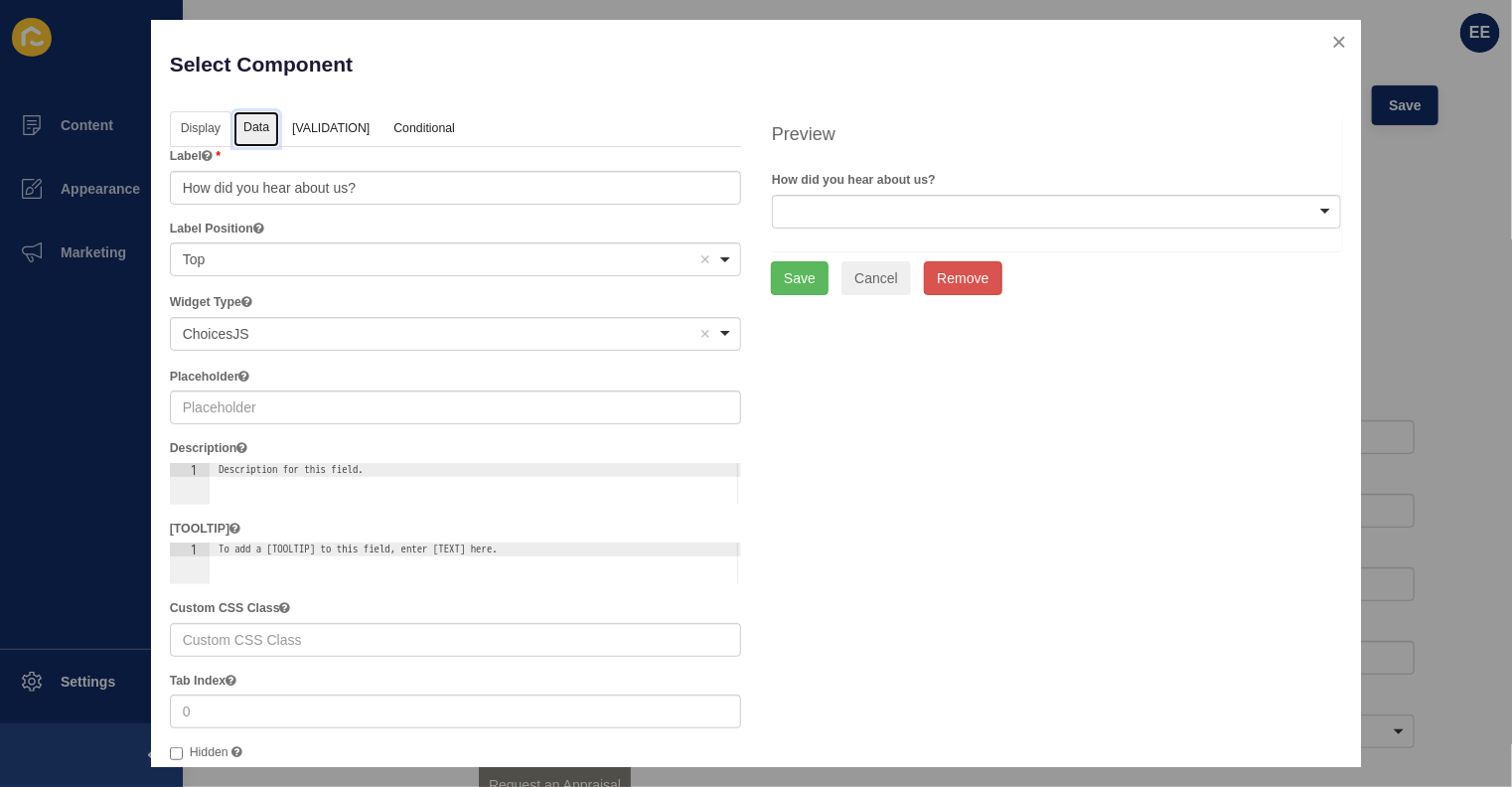 click on "Data" at bounding box center (256, 129) 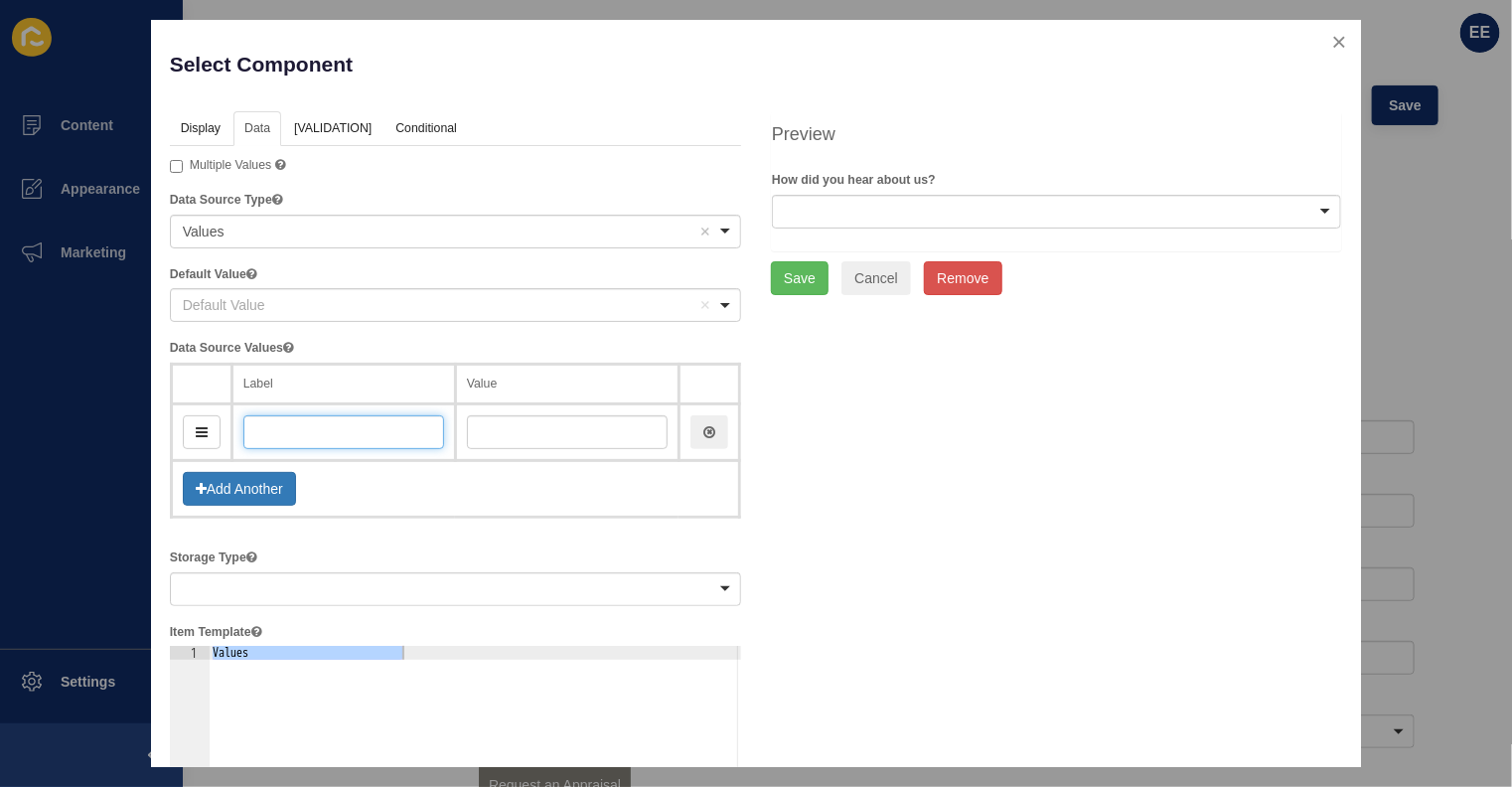 click at bounding box center (344, 432) 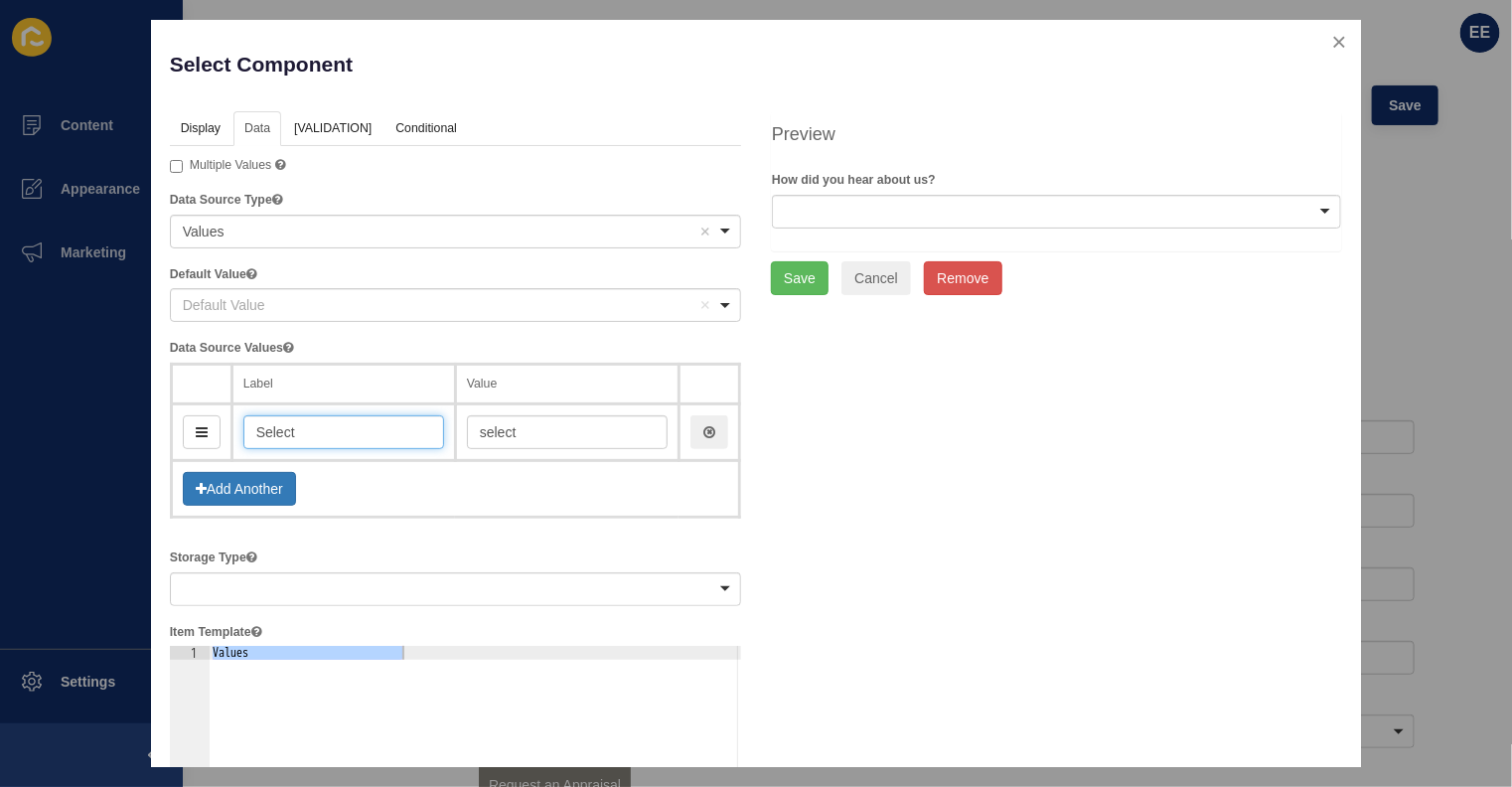 click on "Default Value Default Value Remove item" at bounding box center [455, 305] 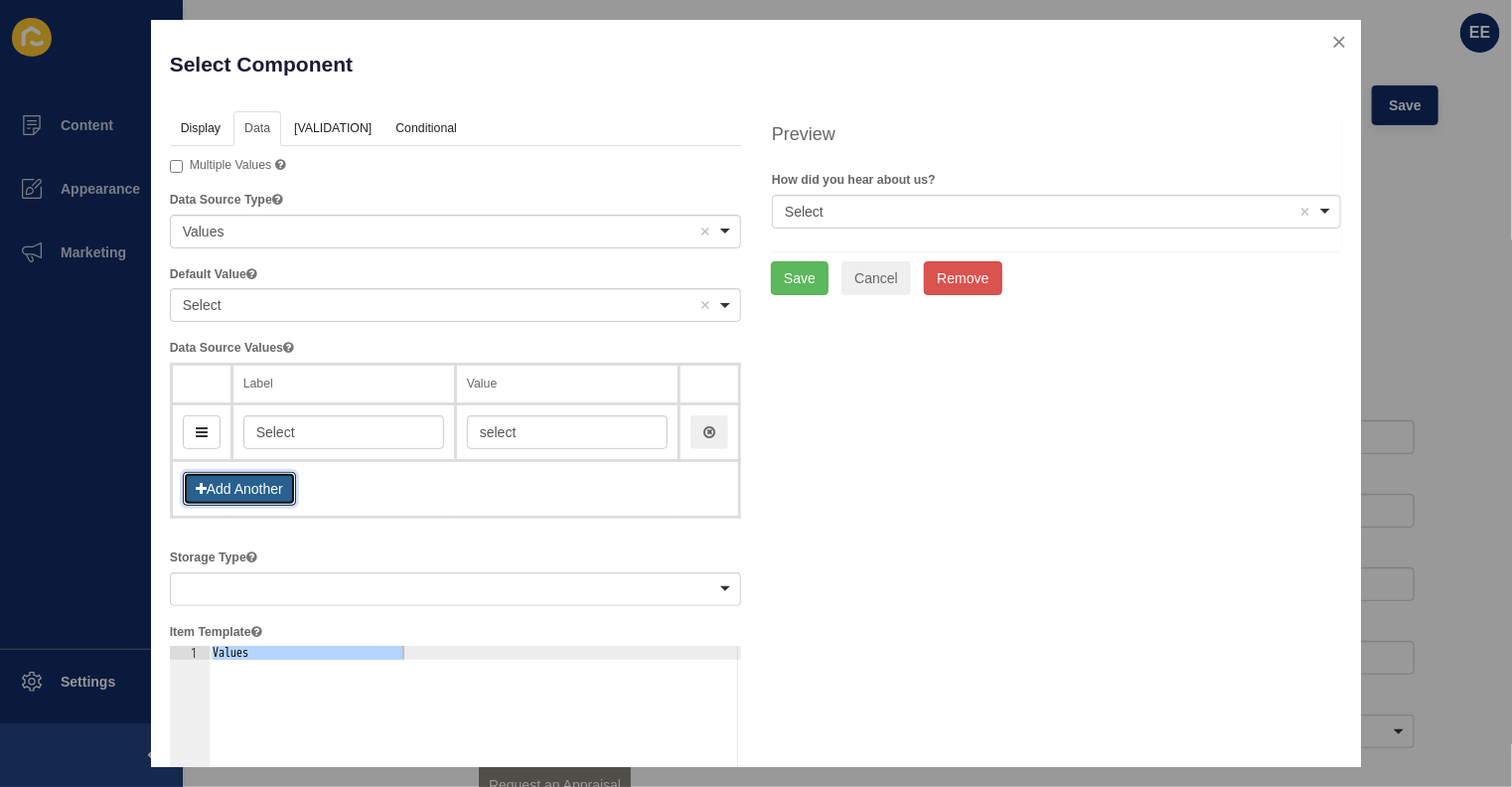 click on "Add Another" at bounding box center (239, 489) 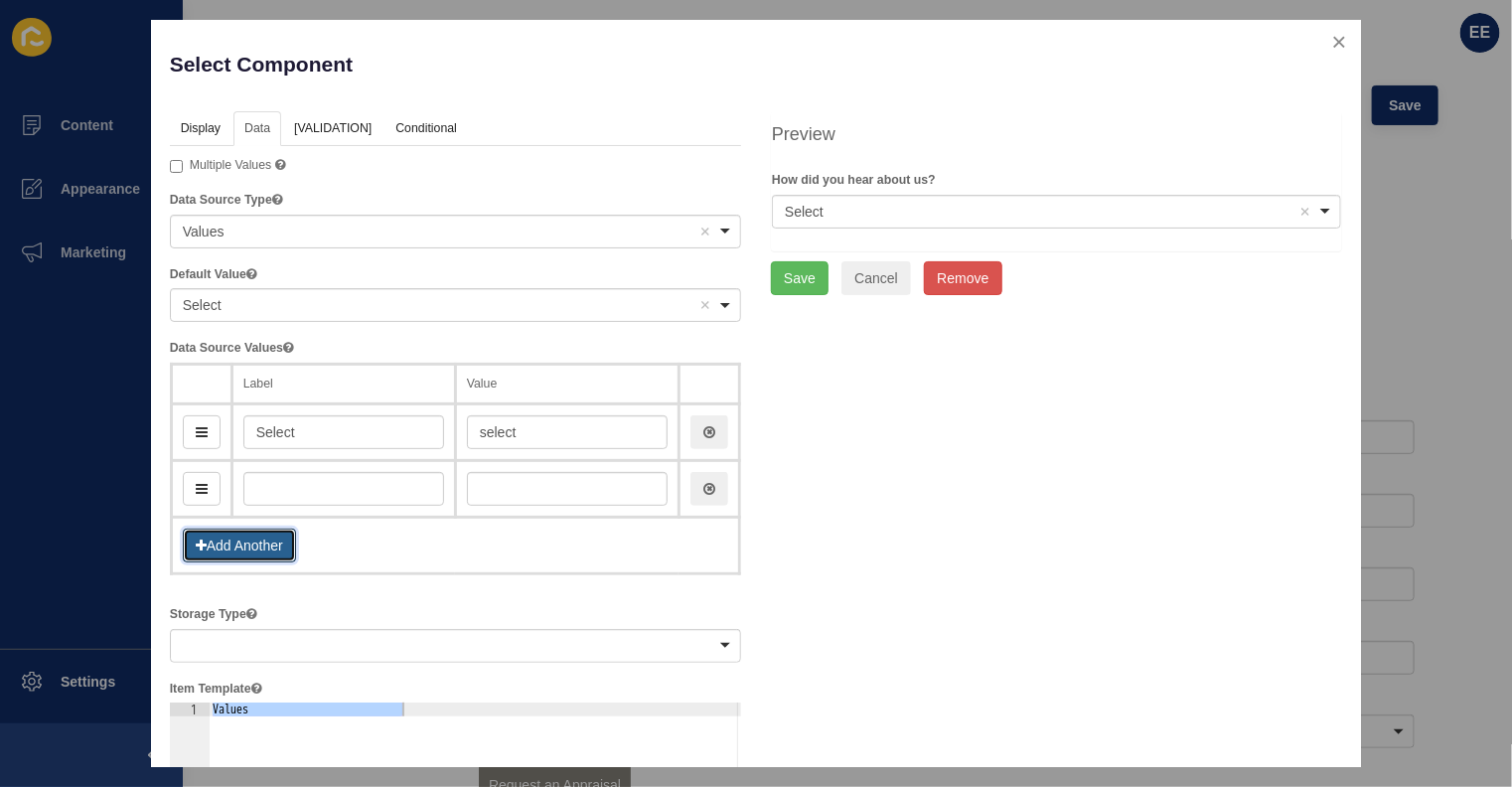 click on "Add Another" at bounding box center [239, 546] 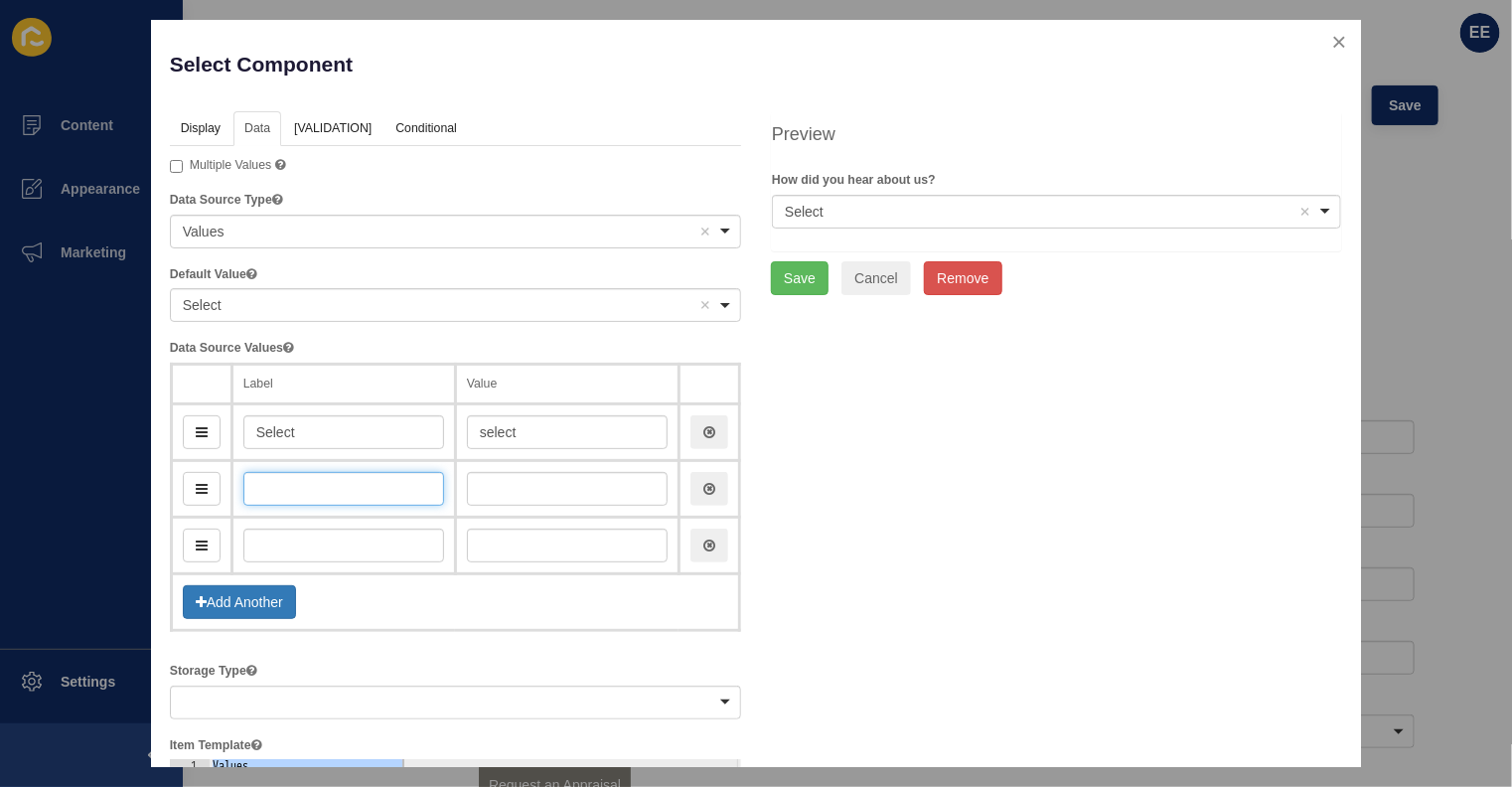 click at bounding box center (344, 489) 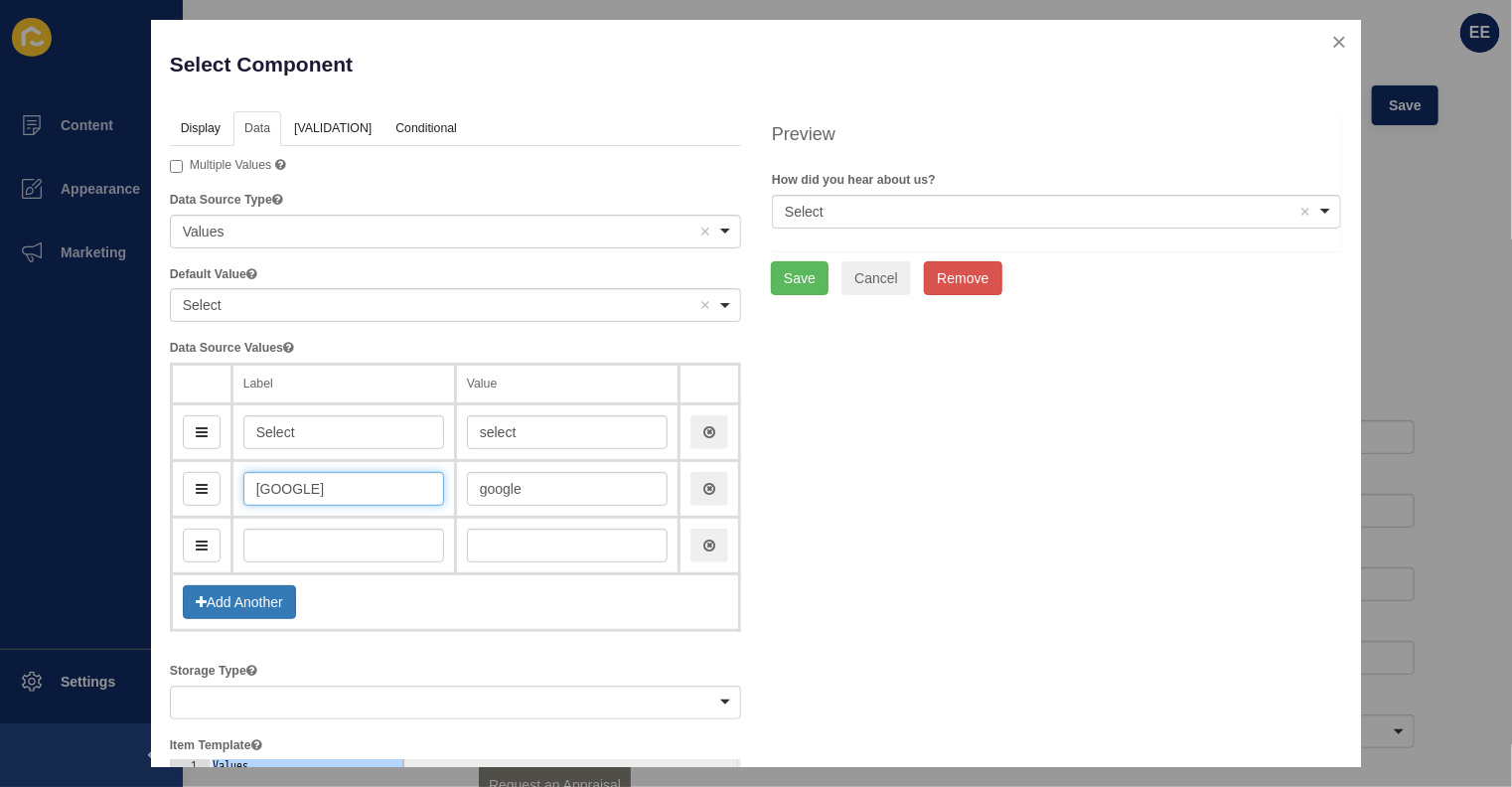 type on "[GOOGLE]" 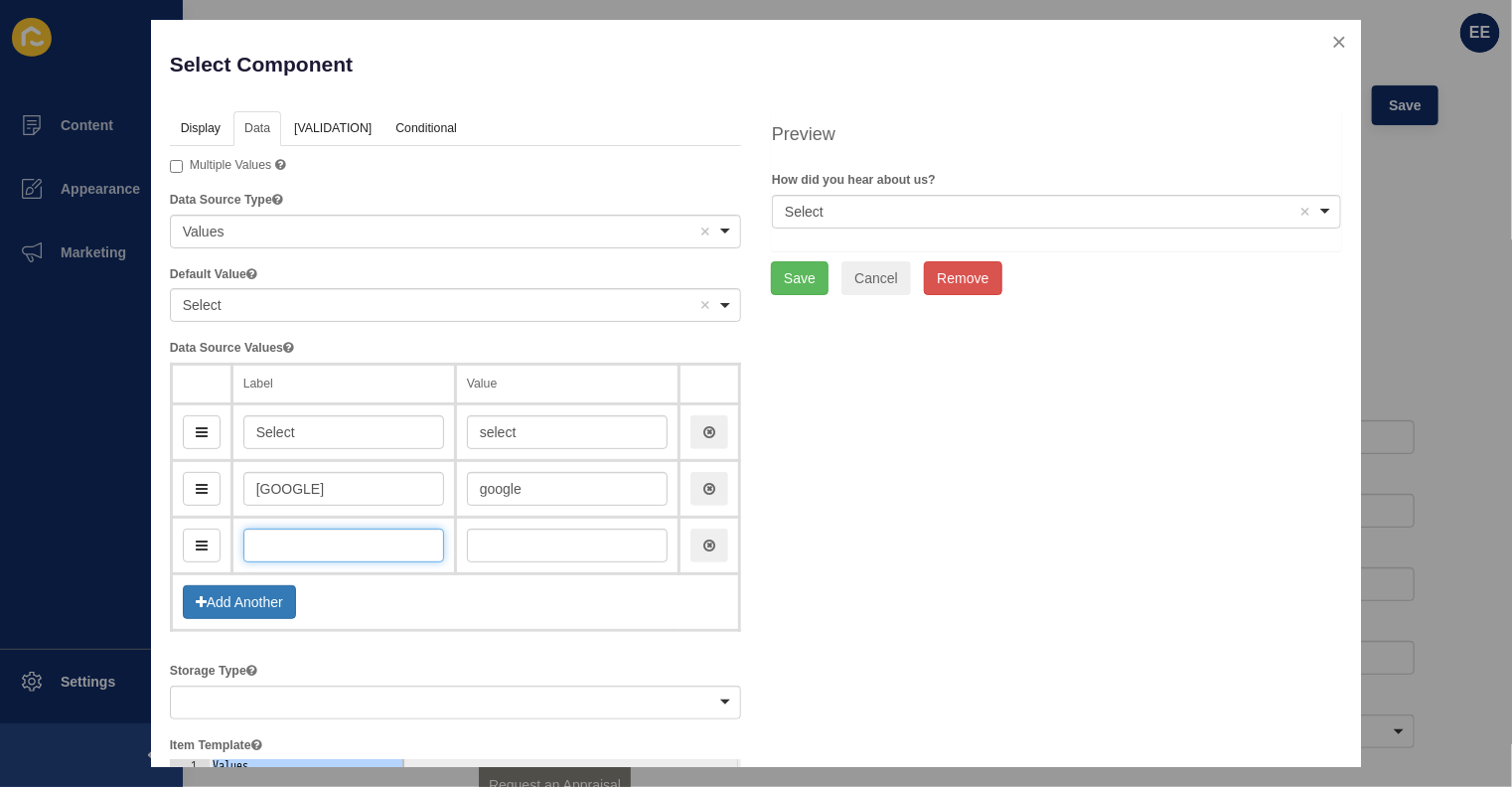 click at bounding box center [344, 546] 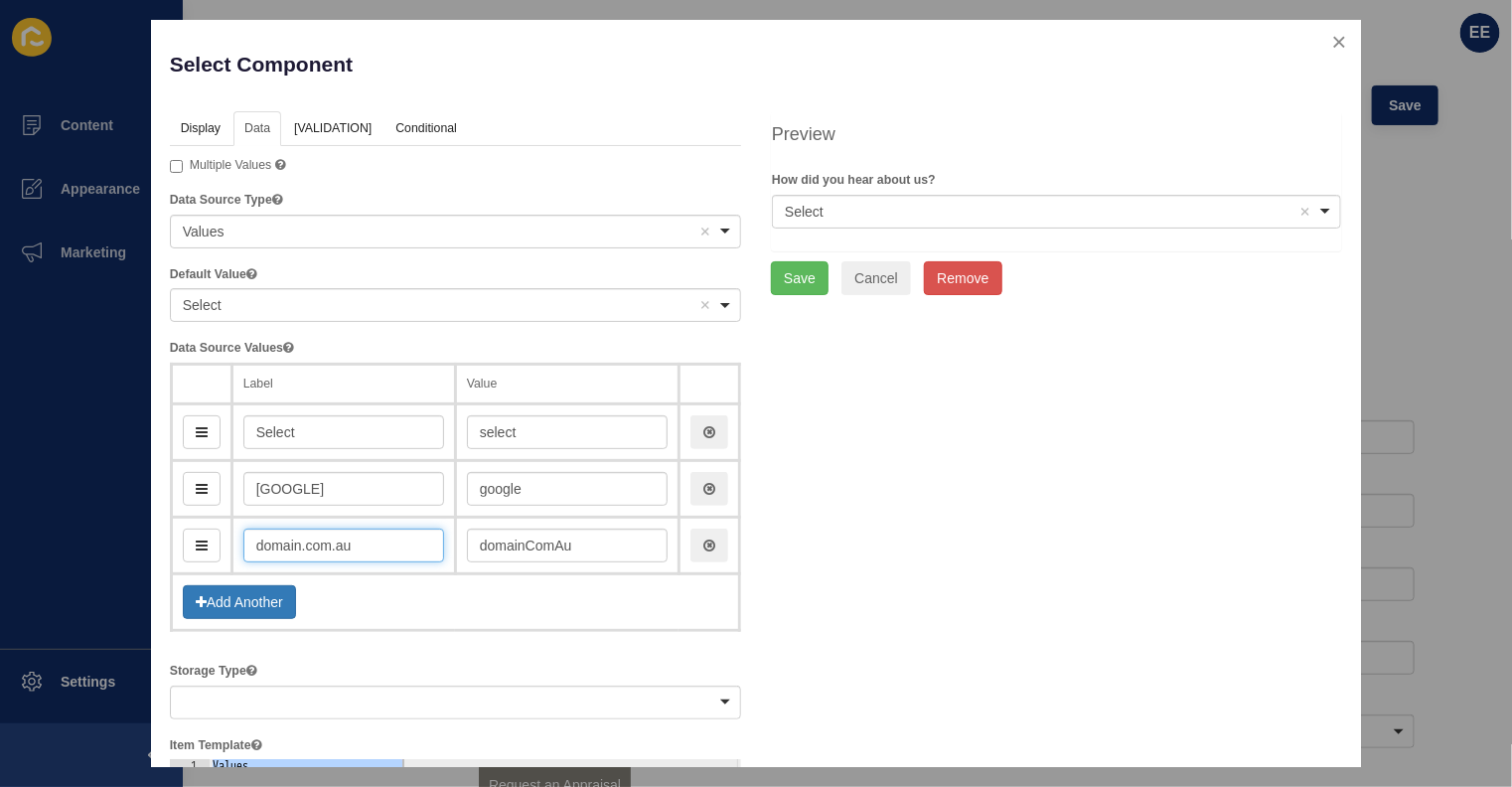 type on "domain.com.au" 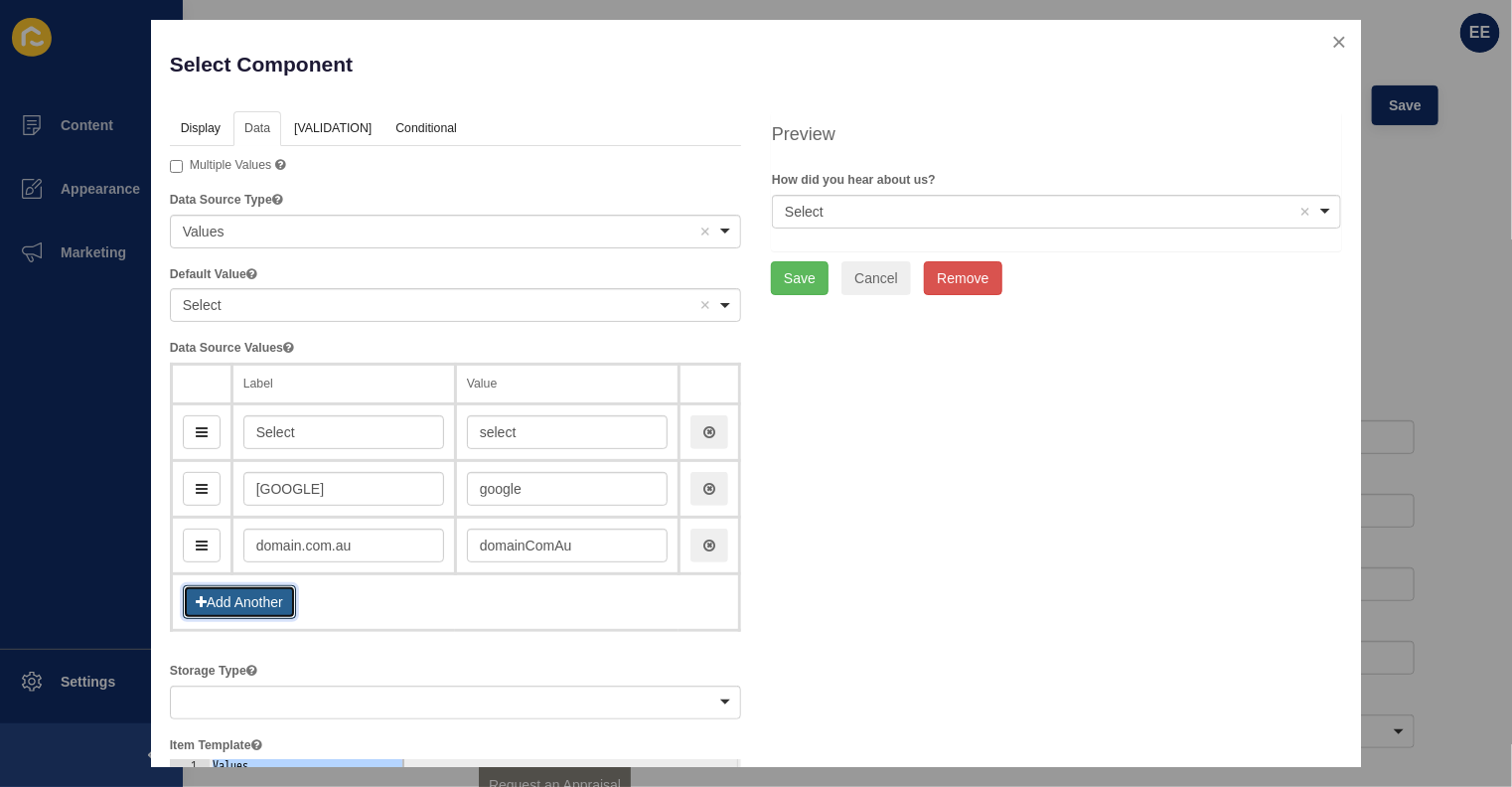 click on "Add Another" at bounding box center [239, 602] 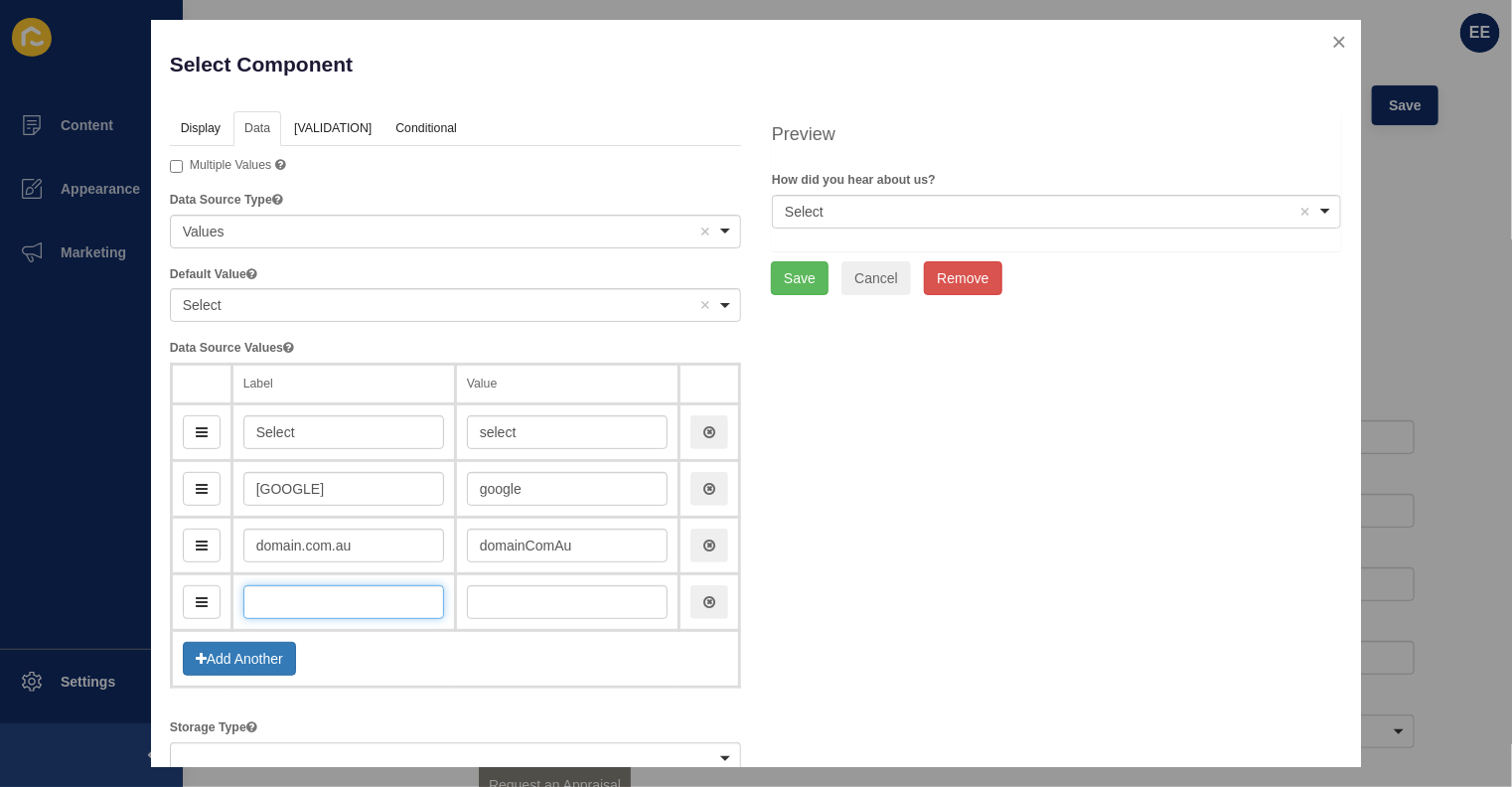 click at bounding box center [344, 602] 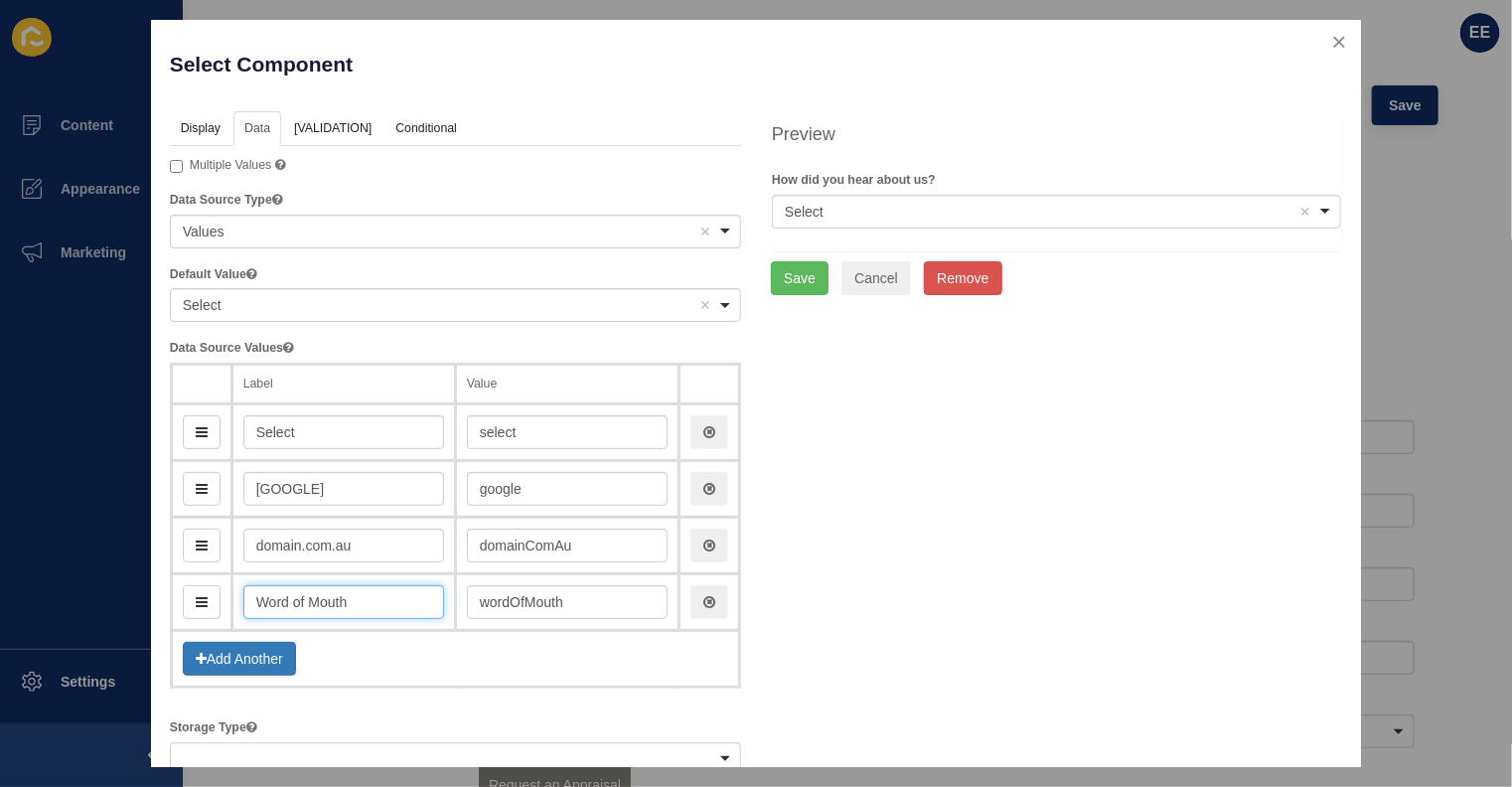 type on "Word of Mouth" 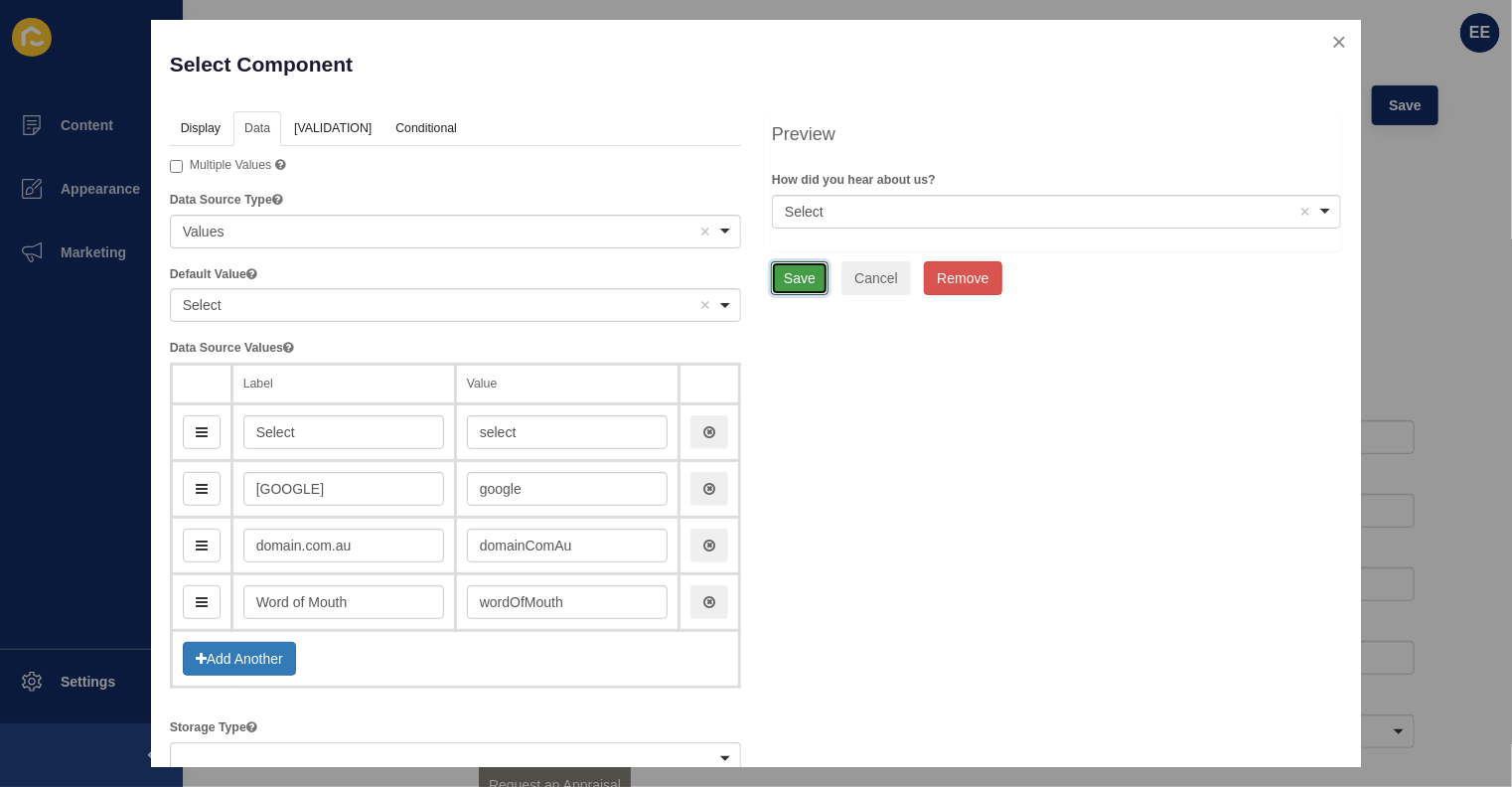 click on "Save" at bounding box center [800, 278] 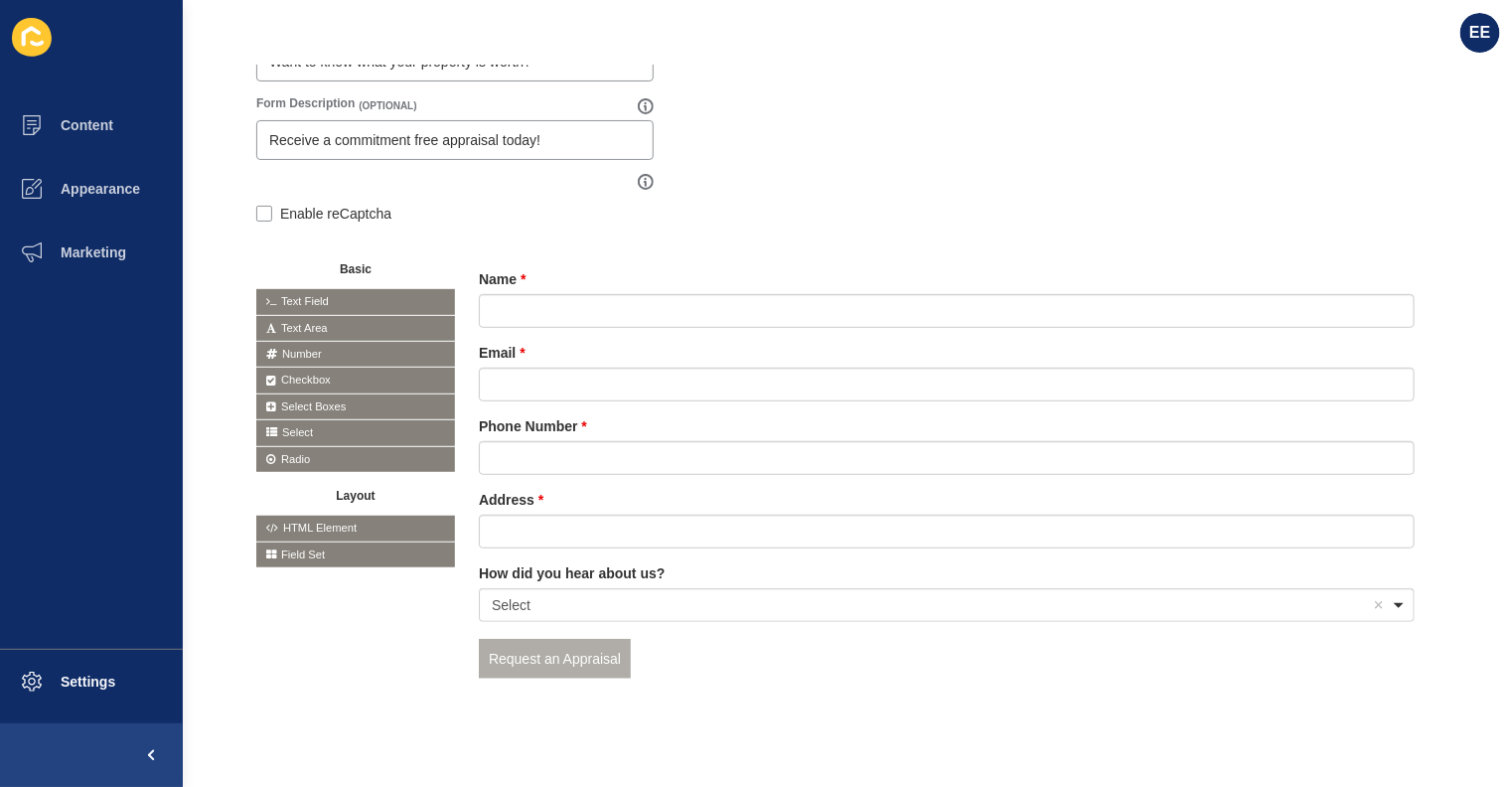 scroll, scrollTop: 307, scrollLeft: 0, axis: vertical 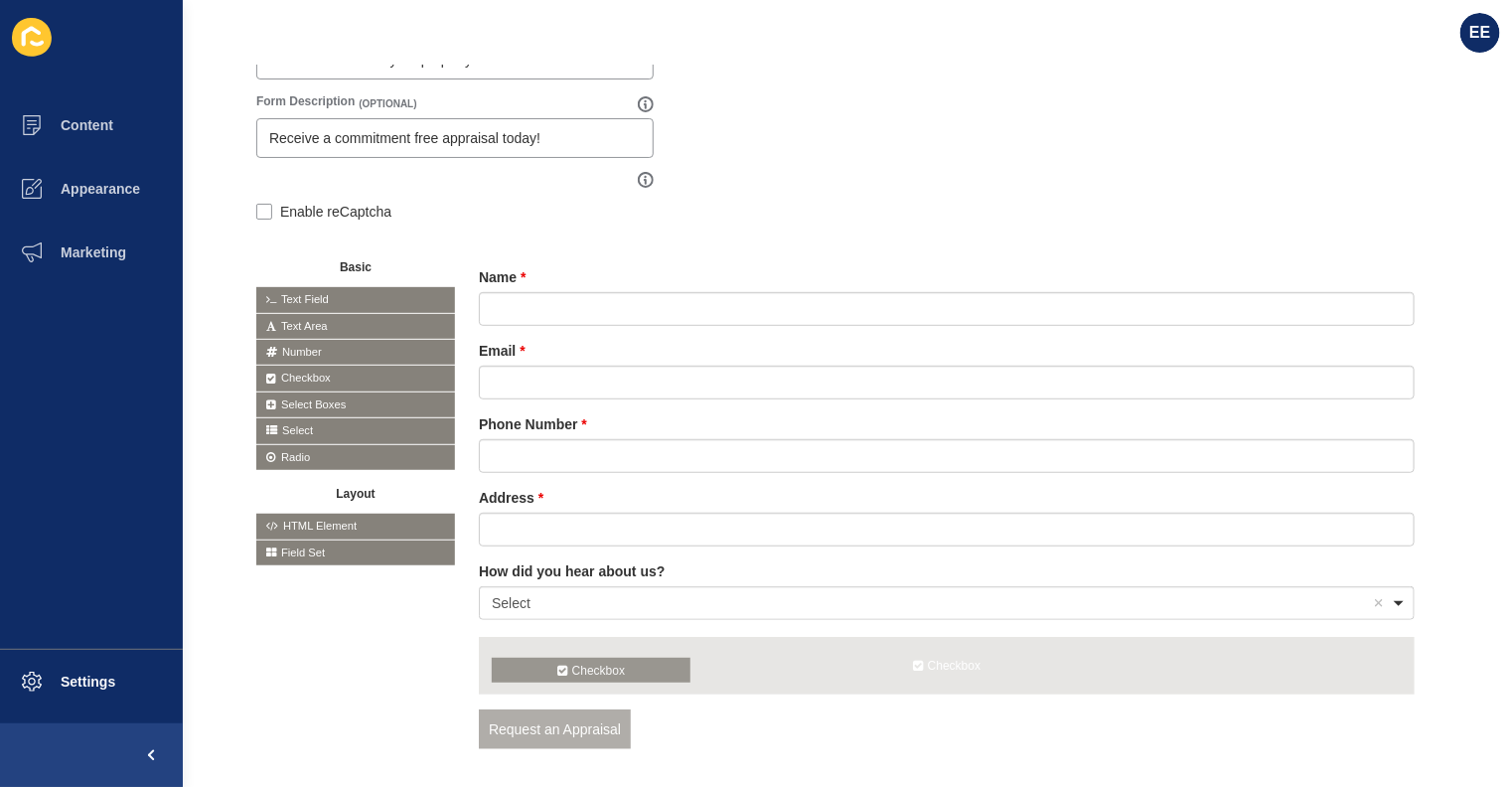 drag, startPoint x: 333, startPoint y: 378, endPoint x: 570, endPoint y: 667, distance: 373.75125 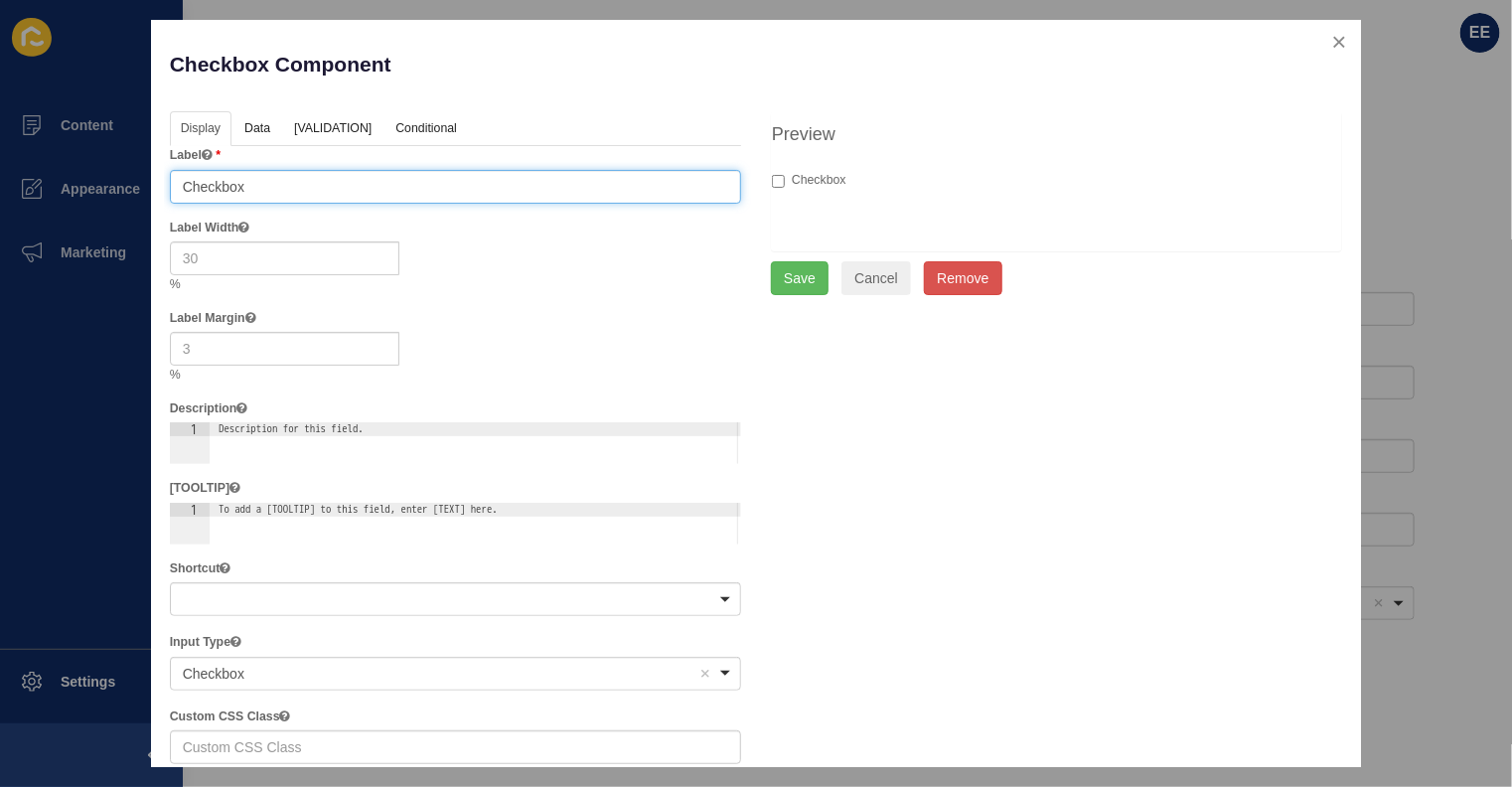 drag, startPoint x: 417, startPoint y: 185, endPoint x: 0, endPoint y: 121, distance: 421.8827 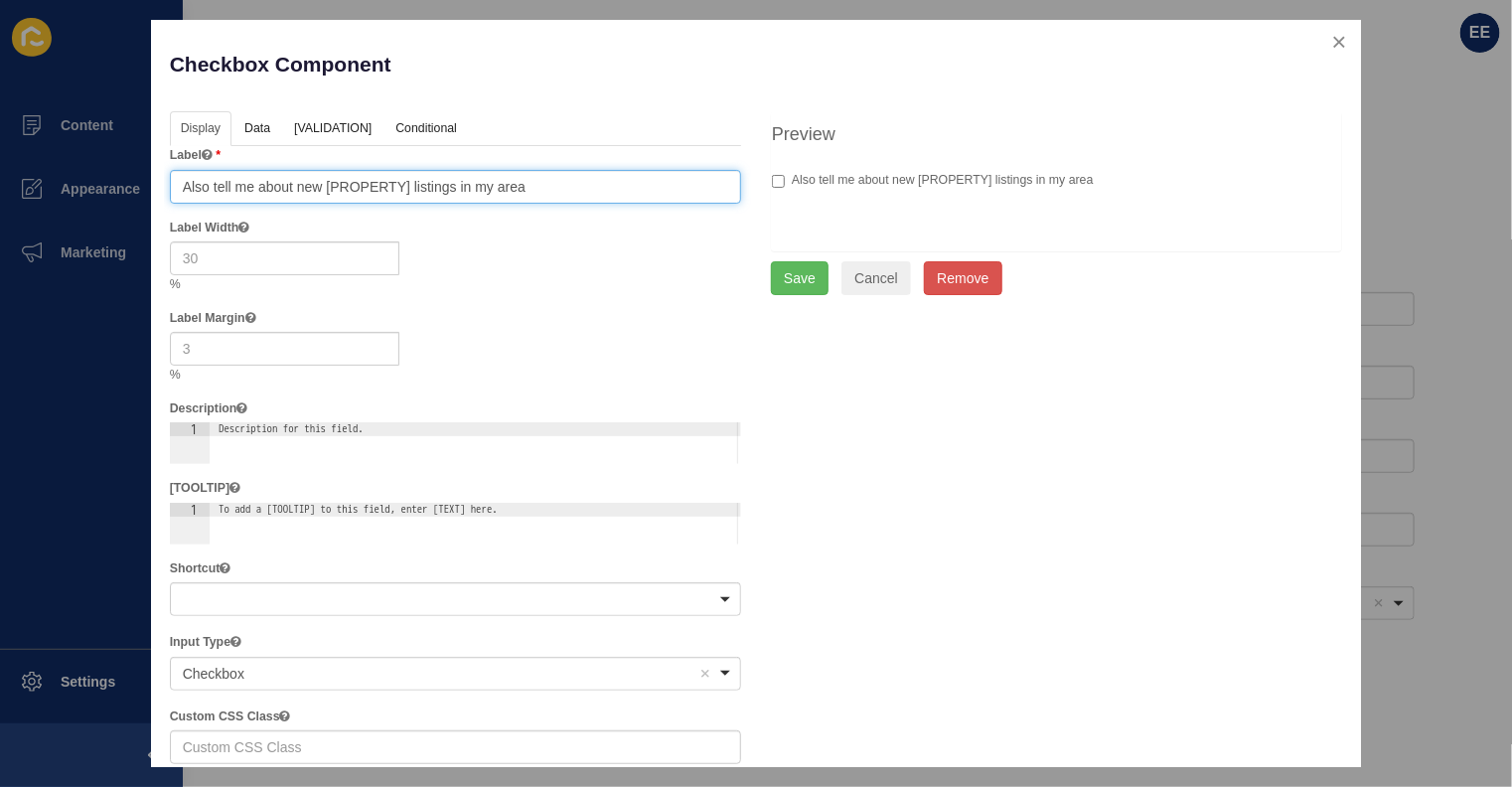 type on "Also tell me about new [PROPERTY] listings in my area" 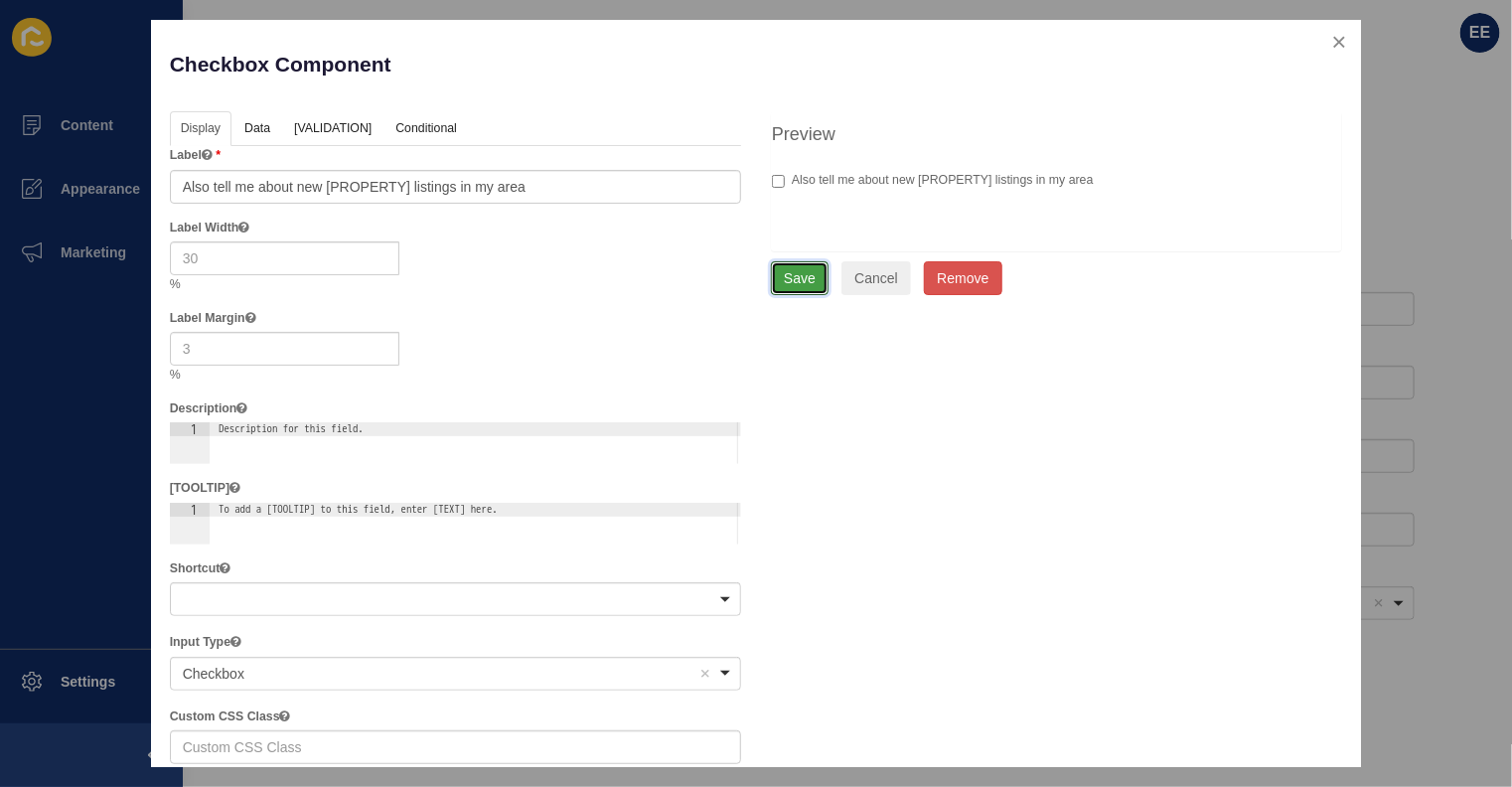 click on "Save" at bounding box center (800, 278) 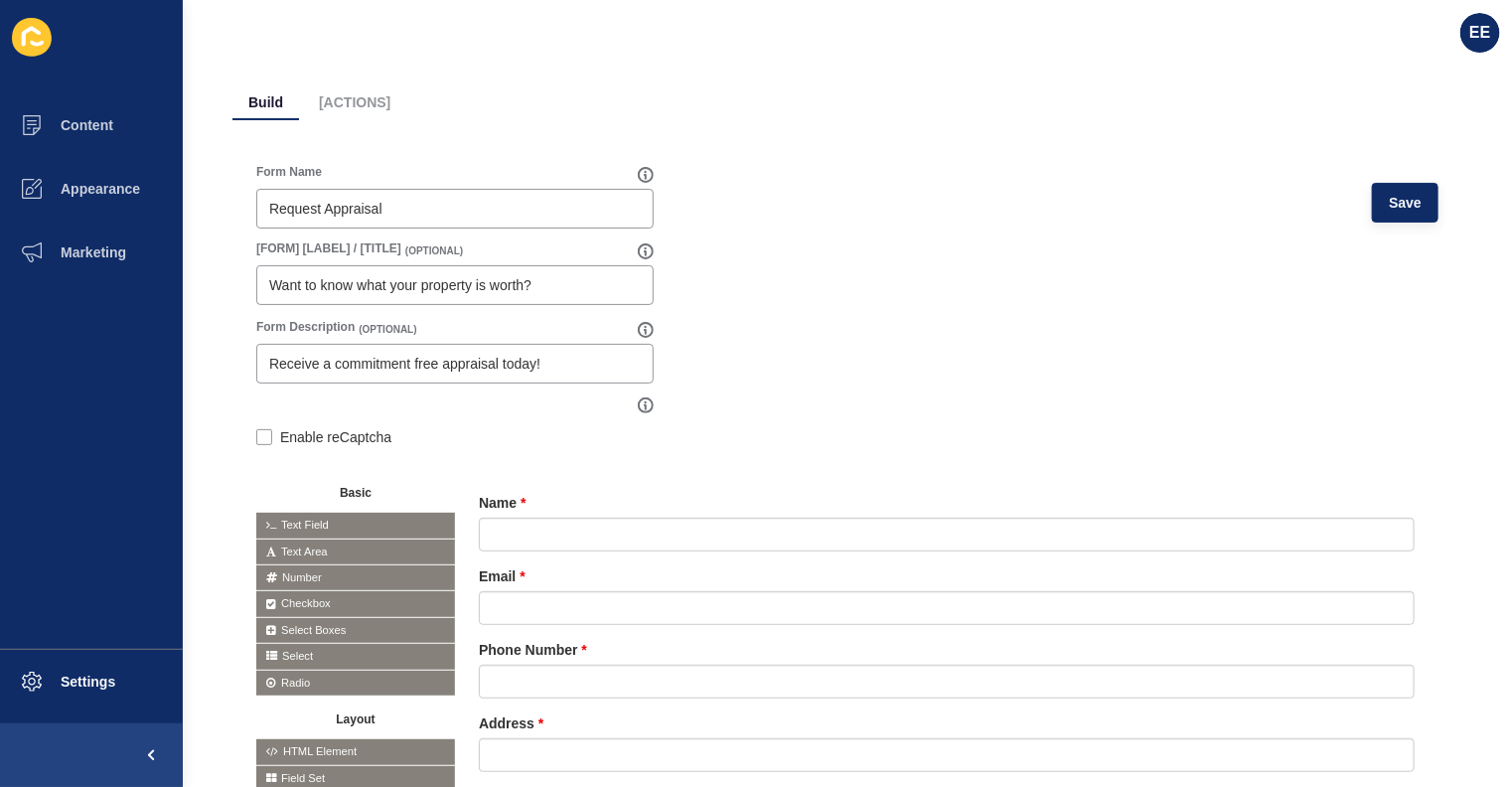 scroll, scrollTop: 0, scrollLeft: 0, axis: both 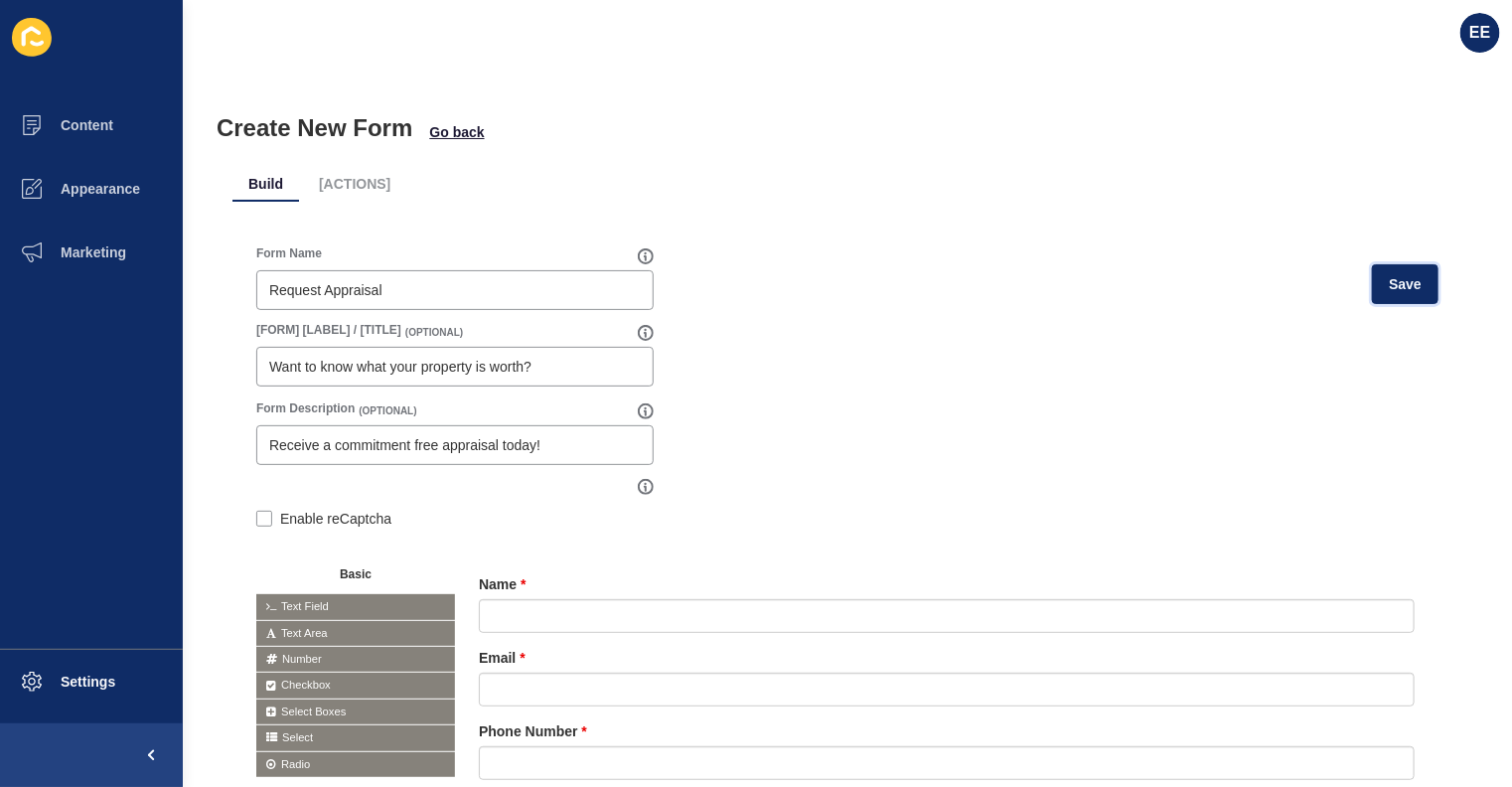 click on "Save" at bounding box center [1405, 284] 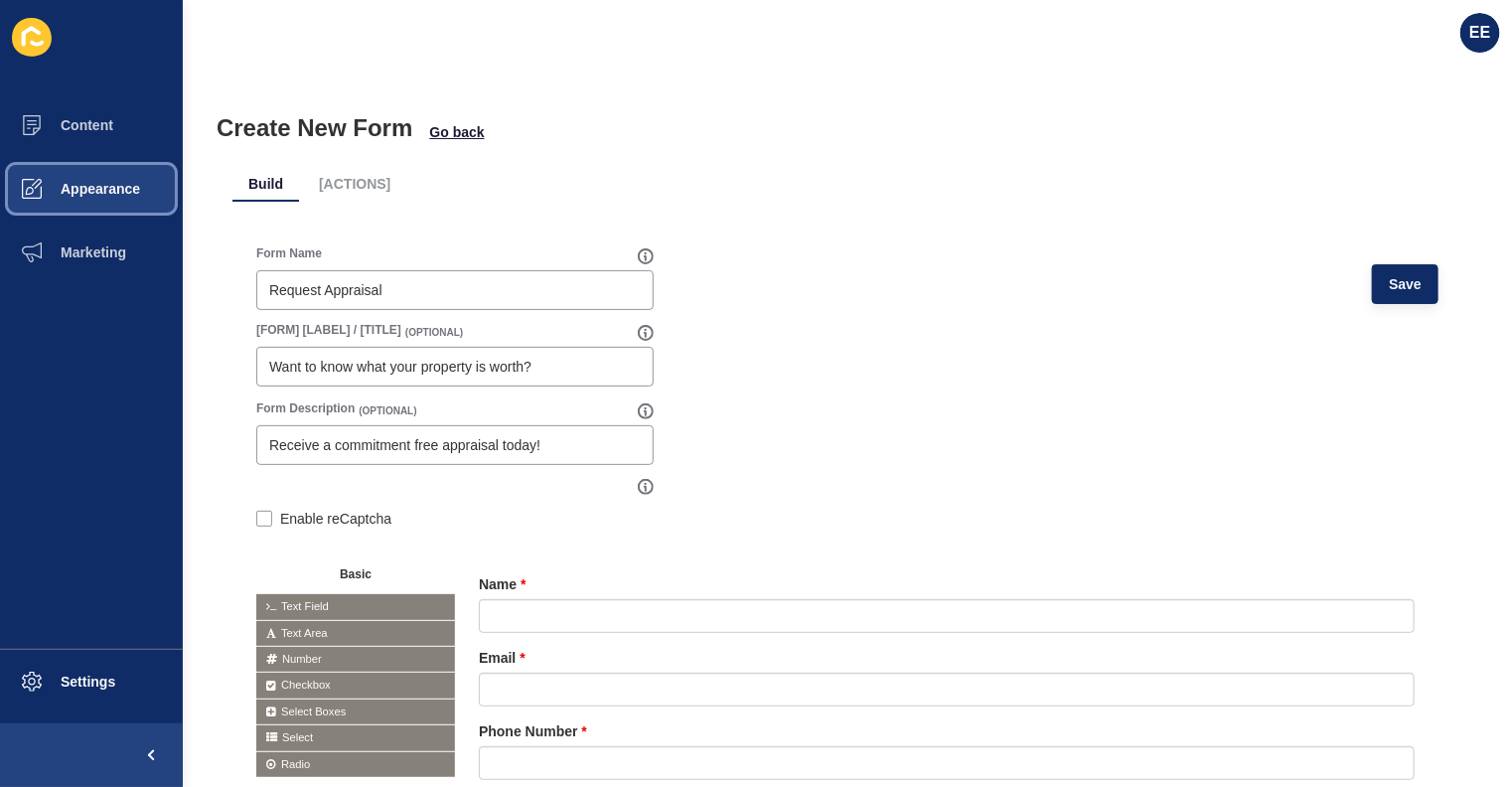 click on "Appearance" at bounding box center (69, 189) 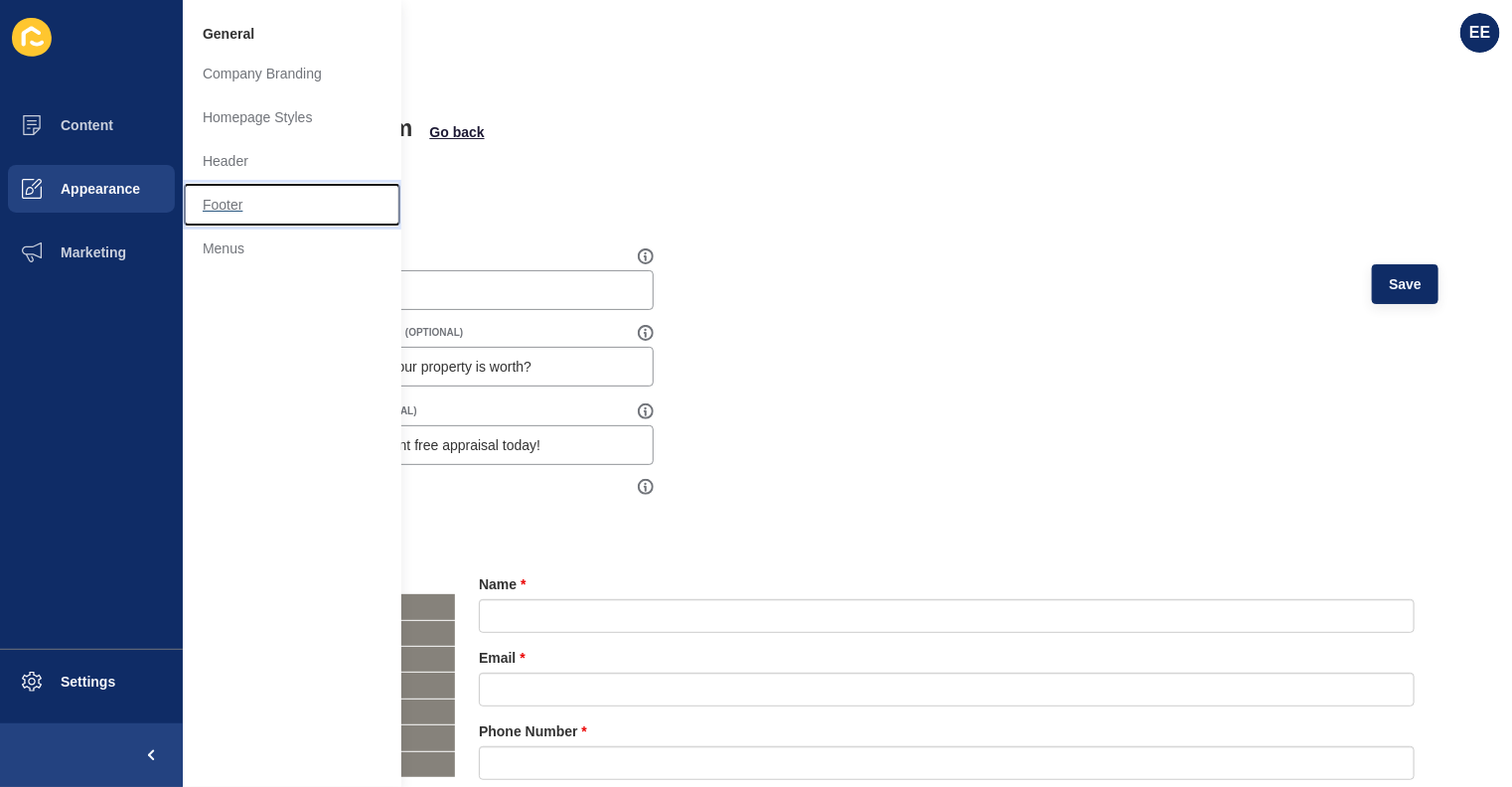 click on "Footer" at bounding box center (292, 205) 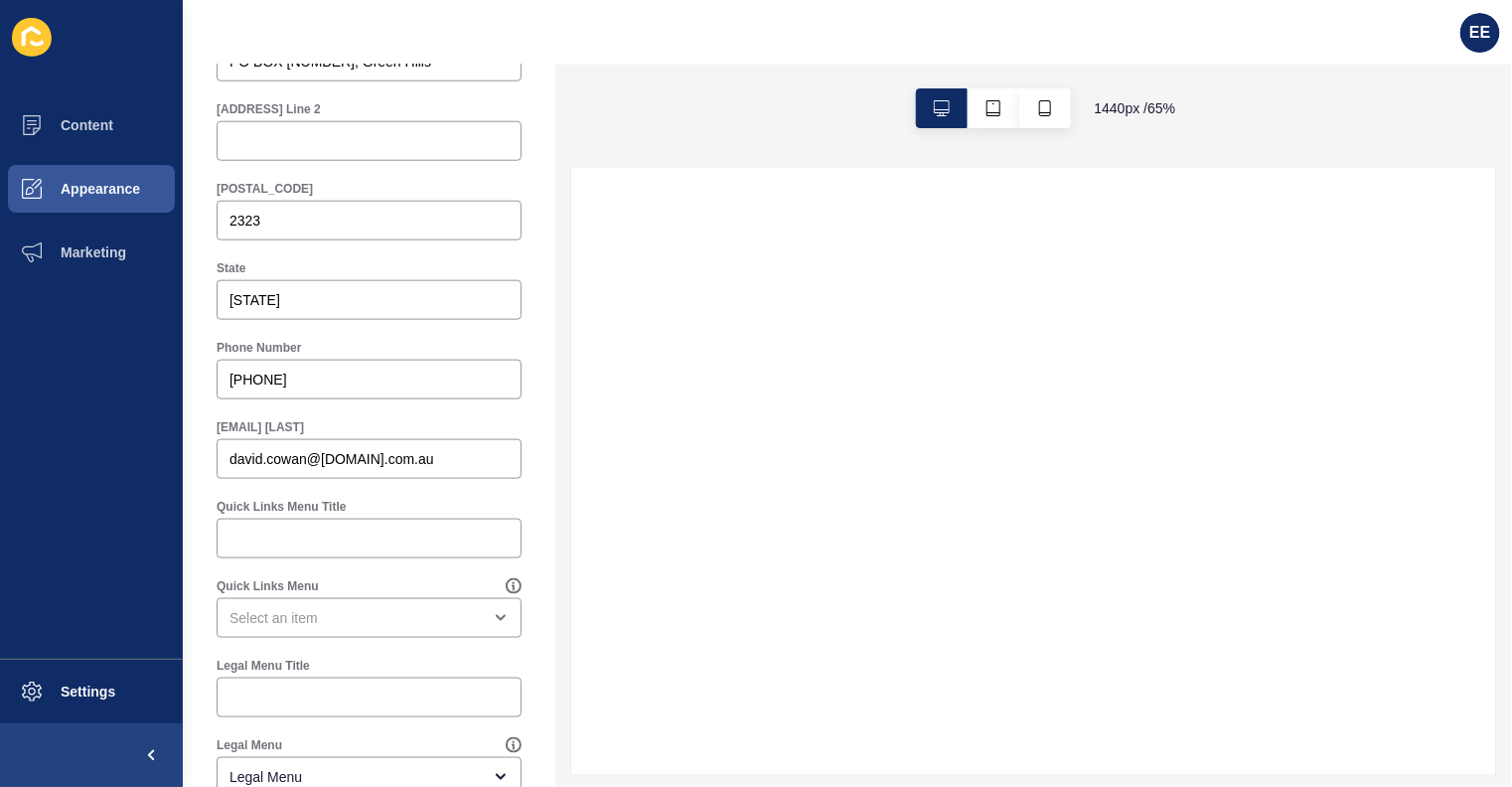 scroll, scrollTop: 1041, scrollLeft: 0, axis: vertical 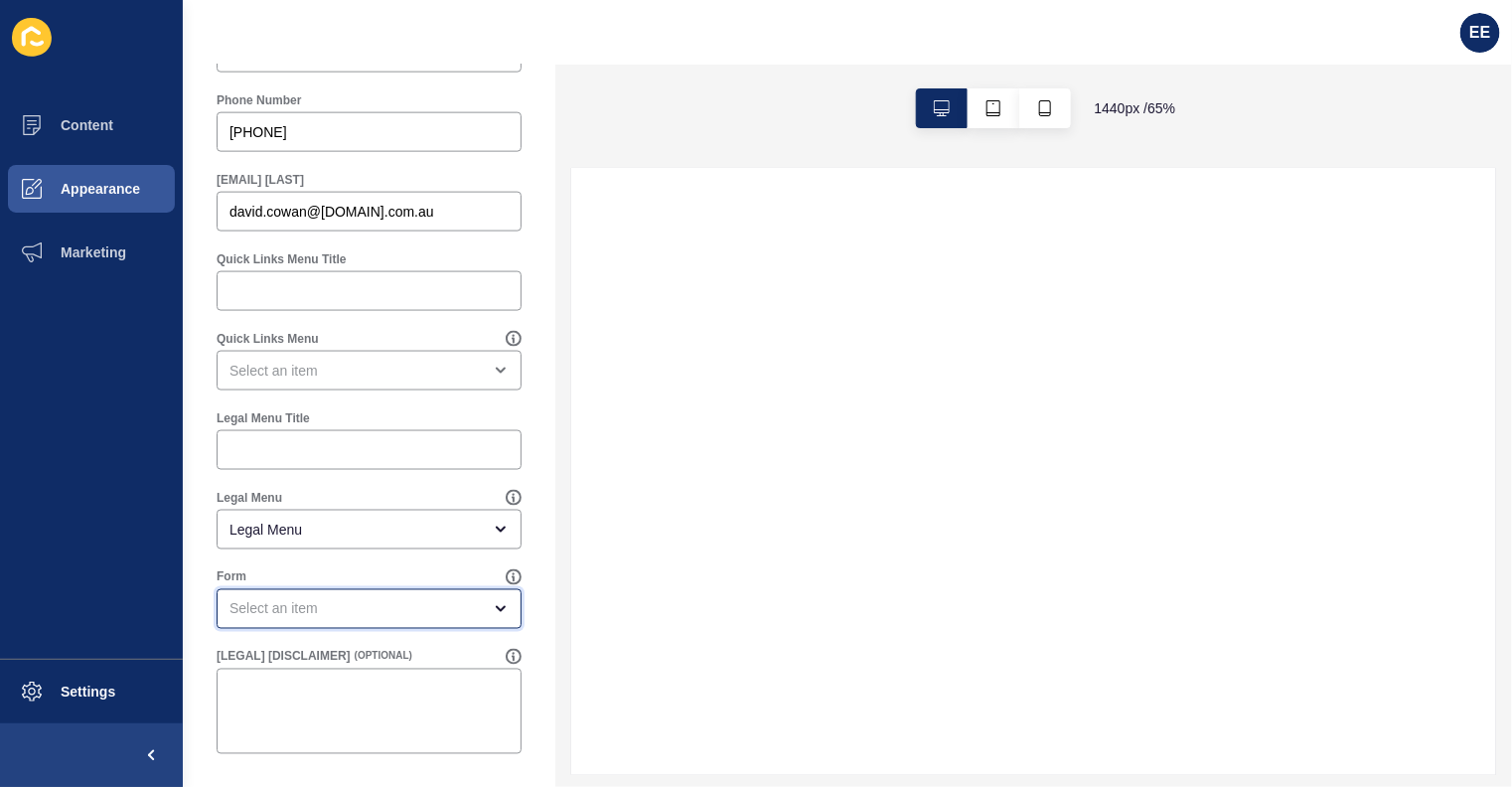 click at bounding box center [355, 609] 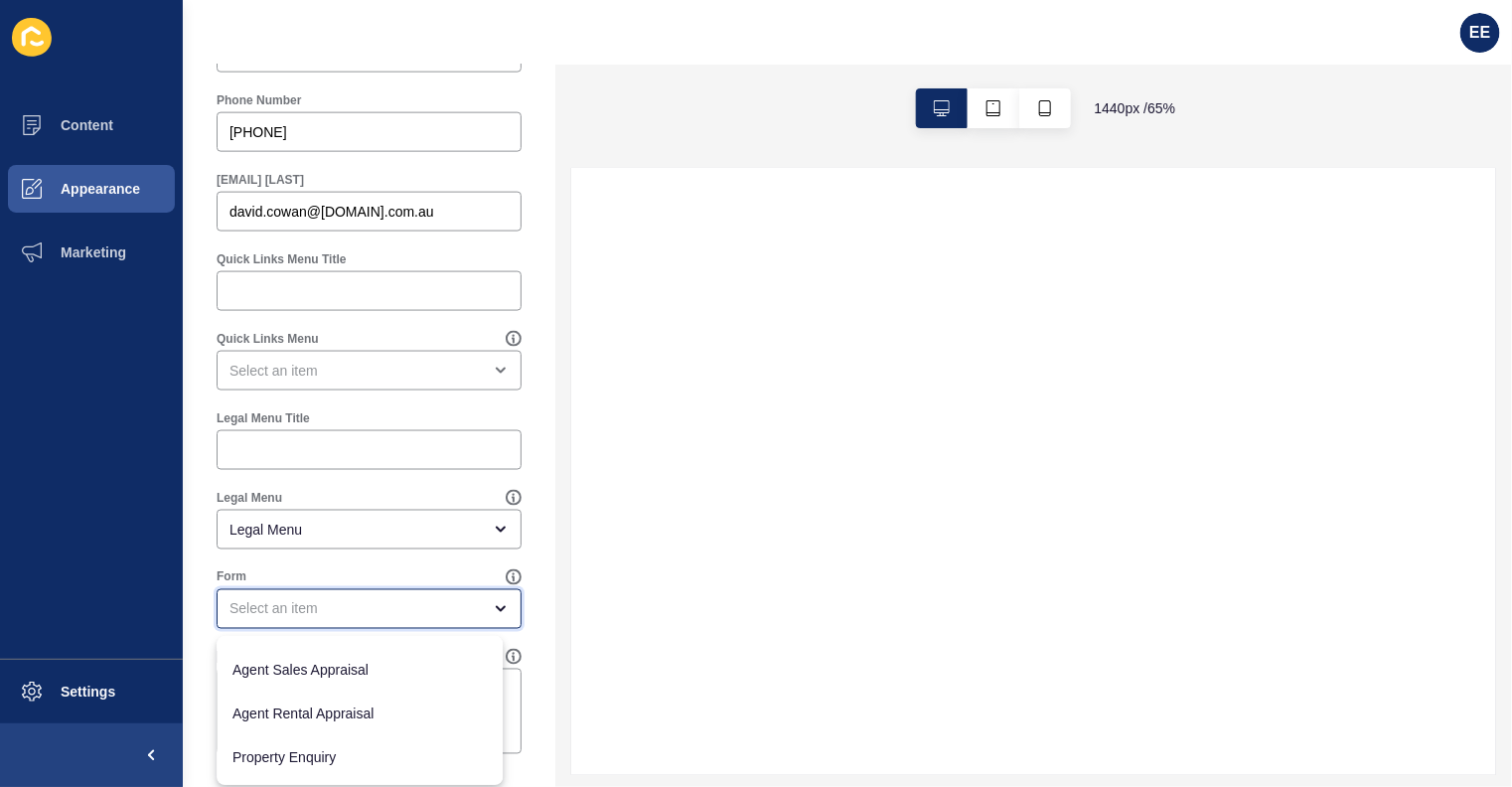 scroll, scrollTop: 343, scrollLeft: 0, axis: vertical 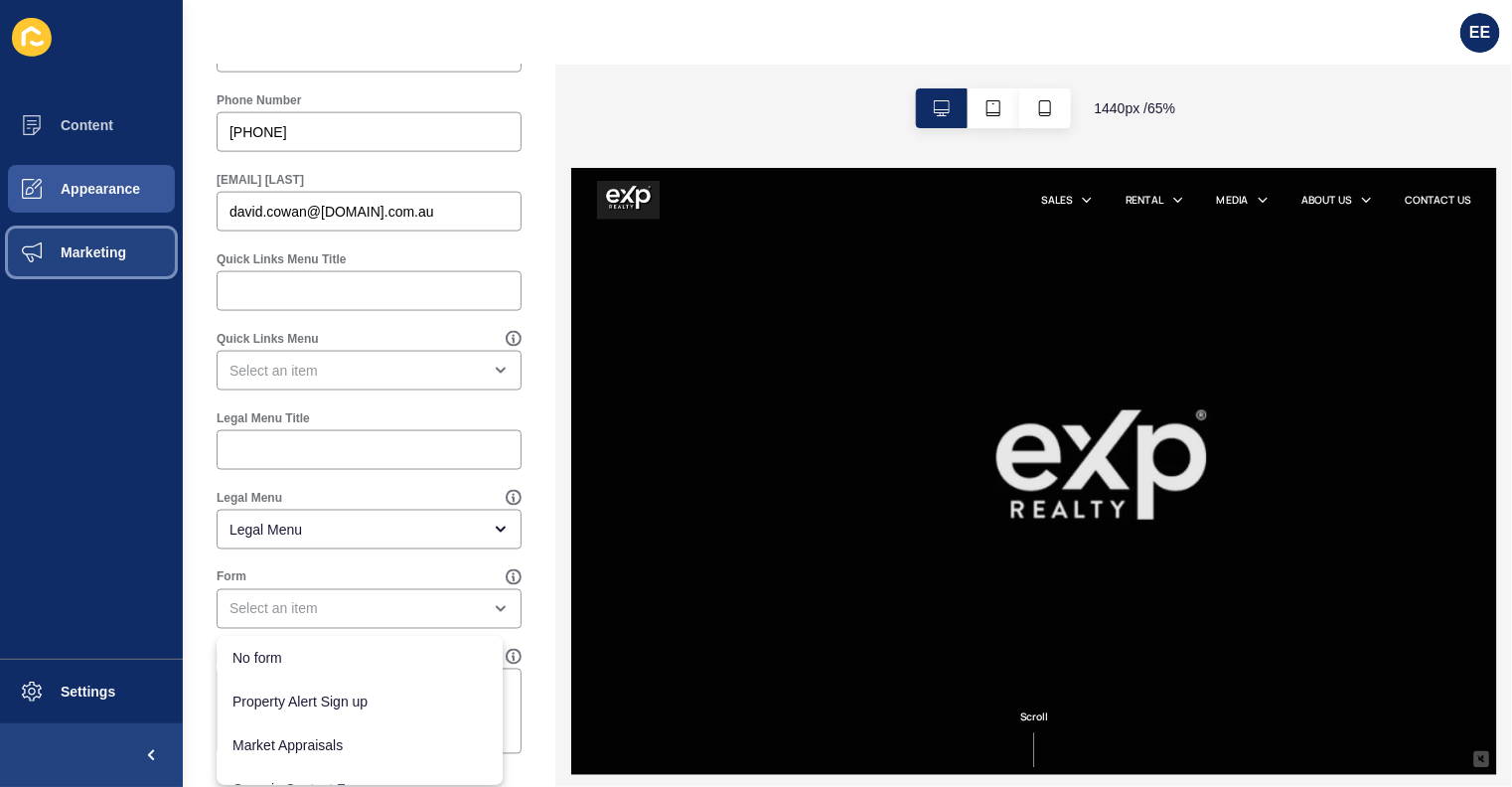 click on "Marketing" at bounding box center (62, 252) 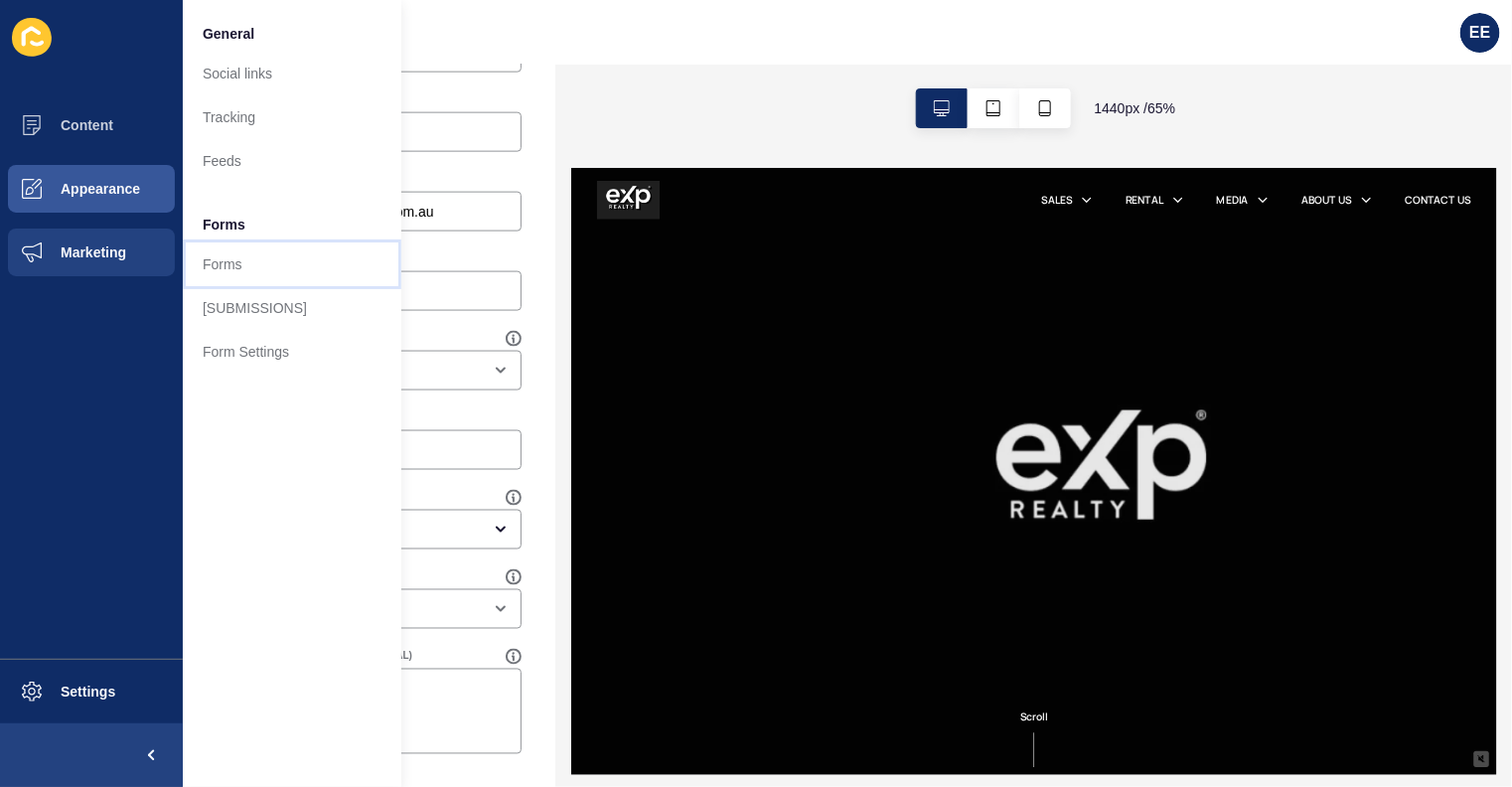click on "Forms" at bounding box center (292, 264) 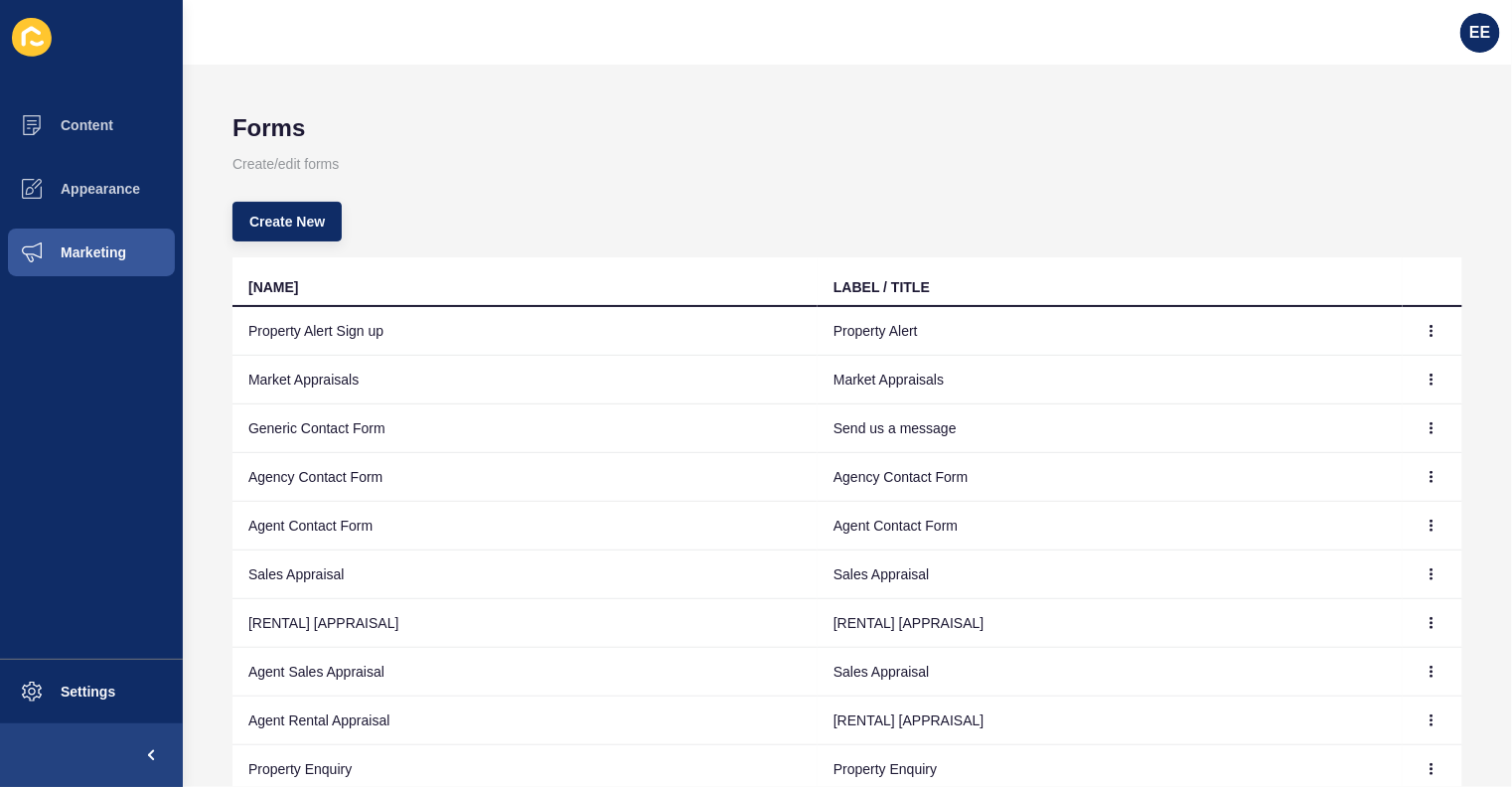 scroll, scrollTop: 145, scrollLeft: 0, axis: vertical 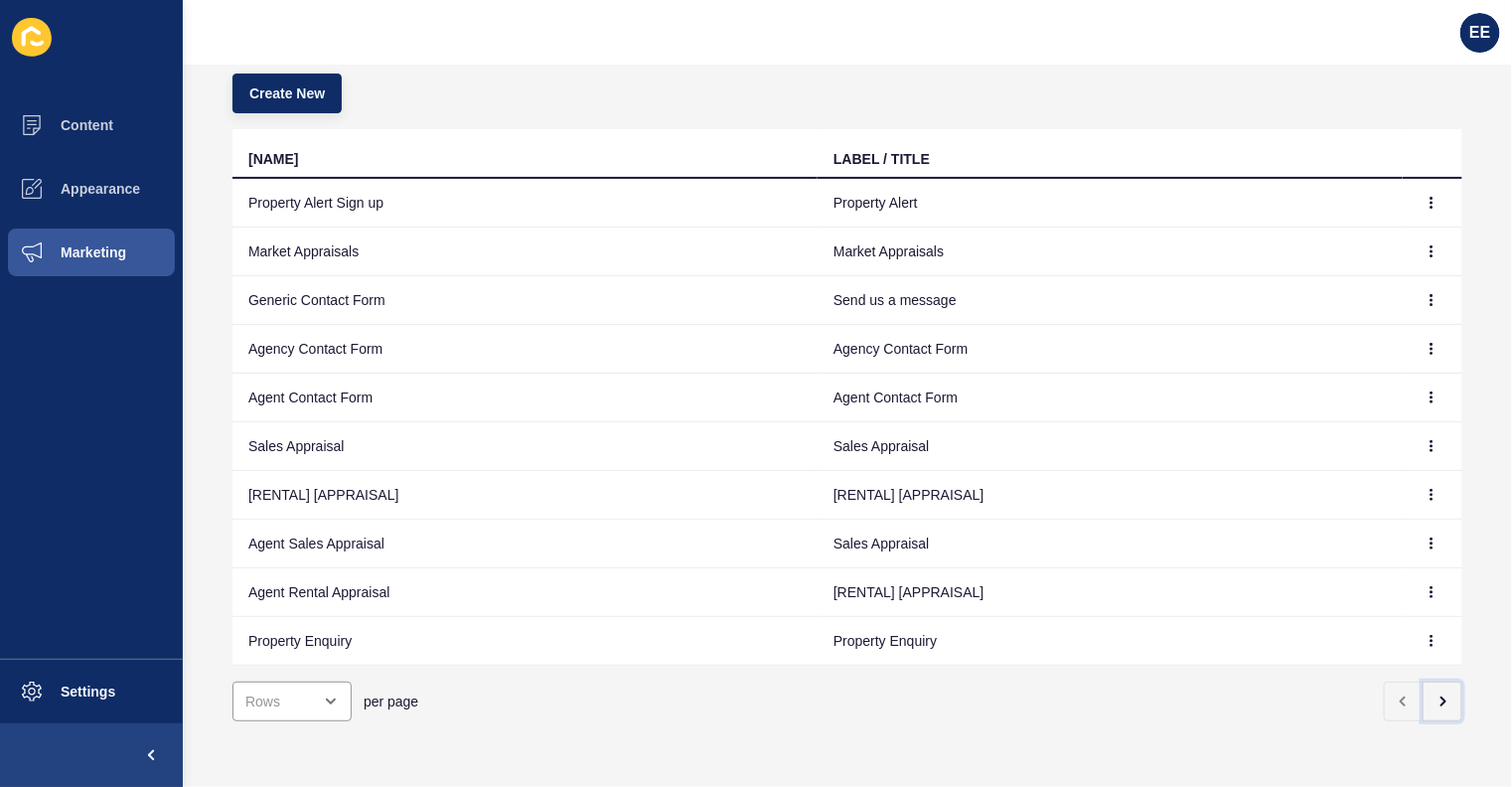 click at bounding box center (1442, 702) 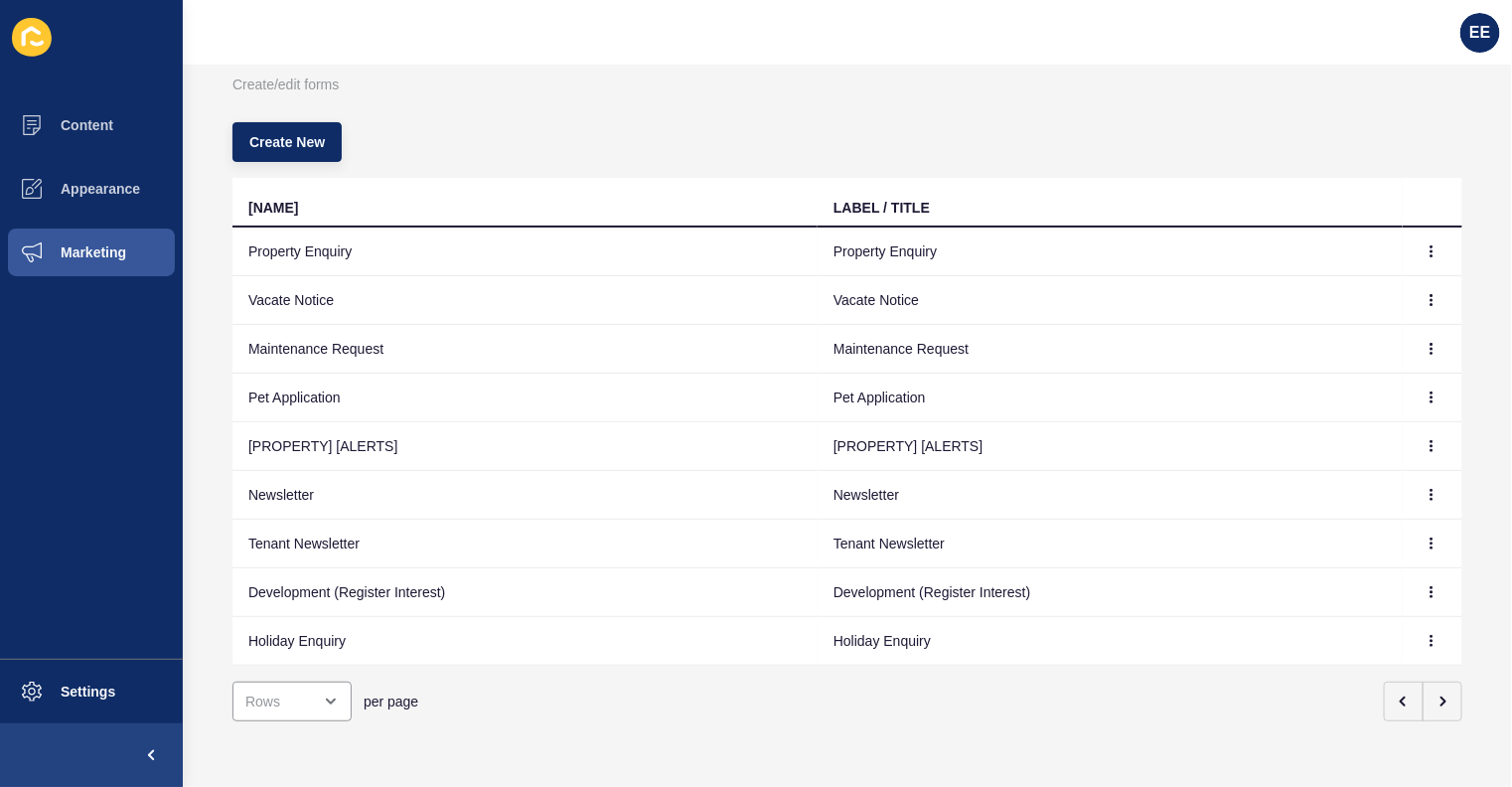 scroll, scrollTop: 96, scrollLeft: 0, axis: vertical 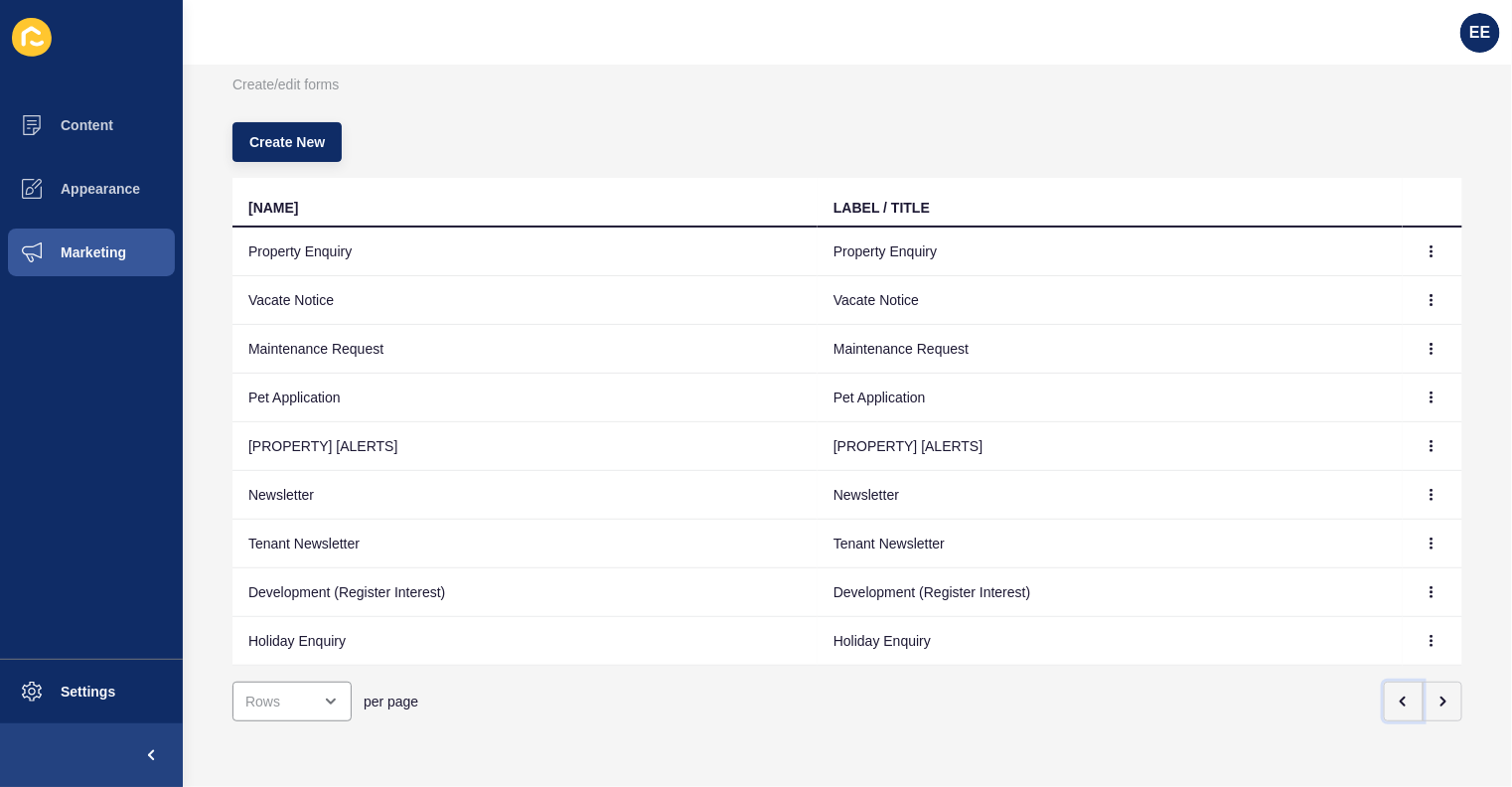 click at bounding box center (1404, 702) 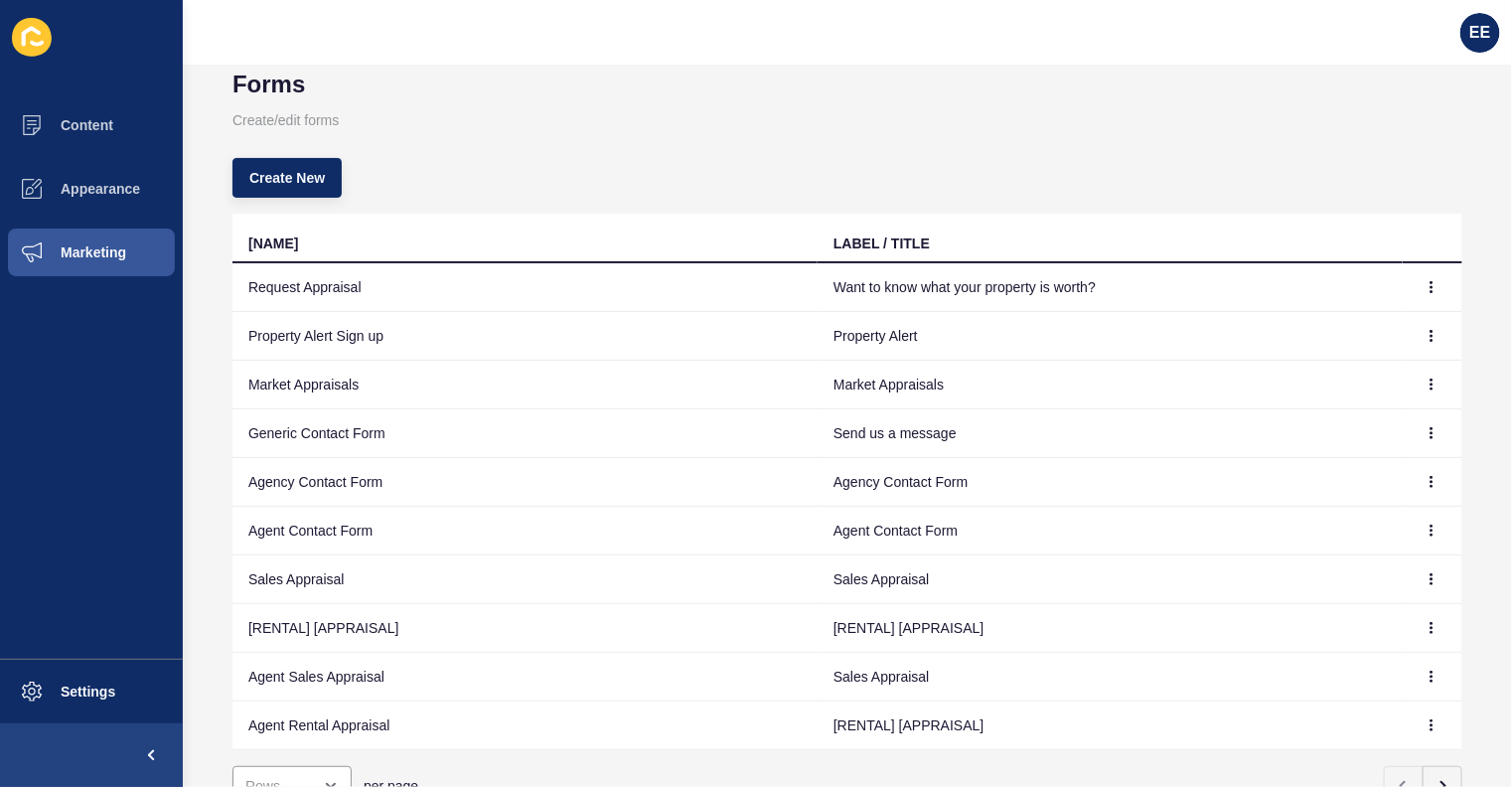 scroll, scrollTop: 63, scrollLeft: 0, axis: vertical 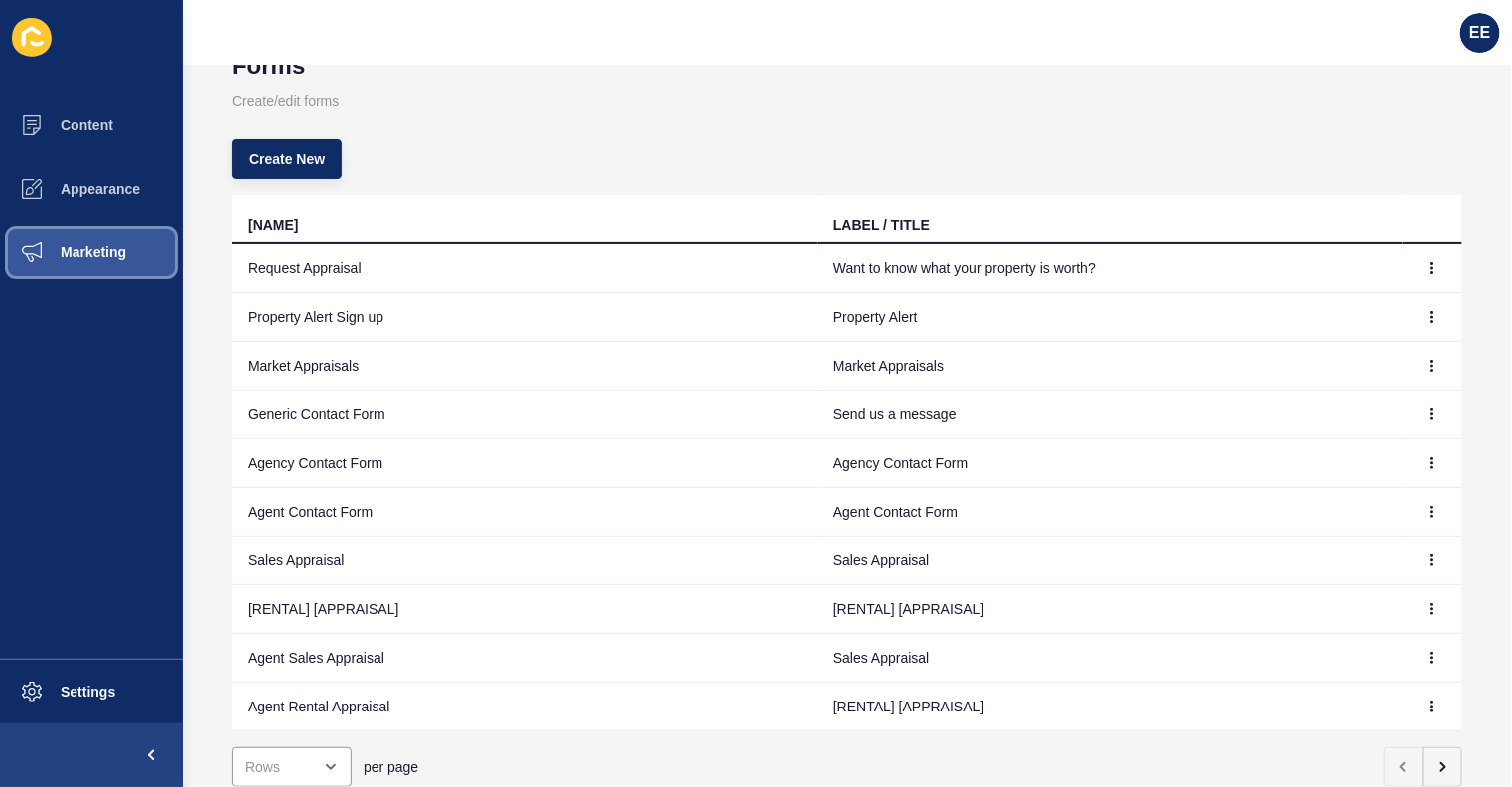 click on "Marketing" at bounding box center (91, 252) 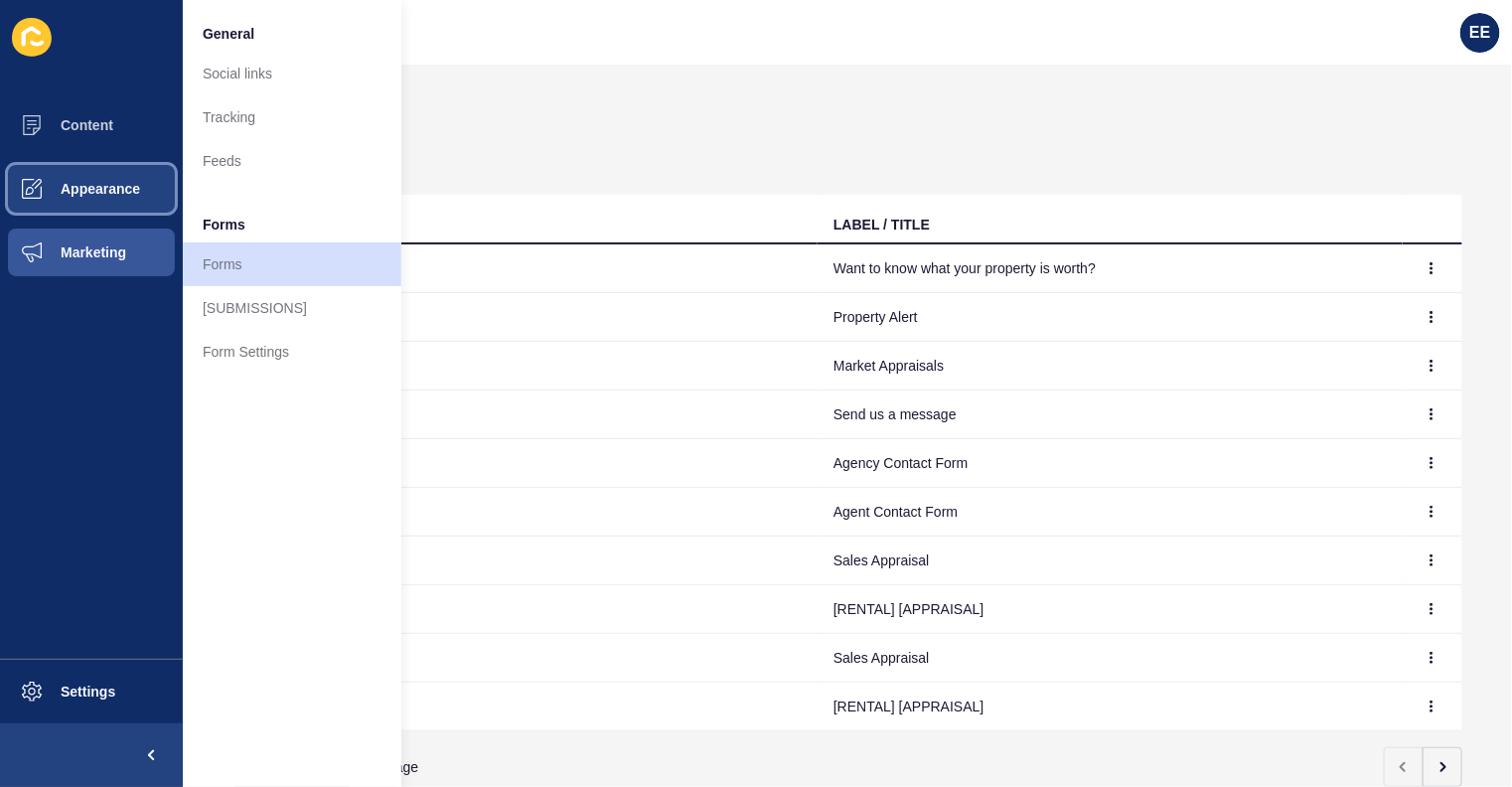 click on "Appearance" at bounding box center (69, 189) 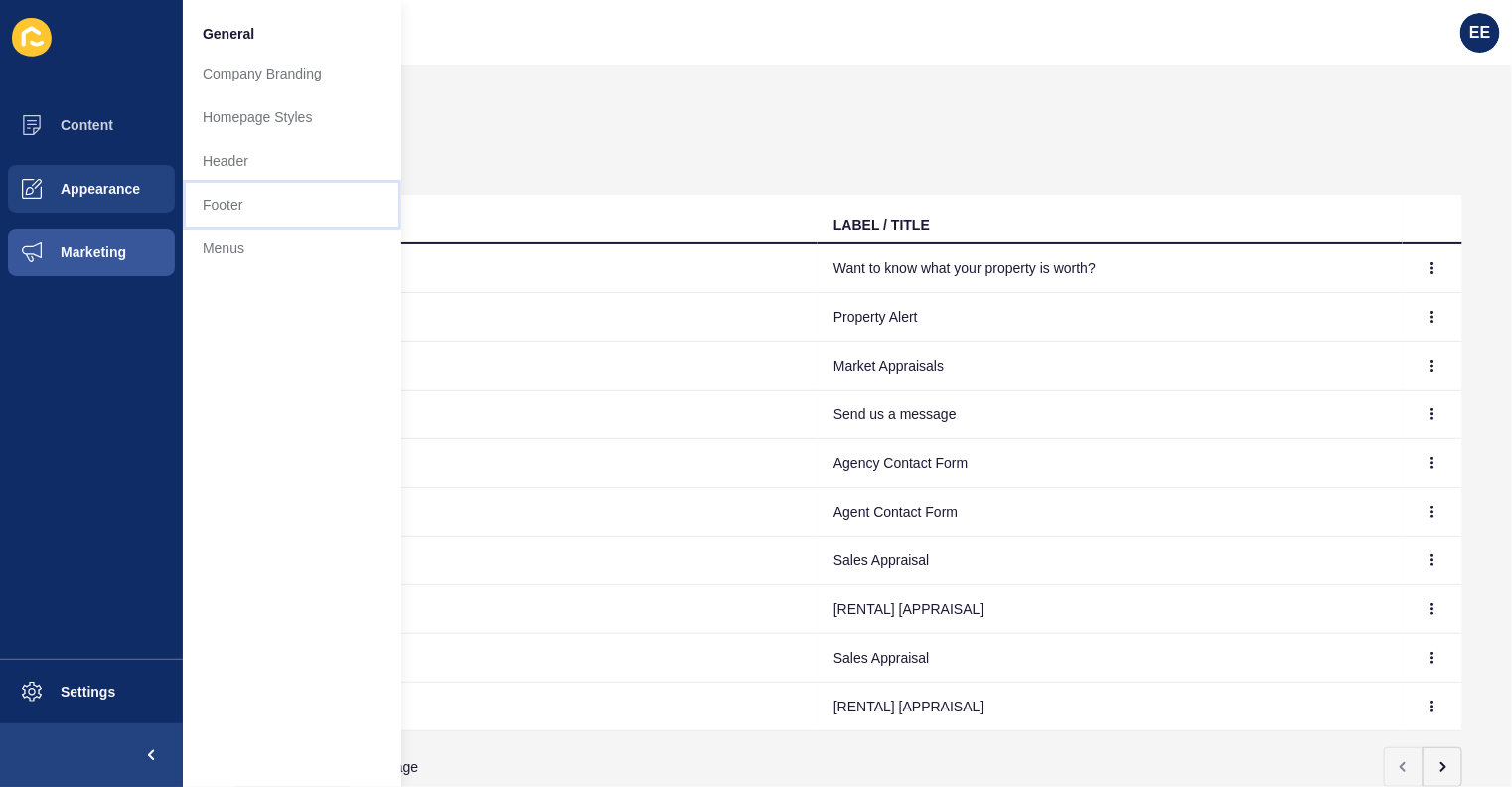 click on "Footer" at bounding box center (292, 205) 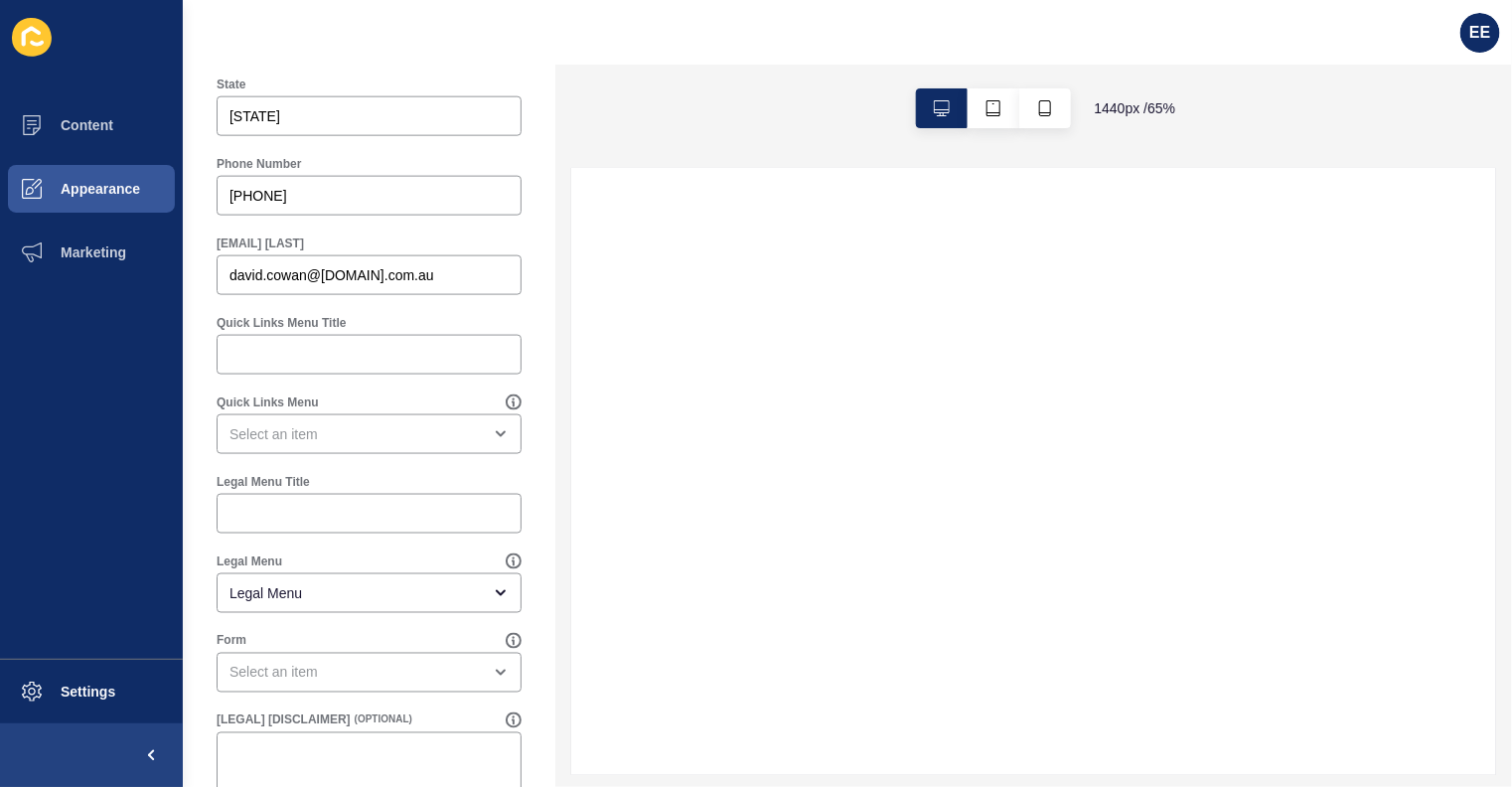 scroll, scrollTop: 1041, scrollLeft: 0, axis: vertical 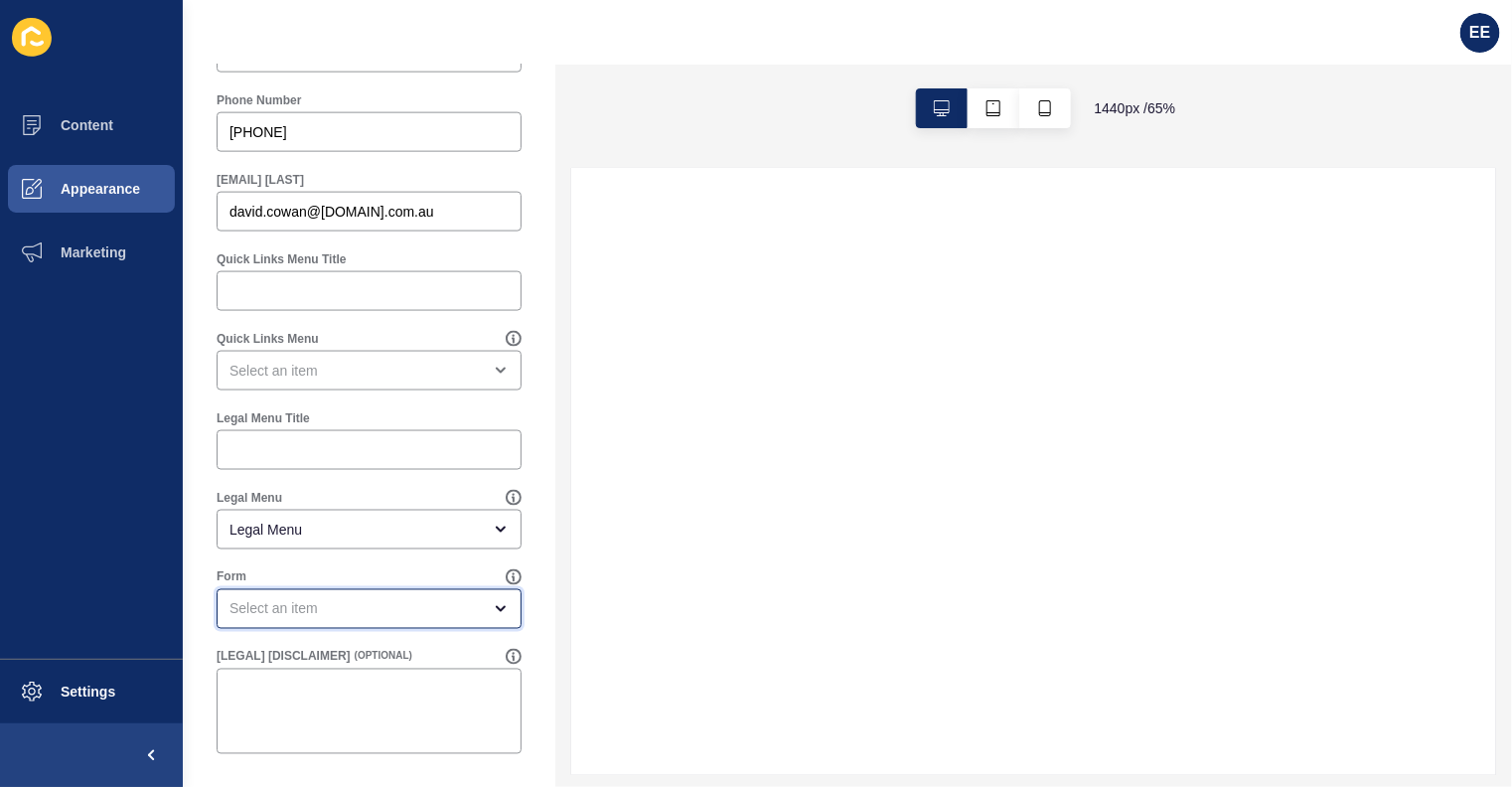 click at bounding box center [355, 609] 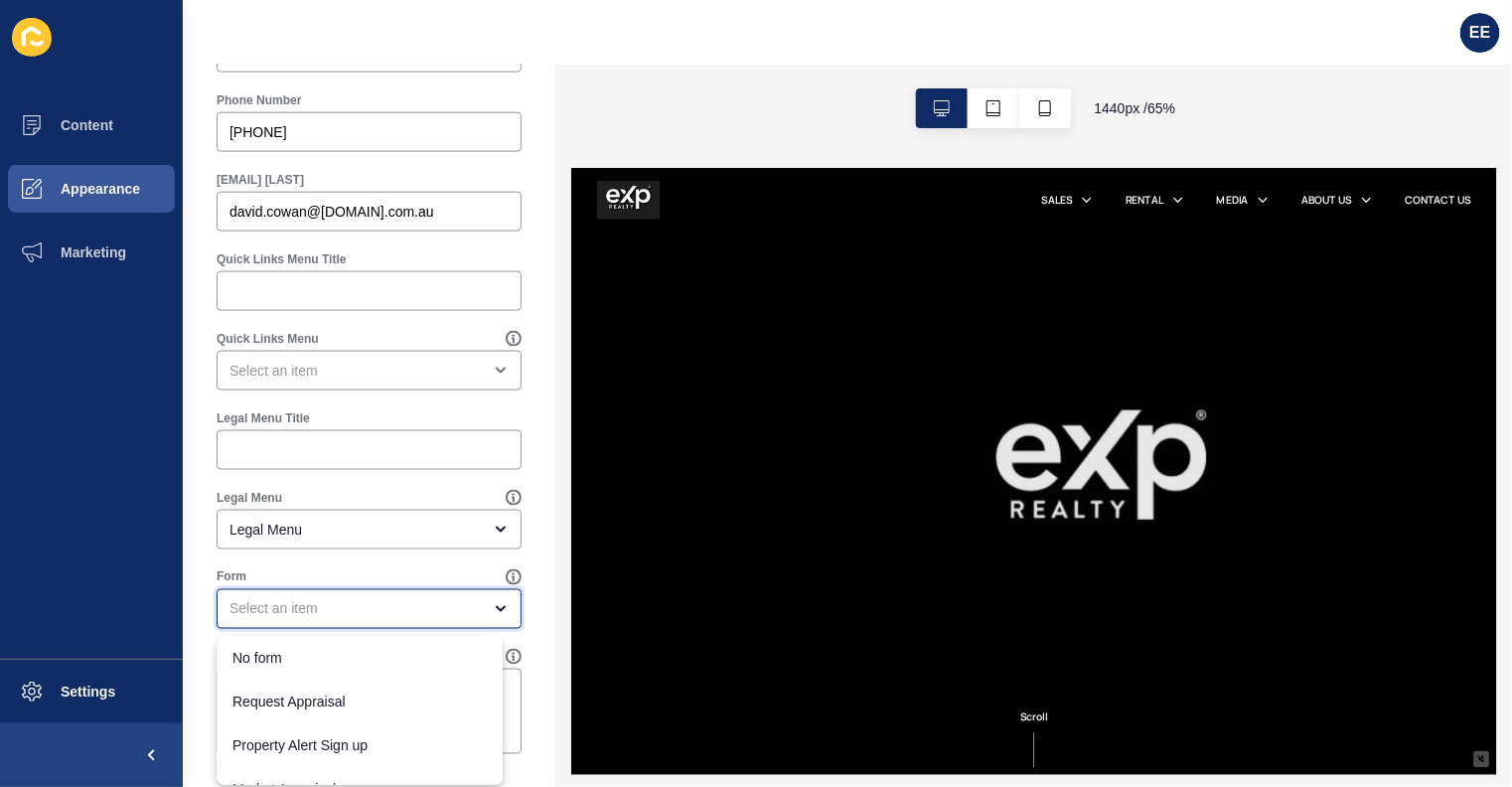 scroll, scrollTop: 0, scrollLeft: 0, axis: both 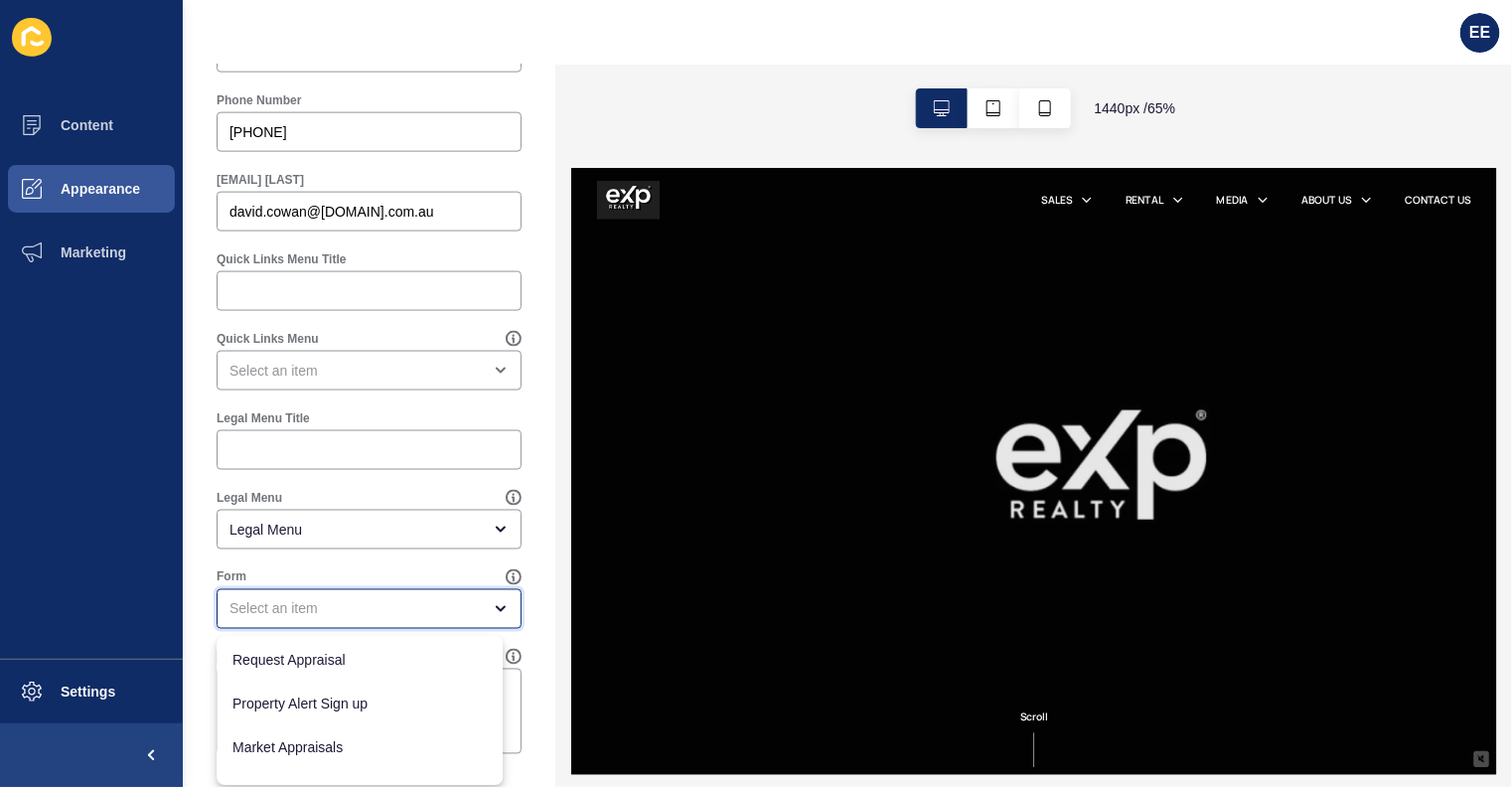 click on "Request Appraisal" at bounding box center [360, 660] 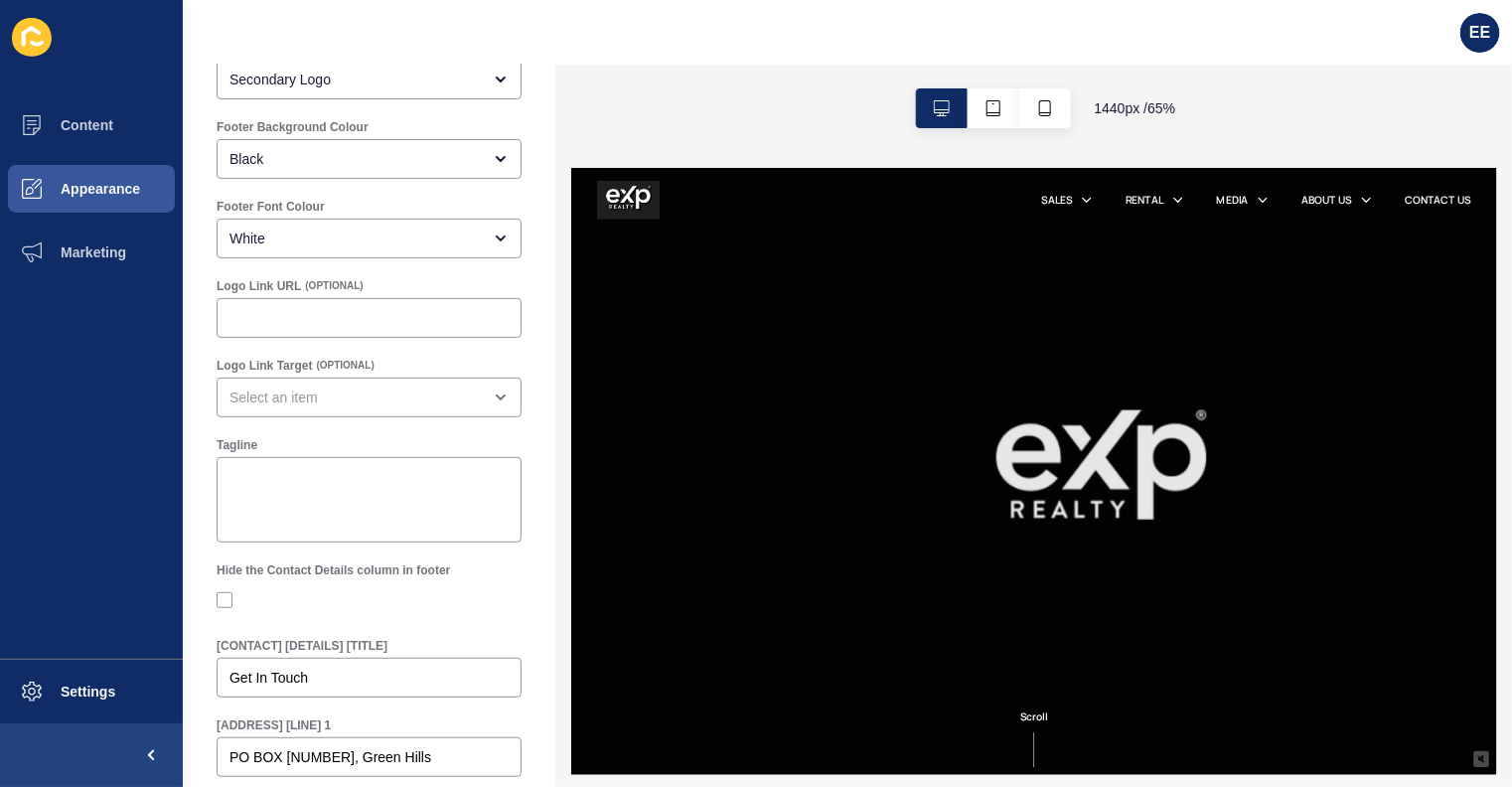 scroll, scrollTop: 0, scrollLeft: 0, axis: both 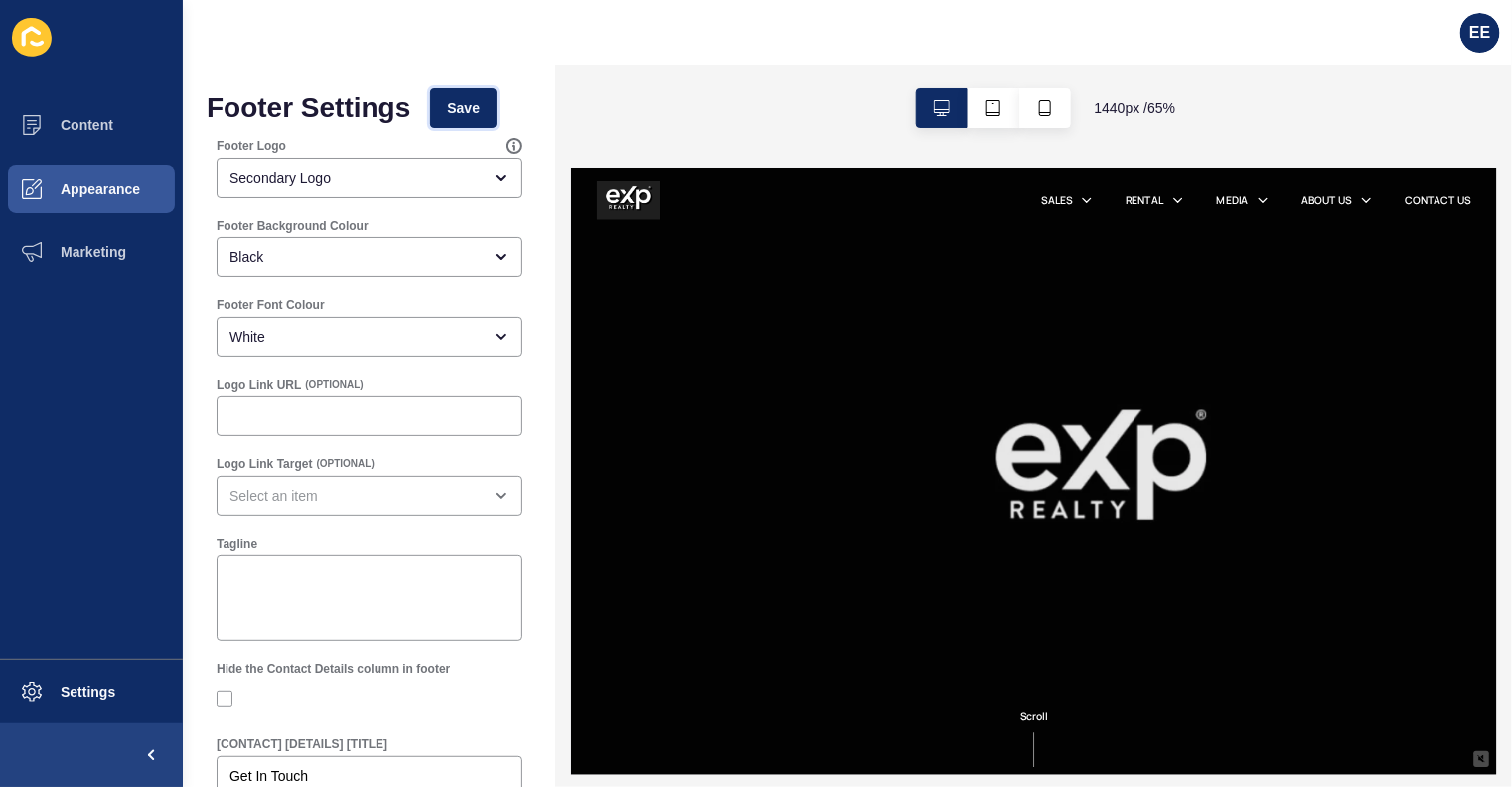 click on "Save" at bounding box center (463, 108) 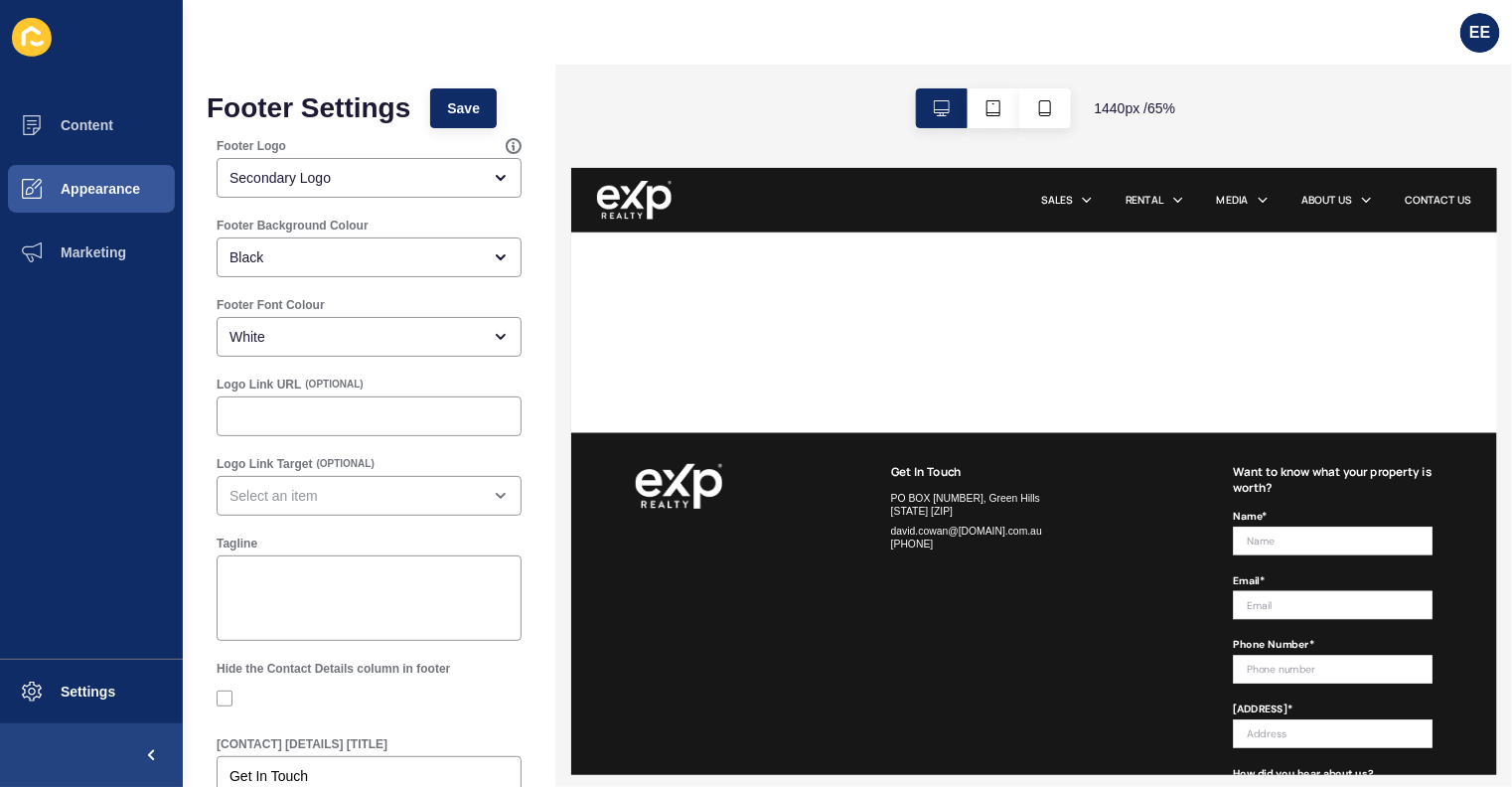 scroll, scrollTop: 2923, scrollLeft: 0, axis: vertical 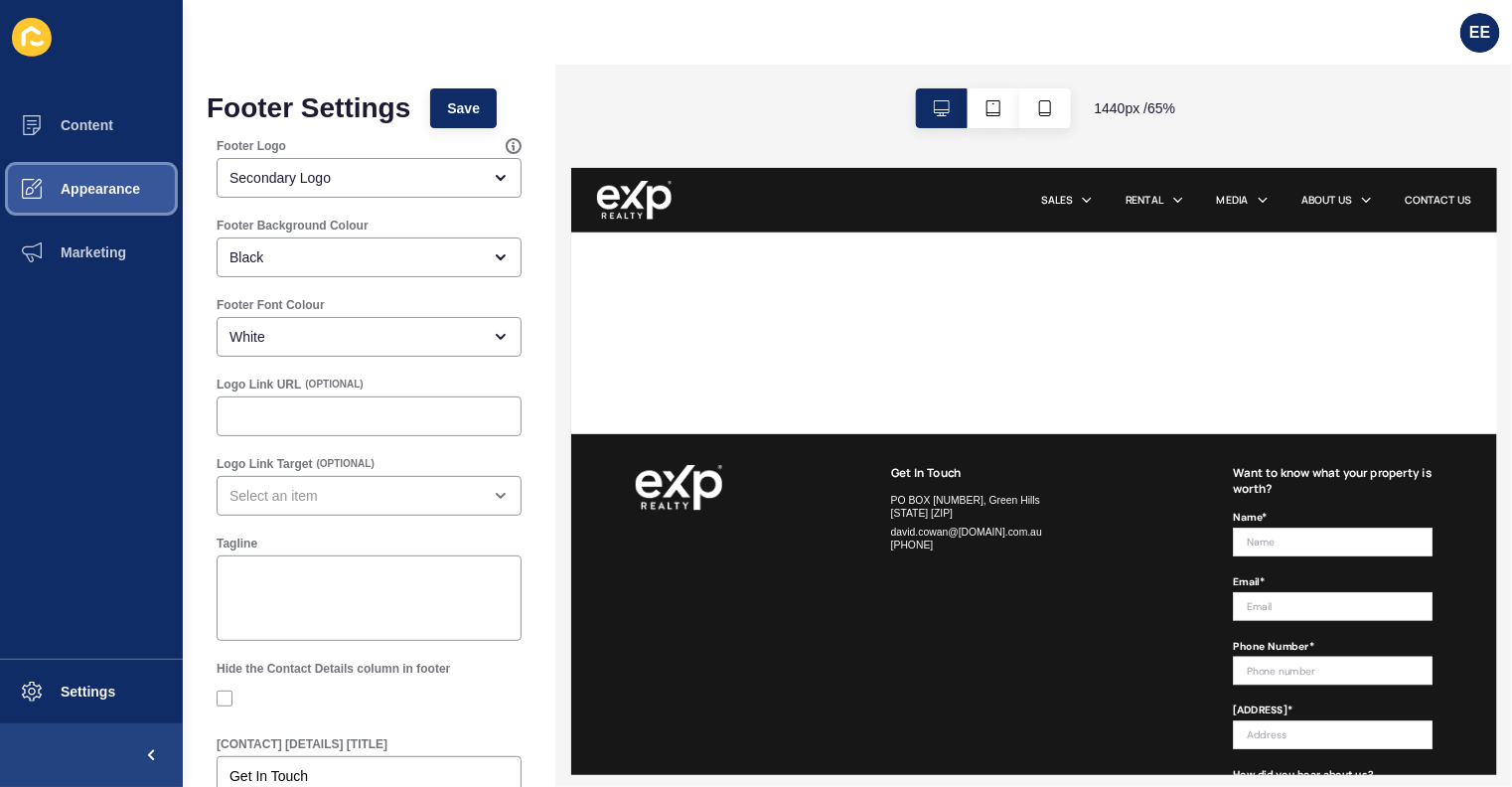 click on "Appearance" at bounding box center [69, 189] 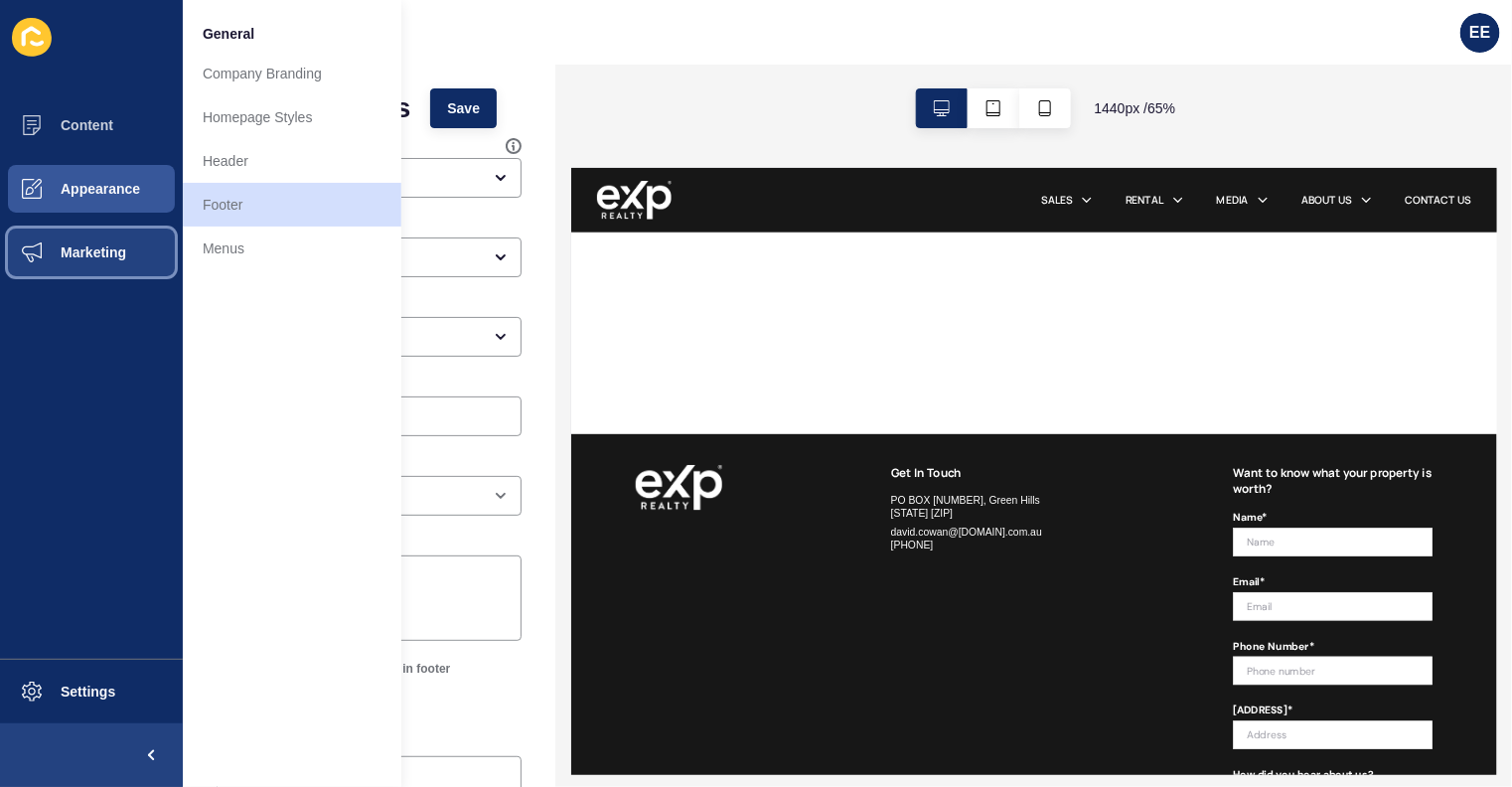 click on "Marketing" at bounding box center [62, 252] 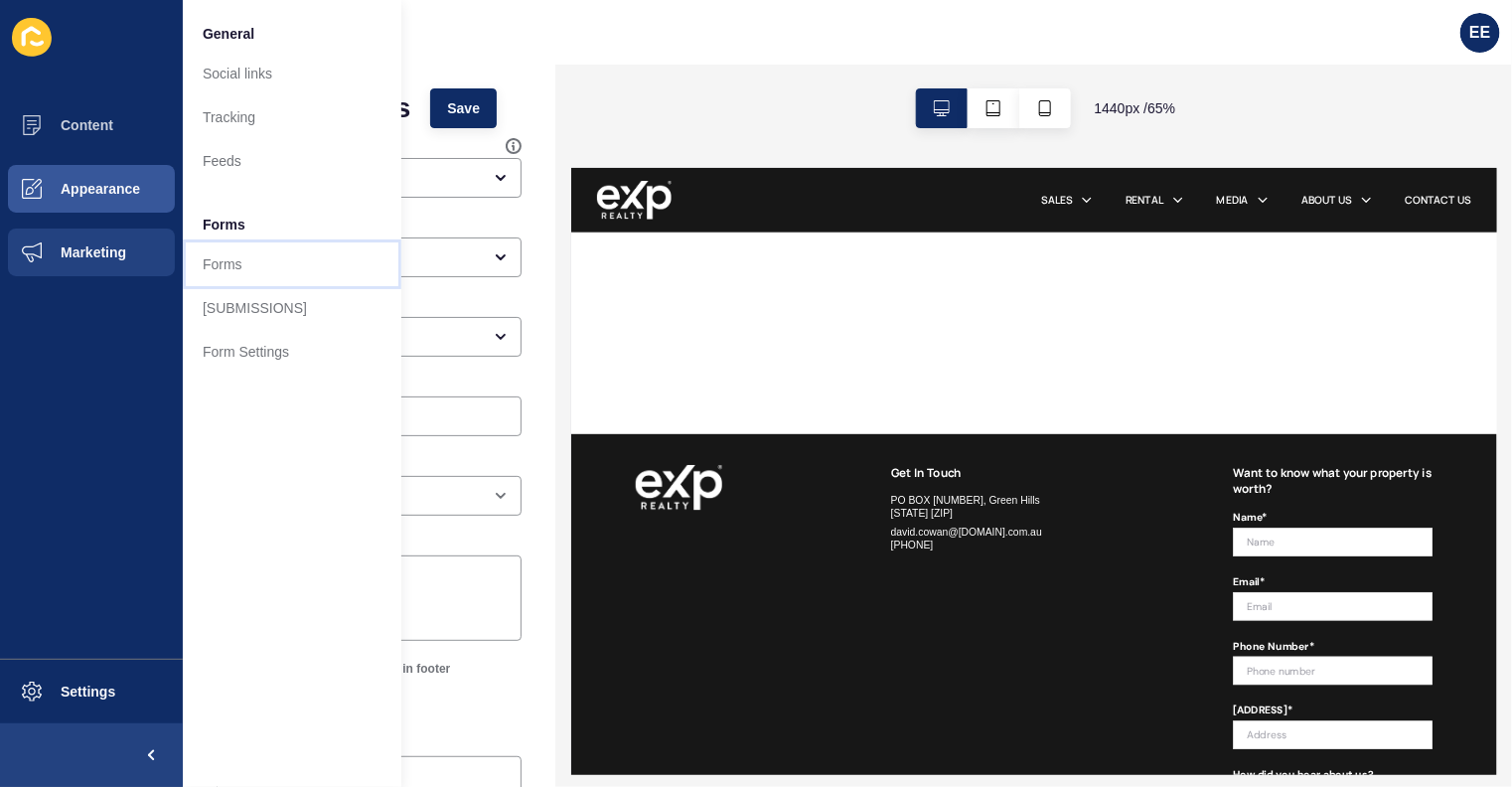 click on "Forms" at bounding box center (292, 264) 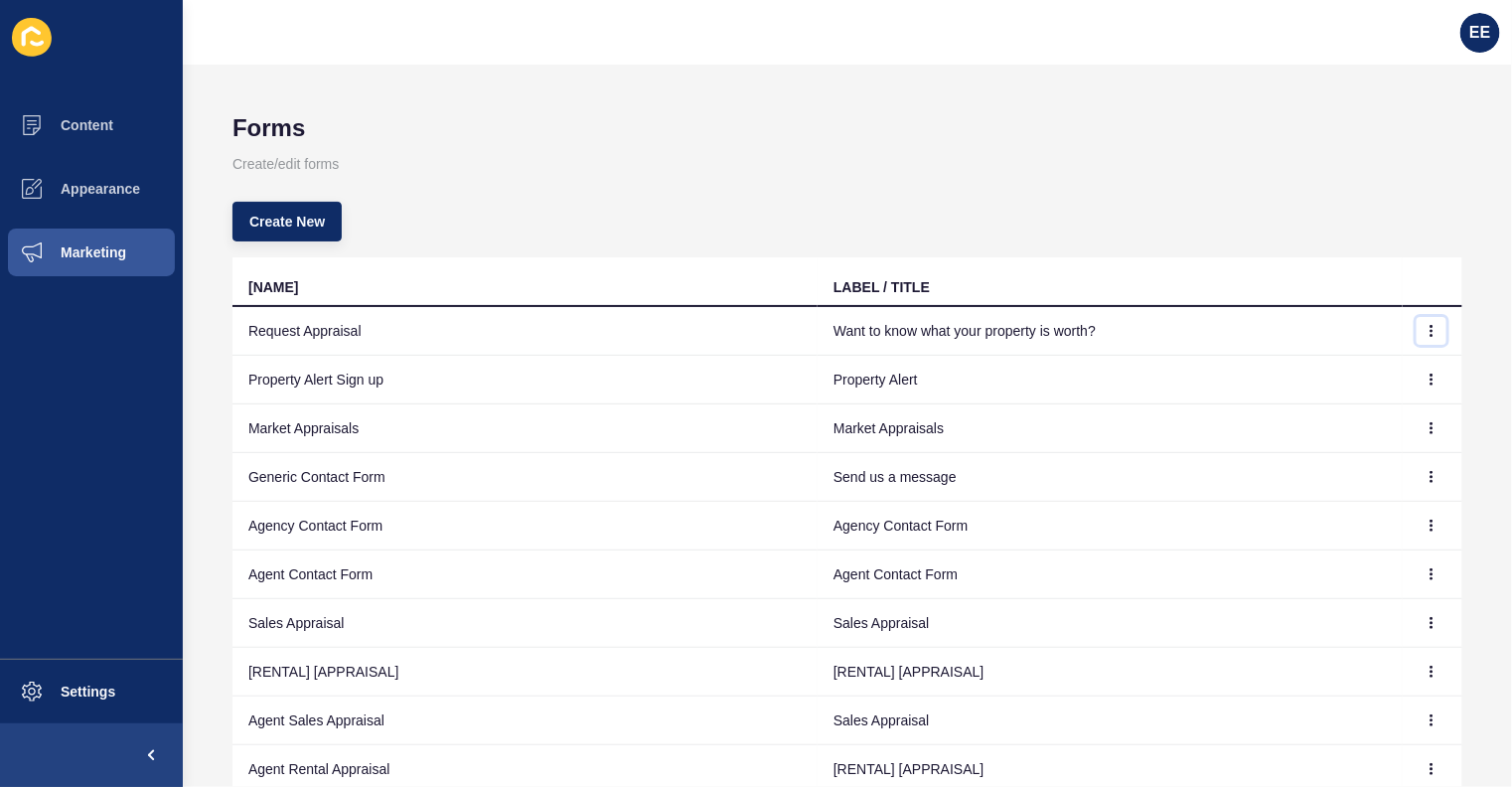 click at bounding box center (1432, 331) 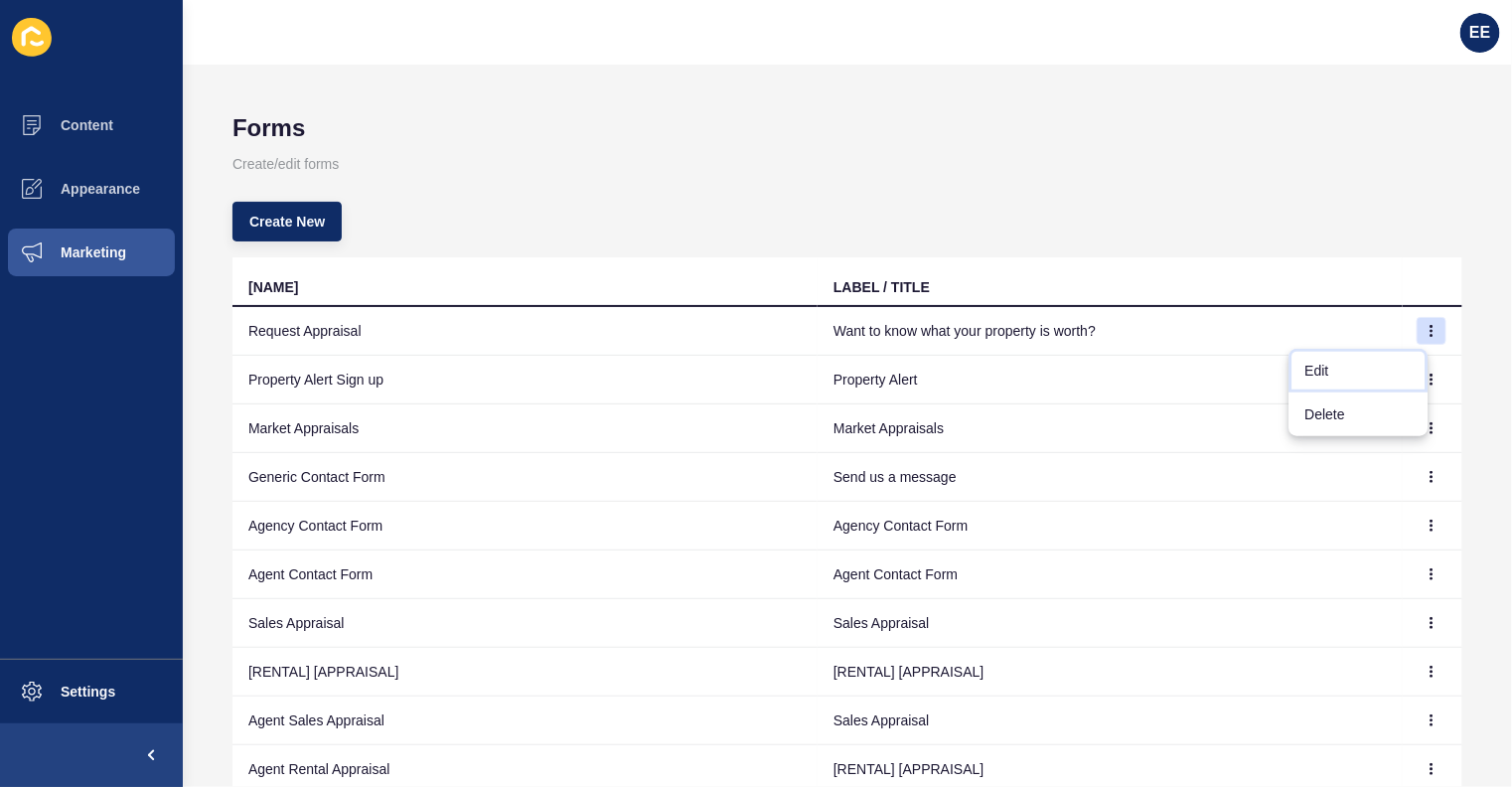 click on "Edit" at bounding box center [1359, 371] 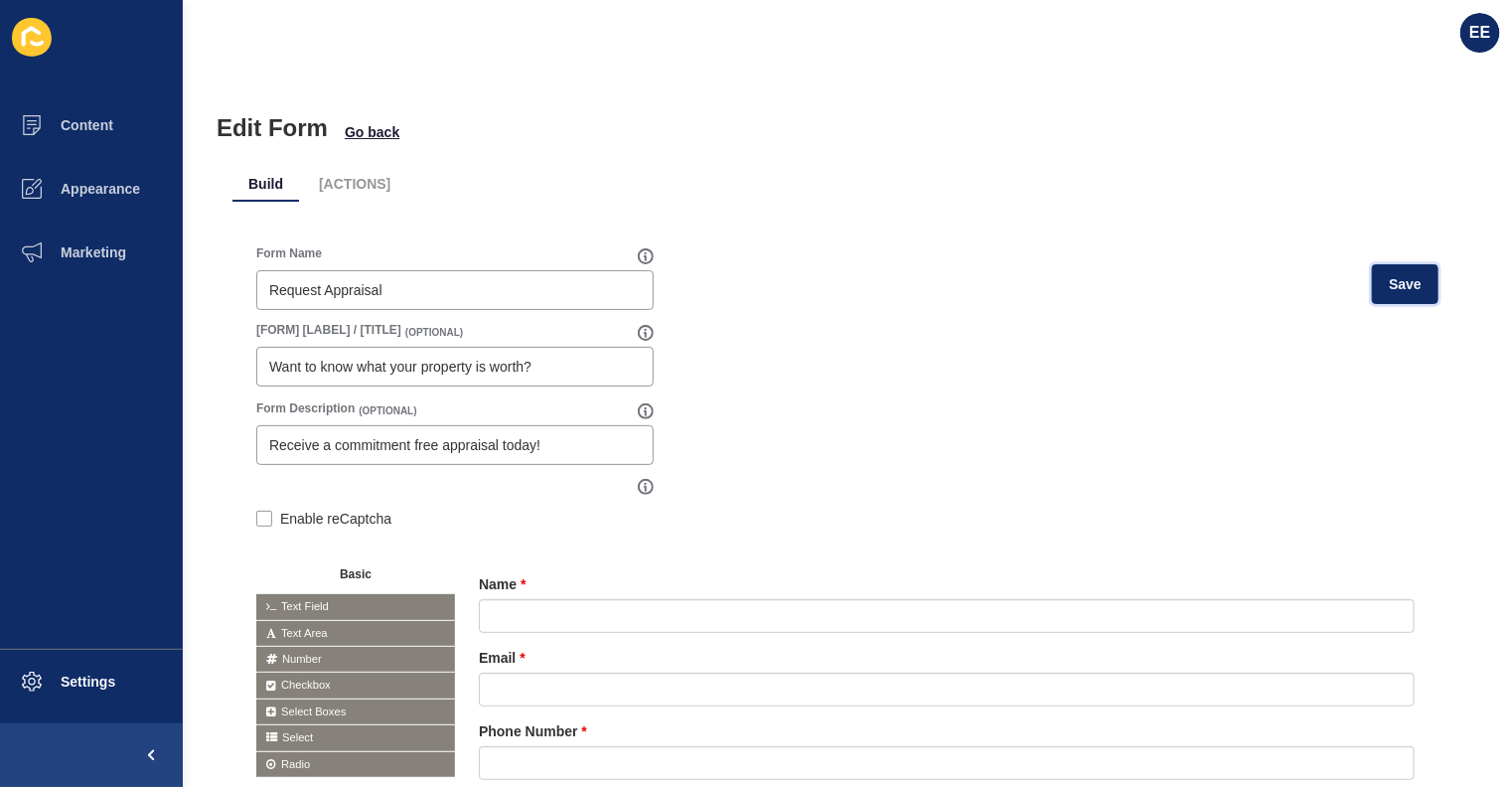 click on "Save" at bounding box center (1405, 284) 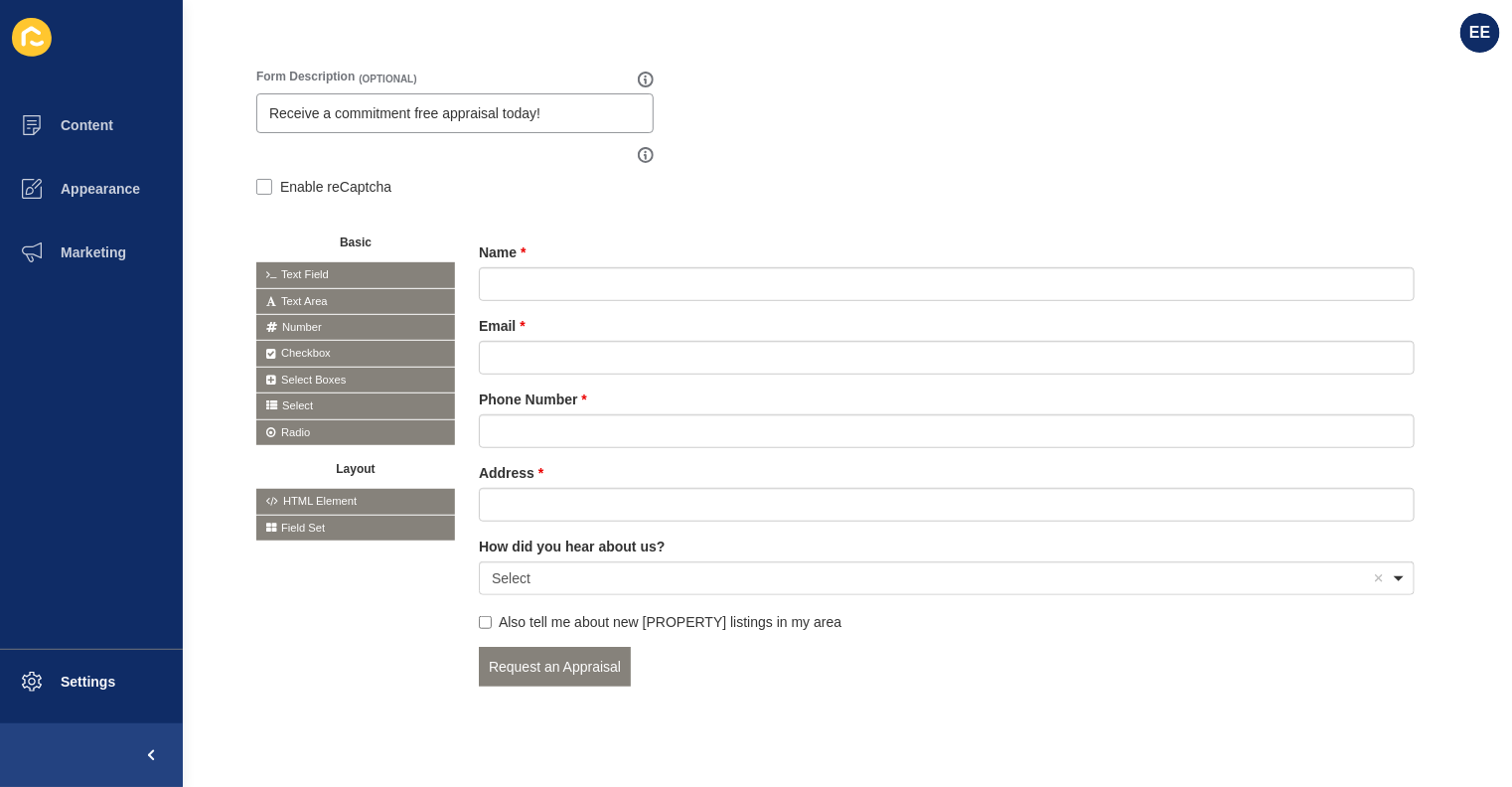 scroll, scrollTop: 373, scrollLeft: 0, axis: vertical 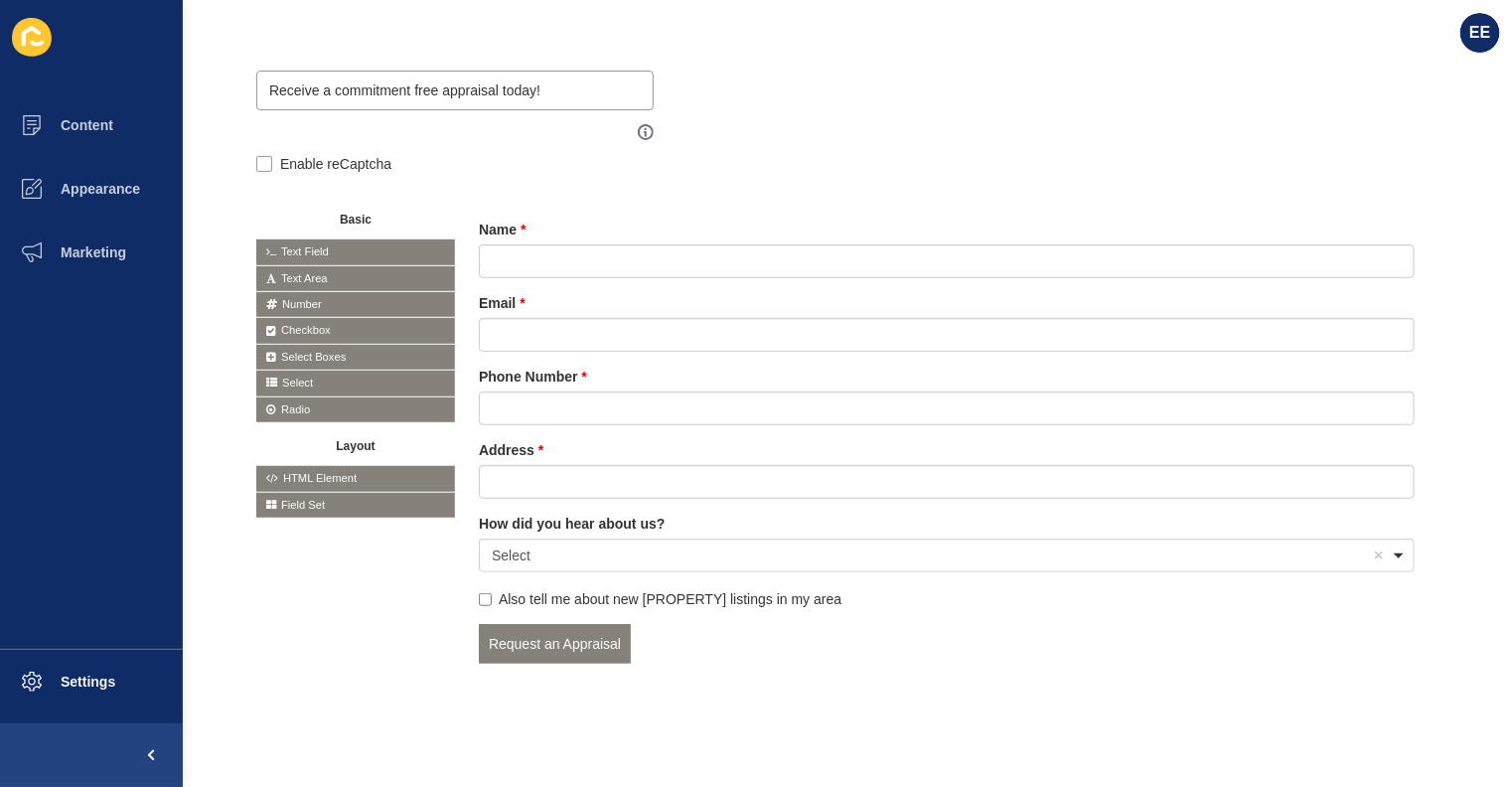 click at bounding box center [0, 0] 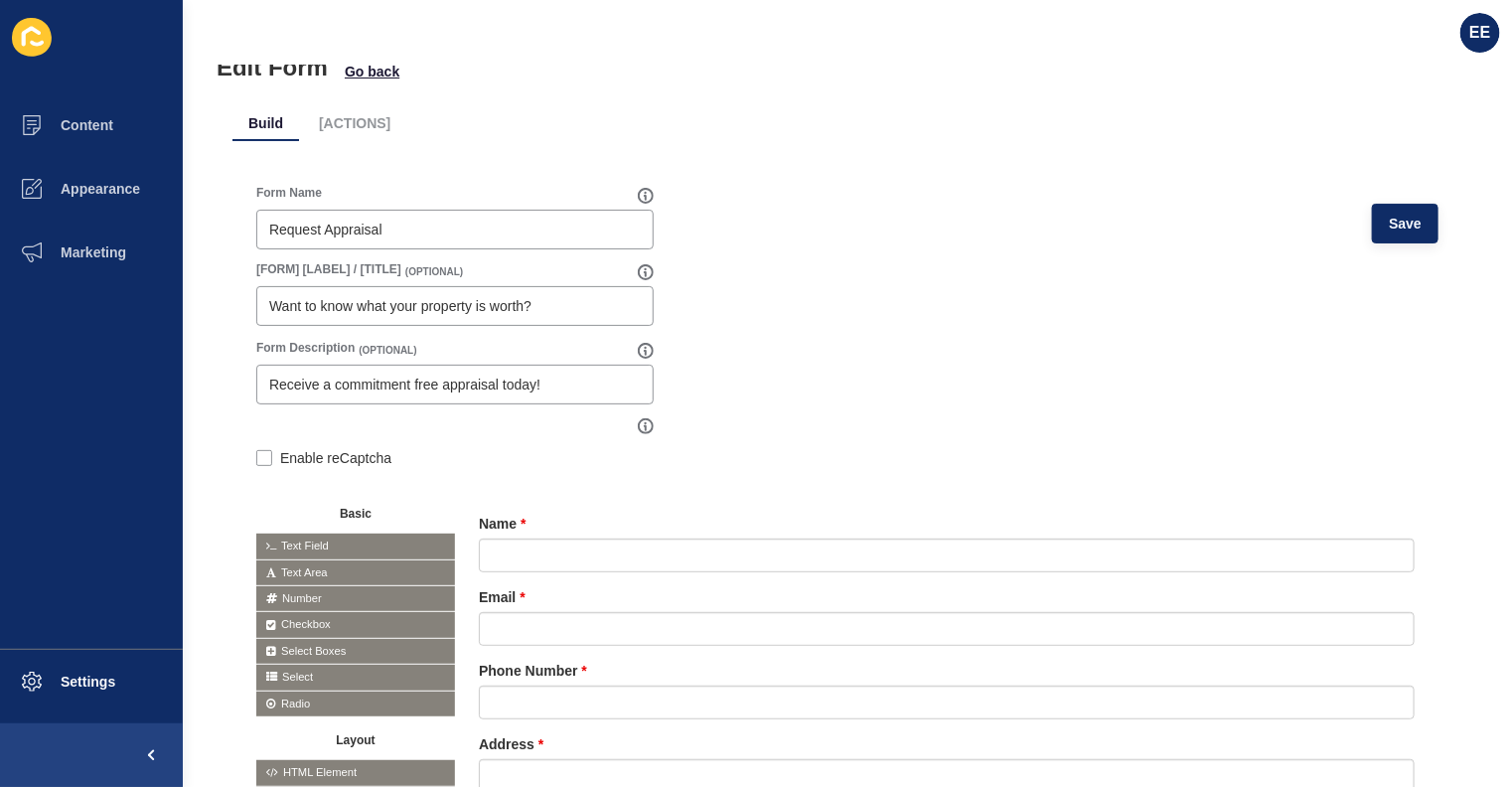 scroll, scrollTop: 0, scrollLeft: 0, axis: both 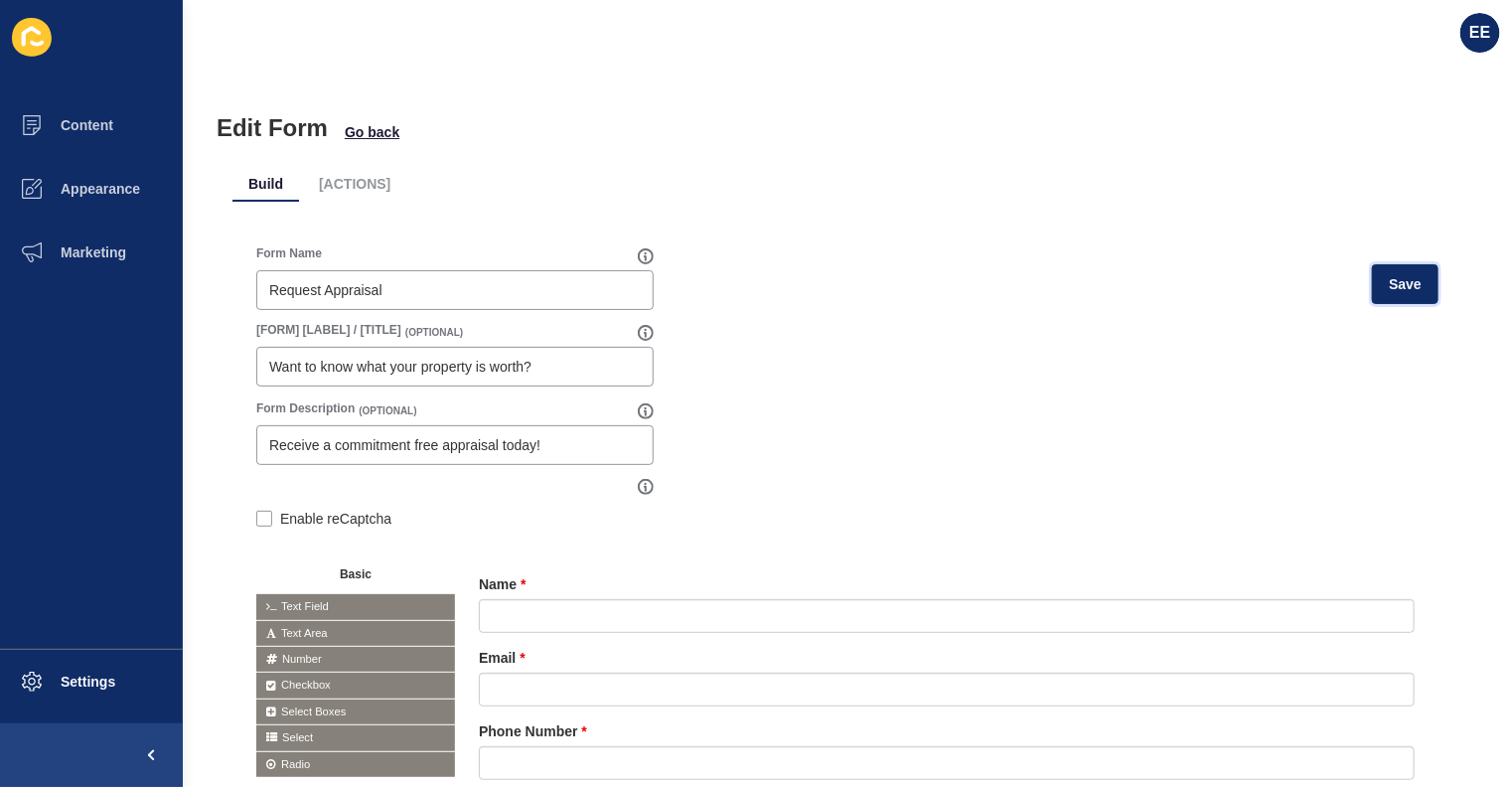 click on "Save" at bounding box center (1405, 284) 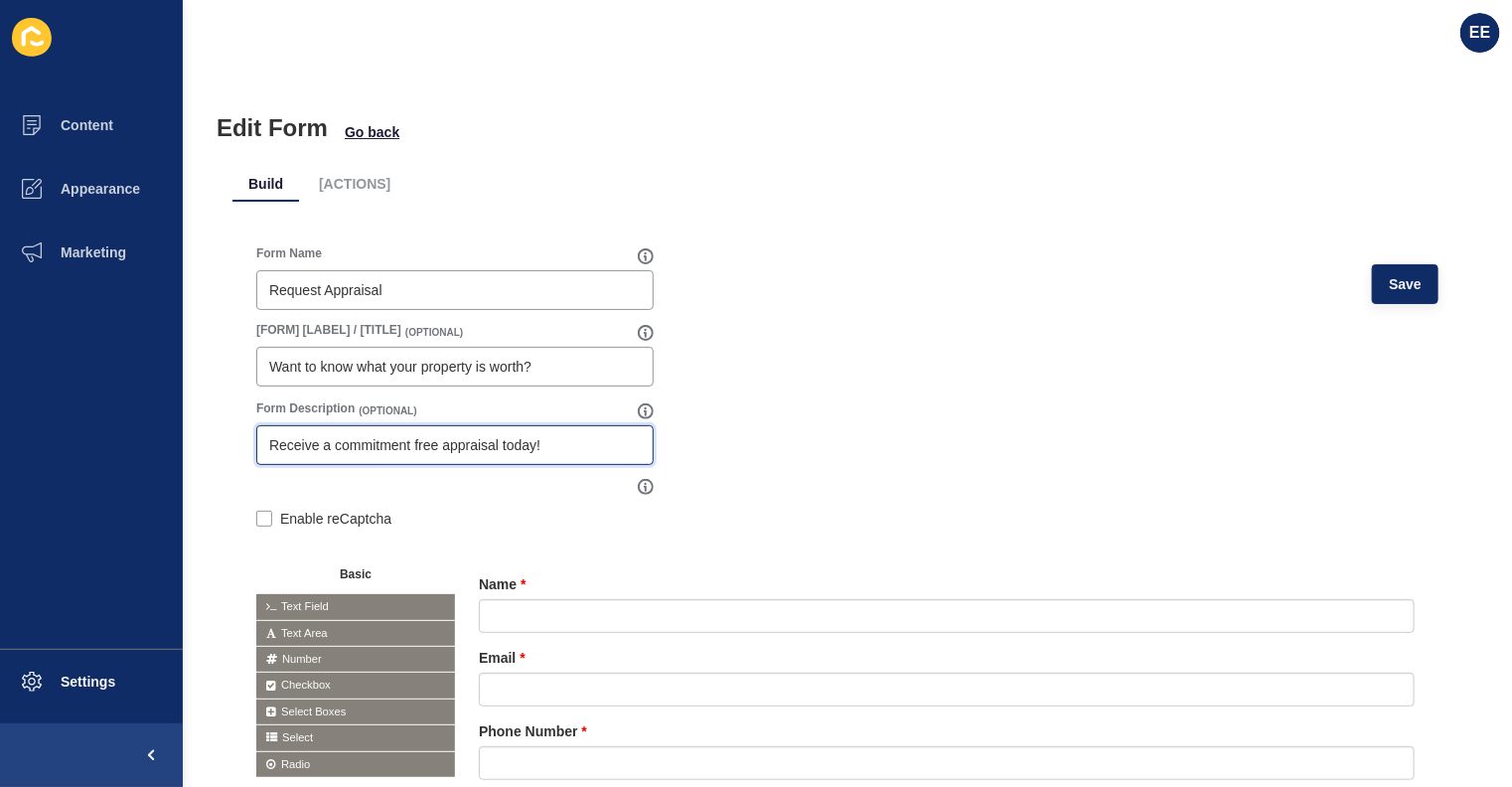 drag, startPoint x: 570, startPoint y: 439, endPoint x: 154, endPoint y: 396, distance: 418.21645 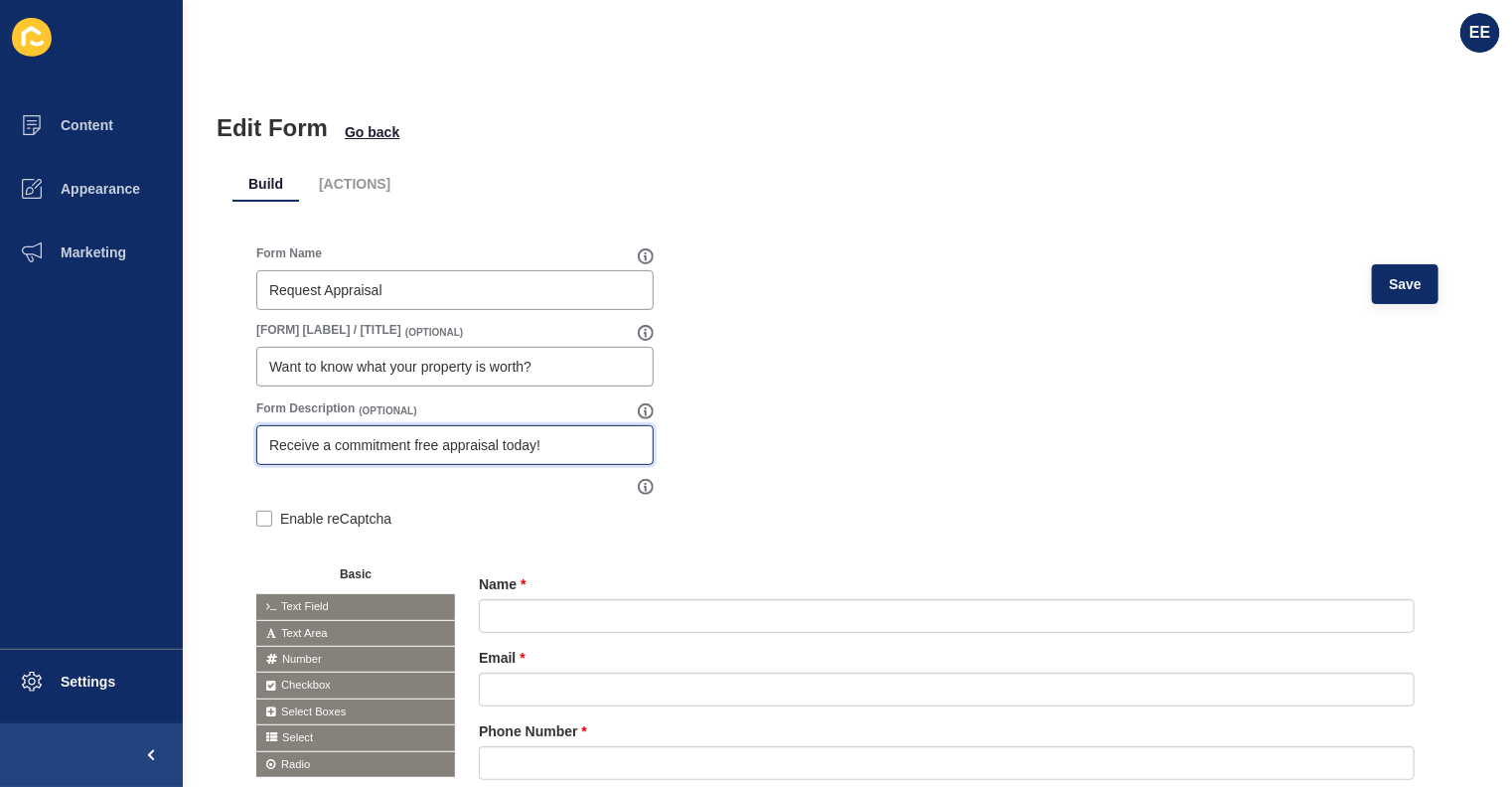 click on "[CONTENT] [APPEARANCE] [MARKETING] [SETTINGS] EE [EDIT] [FORM] Go back Build Actions Form Name Request Appraisal Save Form Label / Title (OPTIONAL) Want to know what your property is worth? Form Description (OPTIONAL) Receive a commitment free appraisal today! Enable reCaptcha
Basic
Text Field
Text Area
Number
Password
Checkbox
Select Boxes
Select
Radio
Button" at bounding box center (756, 394) 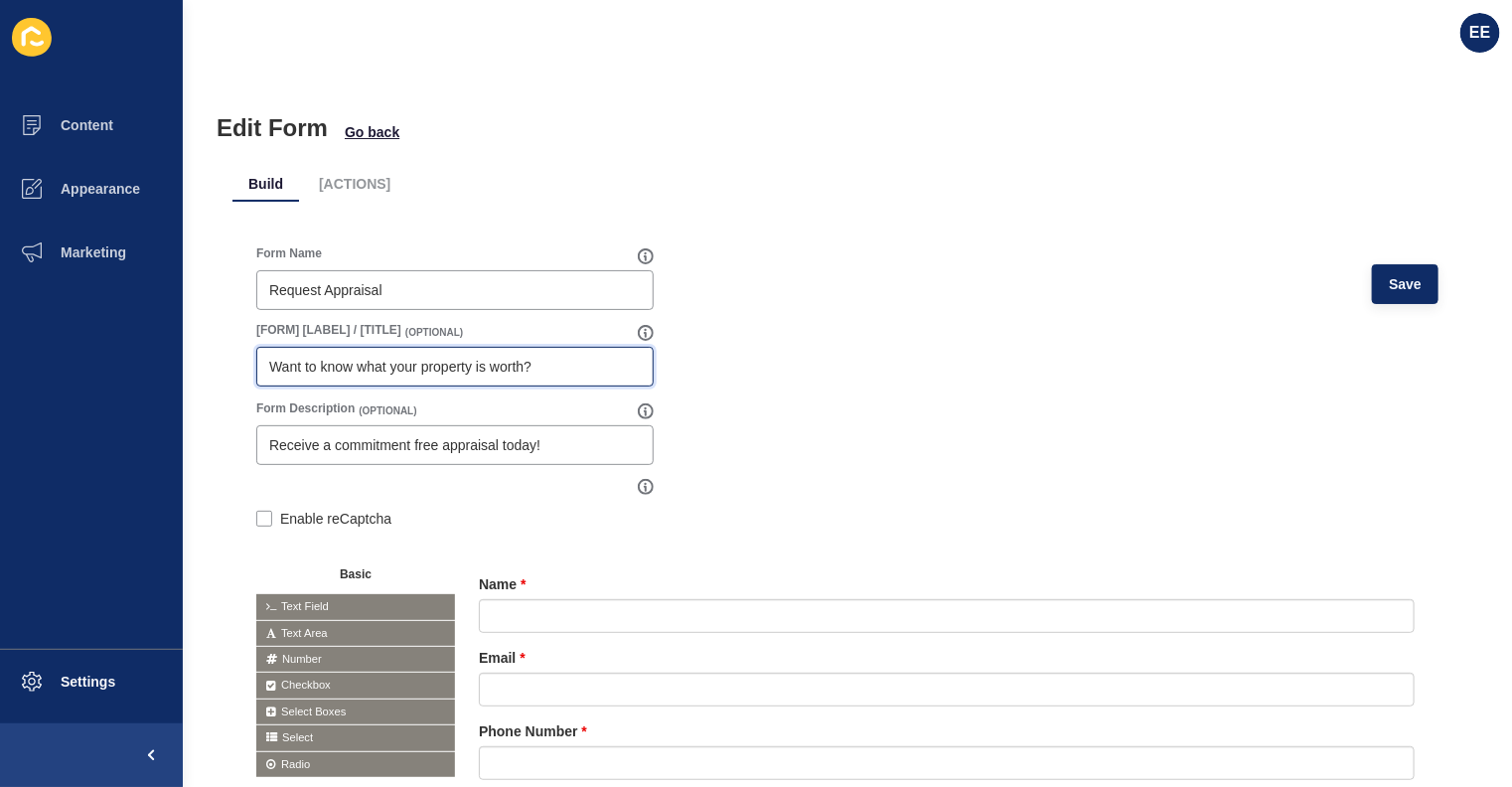 click on "Want to know what your property is worth?" at bounding box center (455, 367) 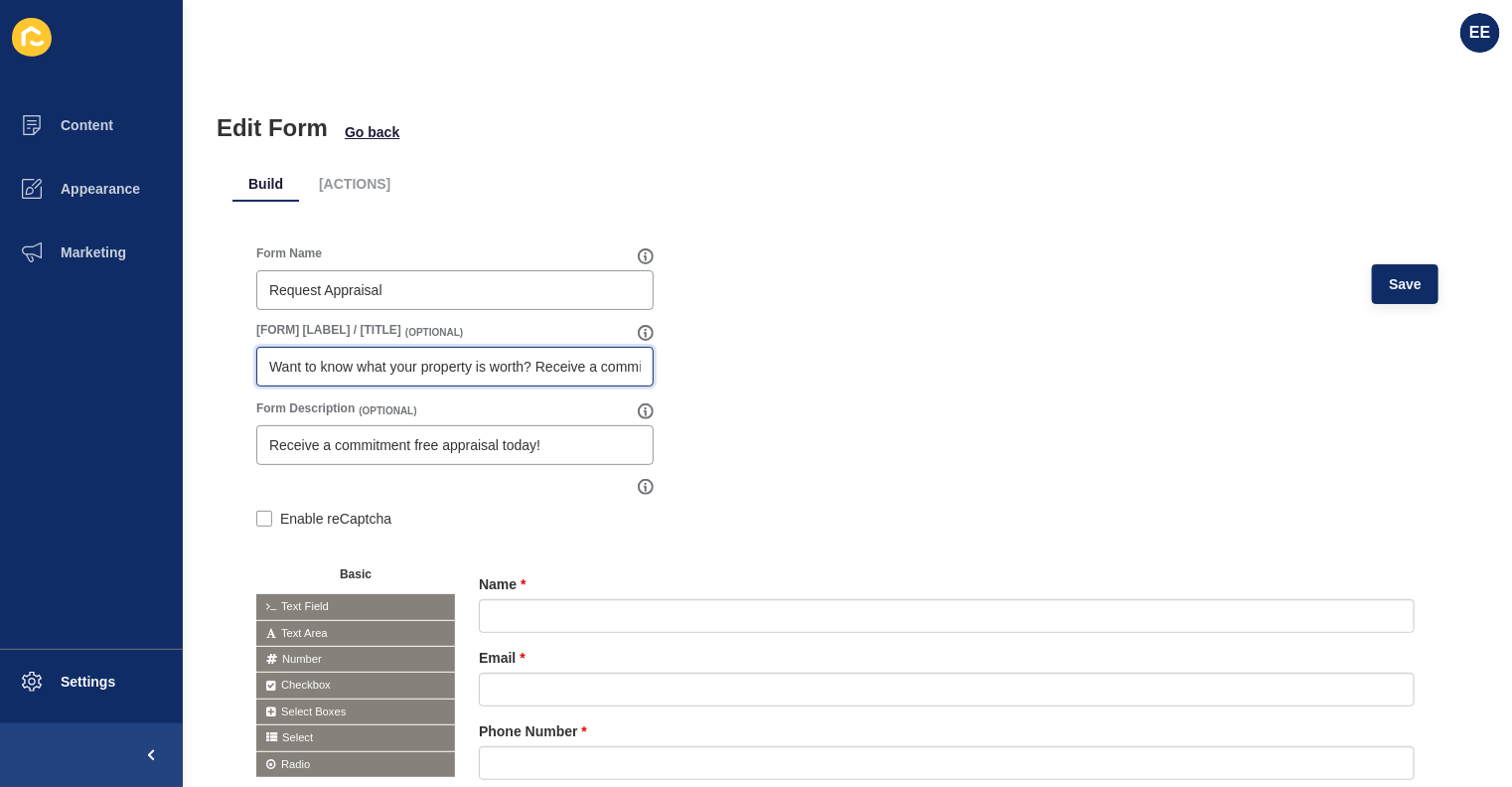scroll, scrollTop: 0, scrollLeft: 165, axis: horizontal 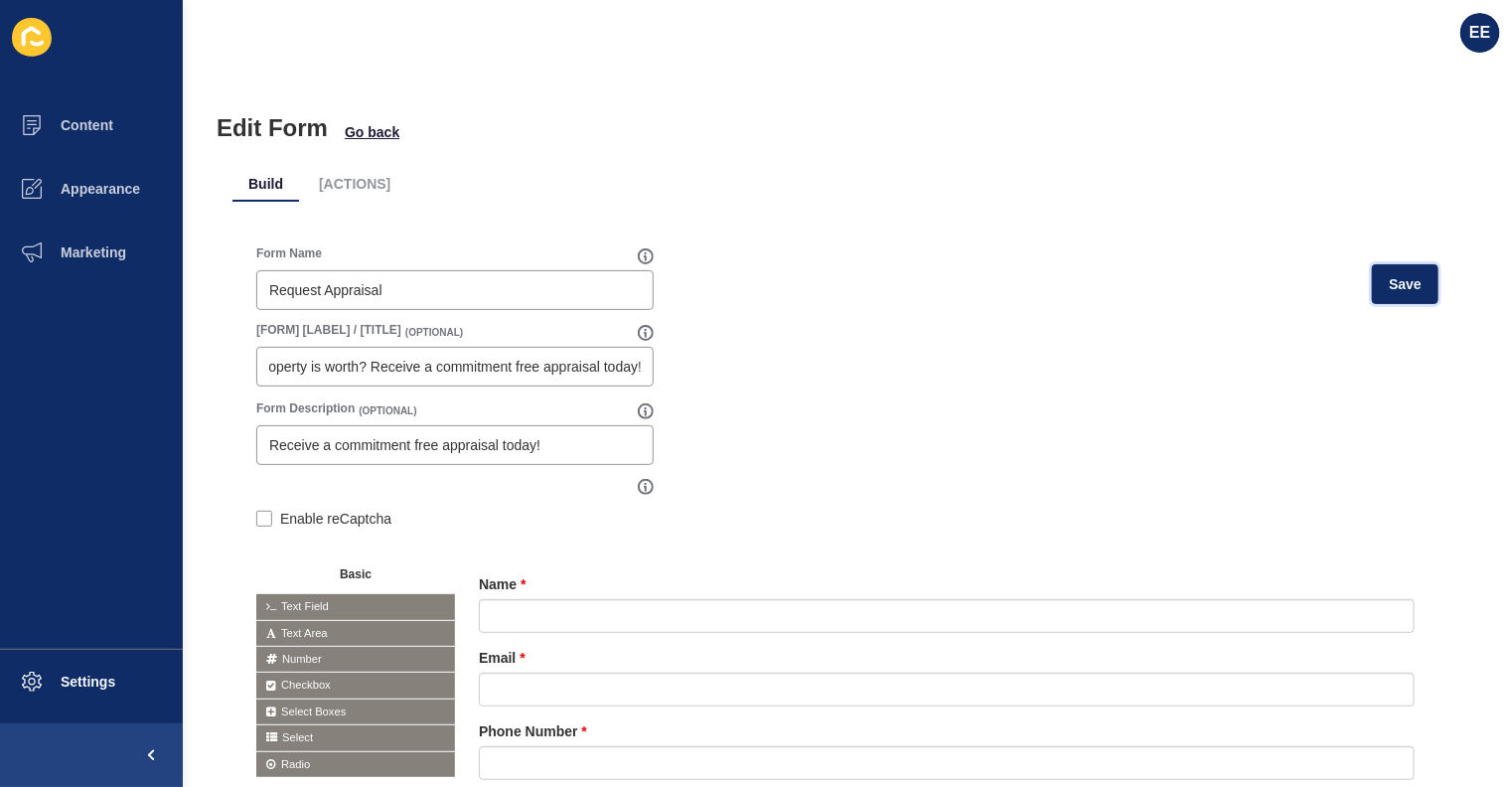 click on "Save" at bounding box center [1405, 284] 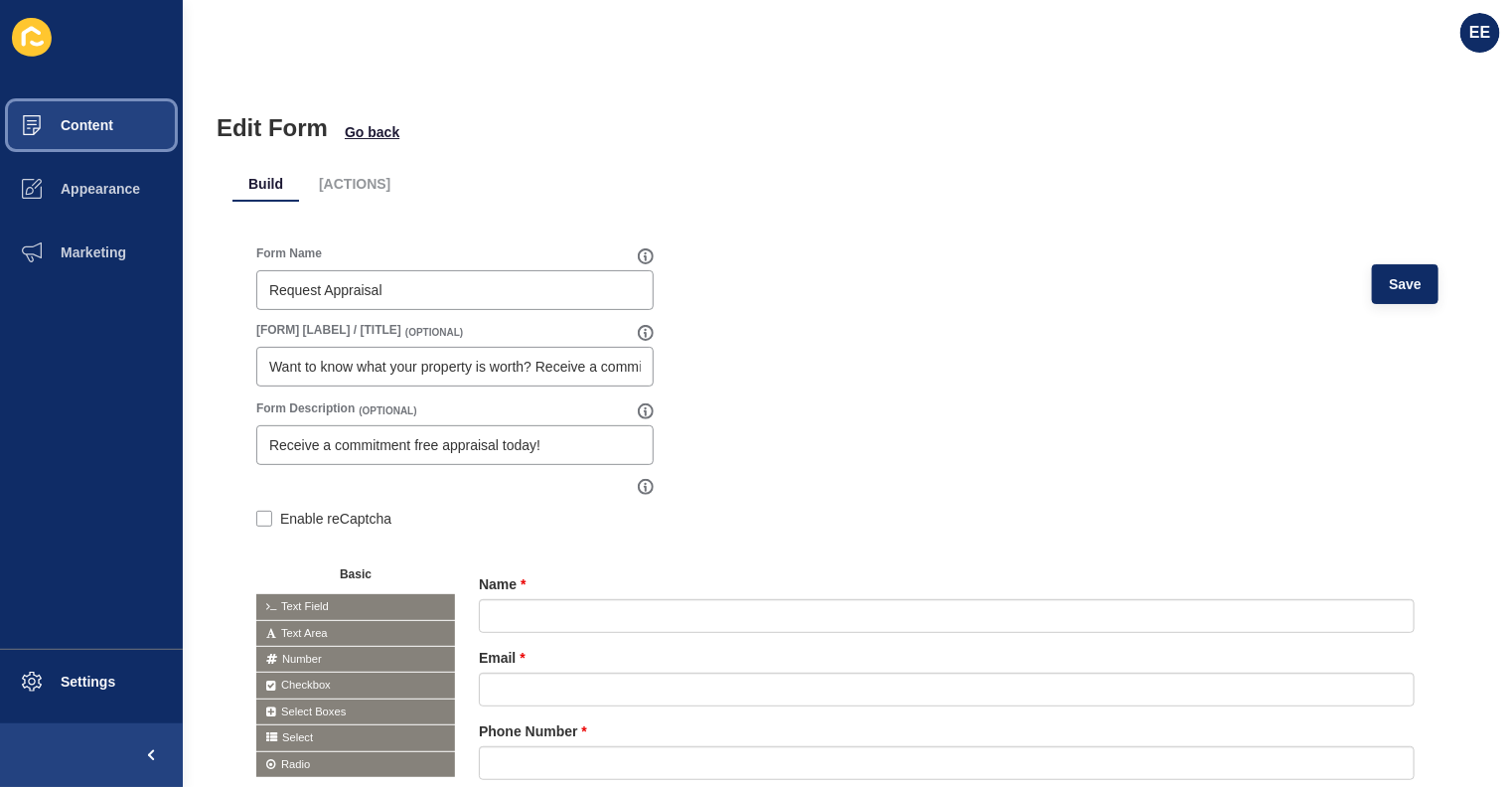 click on "Content" at bounding box center [55, 125] 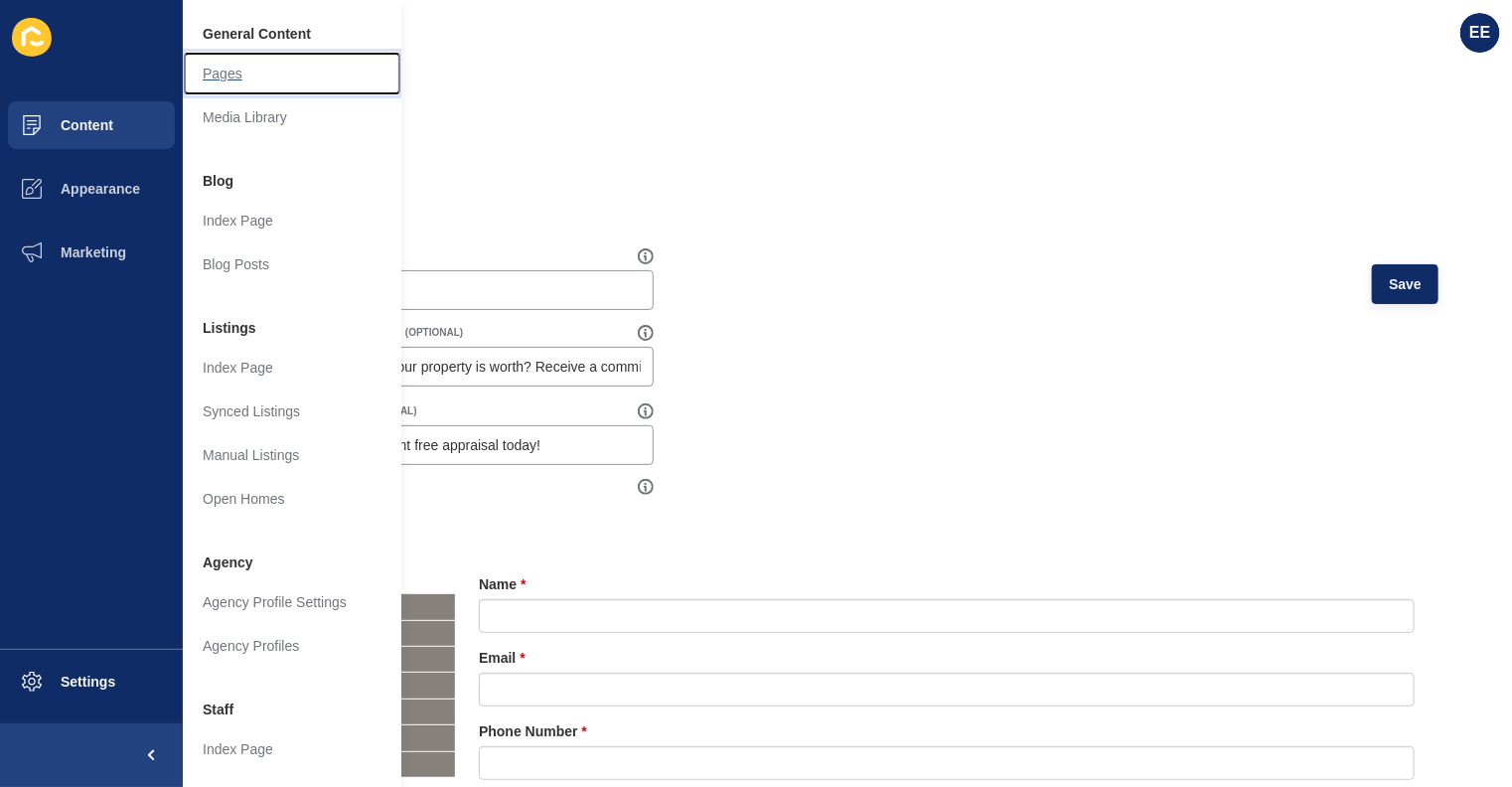 click on "Pages" at bounding box center (292, 74) 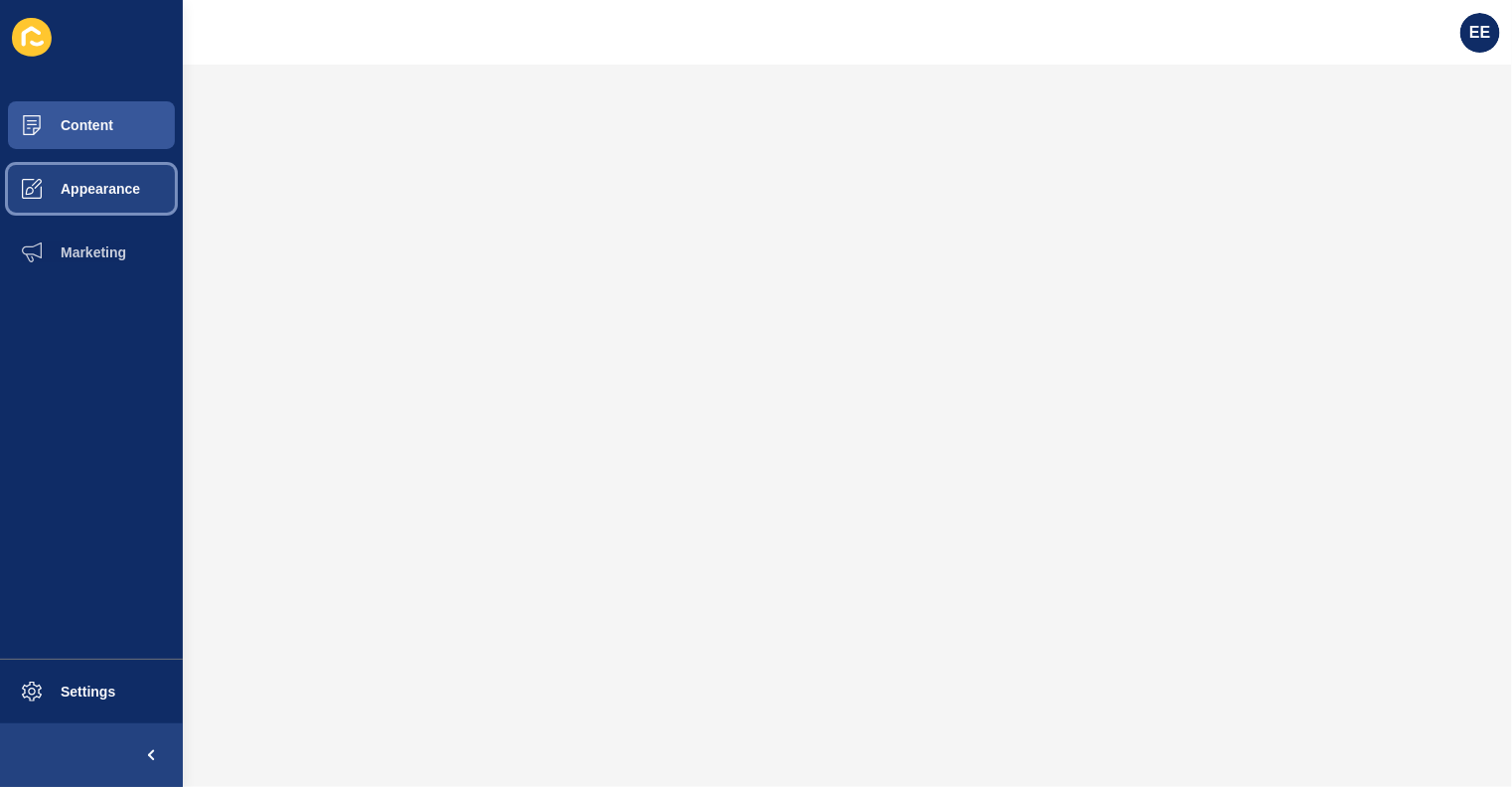 click on "Appearance" at bounding box center (69, 189) 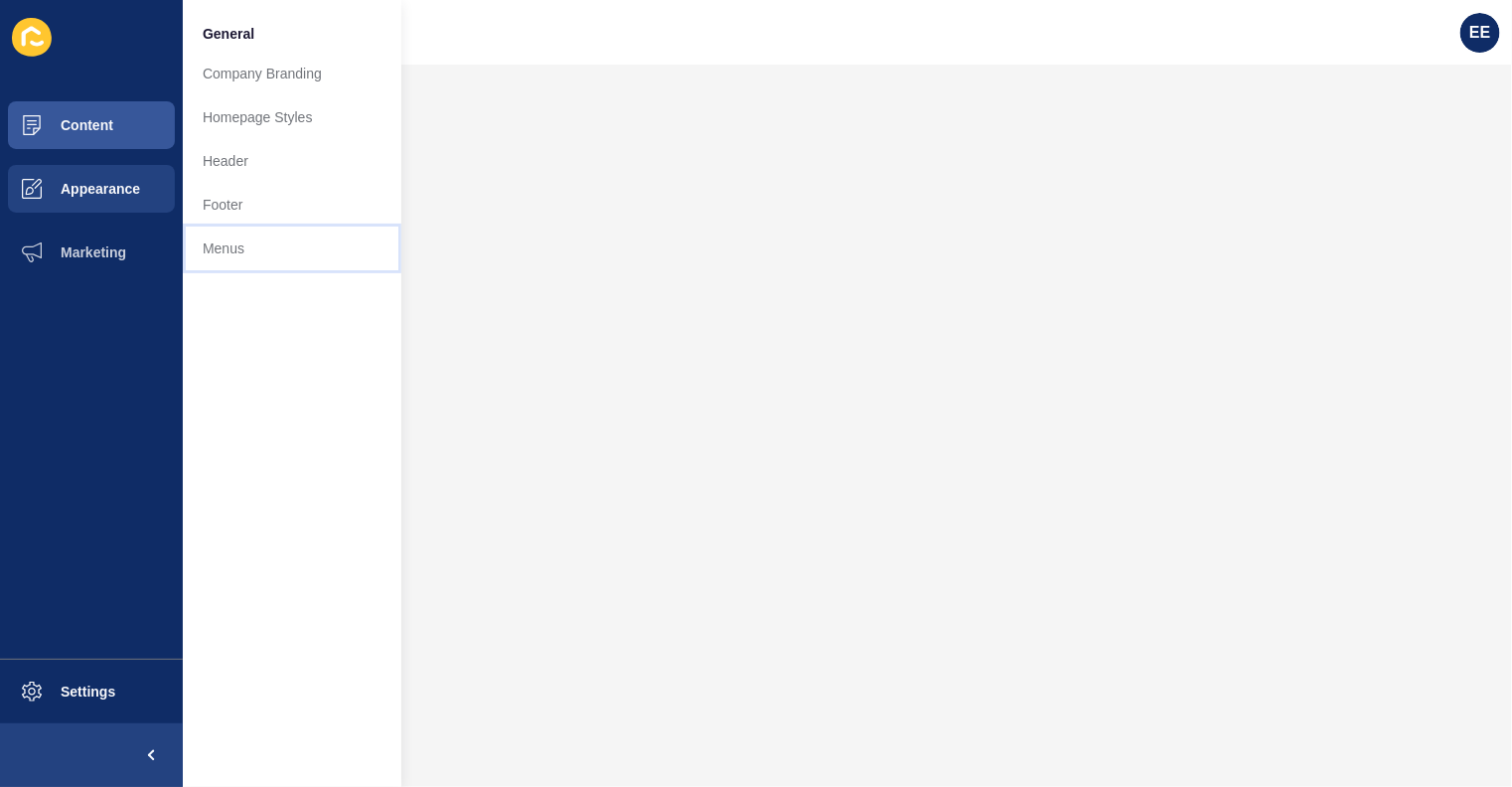 click on "Menus" at bounding box center [292, 248] 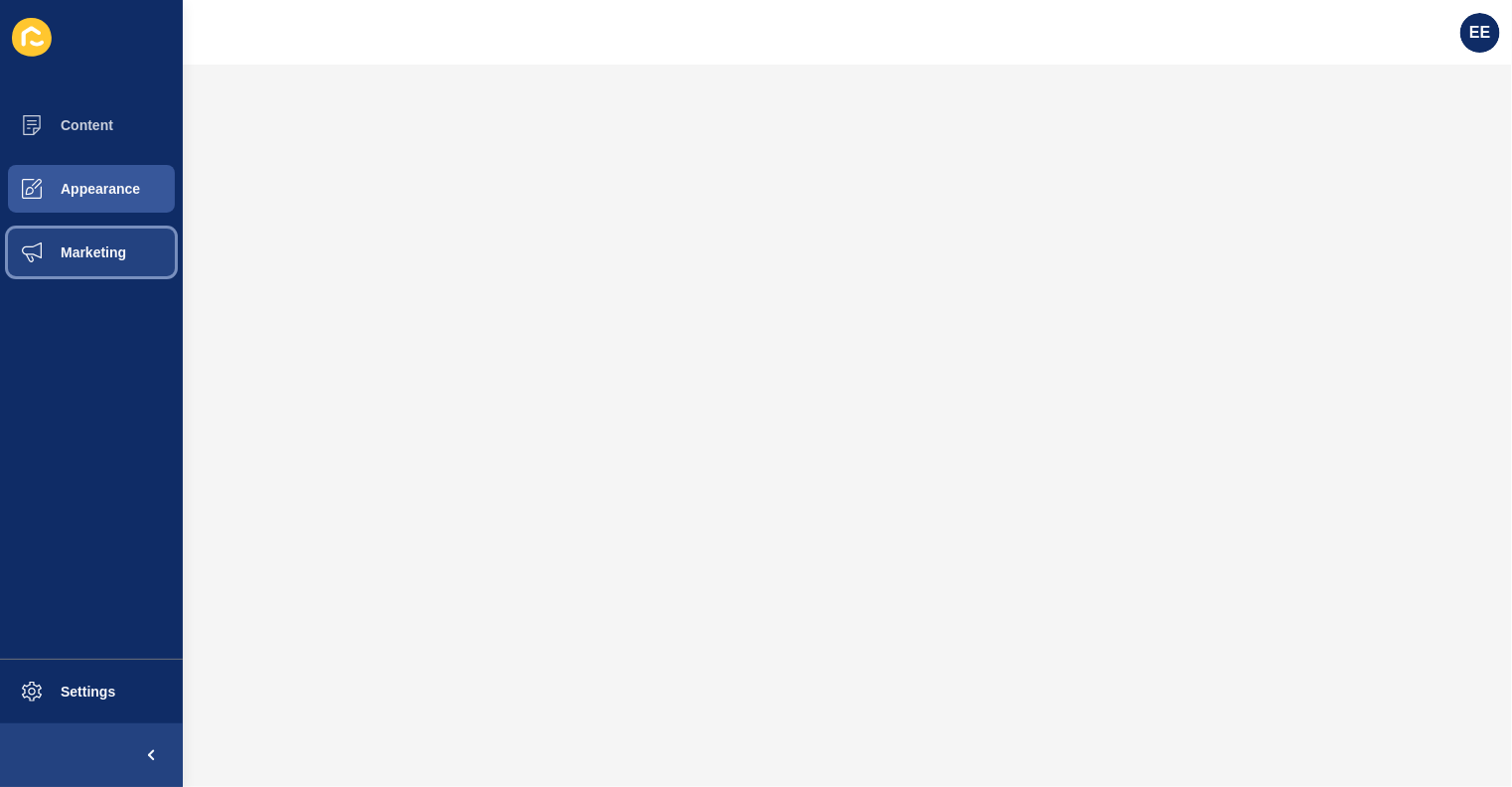 click on "Marketing" at bounding box center [62, 252] 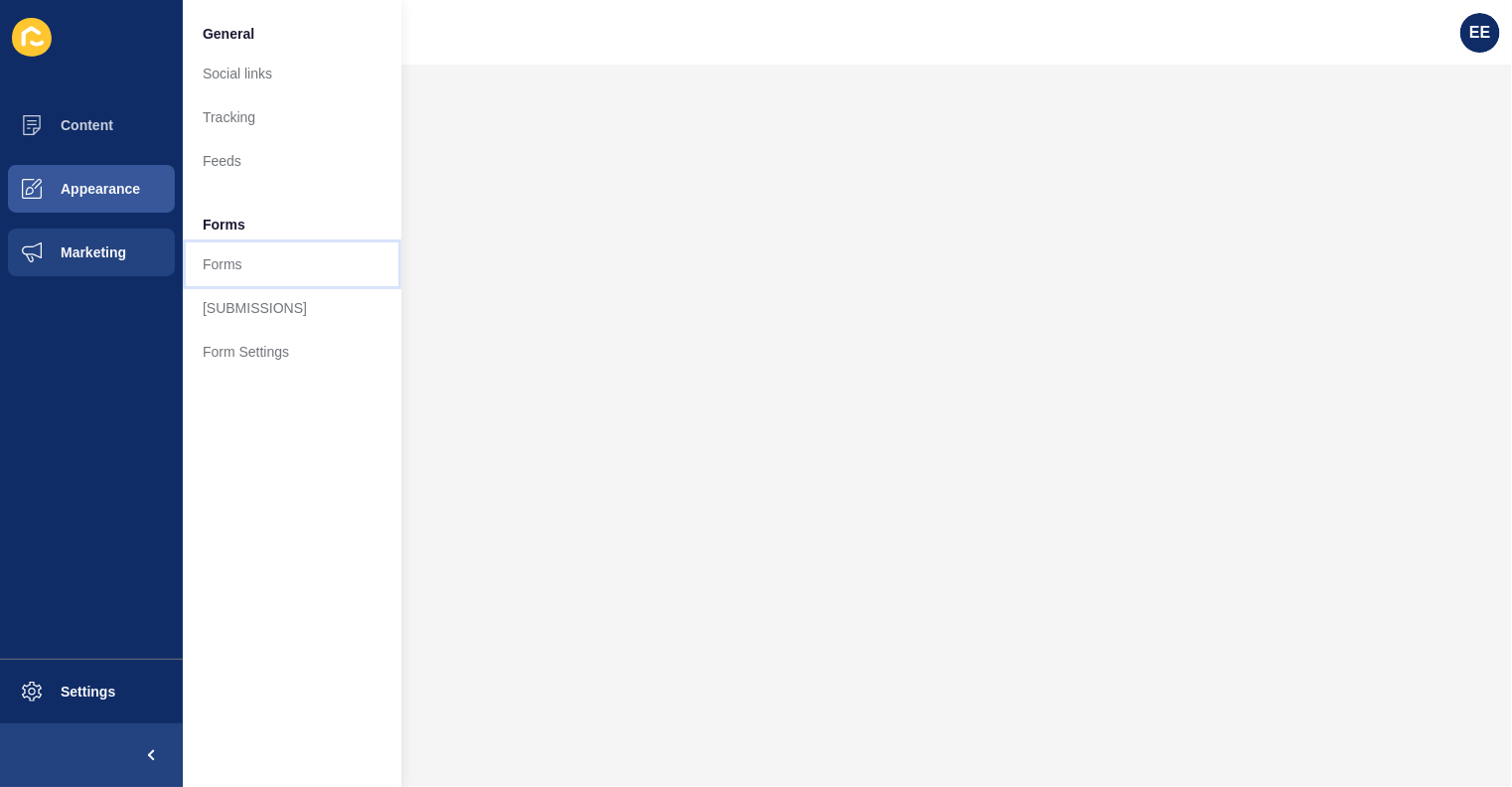 click on "Forms" at bounding box center (292, 264) 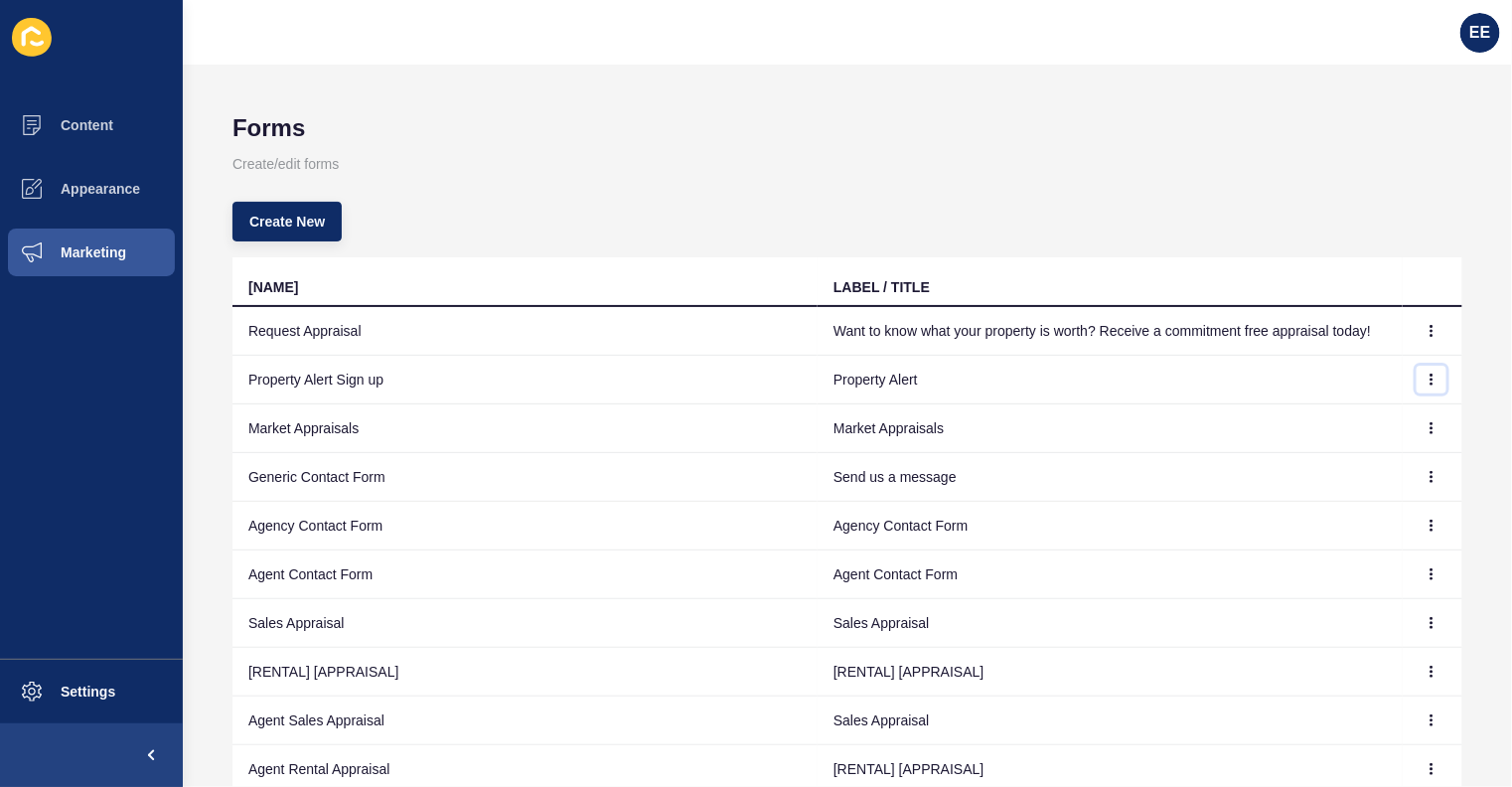 click at bounding box center (1432, 331) 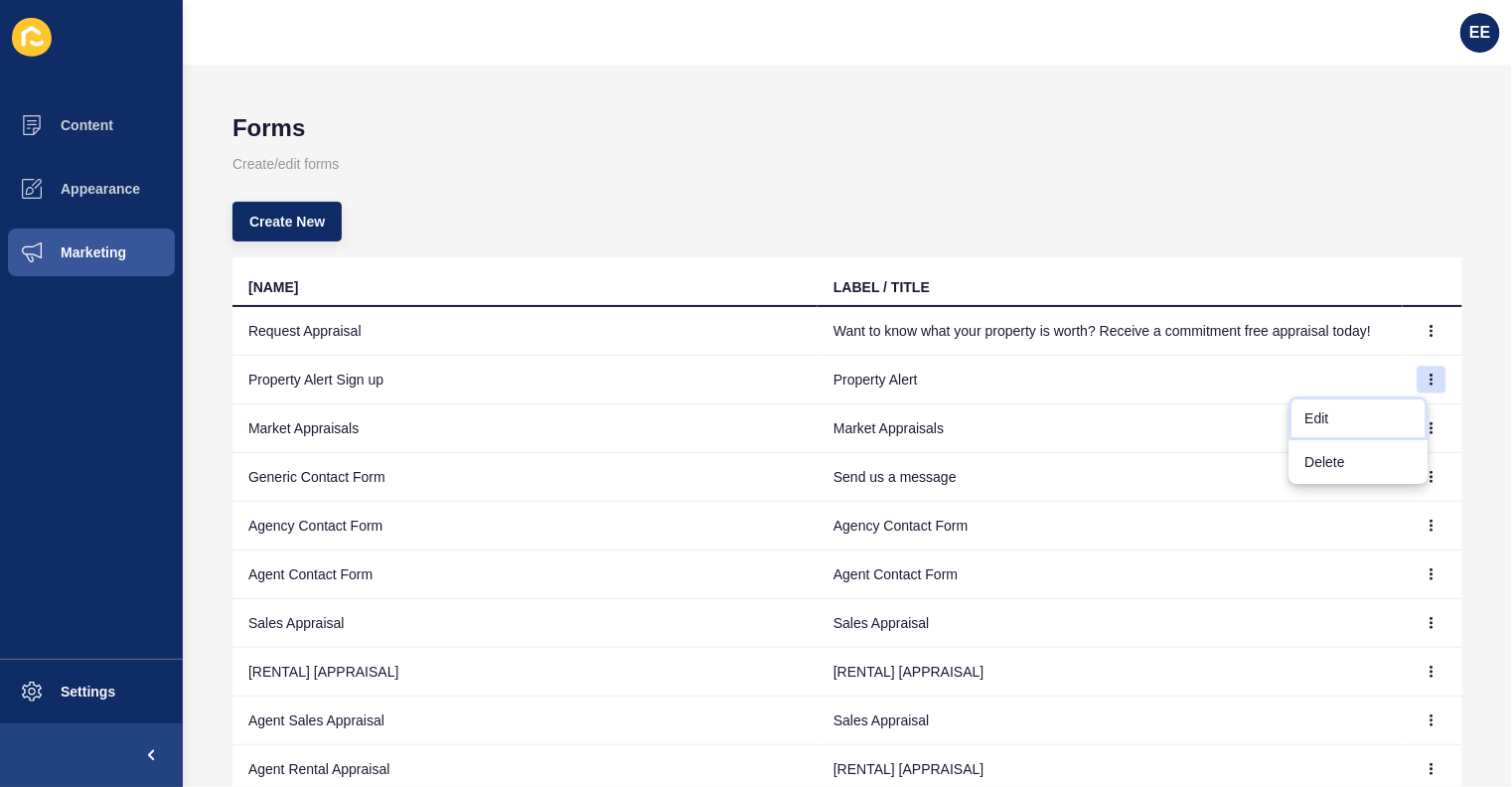click on "Edit" at bounding box center (1359, 418) 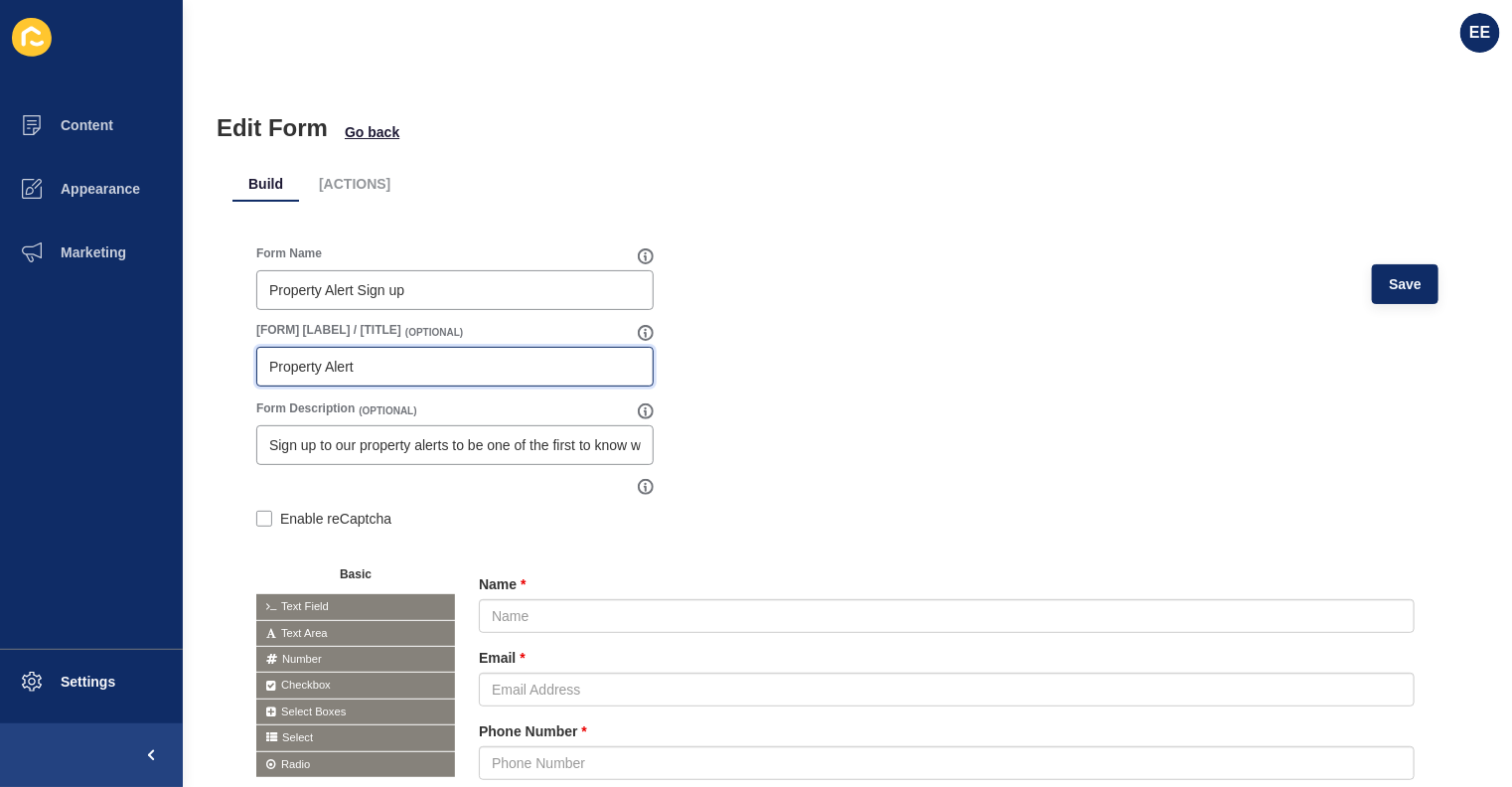 drag, startPoint x: 417, startPoint y: 373, endPoint x: 82, endPoint y: 385, distance: 335.2149 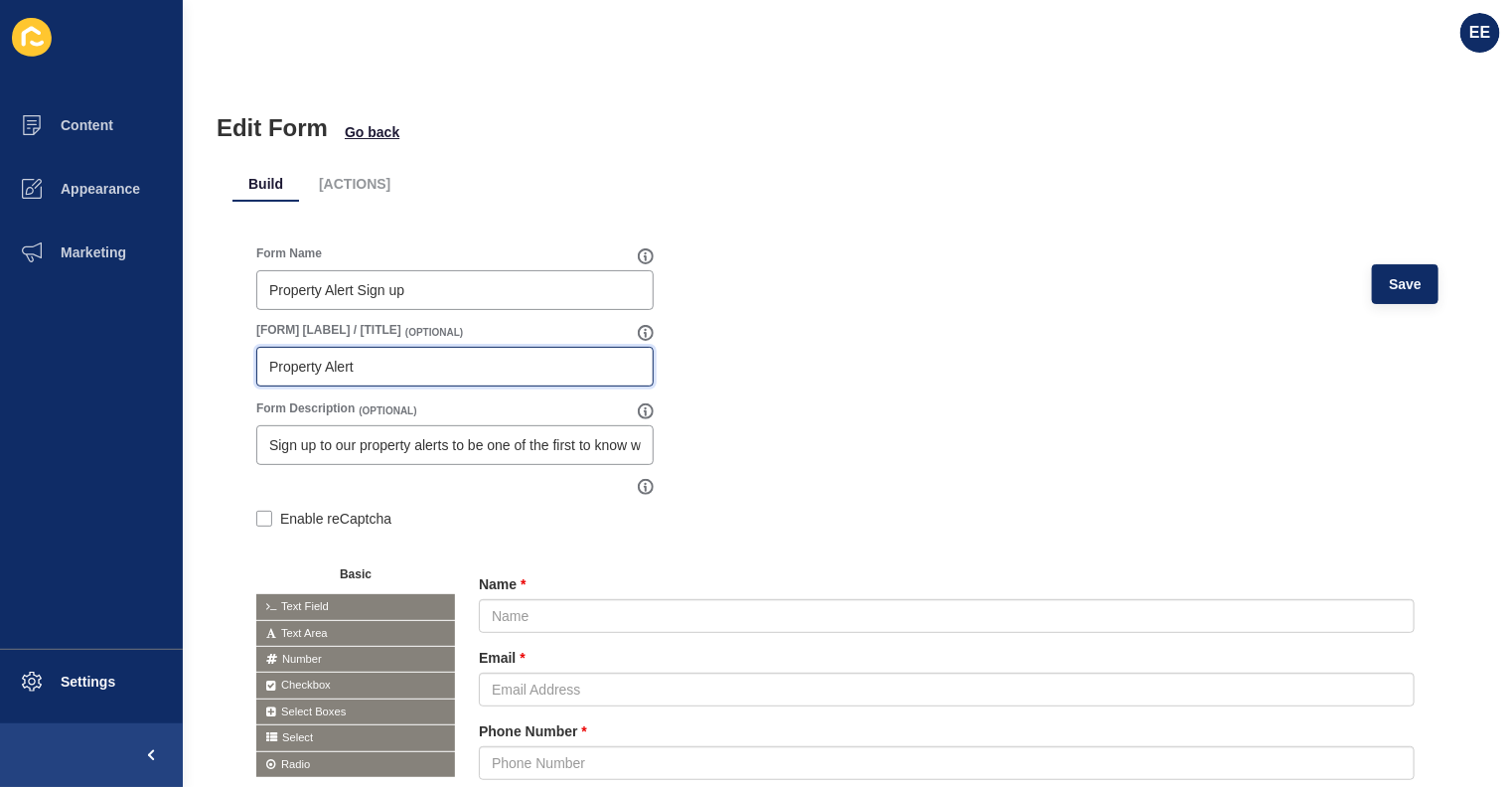 click on "Content Appearance Marketing Settings EE Edit Form Go back Build Actions Form Name Property Alert Sign up Save Form Label / Title (OPTIONAL) Property Alert Form Description (OPTIONAL) Sign up to our property alerts to be one of the first to know when a new property is available! Enable reCaptcha
Basic
Text Field
Text Area
Number
Password
Checkbox
Select Boxes
Select
Radio
Button" at bounding box center [756, 394] 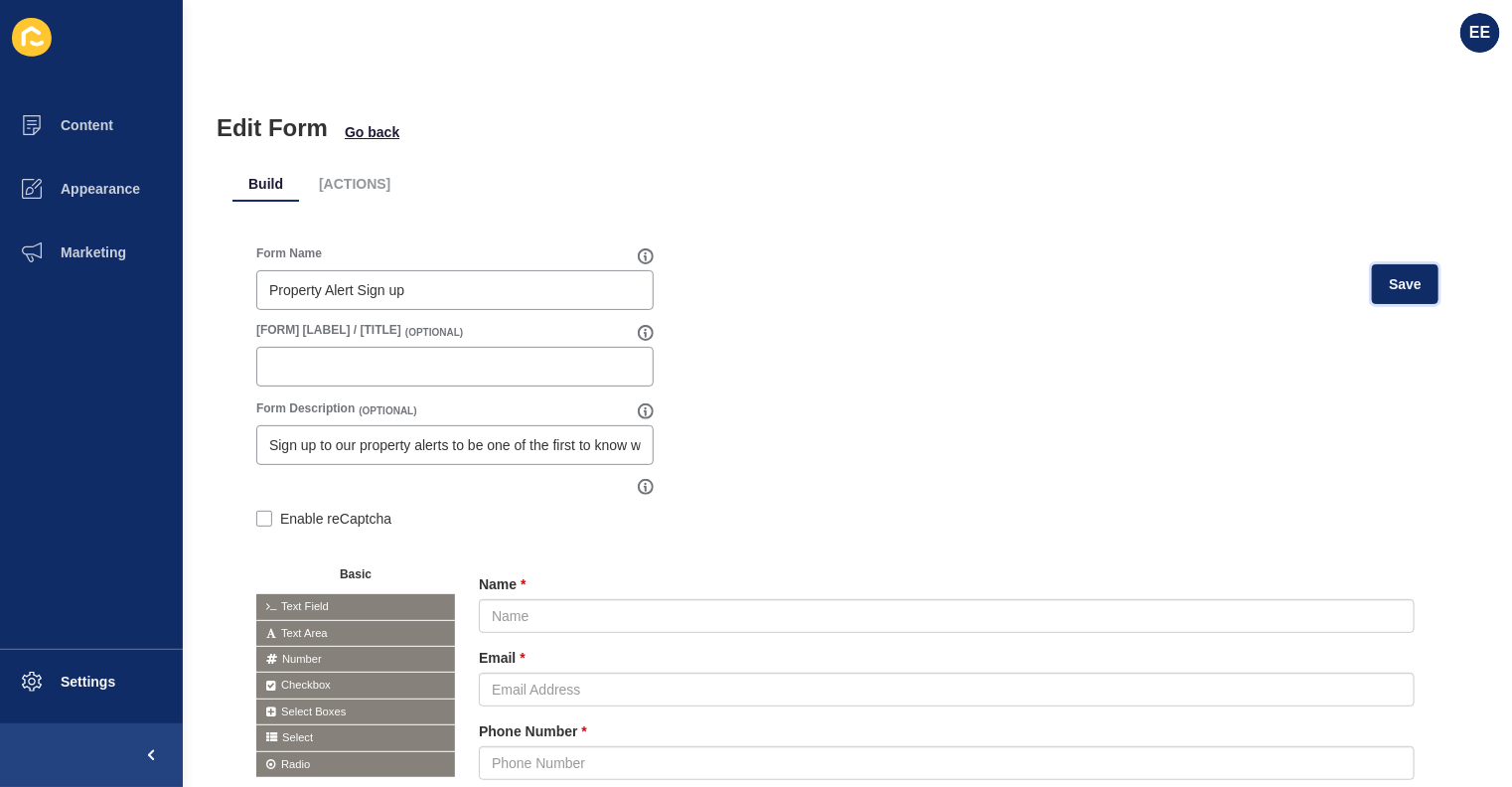 click on "Save" at bounding box center [1405, 284] 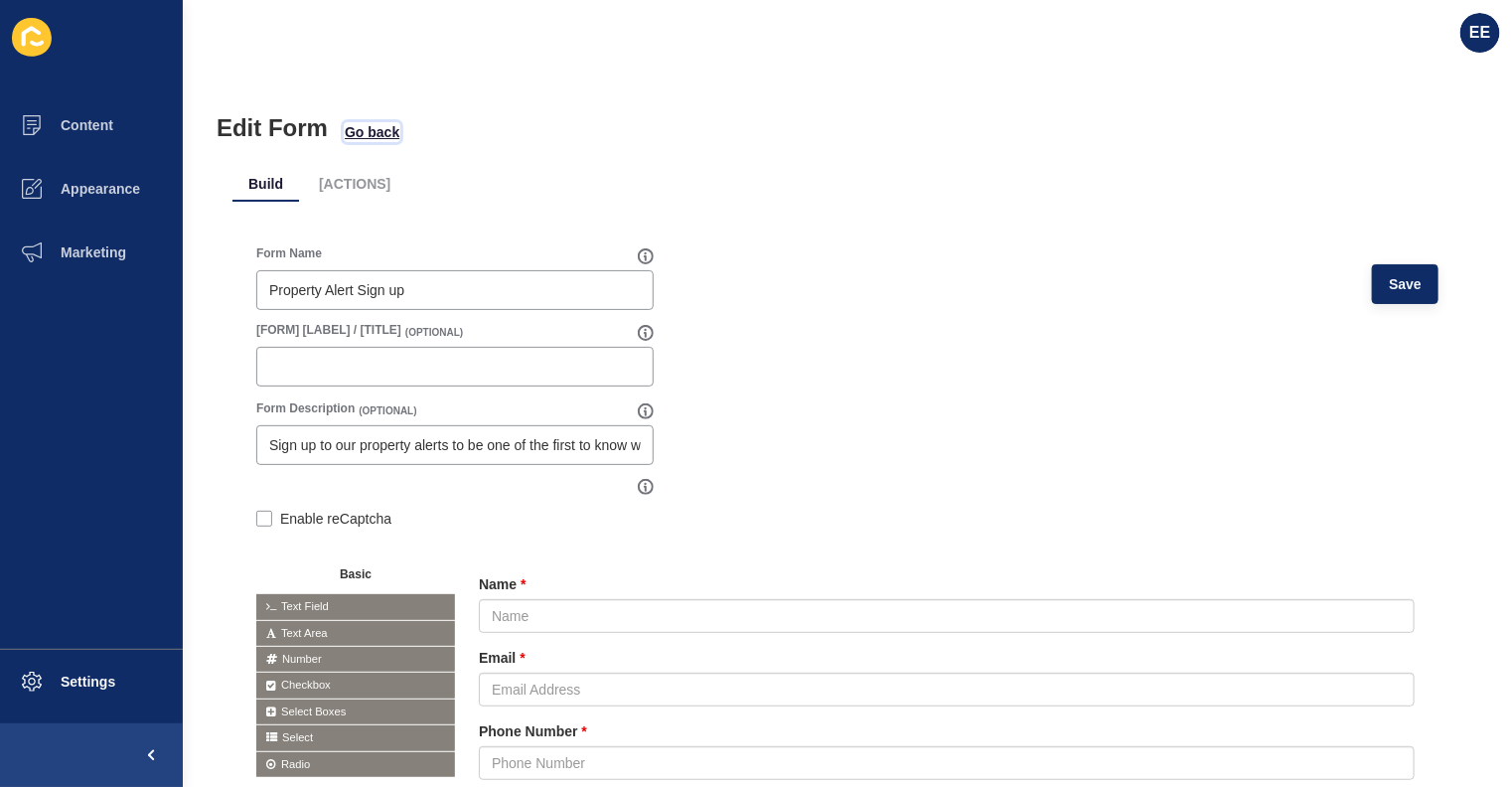 click on "Go back" at bounding box center (372, 132) 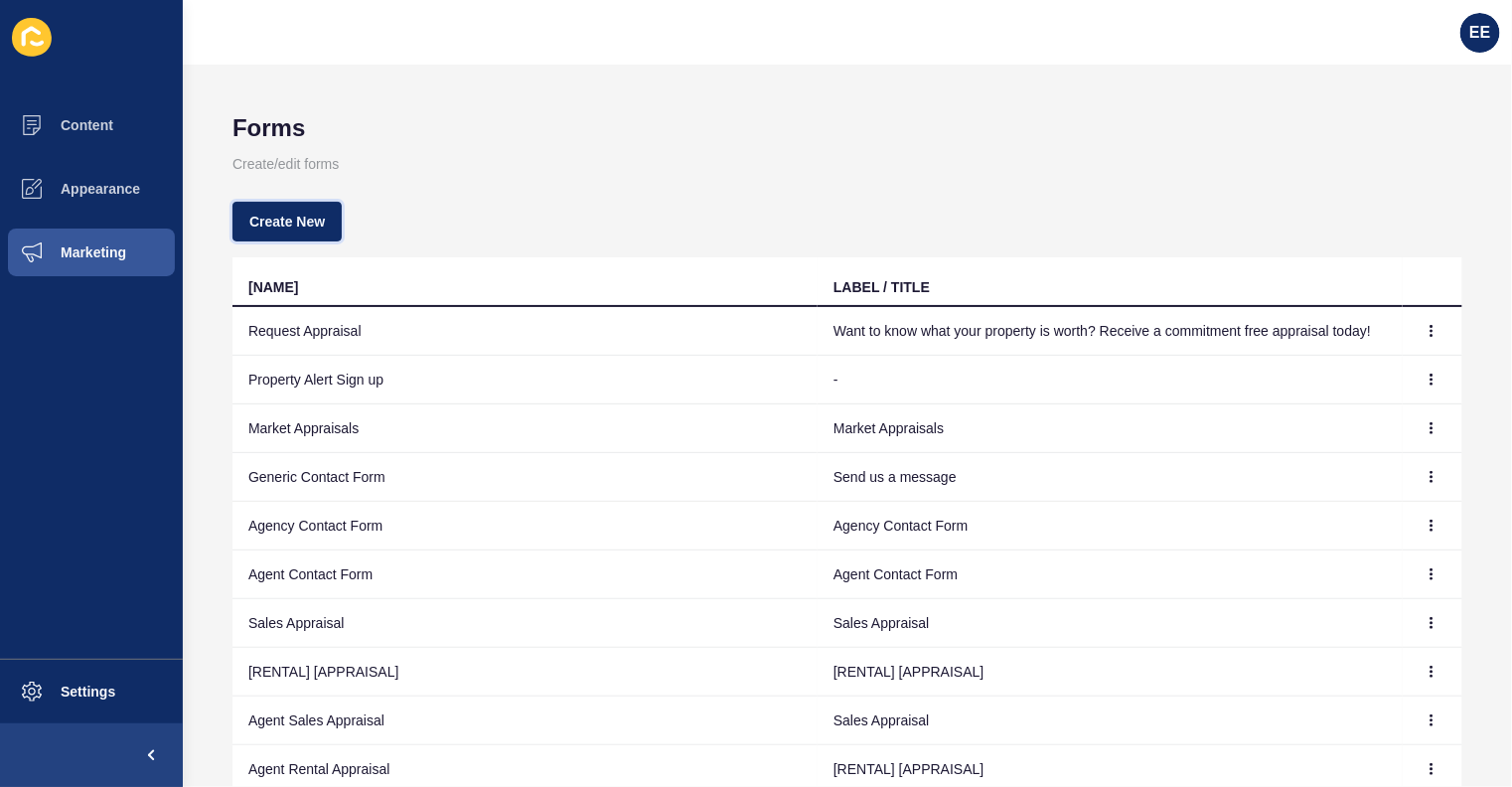 click on "Create New" at bounding box center (287, 222) 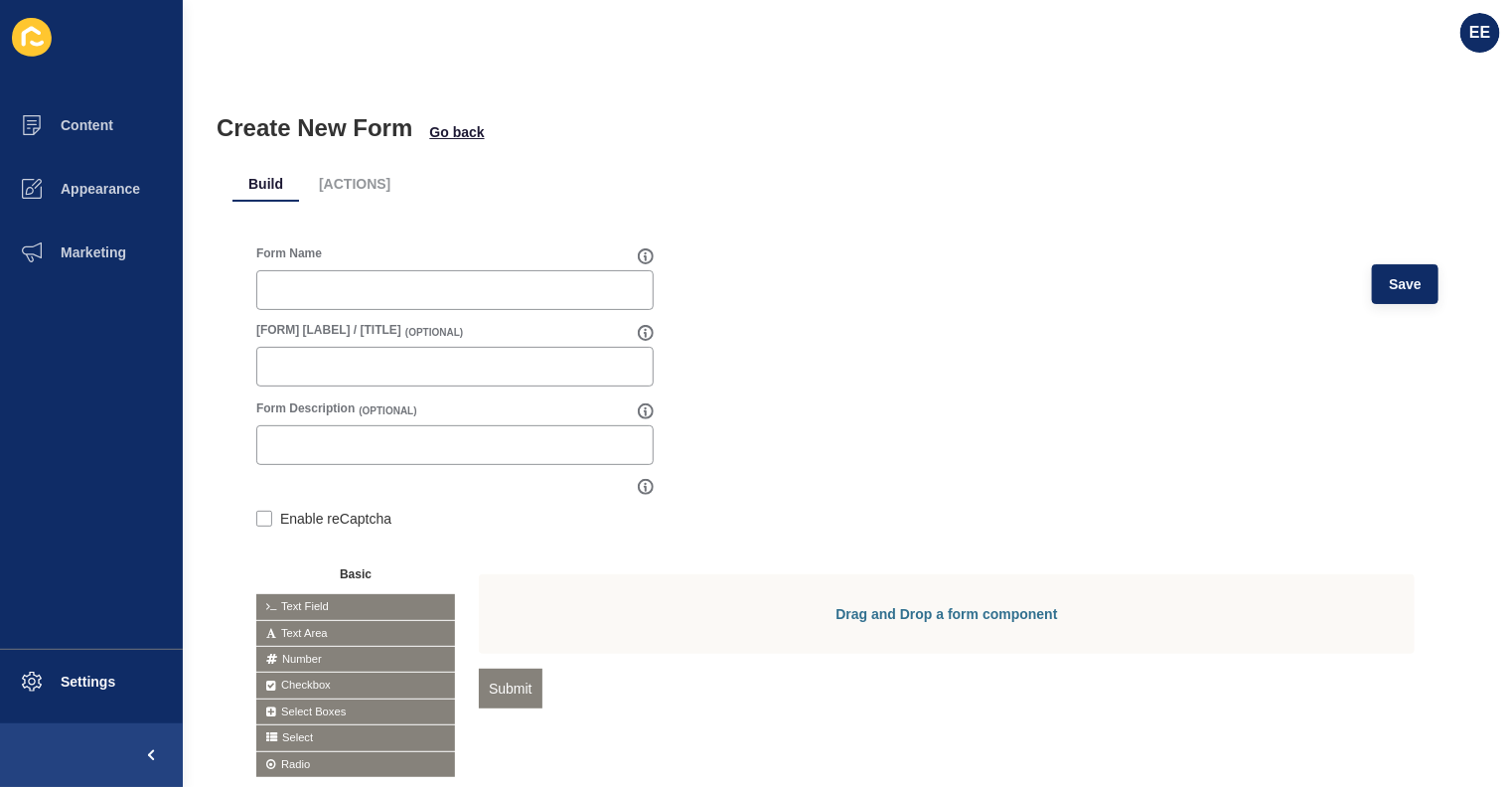 click at bounding box center [455, 290] 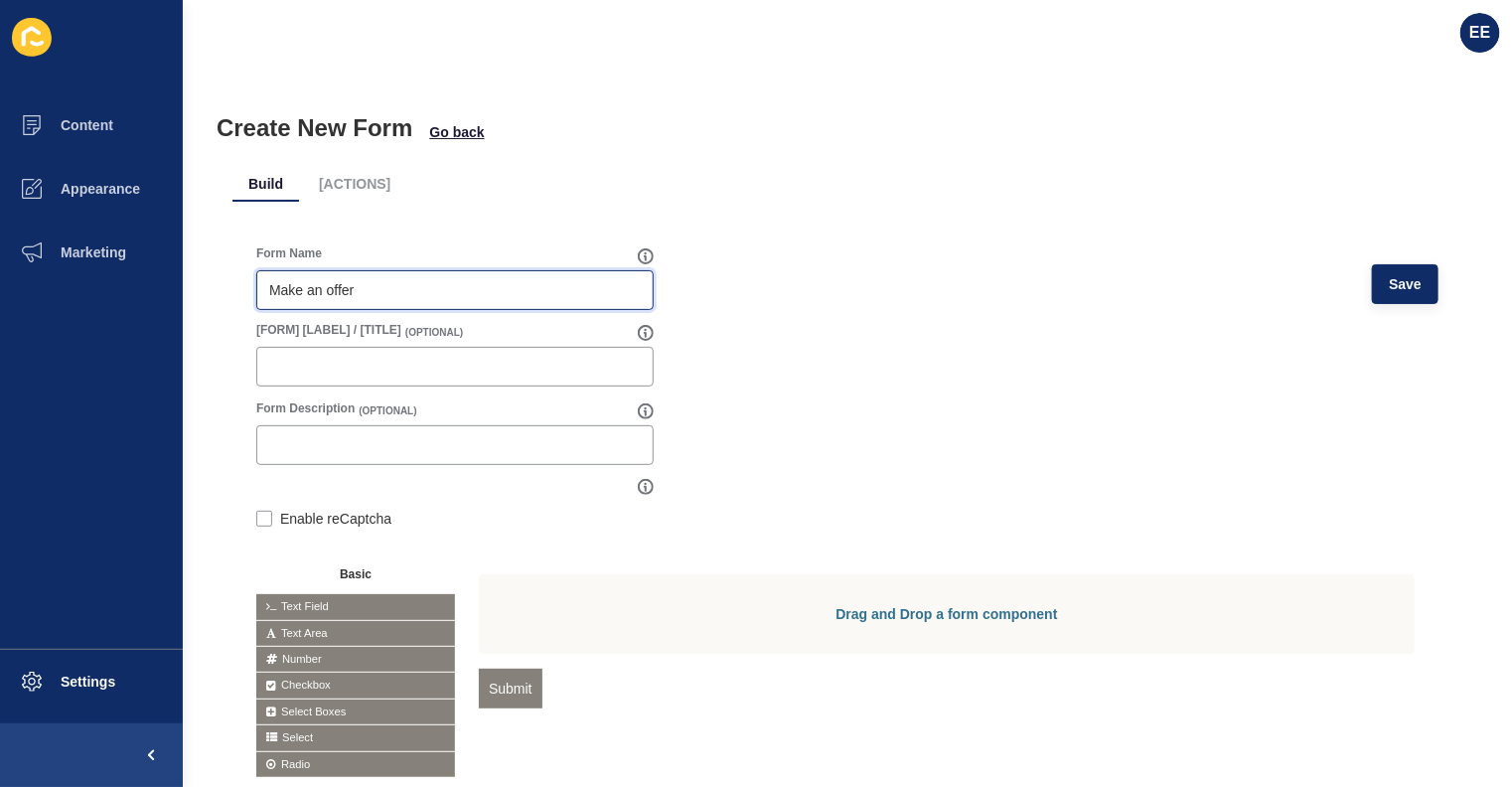 type on "Make an offer" 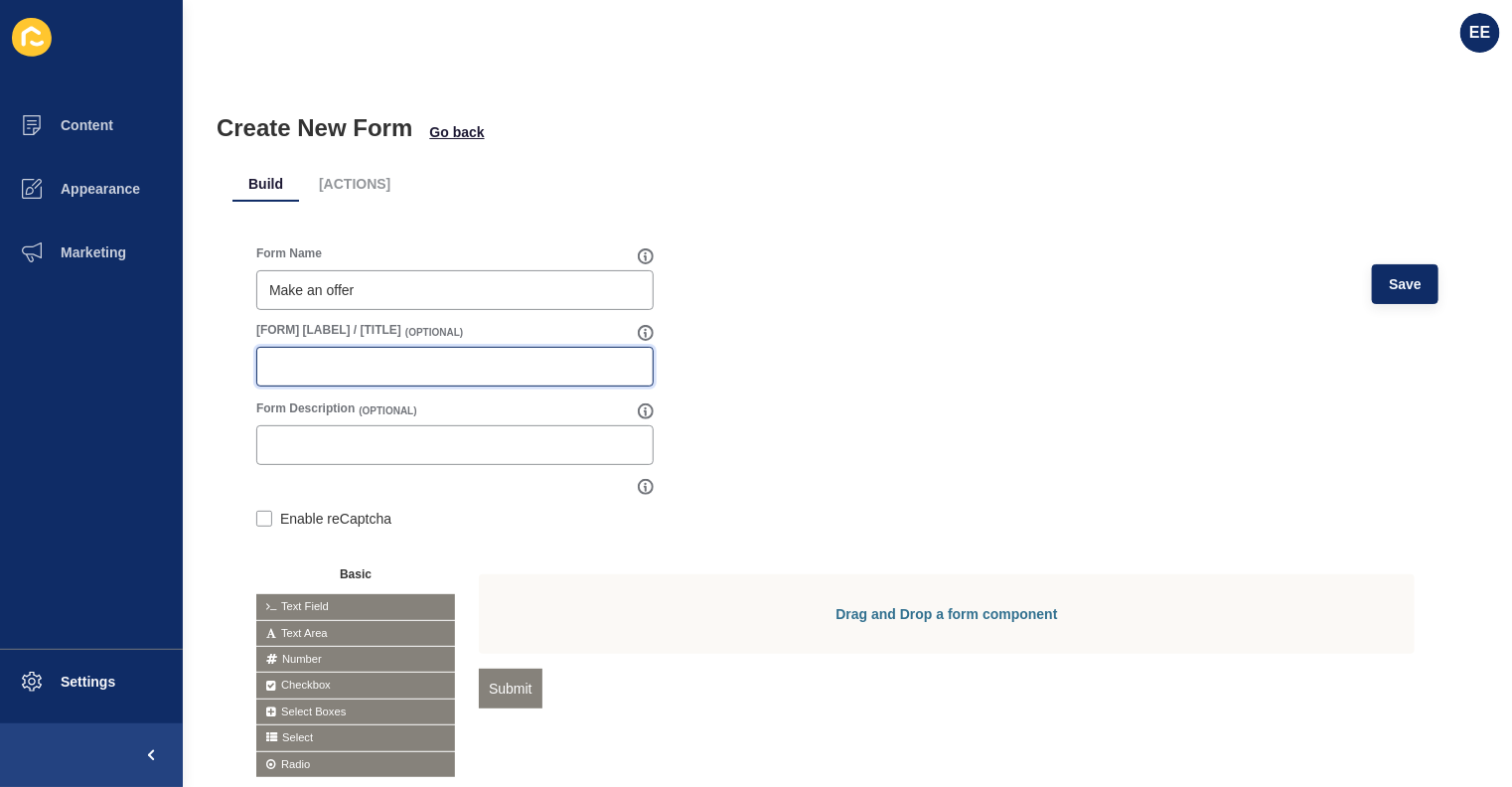 click on "[FORM] [LABEL] / [TITLE]" at bounding box center [455, 367] 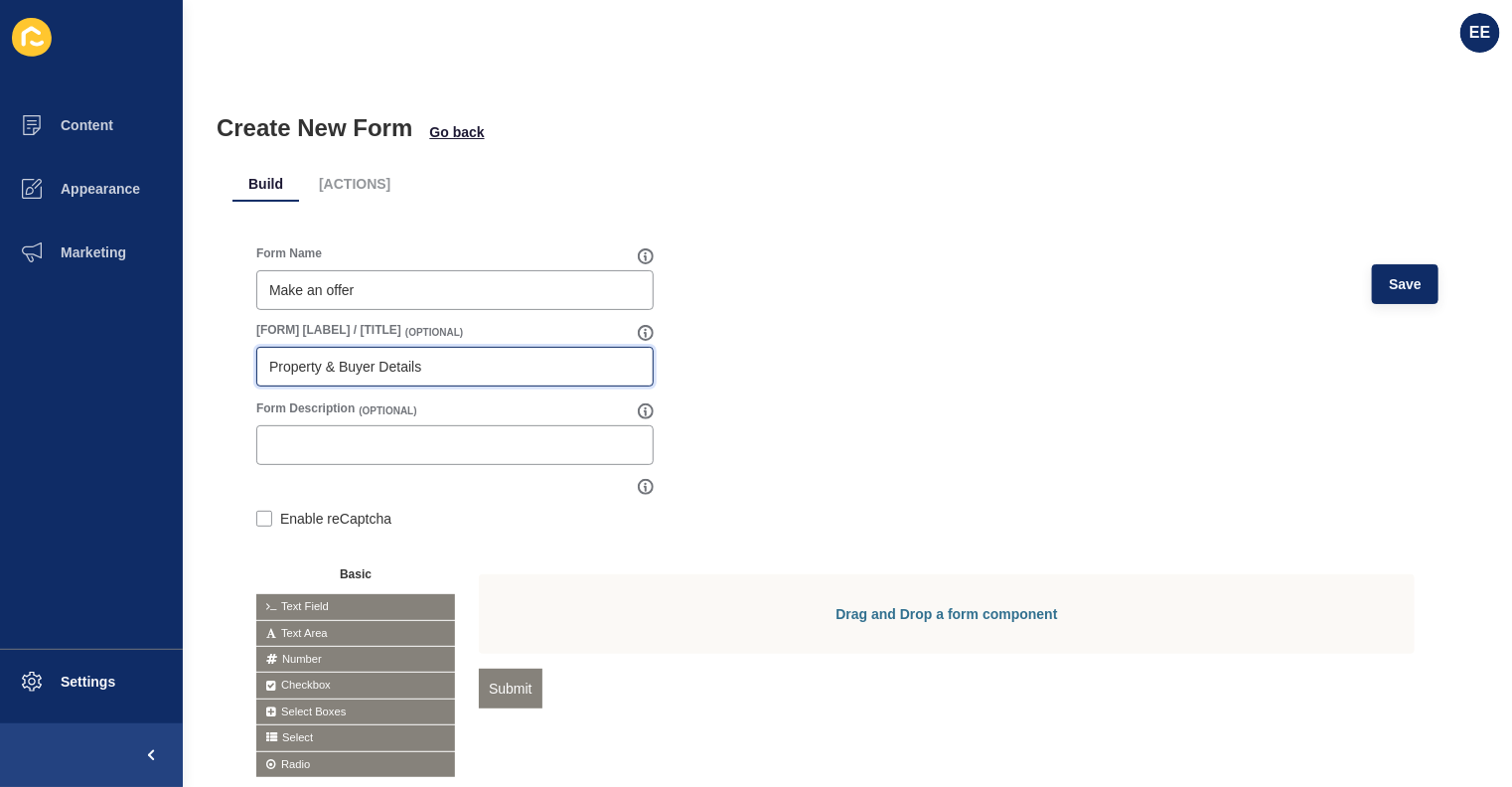 type on "Property & Buyer Details" 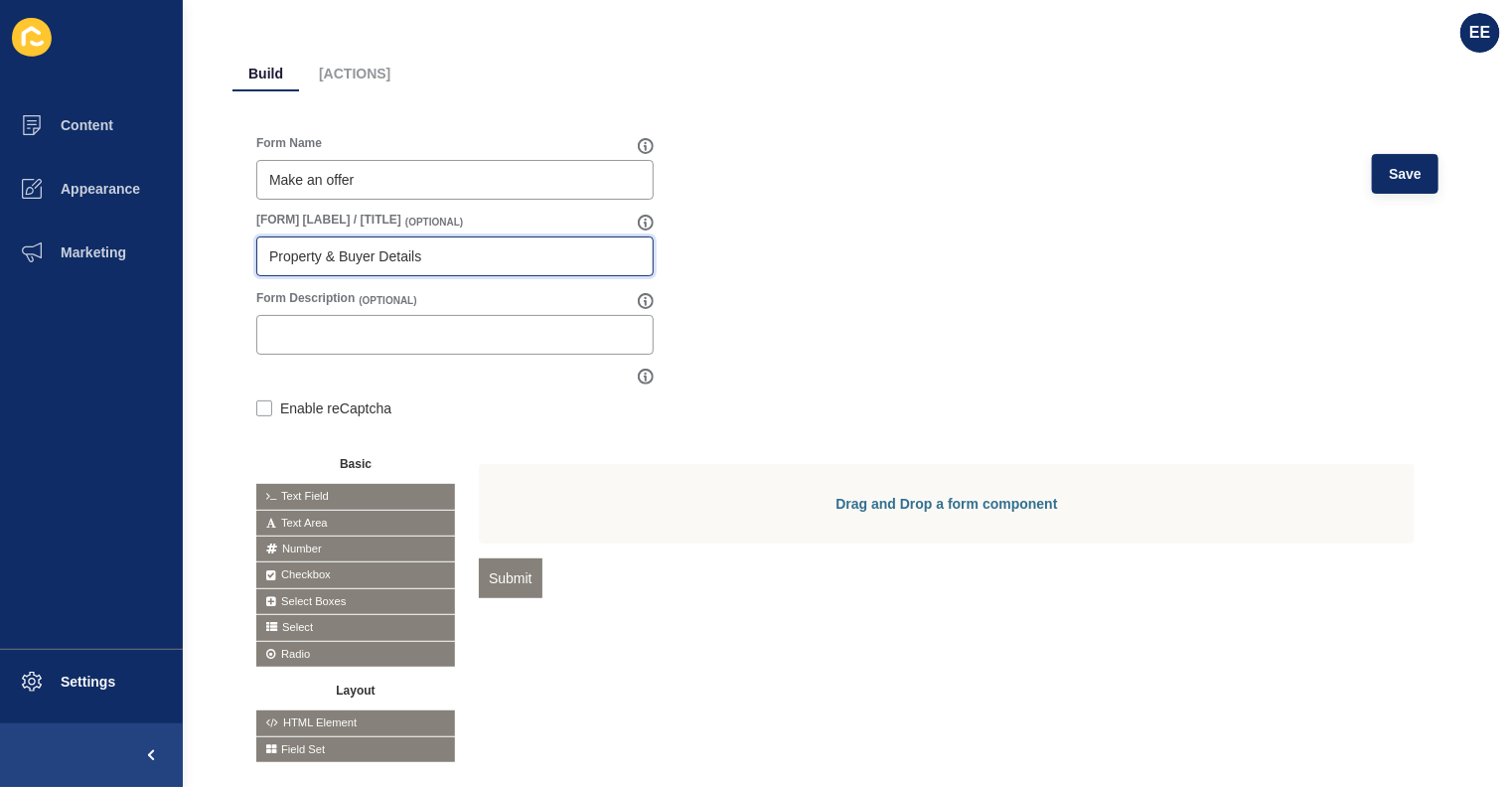 scroll, scrollTop: 179, scrollLeft: 0, axis: vertical 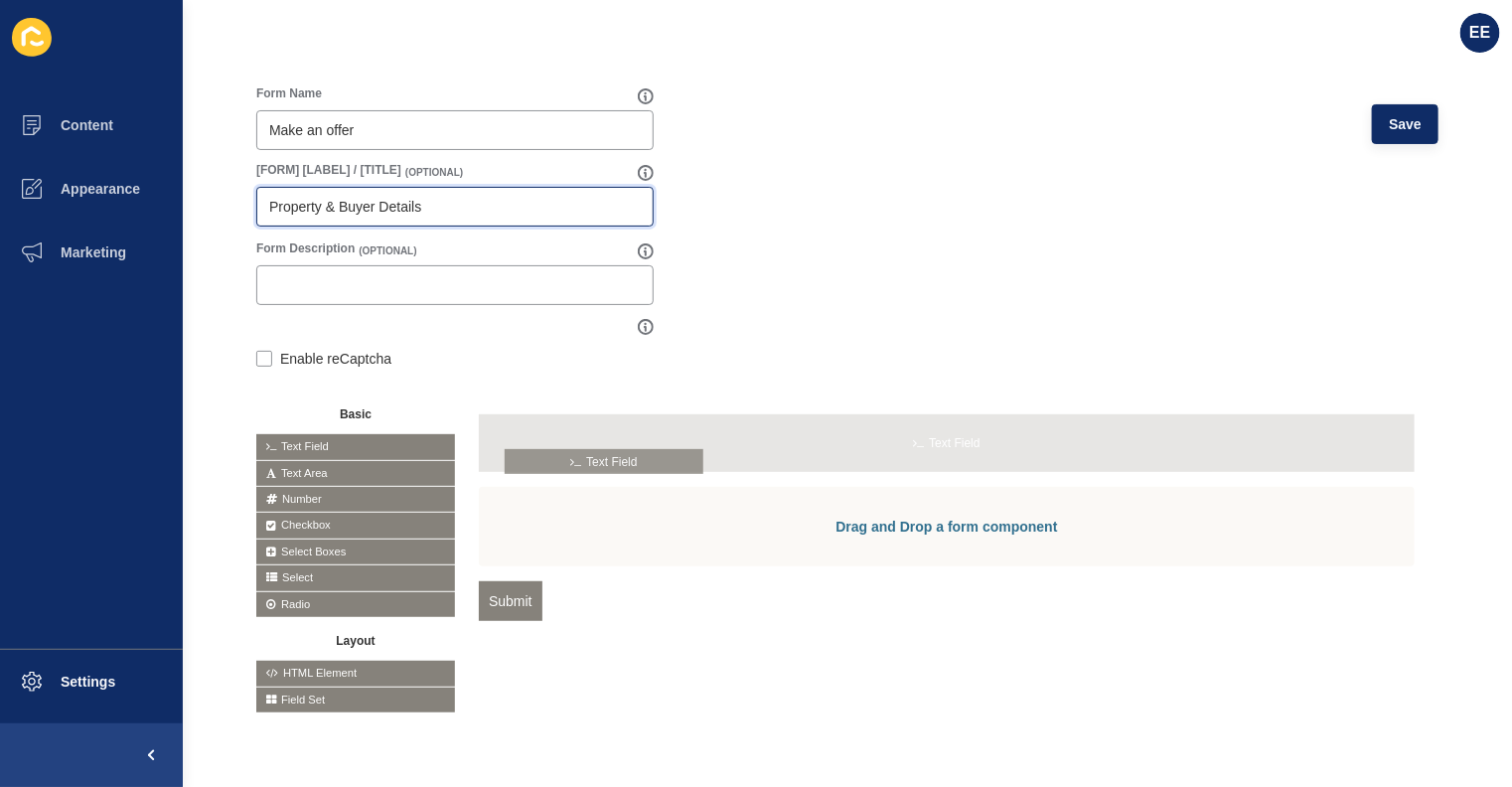 drag, startPoint x: 348, startPoint y: 423, endPoint x: 601, endPoint y: 447, distance: 254.13579 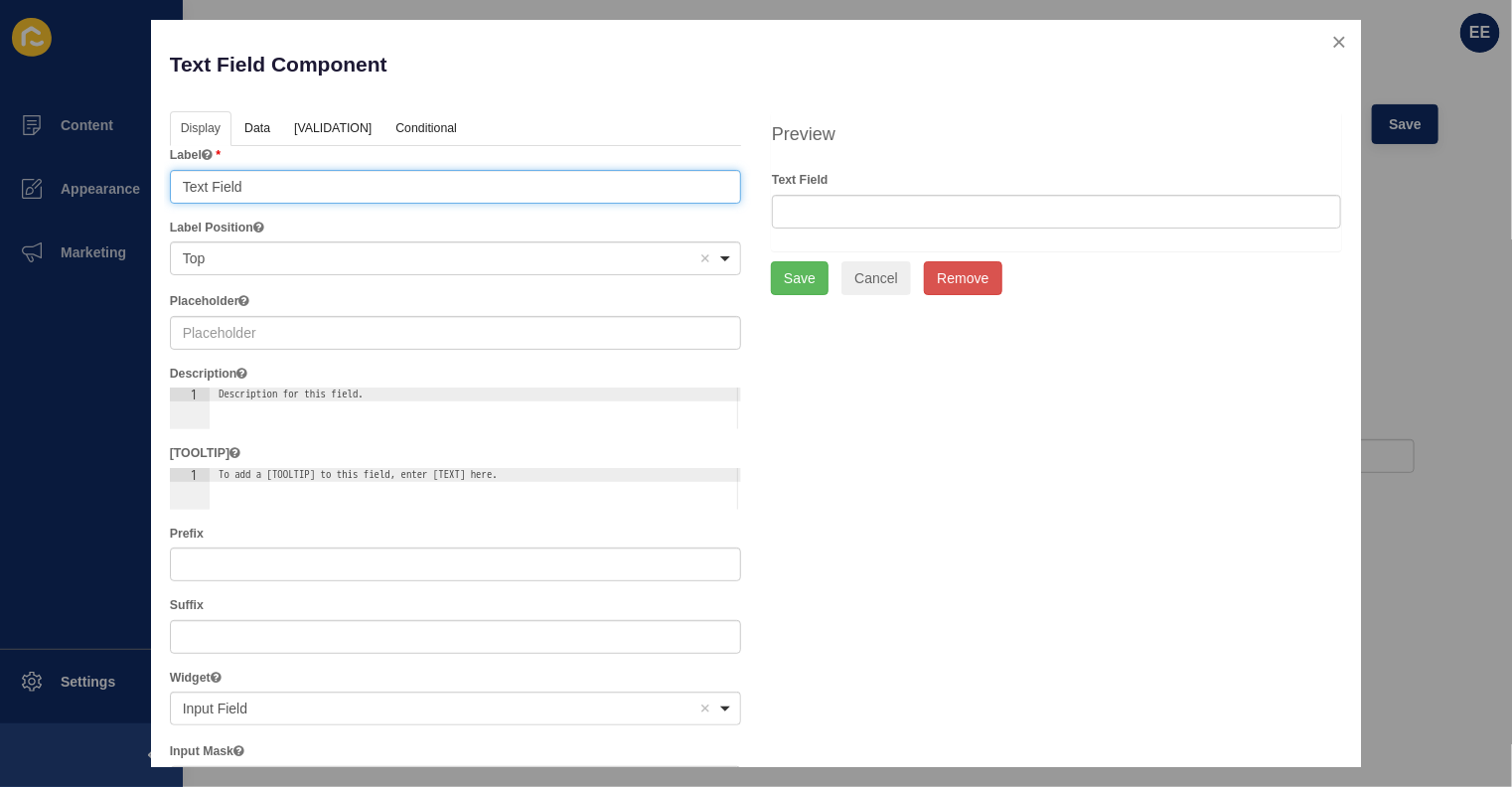 click on "Text Field" at bounding box center (455, 187) 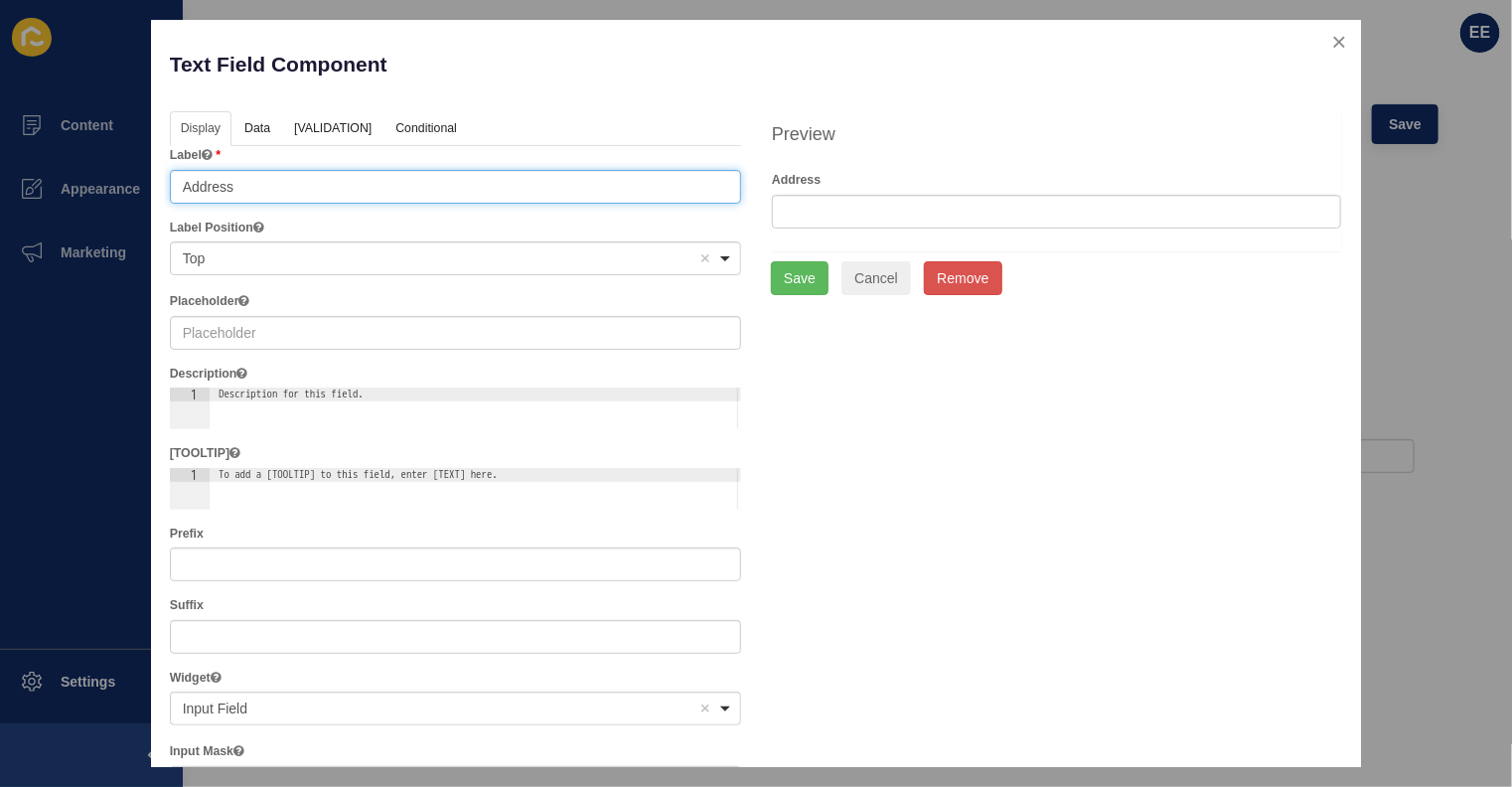 type on "Address" 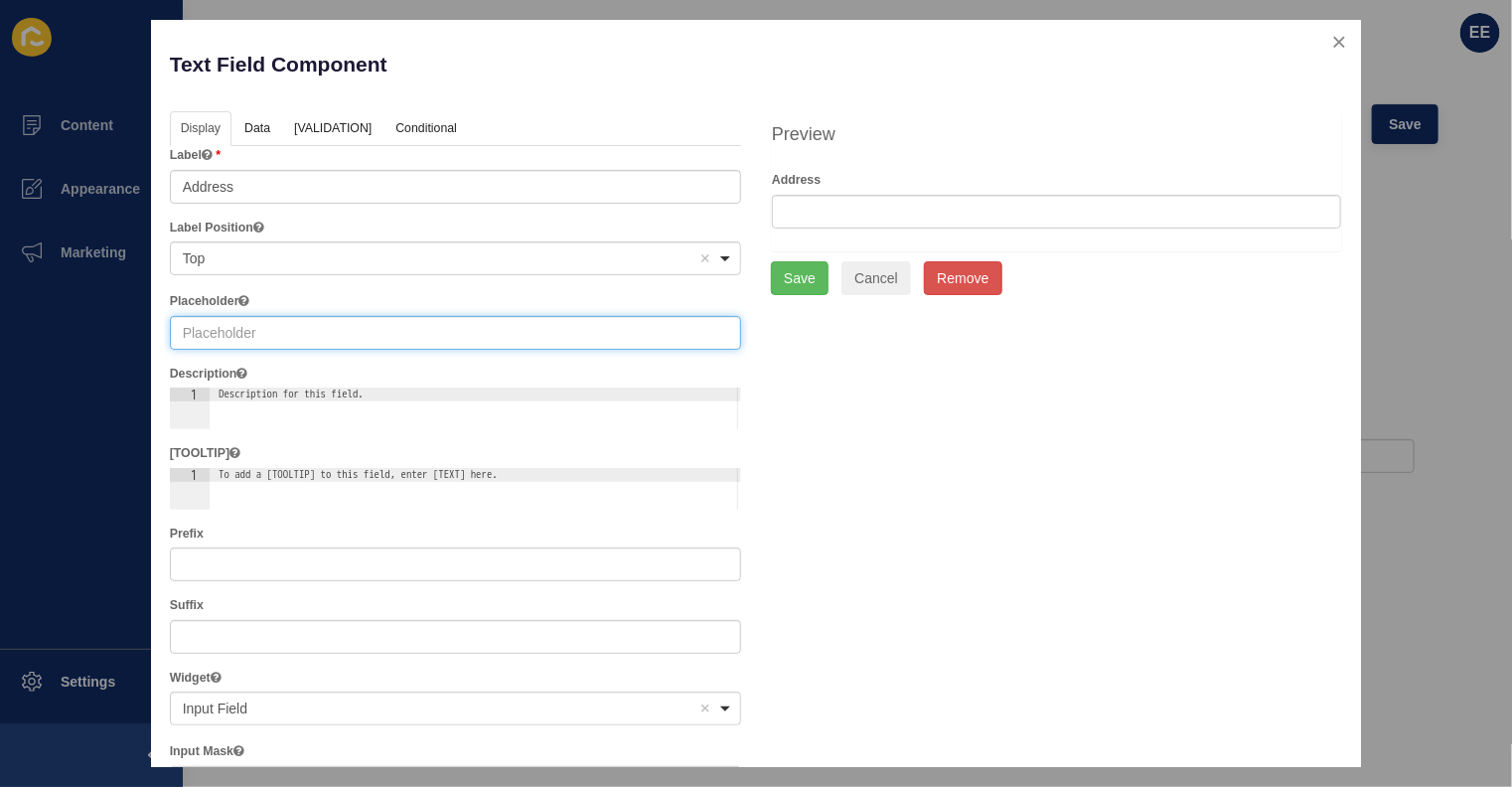 click at bounding box center (455, 333) 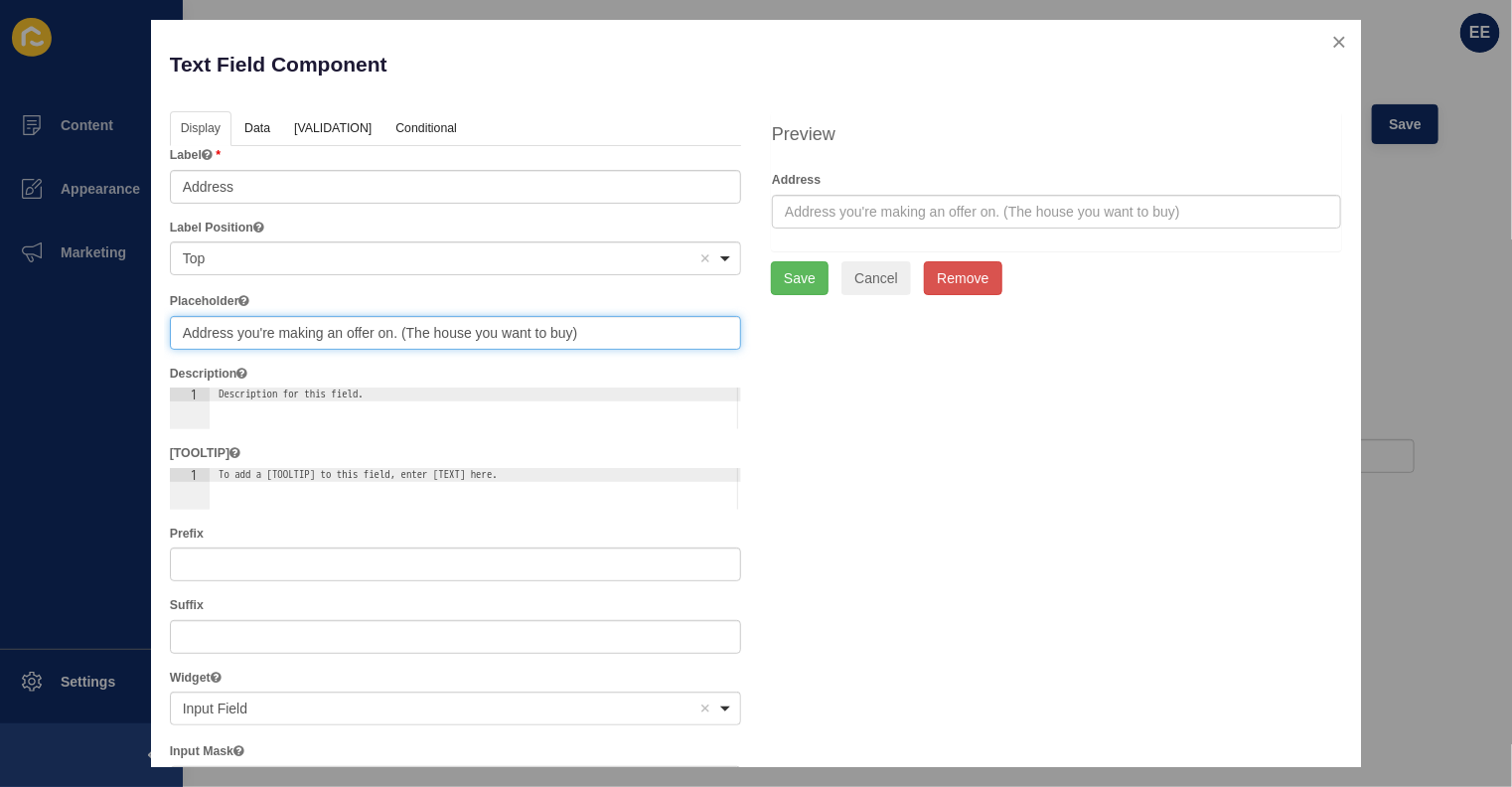drag, startPoint x: 270, startPoint y: 330, endPoint x: 648, endPoint y: 330, distance: 378 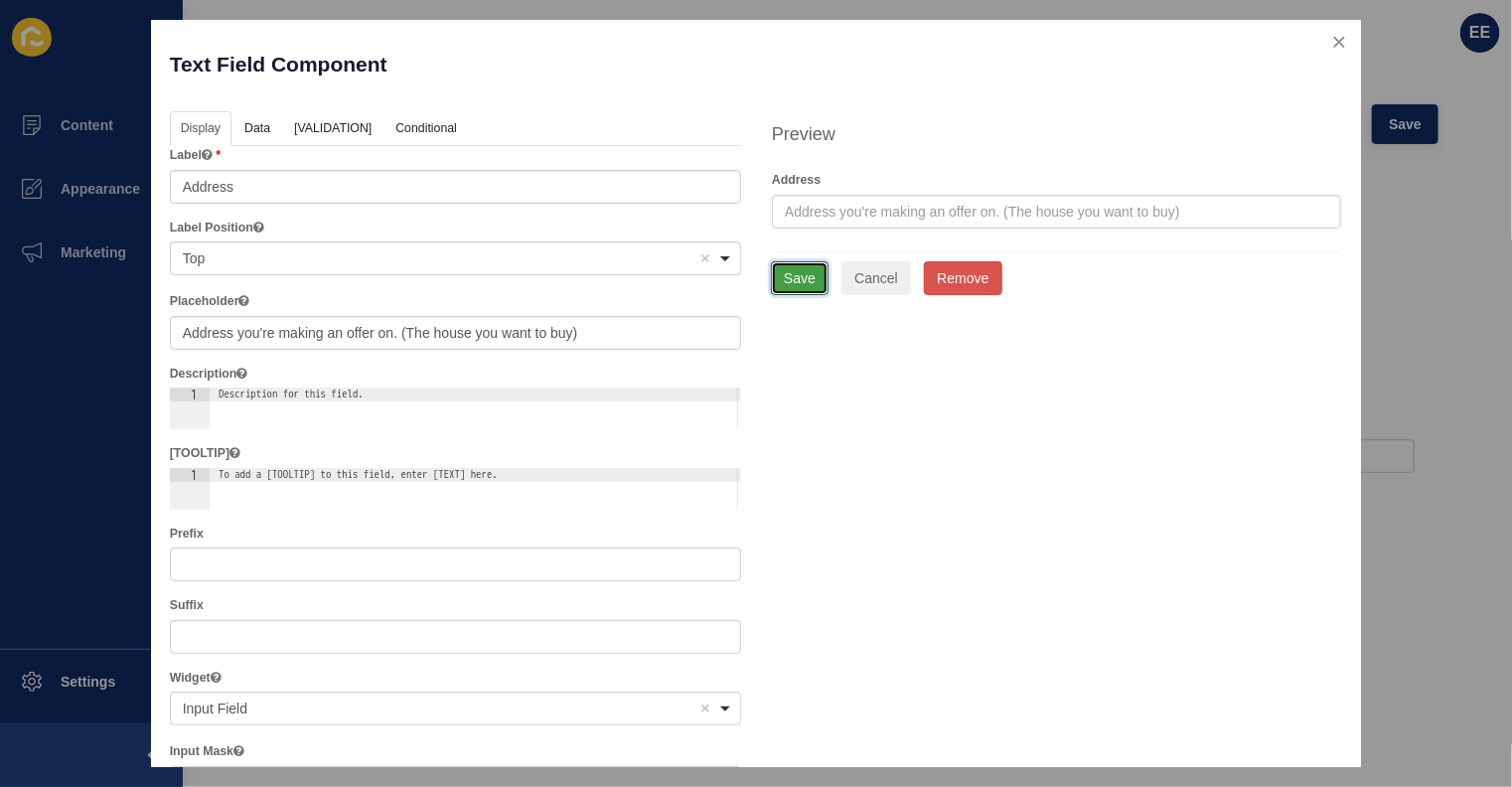 click on "Save" at bounding box center [800, 278] 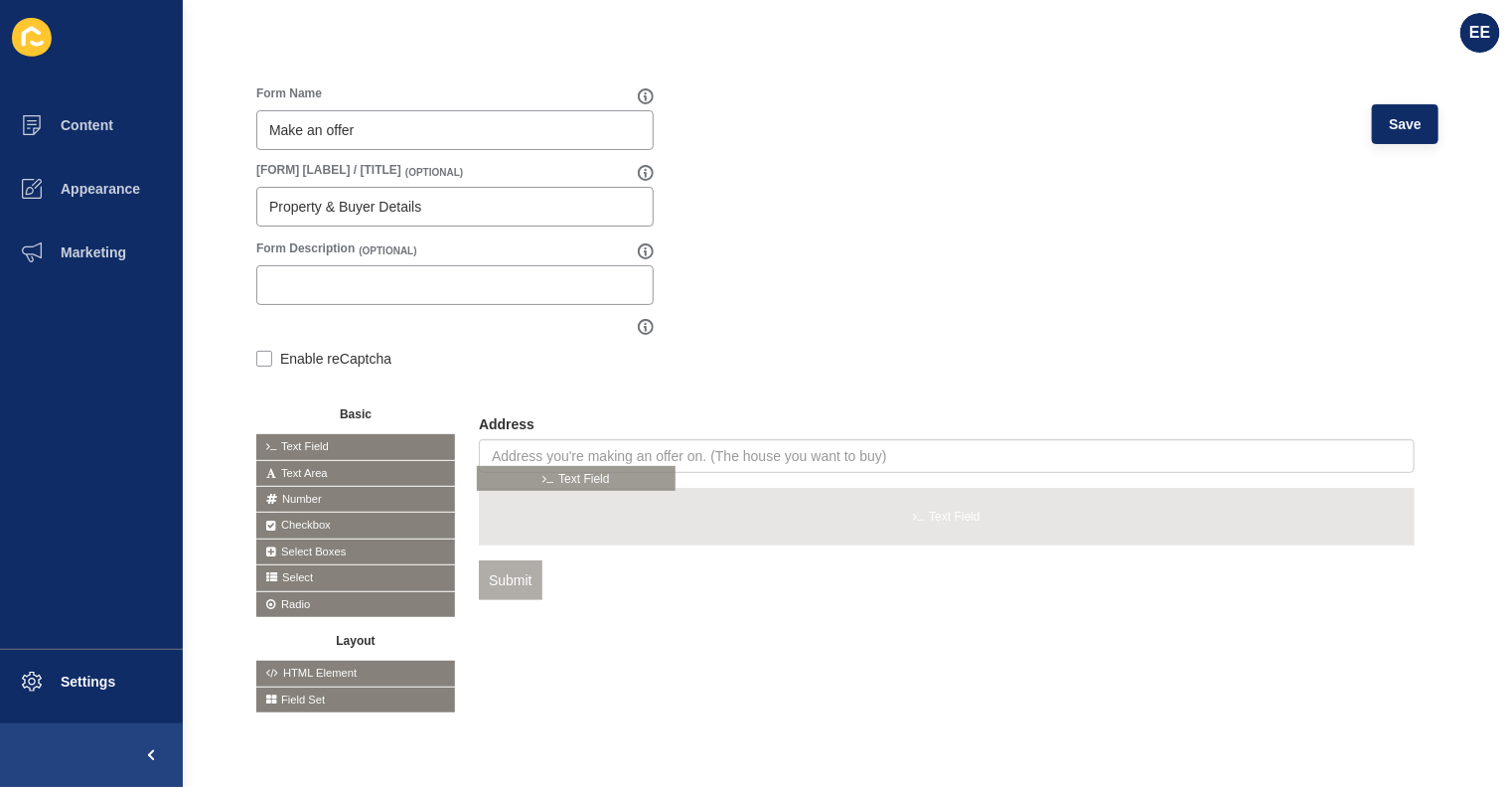 drag, startPoint x: 288, startPoint y: 429, endPoint x: 512, endPoint y: 480, distance: 229.73245 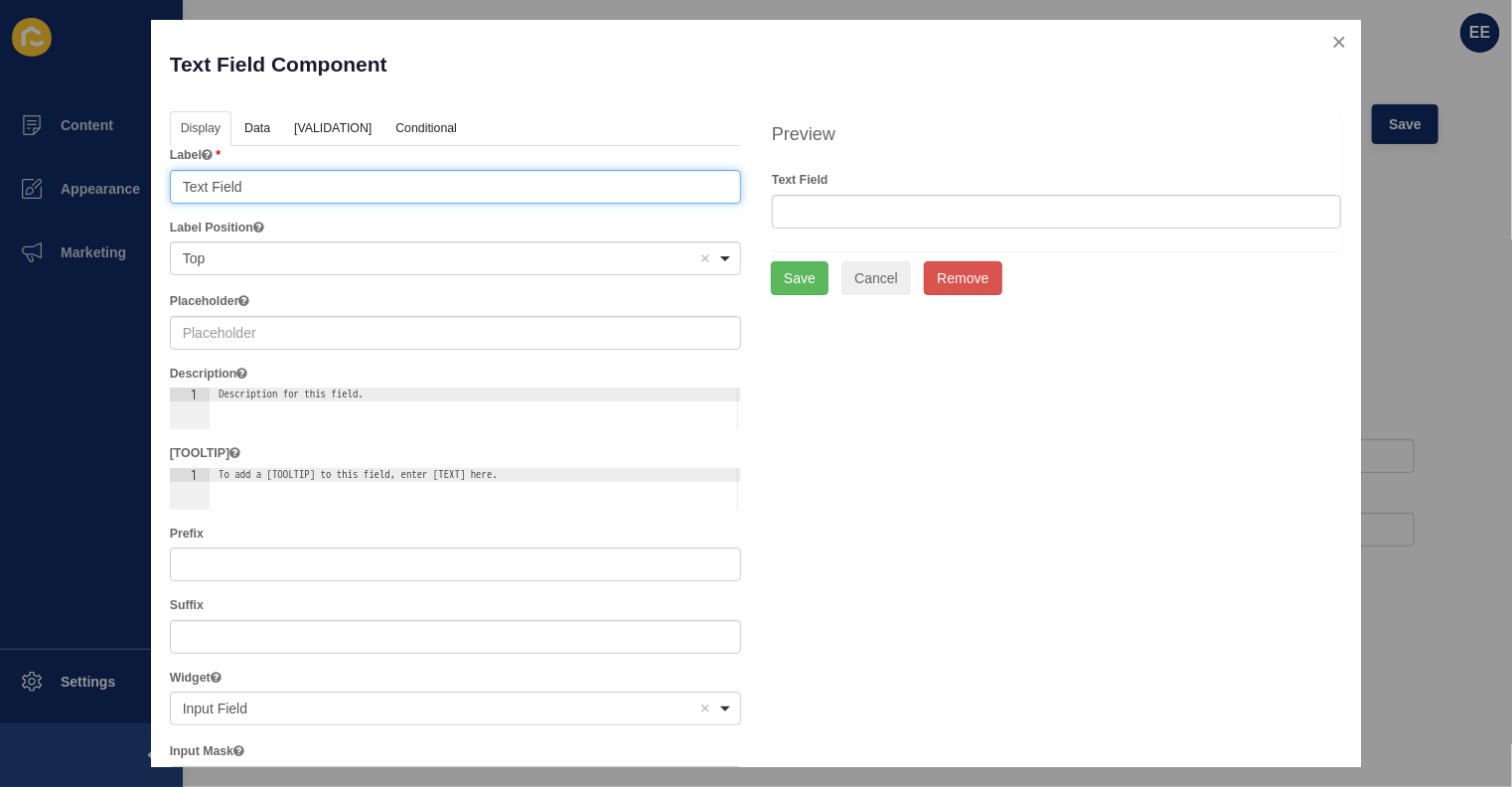 drag, startPoint x: 329, startPoint y: 201, endPoint x: 20, endPoint y: 190, distance: 309.19573 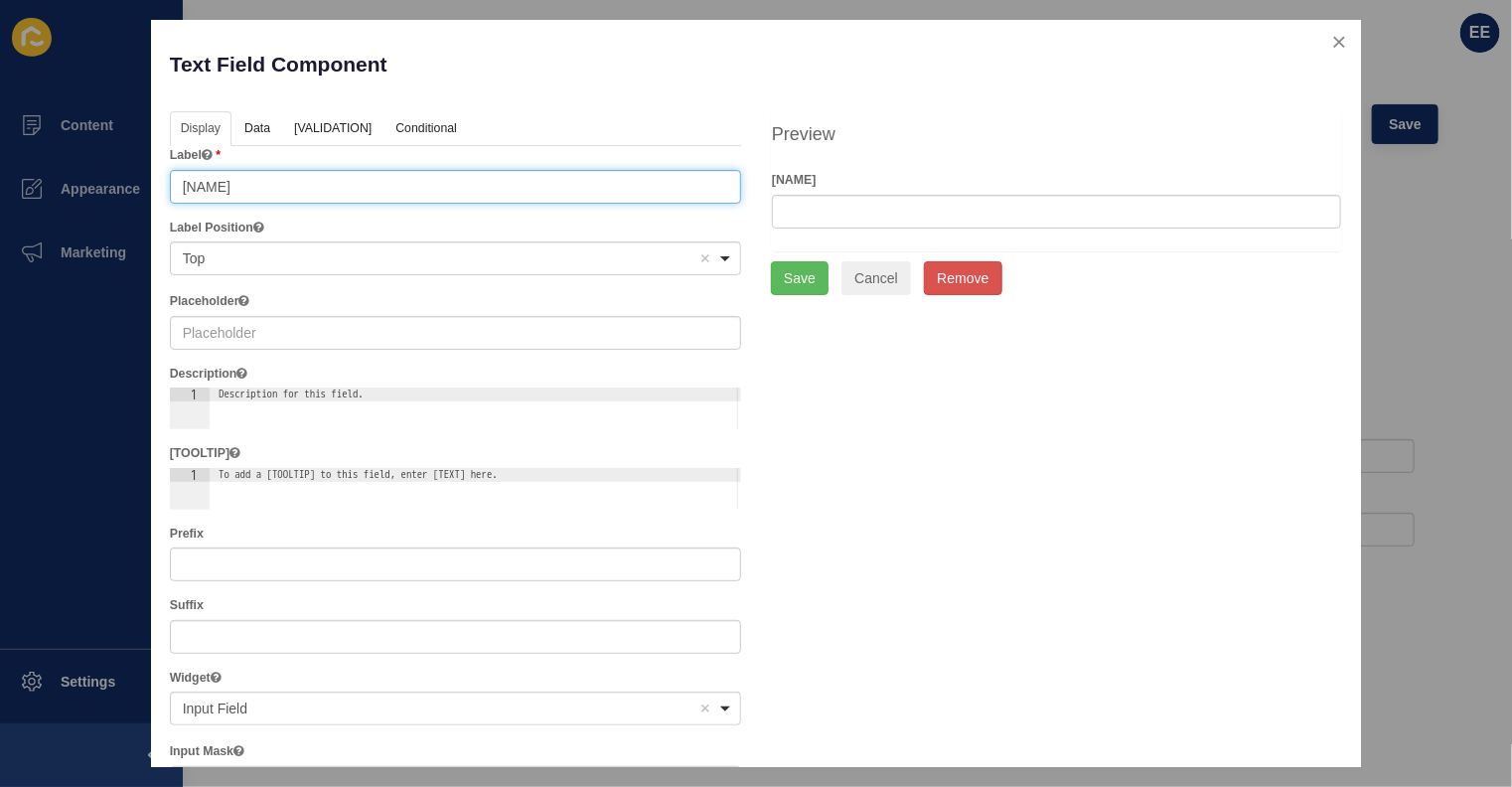 type on "[NAME]" 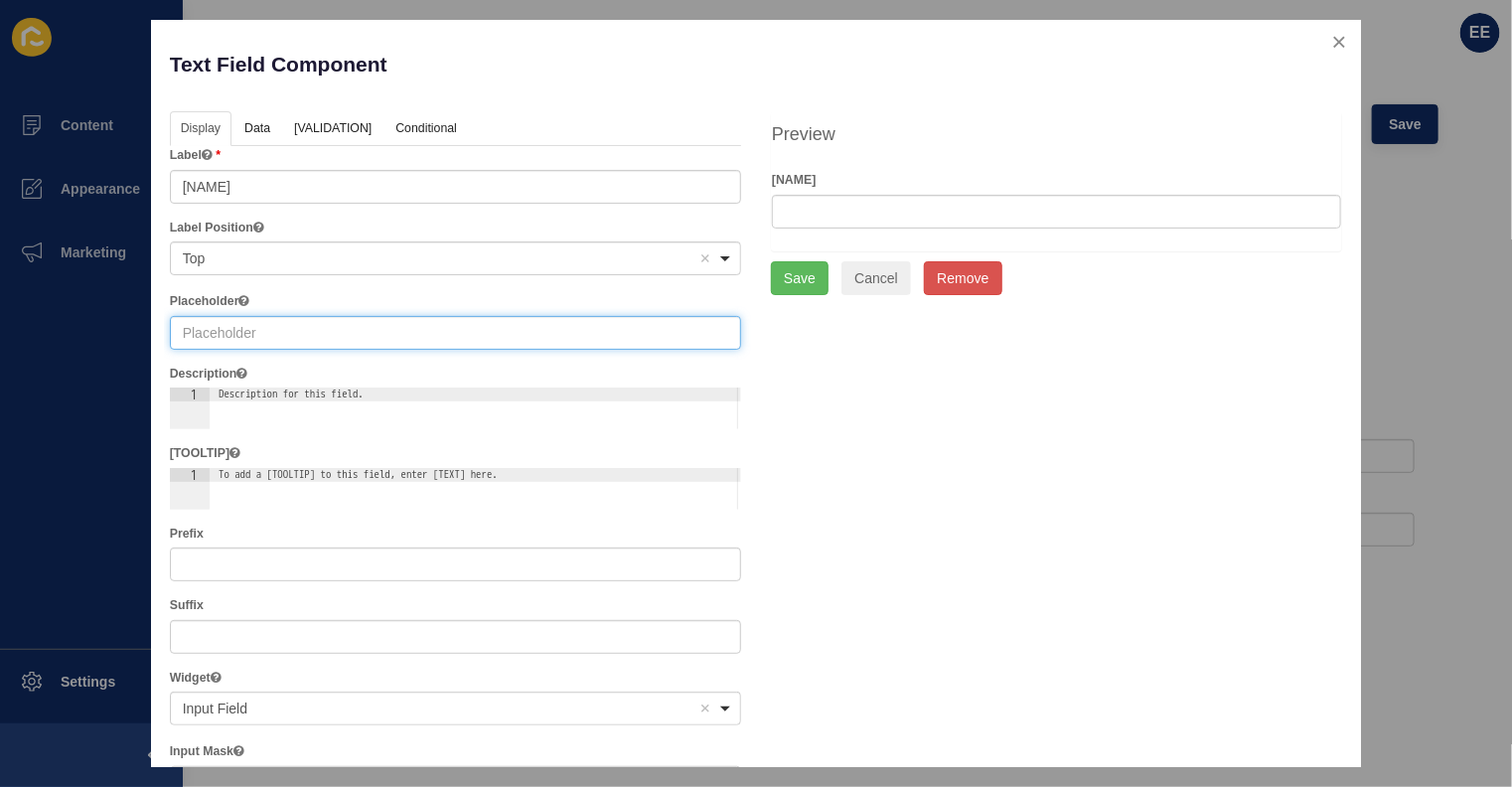 click at bounding box center (455, 333) 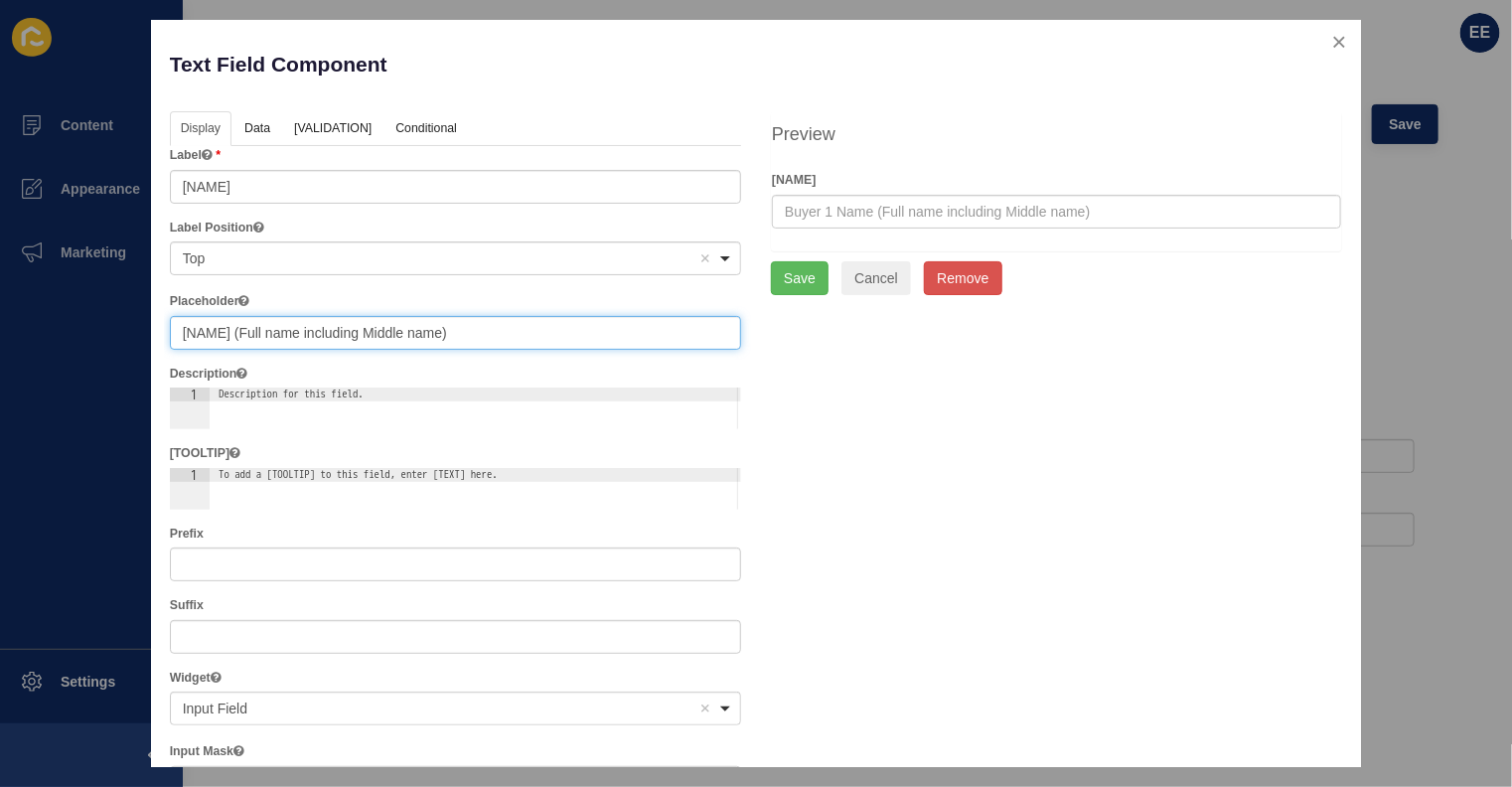 click on "[NAME] (Full name including Middle name)" at bounding box center (455, 333) 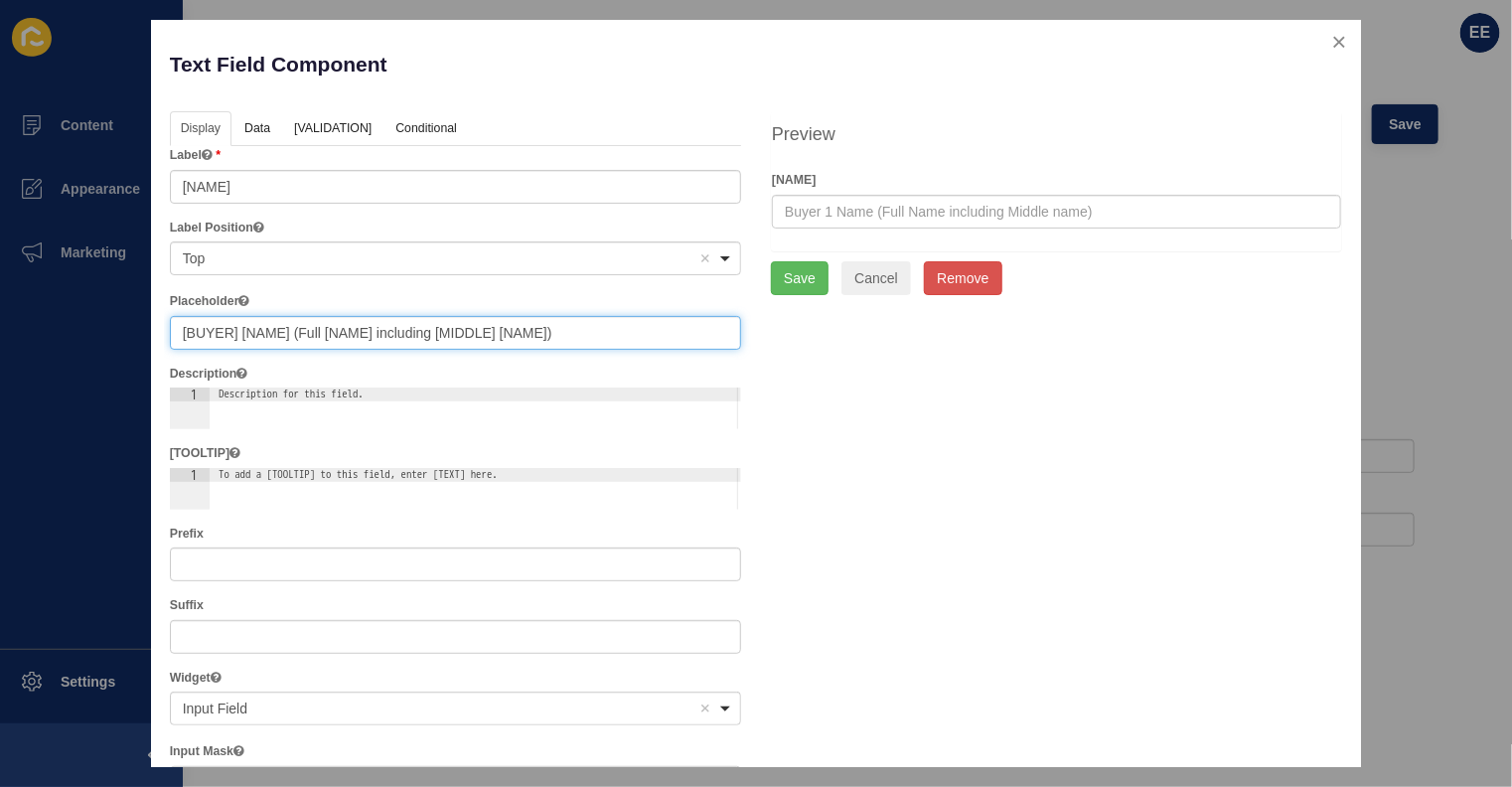 click on "[BUYER] [NAME] (Full [NAME] including [MIDDLE] [NAME])" at bounding box center [455, 333] 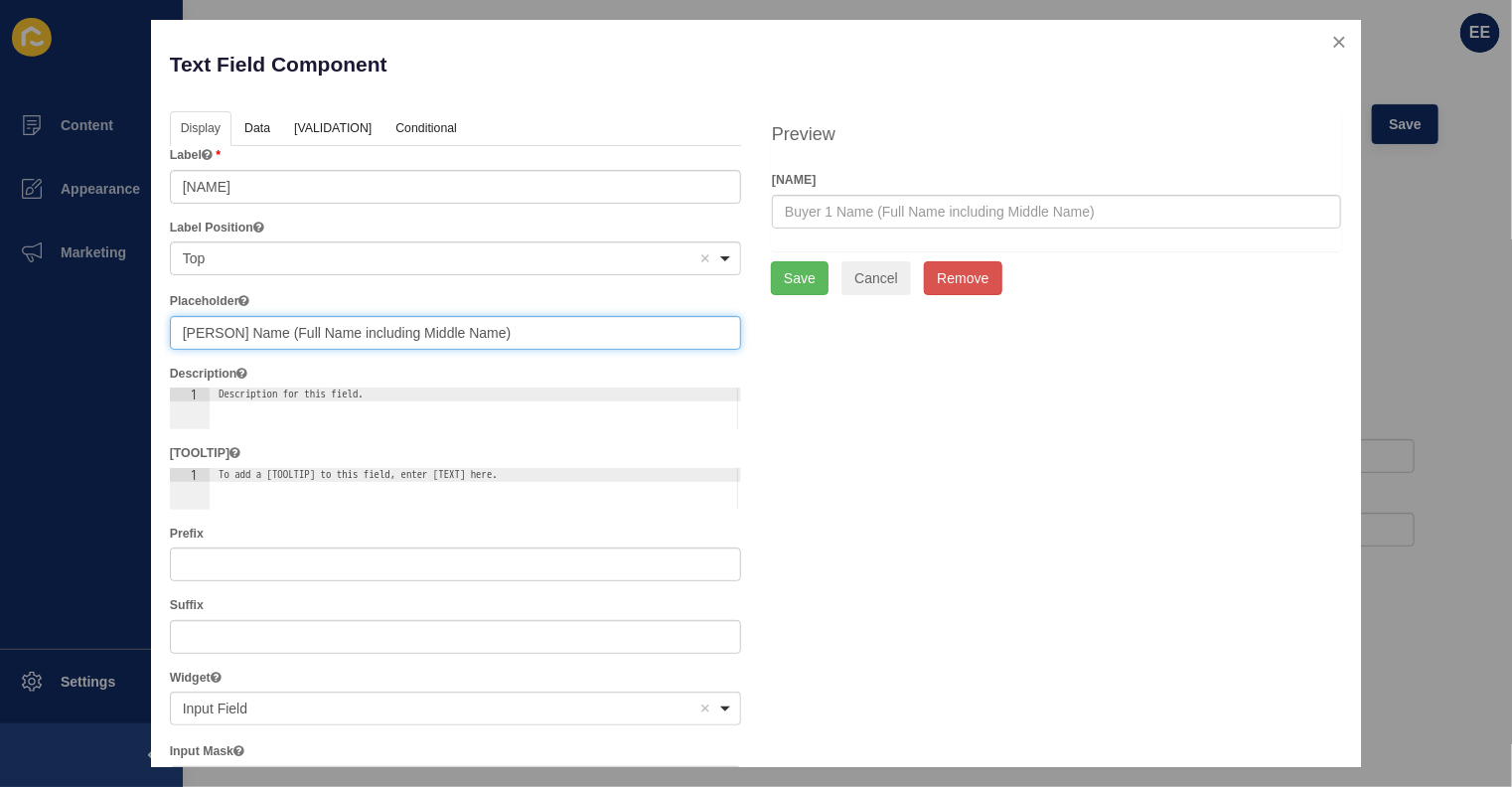 drag, startPoint x: 527, startPoint y: 327, endPoint x: 0, endPoint y: 444, distance: 539.831 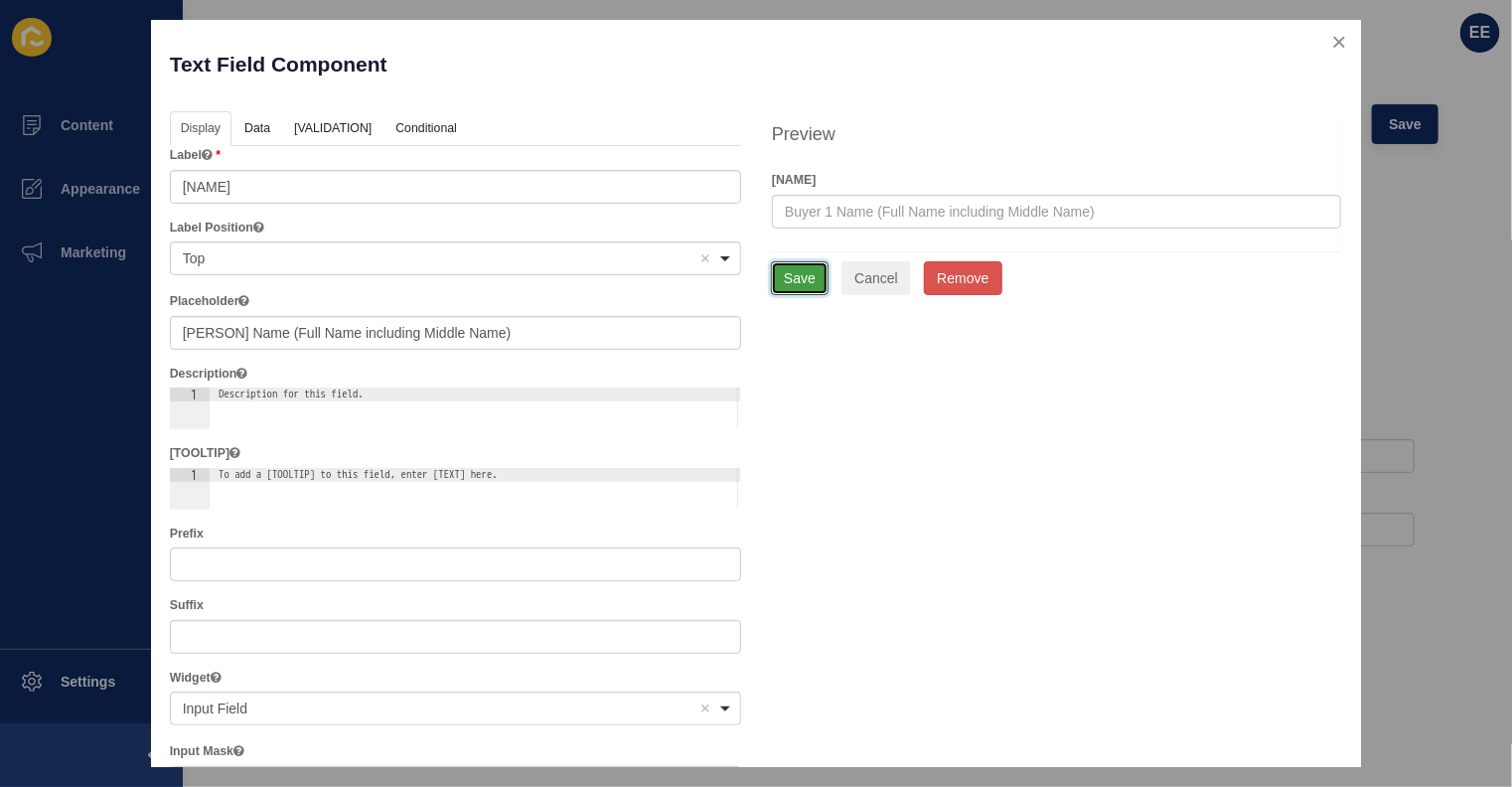 click on "Save" at bounding box center (800, 278) 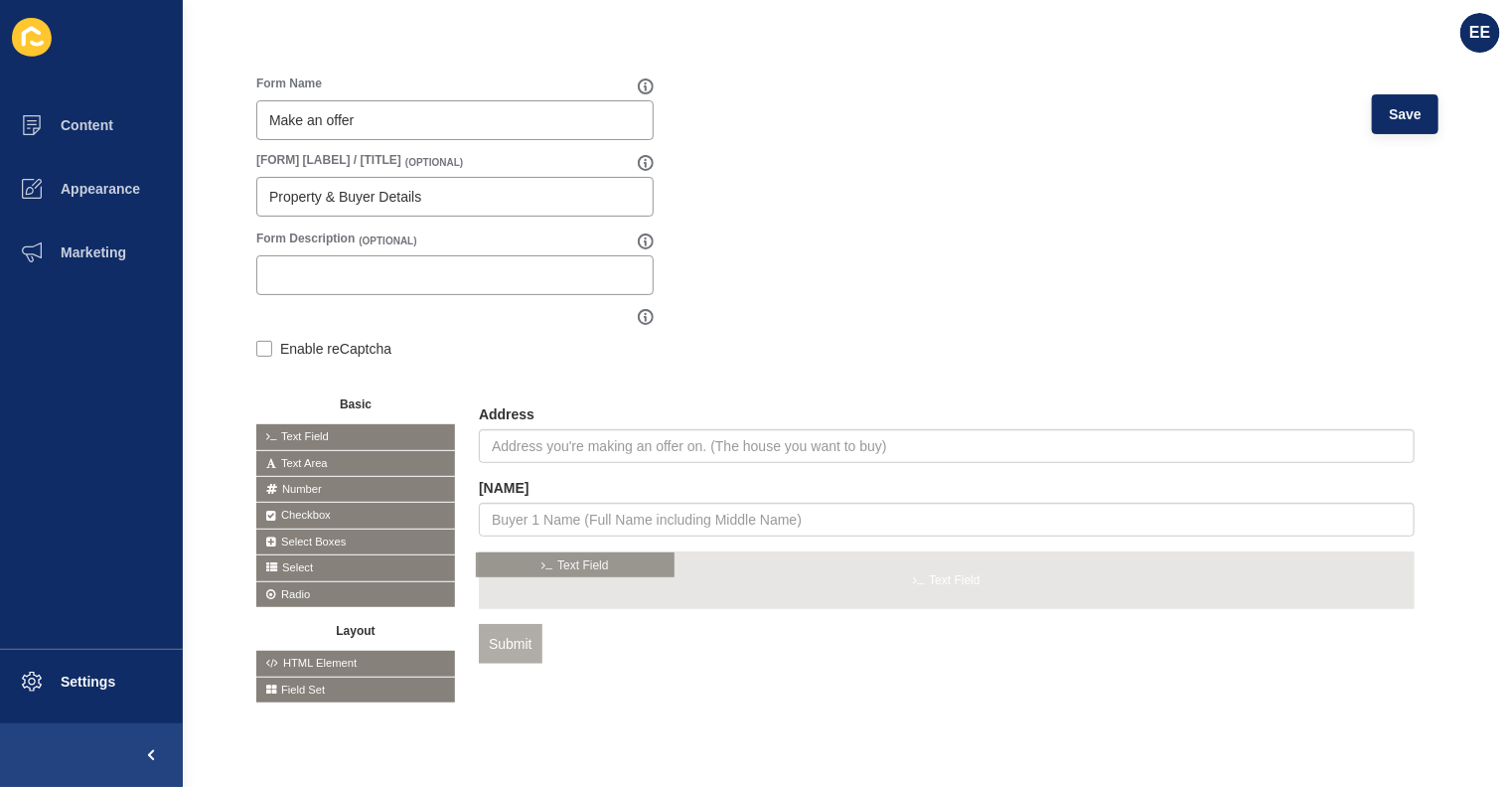 drag, startPoint x: 353, startPoint y: 420, endPoint x: 590, endPoint y: 556, distance: 273.24897 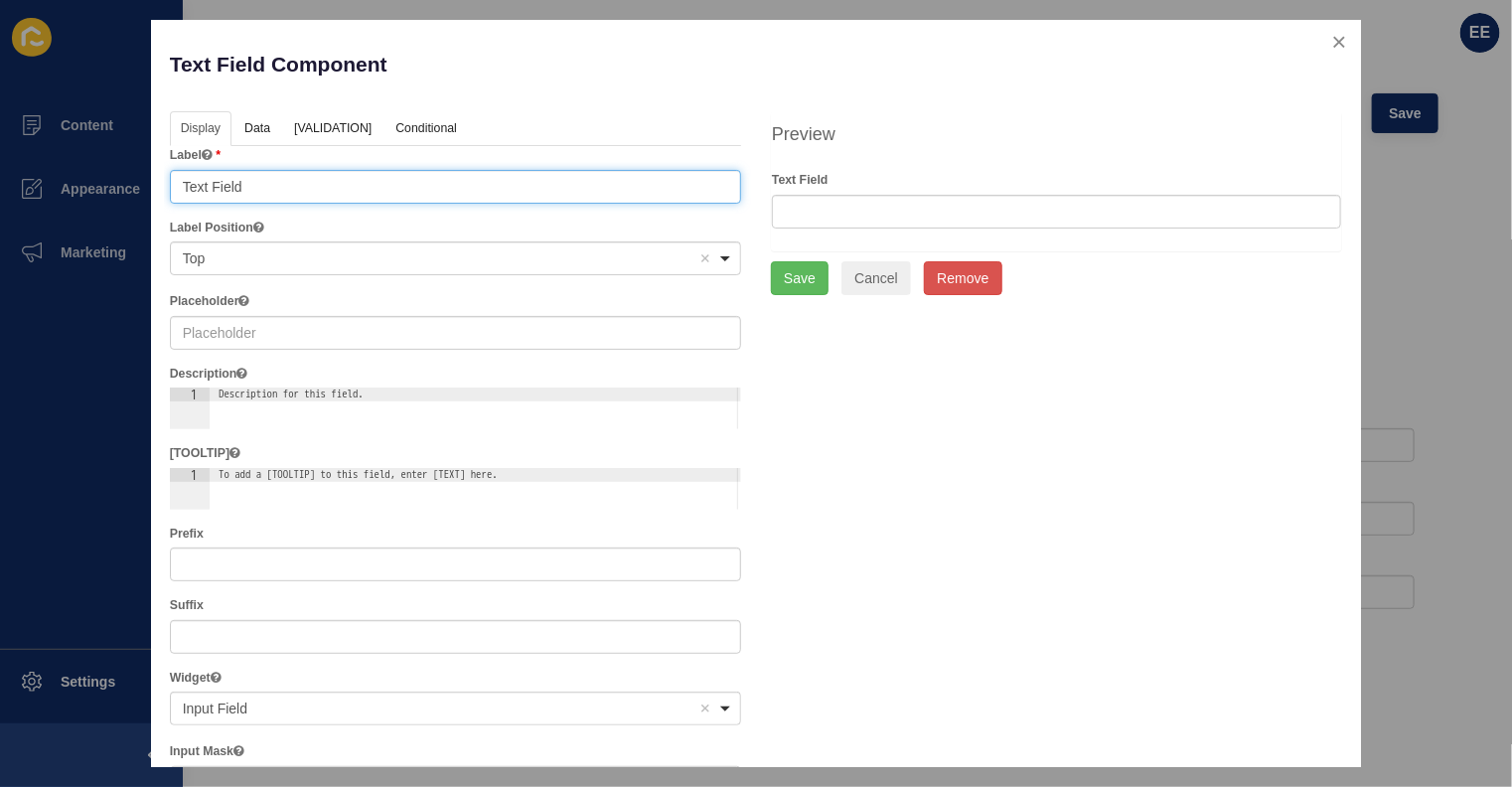 drag, startPoint x: 298, startPoint y: 178, endPoint x: 39, endPoint y: 184, distance: 259.06949 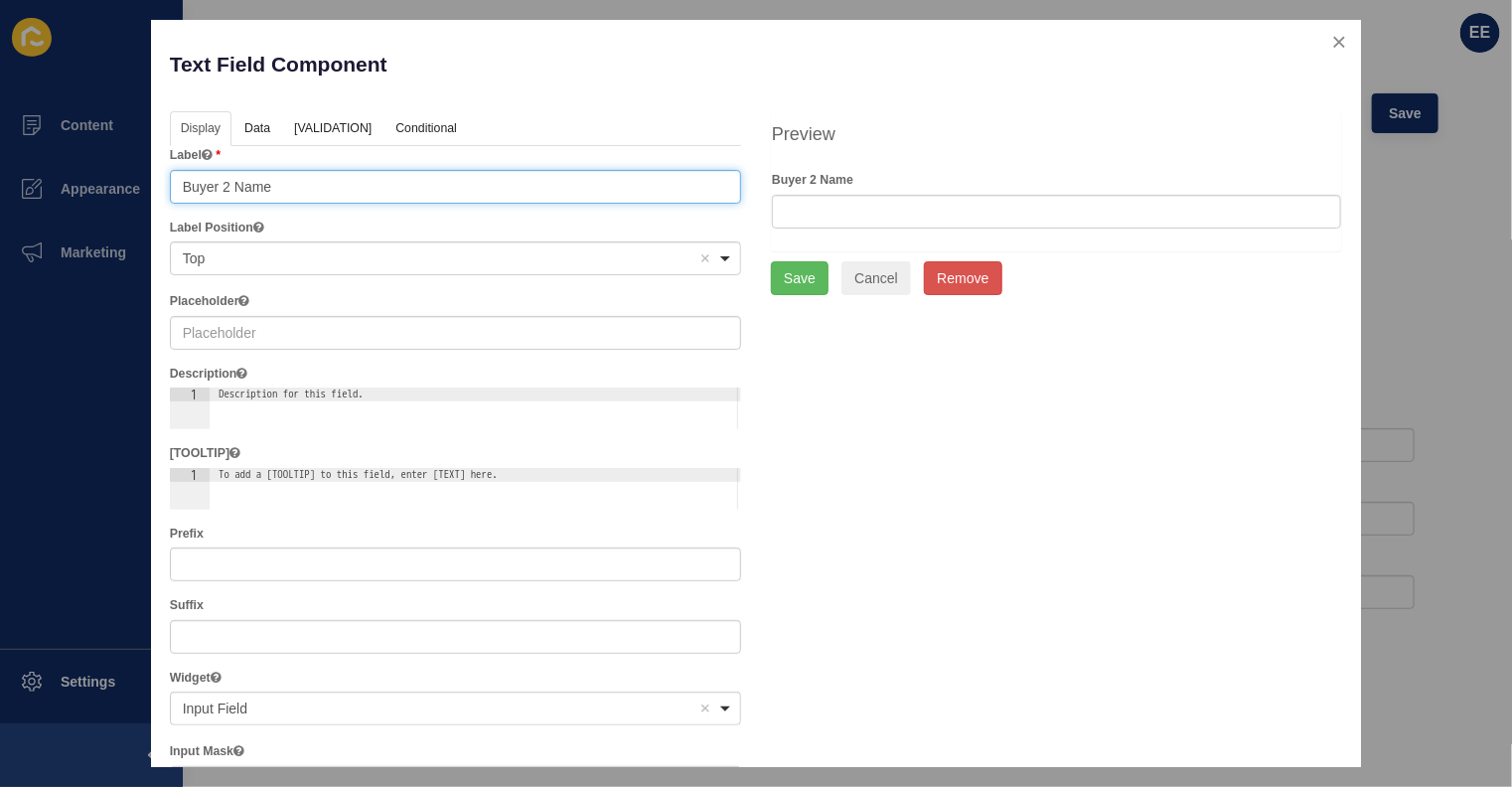 type on "Buyer 2 Name" 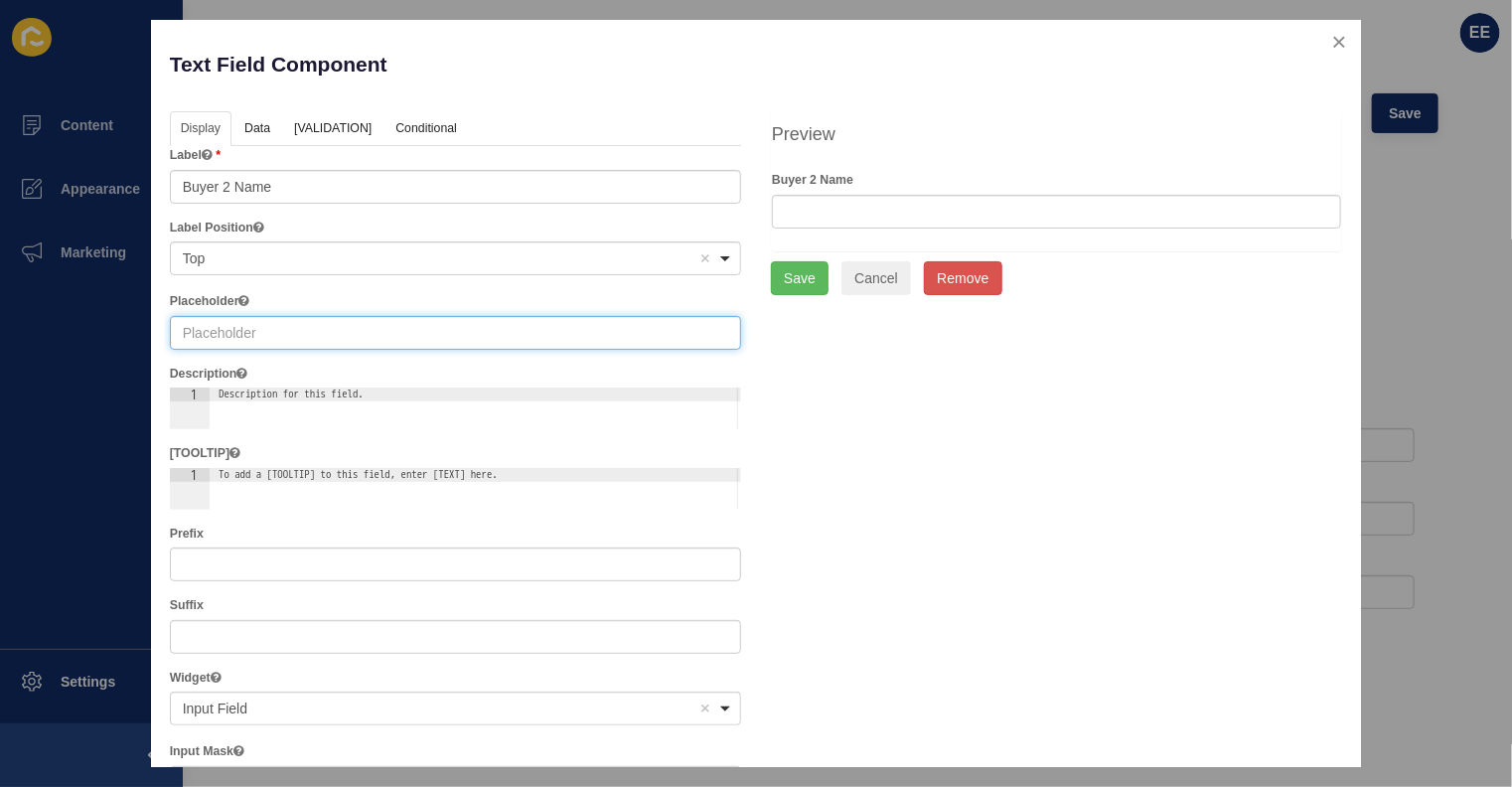 click at bounding box center (455, 333) 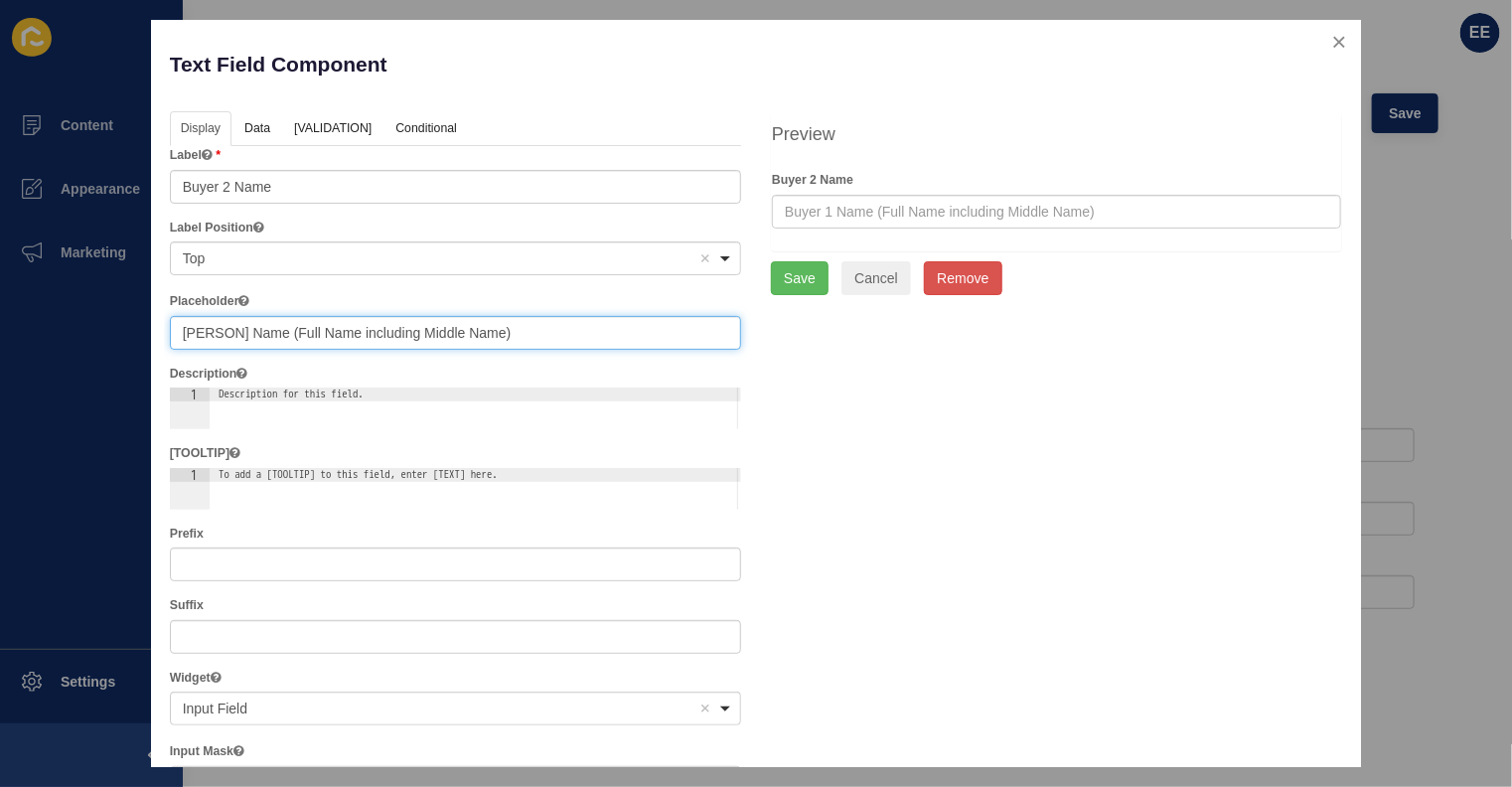 click on "[PERSON] Name (Full Name including Middle Name)" at bounding box center [455, 333] 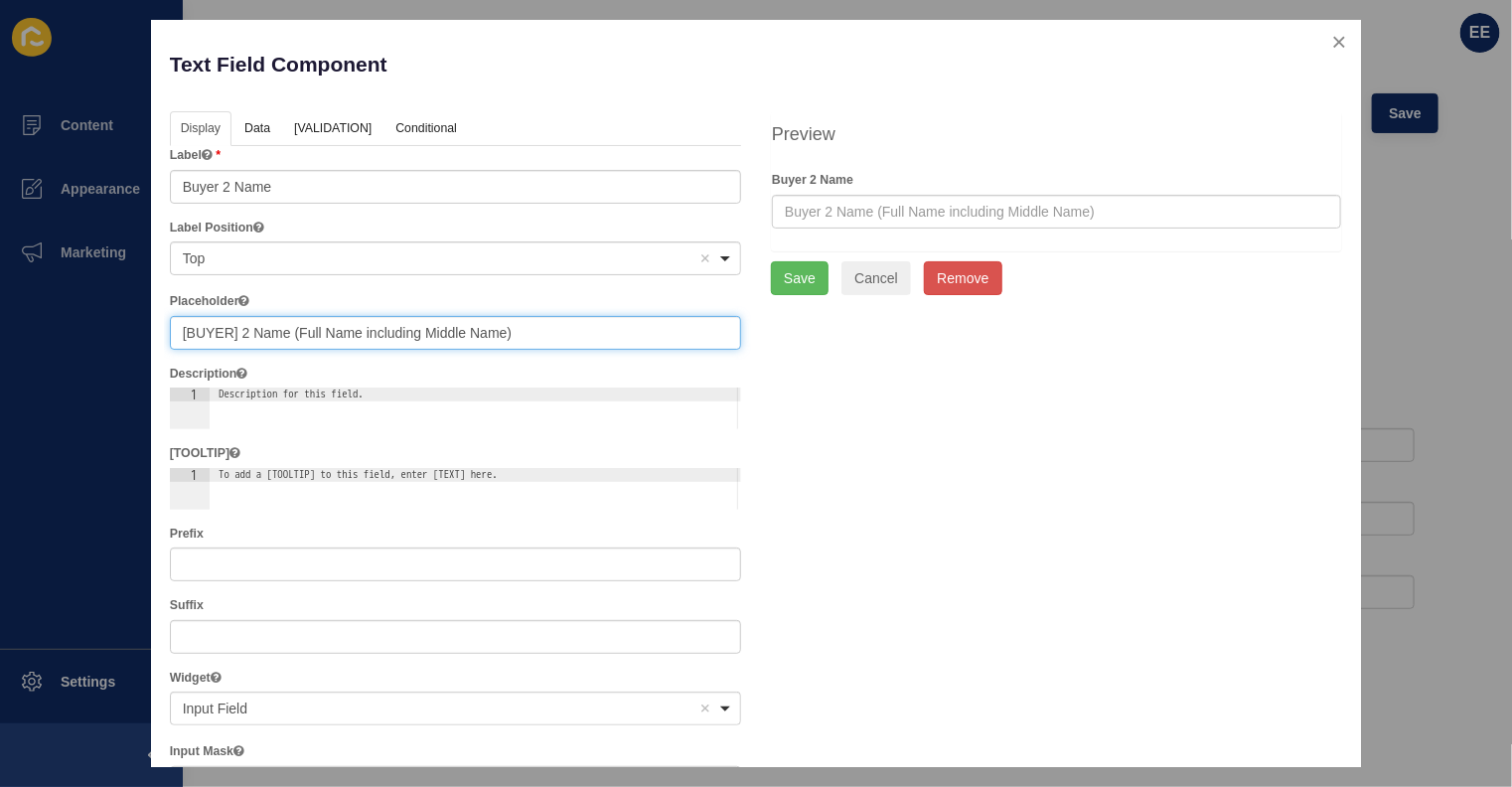 type on "[BUYER] 2 Name (Full Name including Middle Name)" 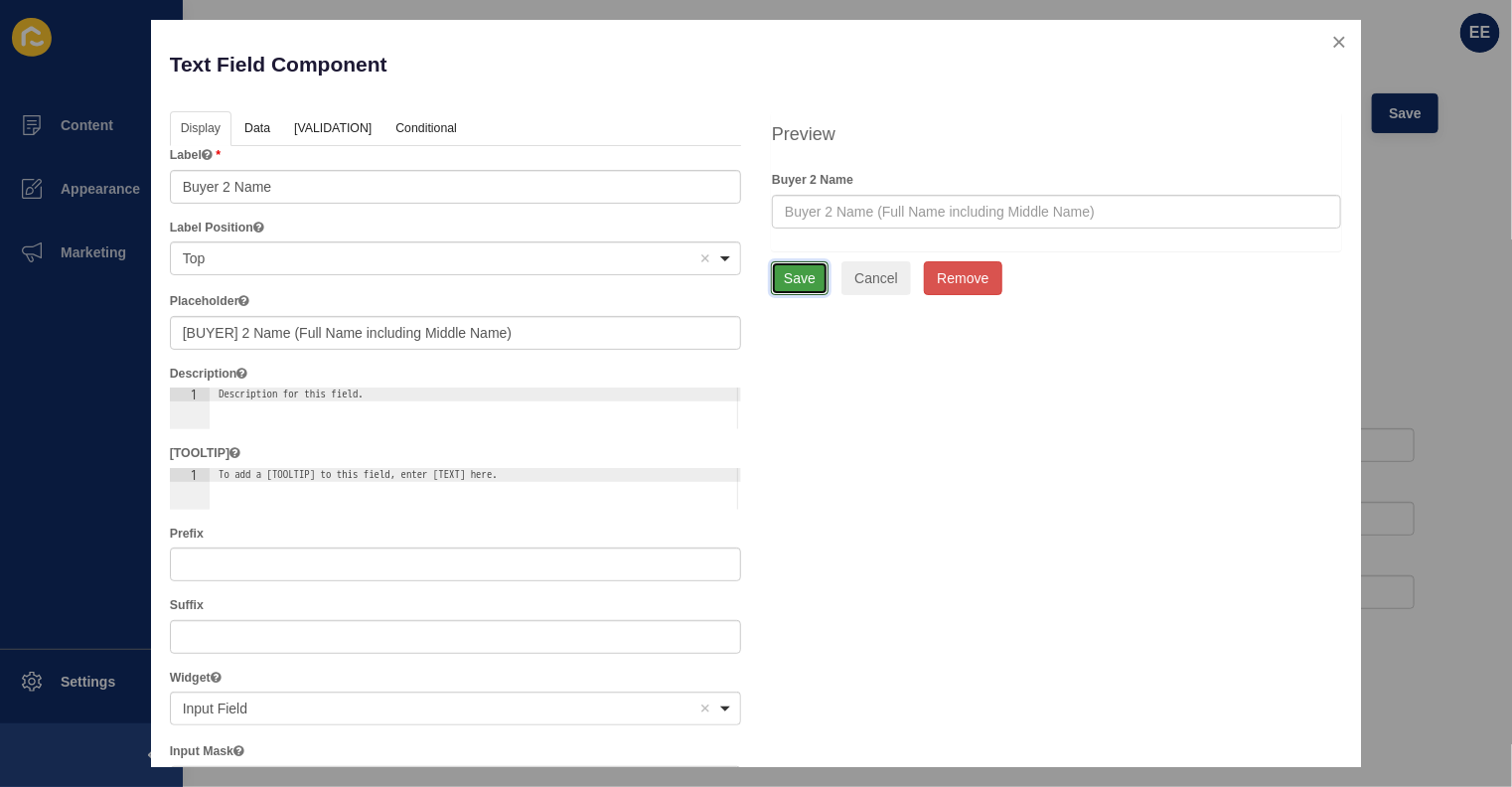 click on "Save" at bounding box center [800, 278] 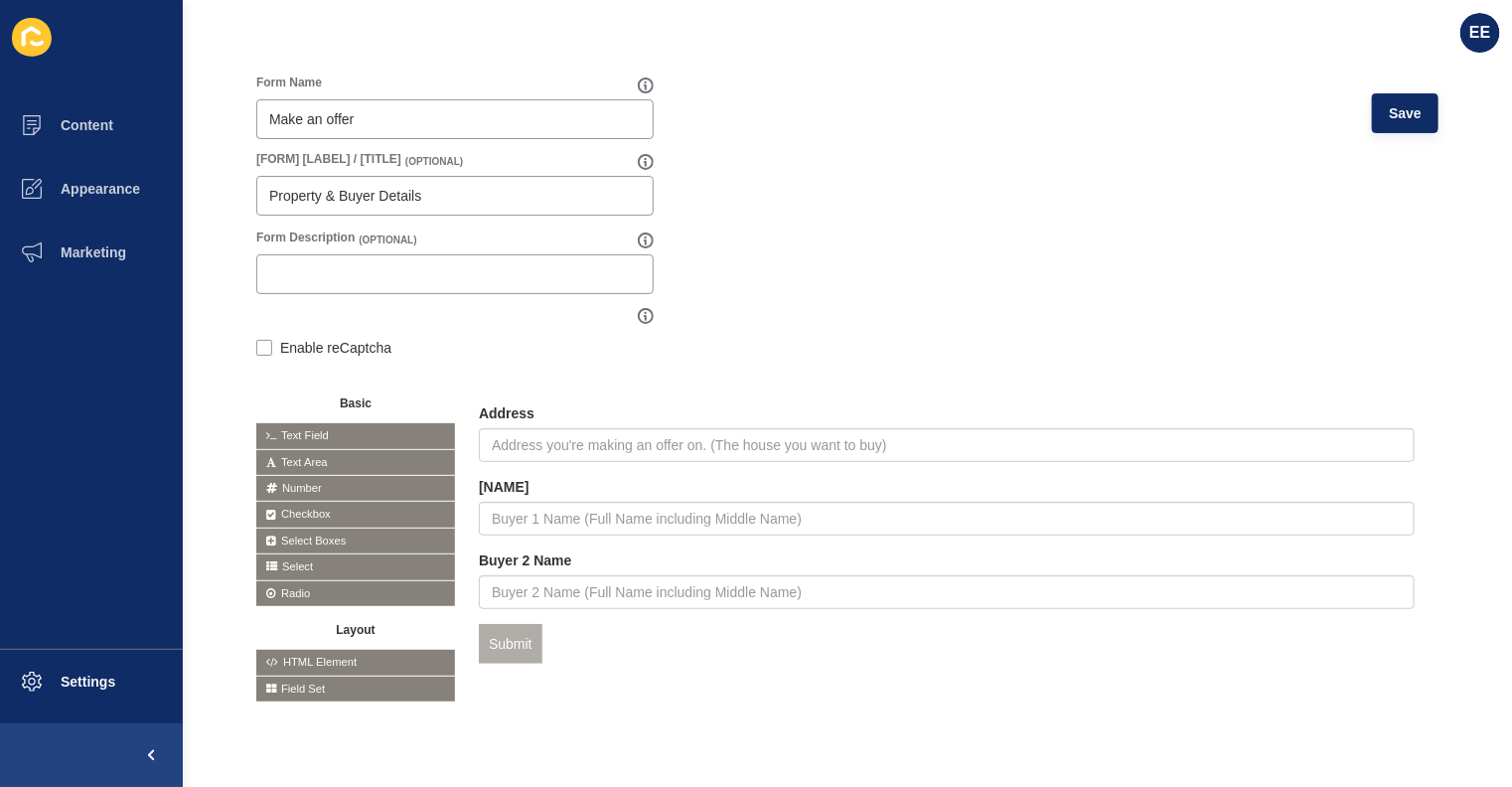 scroll, scrollTop: 189, scrollLeft: 0, axis: vertical 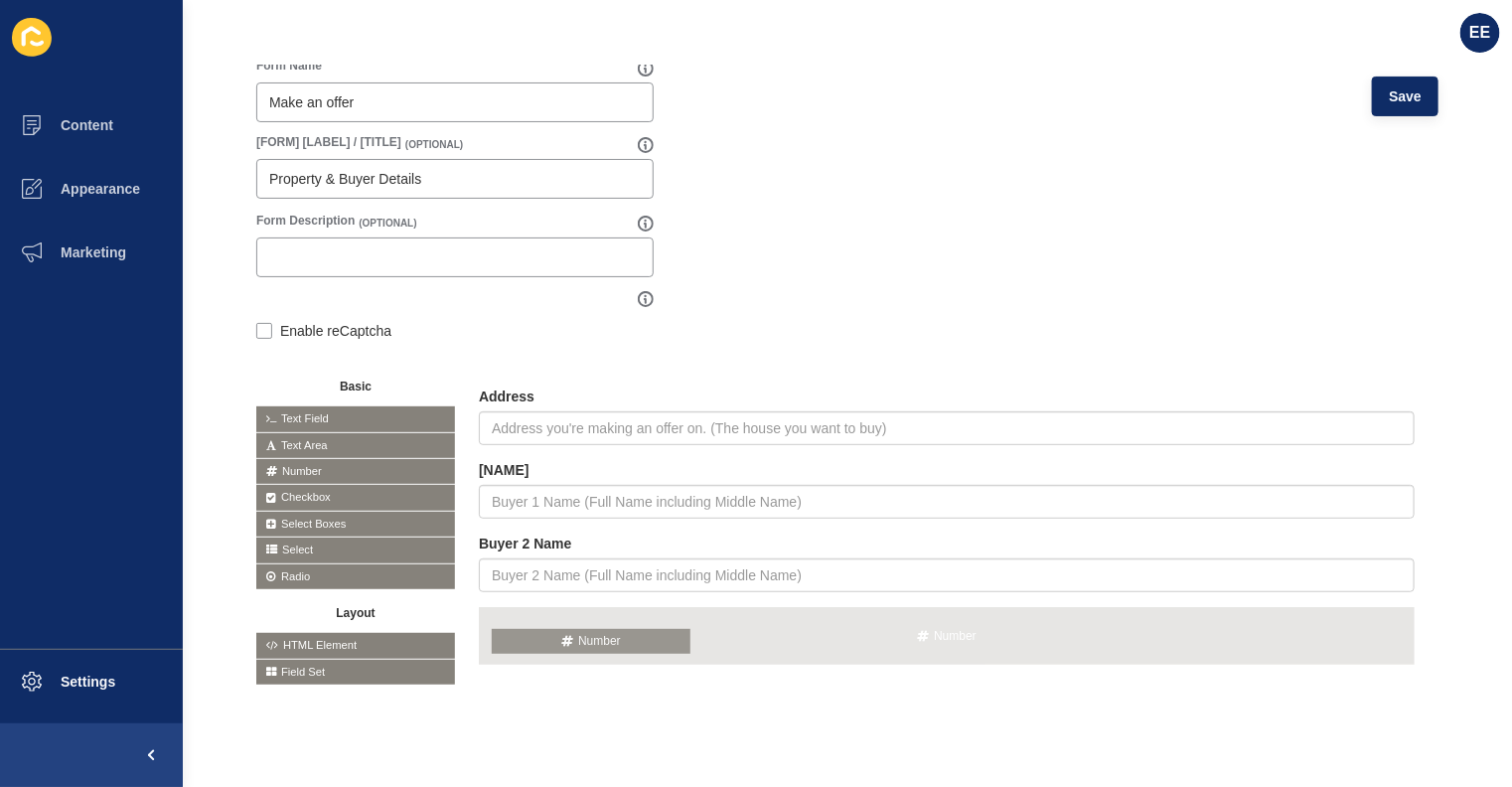 drag, startPoint x: 332, startPoint y: 475, endPoint x: 570, endPoint y: 634, distance: 286.2254 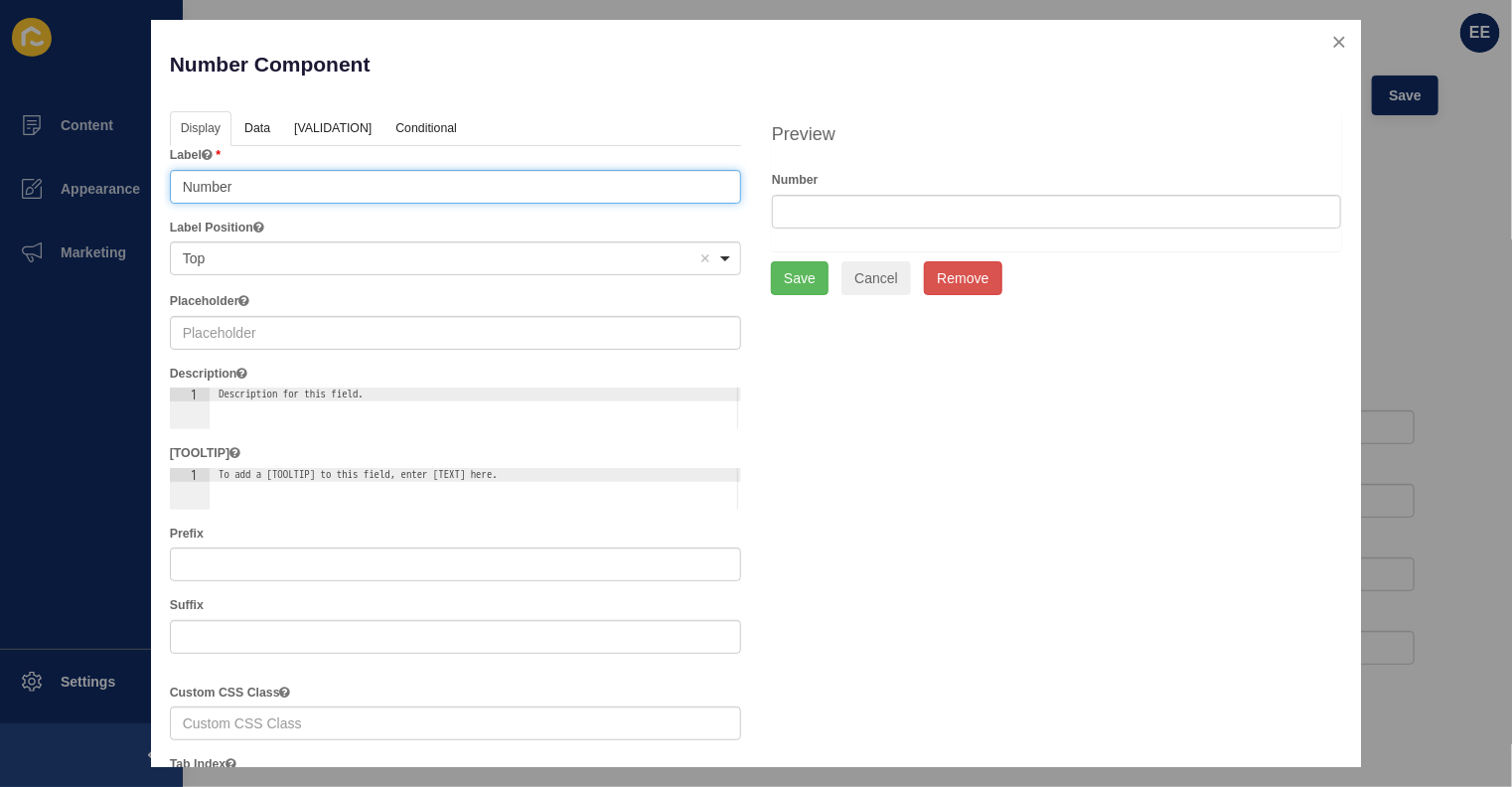 click on "Number" at bounding box center (455, 187) 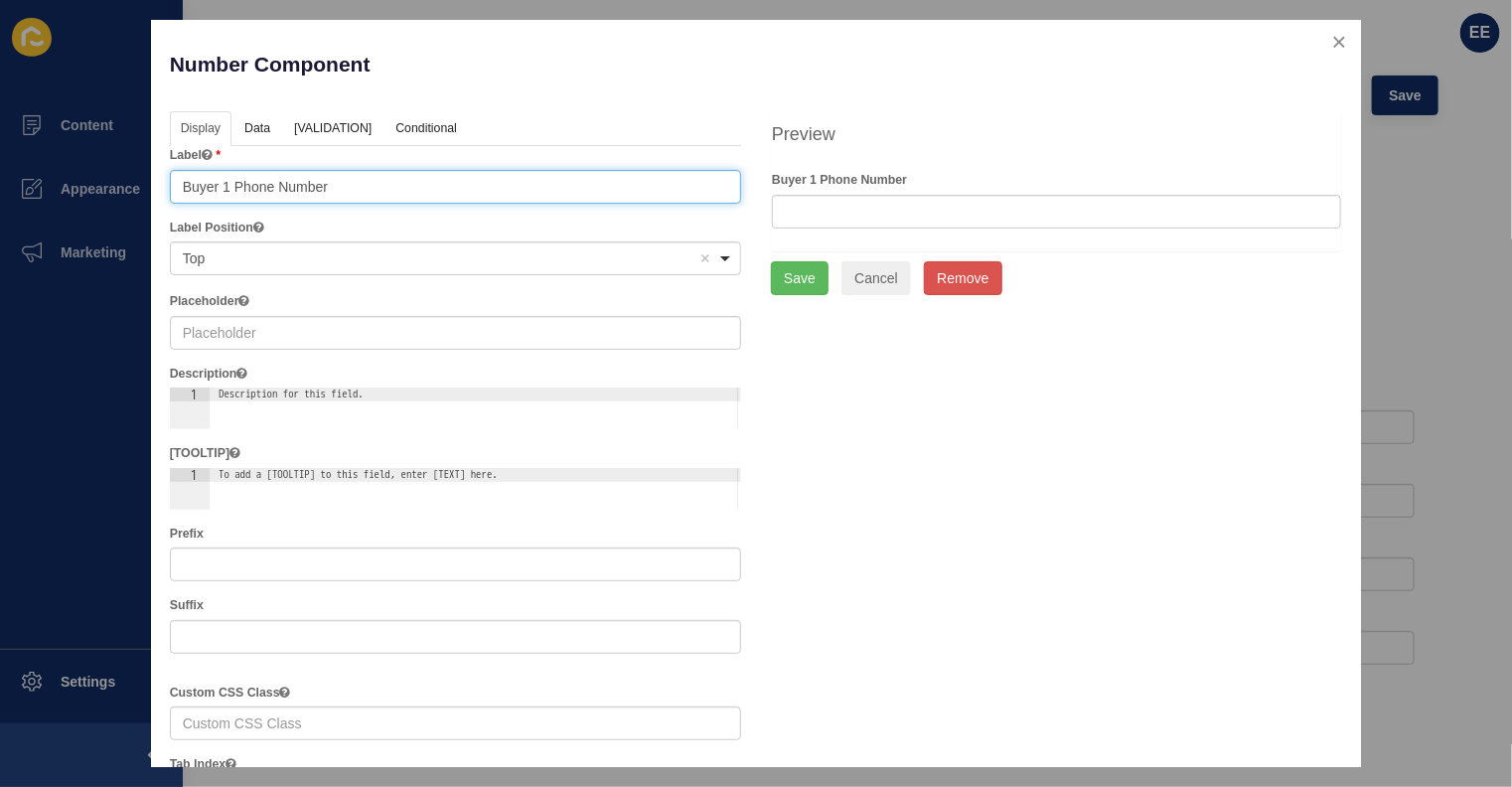 drag, startPoint x: 387, startPoint y: 184, endPoint x: 45, endPoint y: 184, distance: 342 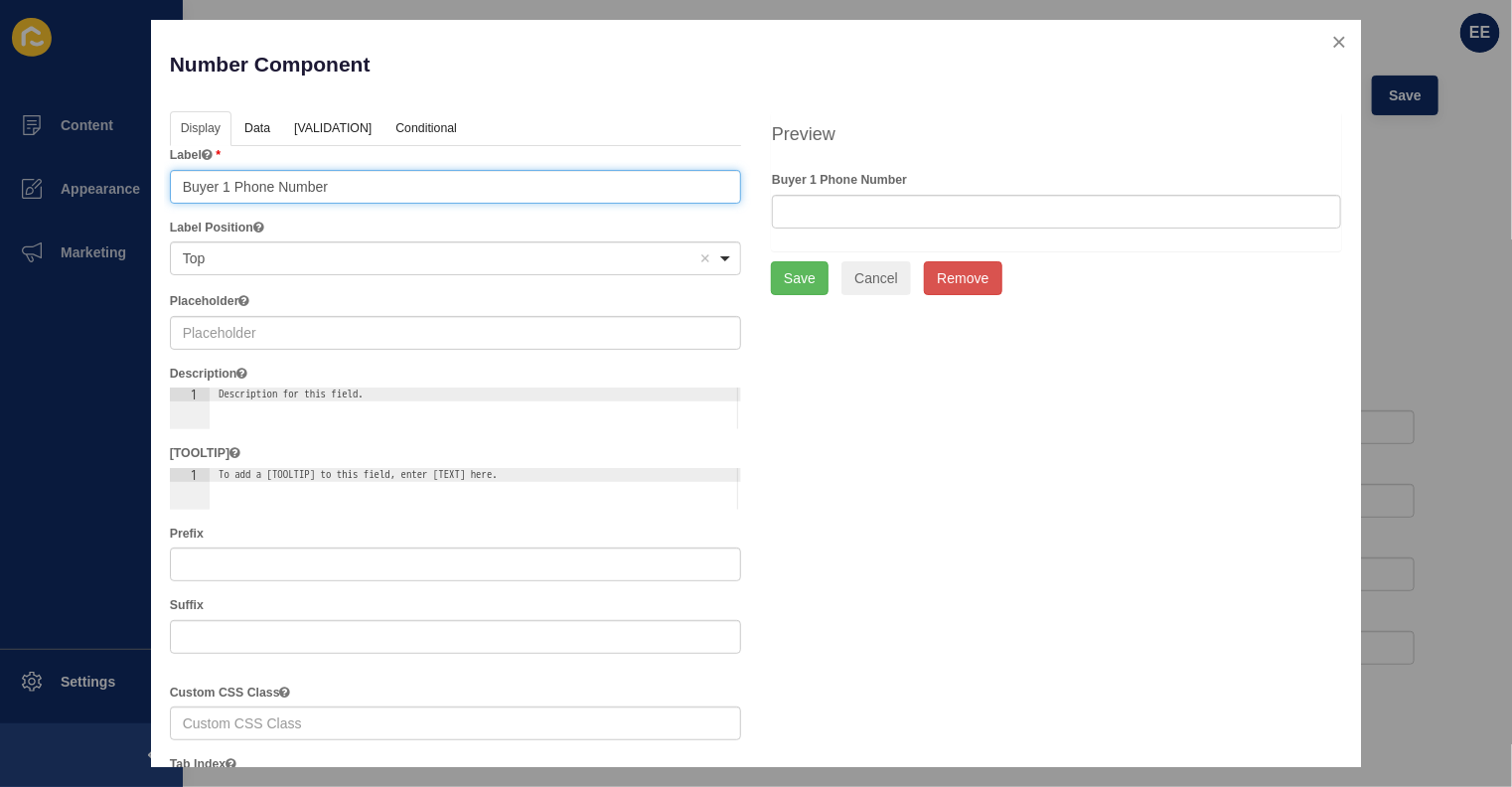 type on "Buyer 1 Phone Number" 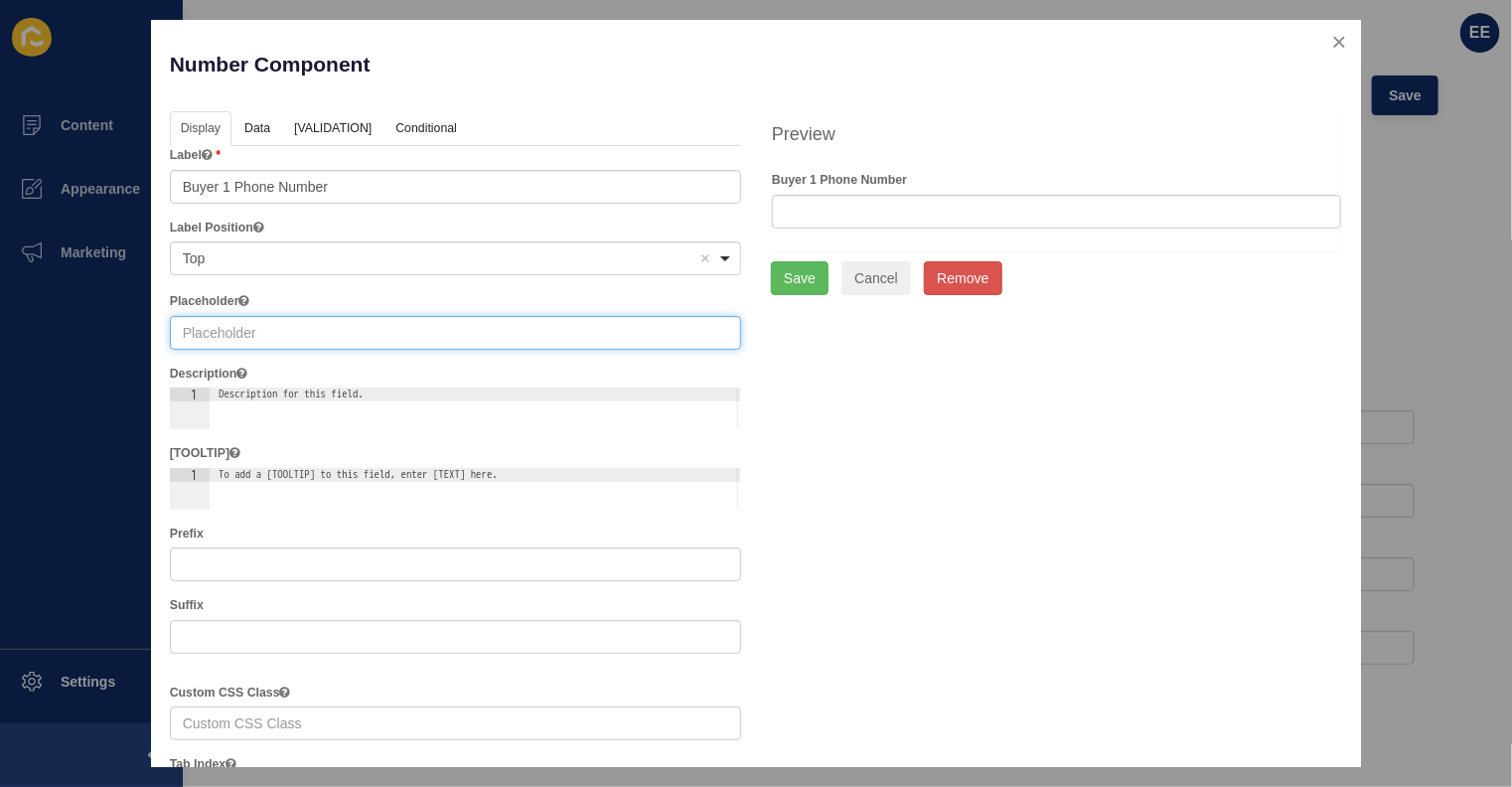 click at bounding box center [455, 333] 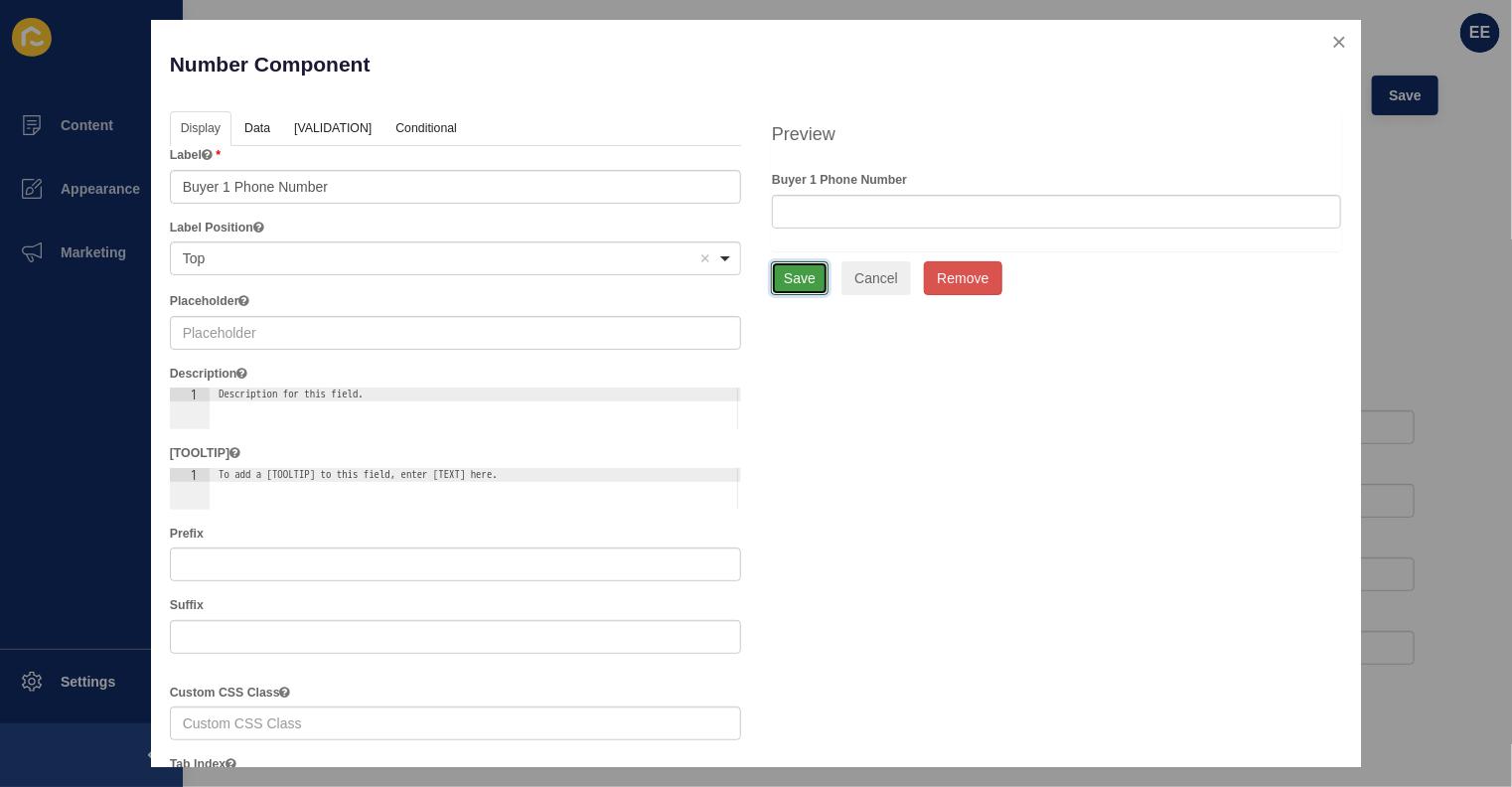 click on "Save" at bounding box center (800, 278) 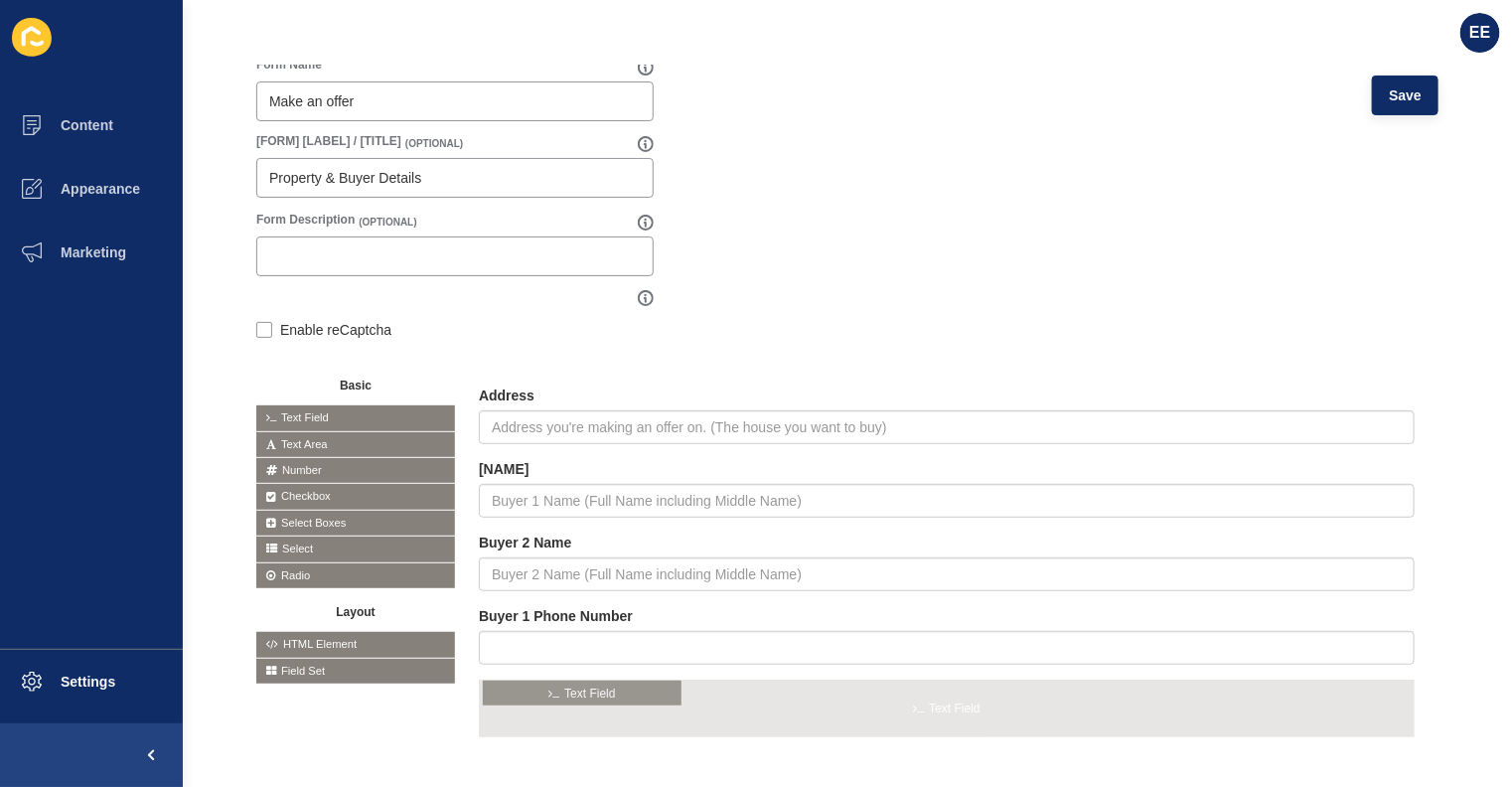 drag, startPoint x: 348, startPoint y: 415, endPoint x: 579, endPoint y: 693, distance: 361.44847 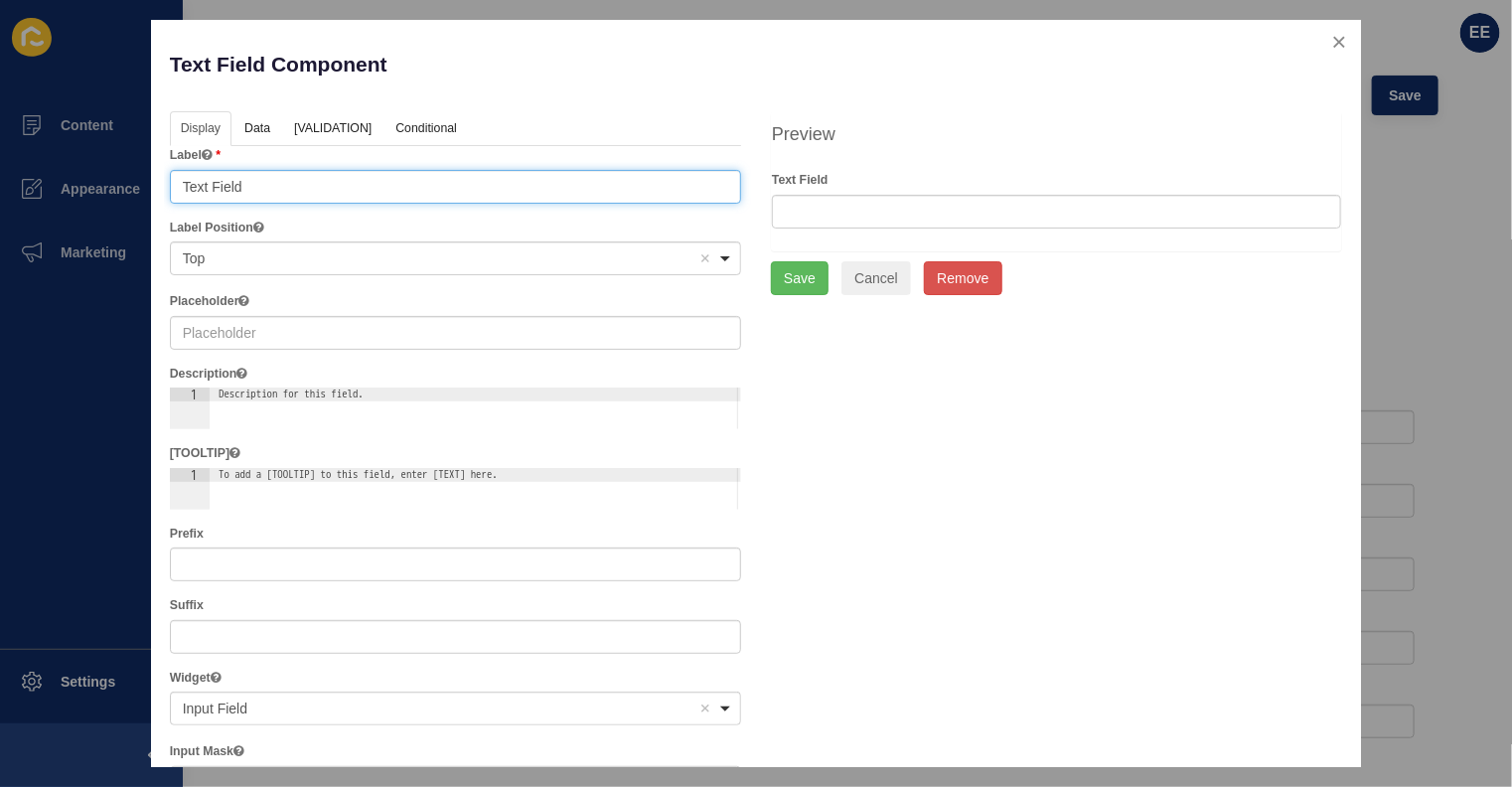 drag, startPoint x: 301, startPoint y: 186, endPoint x: 34, endPoint y: 160, distance: 268.26293 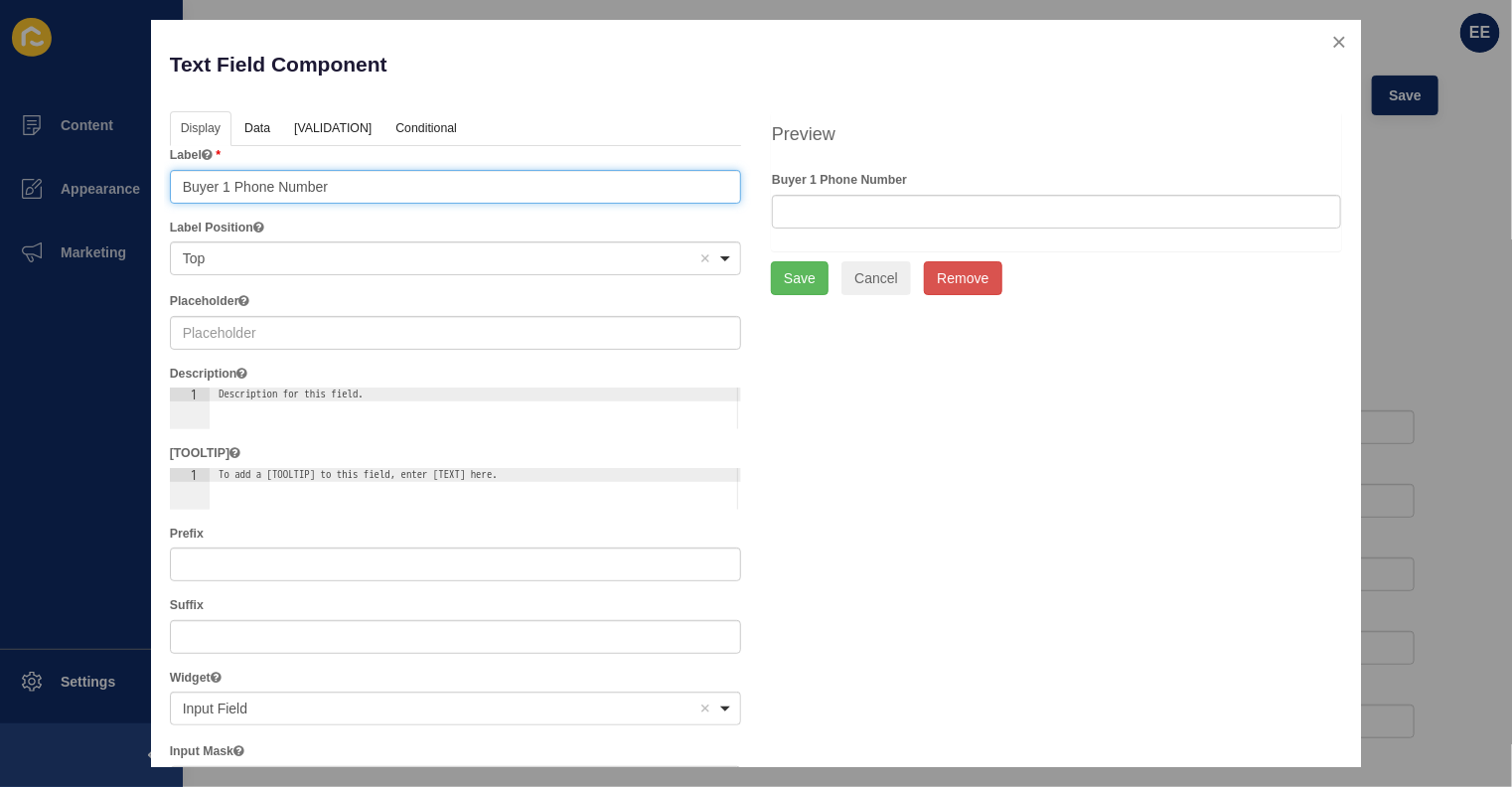 click on "Buyer 1 Phone Number" at bounding box center (455, 187) 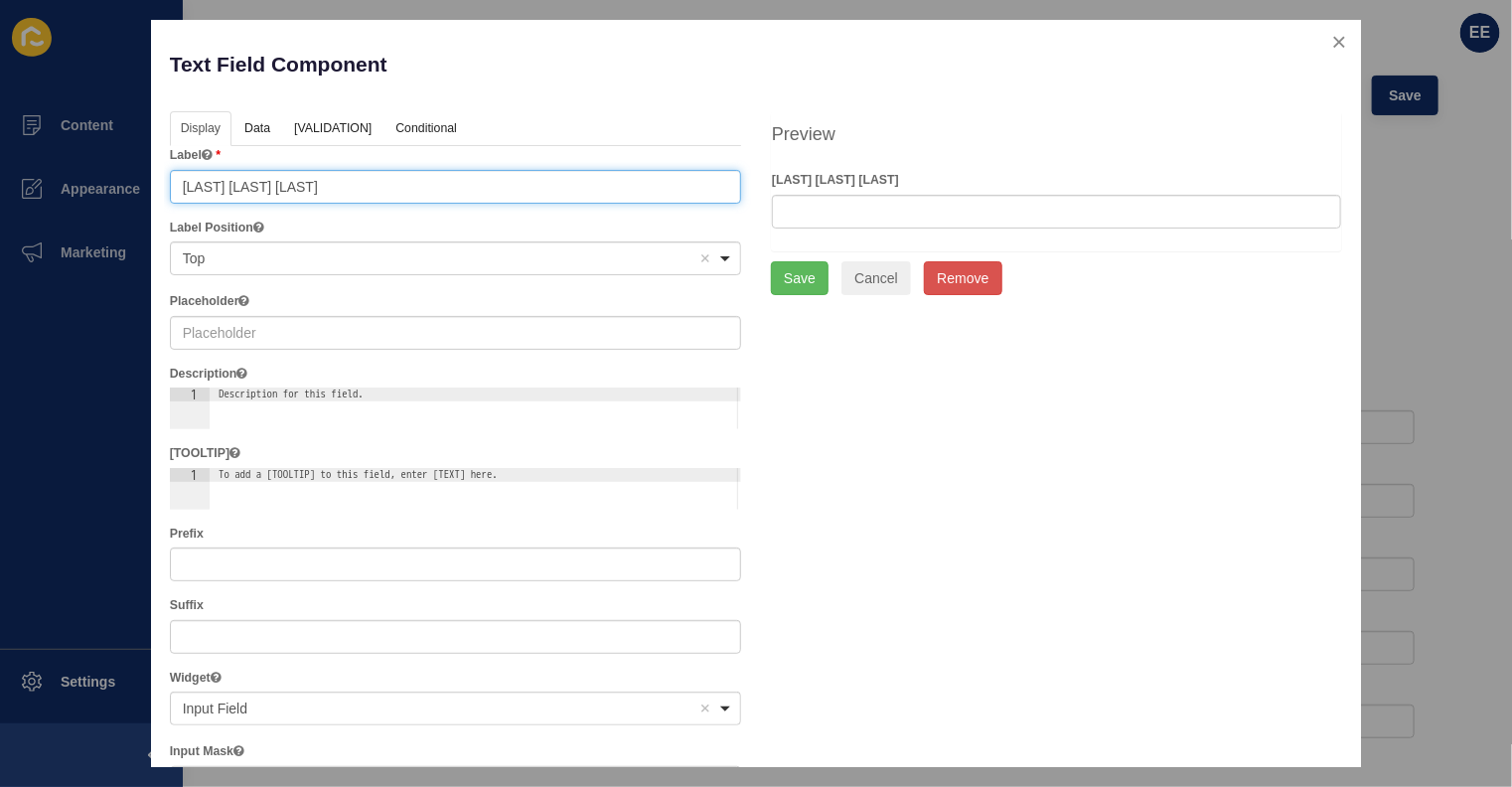 type on "[LAST] [LAST] [LAST]" 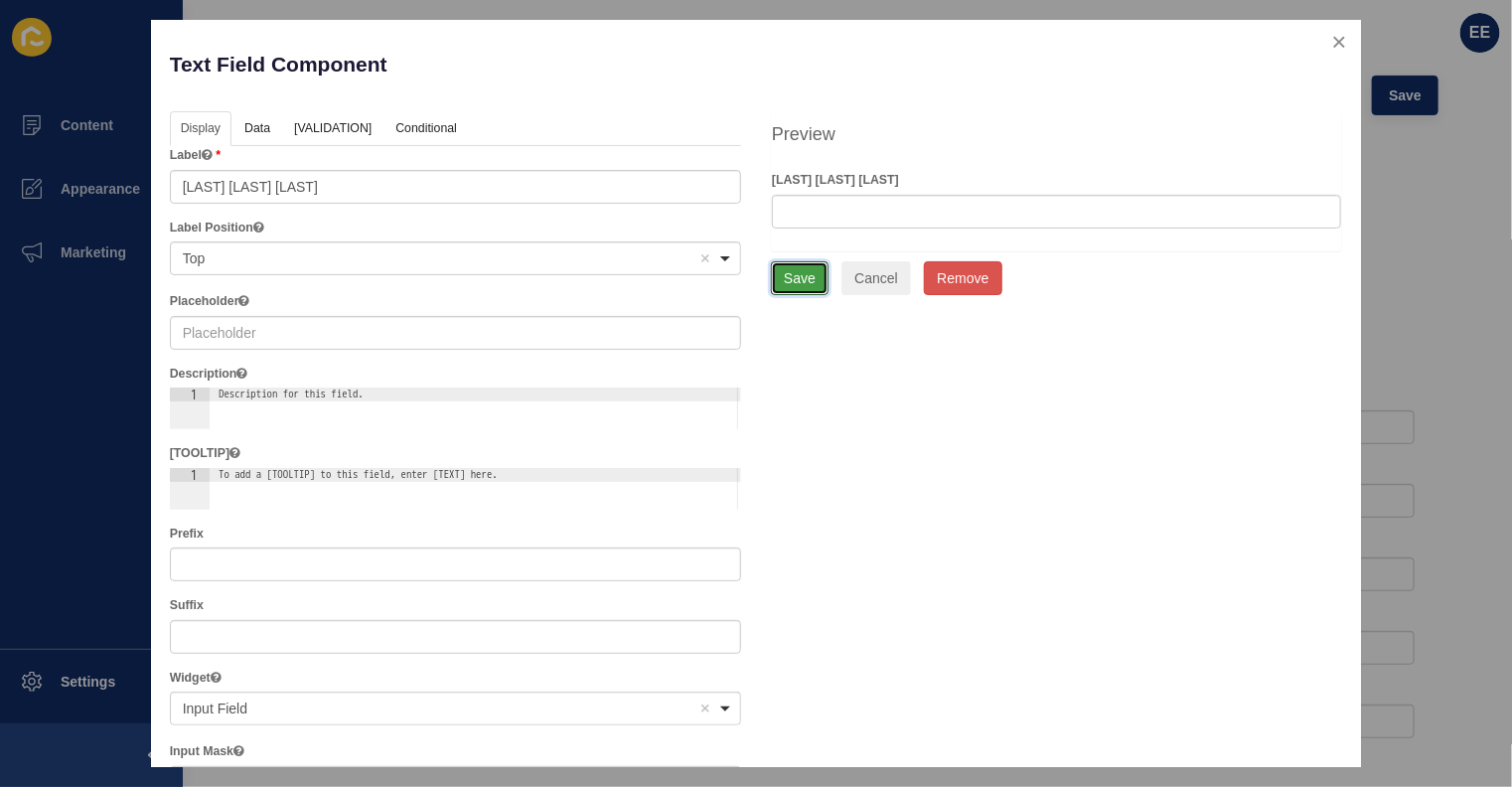 click on "Save" at bounding box center [800, 278] 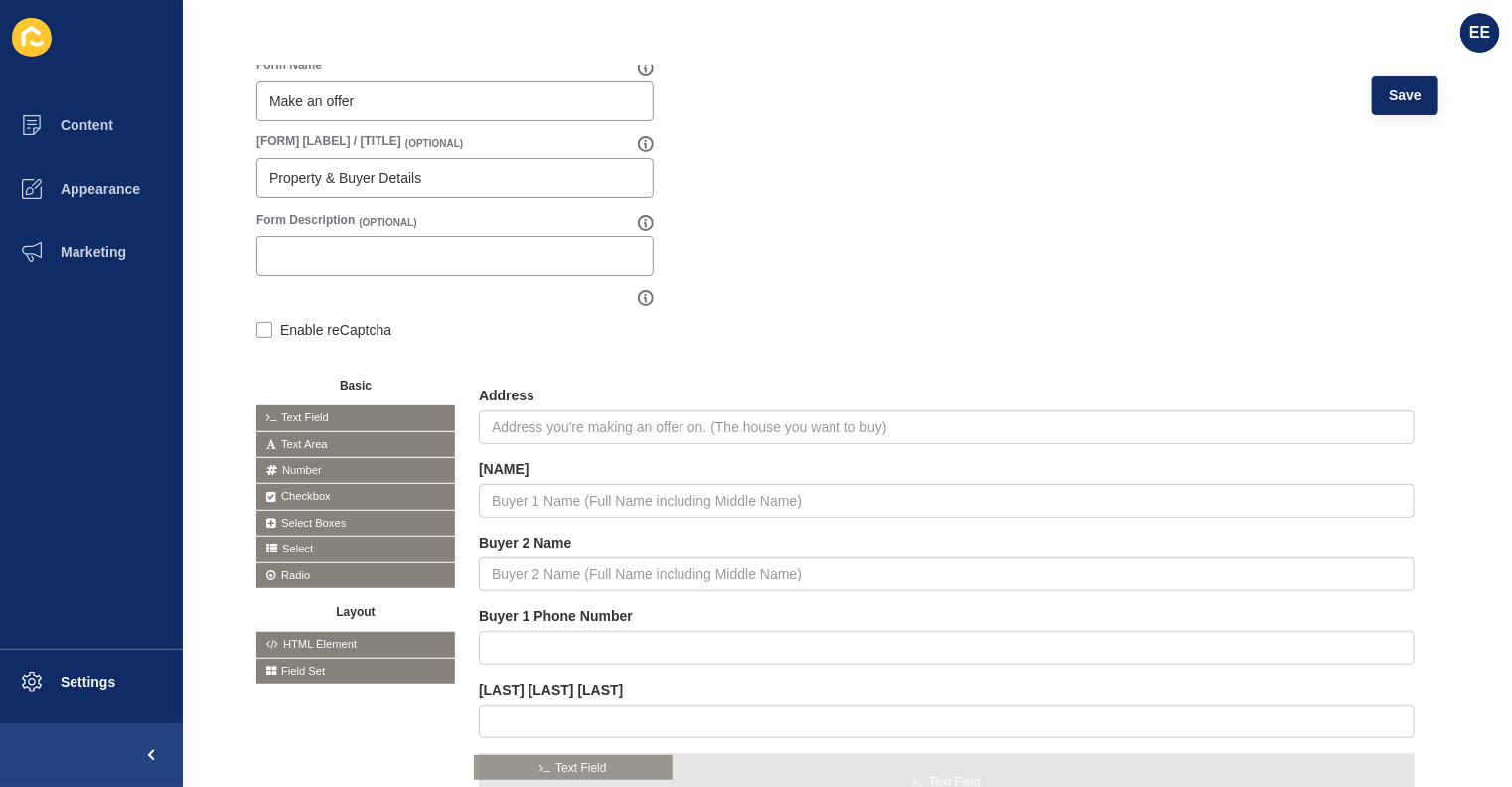 drag, startPoint x: 373, startPoint y: 410, endPoint x: 597, endPoint y: 762, distance: 417.22895 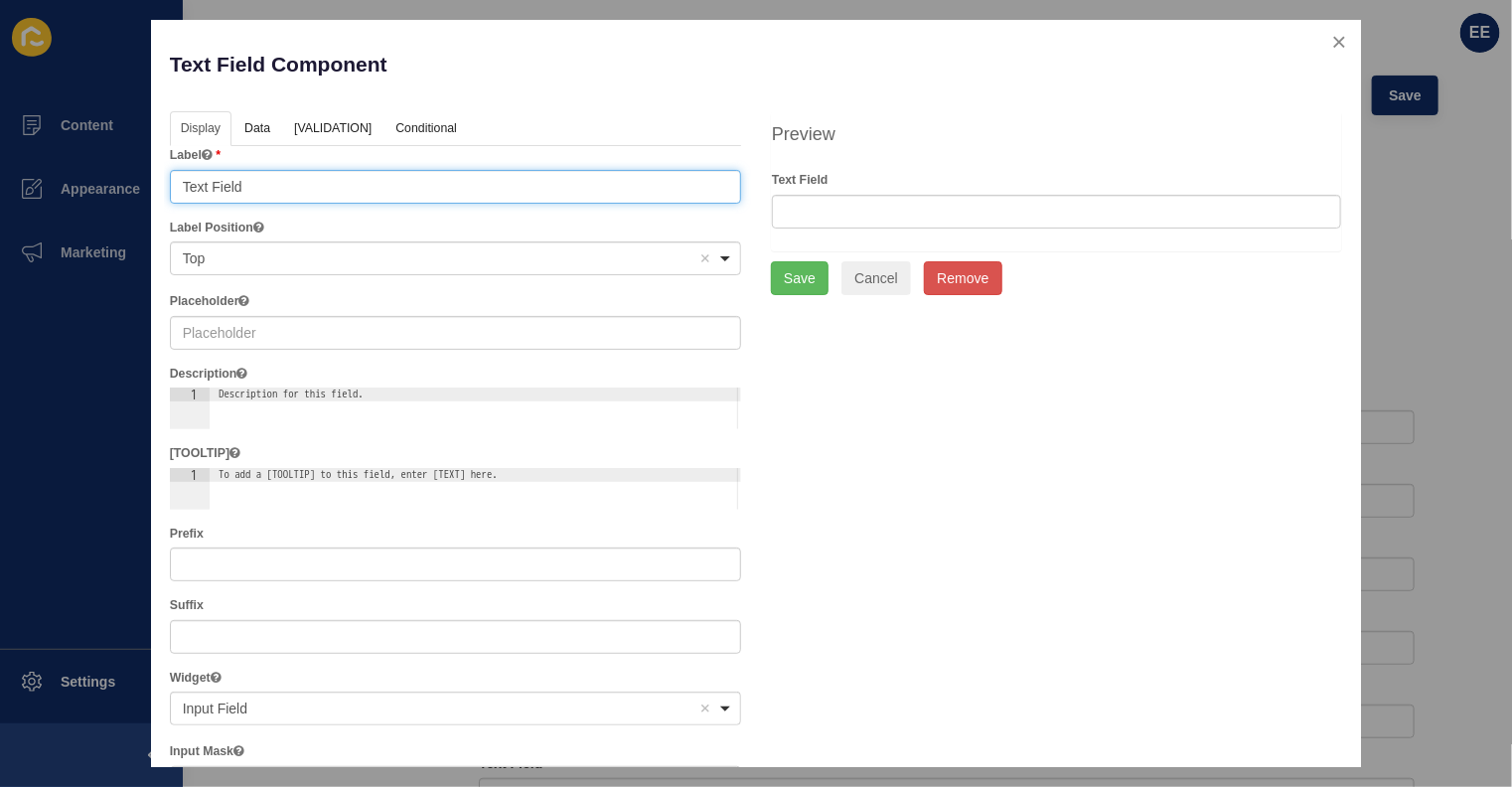 drag, startPoint x: 268, startPoint y: 173, endPoint x: 0, endPoint y: 206, distance: 270.0241 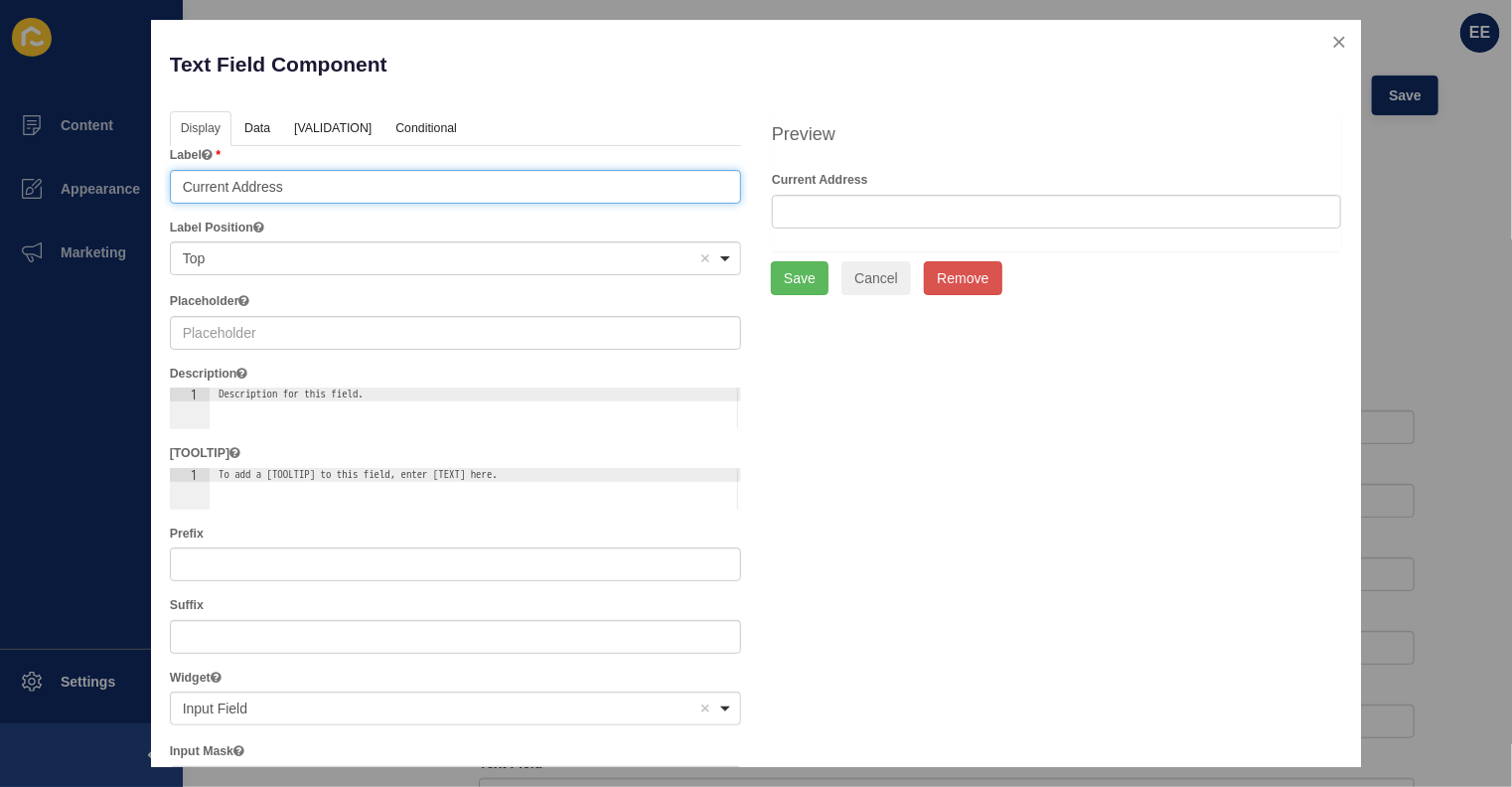 type on "Current Address" 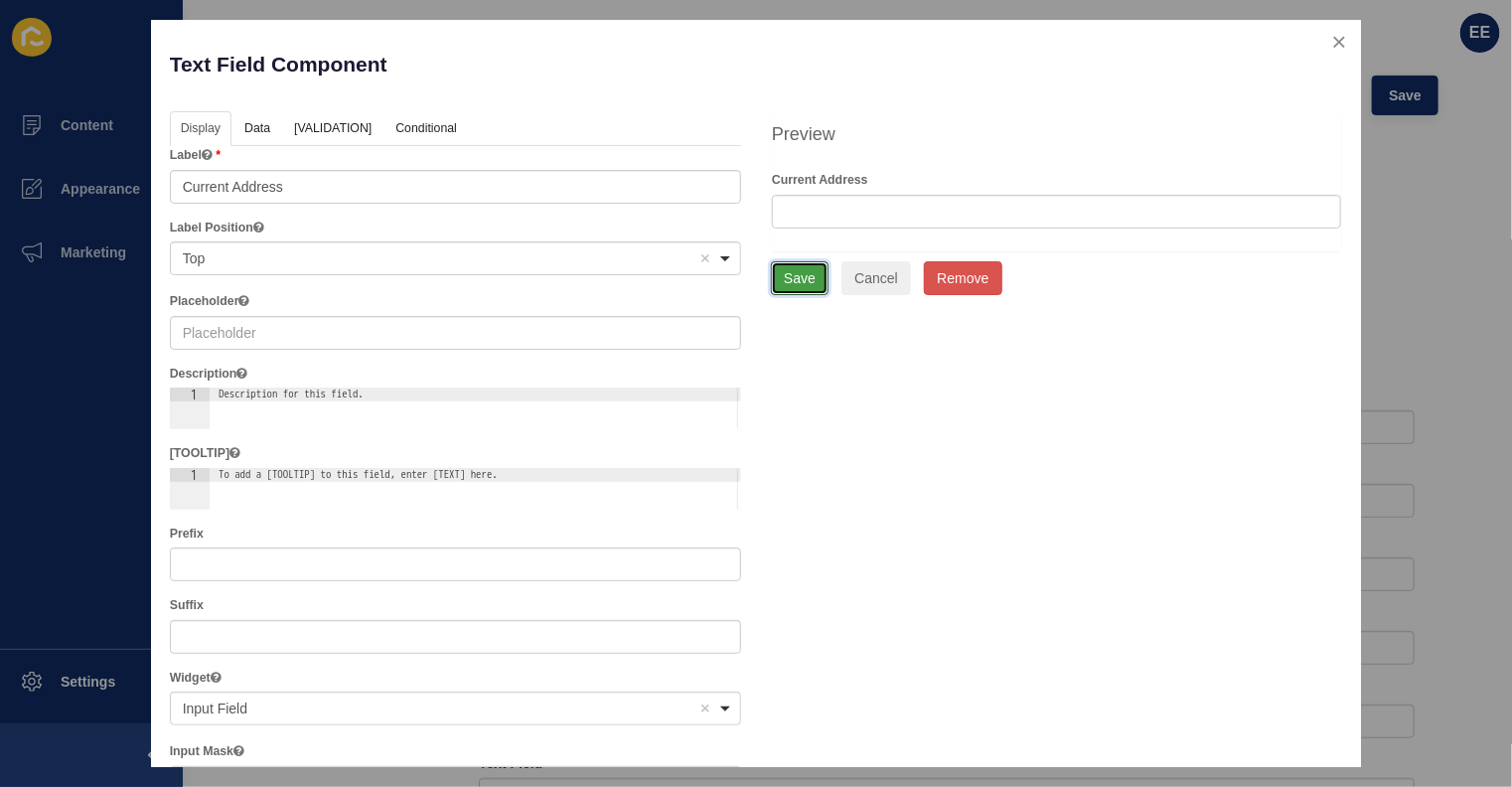 click on "Save" at bounding box center [800, 278] 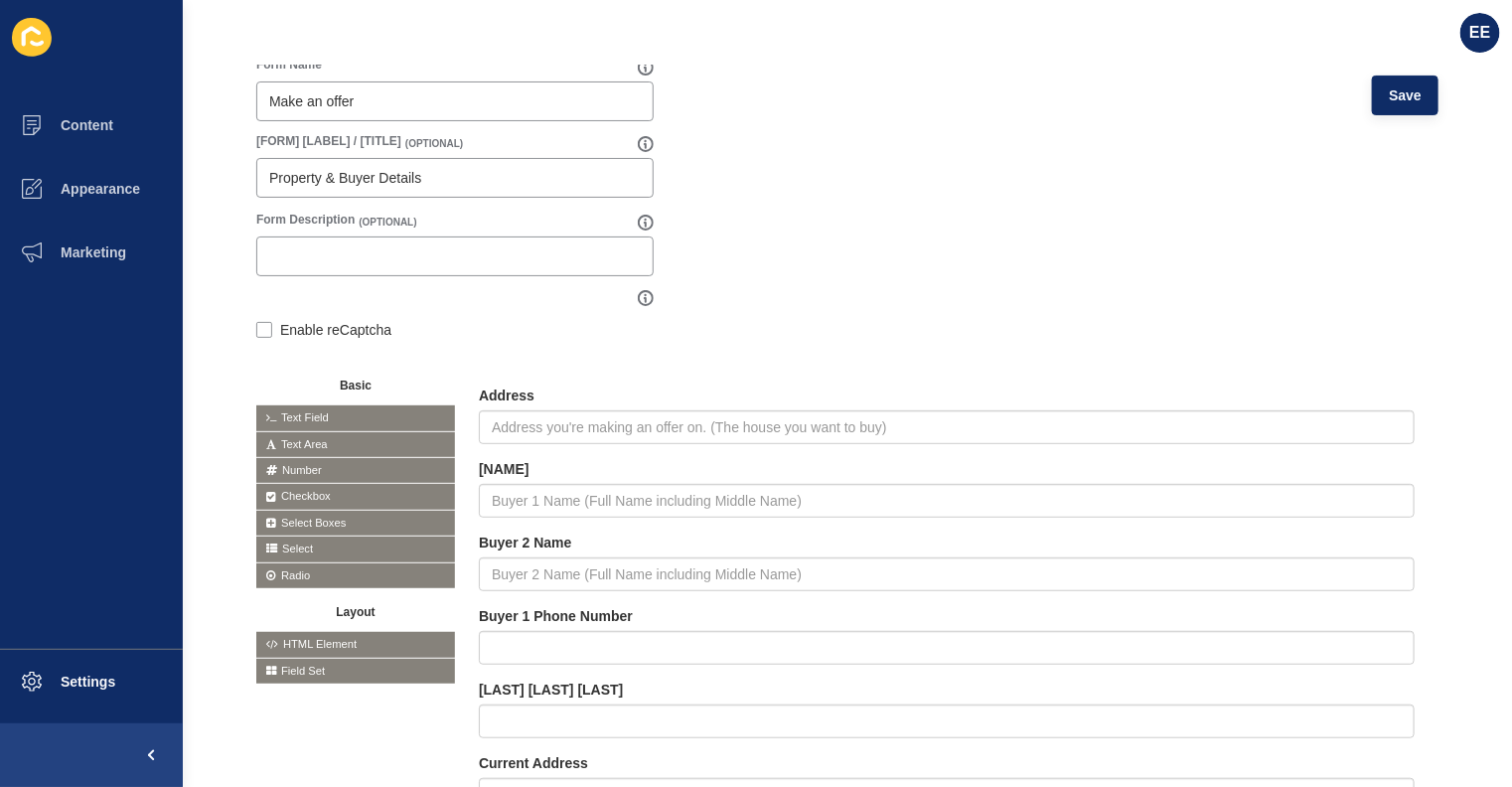 click at bounding box center (0, 0) 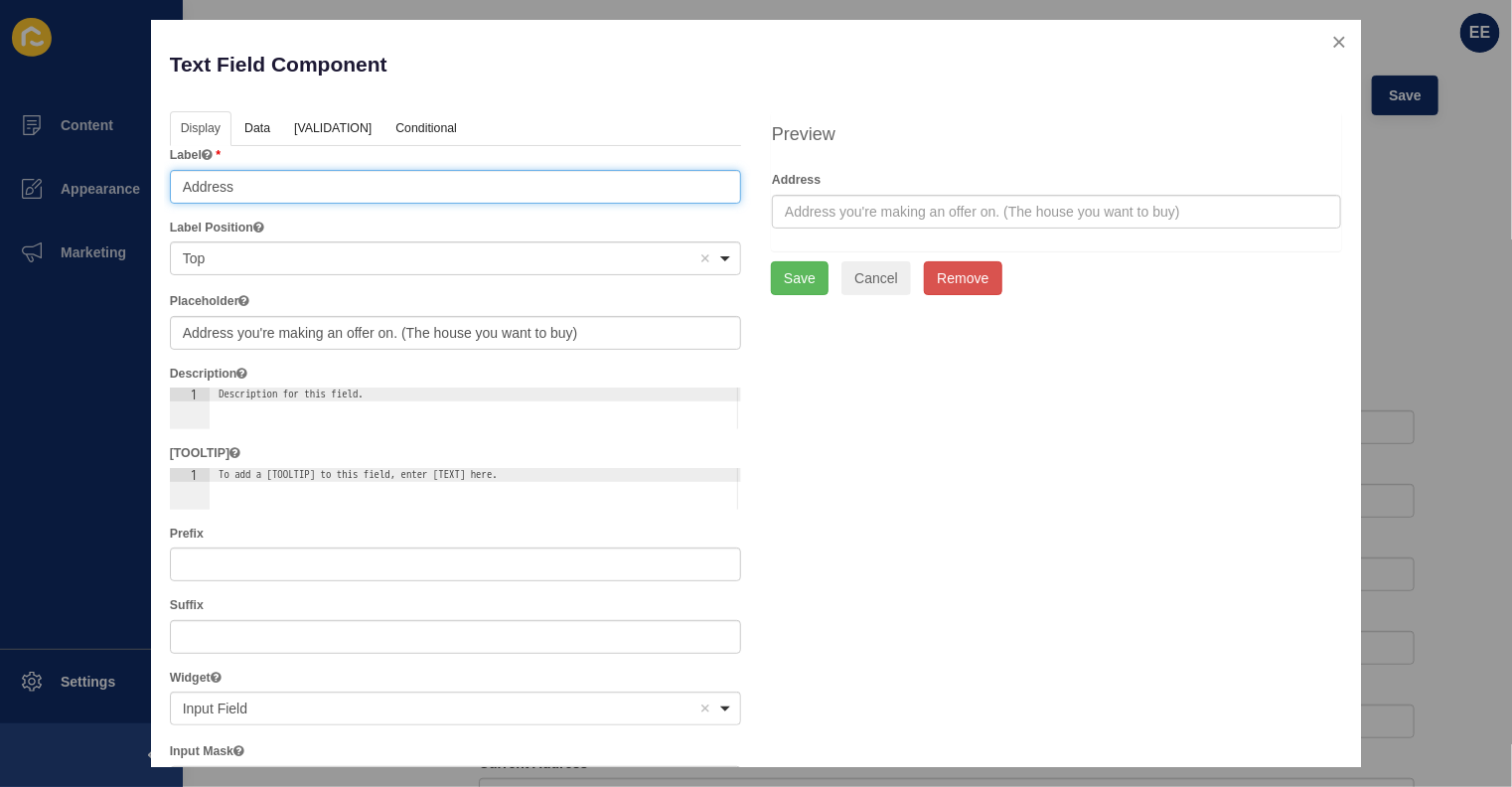 click on "Address" at bounding box center [455, 187] 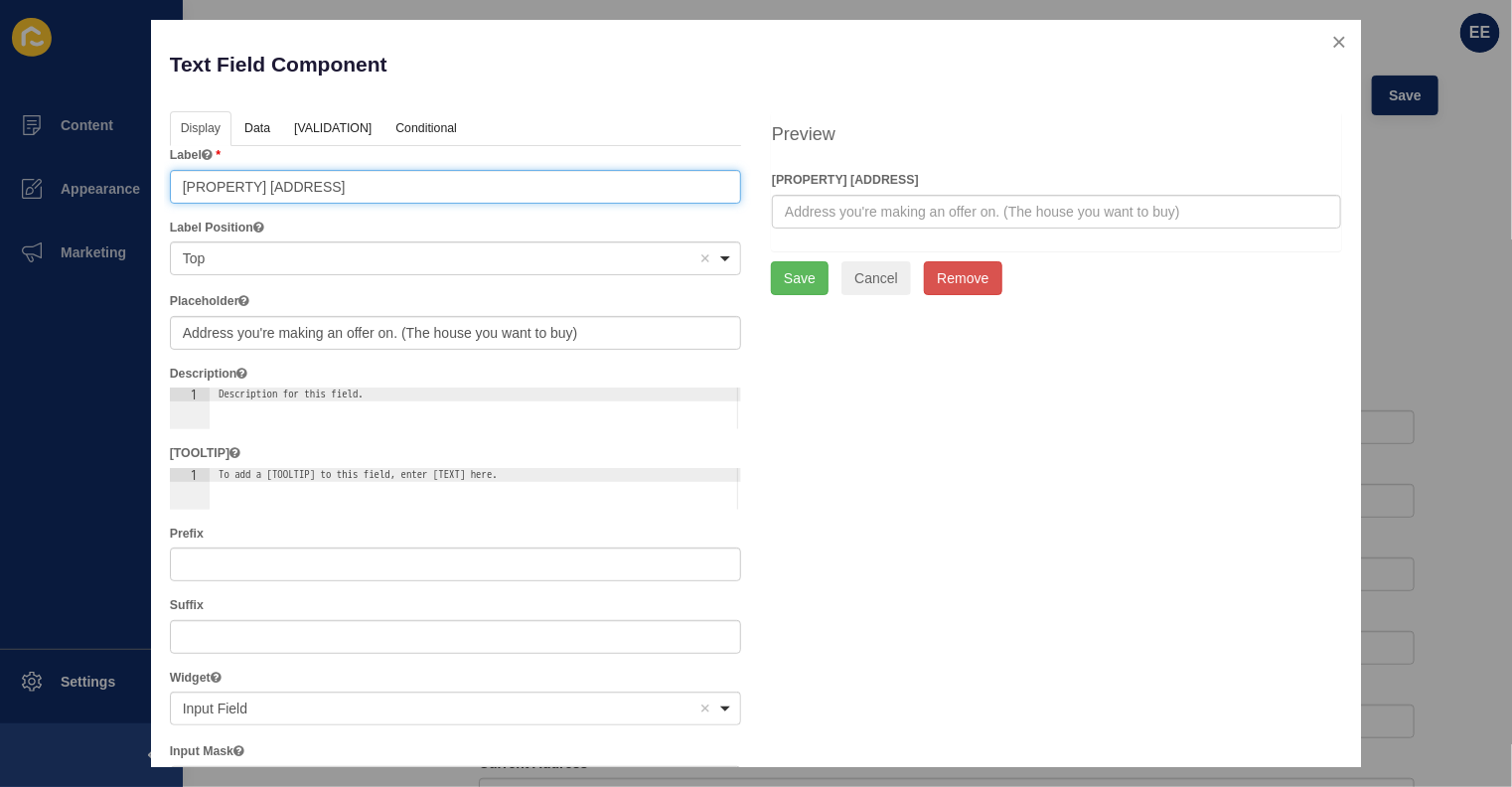 type on "[PROPERTY] [ADDRESS]" 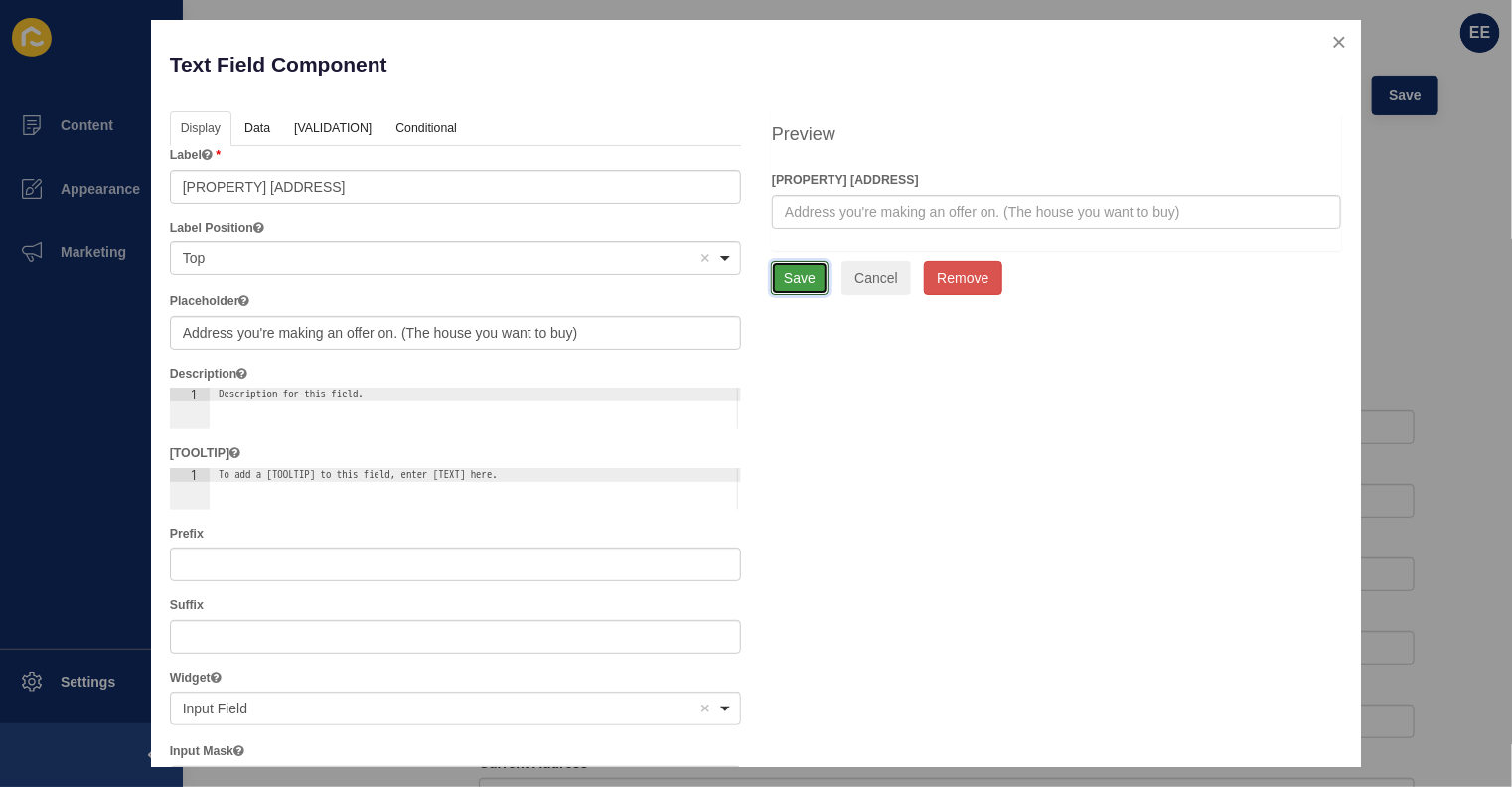 click on "Save" at bounding box center (800, 278) 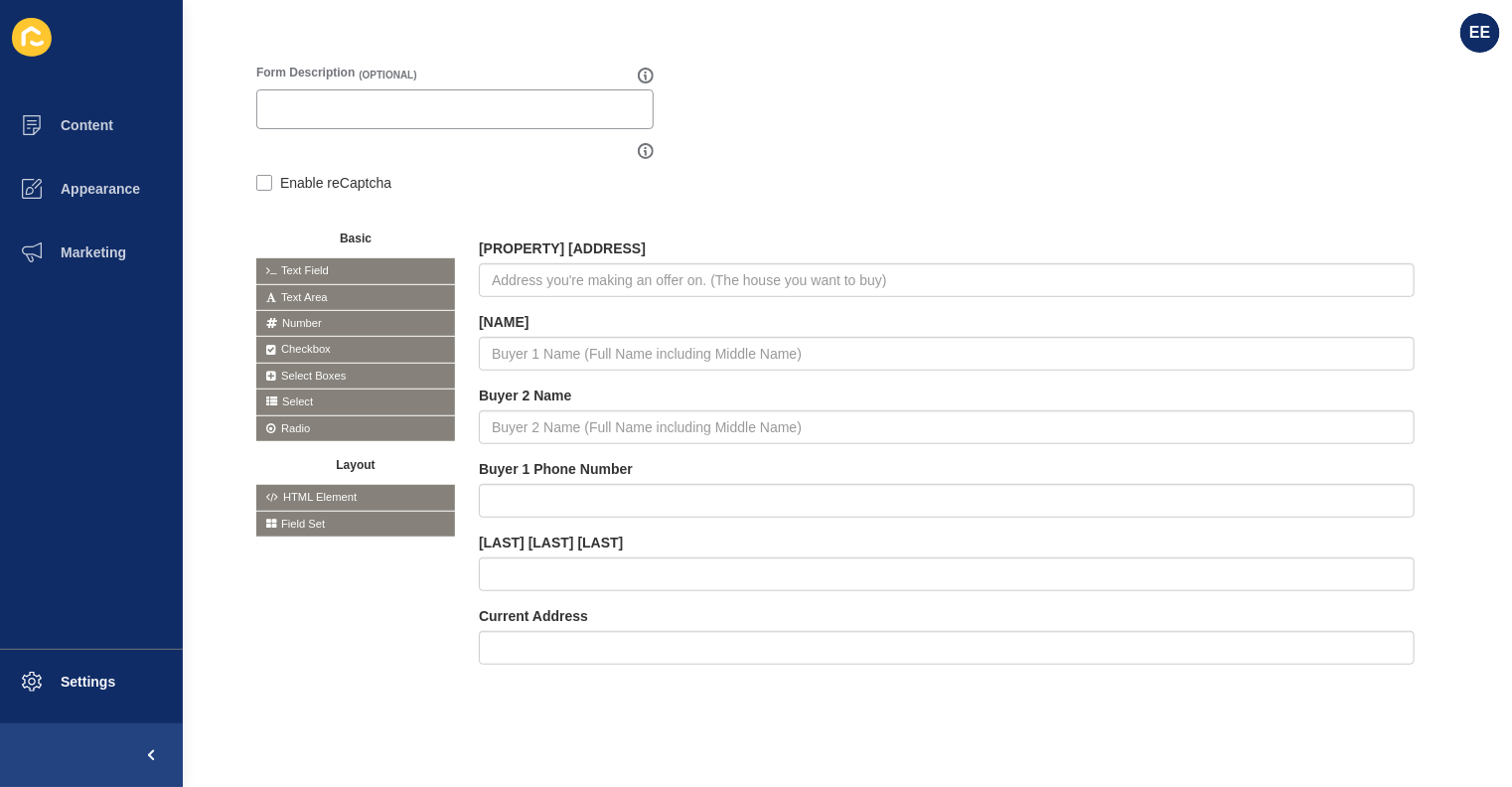 scroll, scrollTop: 355, scrollLeft: 0, axis: vertical 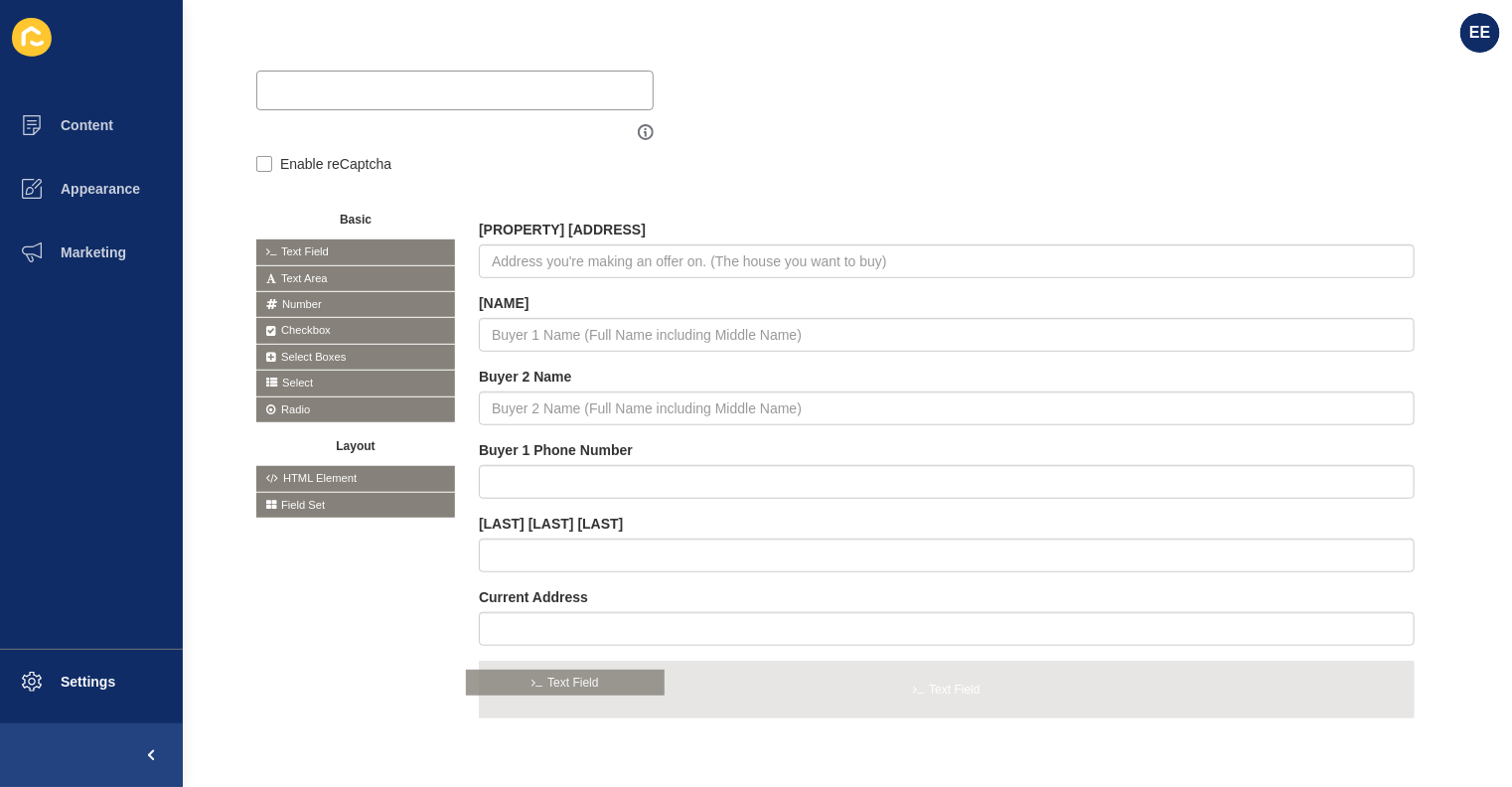 drag, startPoint x: 387, startPoint y: 243, endPoint x: 599, endPoint y: 677, distance: 483.01139 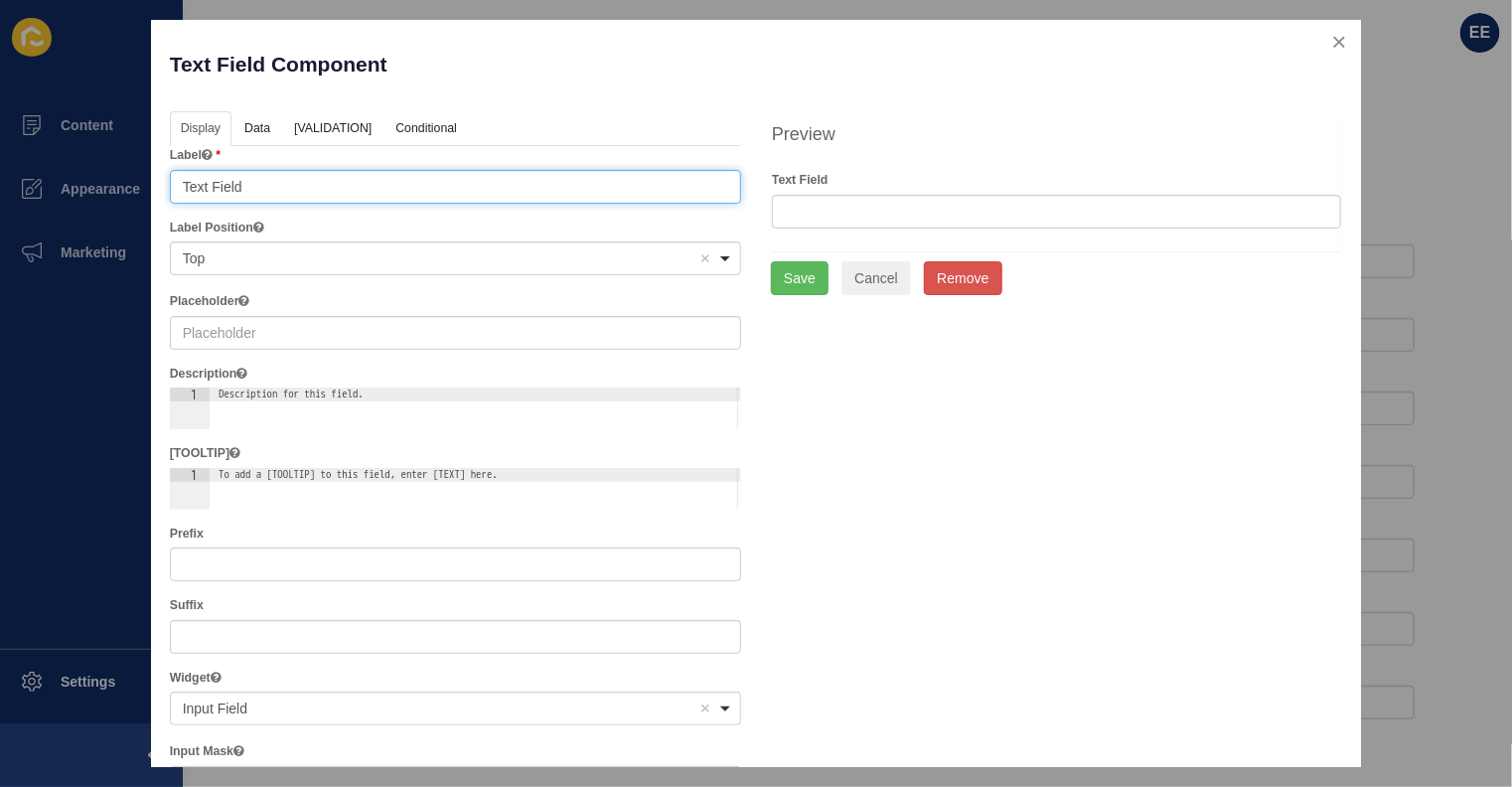 drag, startPoint x: 268, startPoint y: 195, endPoint x: 5, endPoint y: 206, distance: 263.2299 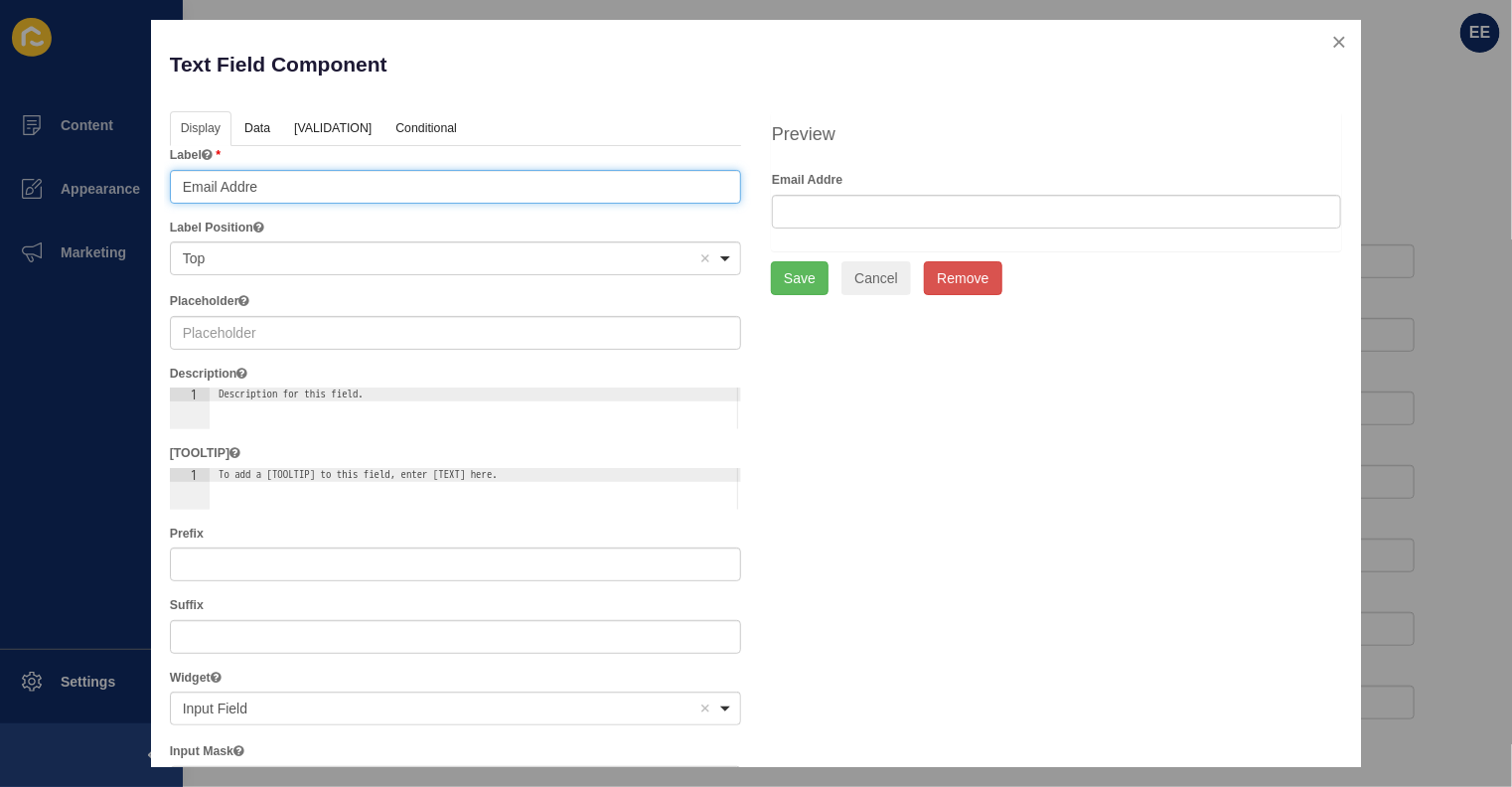 type on "Email Addres" 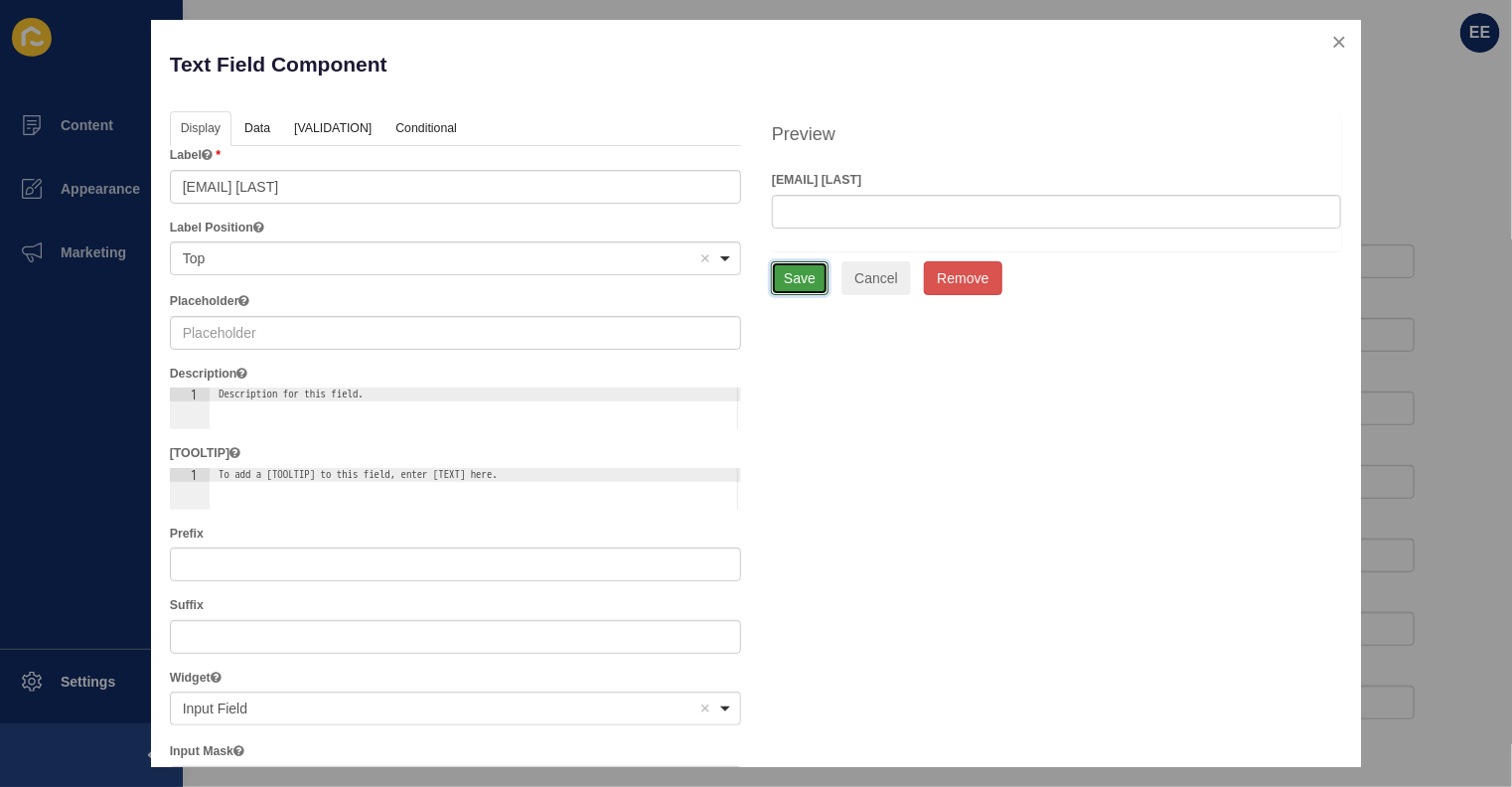 click on "Save" at bounding box center [800, 278] 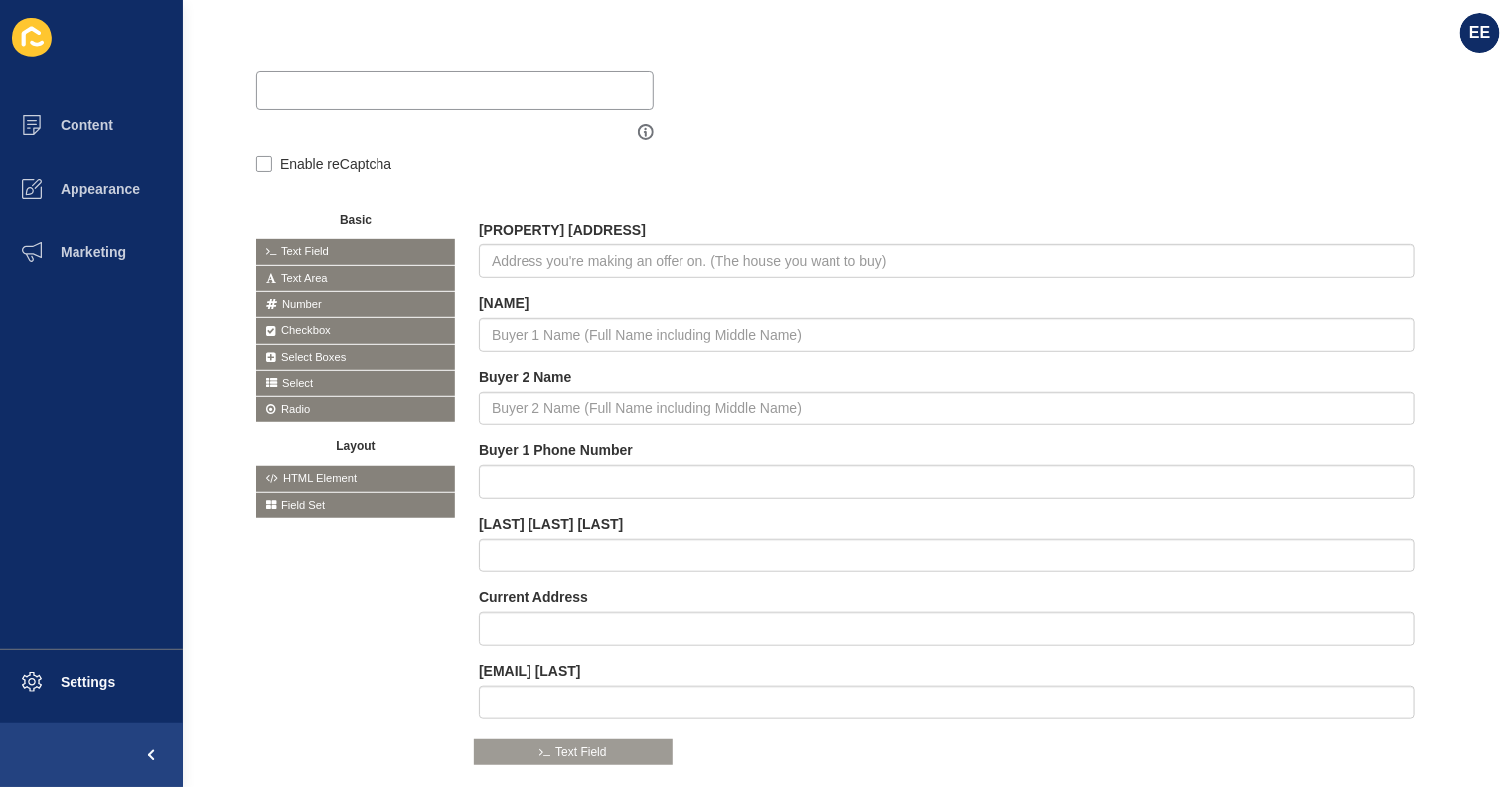 drag, startPoint x: 294, startPoint y: 241, endPoint x: 521, endPoint y: 744, distance: 551.8496 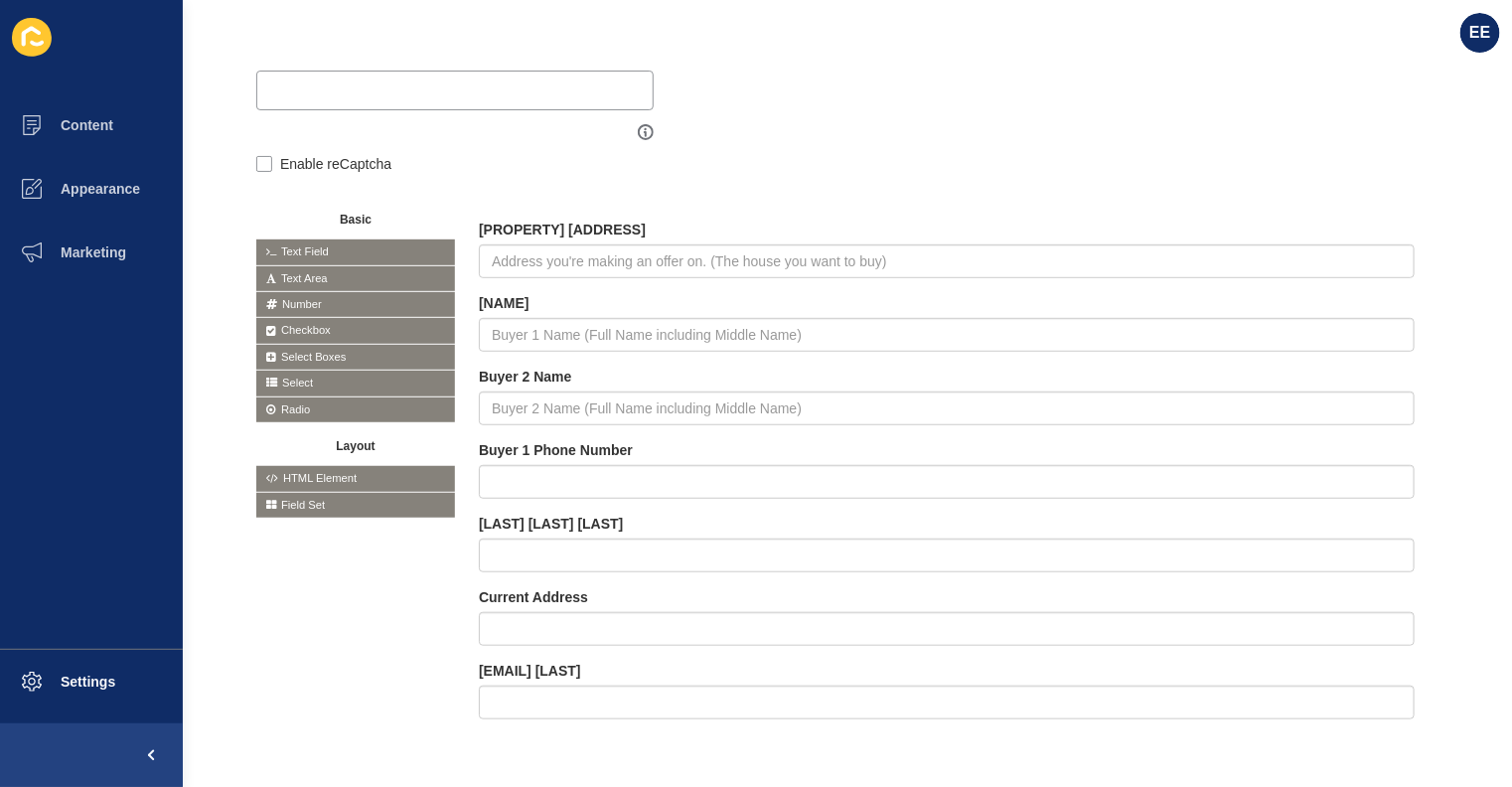click on "Basic
Text Field
Text Area
Number
Password
Checkbox
Select Boxes
Select
Radio
Button" at bounding box center (356, 314) 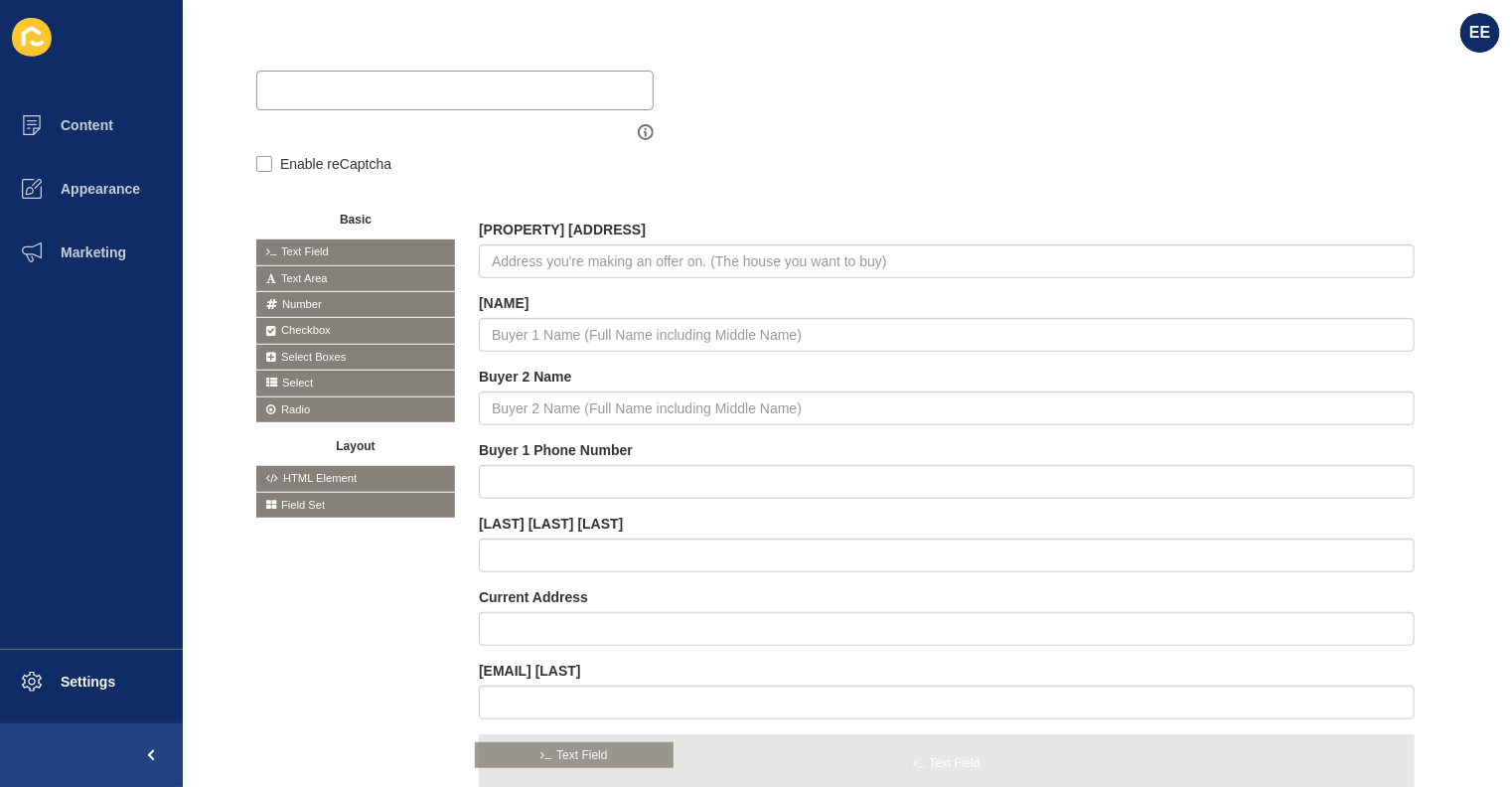 drag, startPoint x: 366, startPoint y: 245, endPoint x: 586, endPoint y: 750, distance: 550.8403 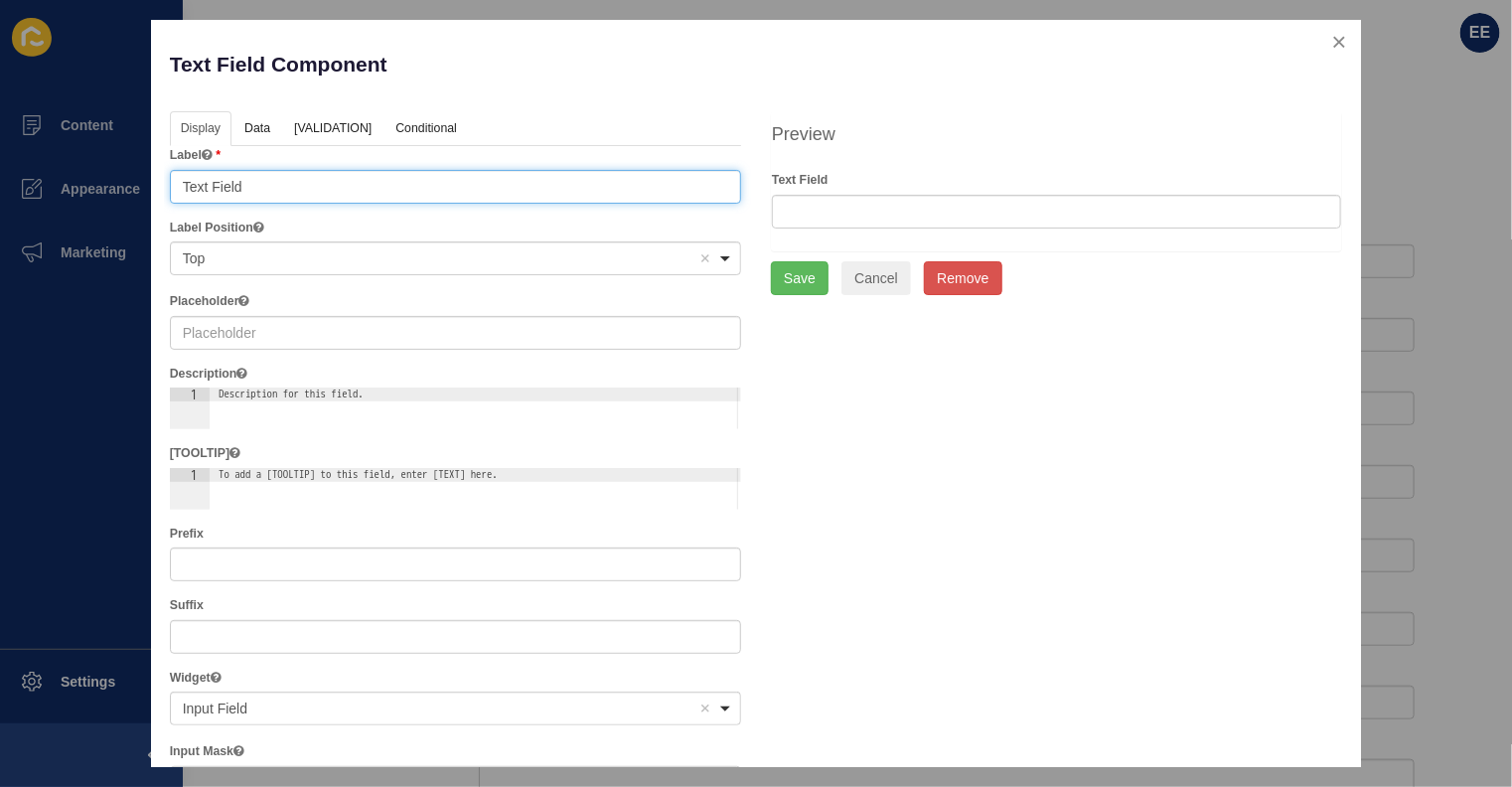 drag, startPoint x: 281, startPoint y: 192, endPoint x: 19, endPoint y: 176, distance: 262.4881 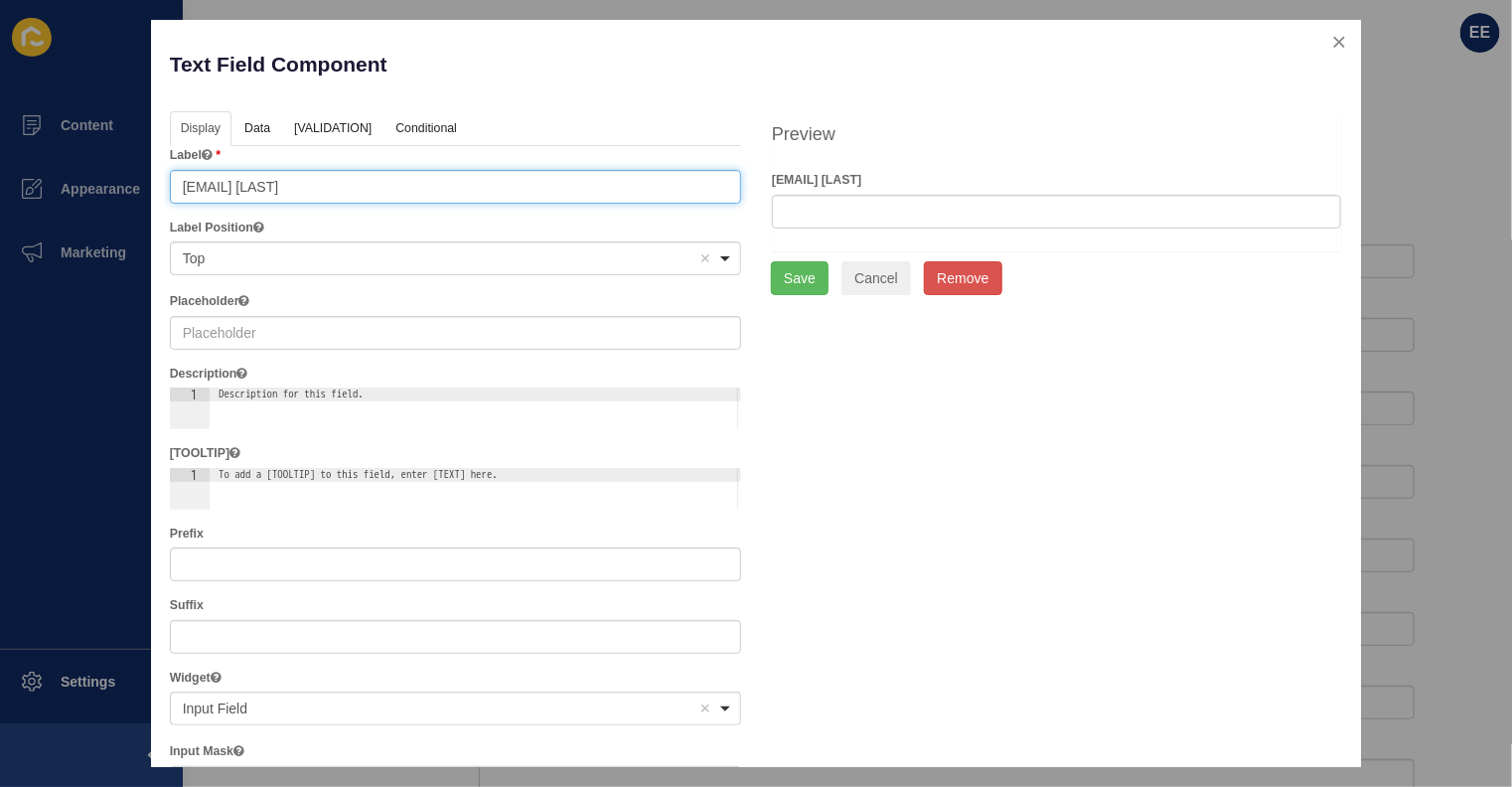 click on "[EMAIL] [LAST]" at bounding box center (455, 187) 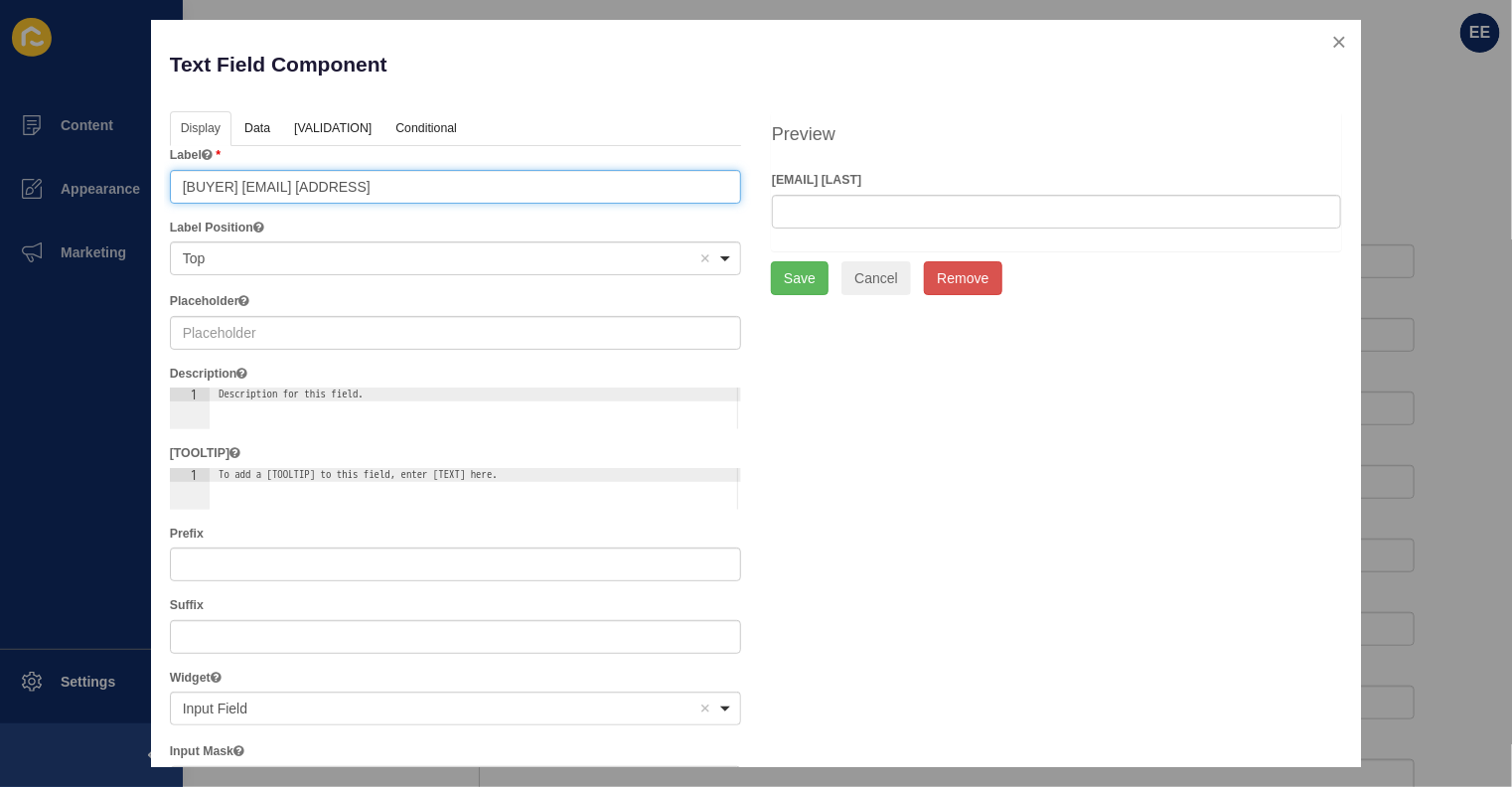 type on "[LAST] [EMAIL] [LAST]" 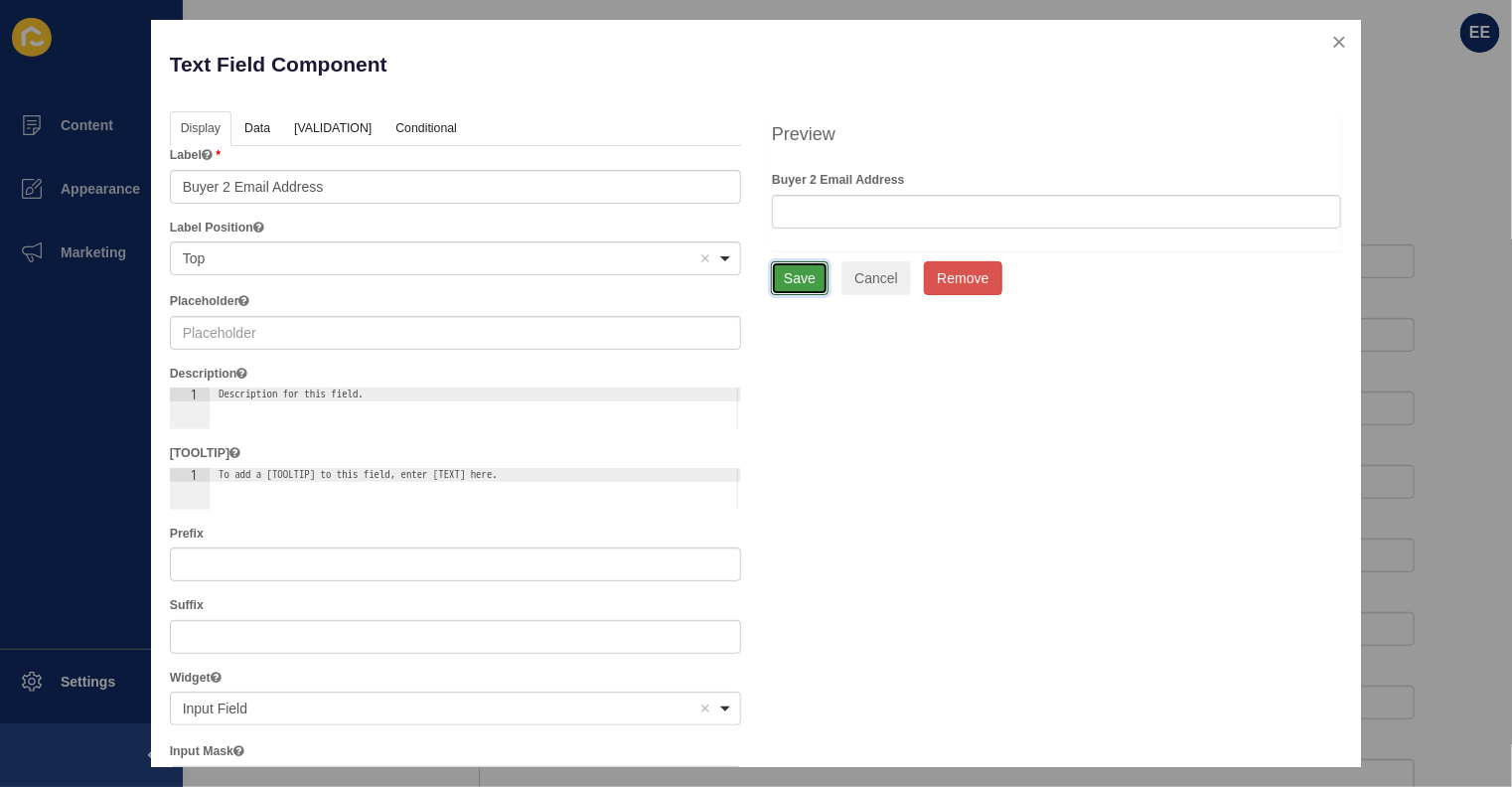 click on "Save" at bounding box center (800, 278) 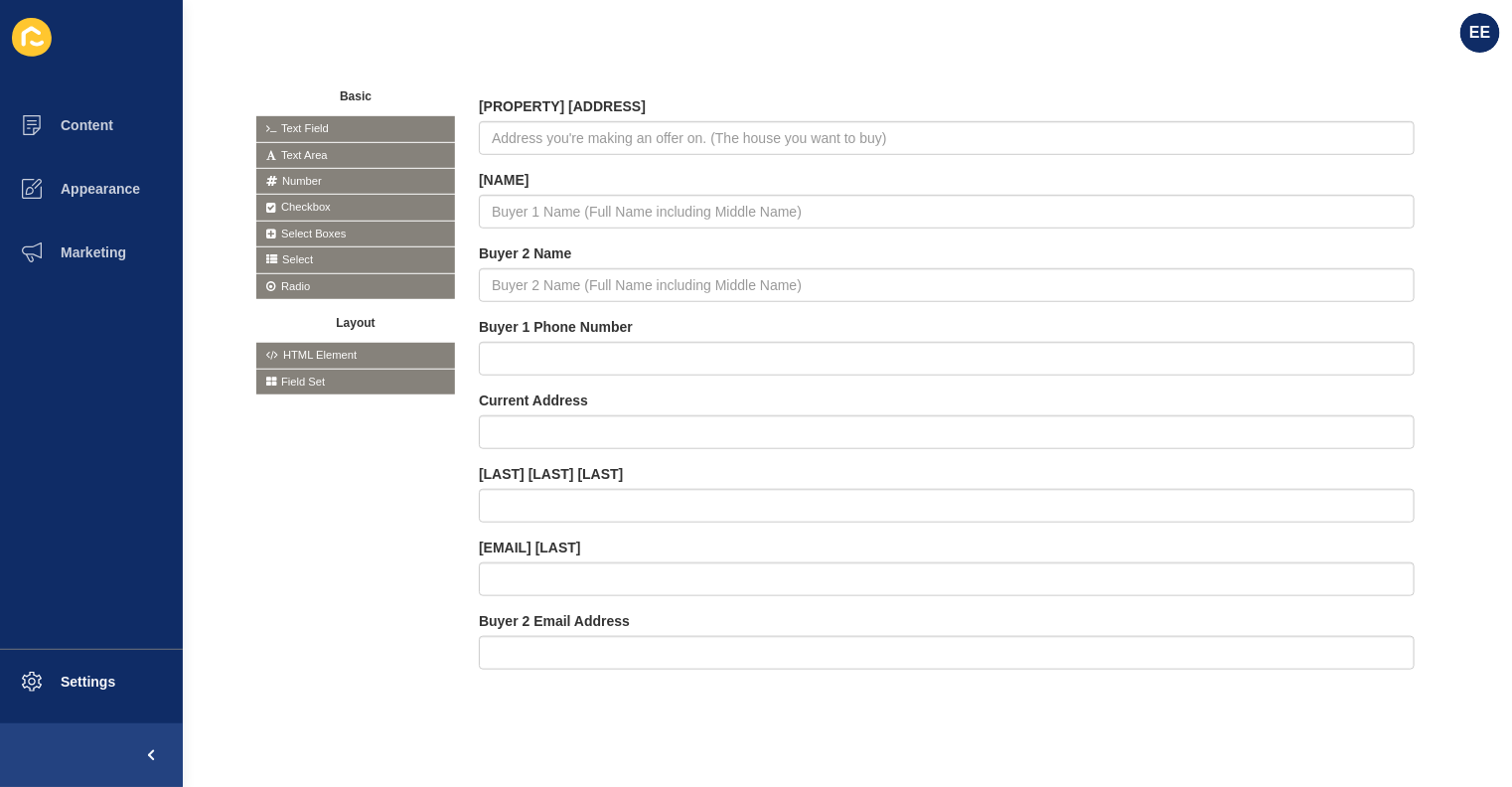 scroll, scrollTop: 501, scrollLeft: 0, axis: vertical 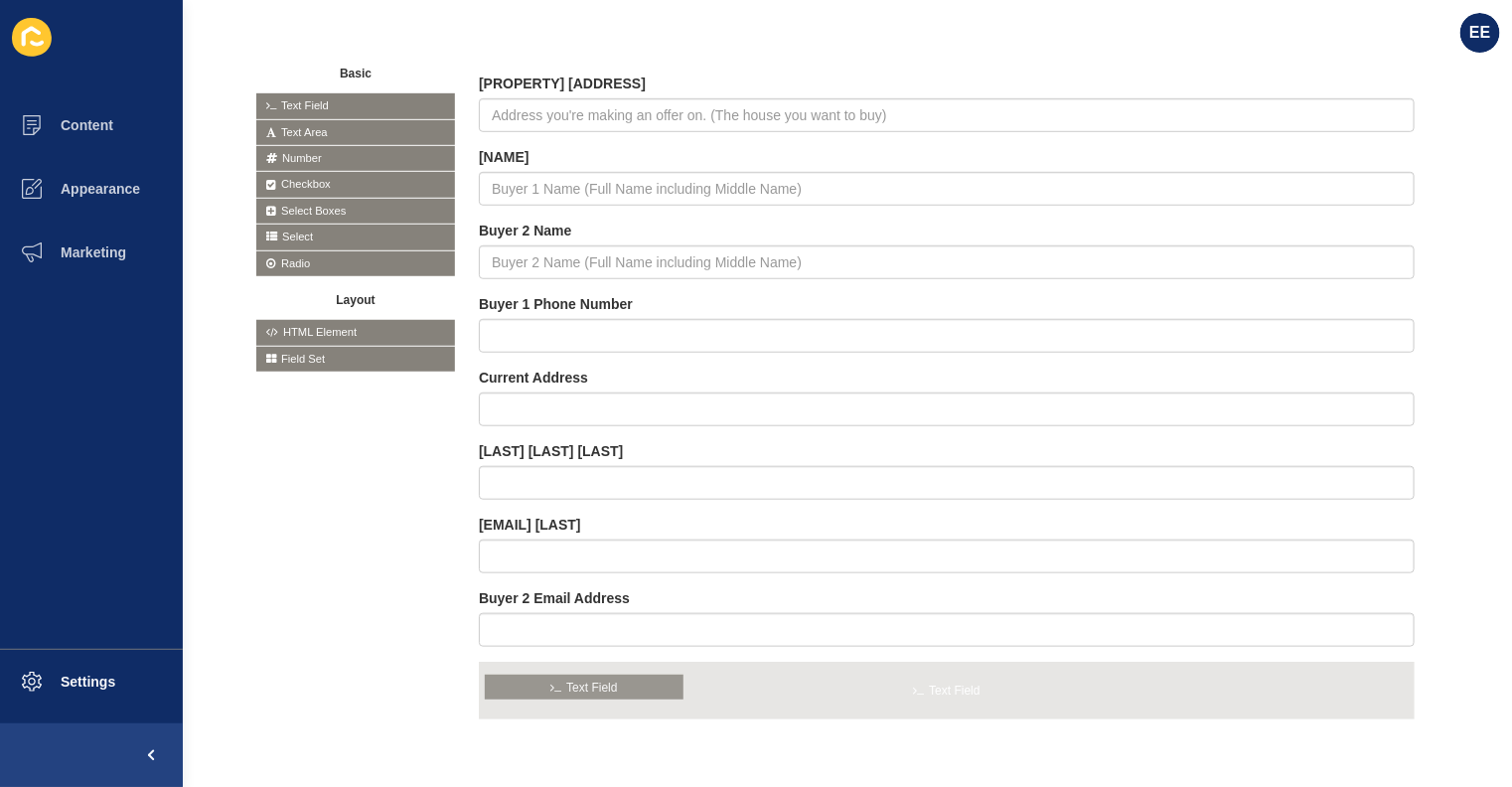 drag, startPoint x: 355, startPoint y: 100, endPoint x: 587, endPoint y: 684, distance: 628.3948 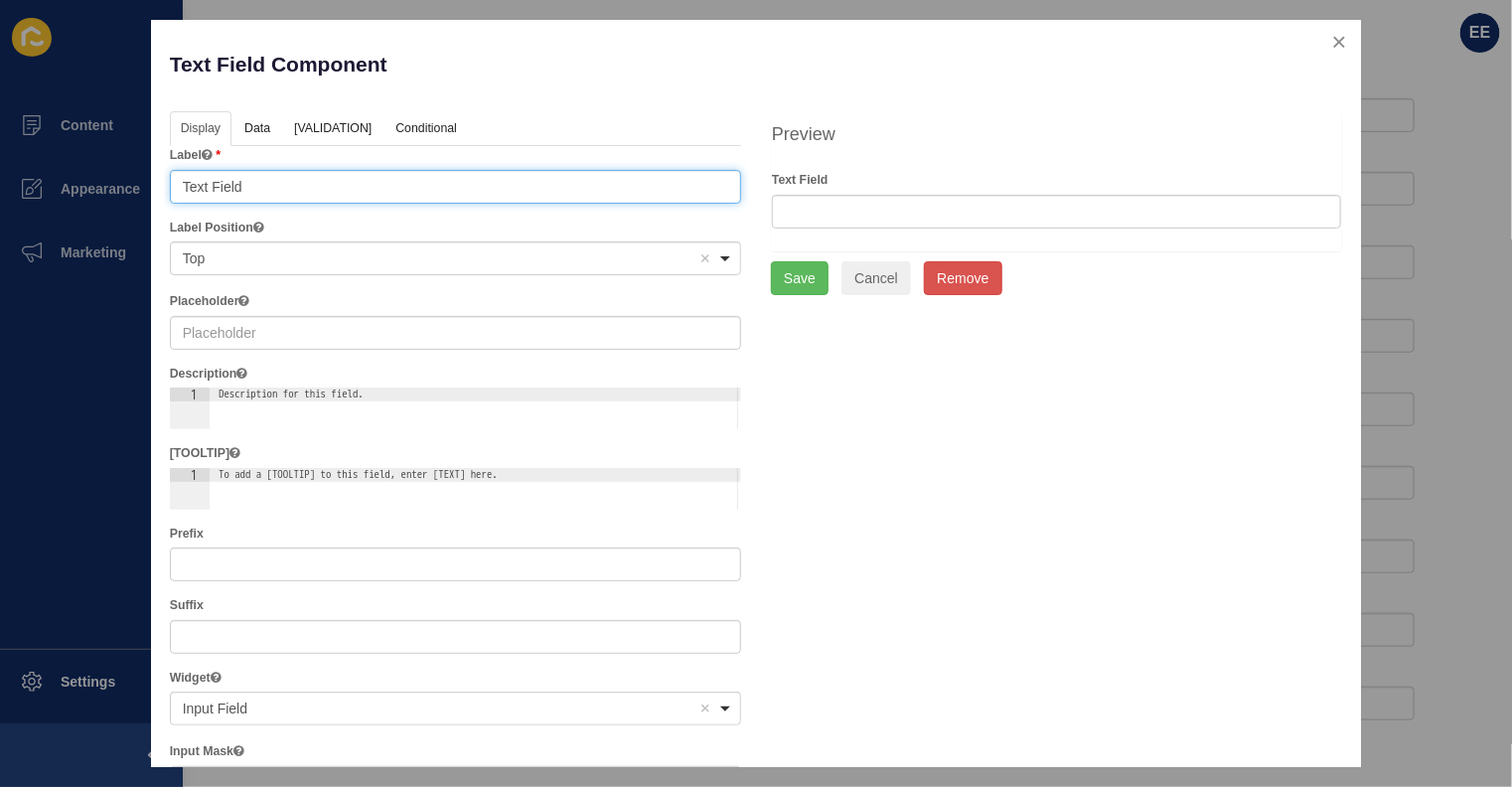 drag, startPoint x: 287, startPoint y: 182, endPoint x: 0, endPoint y: 227, distance: 290.50645 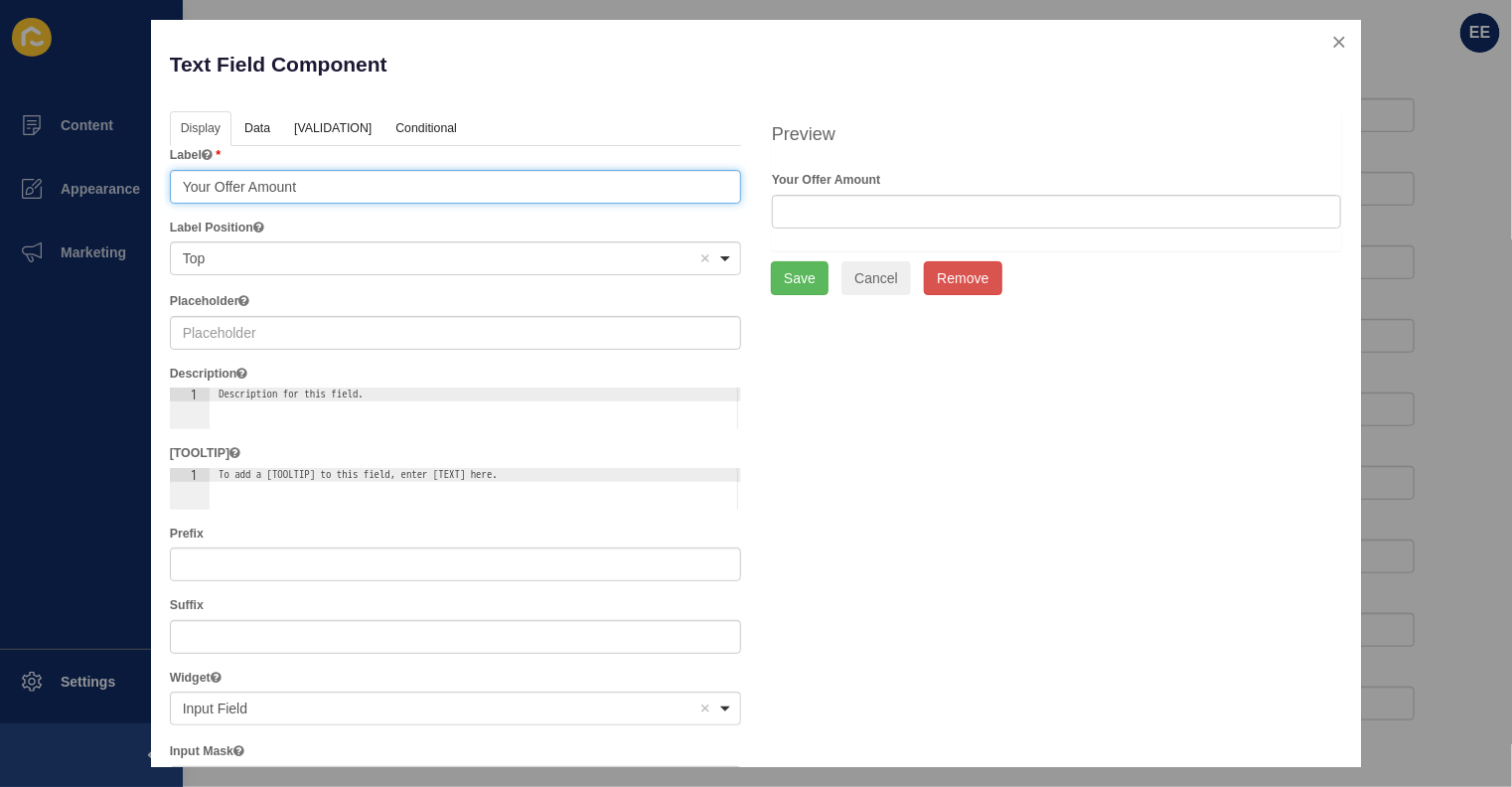 type on "Your Offer Amount" 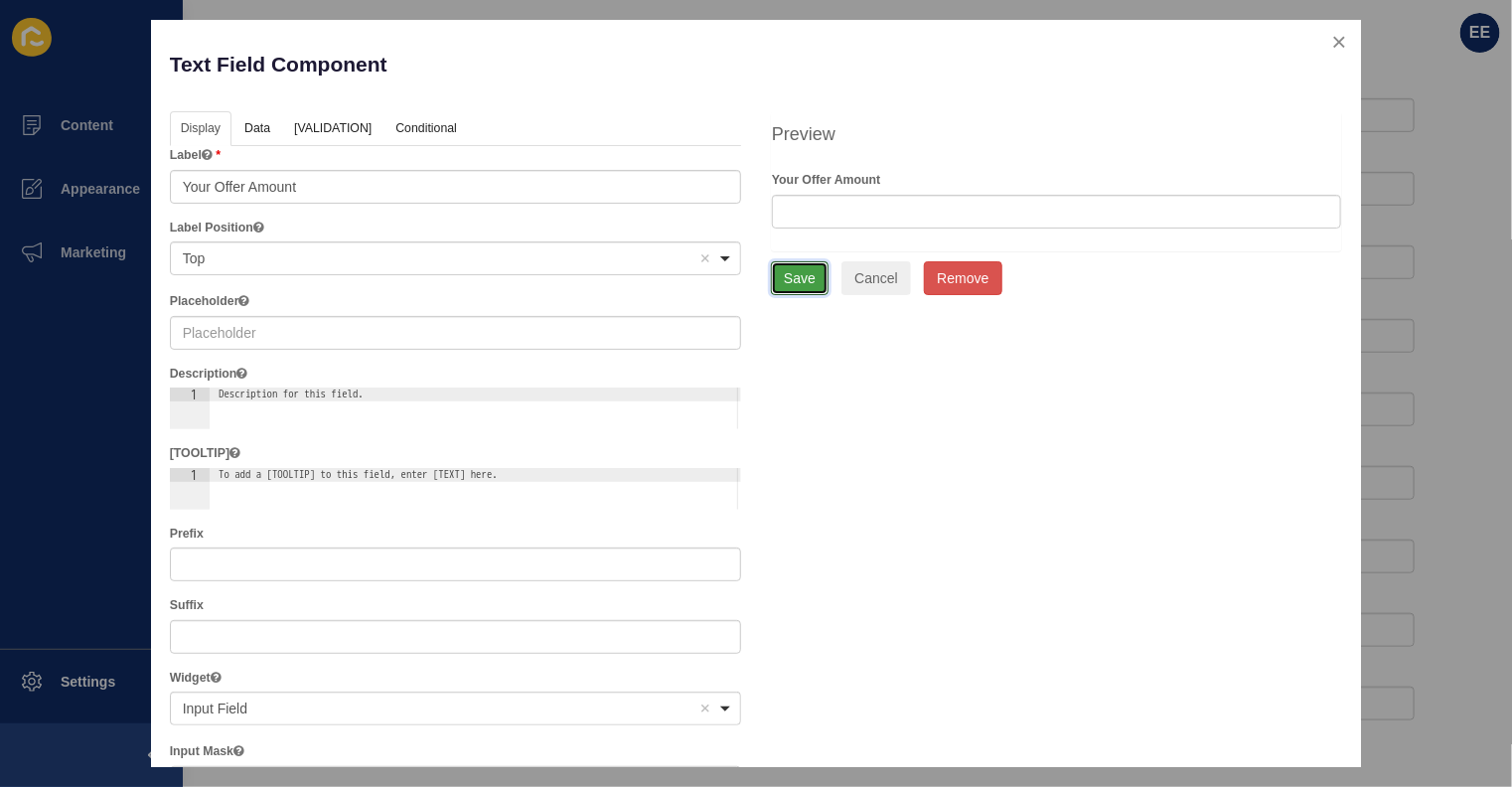 click on "Save" at bounding box center (800, 278) 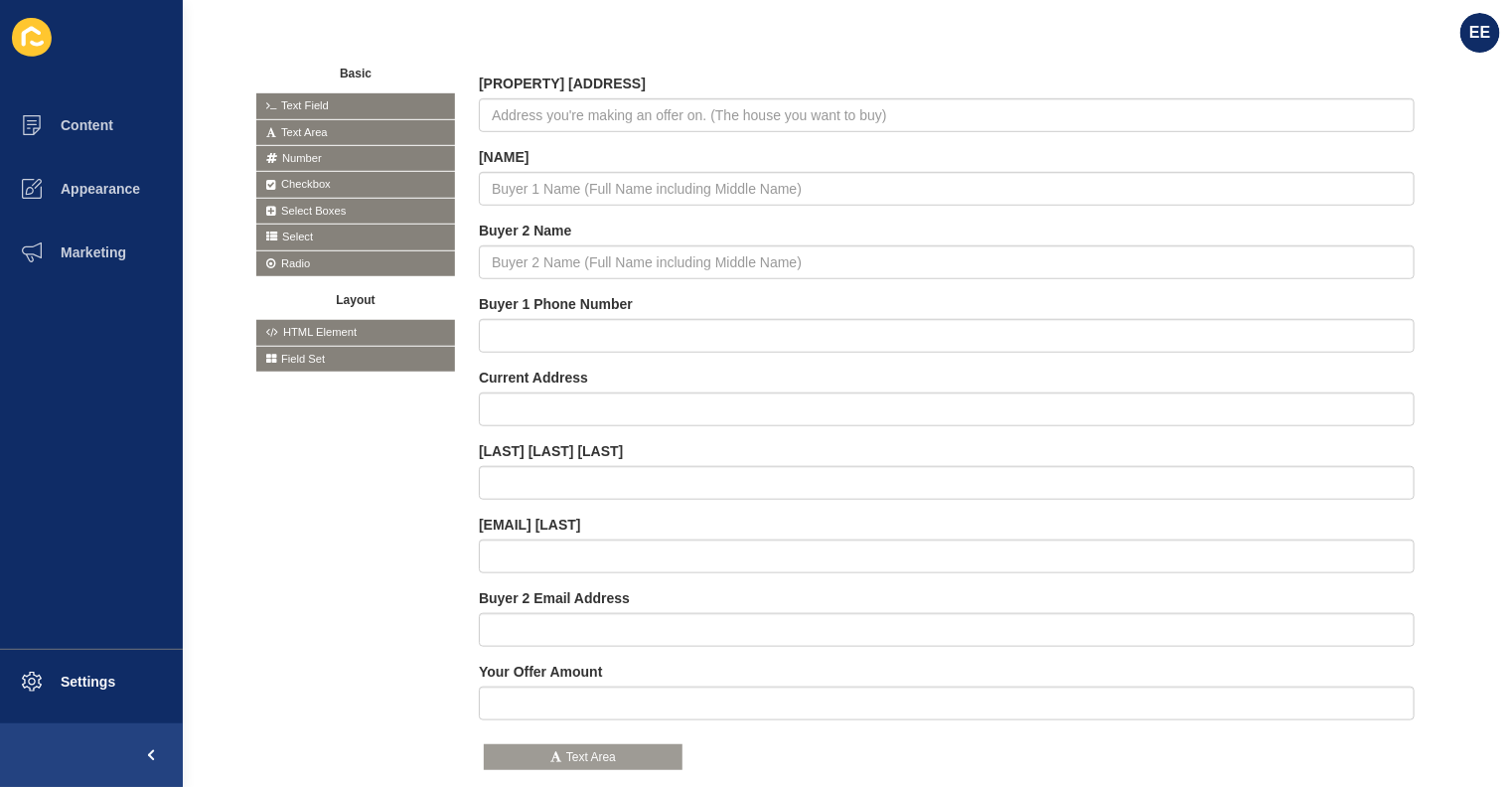drag, startPoint x: 313, startPoint y: 127, endPoint x: 544, endPoint y: 752, distance: 666.3227 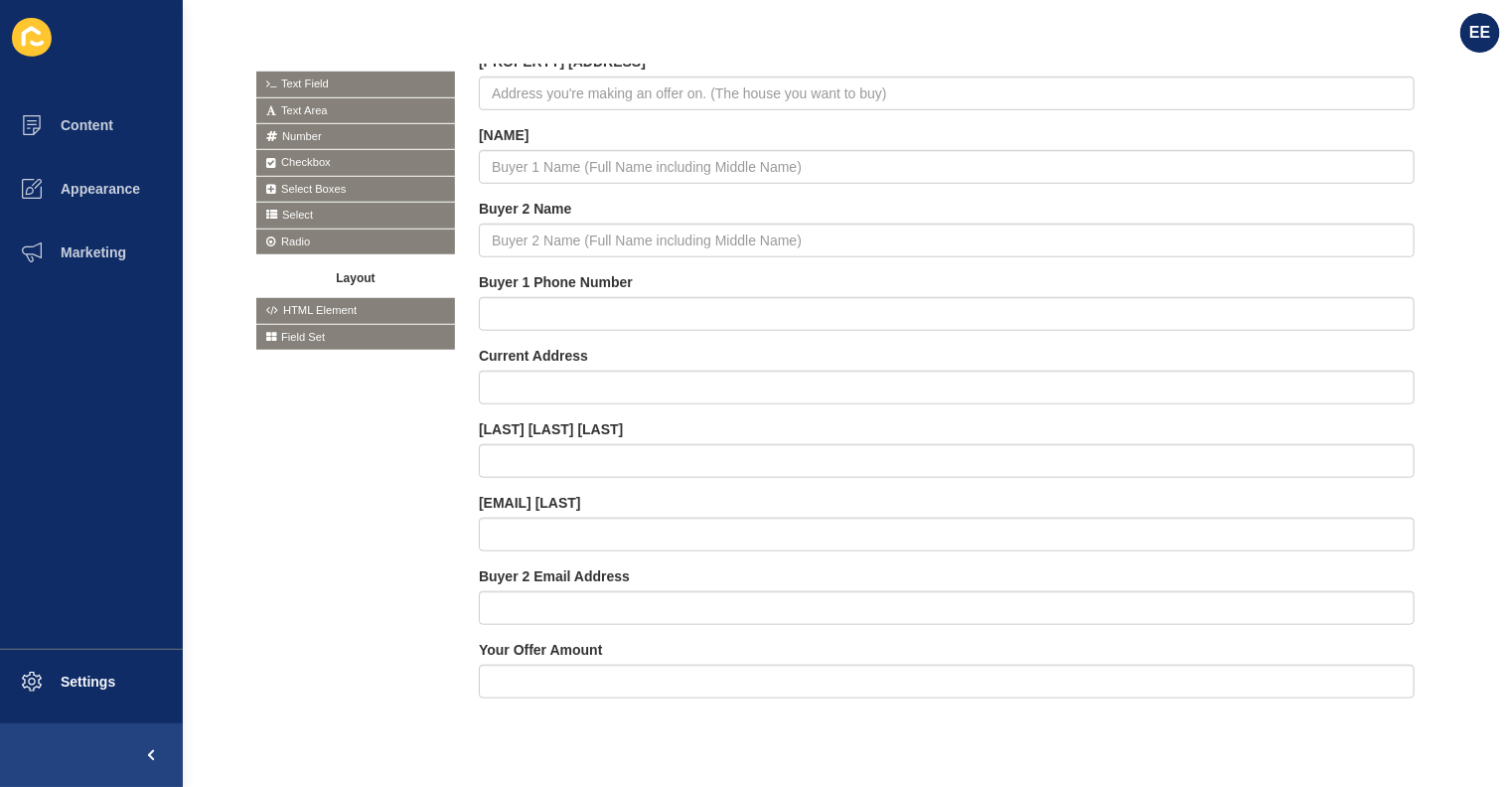 scroll, scrollTop: 526, scrollLeft: 0, axis: vertical 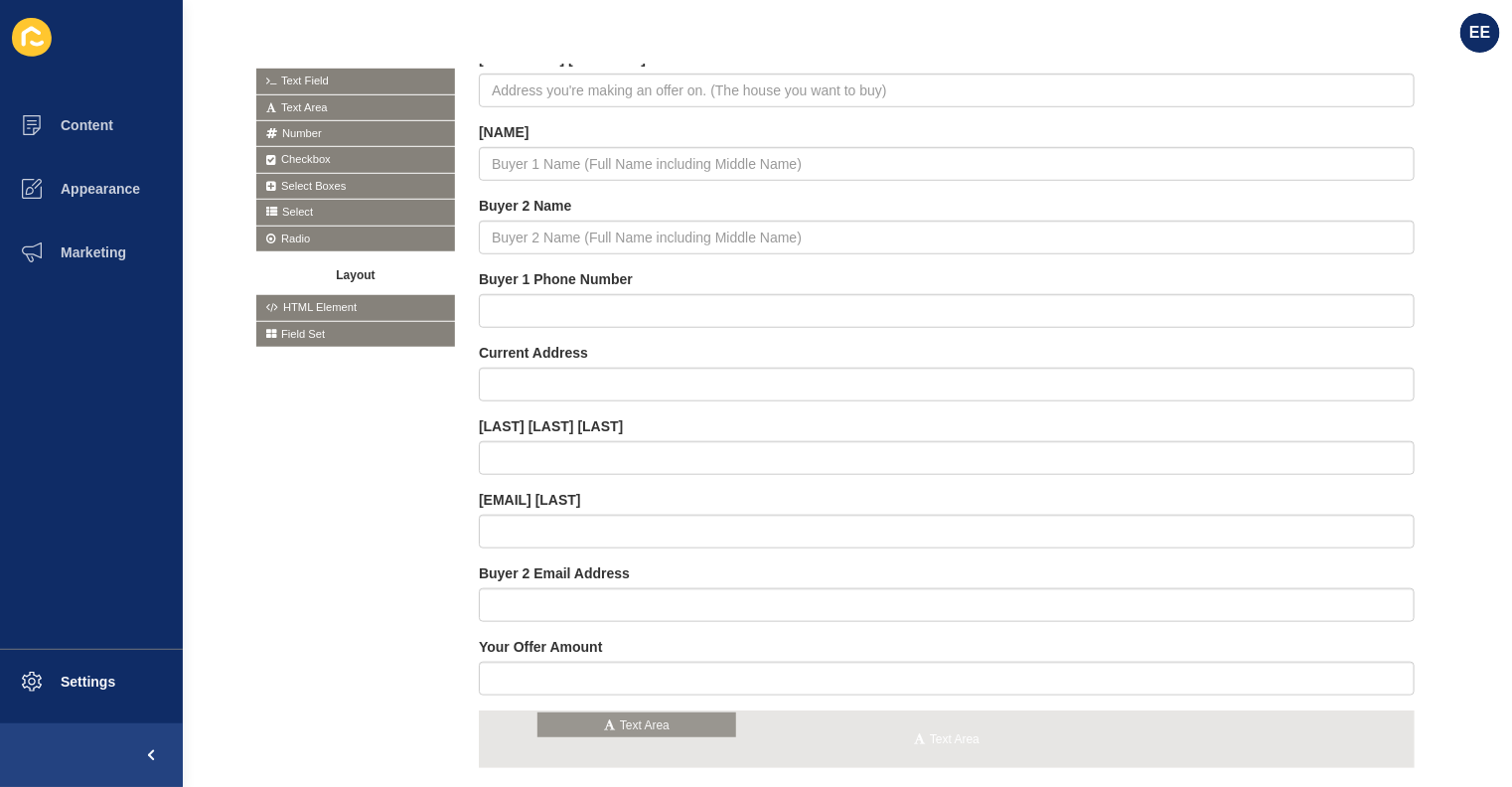 drag, startPoint x: 273, startPoint y: 102, endPoint x: 556, endPoint y: 722, distance: 681.5343 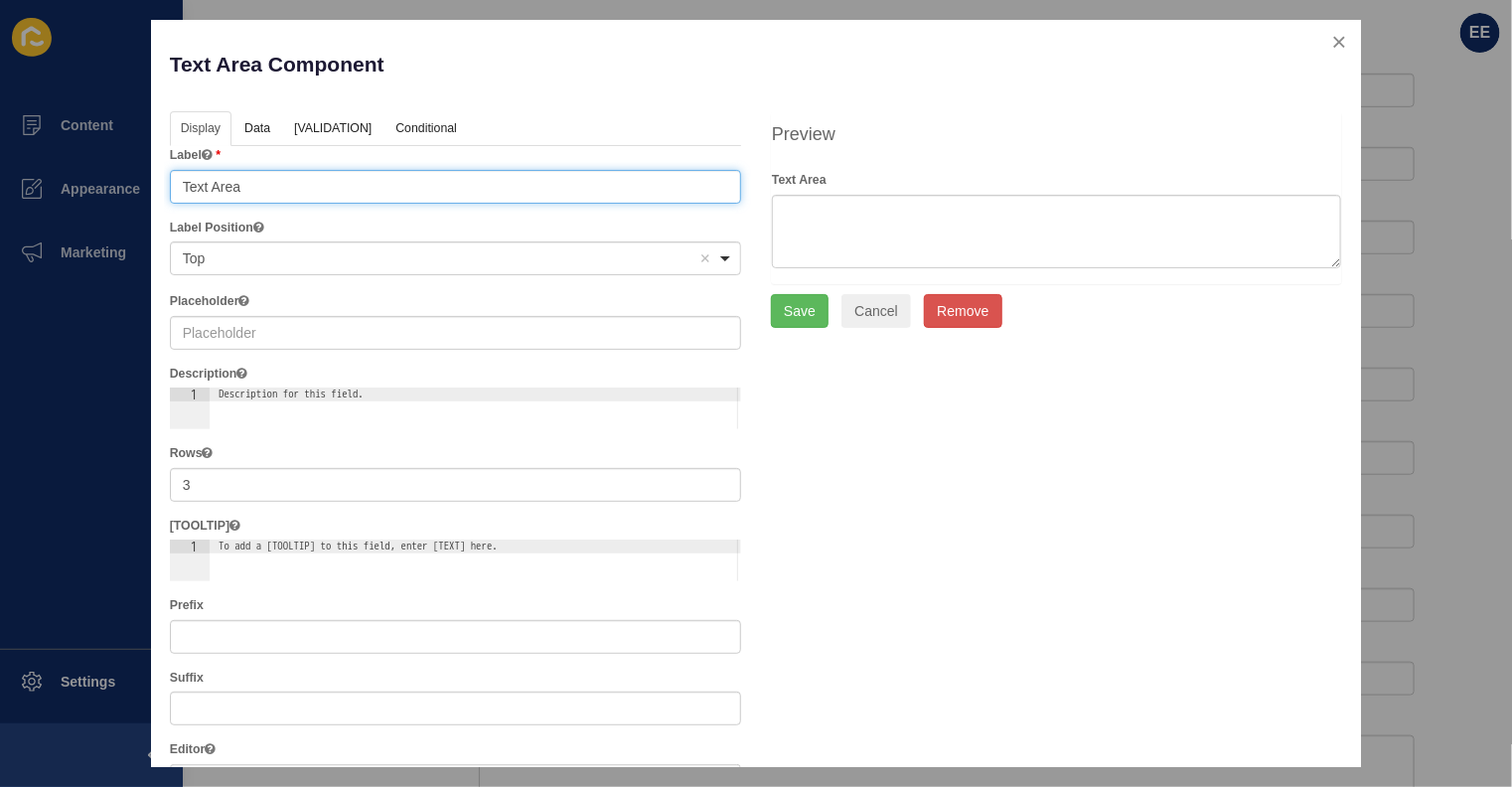 drag, startPoint x: 400, startPoint y: 177, endPoint x: 0, endPoint y: 234, distance: 404.04084 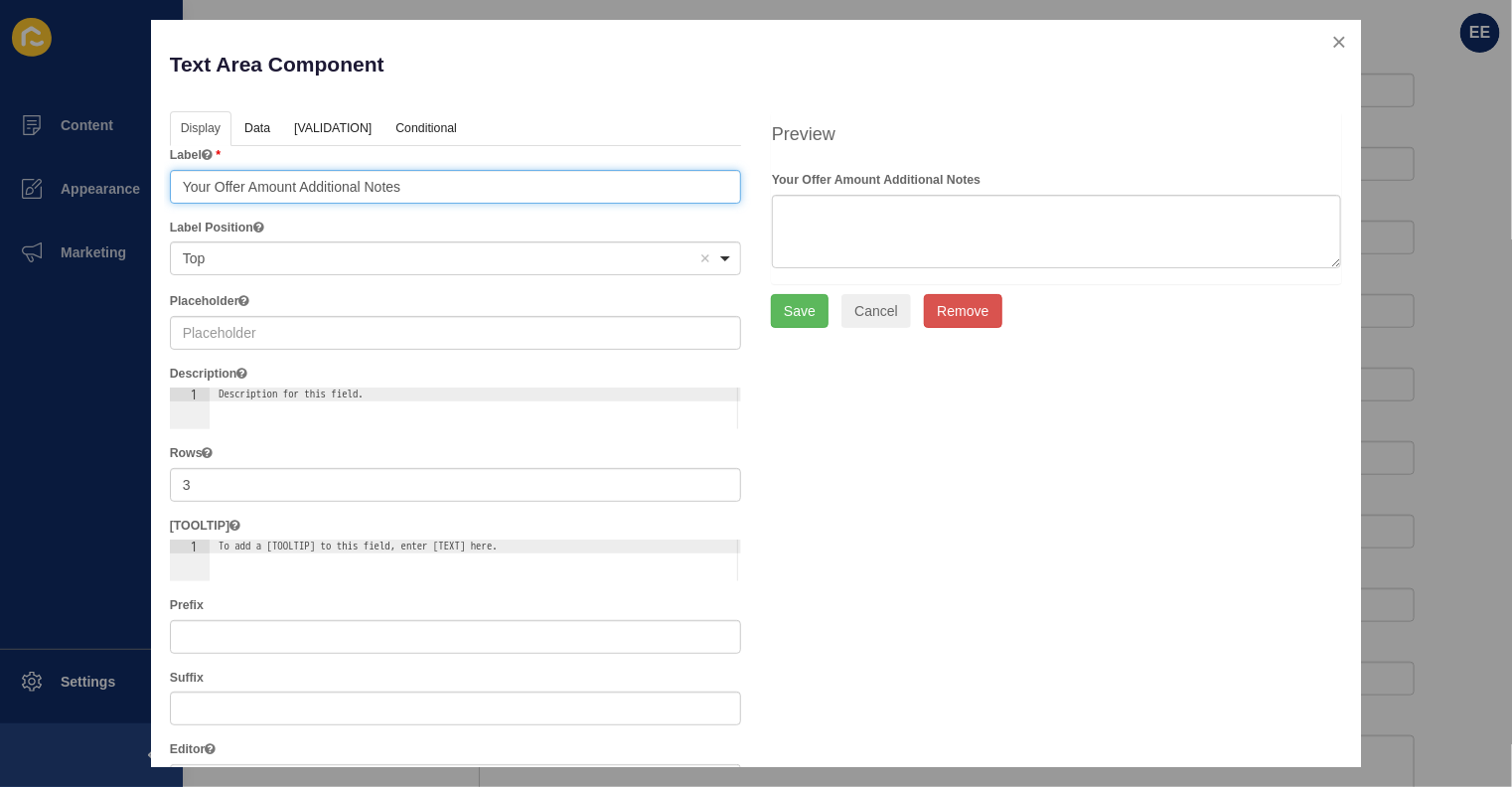 type on "Your Offer Amount Additional Notes" 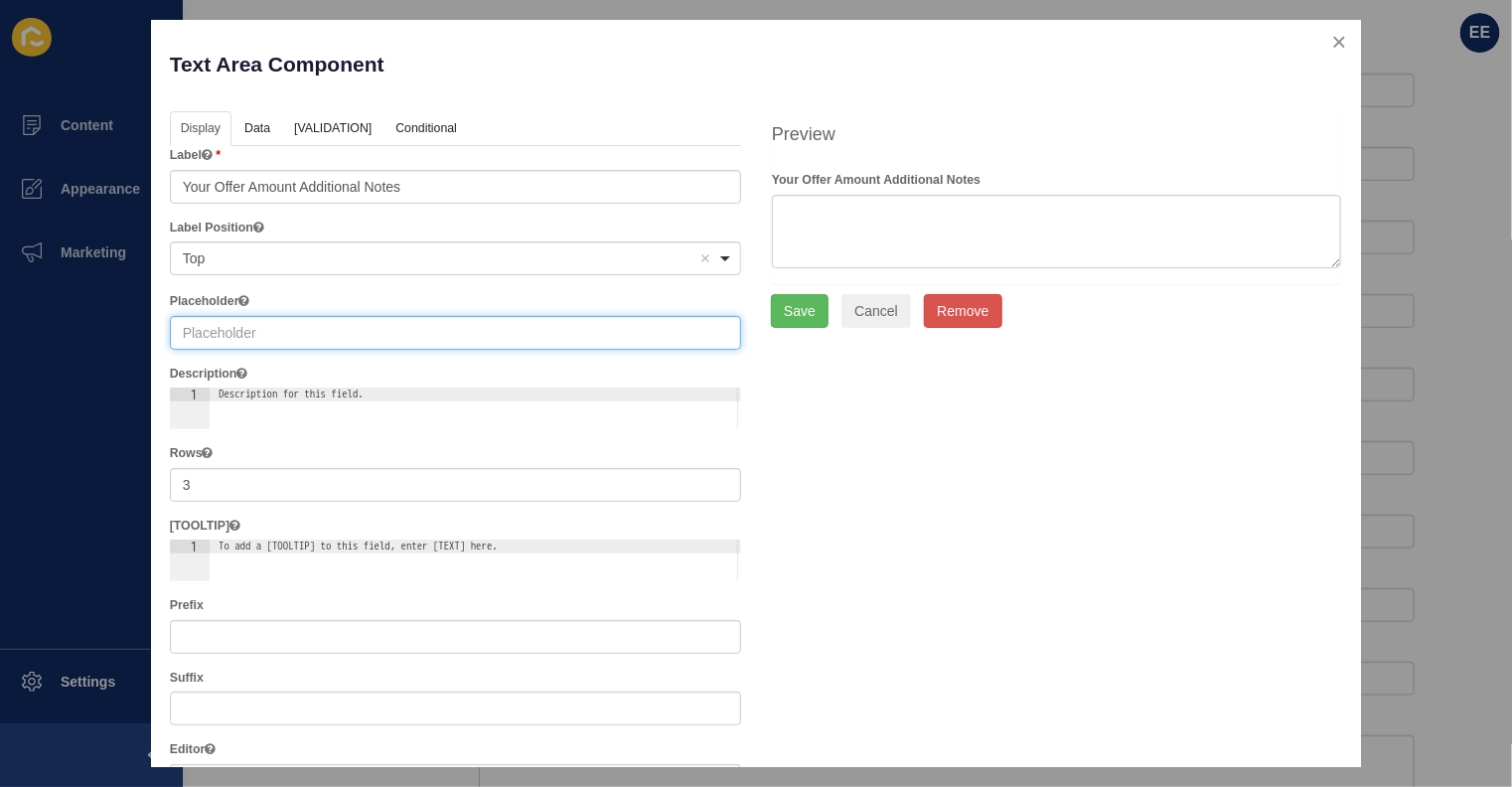 click at bounding box center [455, 333] 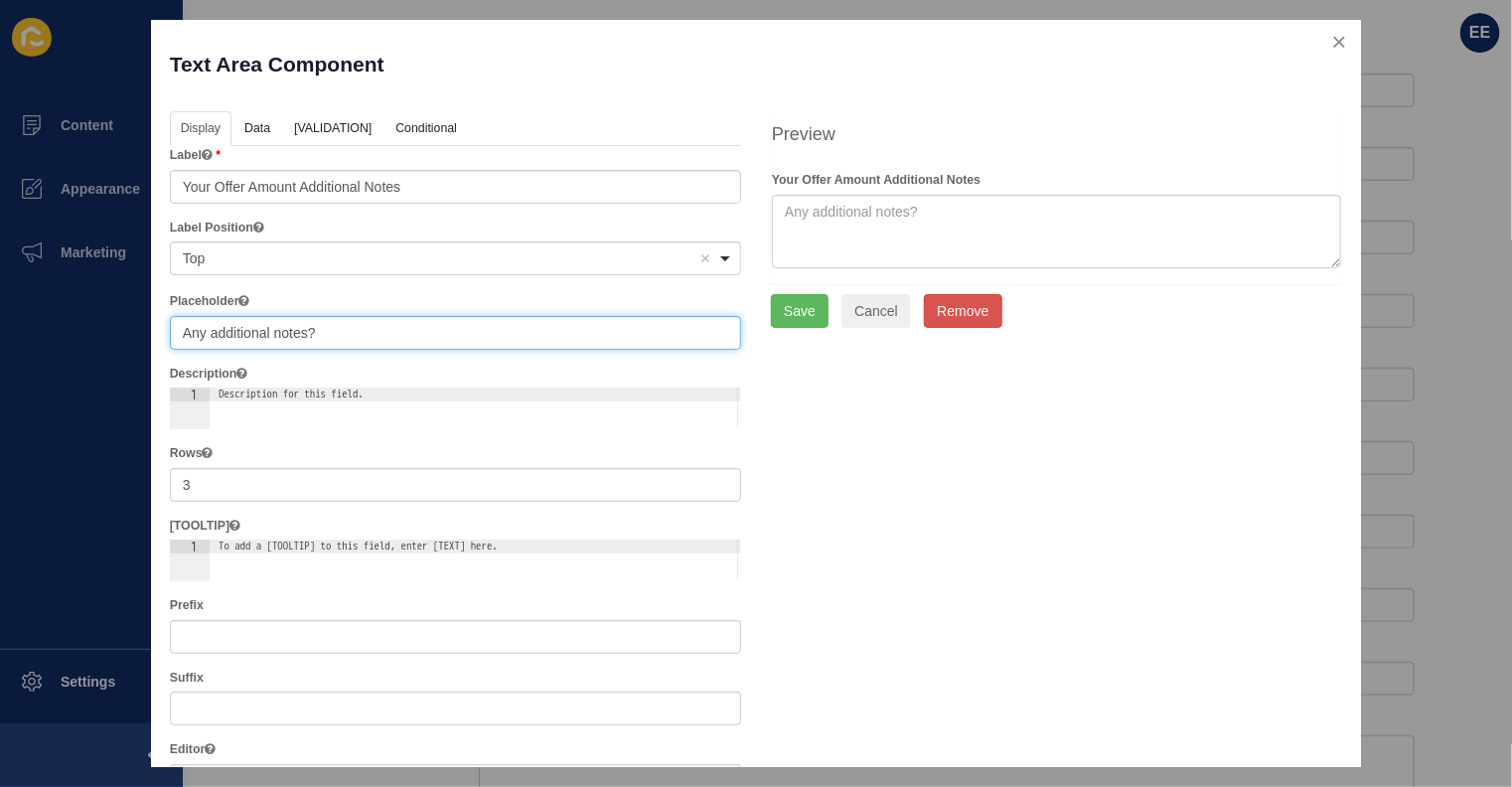 type on "Any additional notes?" 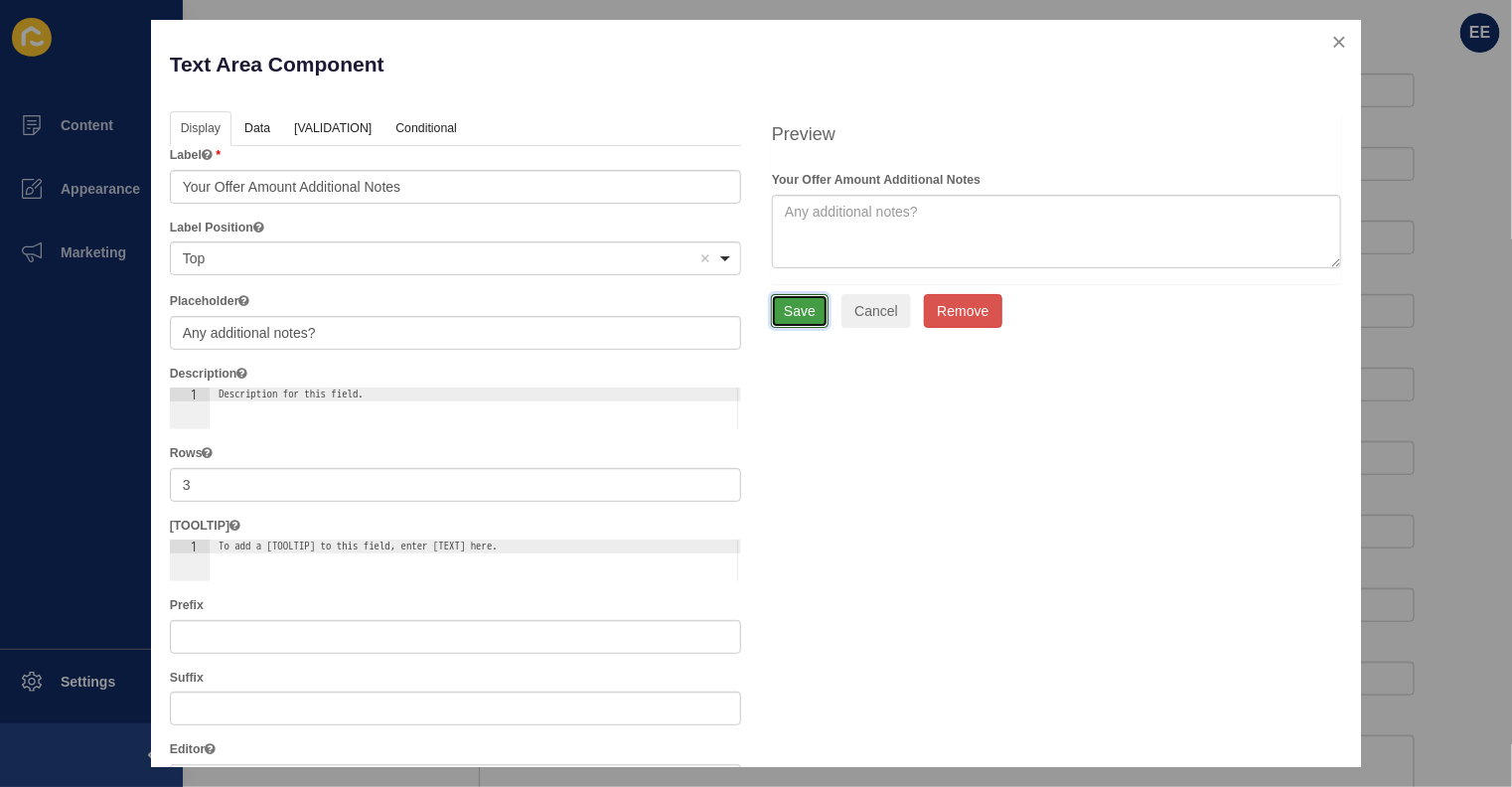click on "Save" at bounding box center (800, 311) 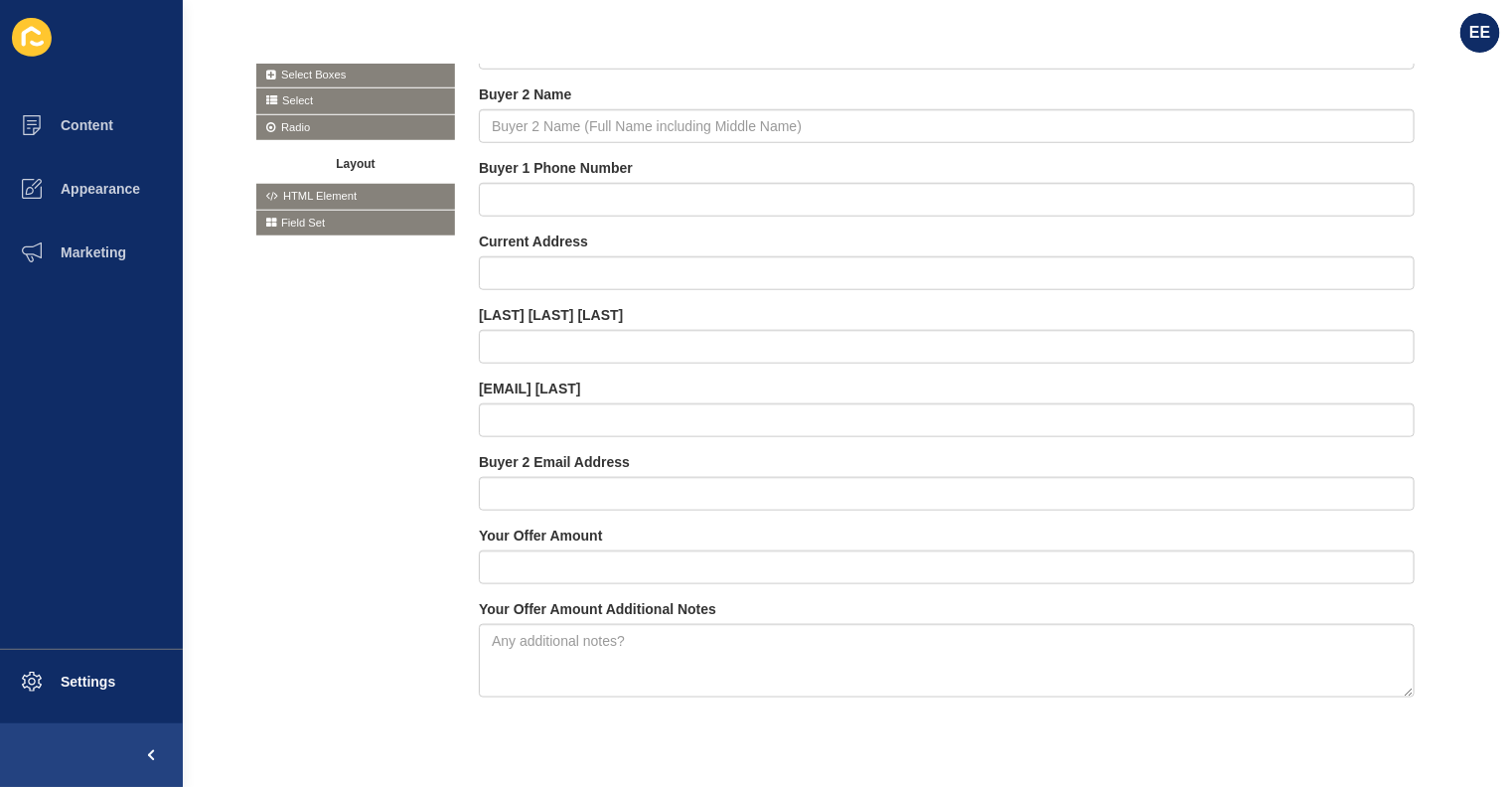 scroll, scrollTop: 636, scrollLeft: 0, axis: vertical 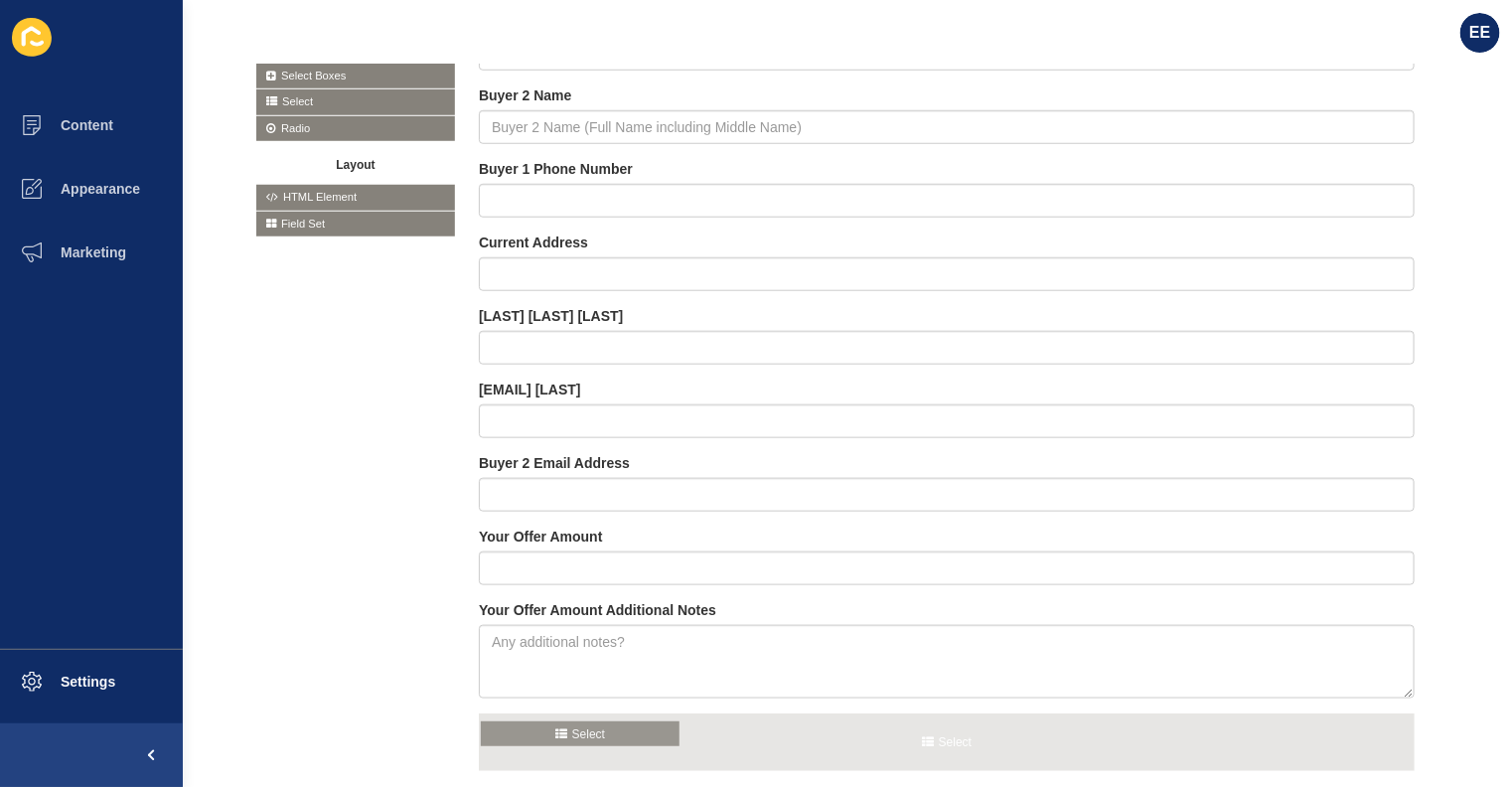 drag, startPoint x: 332, startPoint y: 100, endPoint x: 557, endPoint y: 734, distance: 672.7414 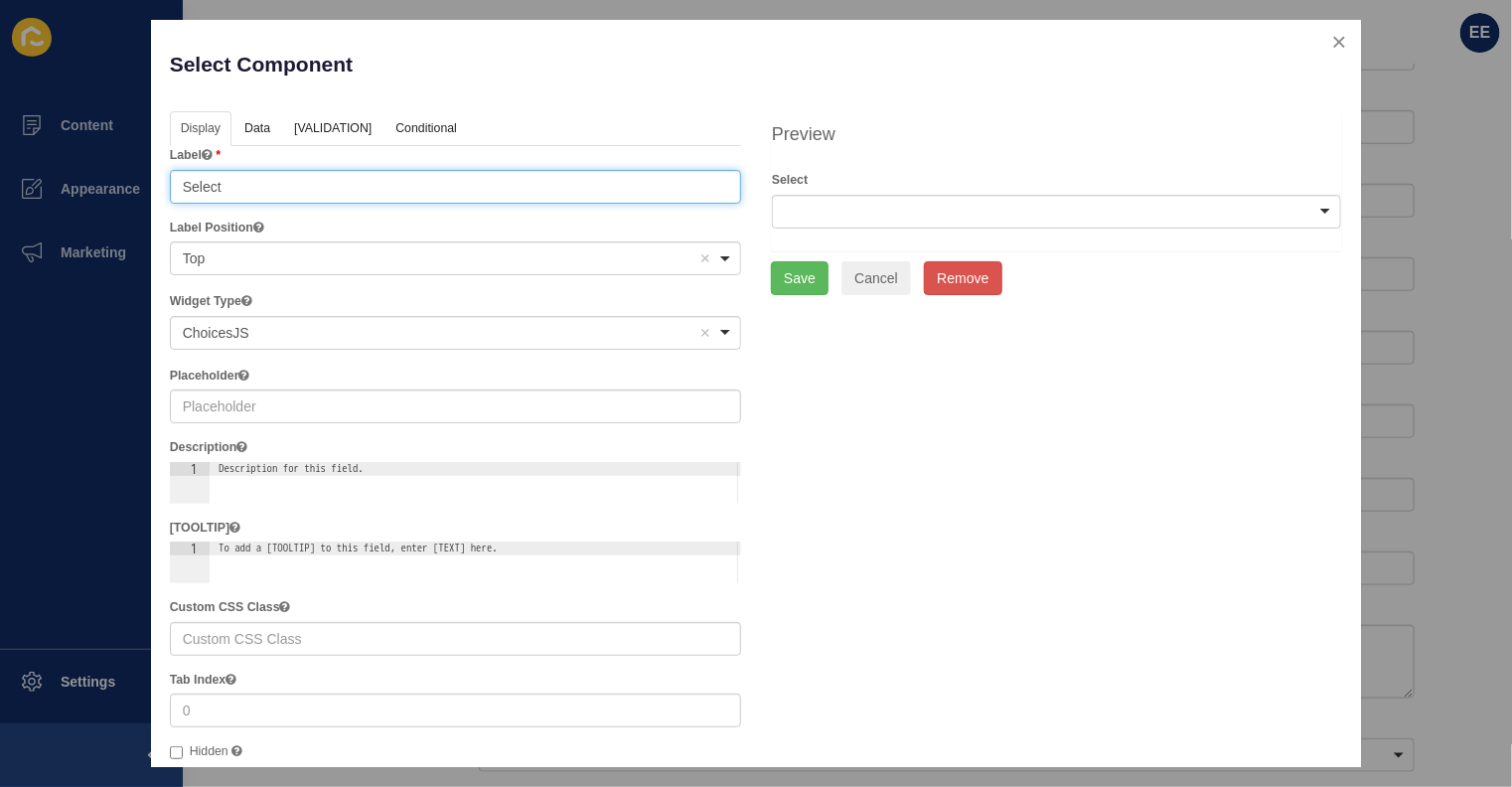 drag, startPoint x: 280, startPoint y: 185, endPoint x: 102, endPoint y: 176, distance: 178.22738 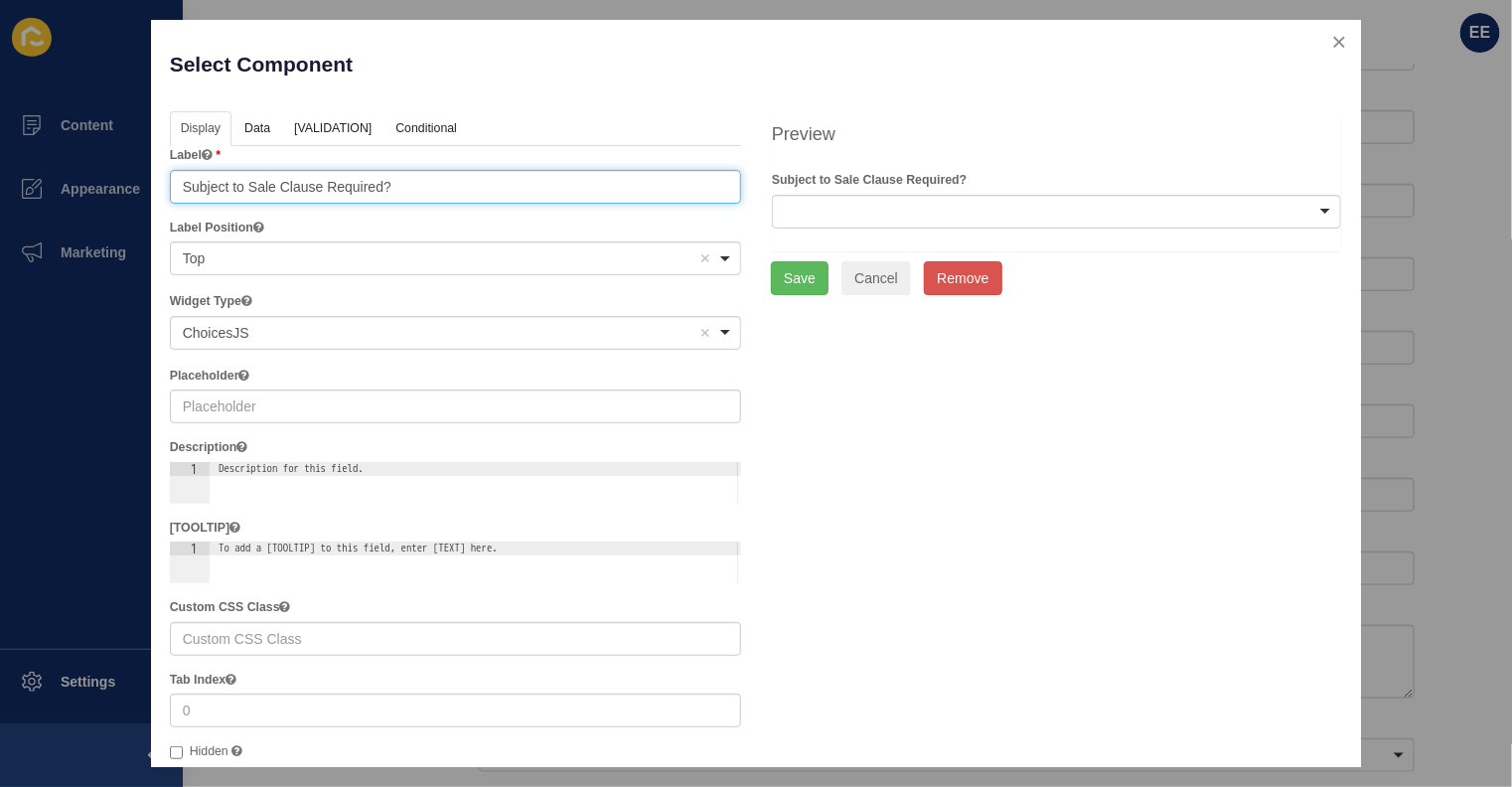 type on "Subject to Sale Clause Required?" 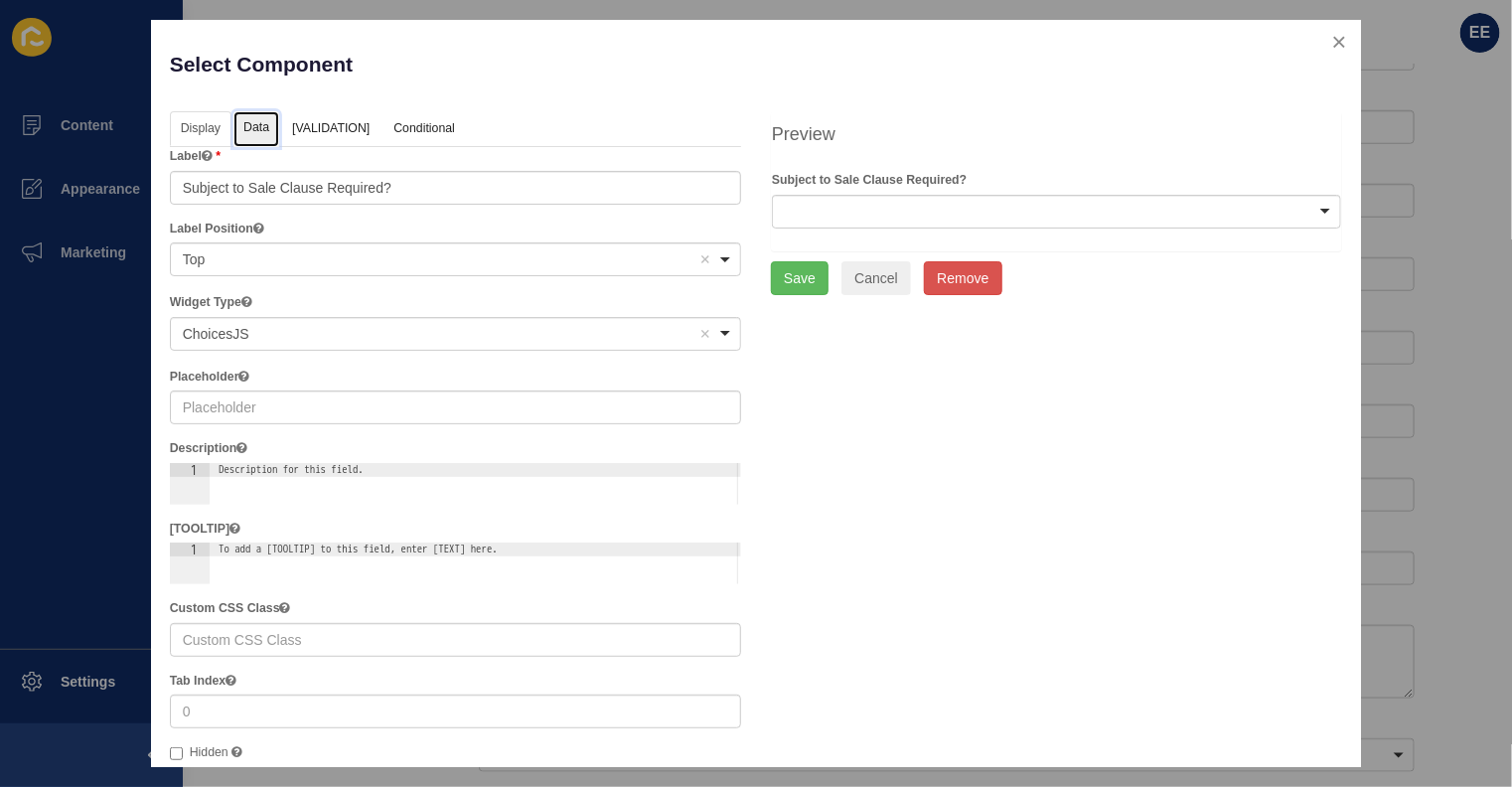 click on "Data" at bounding box center [256, 129] 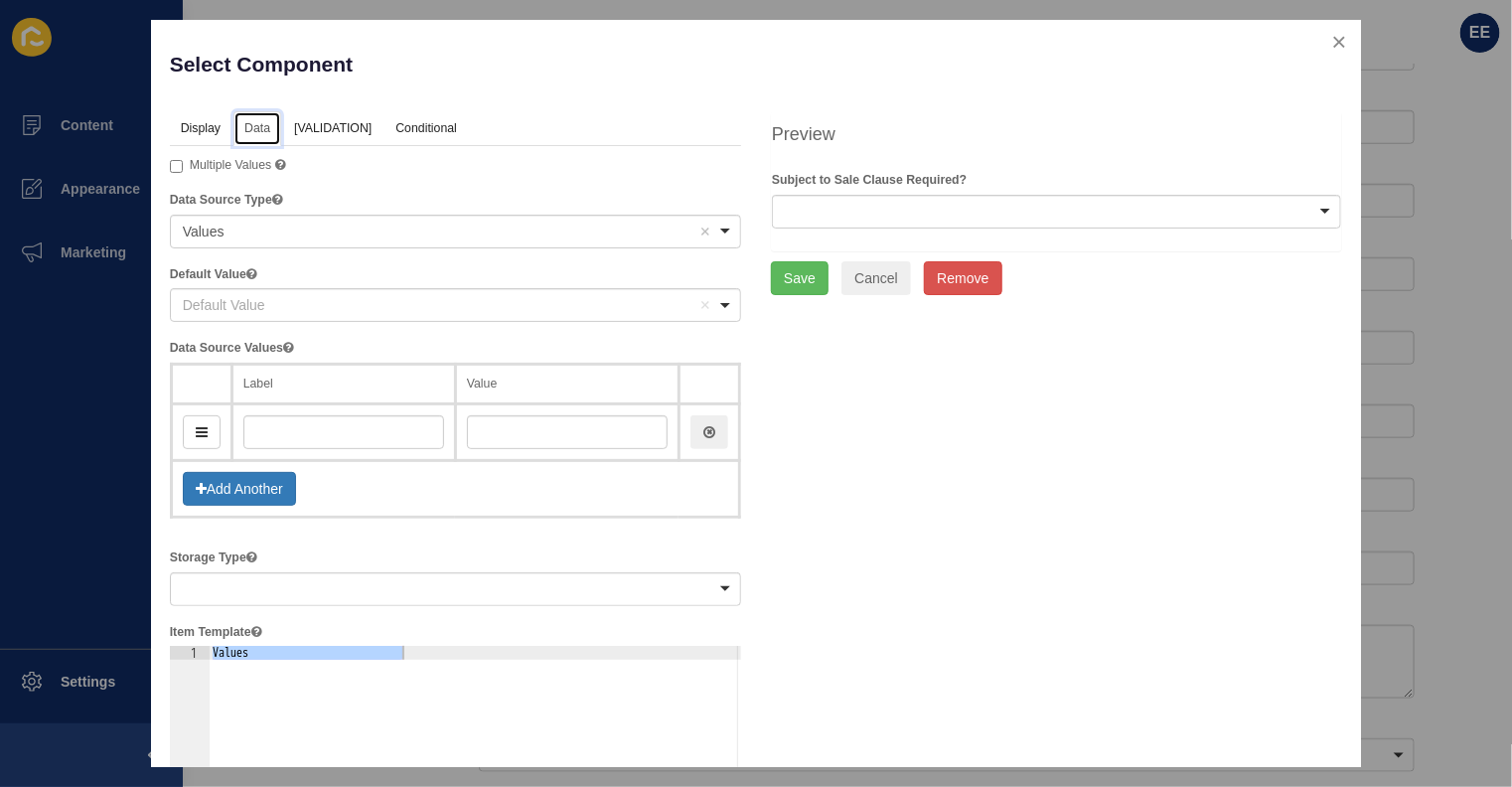 click on "Default Value Remove item" at bounding box center (440, 305) 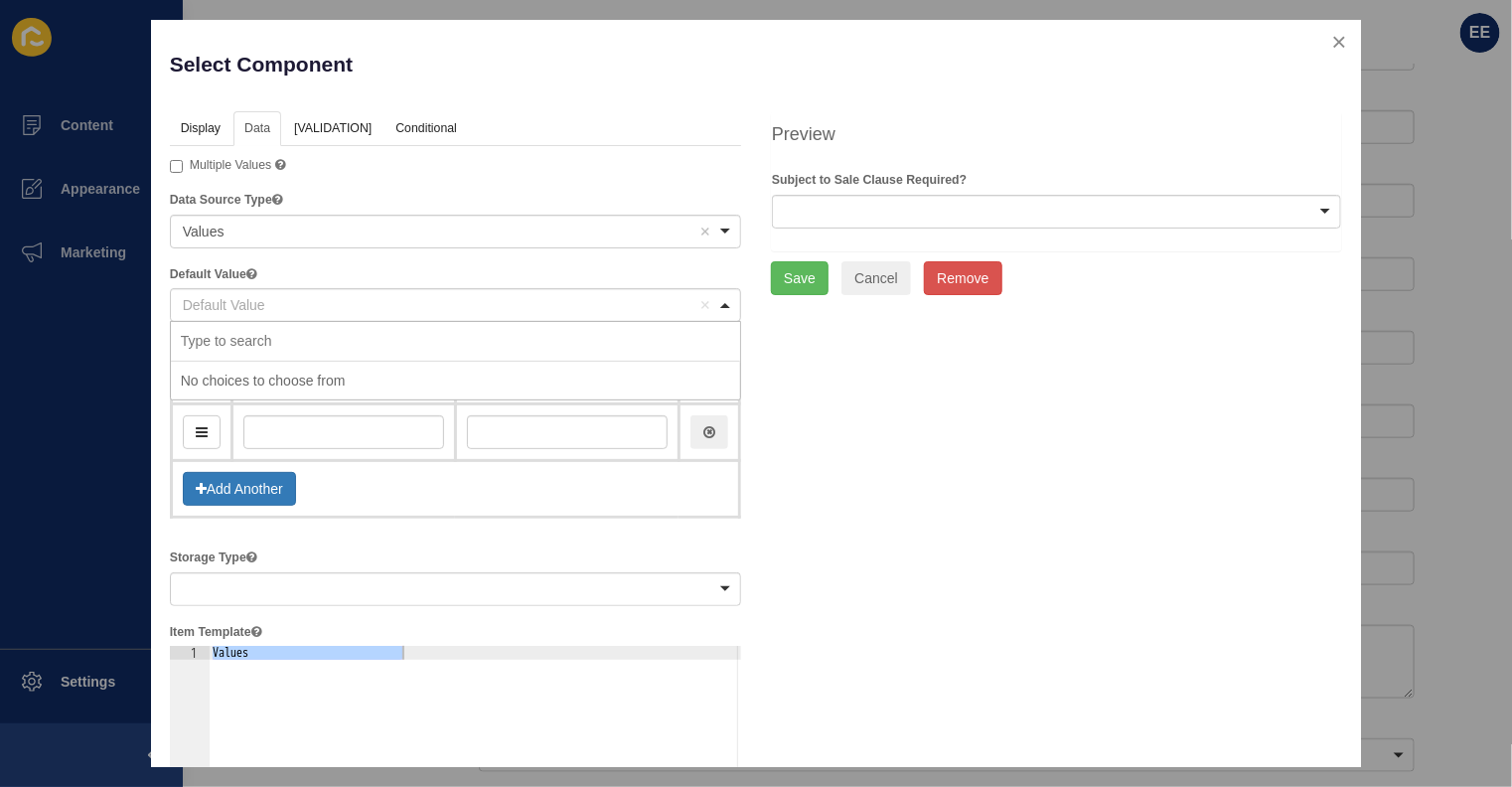 click on "Display
Data
Validation
API
Conditional
Logic
Layout
Label
Subject to Sale Clause Required?
Label Position
<span>Top</span> Top Remove item Top Left (Left-aligned) Left (Right-aligned) Right (Left-aligned) Right (Right-aligned) Bottom
Widget Type
<span>ChoicesJS</span> ChoicesJS Remove item ChoicesJS HTML 5
Placeholder
Description
1 Description for this field." at bounding box center [756, 878] 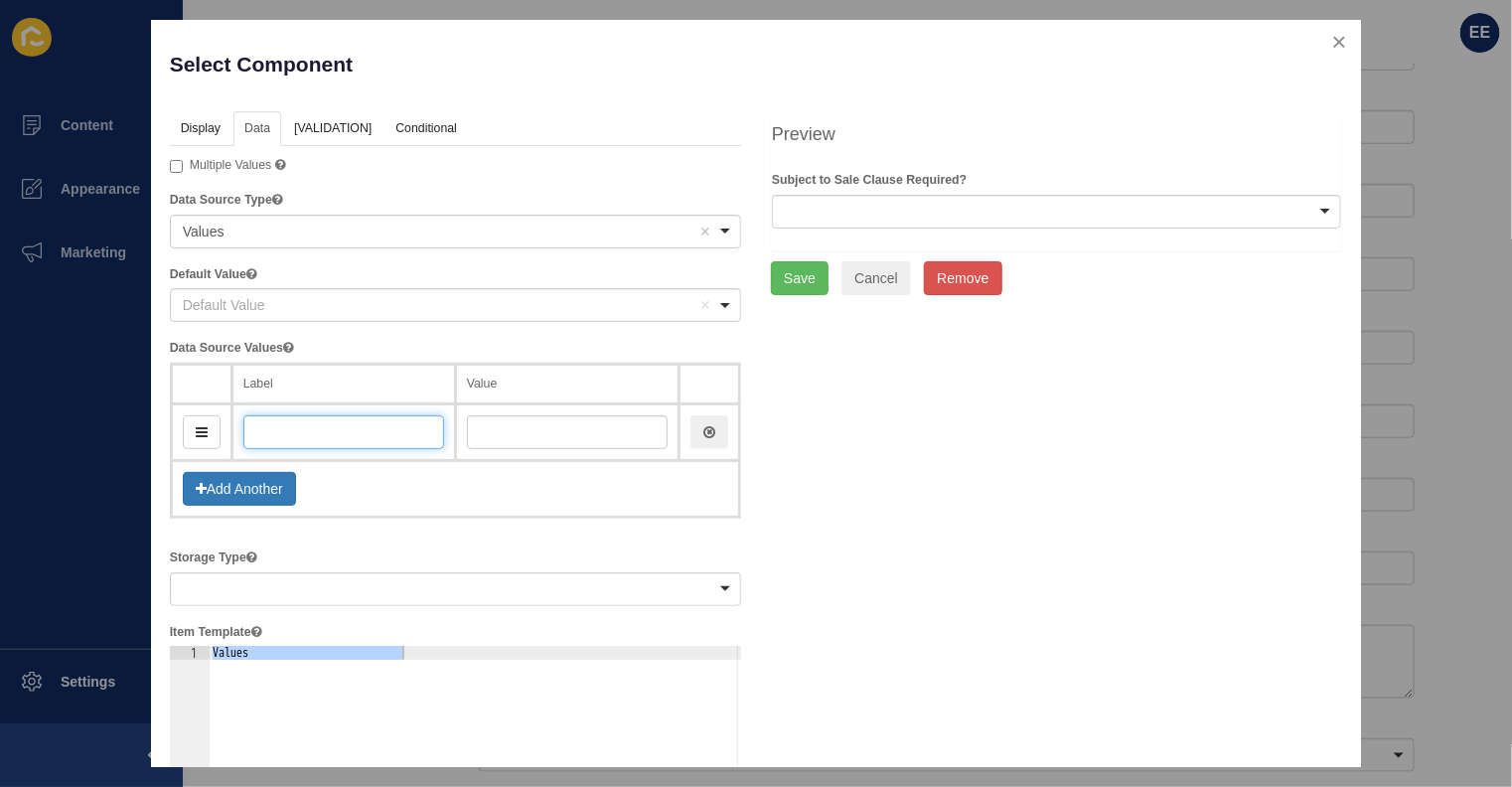 click at bounding box center [344, 432] 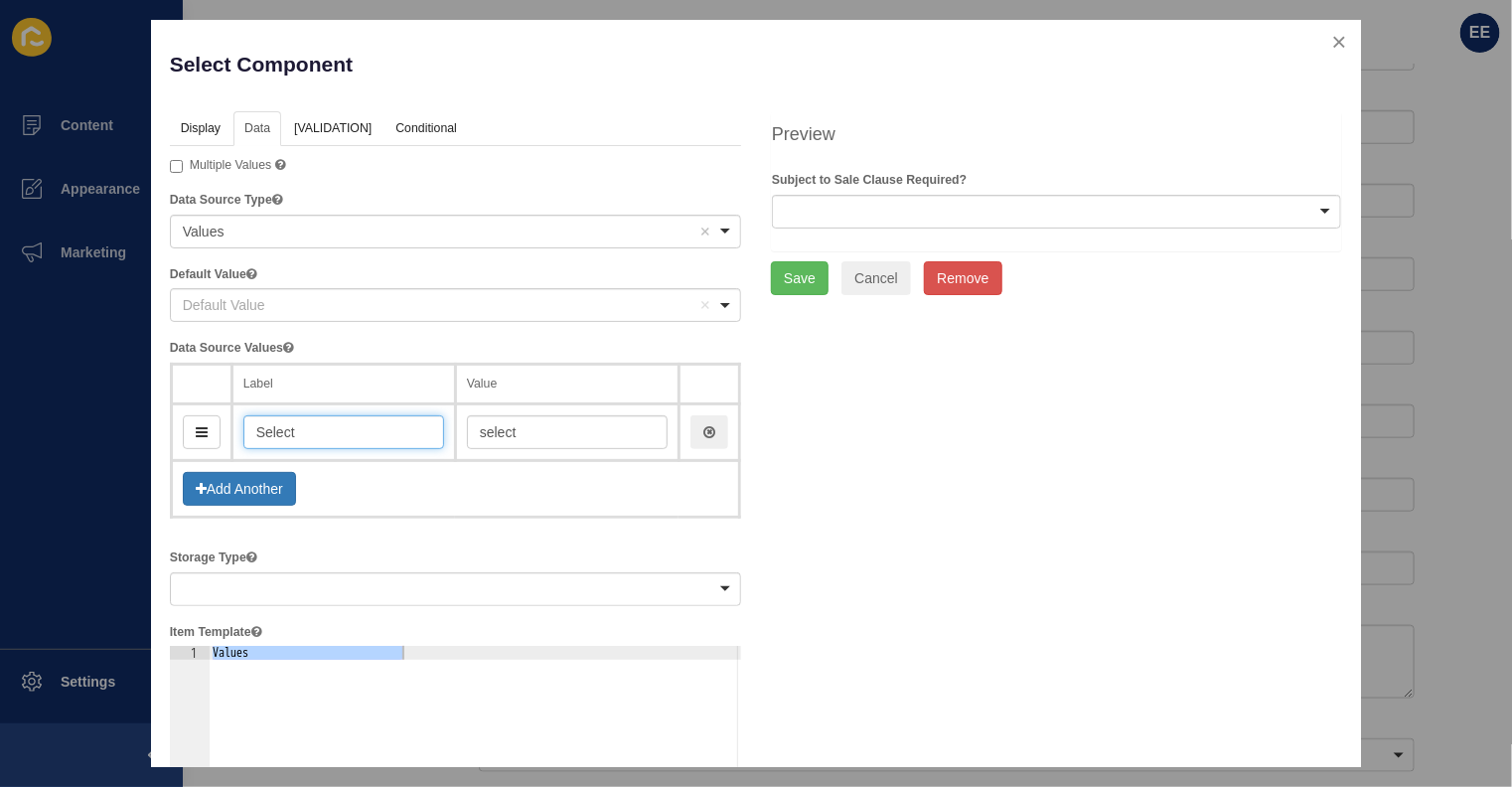 click on "Default Value Remove item" at bounding box center (440, 305) 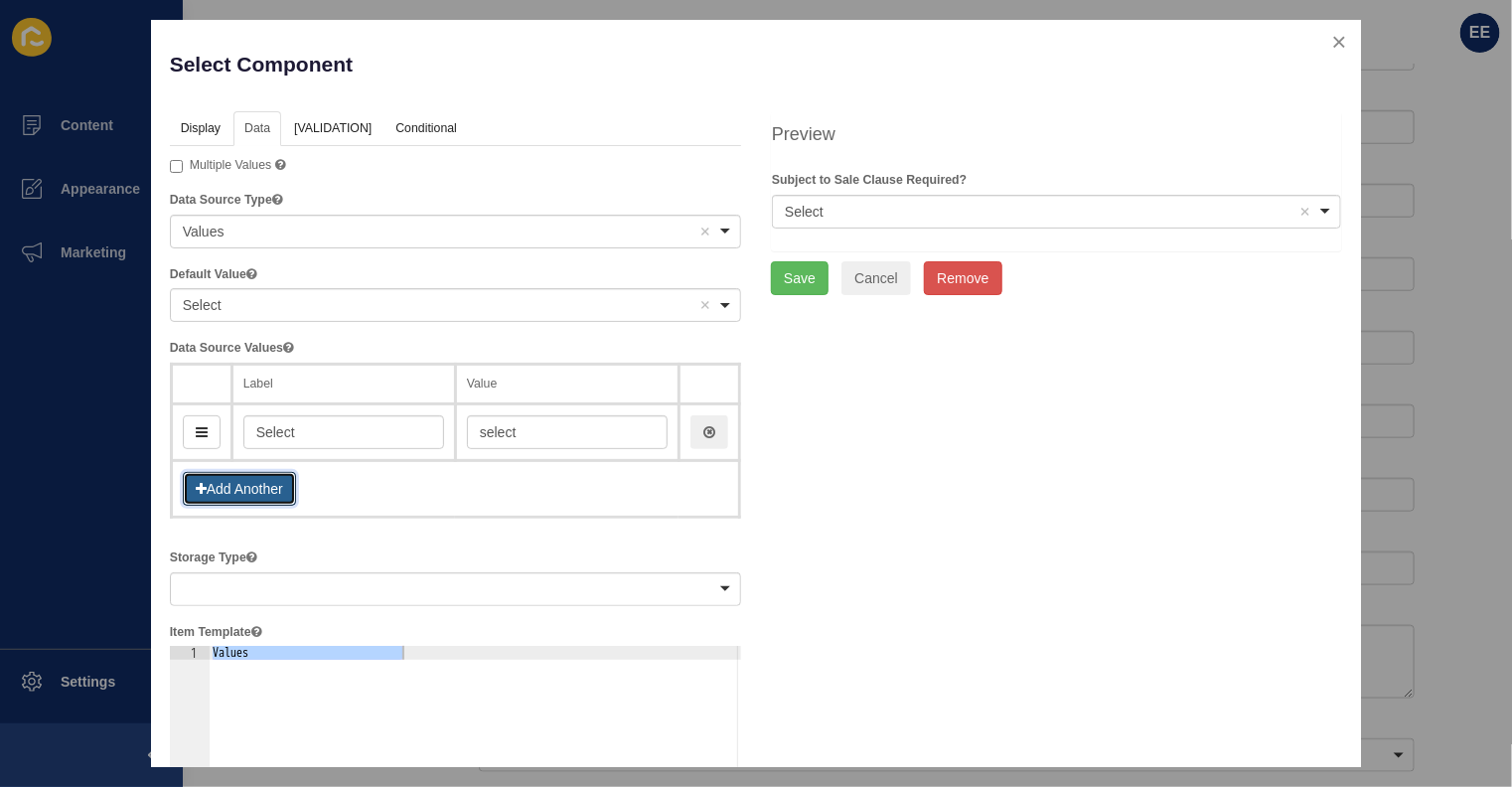 click on "Add Another" at bounding box center [239, 489] 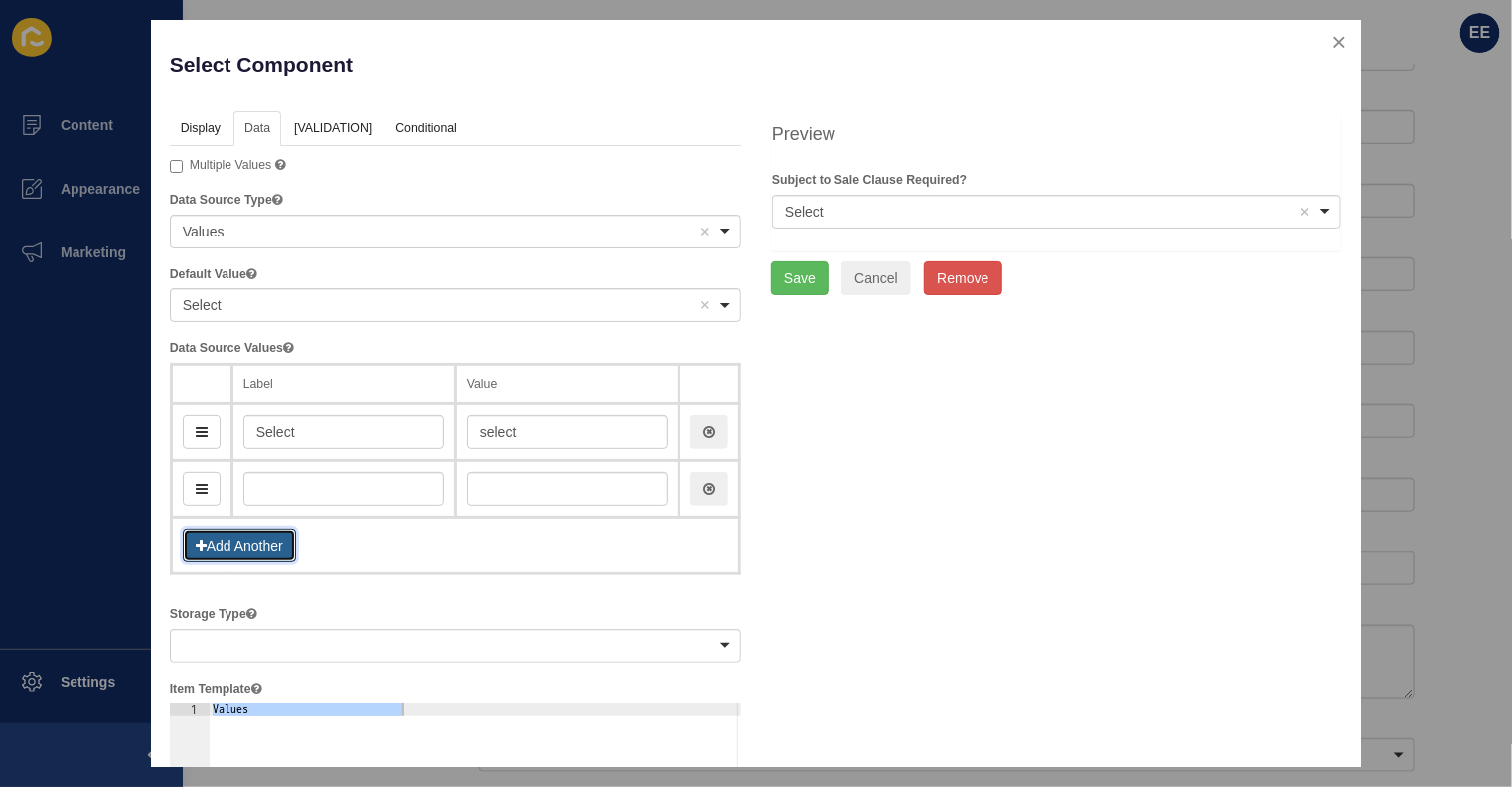 click on "Add Another" at bounding box center [239, 546] 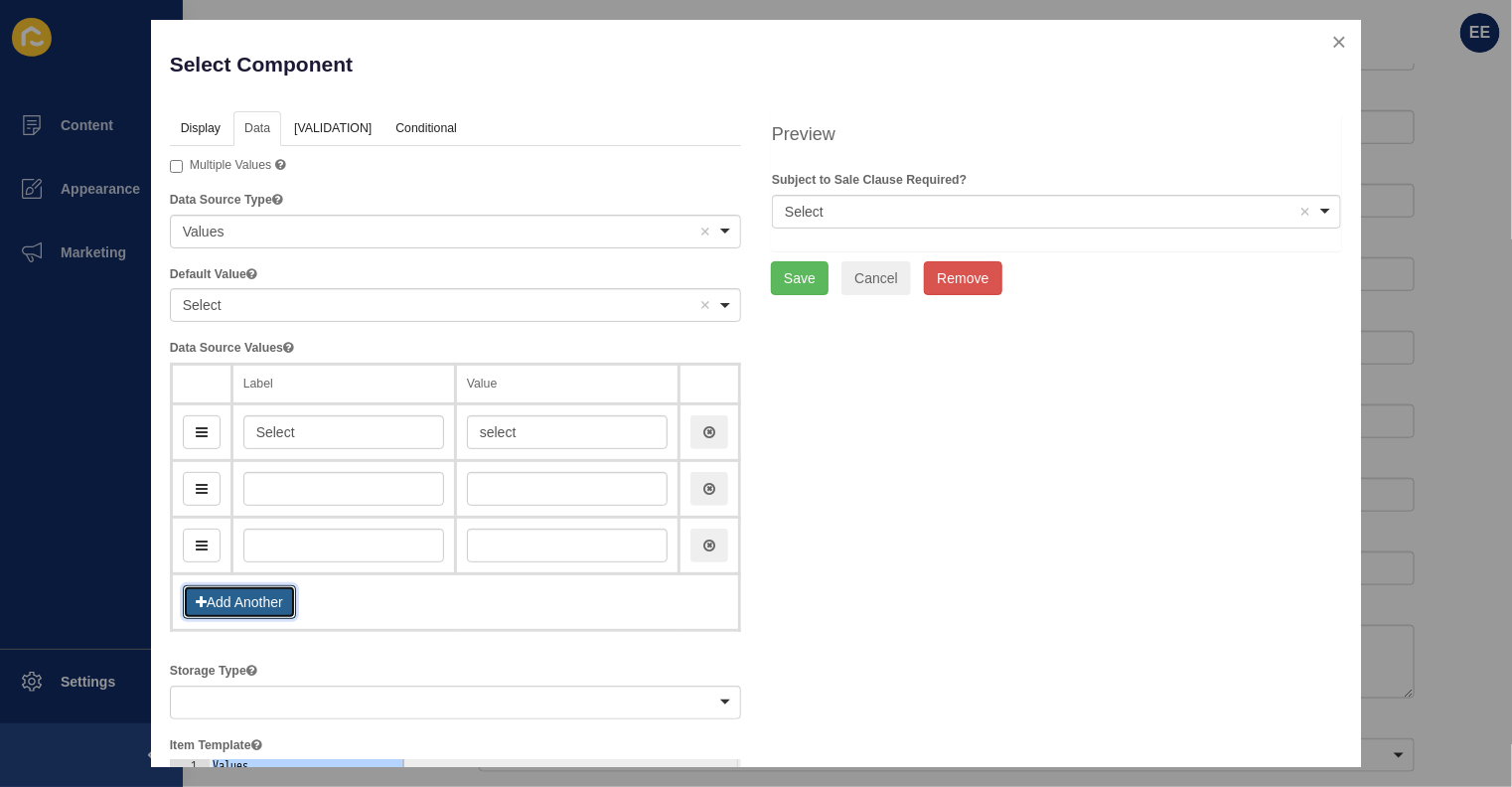 click on "Add Another" at bounding box center [239, 602] 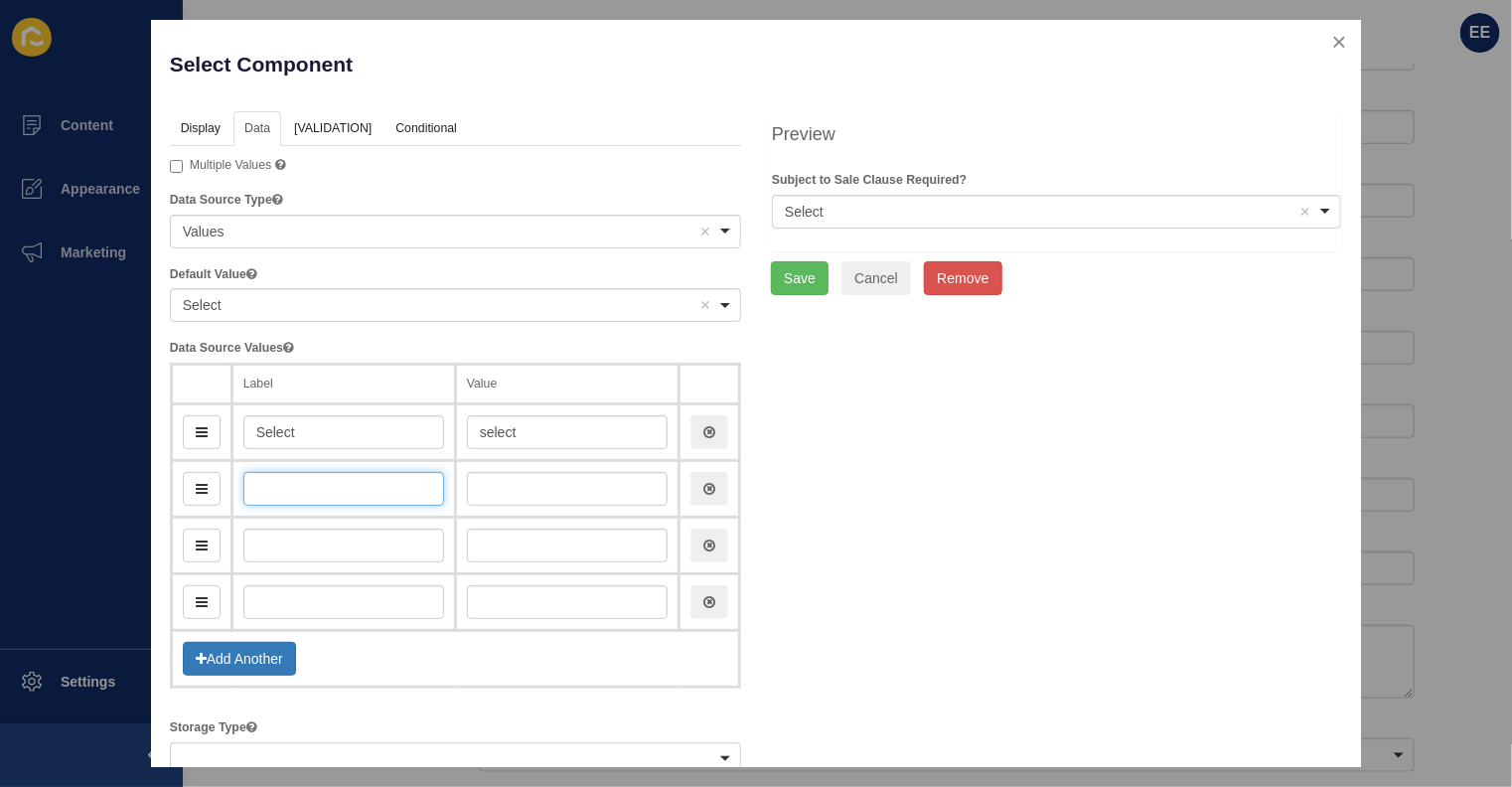 click at bounding box center (344, 489) 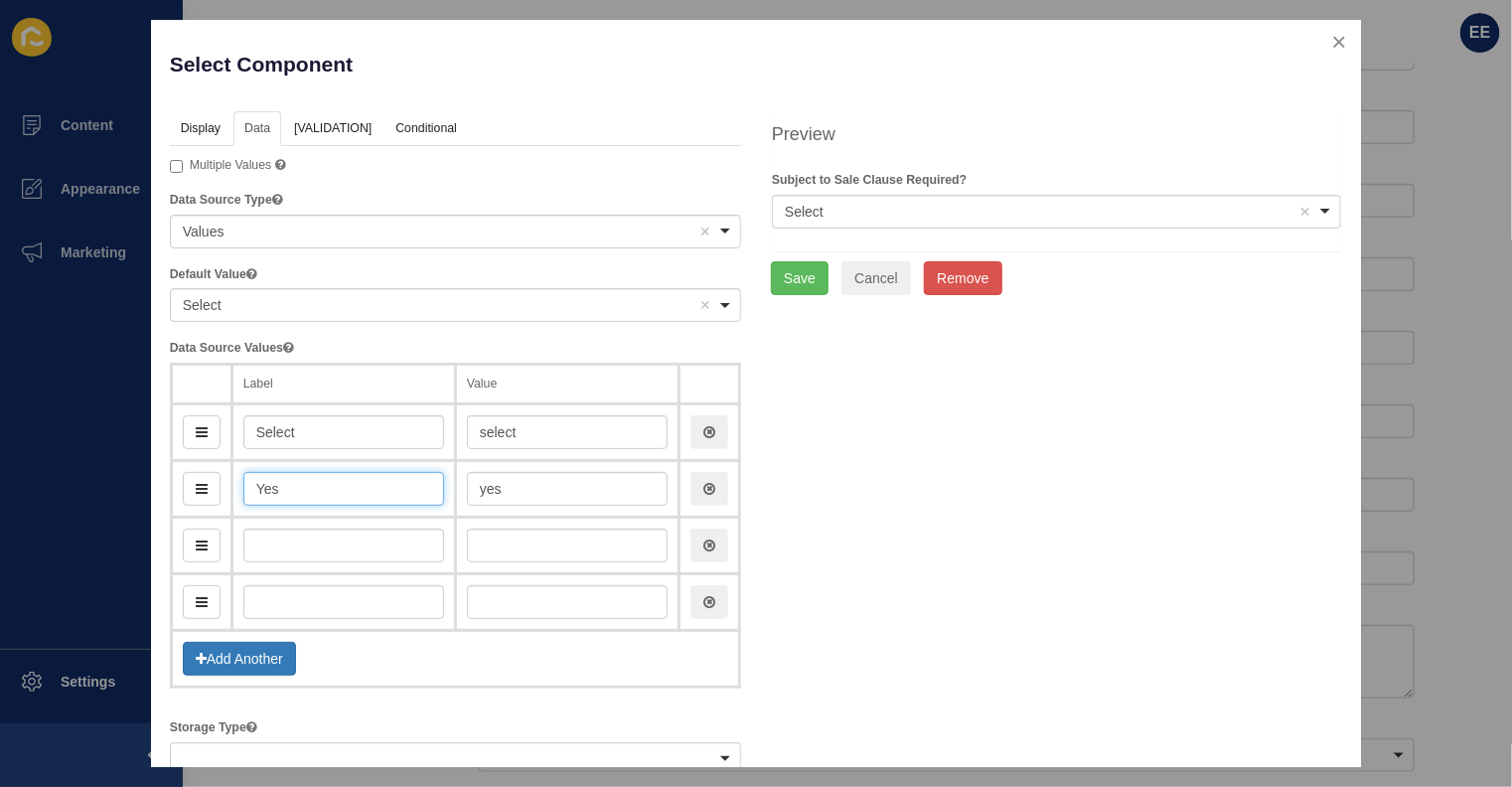 type on "Yes" 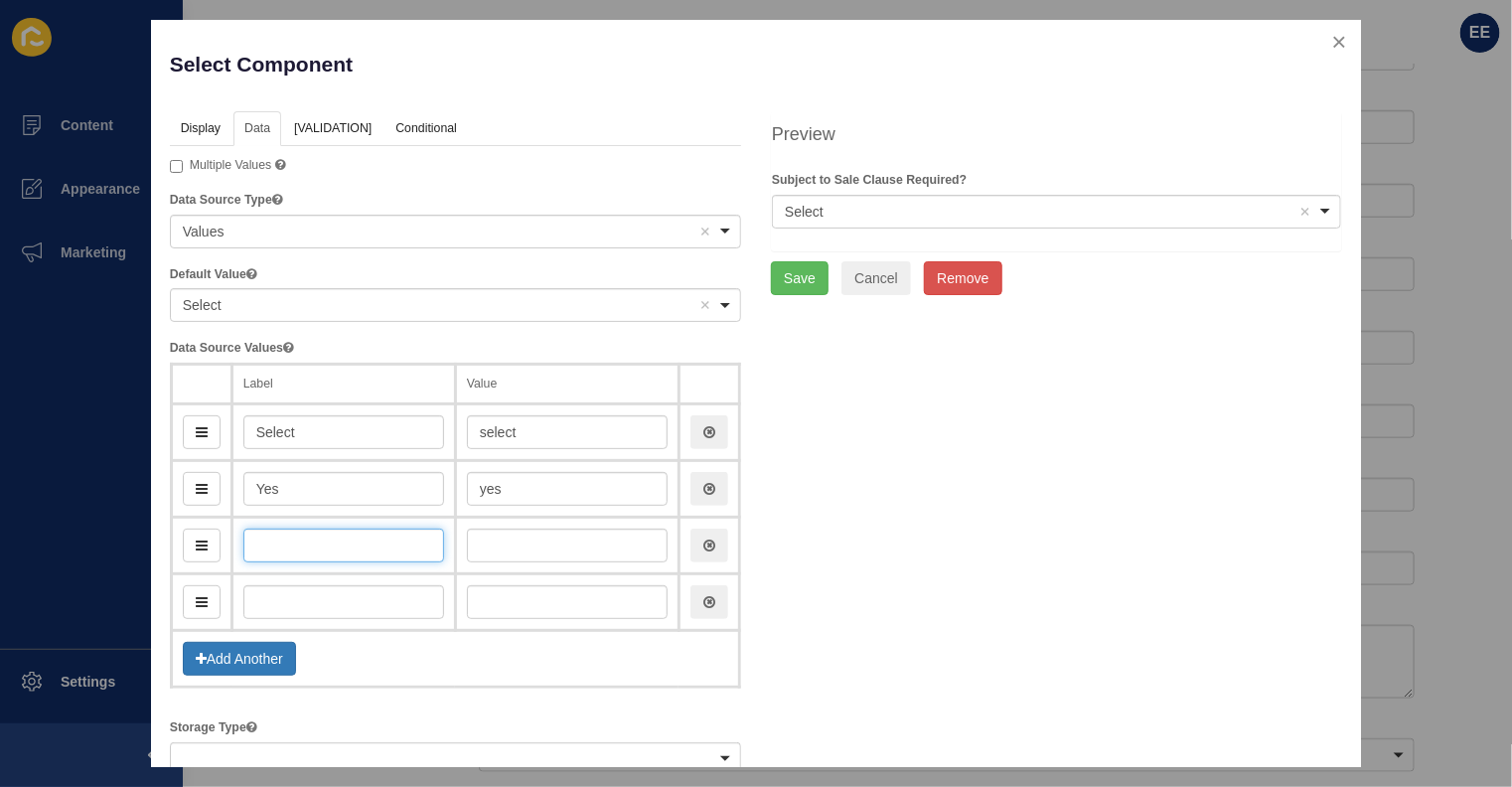 click at bounding box center (344, 546) 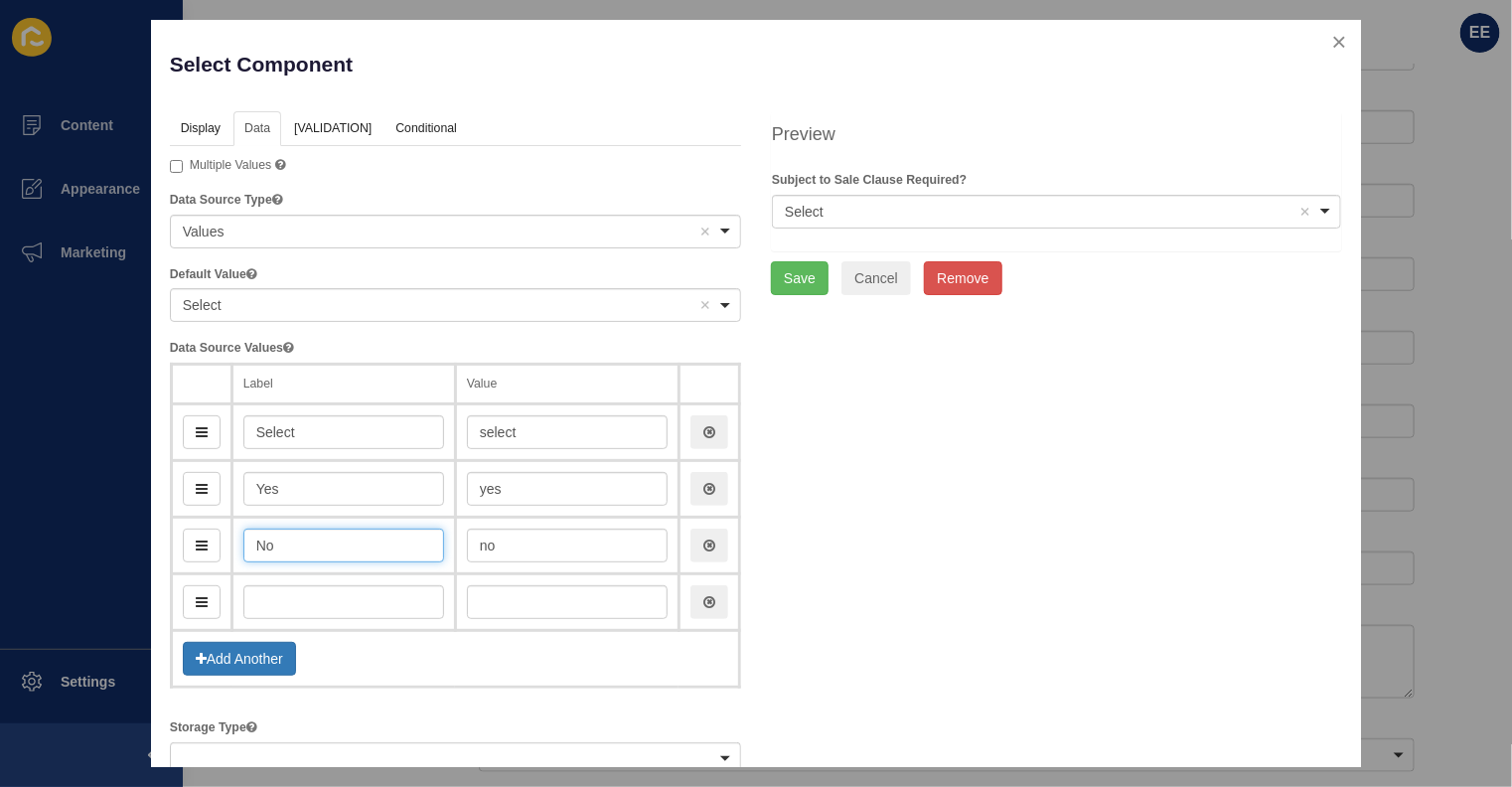 type on "No" 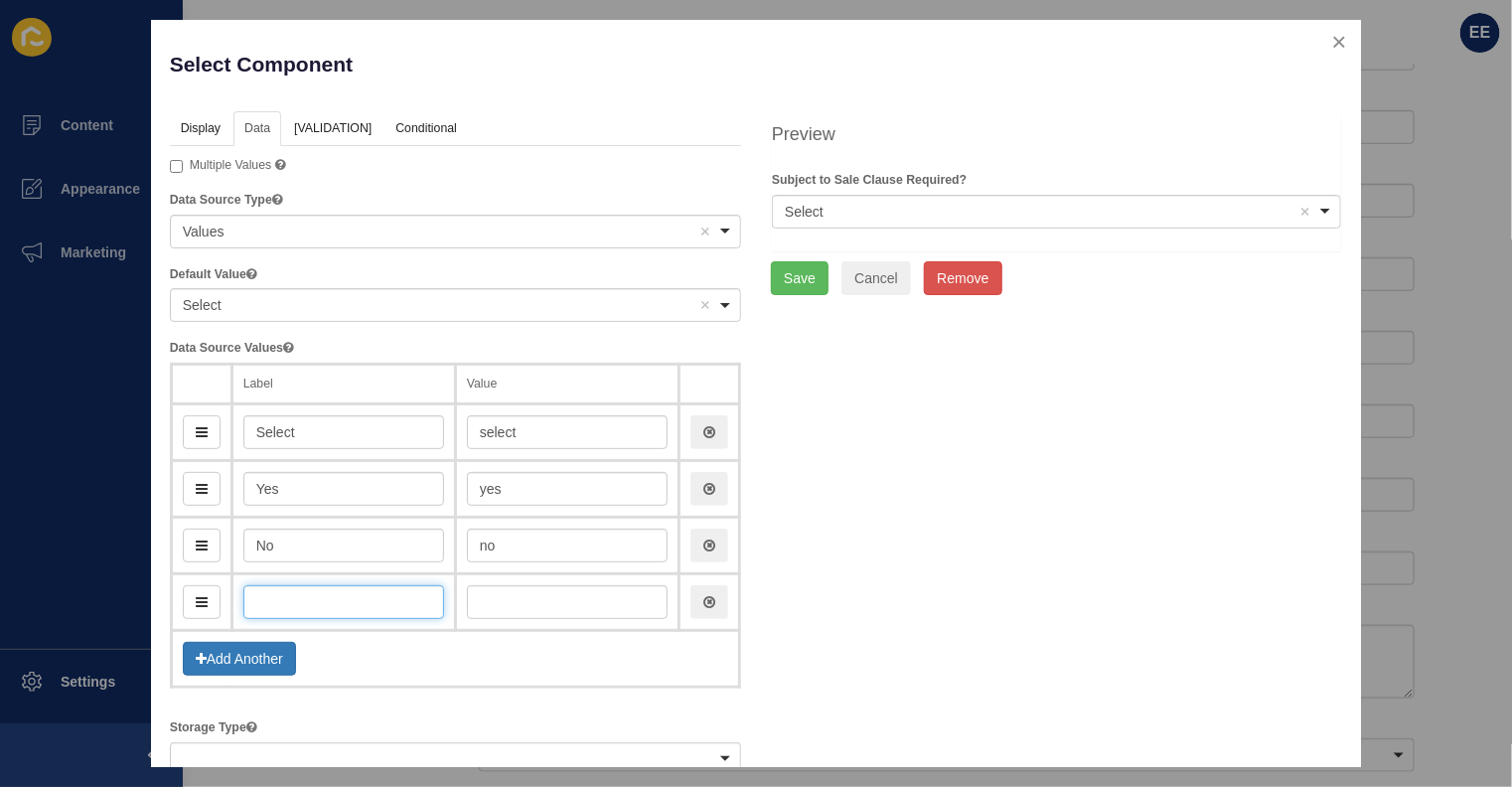 click at bounding box center [344, 602] 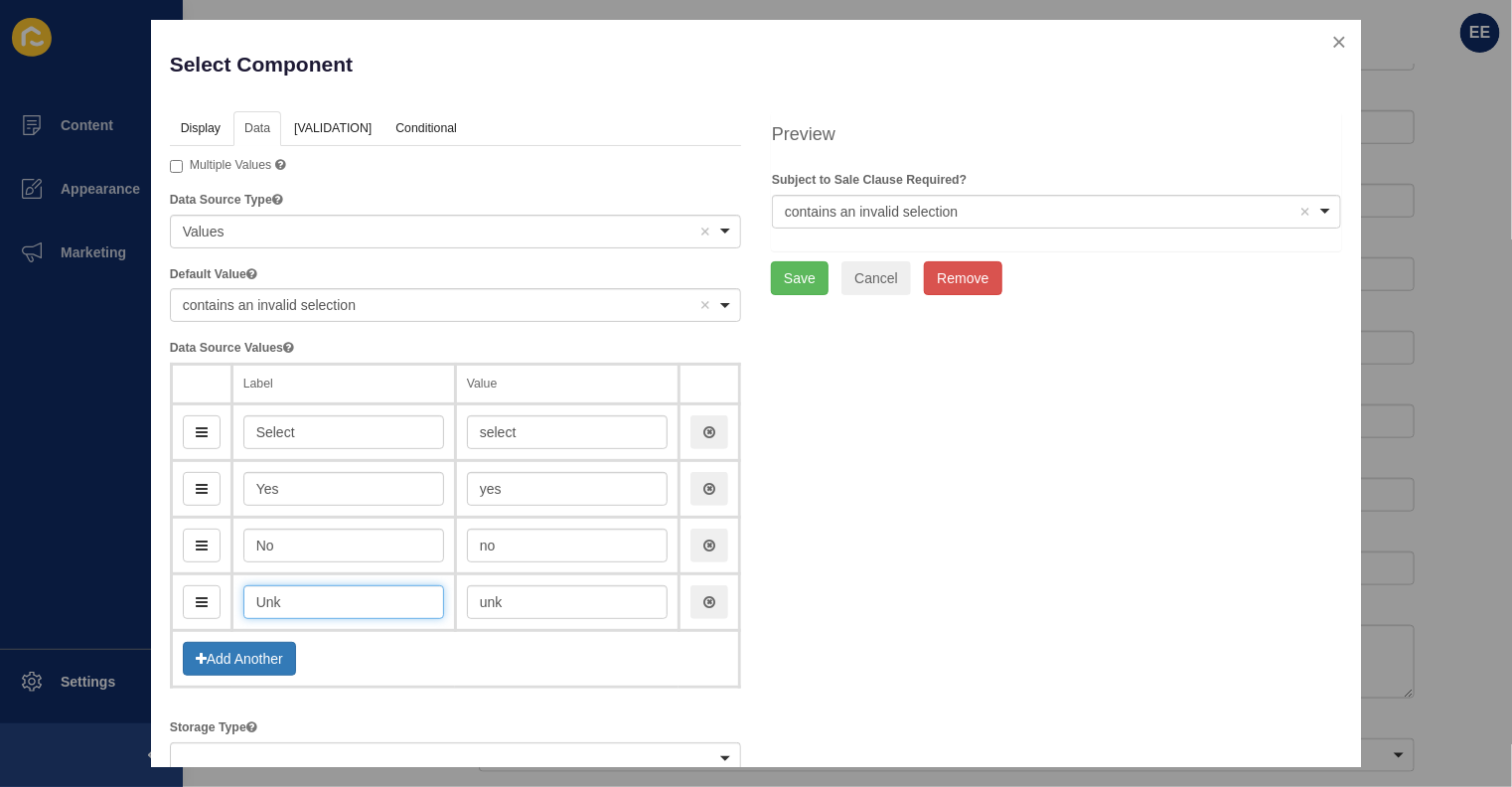 type on "Unkn" 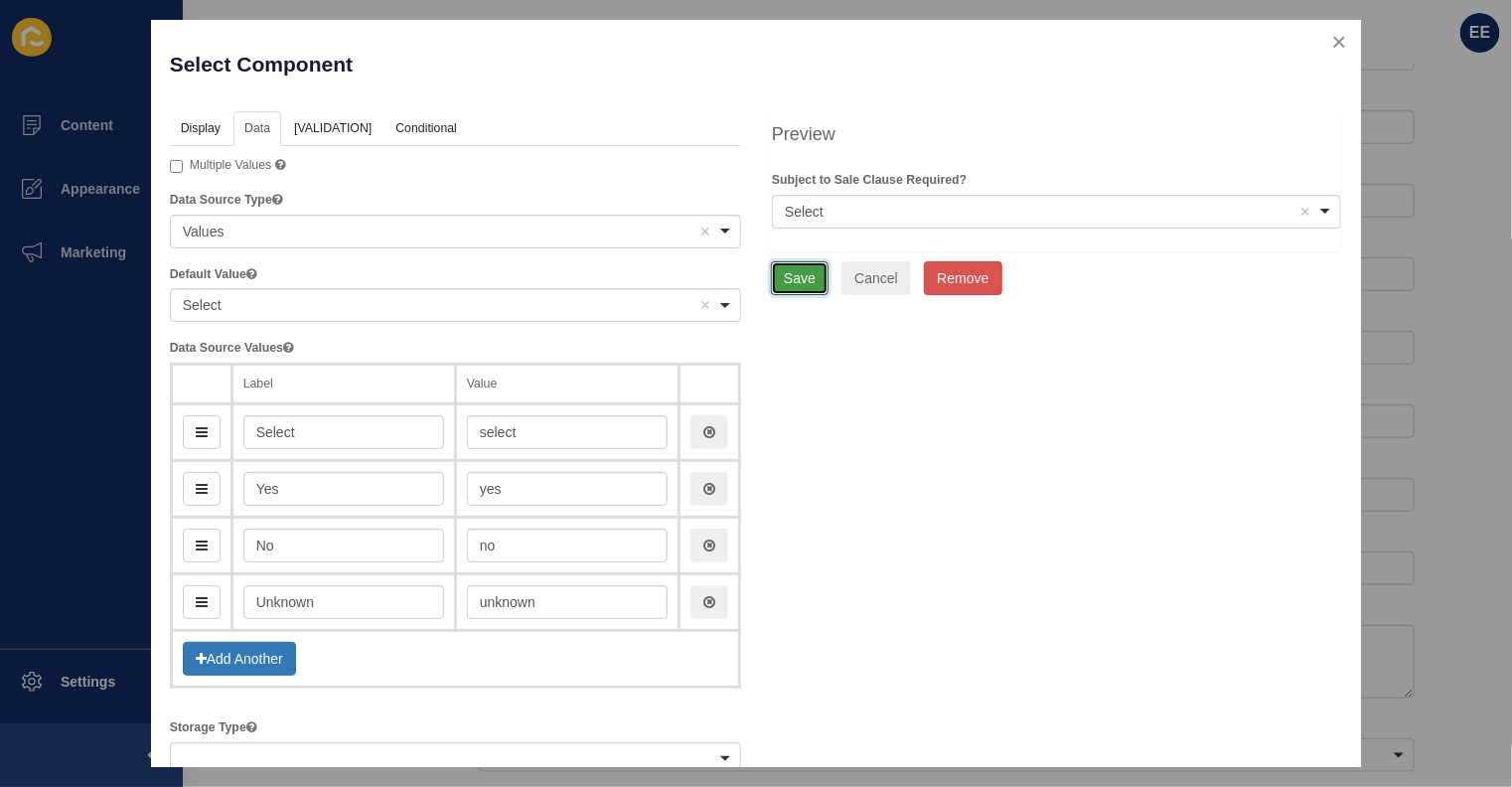 click on "Save" at bounding box center [800, 278] 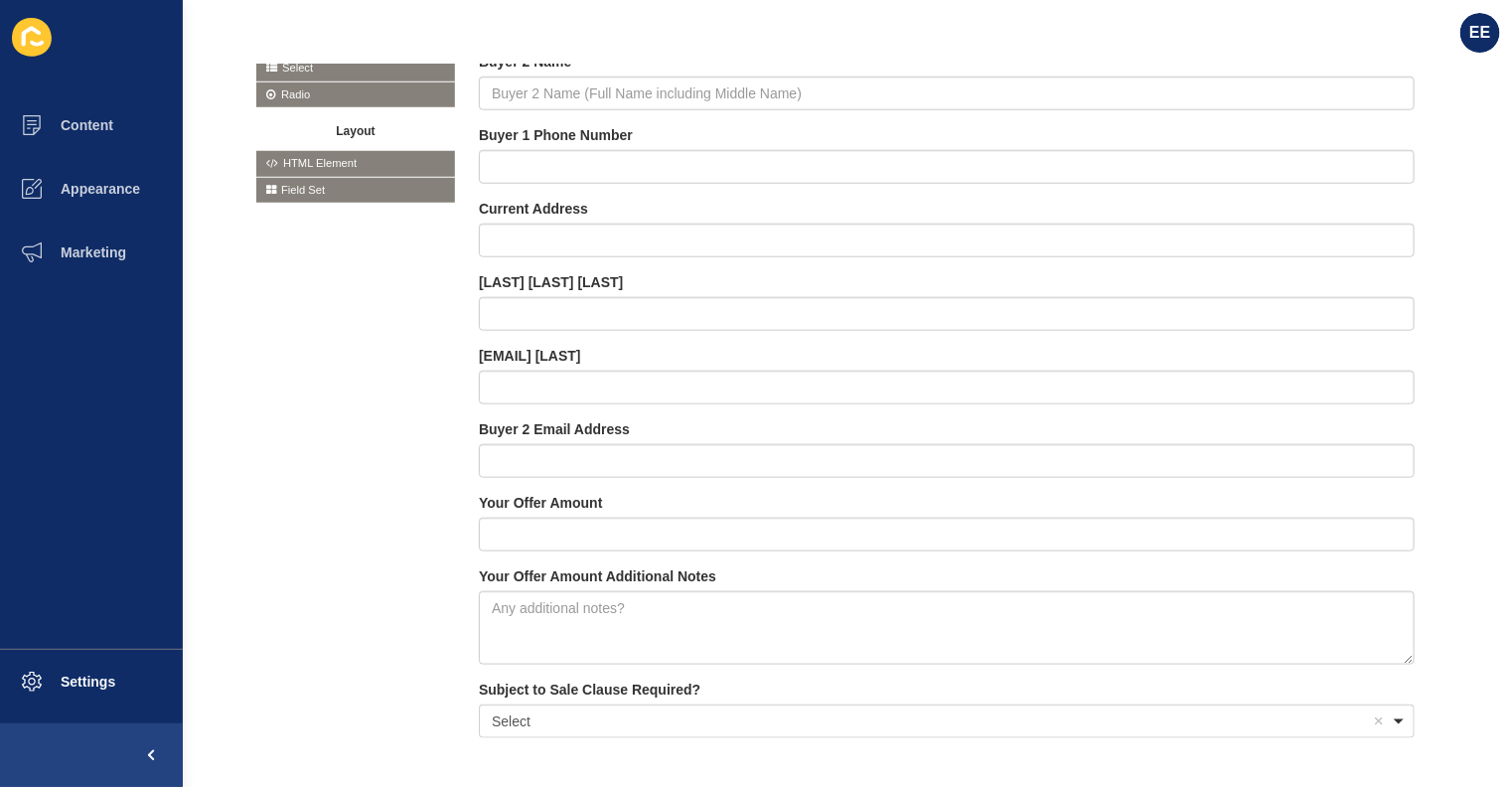 scroll, scrollTop: 668, scrollLeft: 0, axis: vertical 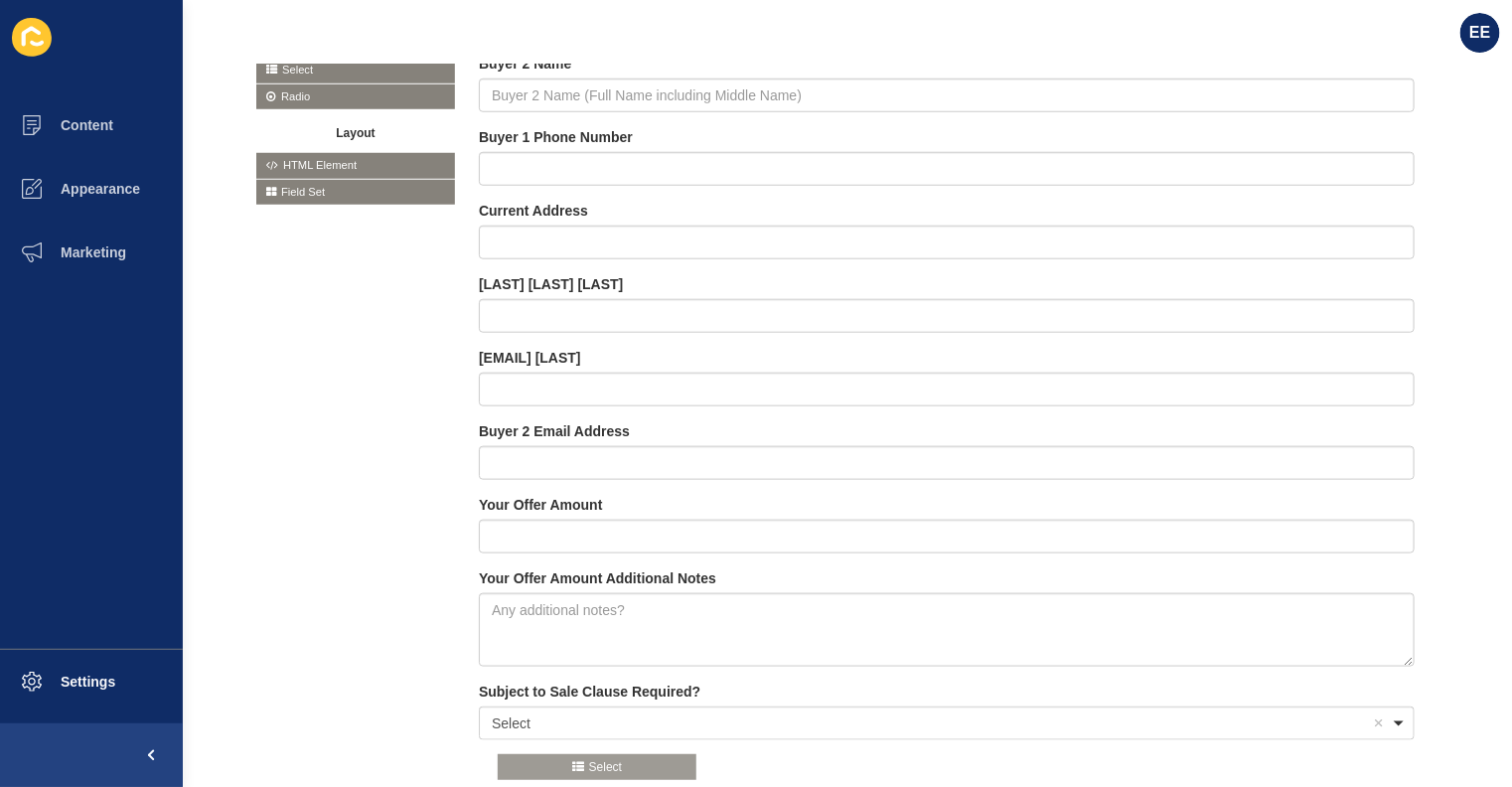drag, startPoint x: 345, startPoint y: 73, endPoint x: 586, endPoint y: 772, distance: 739.37947 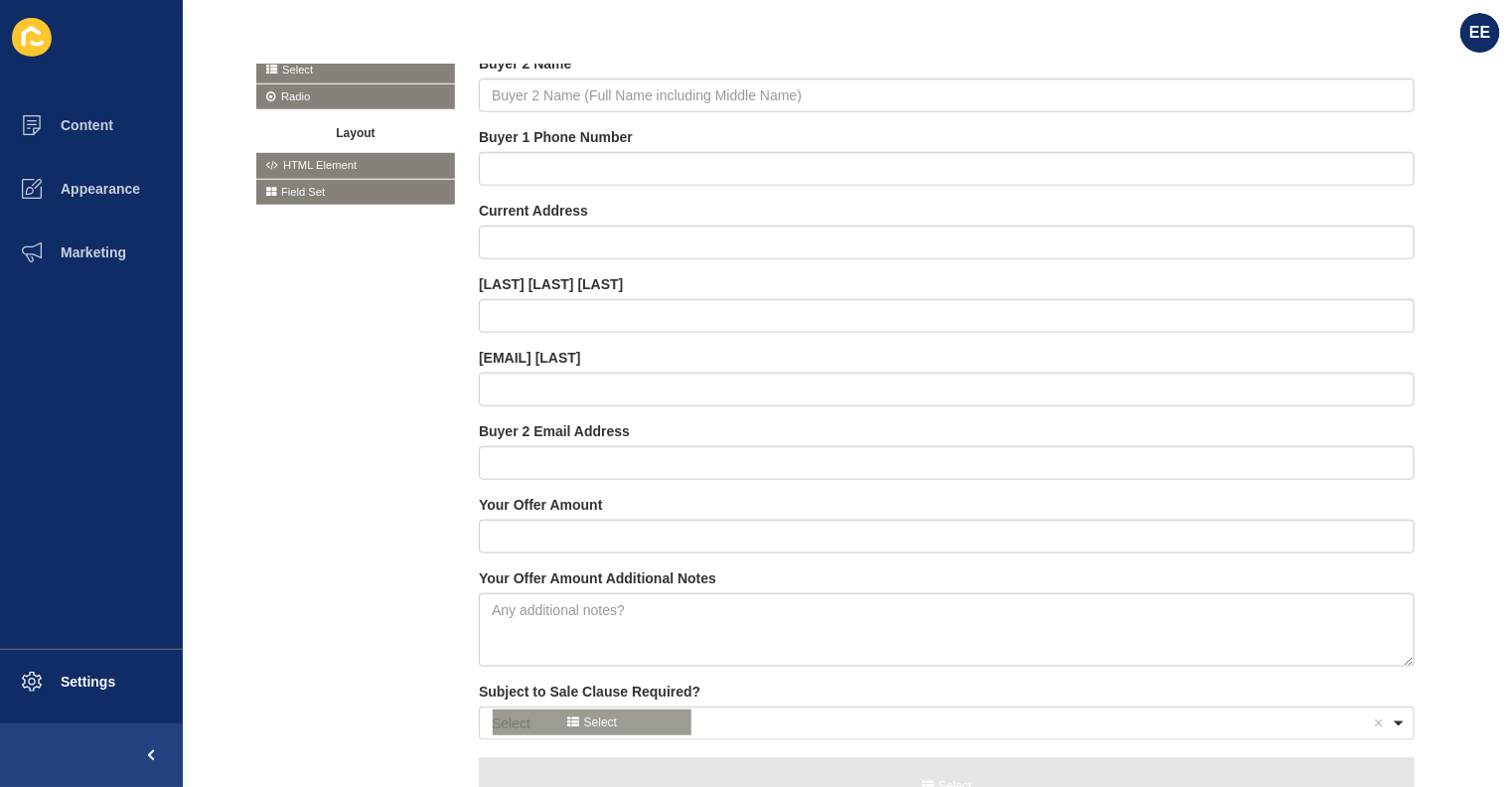 drag, startPoint x: 362, startPoint y: 71, endPoint x: 599, endPoint y: 729, distance: 699.3804 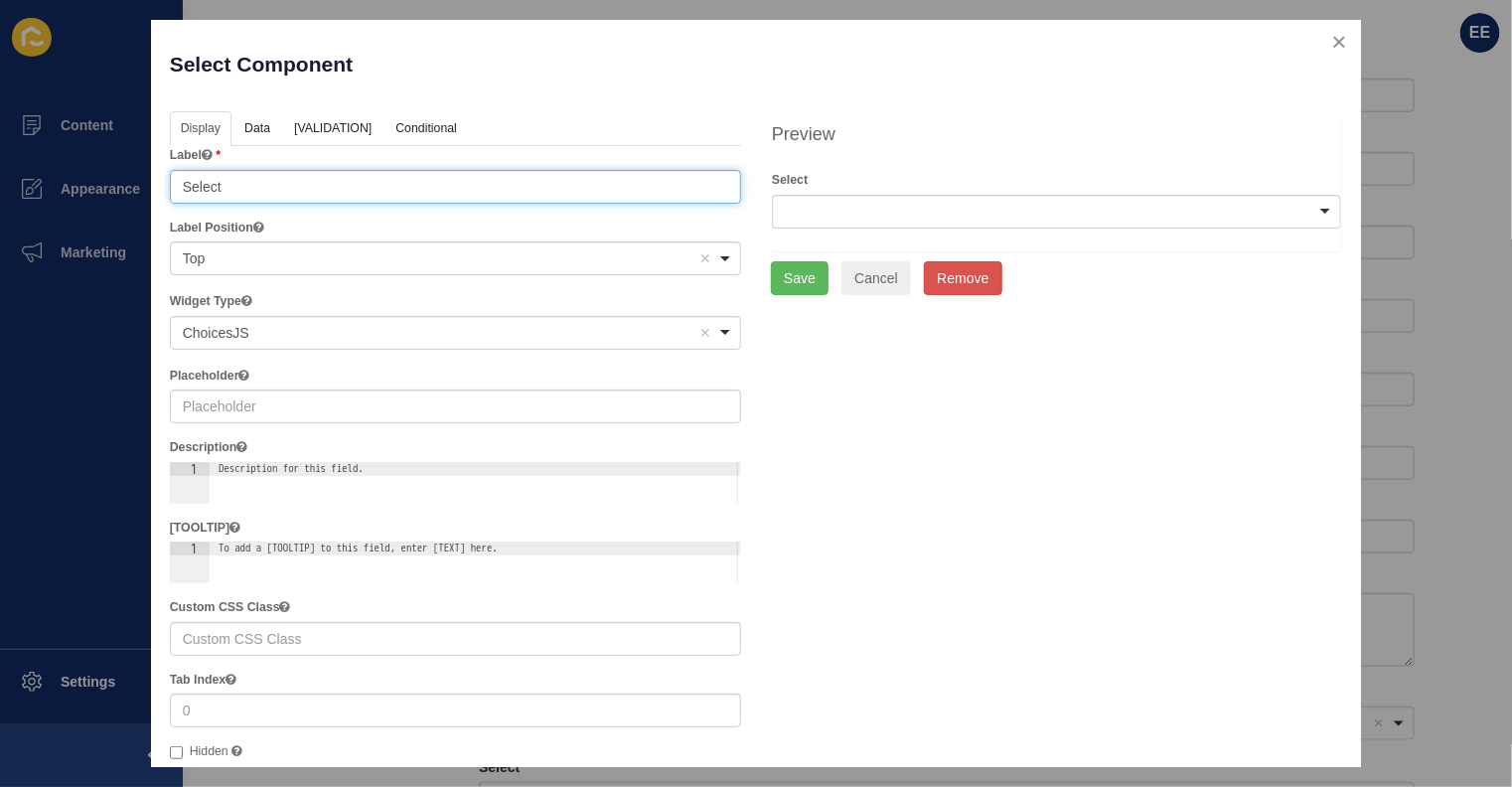 click on "Select" at bounding box center [455, 187] 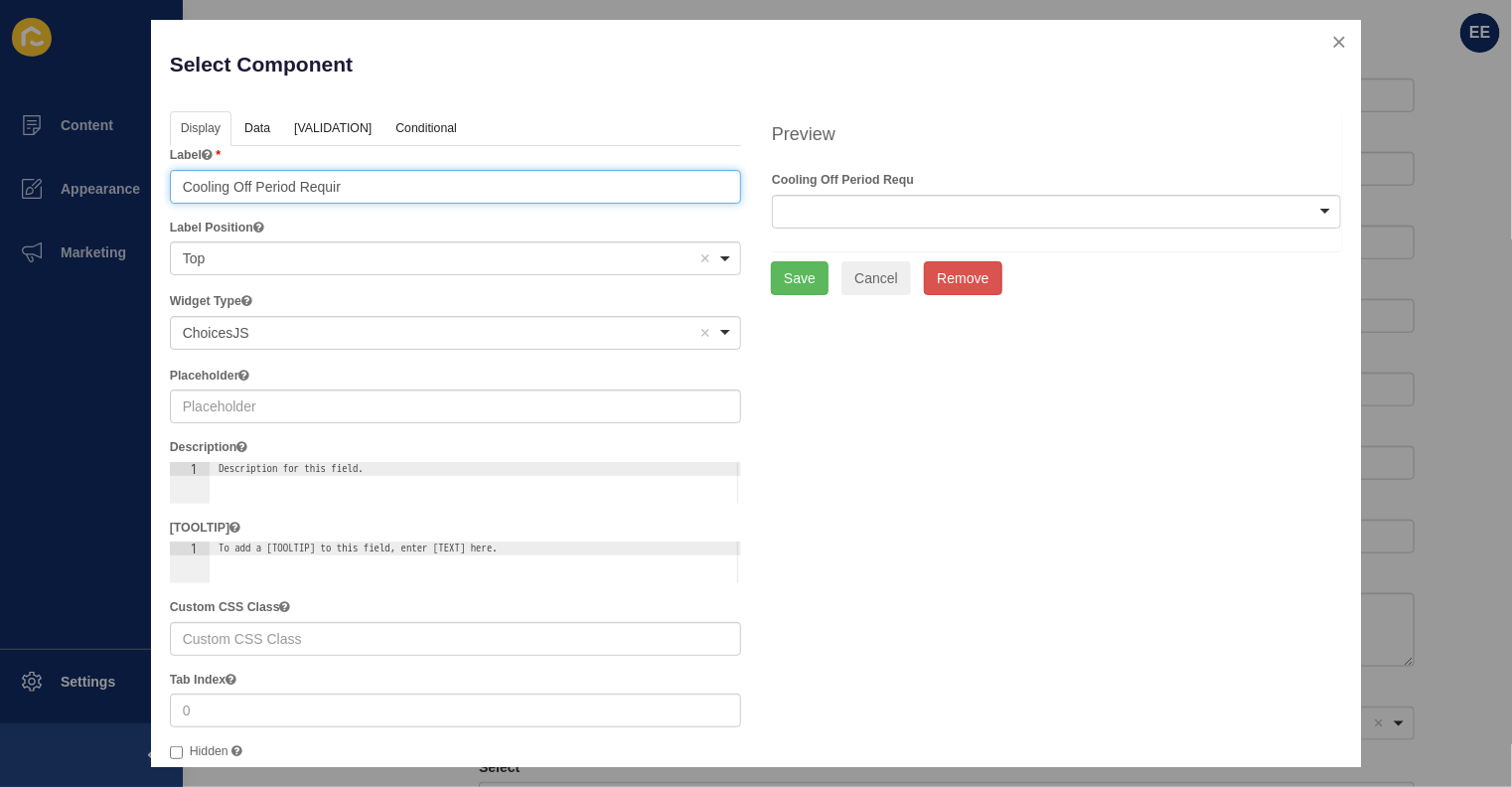 type on "[LAST] [LAST] [LAST]" 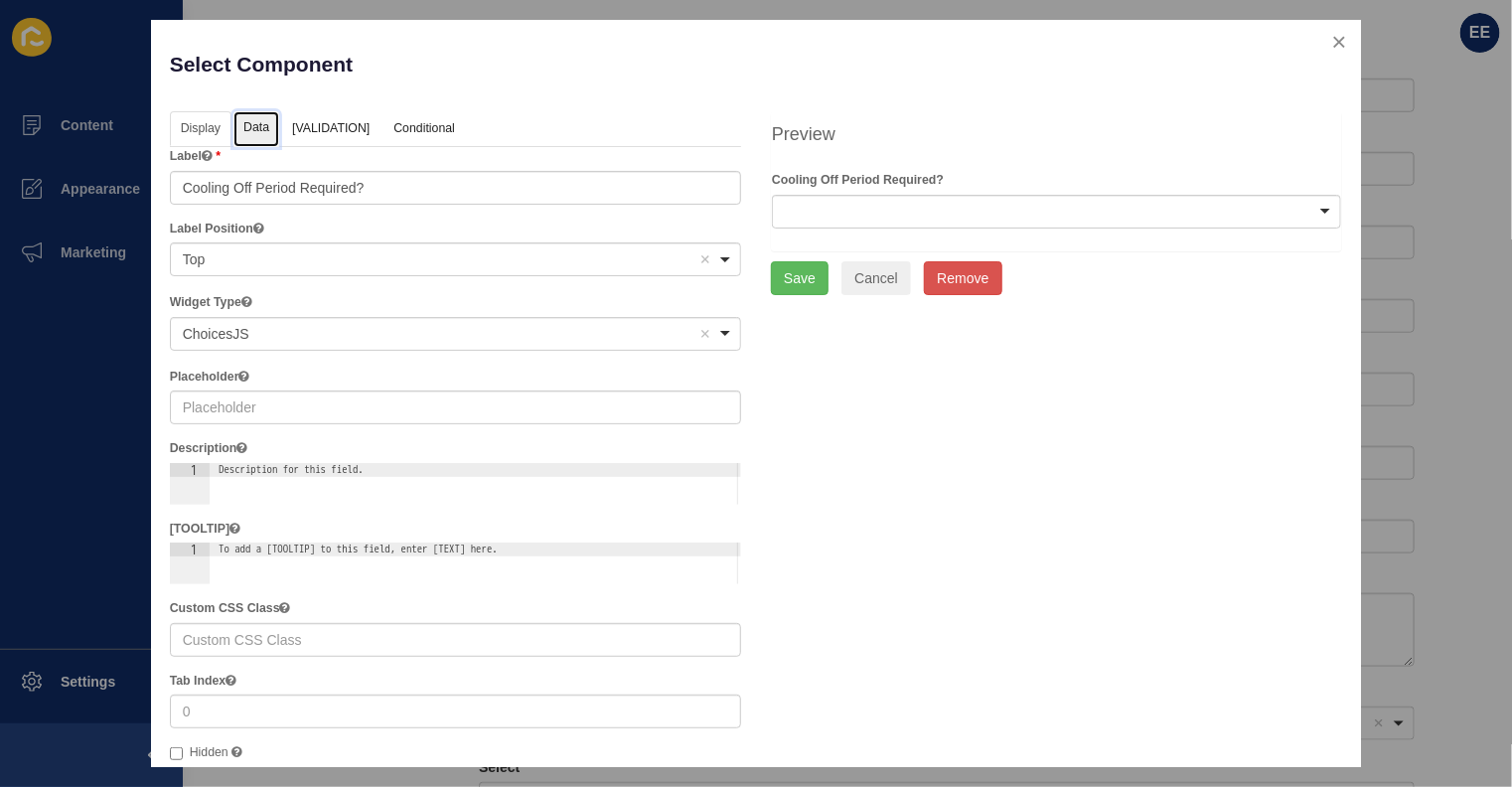 click on "Data" at bounding box center (256, 129) 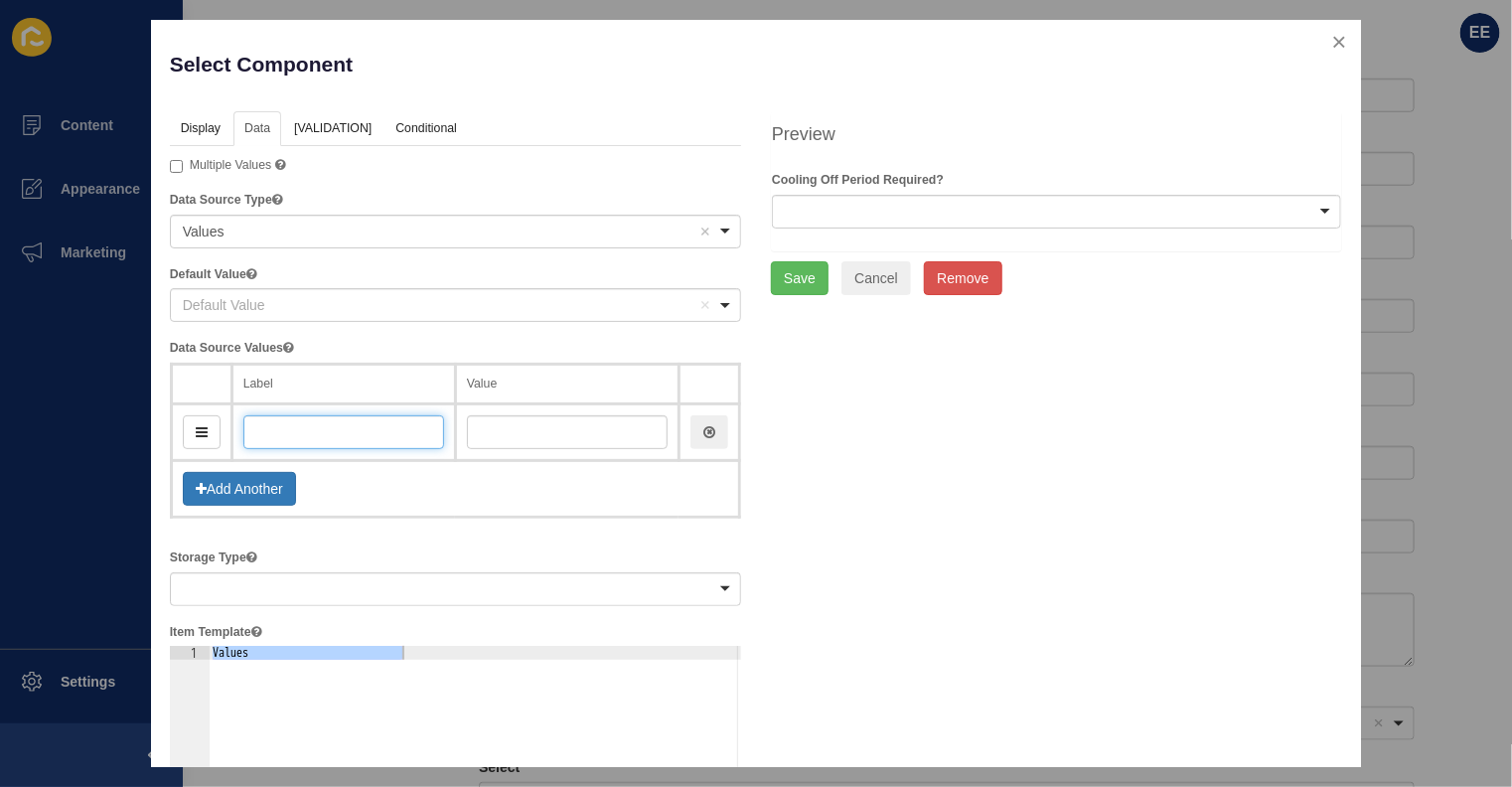 click at bounding box center [344, 432] 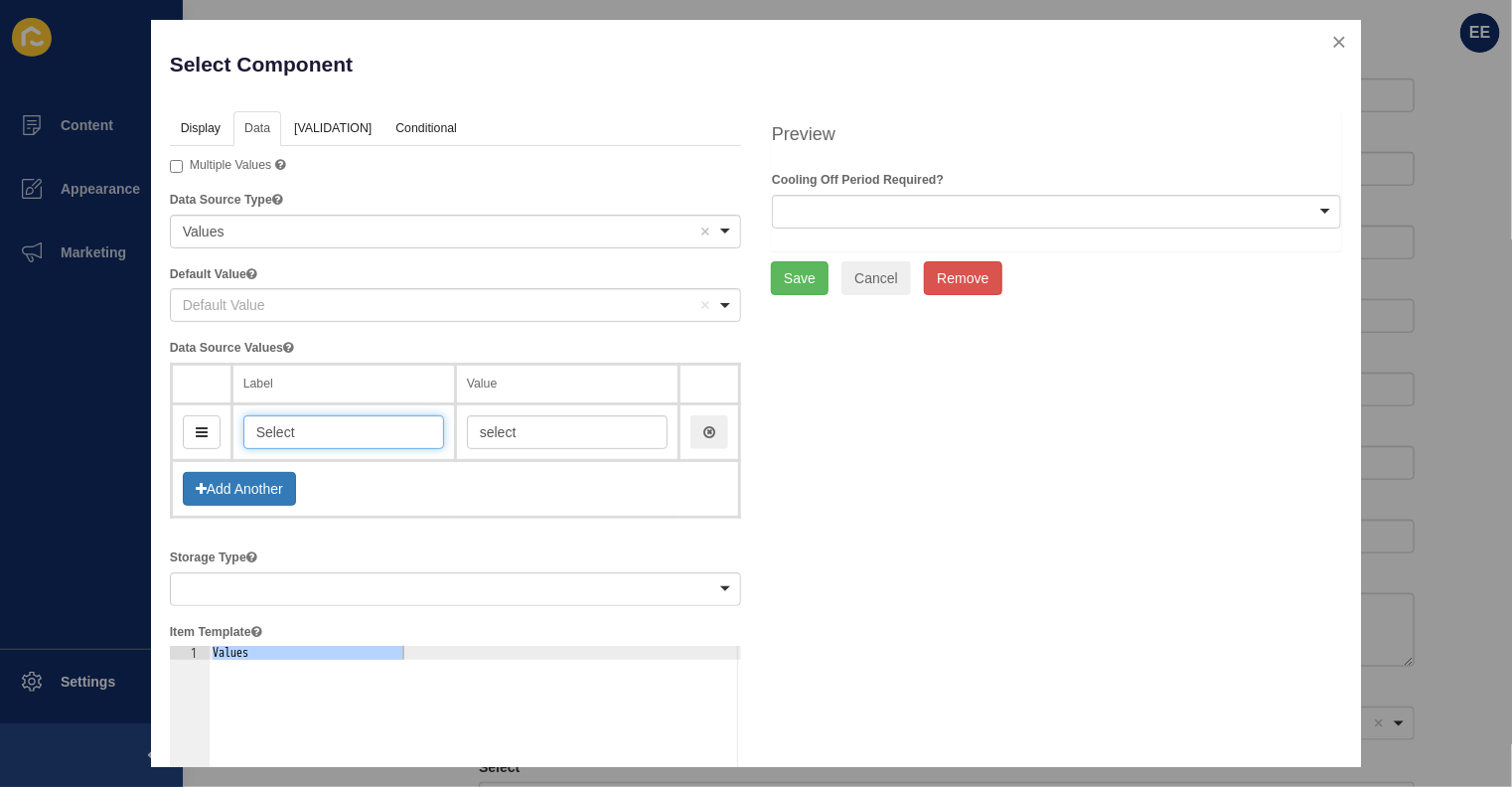 click on "Default Value Remove item" at bounding box center [440, 305] 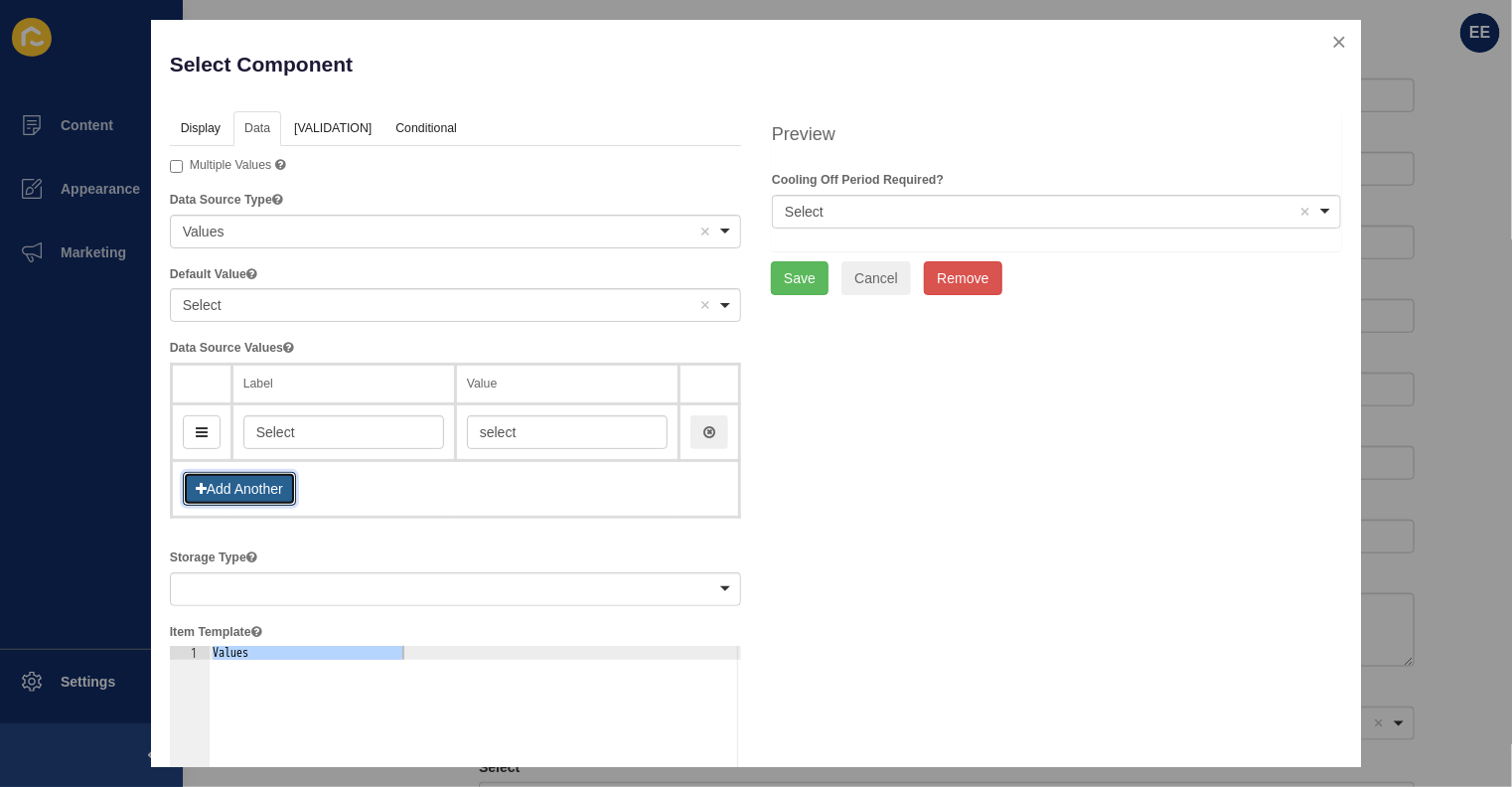 click on "Add Another" at bounding box center (239, 489) 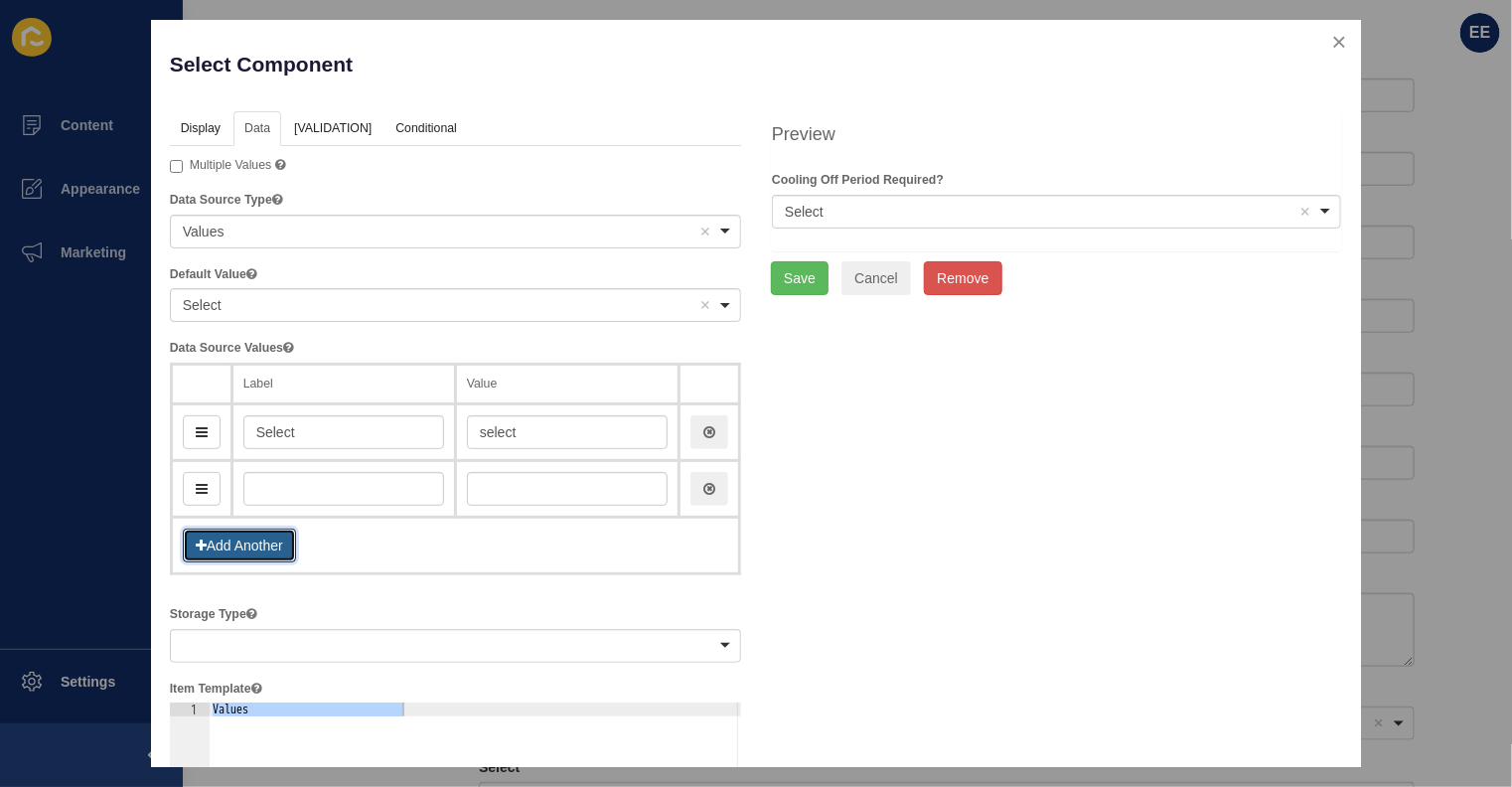 click on "Add Another" at bounding box center [239, 546] 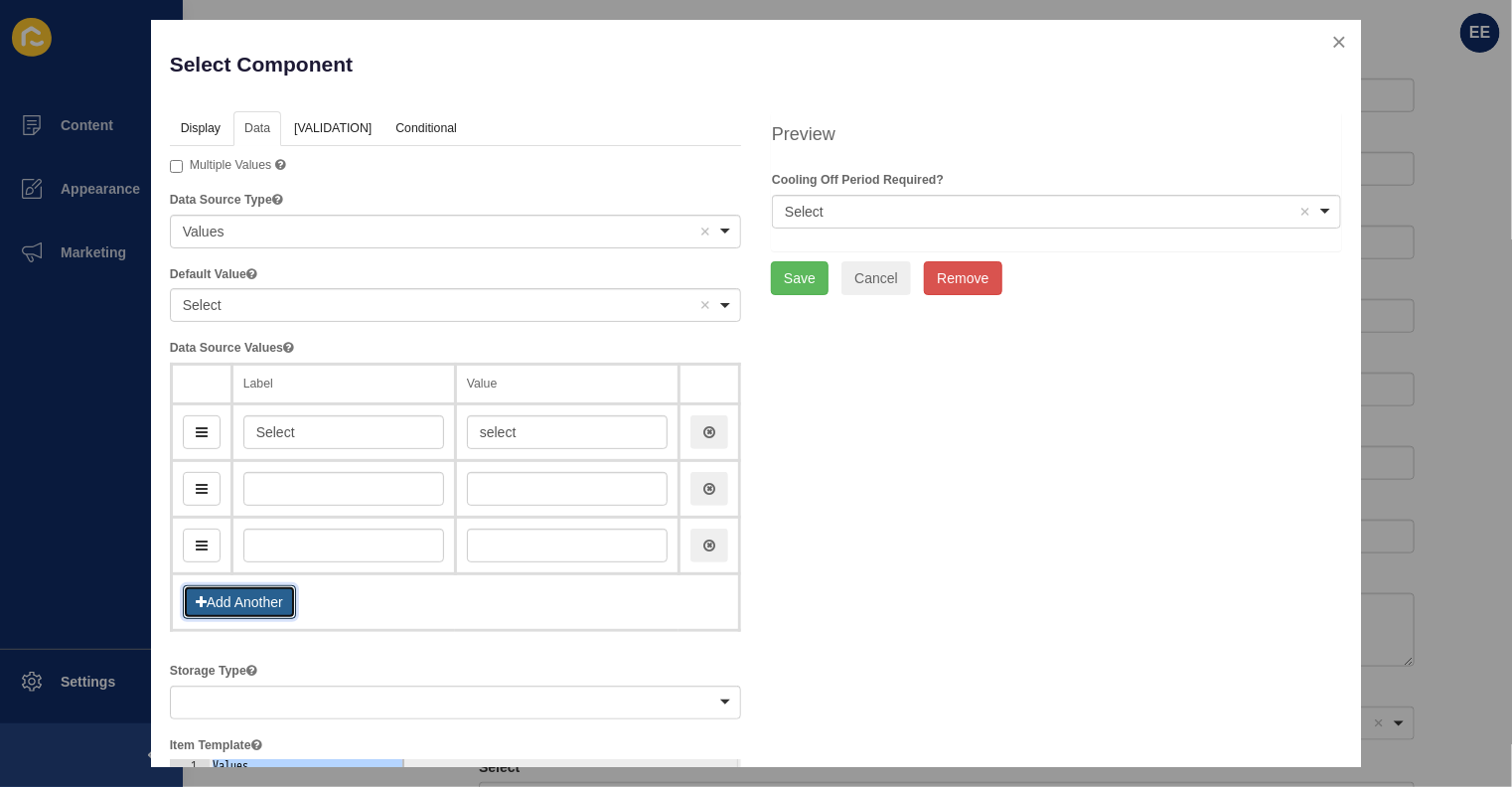 click on "Add Another" at bounding box center (239, 602) 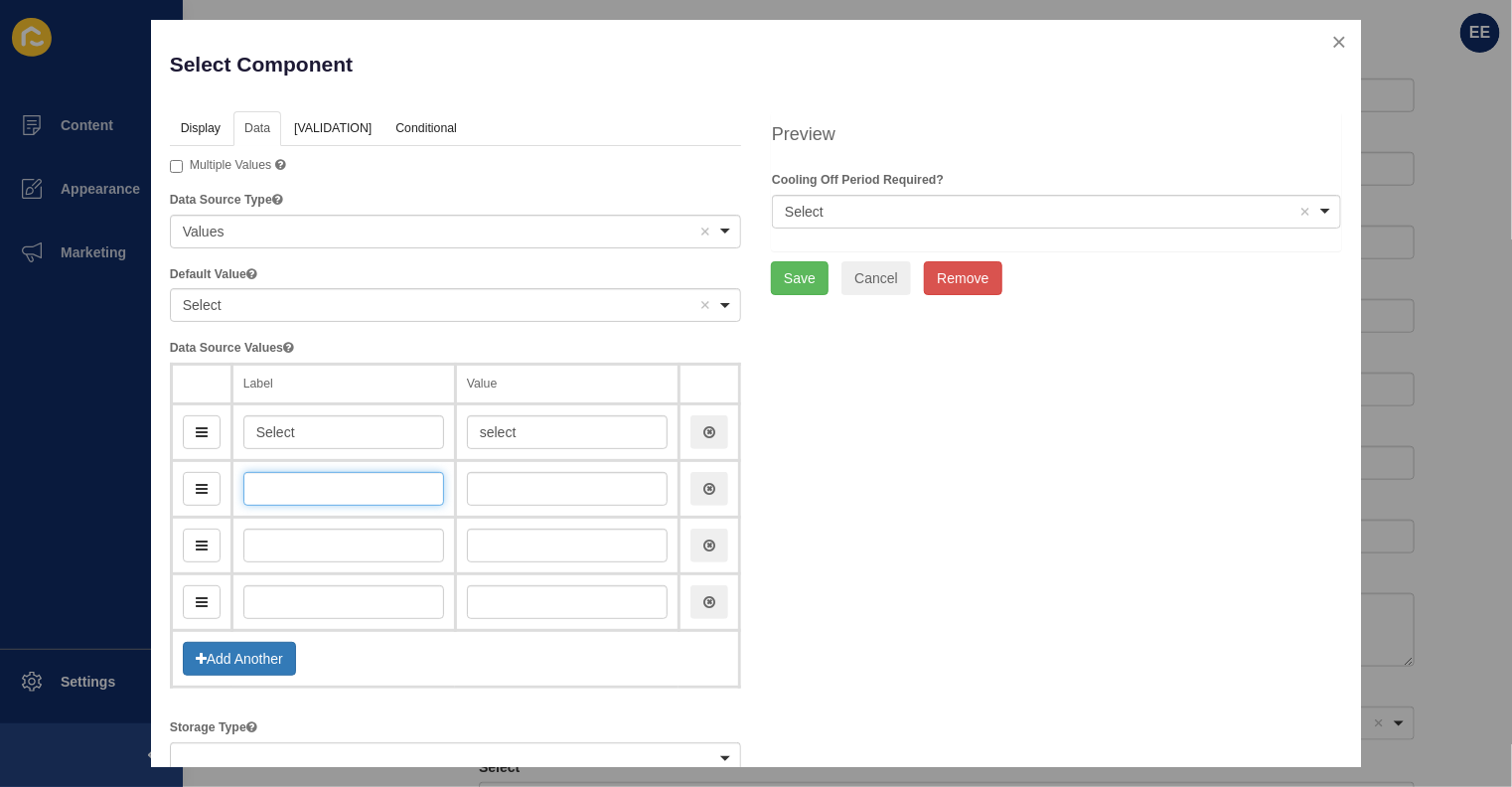 click at bounding box center [344, 489] 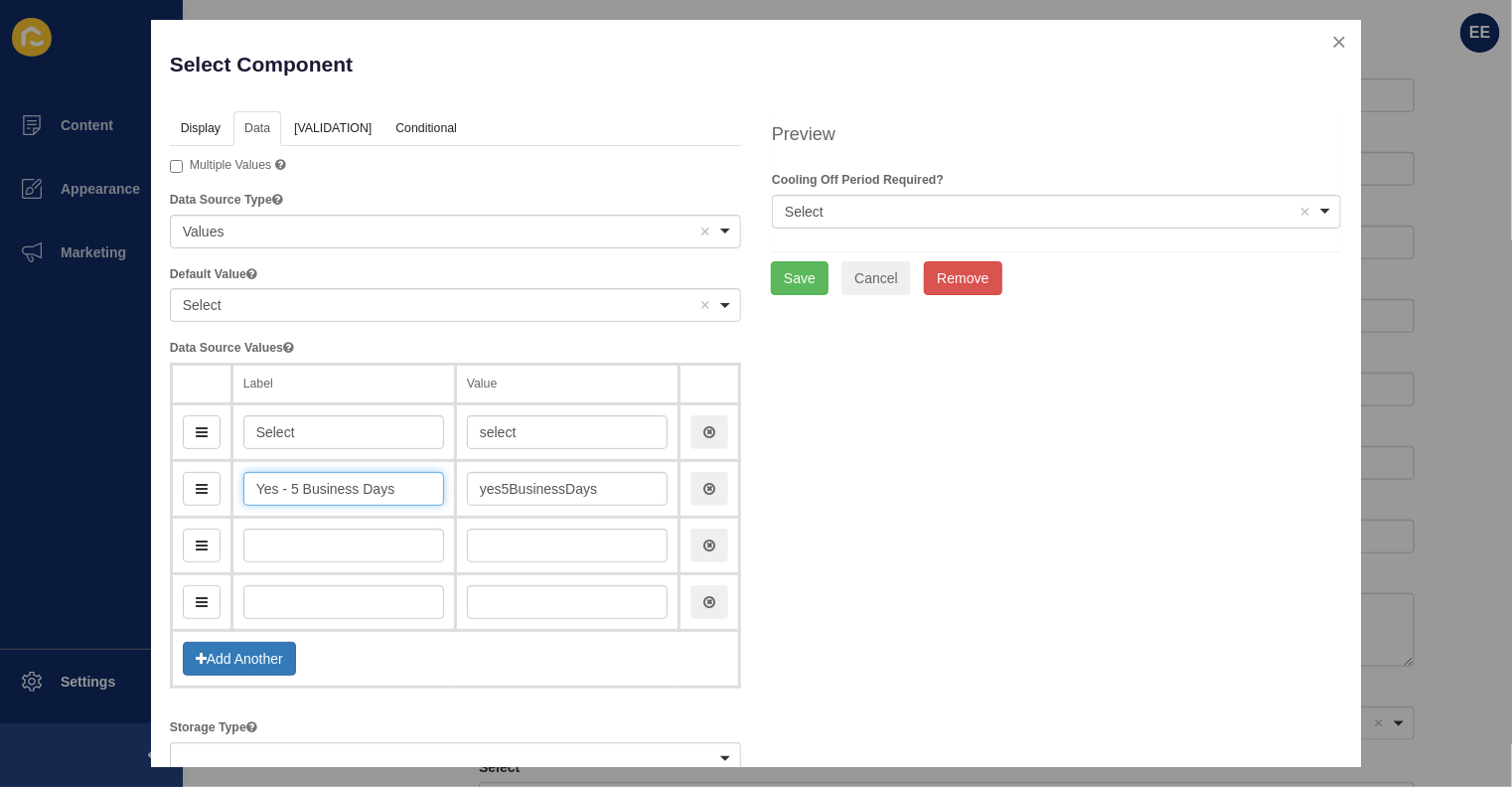 type on "Yes - 5 Business Days" 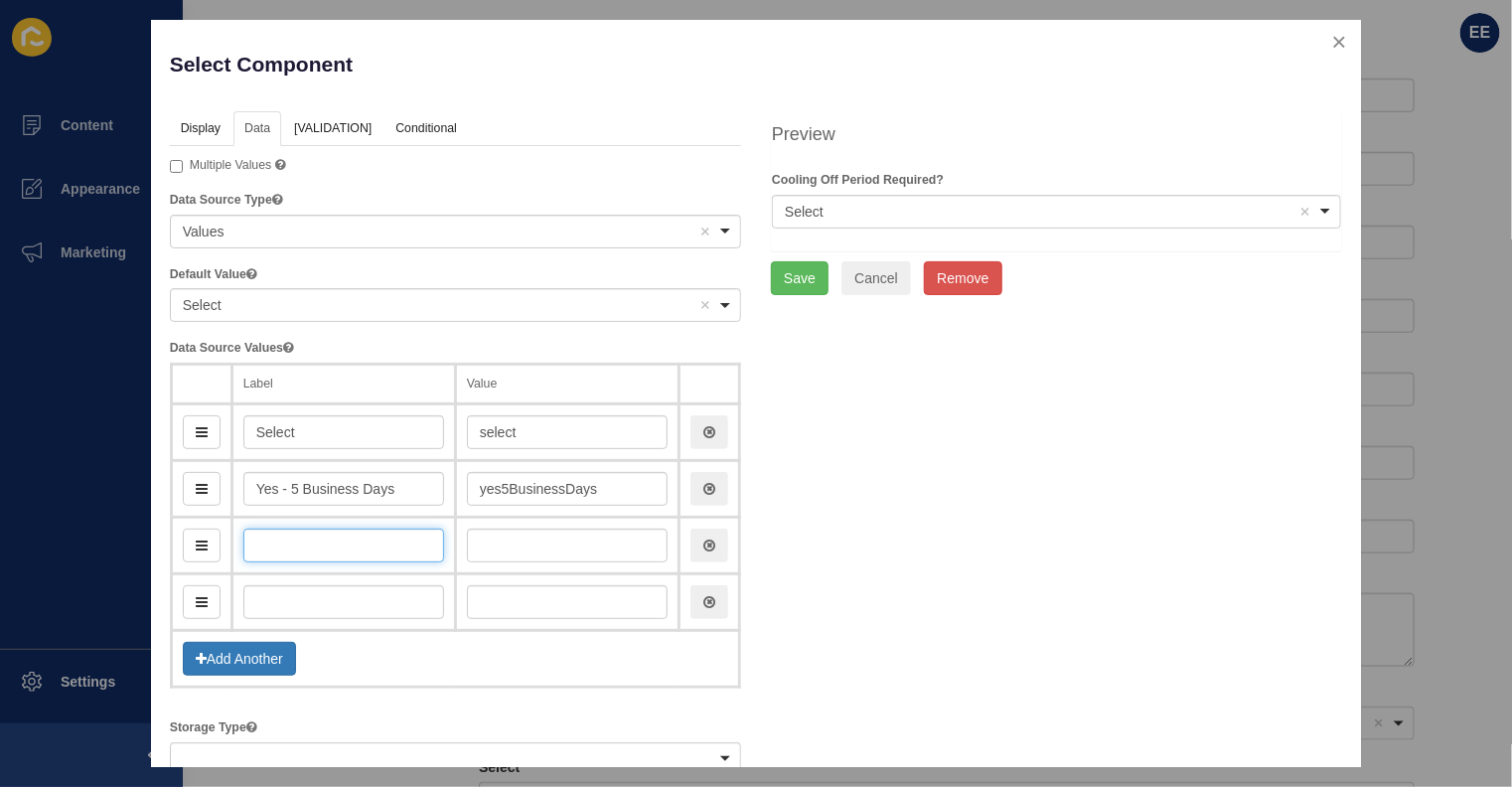 click at bounding box center (344, 546) 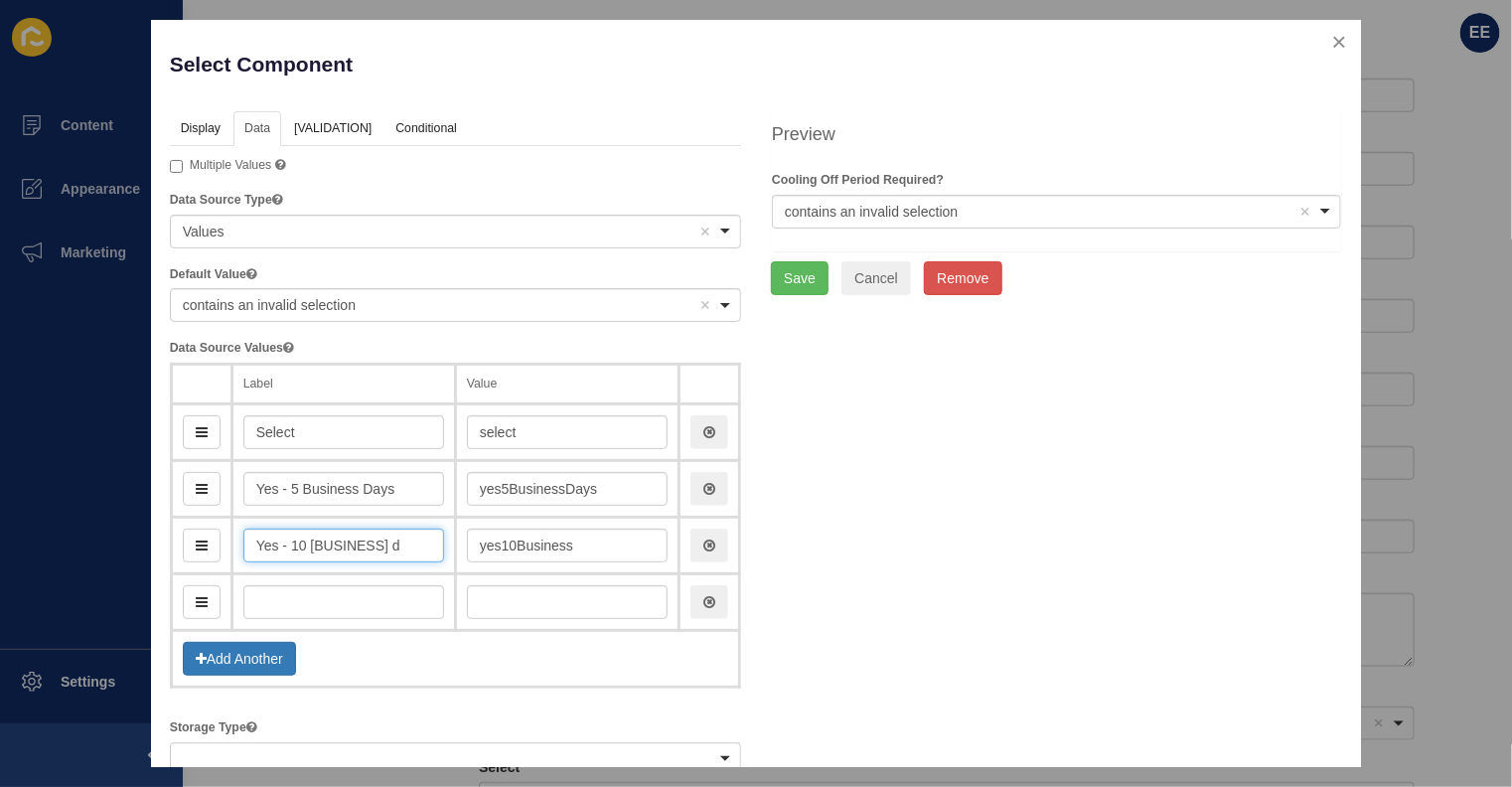 type on "Yes - 10 Business da" 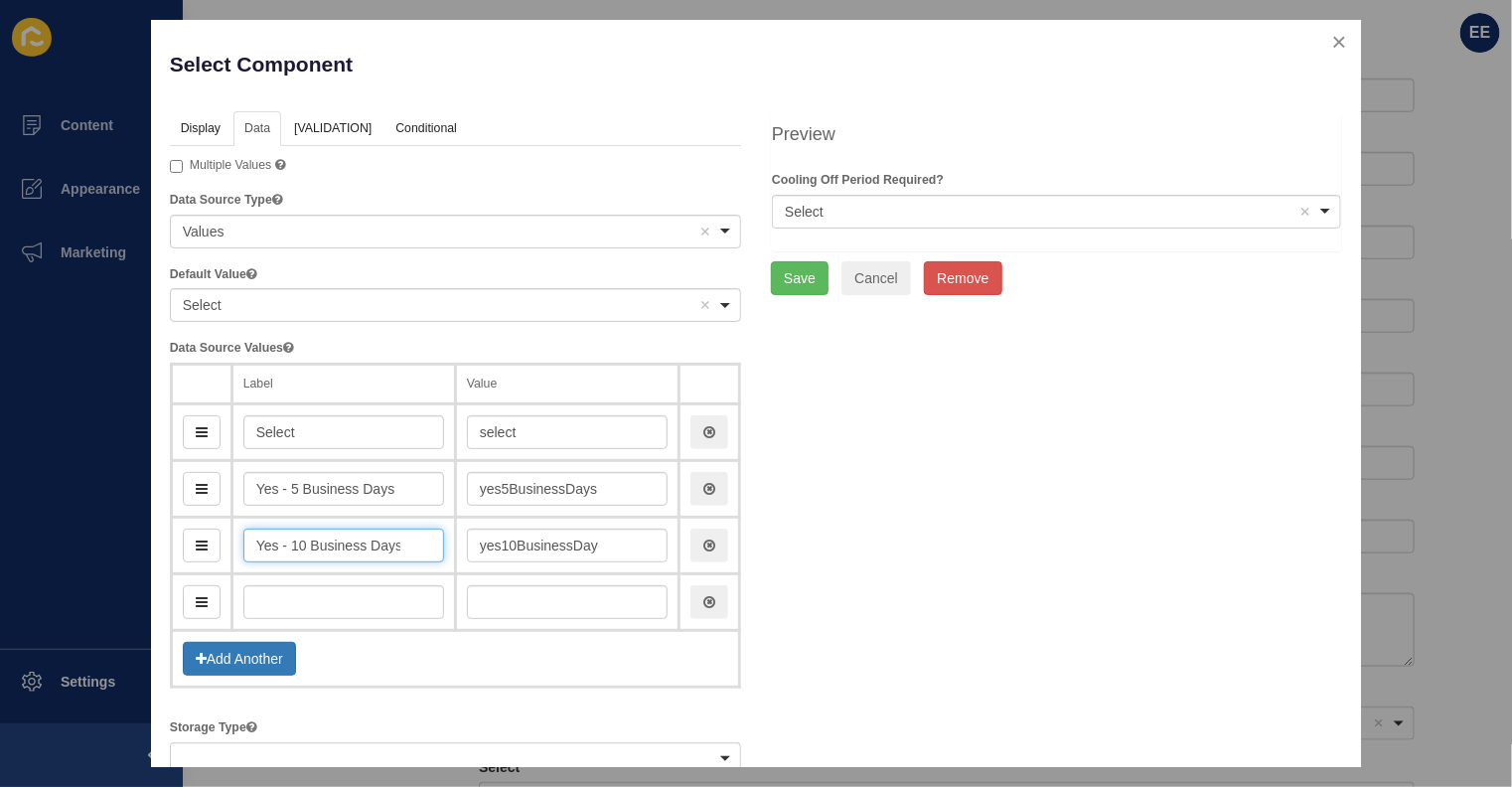 scroll, scrollTop: 0, scrollLeft: 4, axis: horizontal 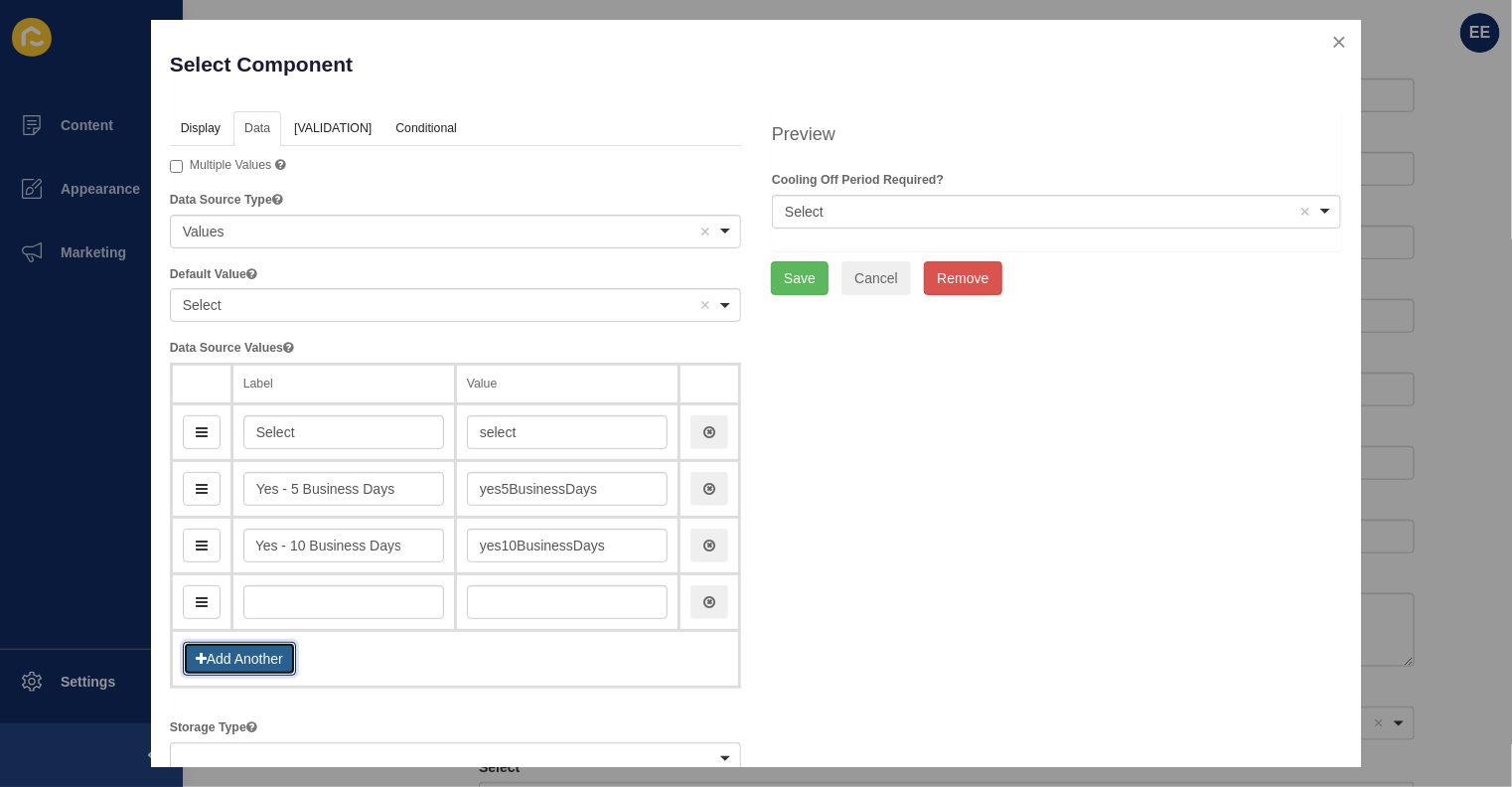 click on "Add Another" at bounding box center (239, 659) 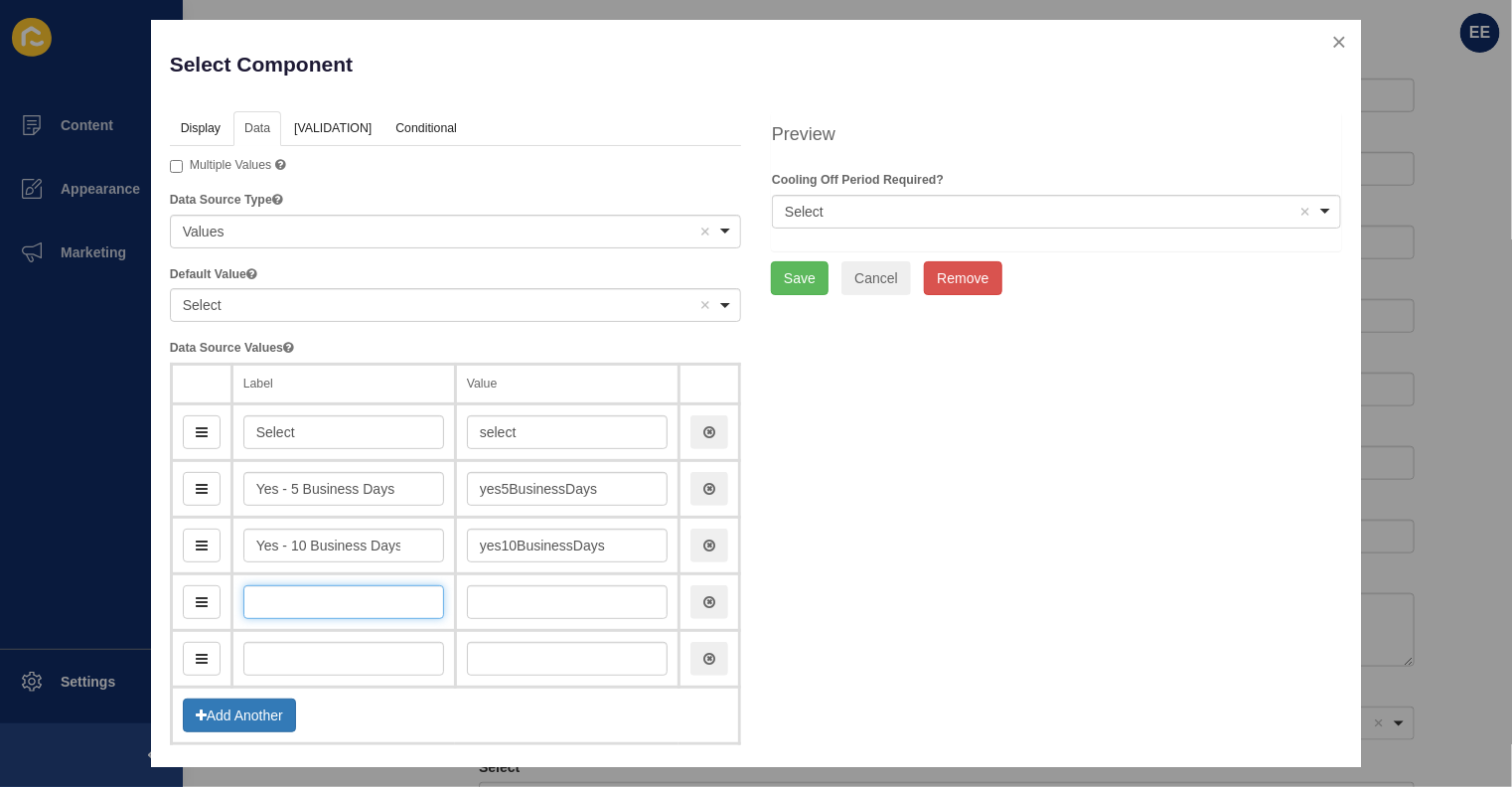 click at bounding box center [344, 602] 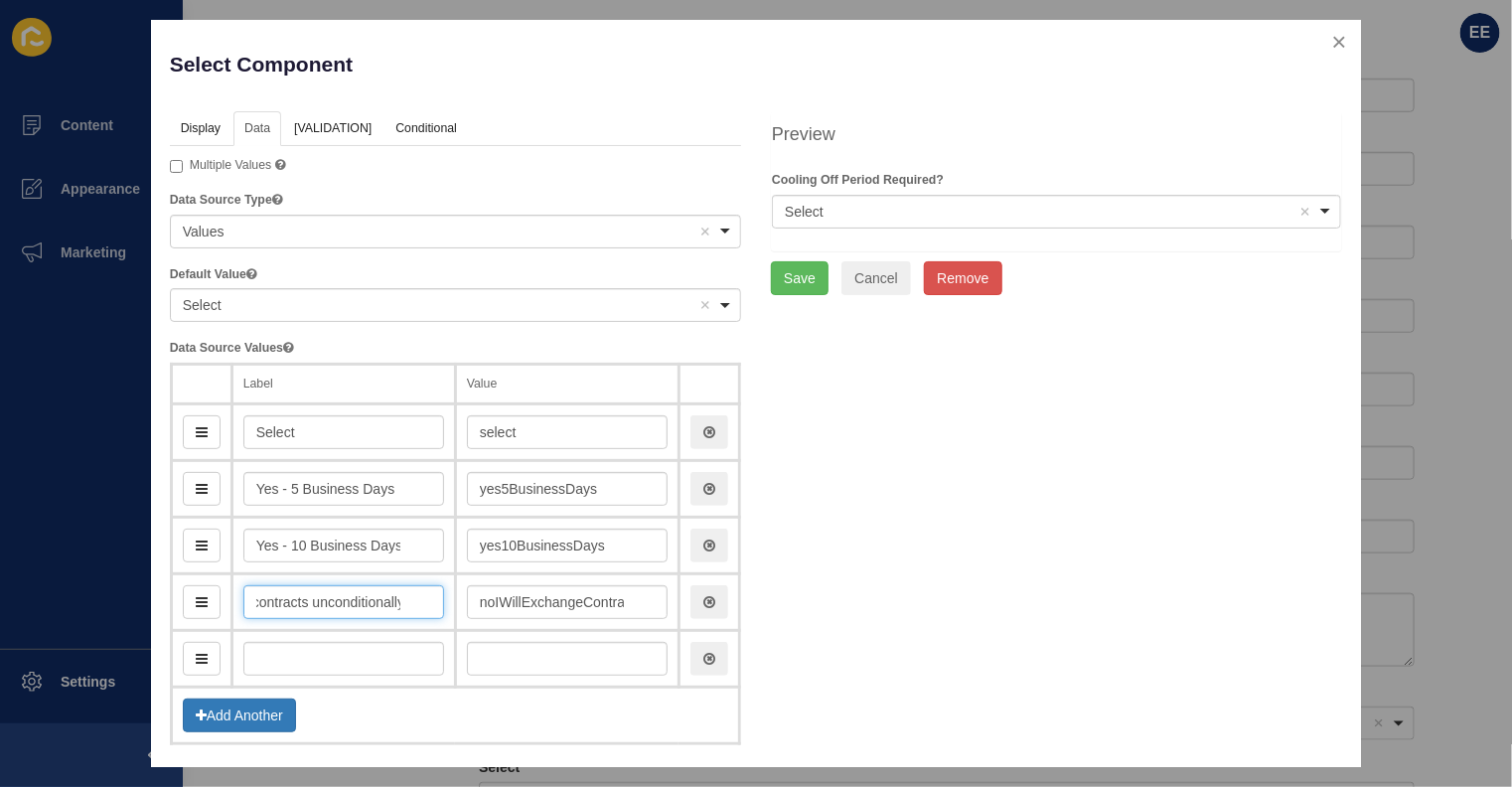scroll, scrollTop: 0, scrollLeft: 134, axis: horizontal 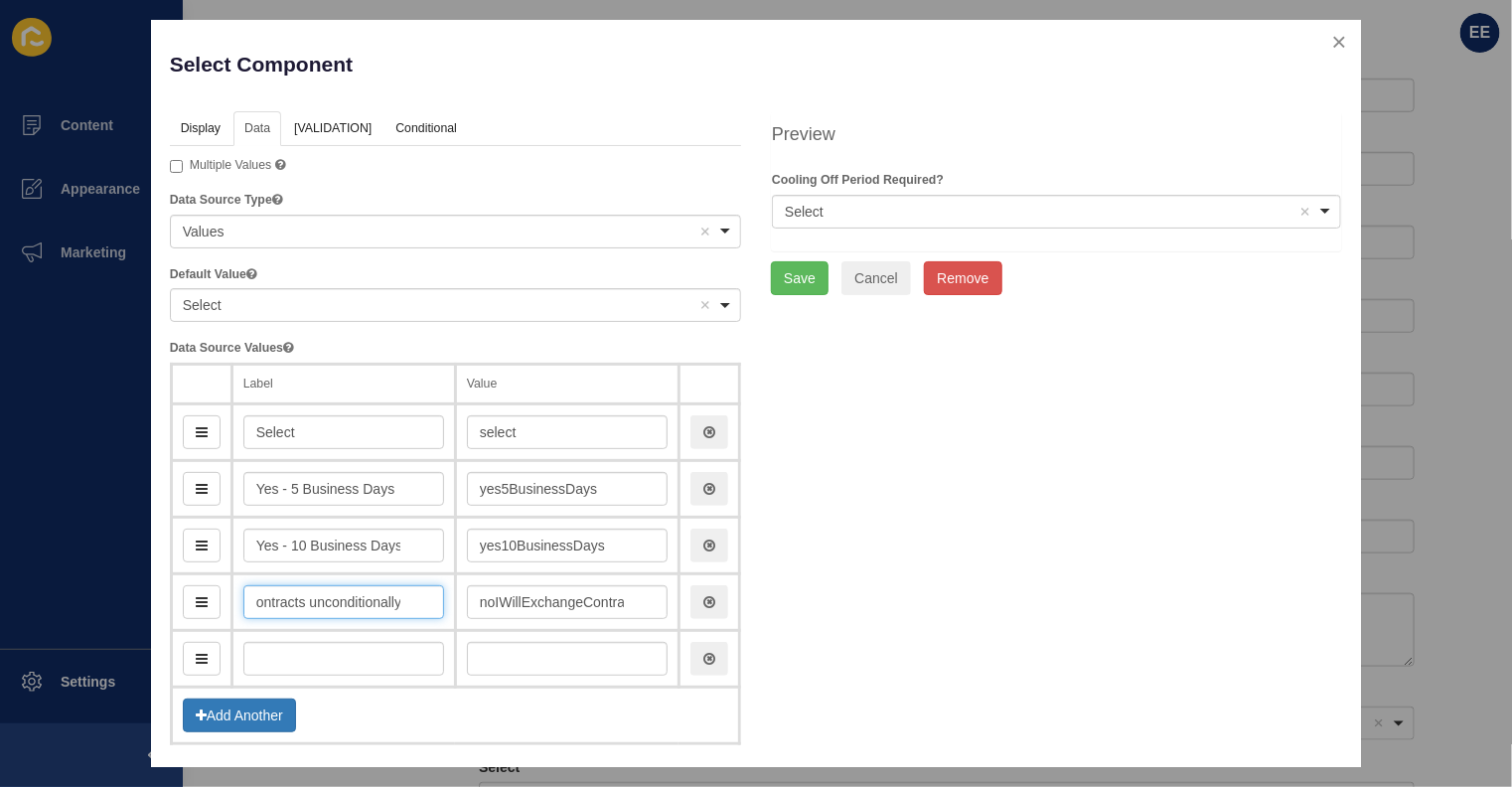 type on "No - I will exchange contracts unconditionally" 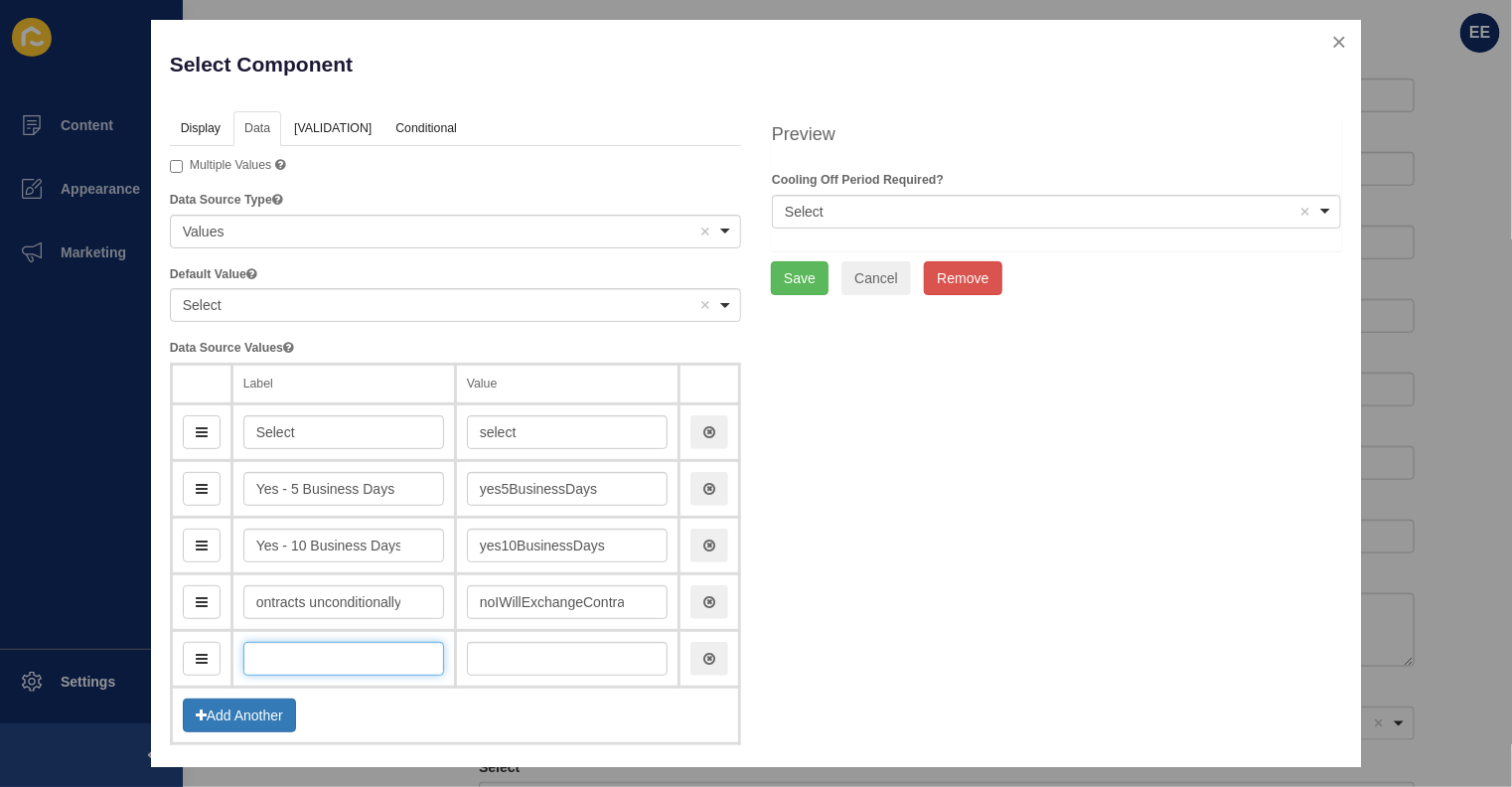 click at bounding box center (344, 659) 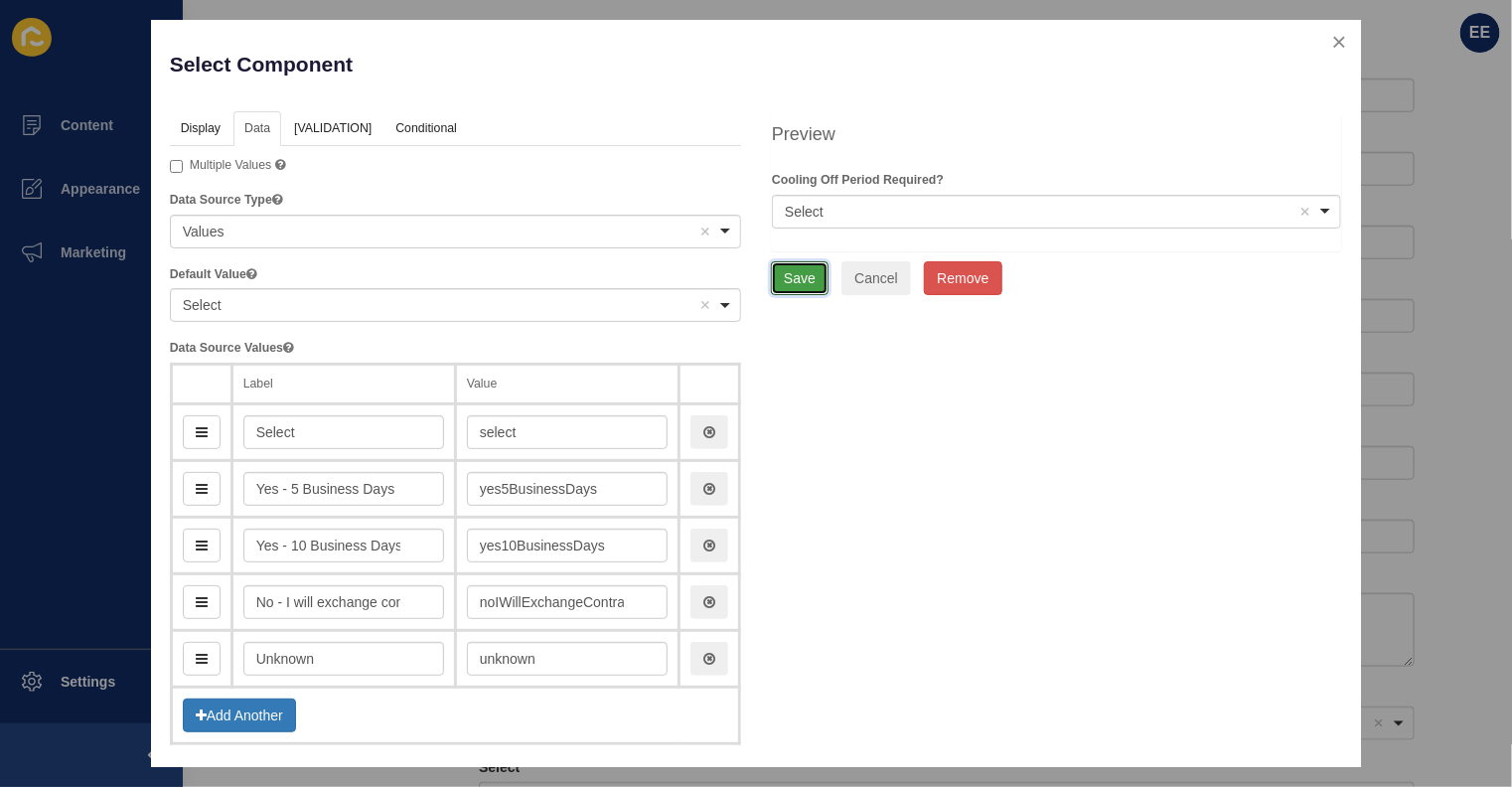 click on "Save" at bounding box center [800, 278] 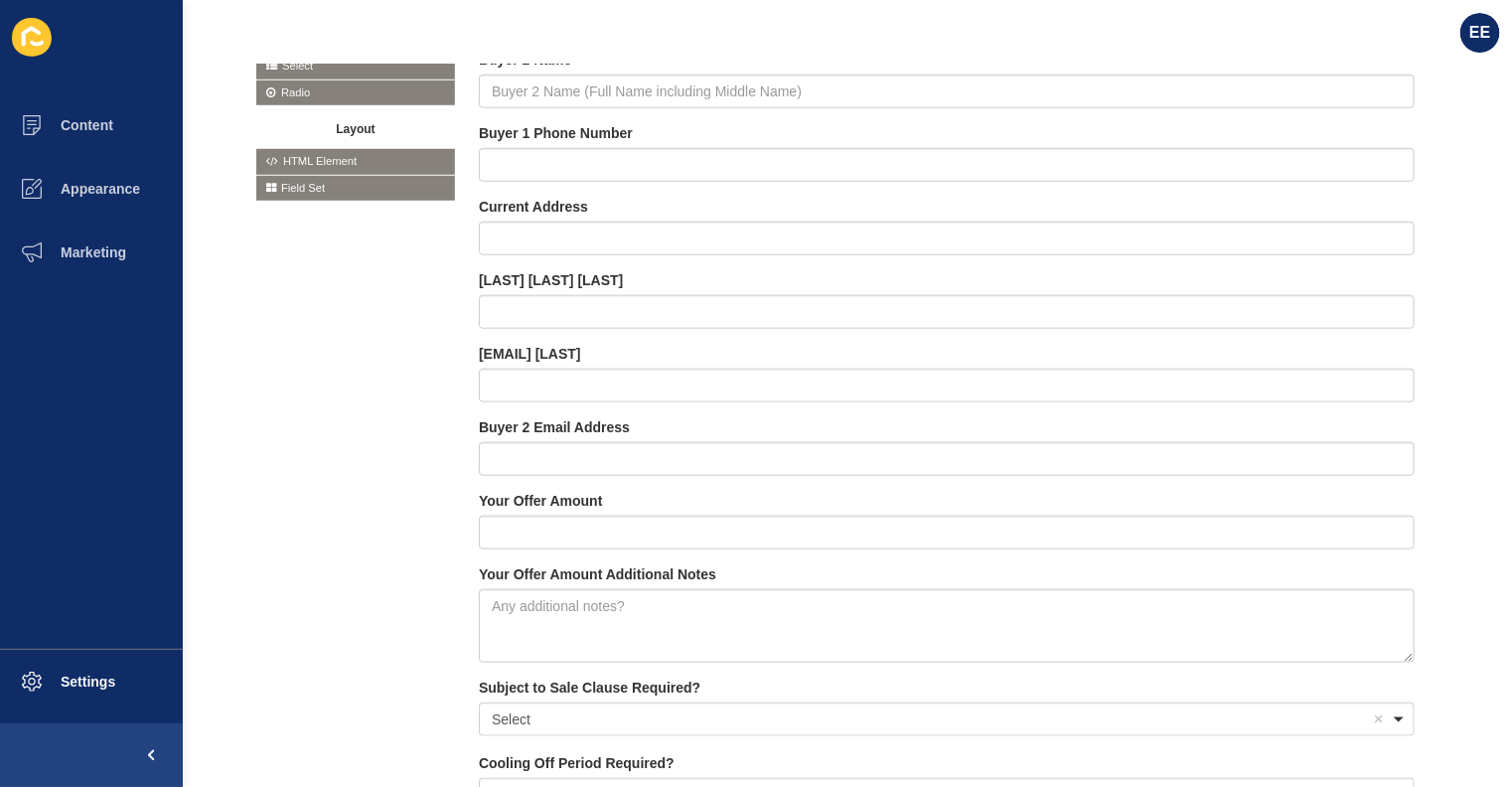 scroll, scrollTop: 664, scrollLeft: 0, axis: vertical 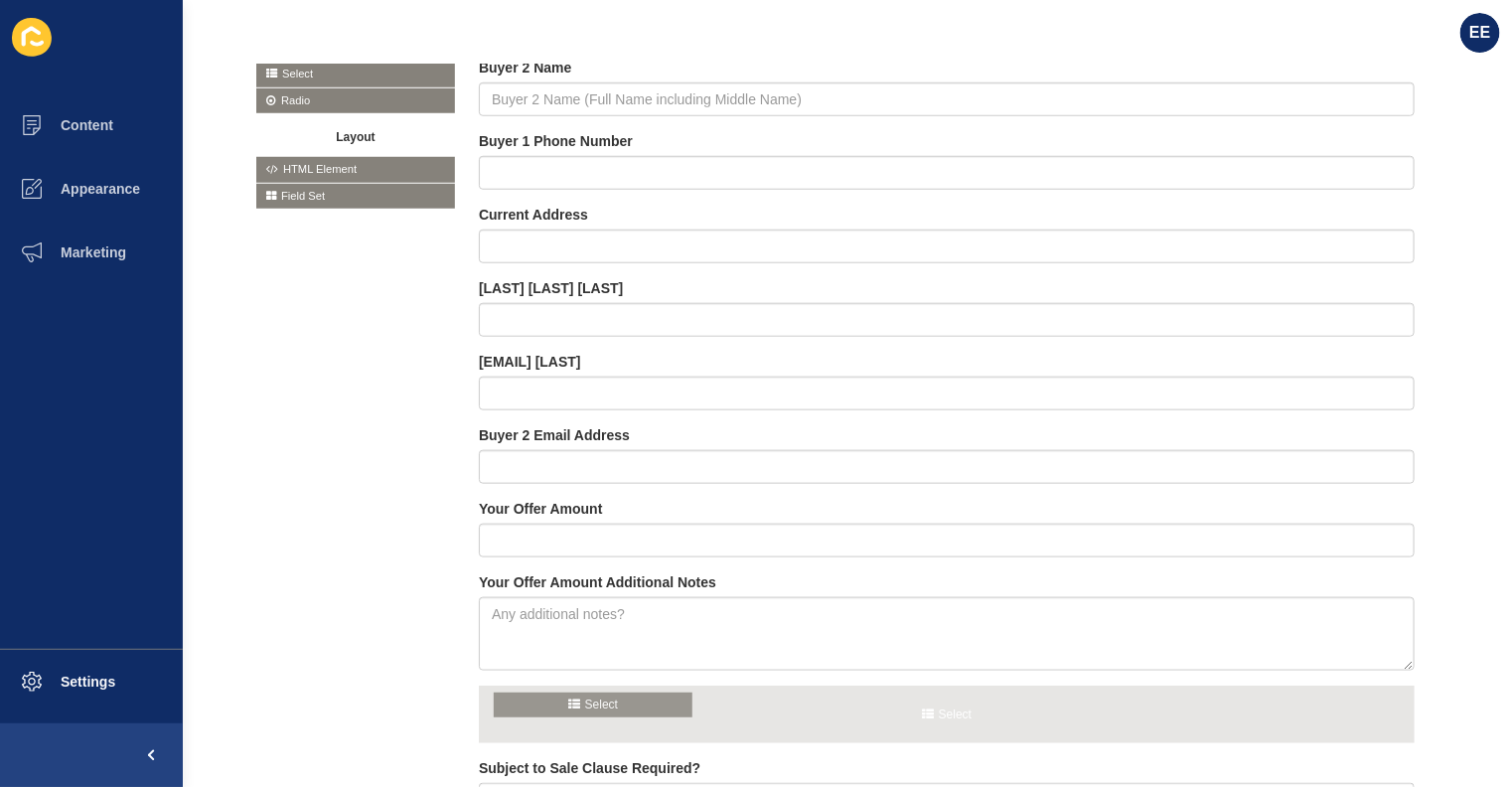 drag, startPoint x: 295, startPoint y: 71, endPoint x: 536, endPoint y: 703, distance: 676.3912 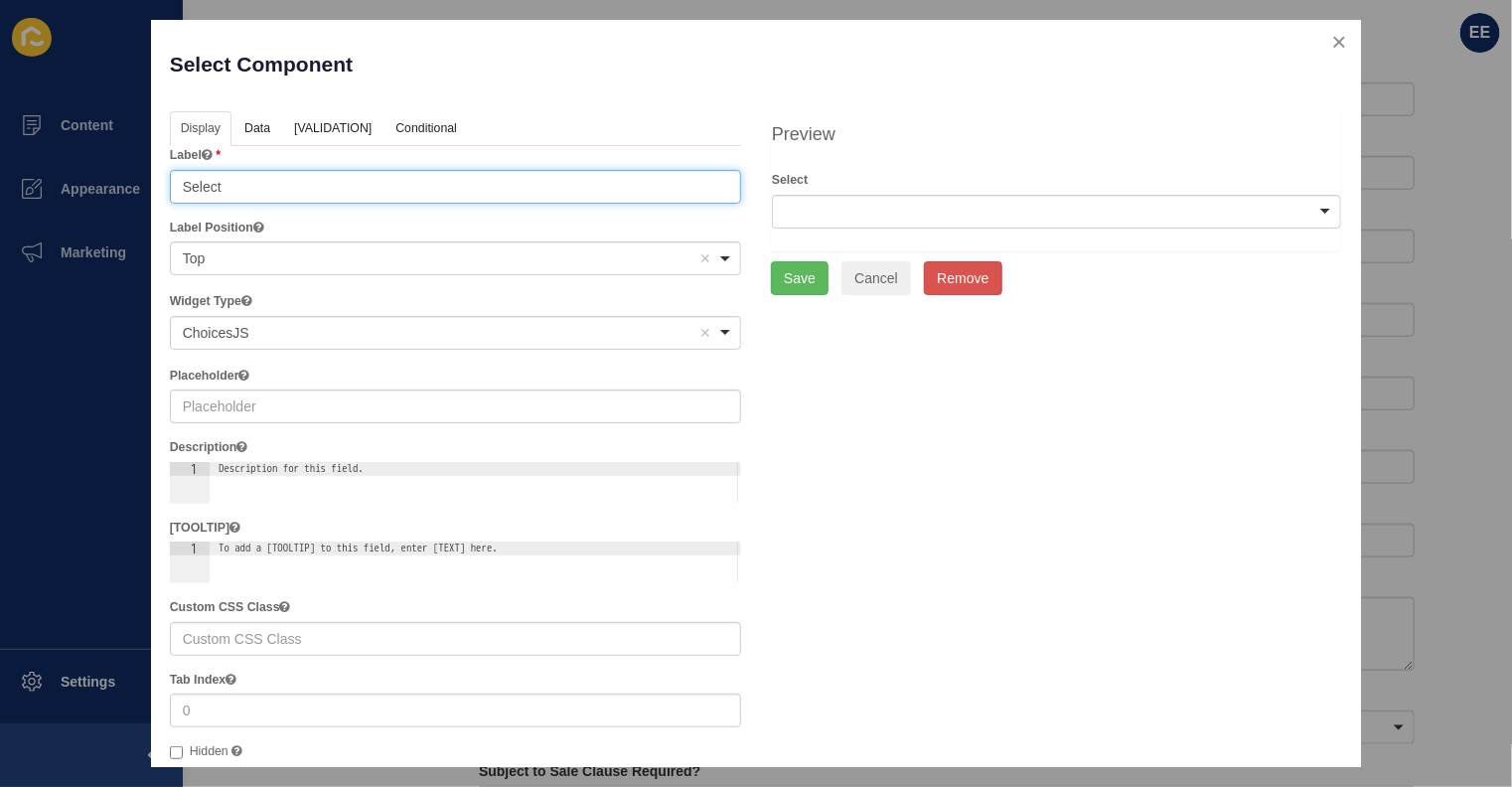 drag, startPoint x: 312, startPoint y: 179, endPoint x: 0, endPoint y: 196, distance: 312.4628 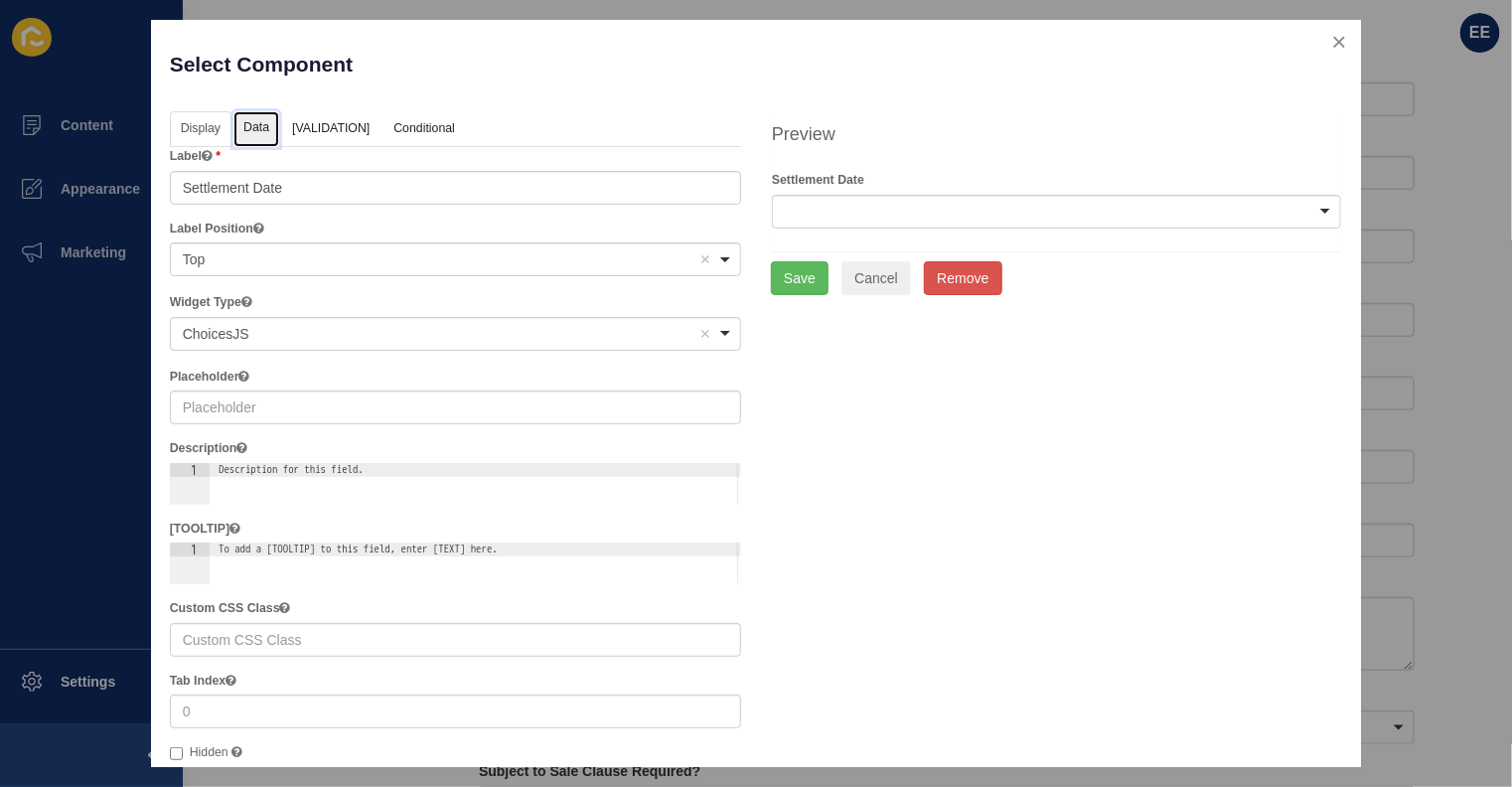 click on "Data" at bounding box center (256, 129) 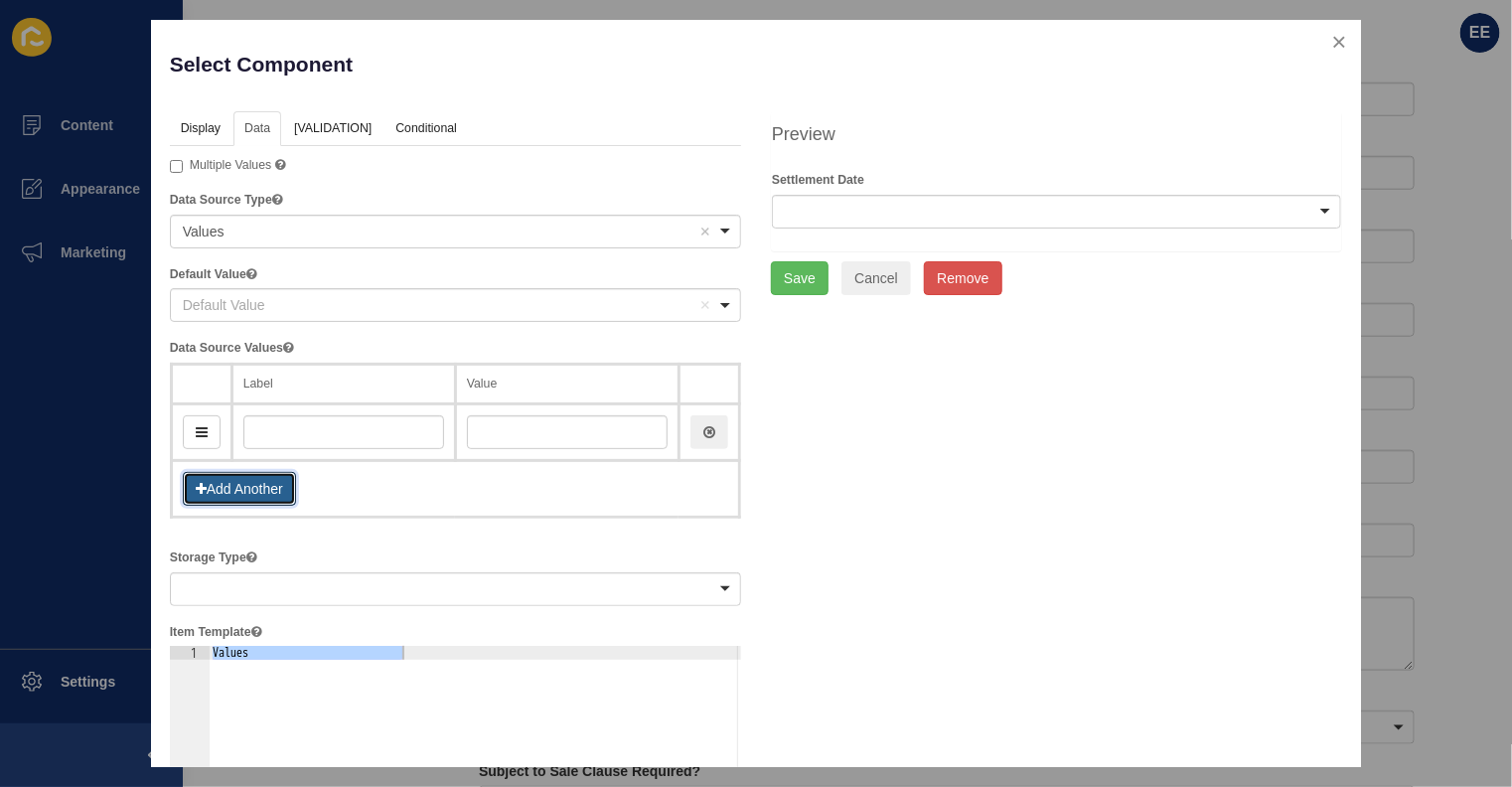 click on "Add Another" at bounding box center (239, 489) 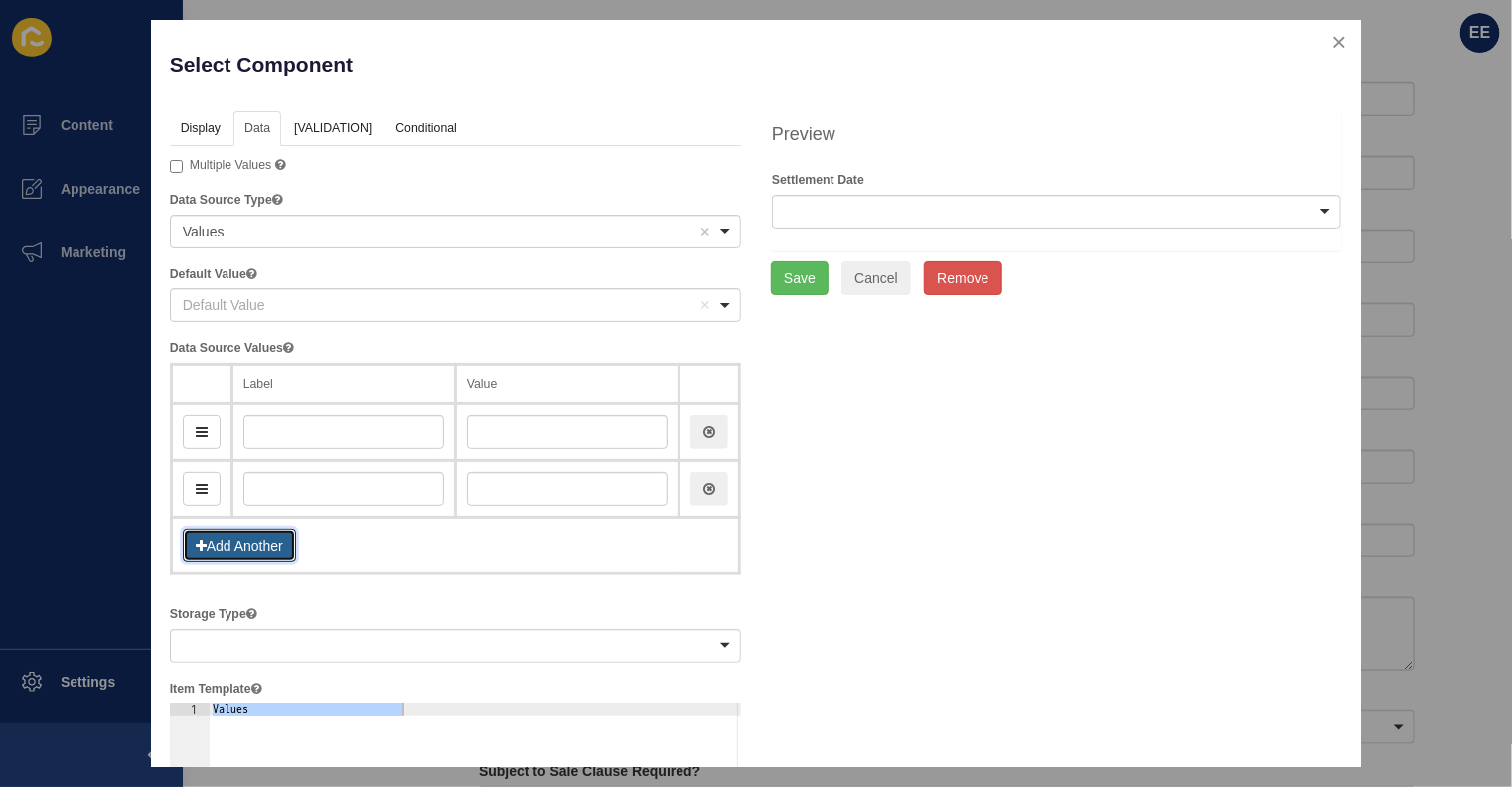 click on "Add Another" at bounding box center (239, 546) 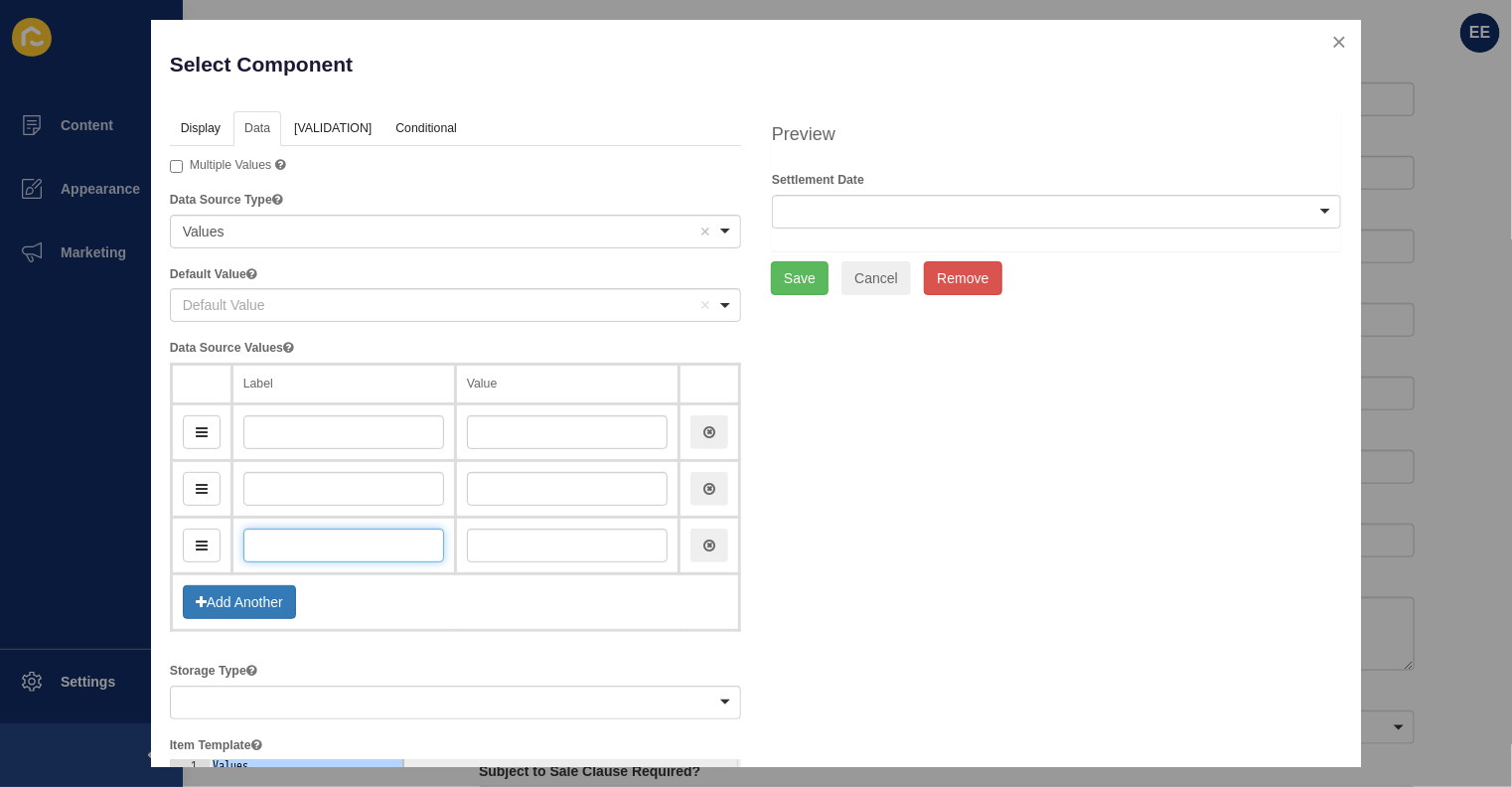 click at bounding box center [344, 546] 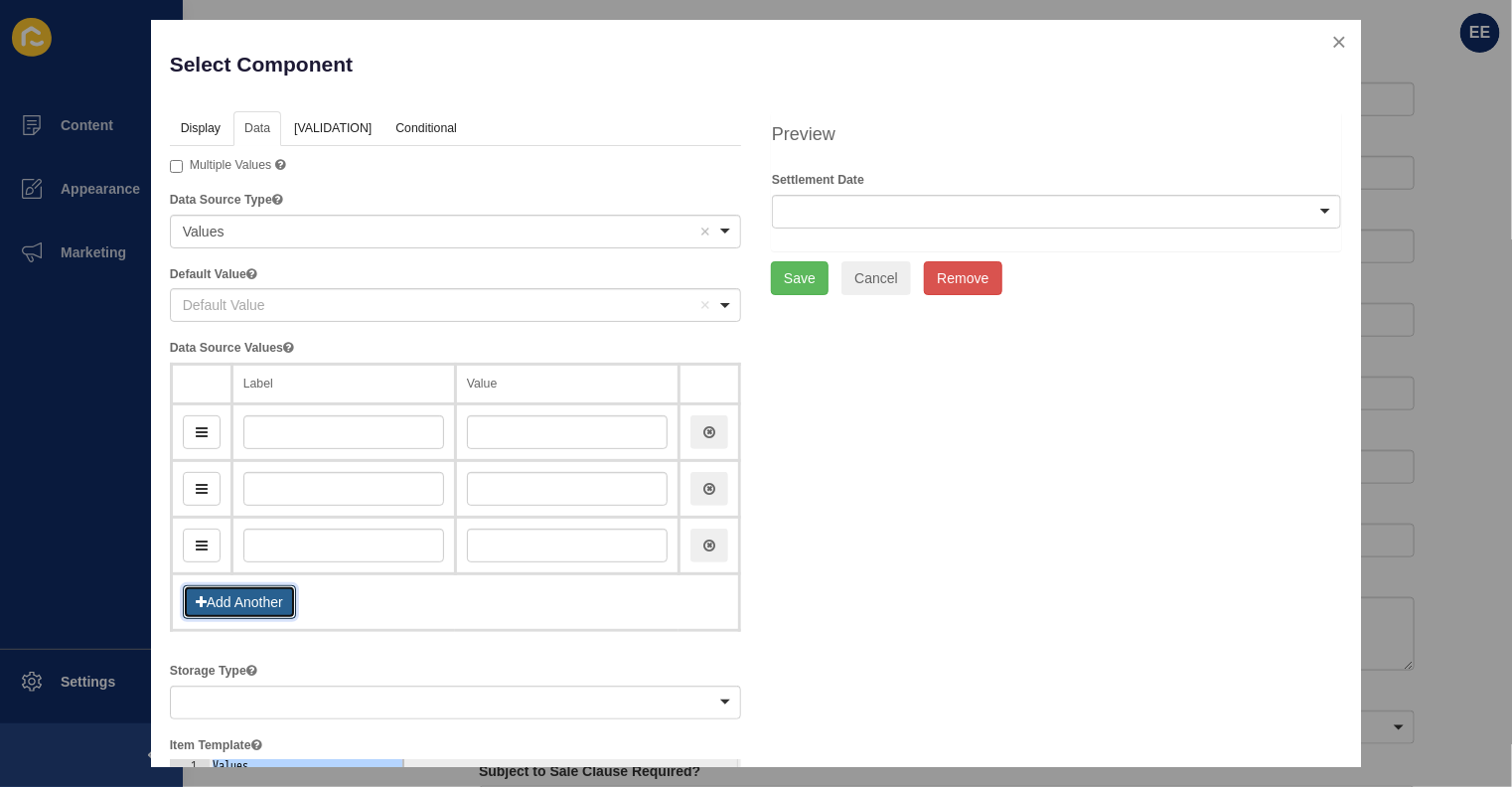 click on "Add Another" at bounding box center [239, 602] 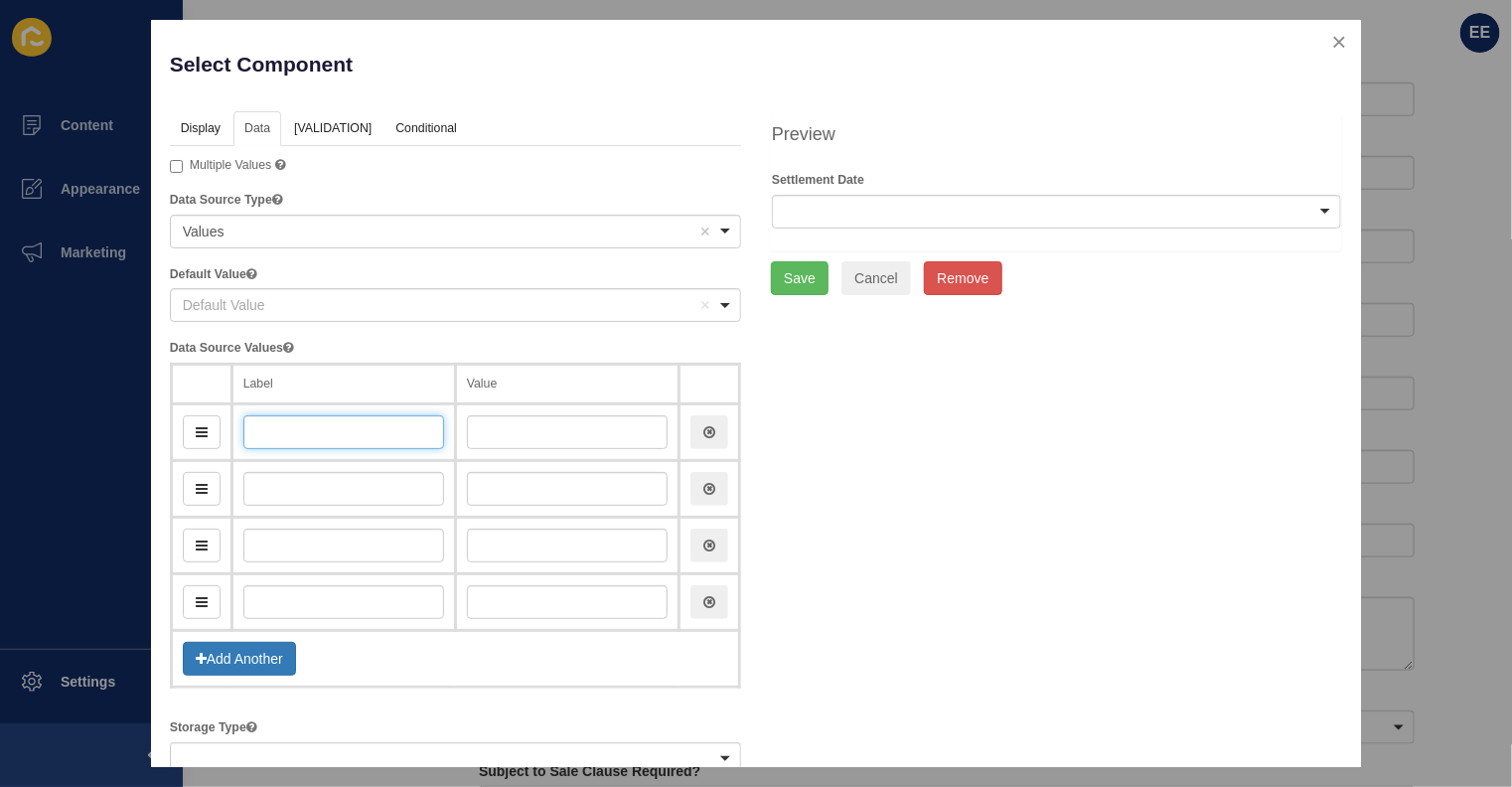 click at bounding box center (344, 432) 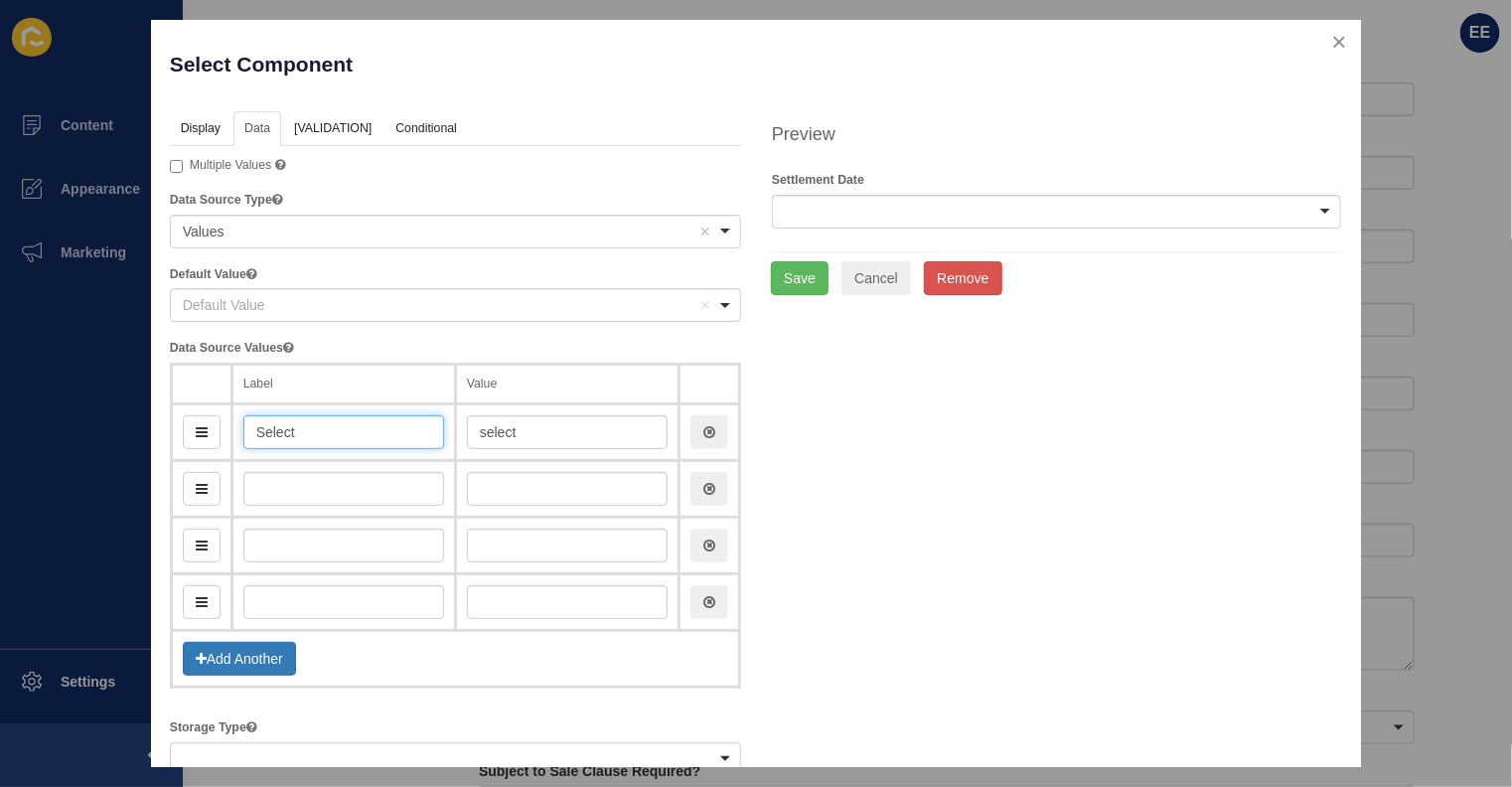 click on "Default Value Remove item" at bounding box center [440, 305] 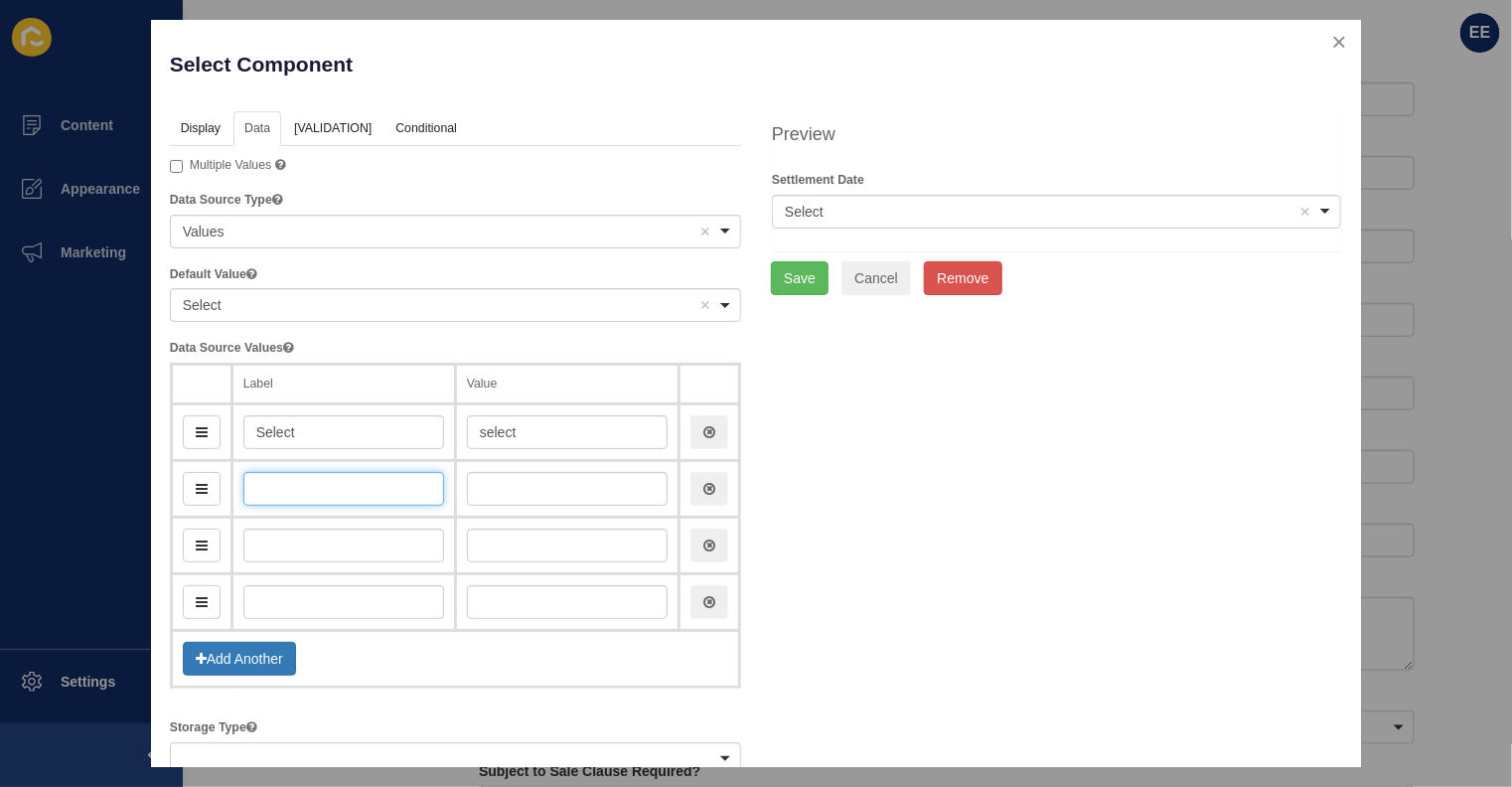 click at bounding box center (344, 489) 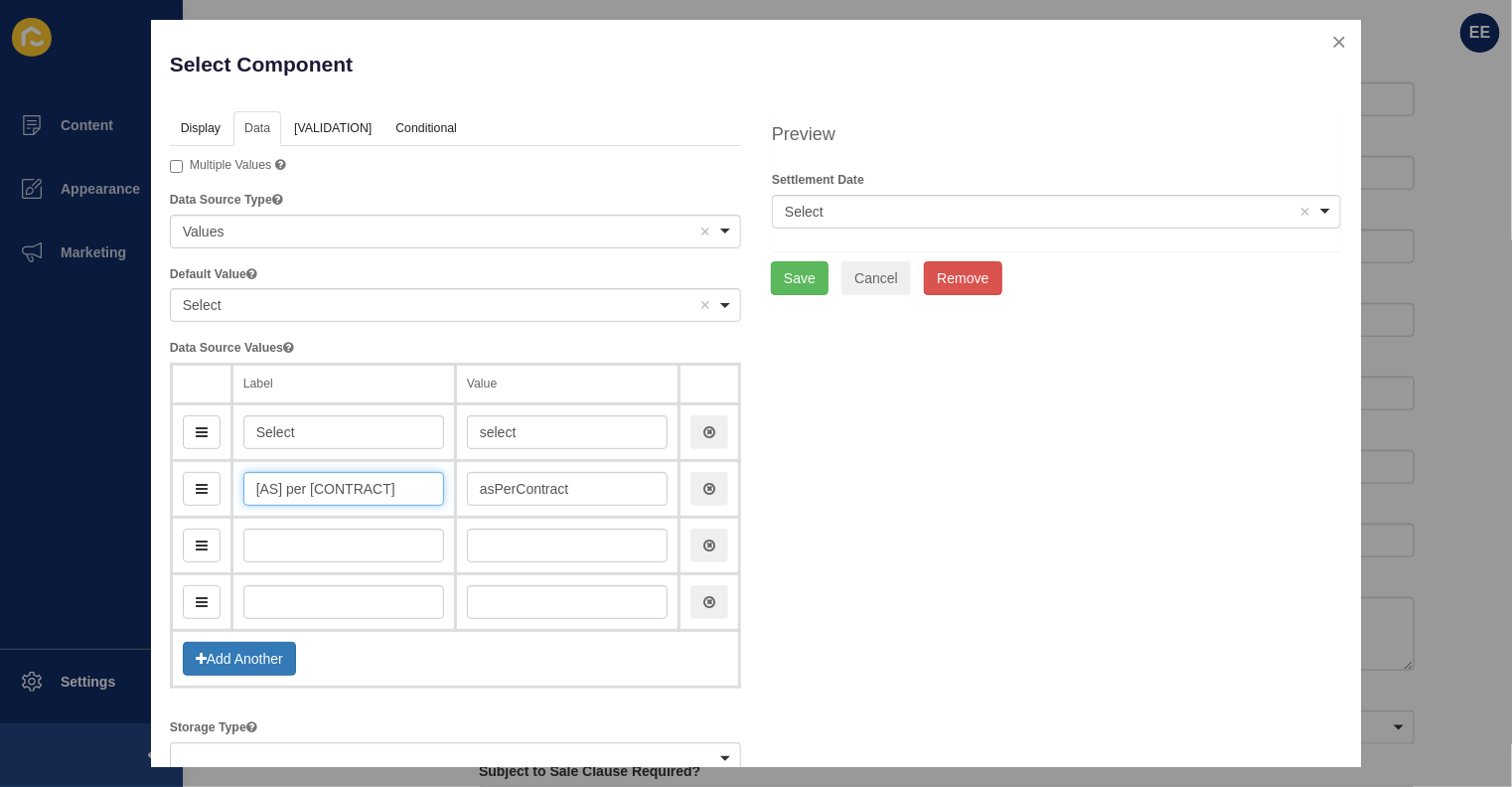 type on "[AS] per [CONTRACT]" 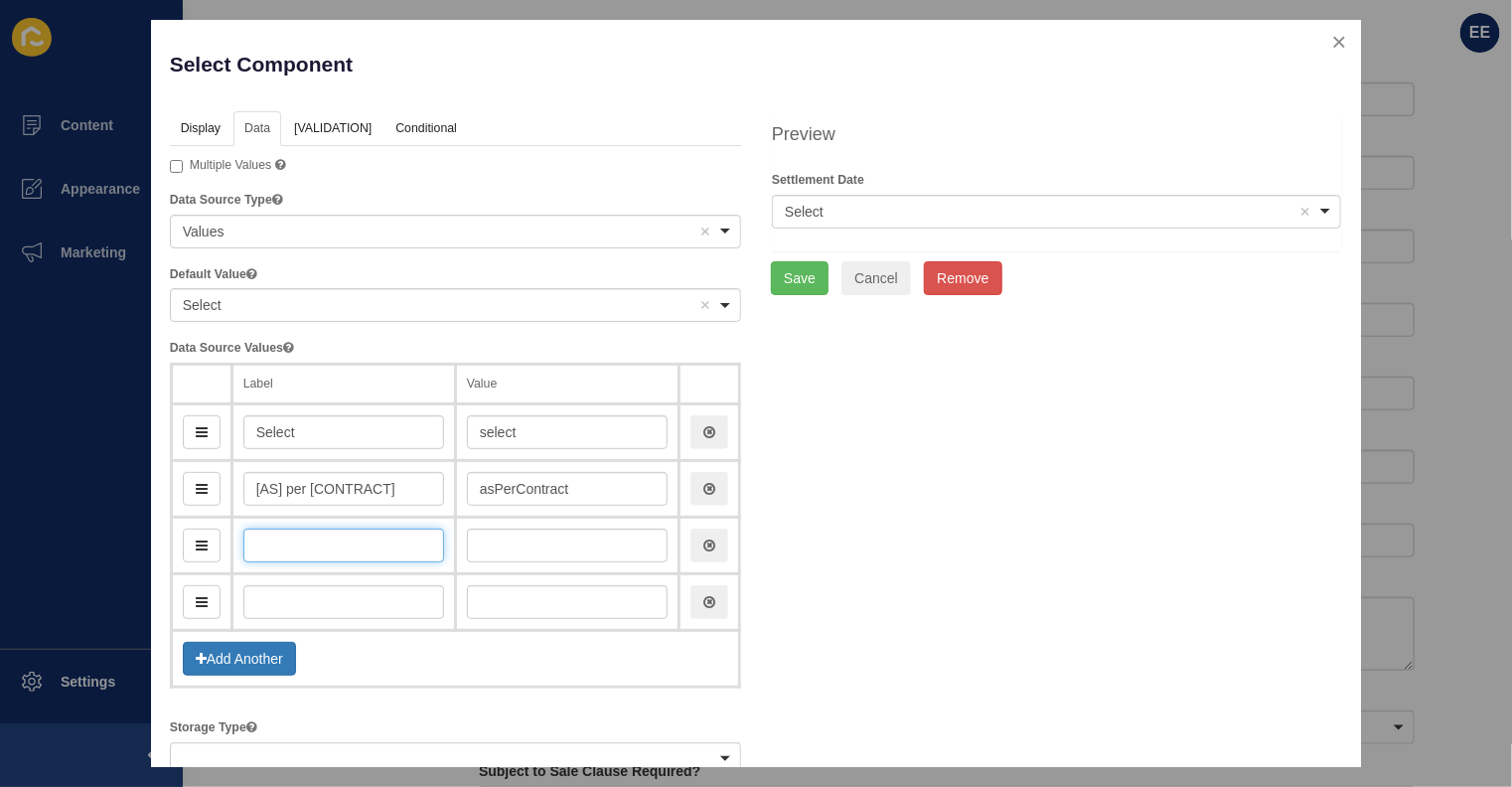 click at bounding box center [344, 546] 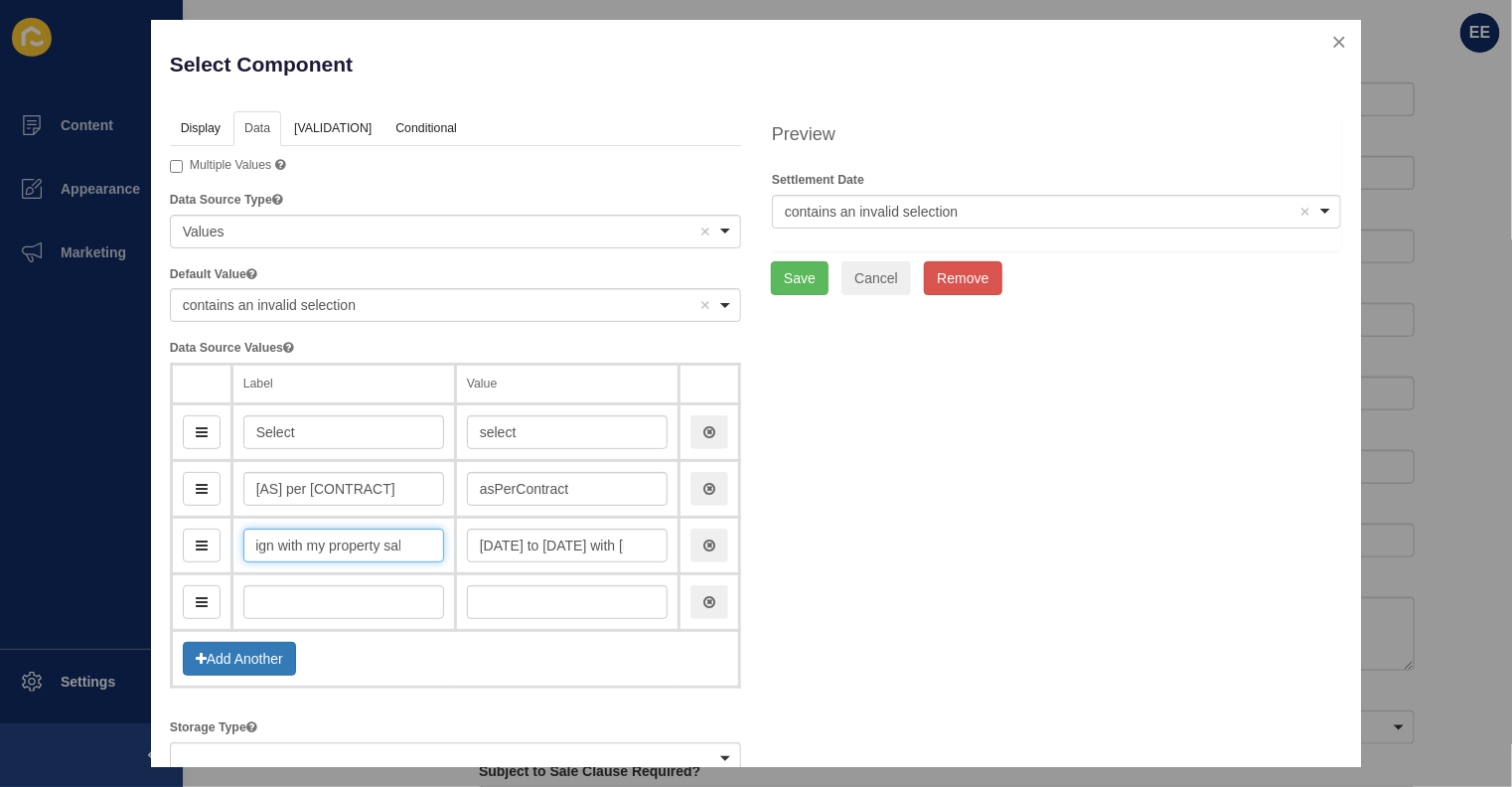 scroll, scrollTop: 0, scrollLeft: 120, axis: horizontal 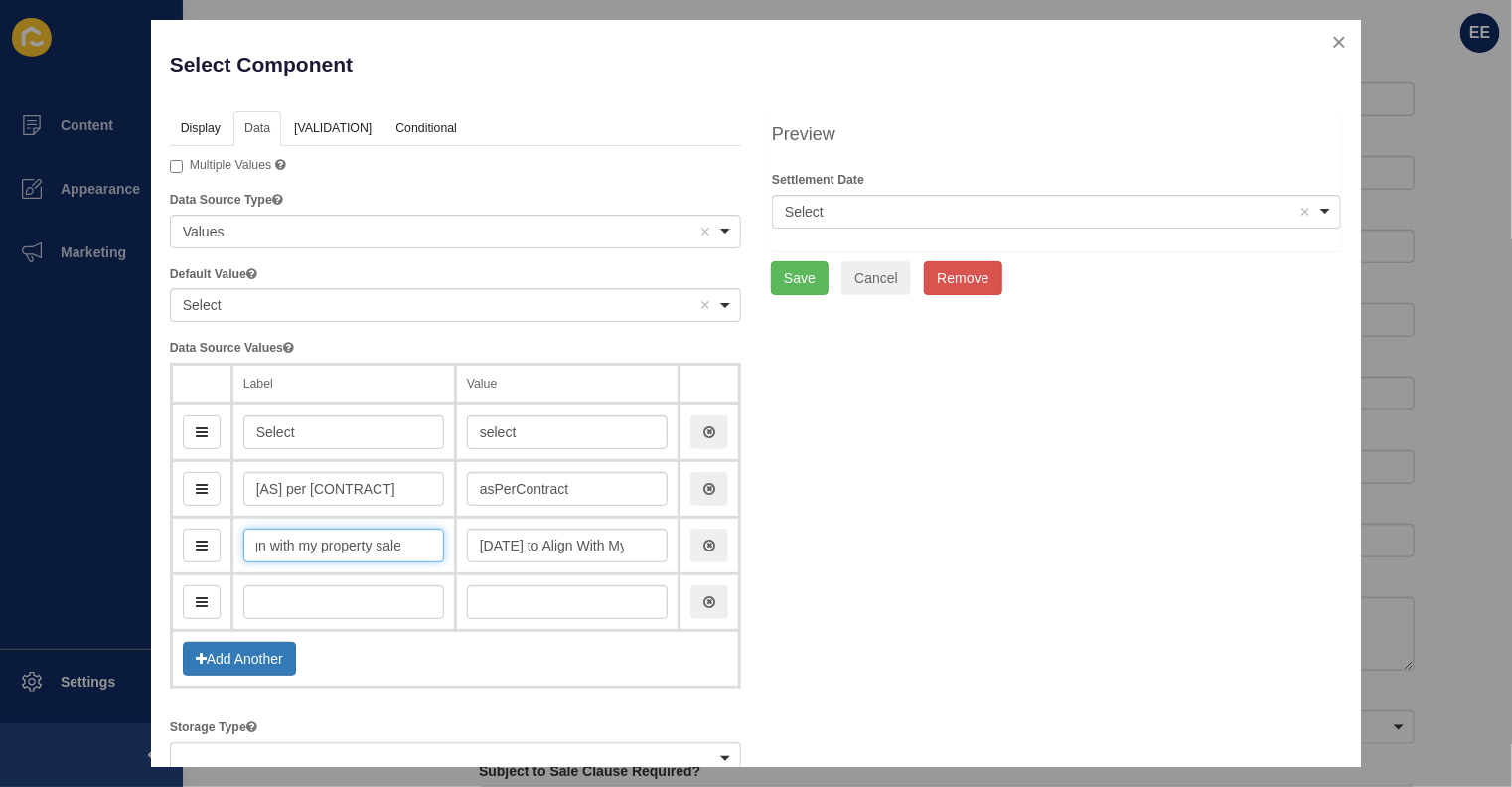 type on "Another date to align with my property sale" 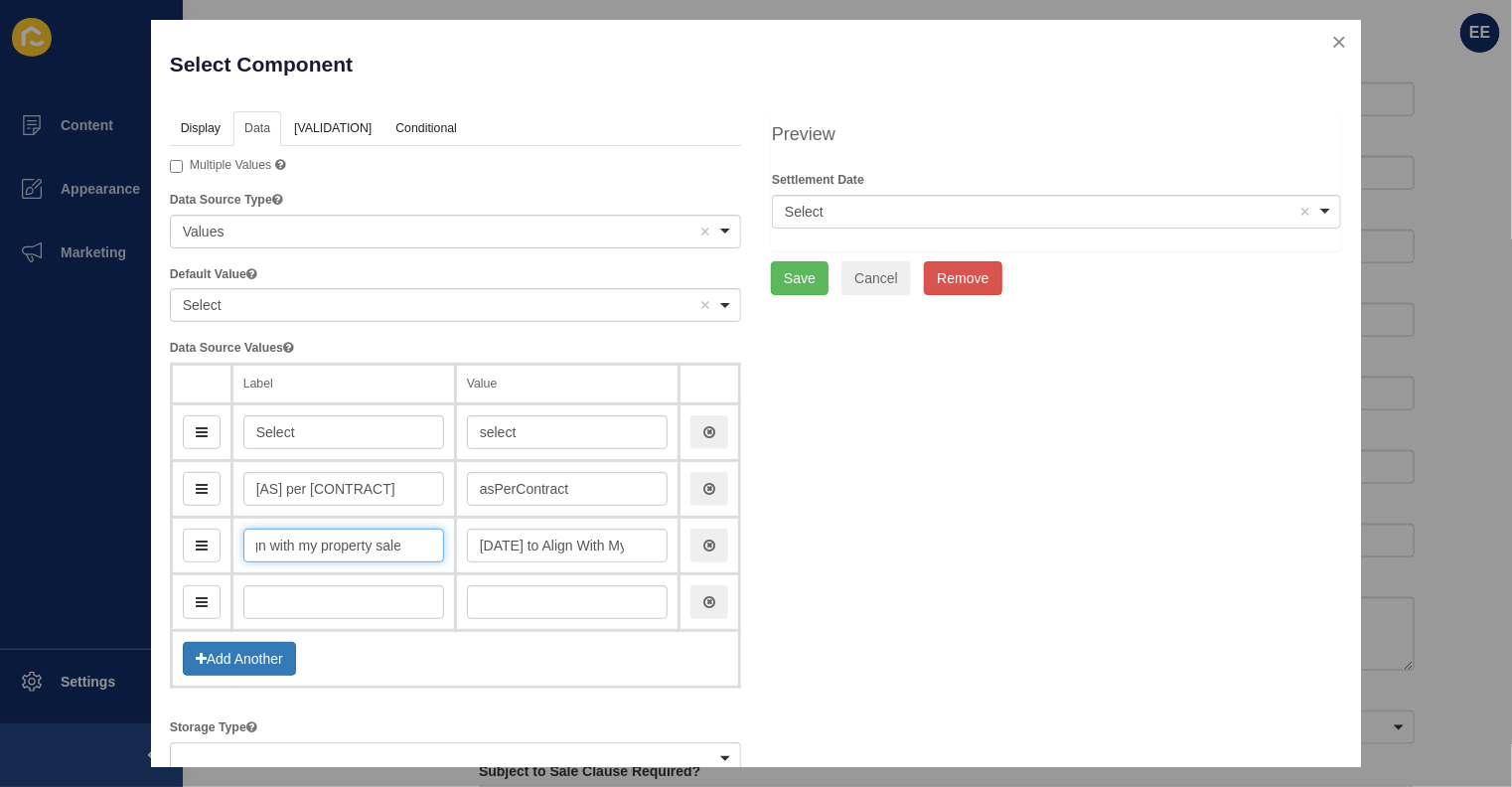 scroll, scrollTop: 0, scrollLeft: 0, axis: both 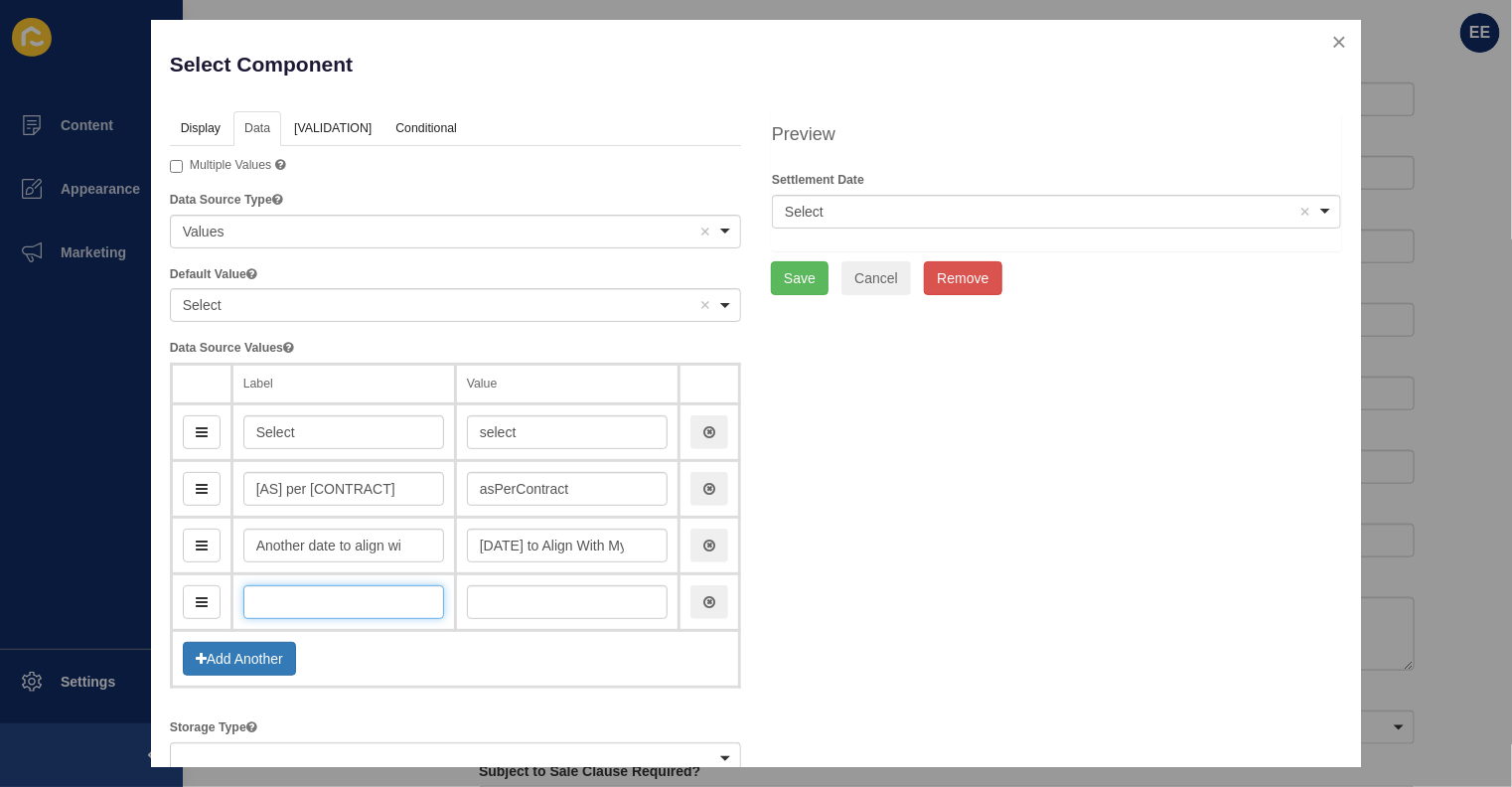 click at bounding box center [344, 602] 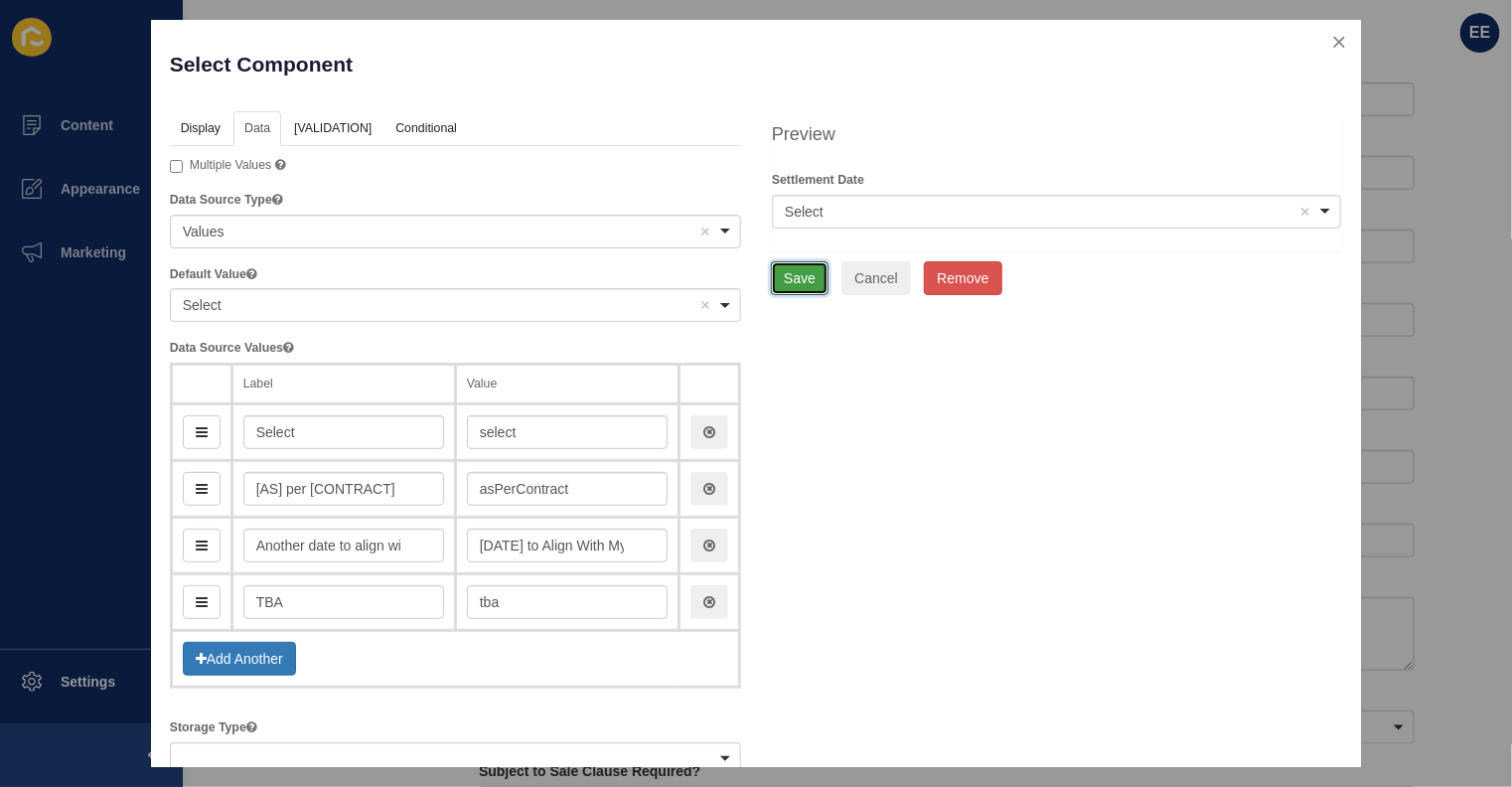 click on "Save" at bounding box center (800, 278) 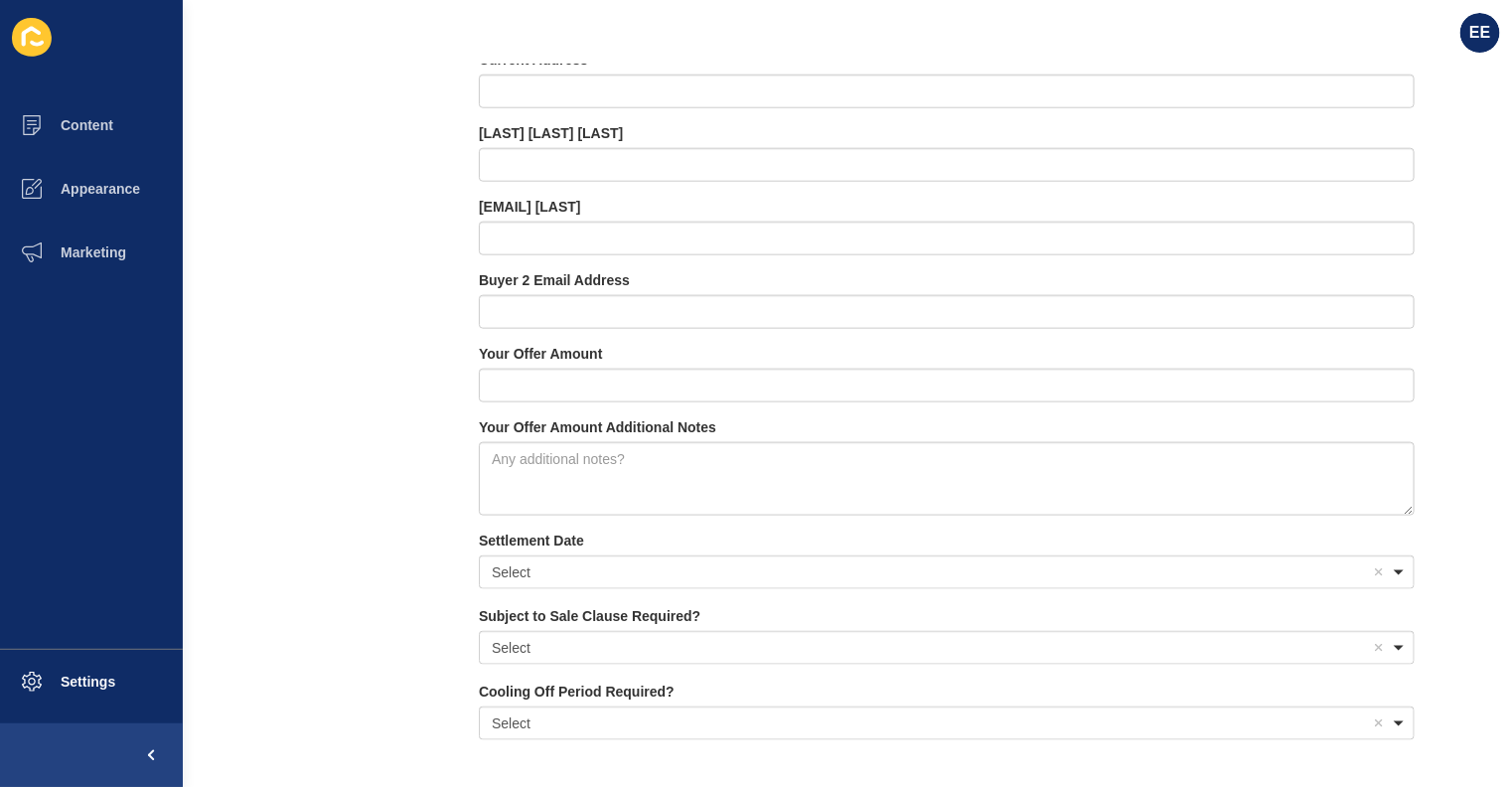 scroll, scrollTop: 914, scrollLeft: 0, axis: vertical 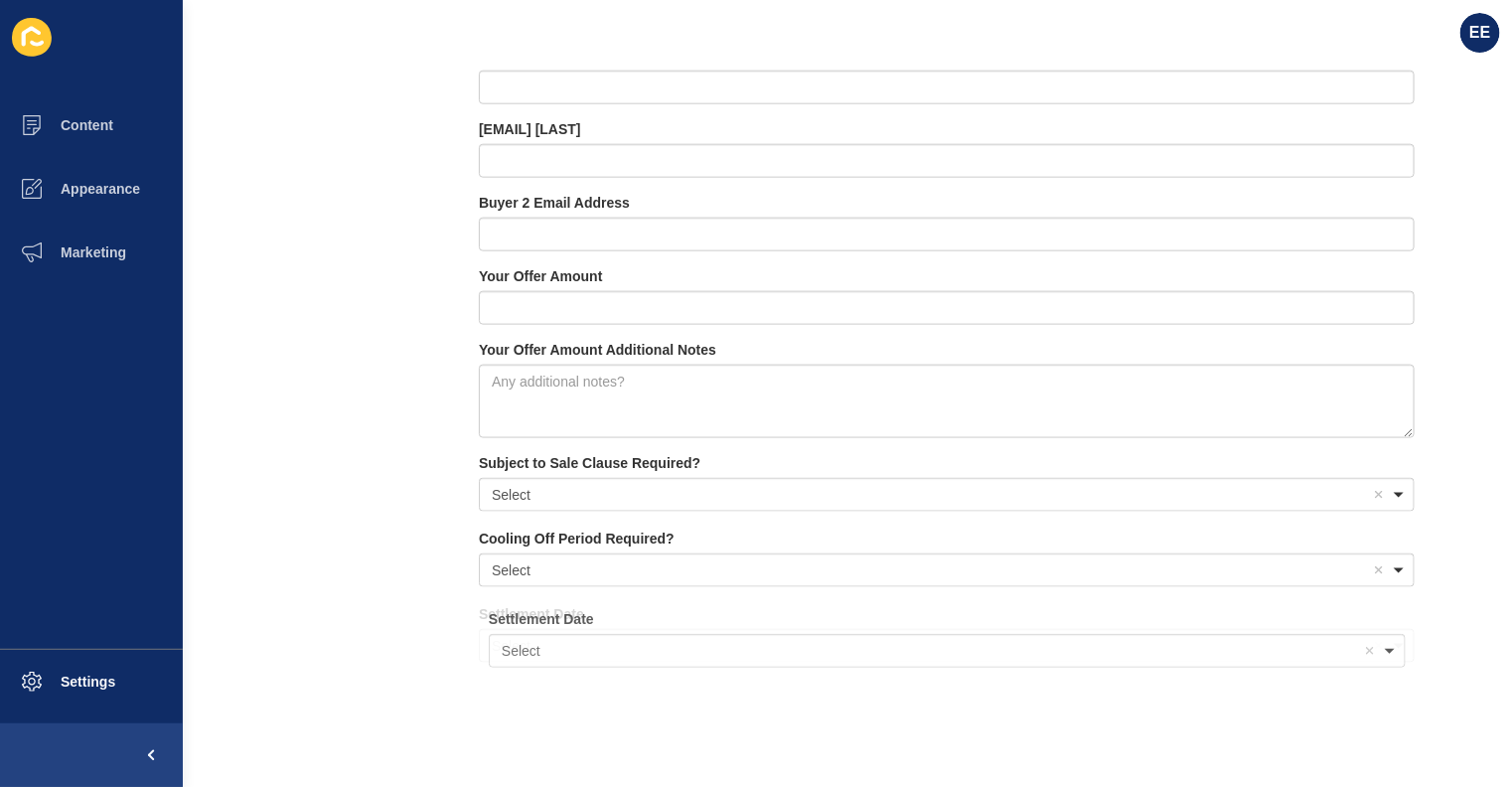 drag, startPoint x: 643, startPoint y: 450, endPoint x: 650, endPoint y: 616, distance: 166.14752 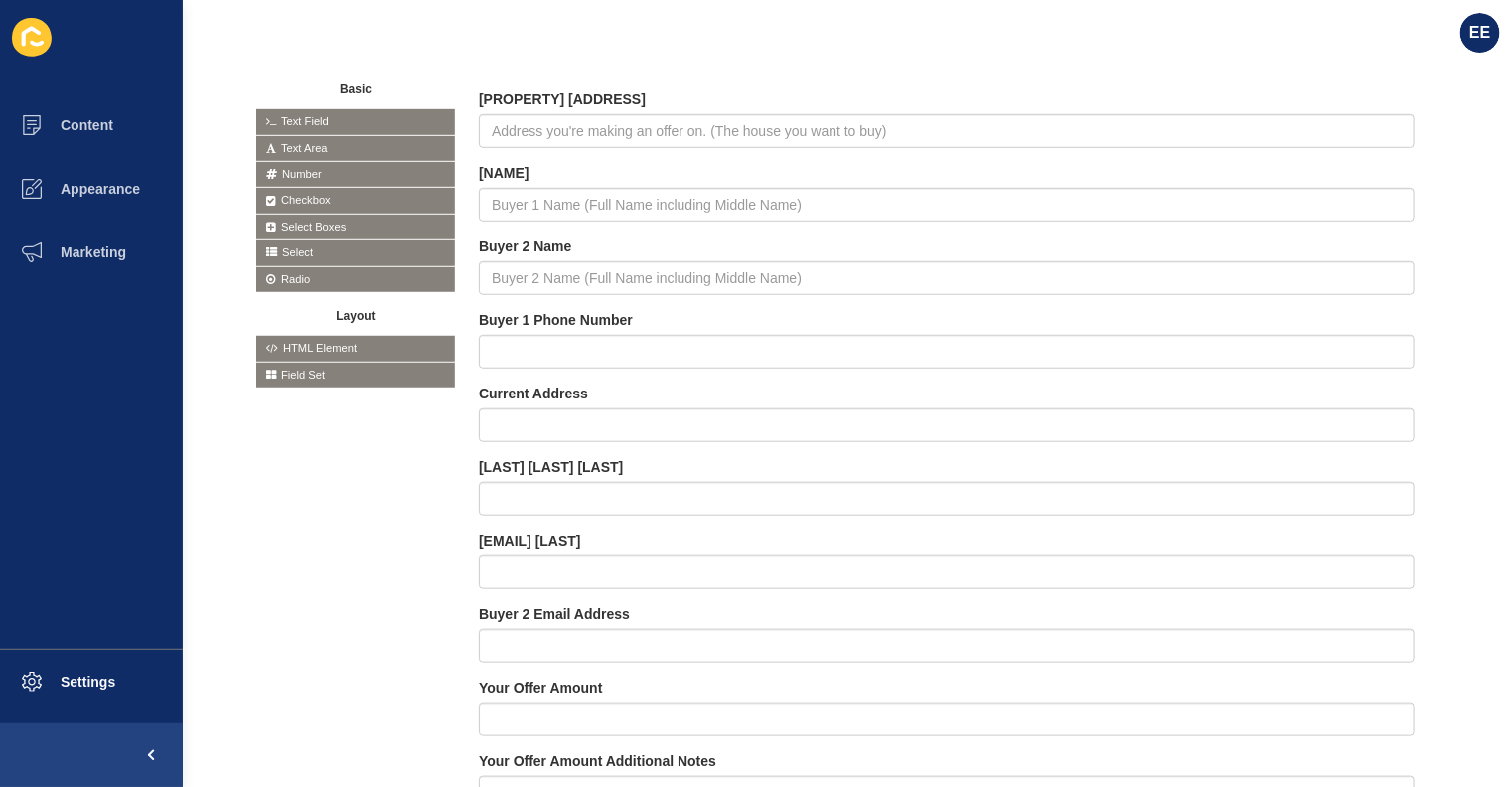 scroll, scrollTop: 470, scrollLeft: 0, axis: vertical 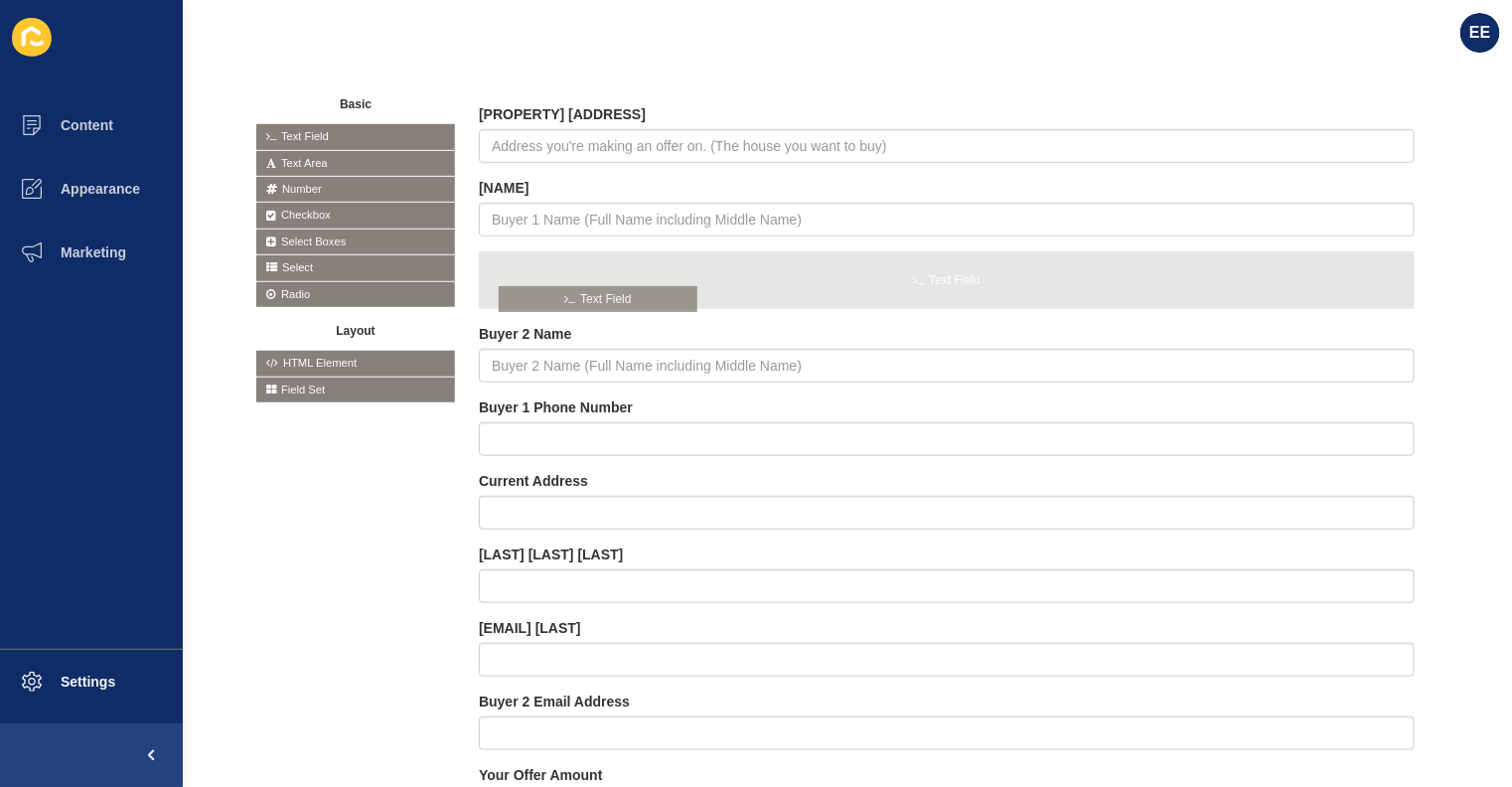 drag, startPoint x: 352, startPoint y: 136, endPoint x: 595, endPoint y: 297, distance: 291.49614 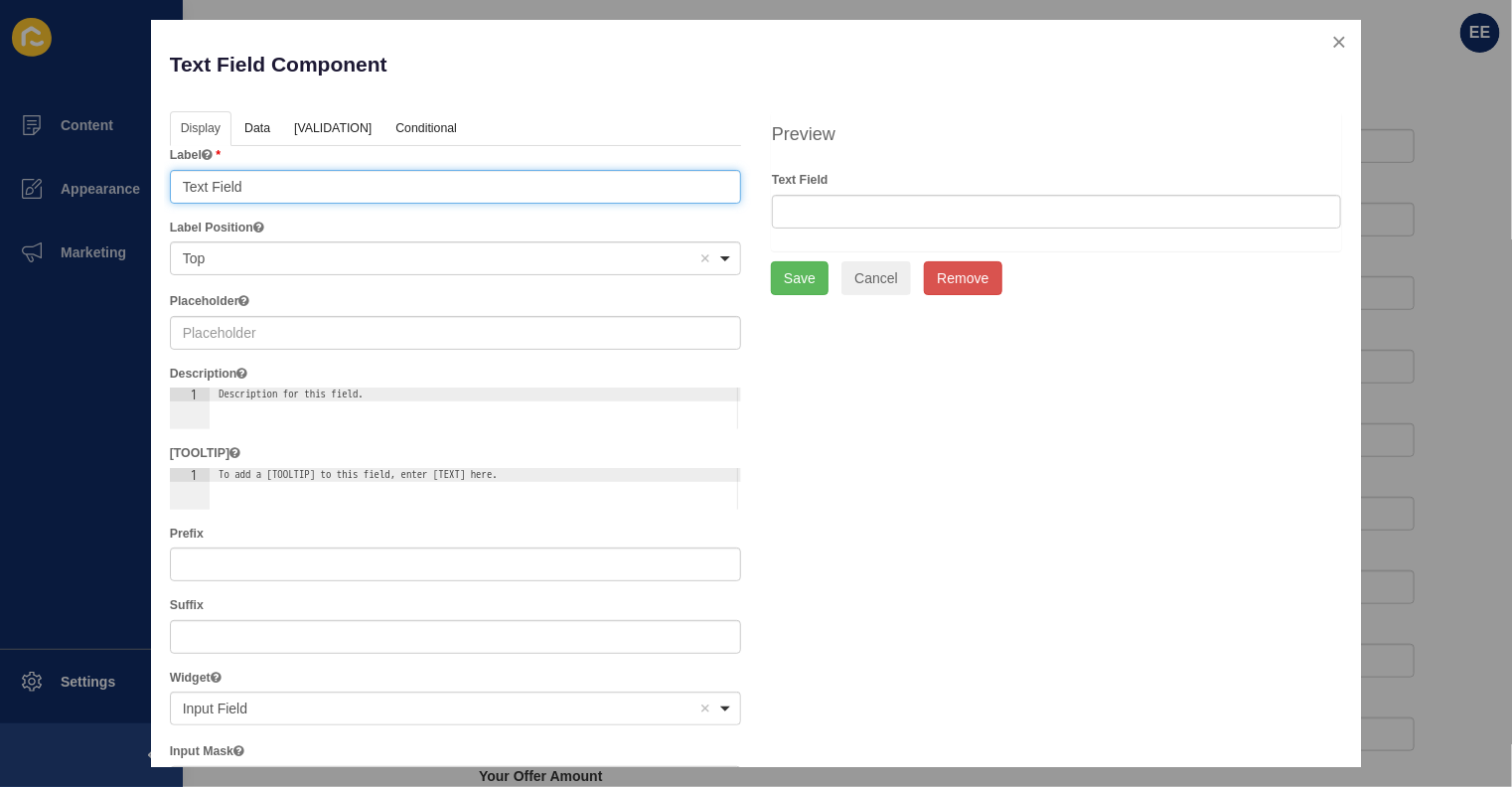 drag, startPoint x: 253, startPoint y: 194, endPoint x: 0, endPoint y: 242, distance: 257.51311 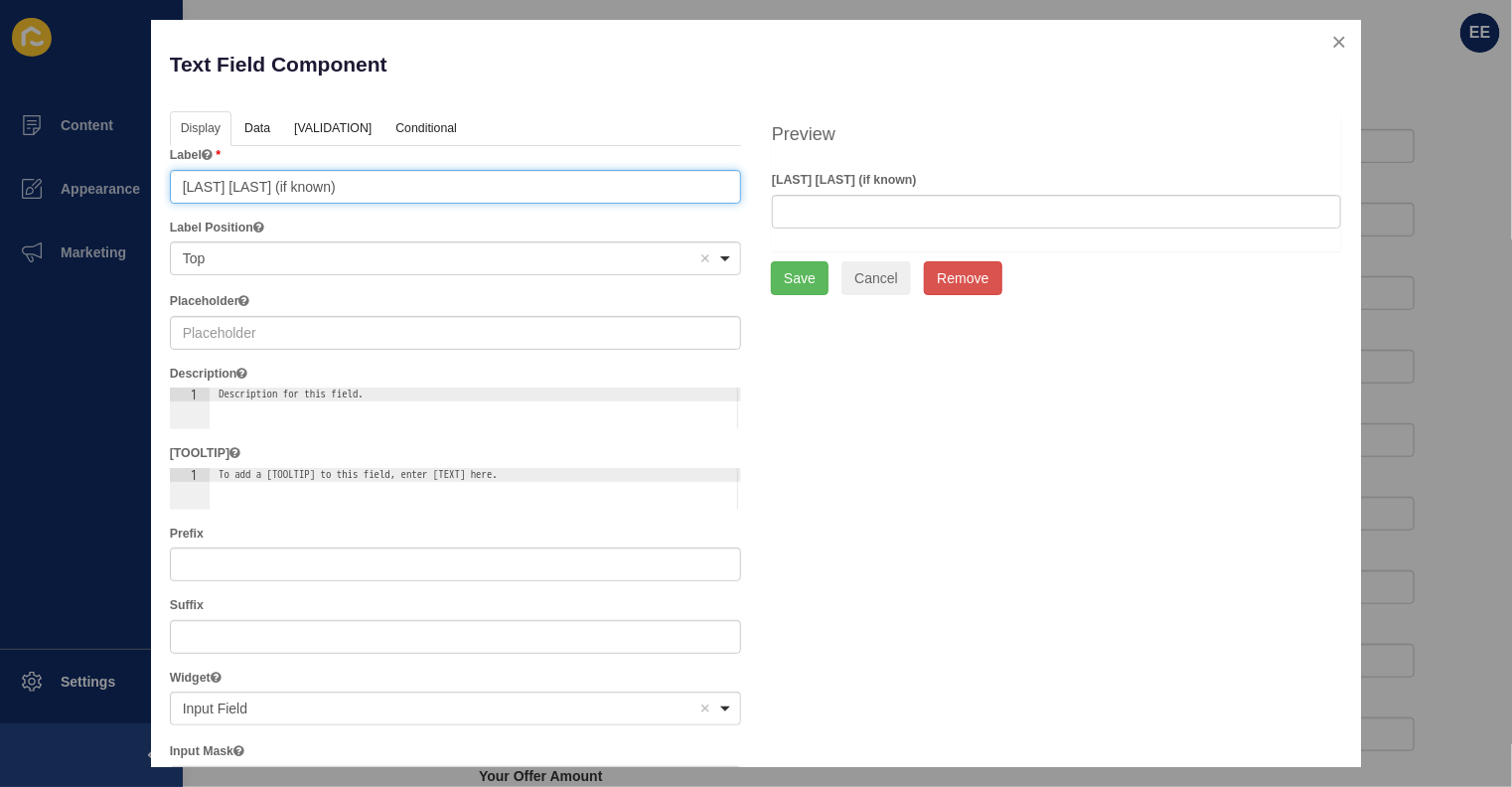 type on "[LAST] [LAST] (if known)" 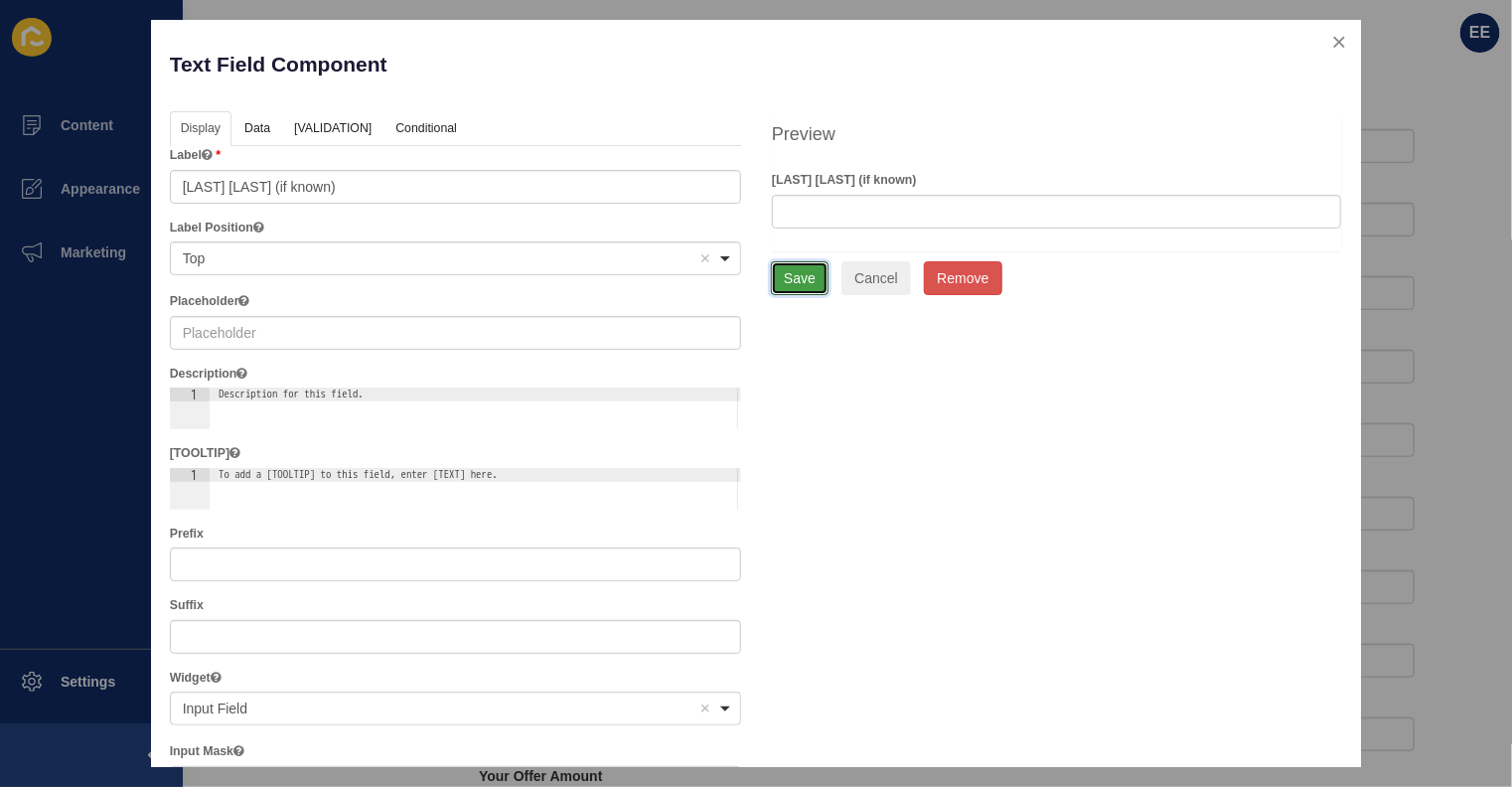 click on "Save" at bounding box center [800, 278] 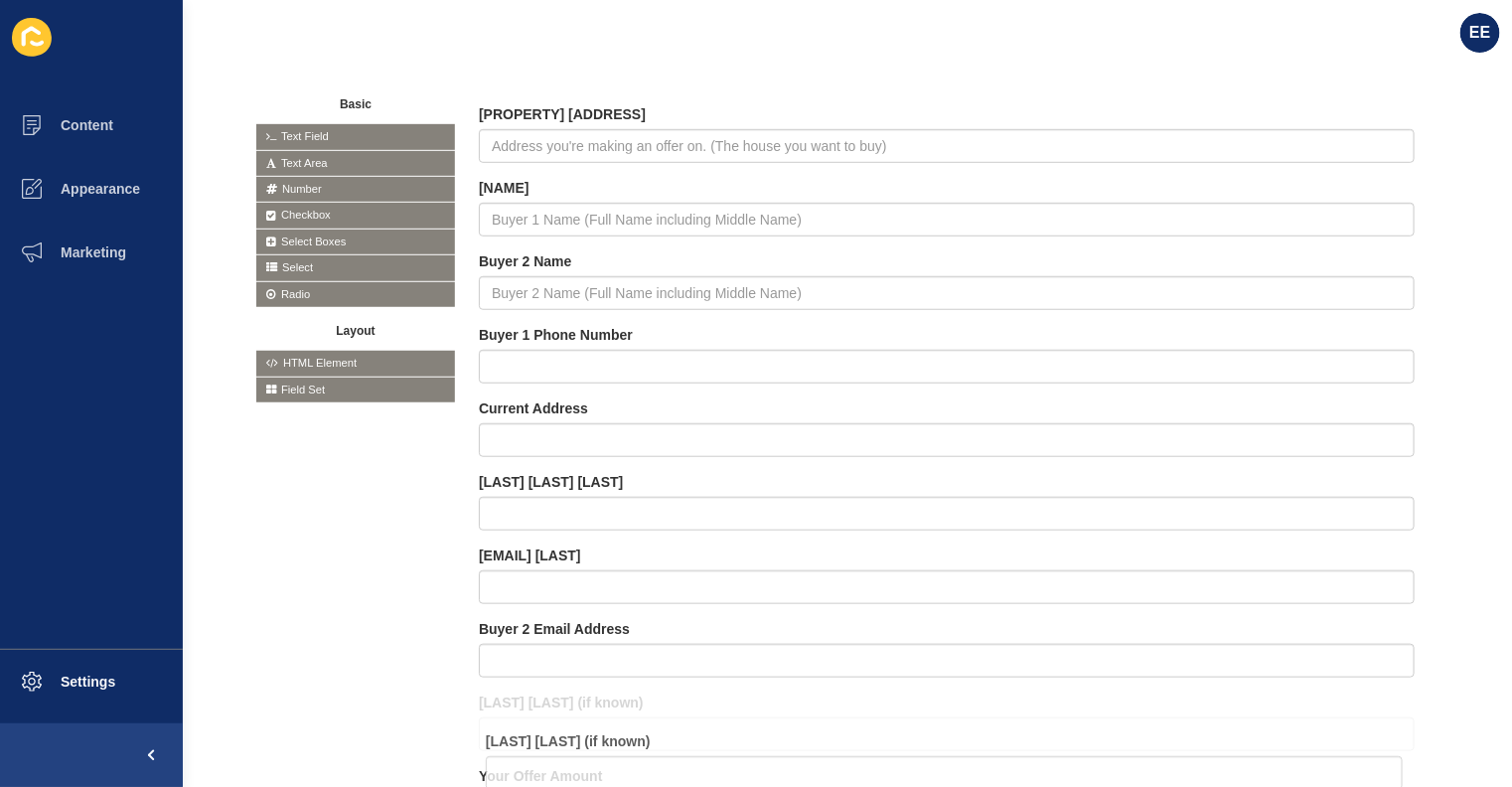 drag, startPoint x: 757, startPoint y: 269, endPoint x: 764, endPoint y: 753, distance: 484.0506 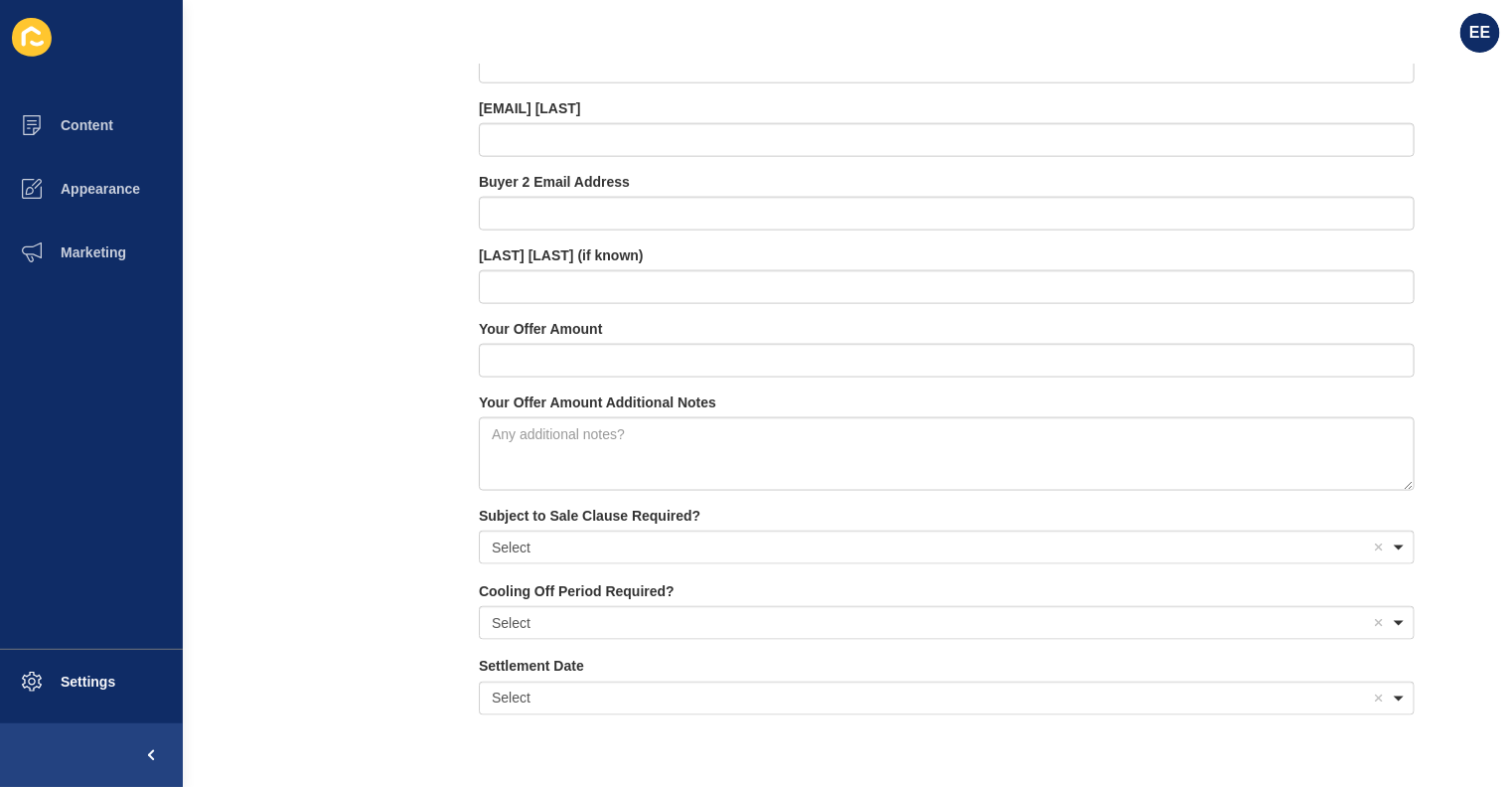 scroll, scrollTop: 926, scrollLeft: 0, axis: vertical 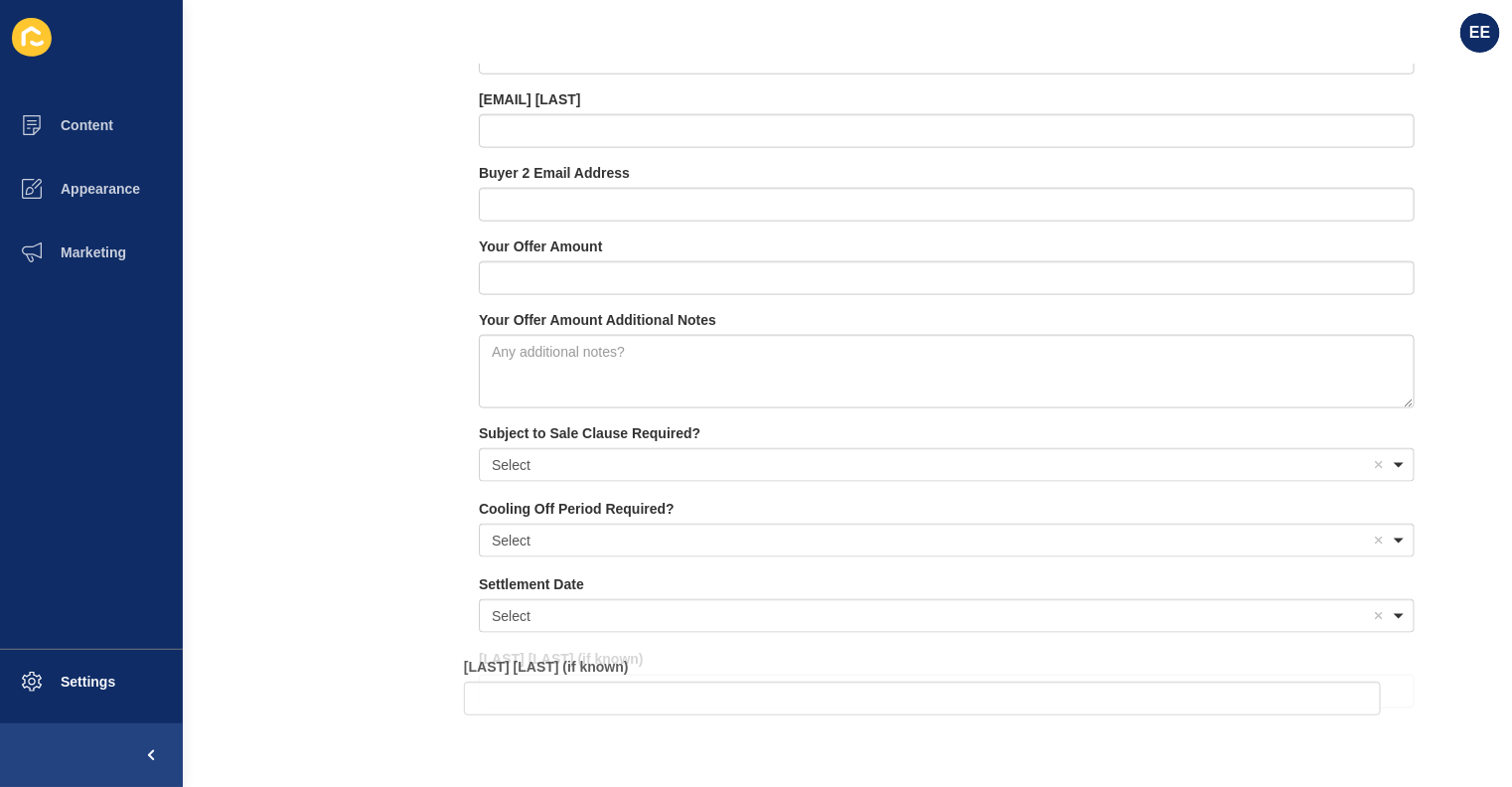 drag, startPoint x: 711, startPoint y: 250, endPoint x: 696, endPoint y: 674, distance: 424.265 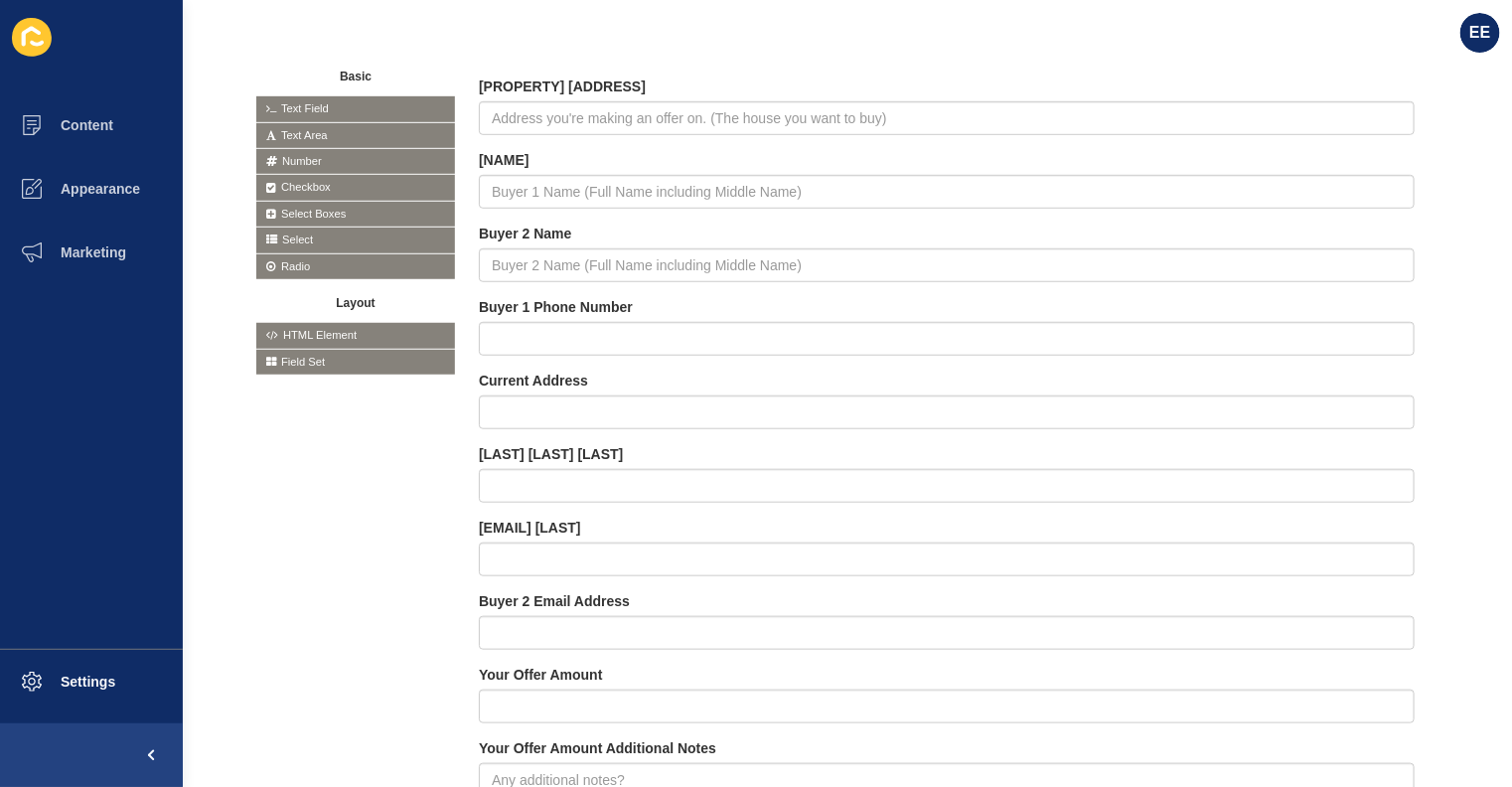 scroll, scrollTop: 497, scrollLeft: 0, axis: vertical 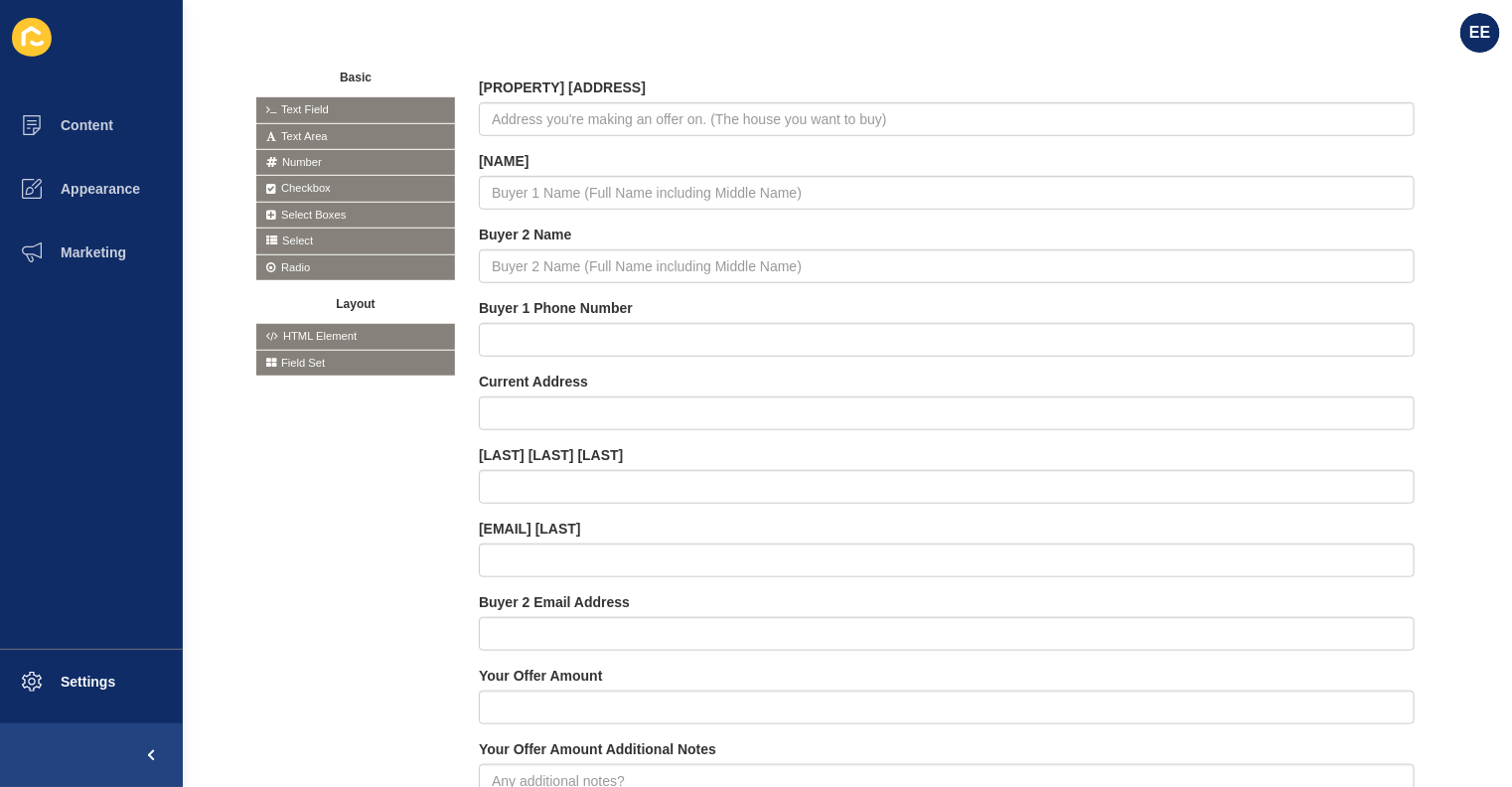 click on "Field Set" at bounding box center [356, 363] 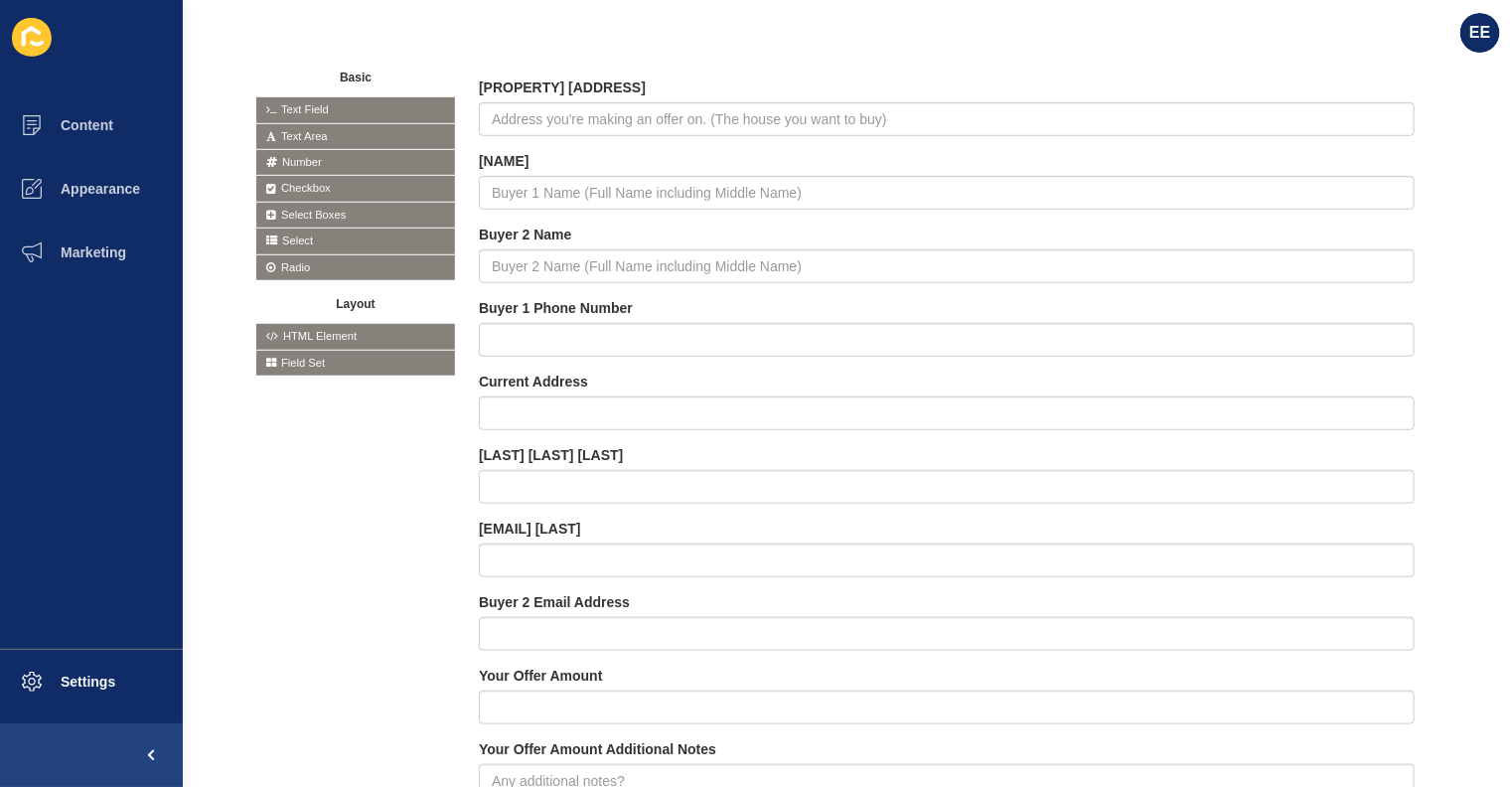 click on "Field Set" at bounding box center (356, 363) 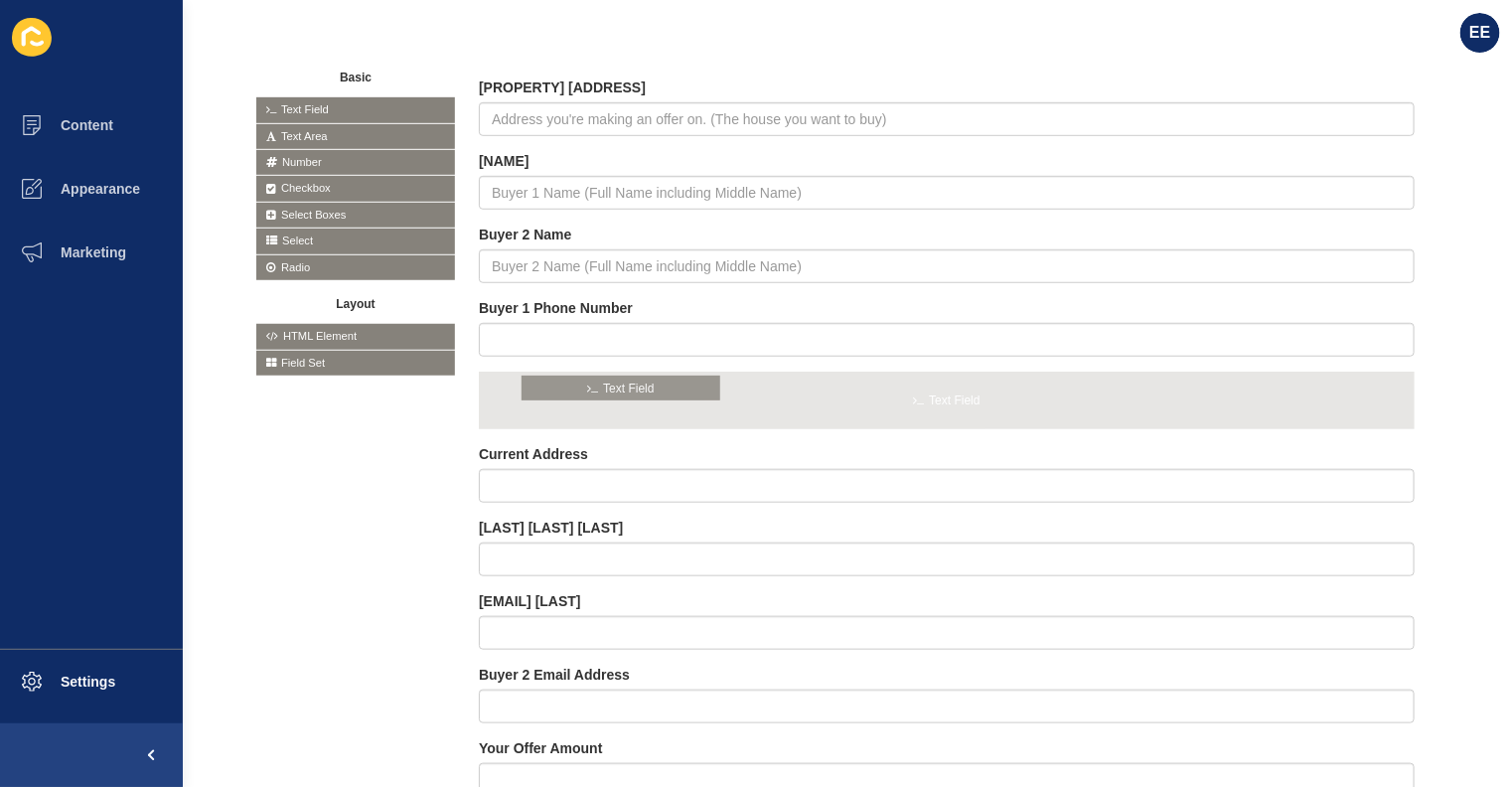 drag, startPoint x: 318, startPoint y: 106, endPoint x: 584, endPoint y: 386, distance: 386.2072 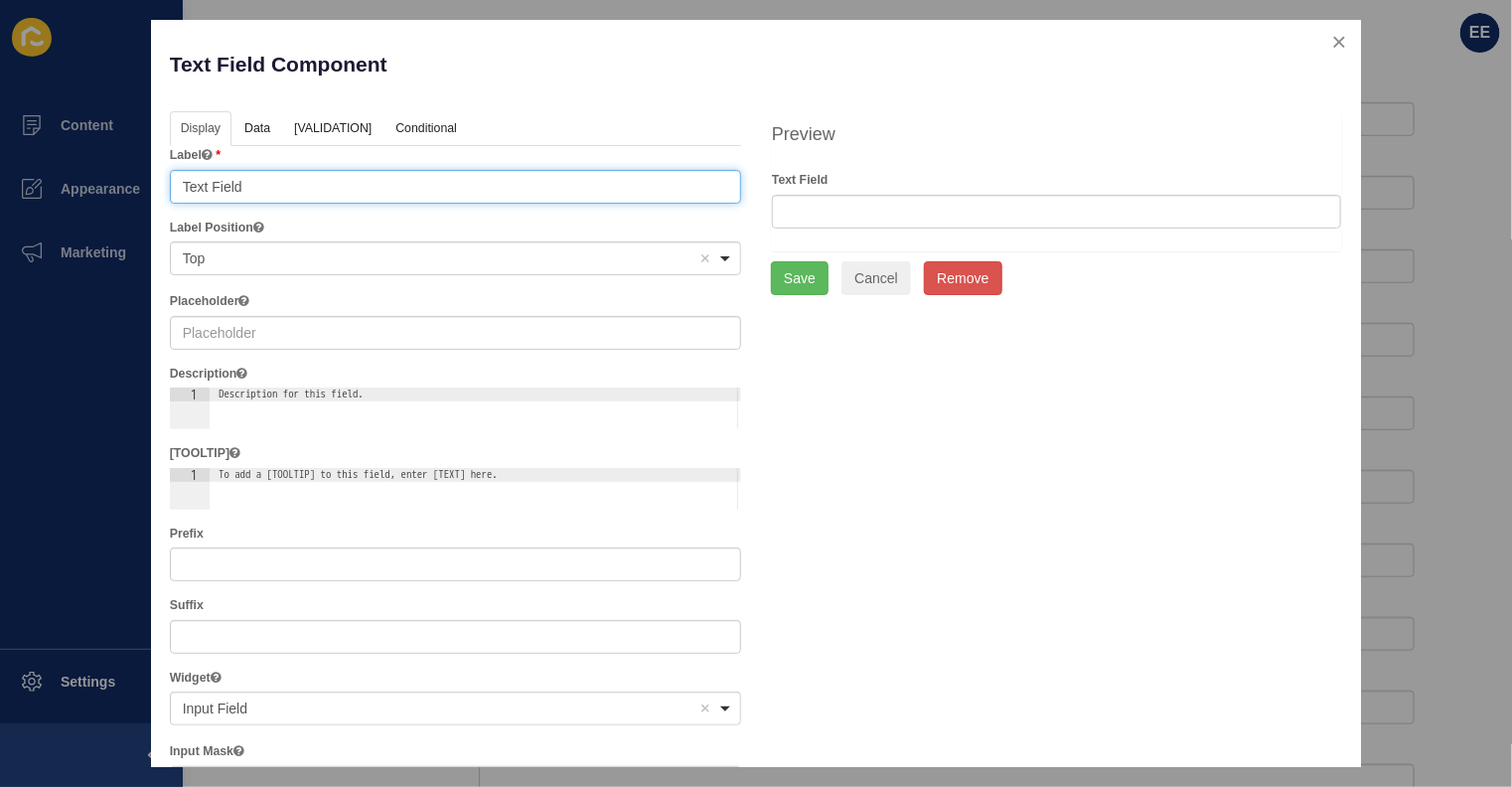 click on "Text Field" at bounding box center (455, 187) 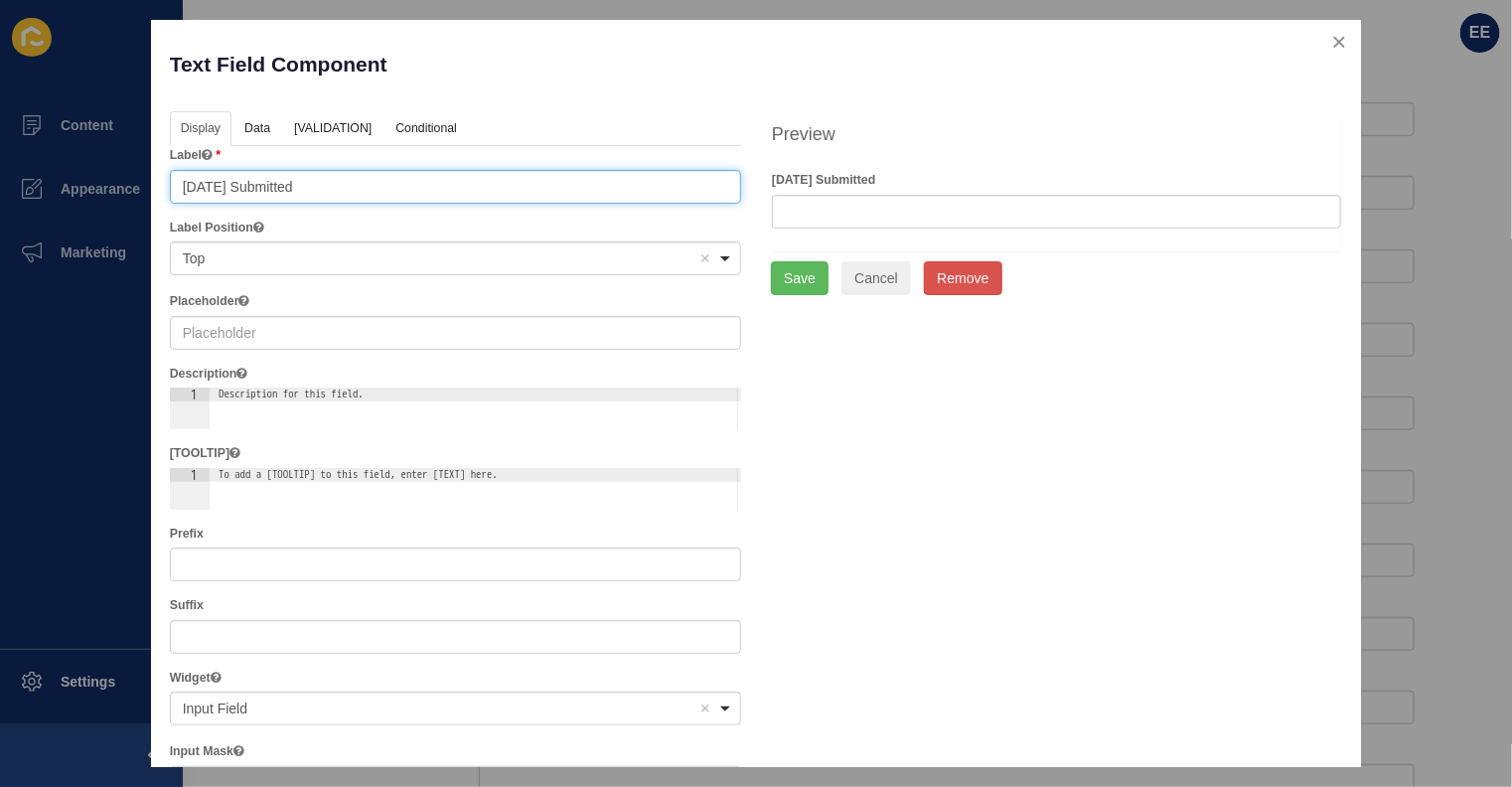 type on "[DATE] Submitted" 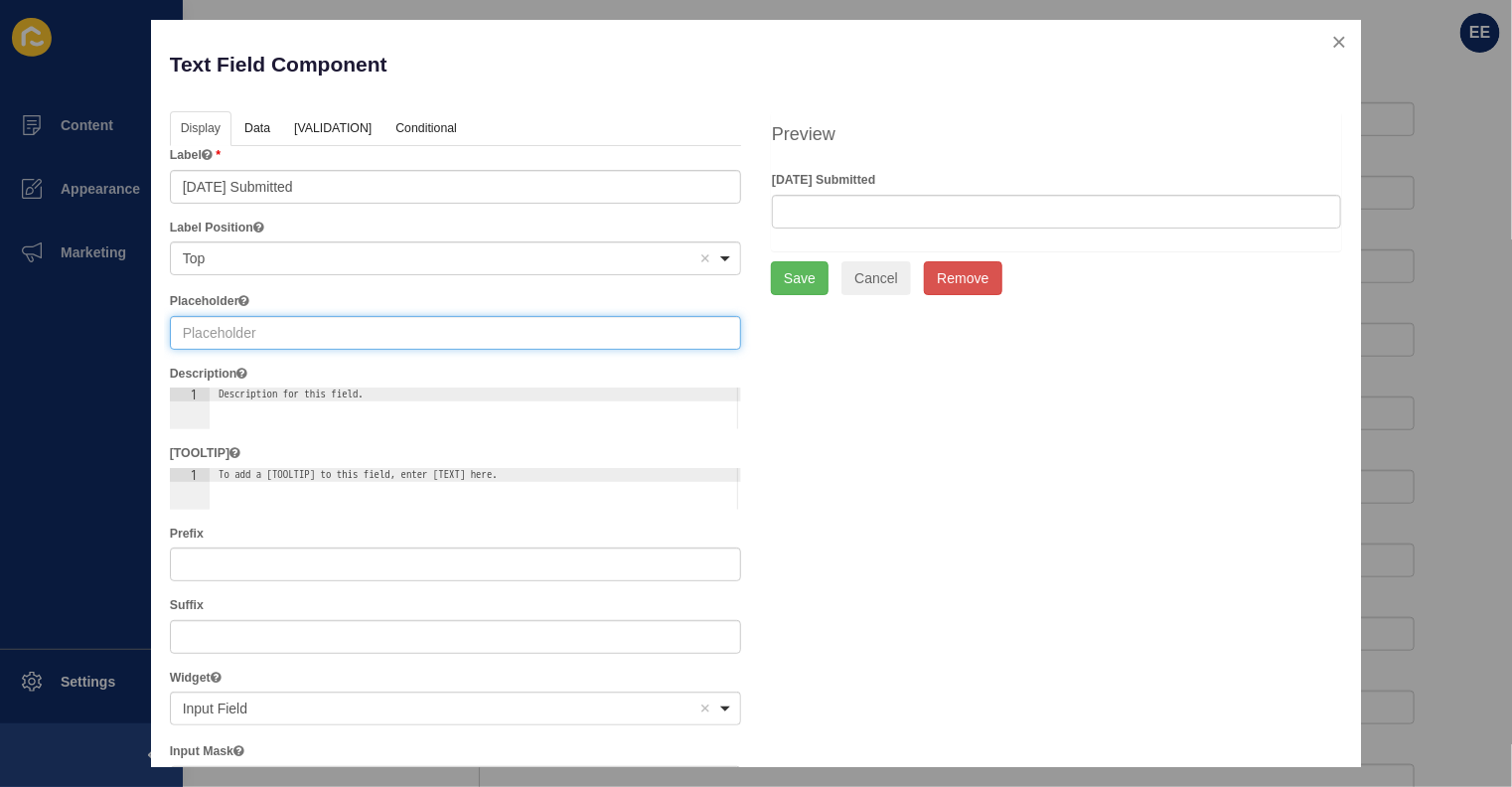 click at bounding box center (455, 333) 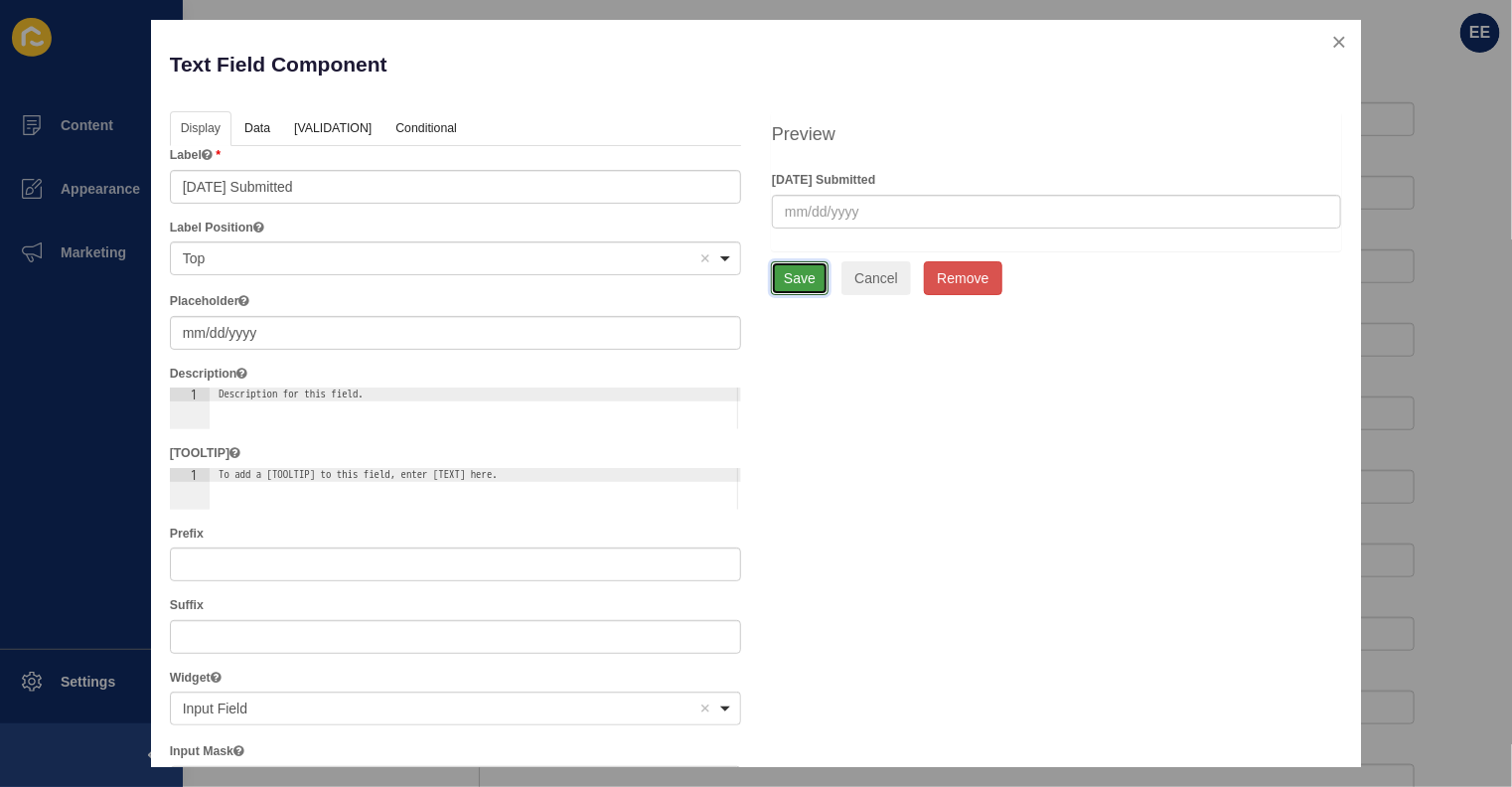 click on "Save" at bounding box center (800, 278) 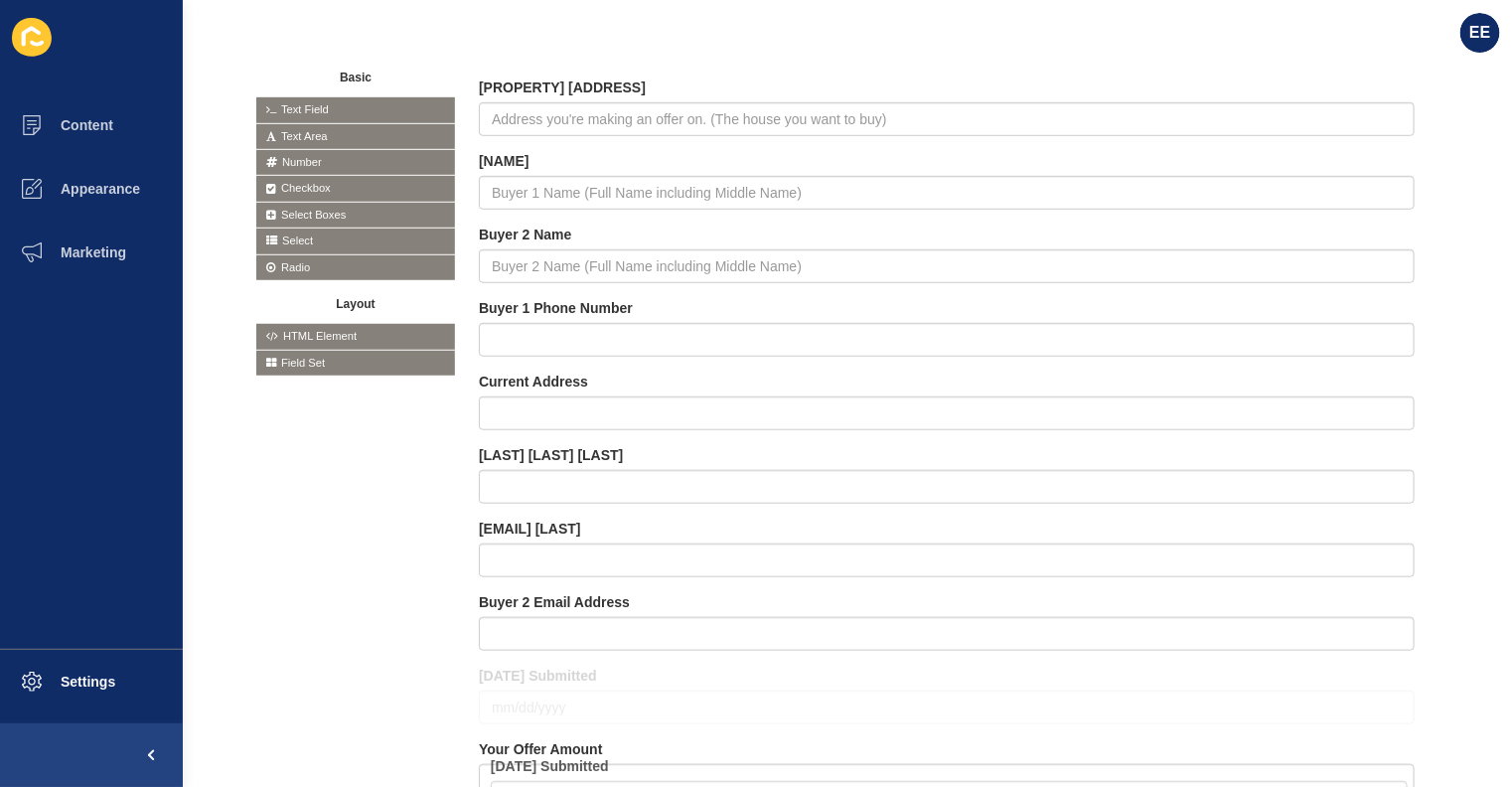 drag, startPoint x: 611, startPoint y: 386, endPoint x: 623, endPoint y: 775, distance: 389.18505 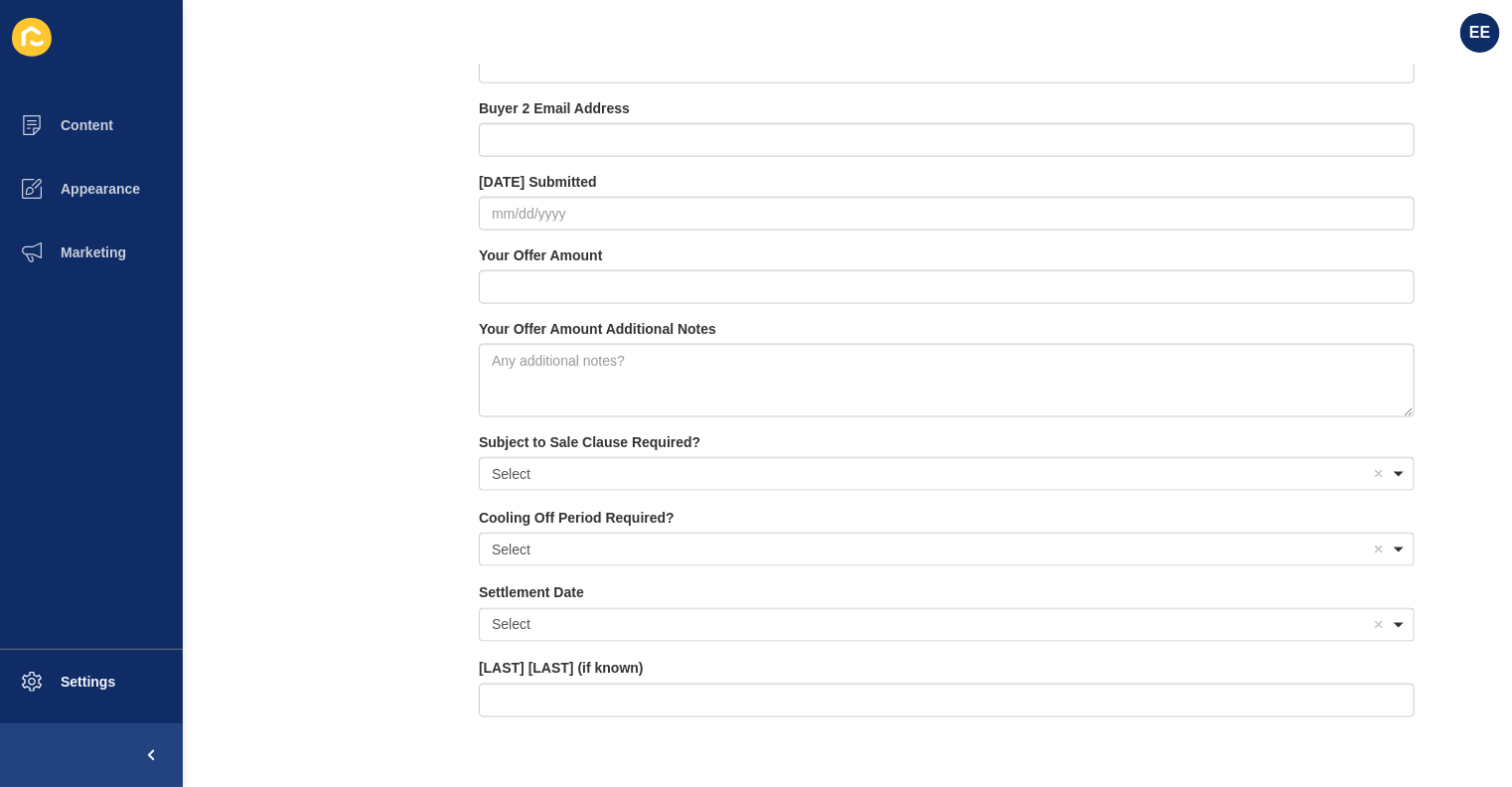 scroll, scrollTop: 989, scrollLeft: 0, axis: vertical 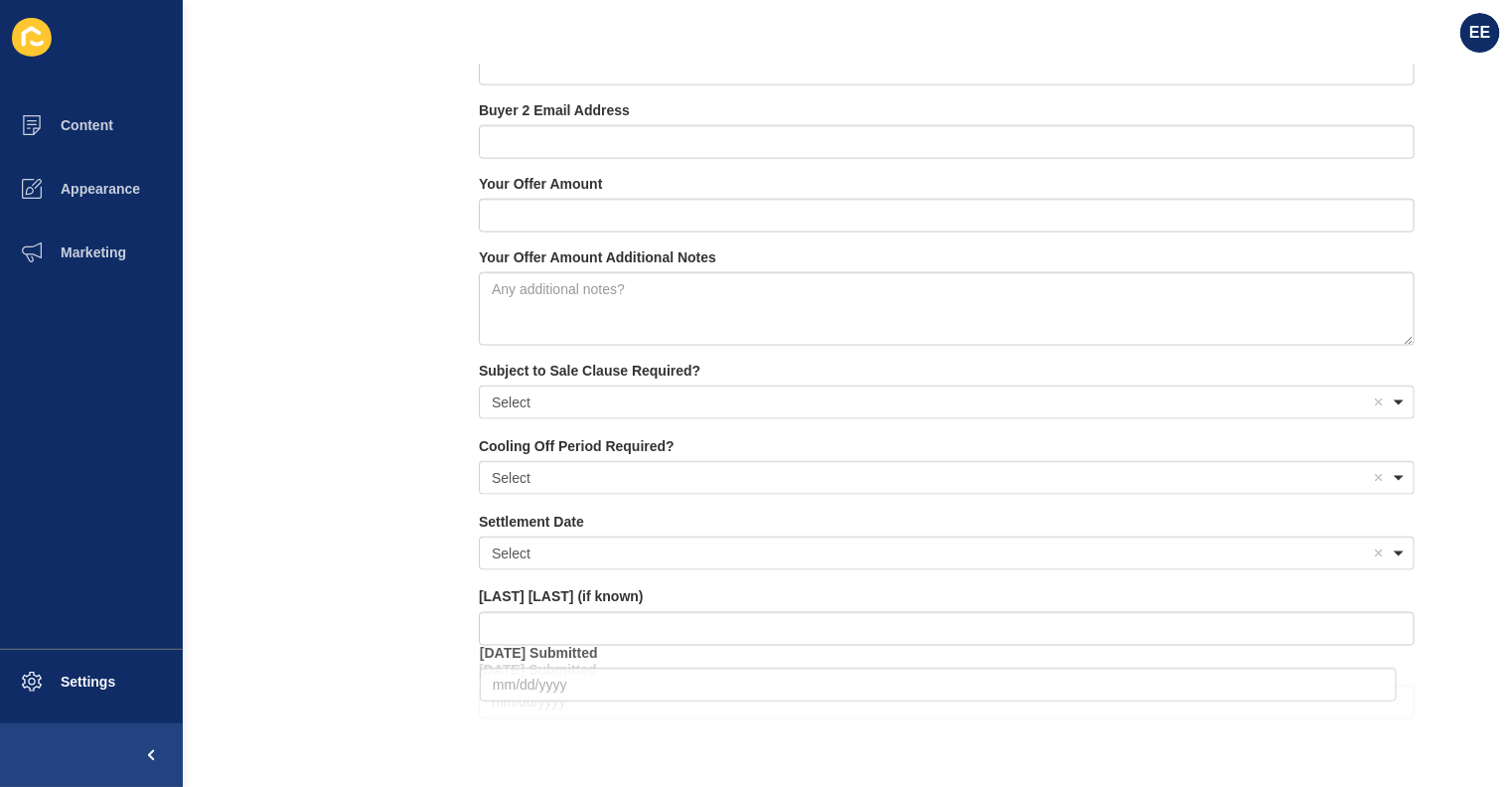 drag, startPoint x: 573, startPoint y: 196, endPoint x: 548, endPoint y: 785, distance: 589.53032 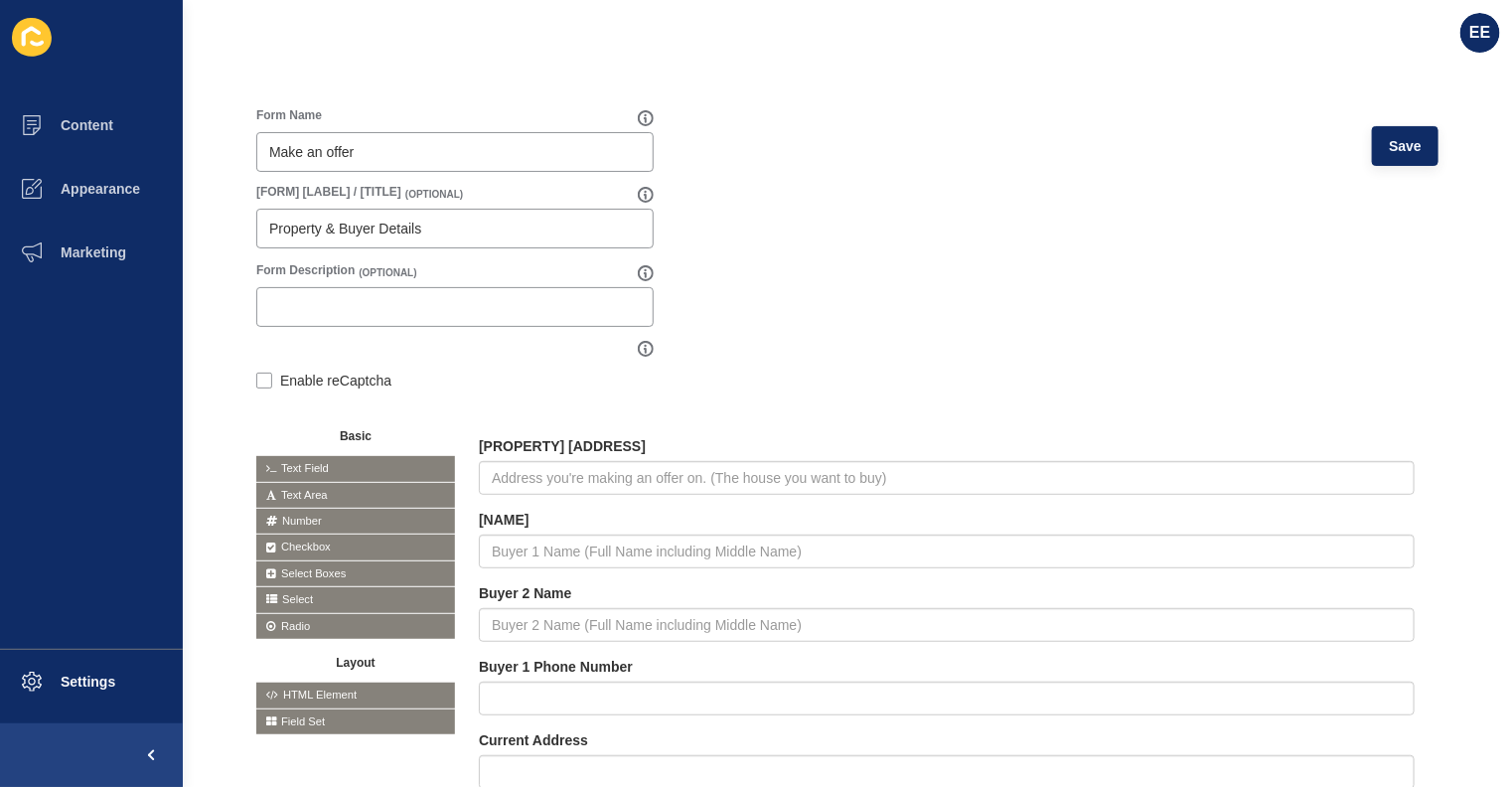 scroll, scrollTop: 0, scrollLeft: 0, axis: both 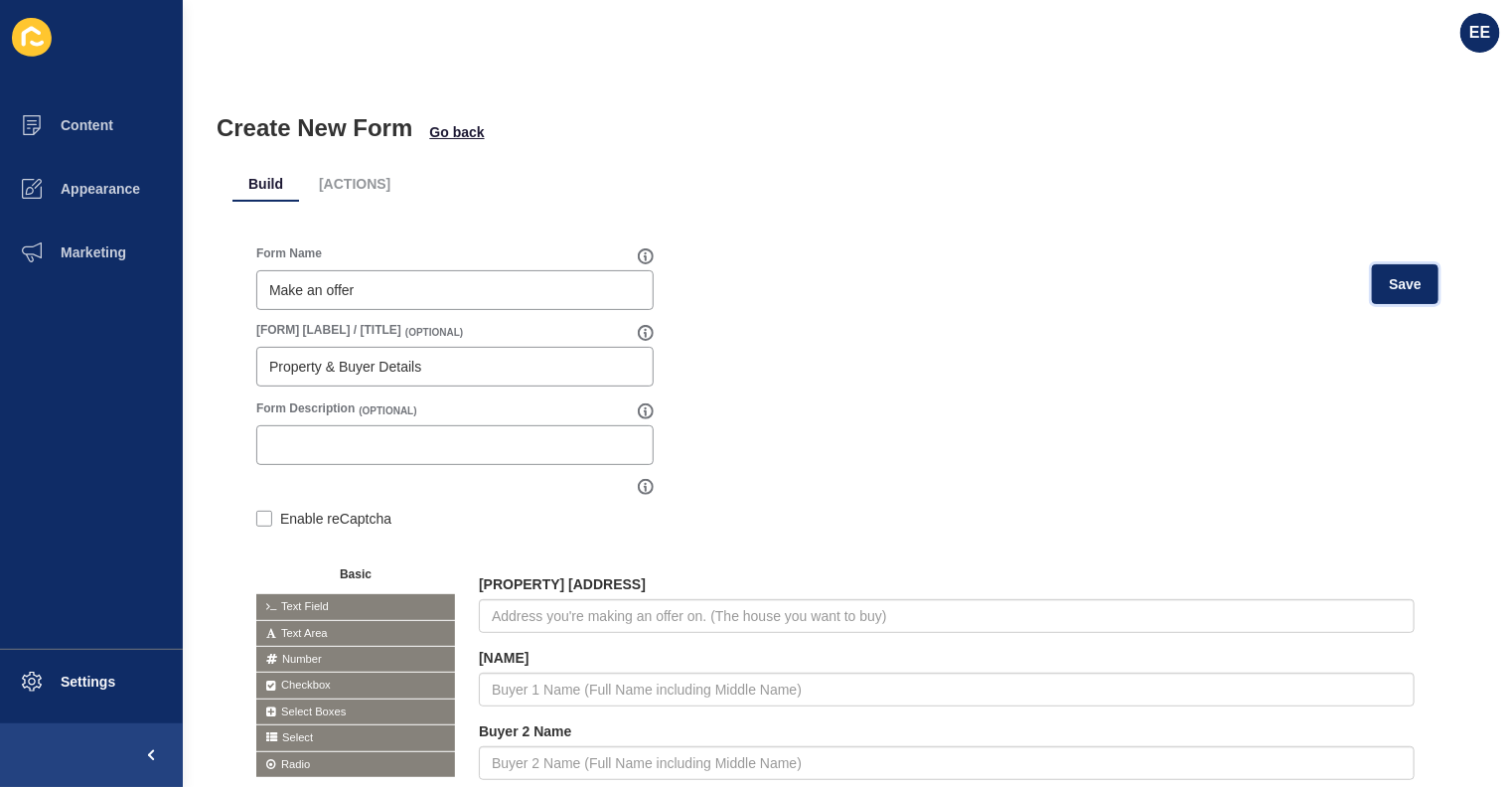 click on "Save" at bounding box center [1405, 284] 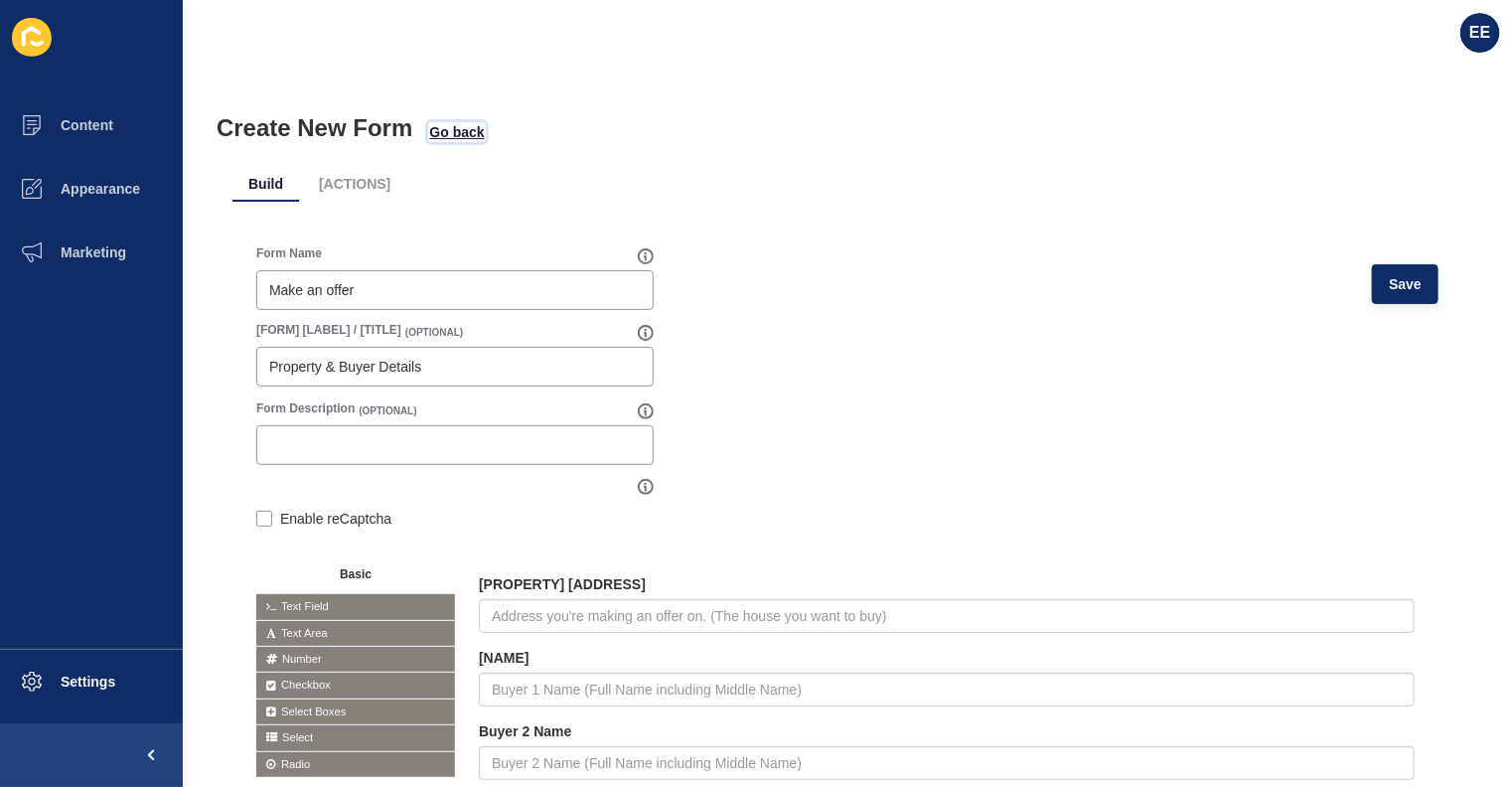 click on "Go back" at bounding box center (456, 132) 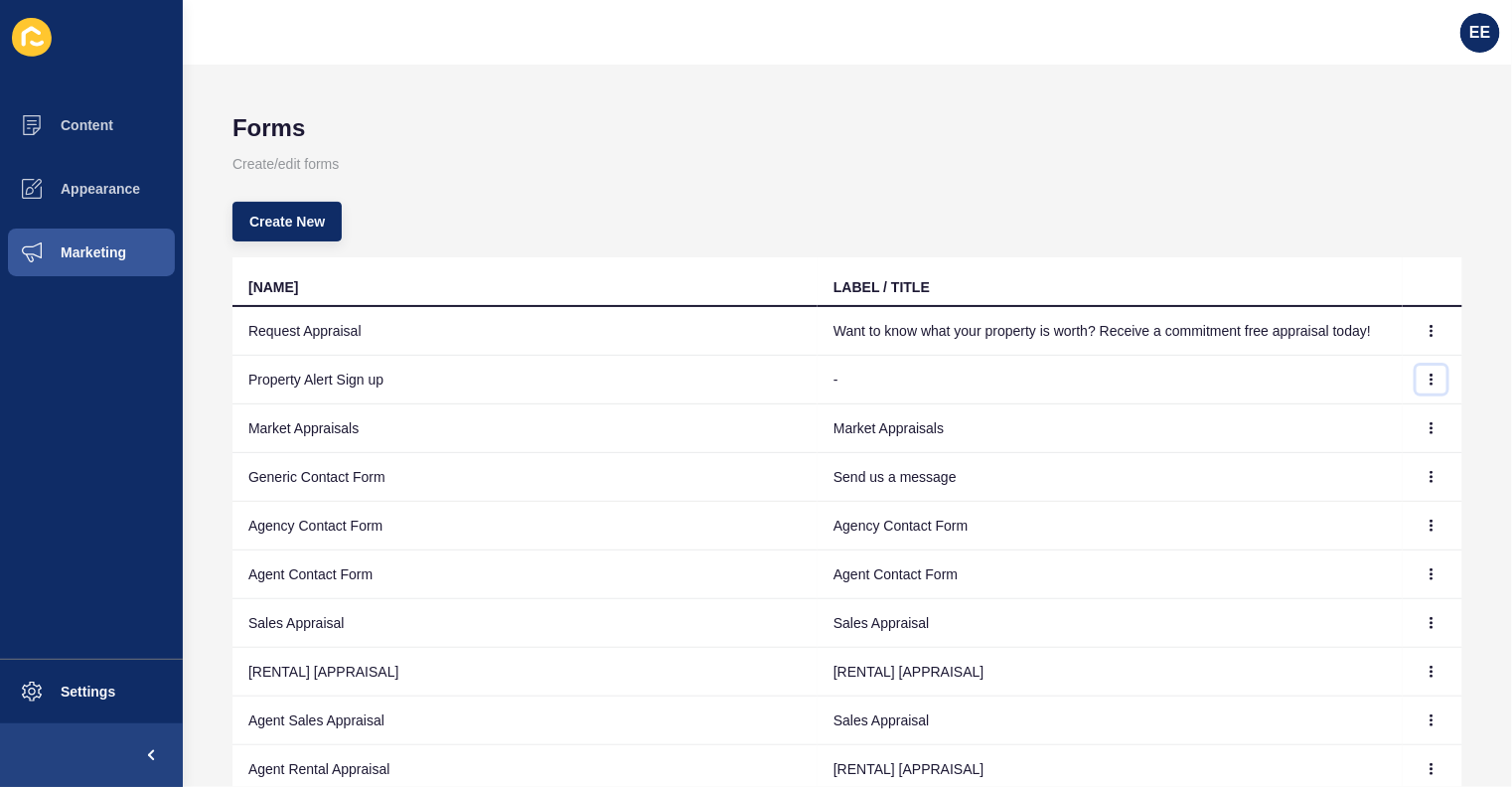 click at bounding box center (1432, 331) 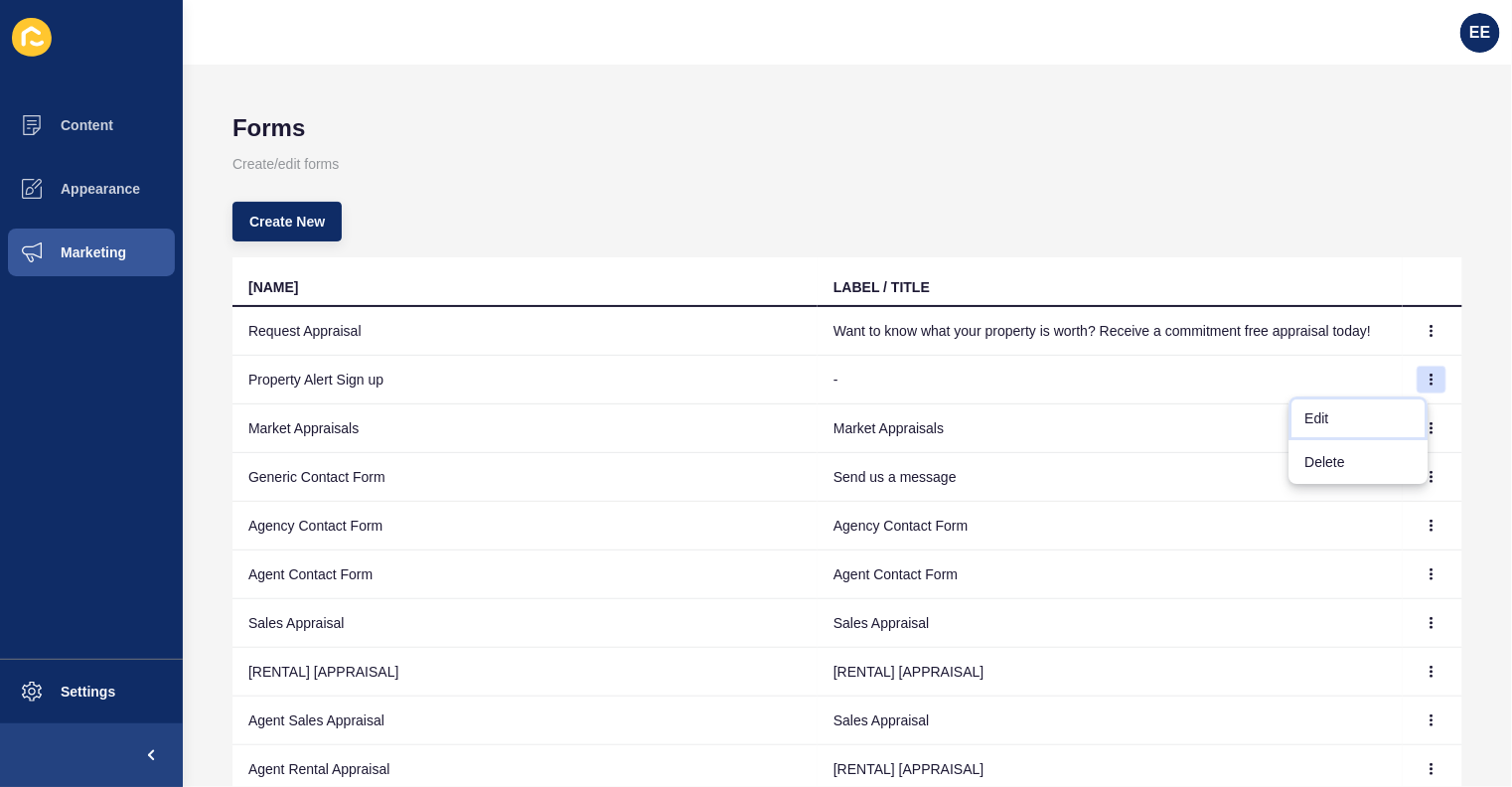 click on "Edit" at bounding box center [1359, 418] 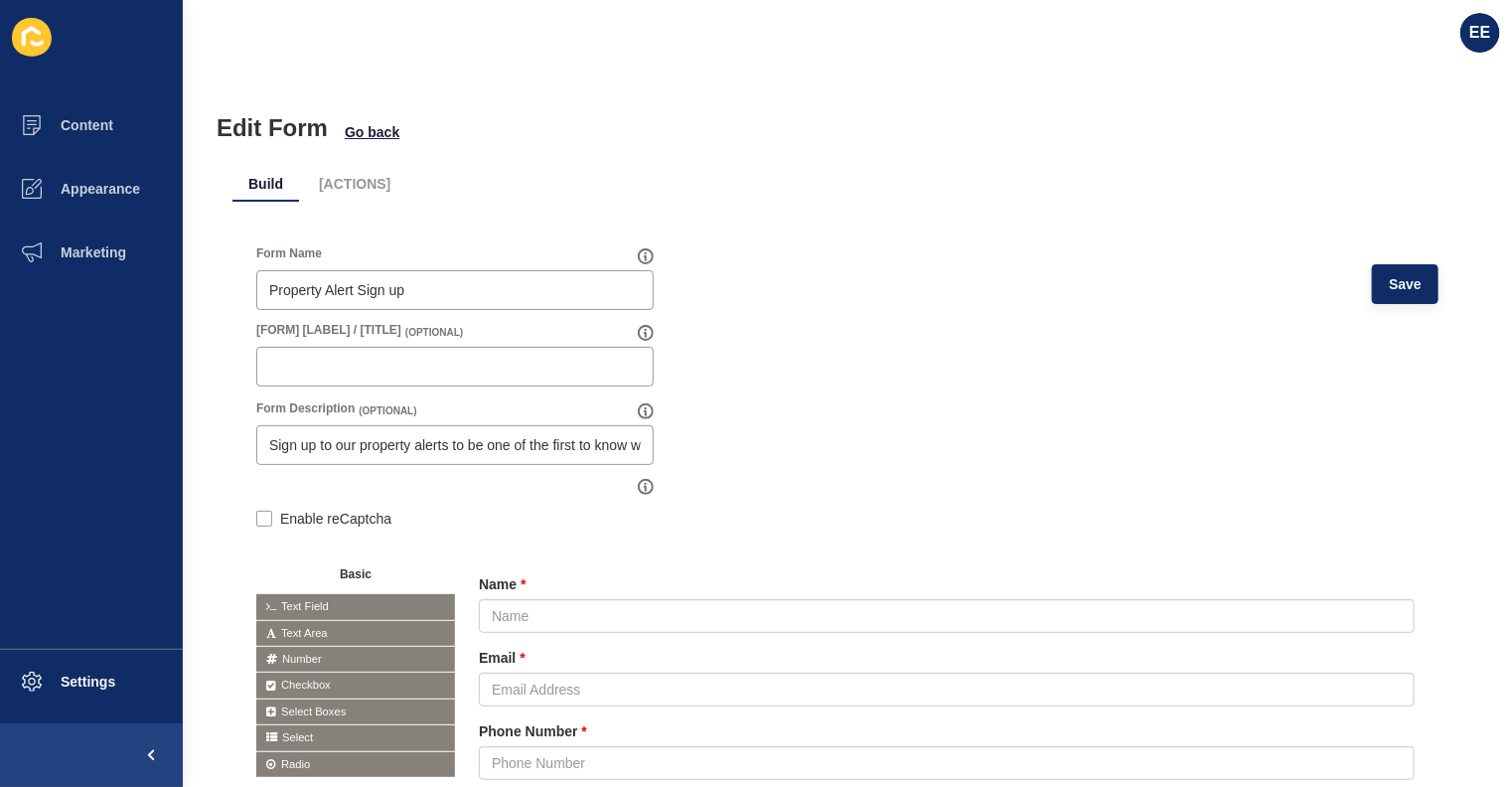 scroll, scrollTop: 189, scrollLeft: 0, axis: vertical 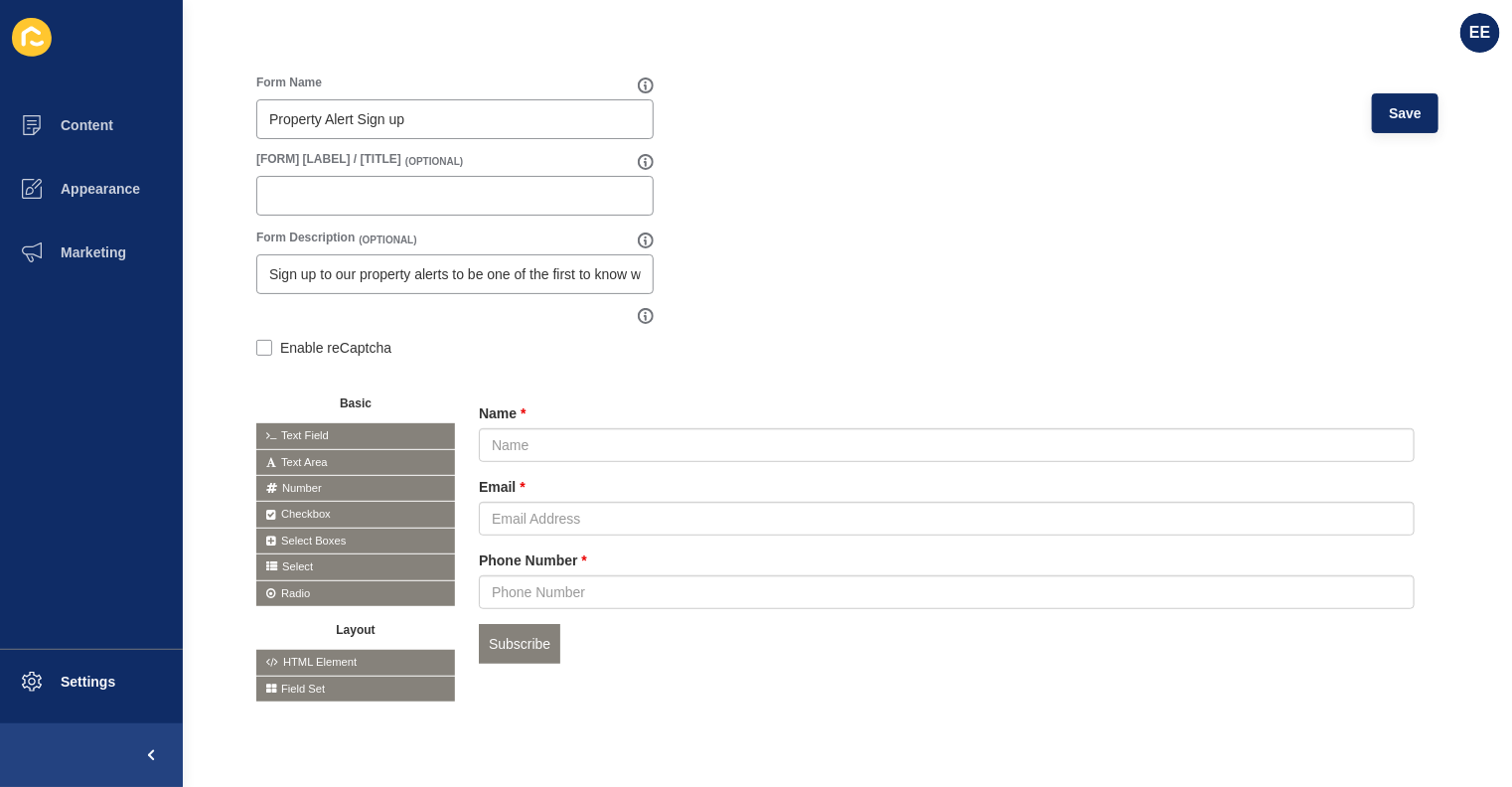 click at bounding box center [0, 0] 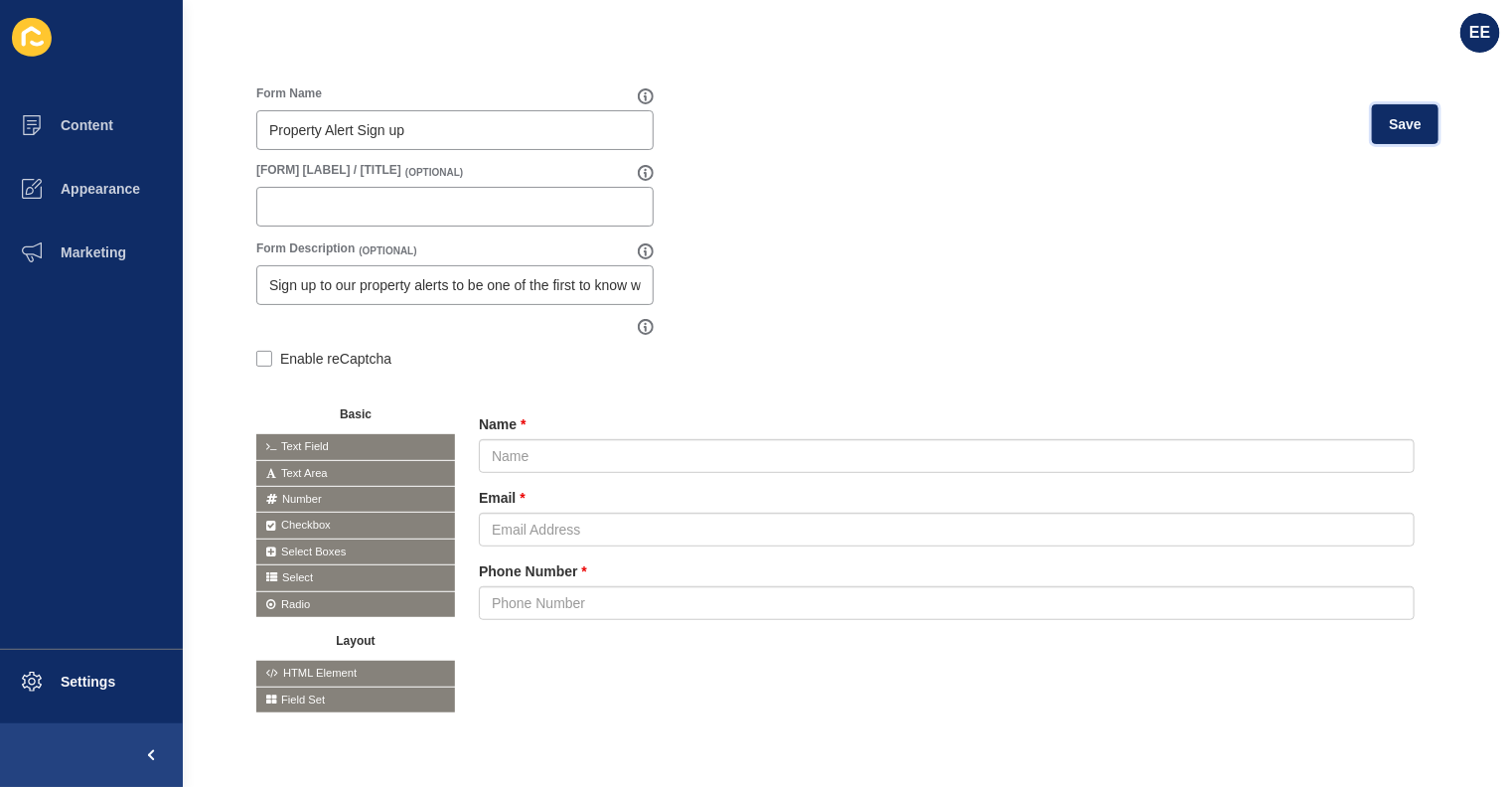 click on "Save" at bounding box center [1405, 124] 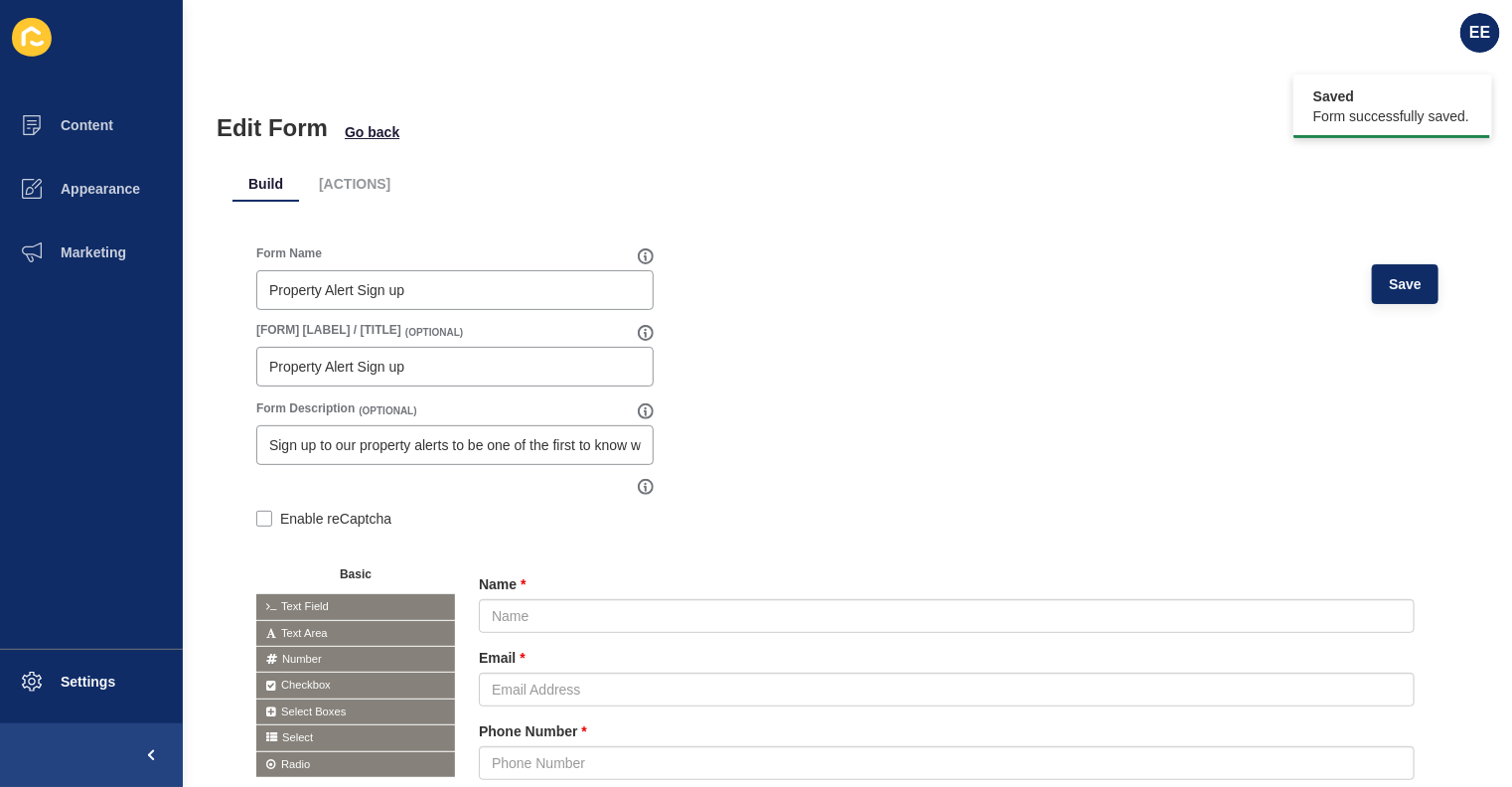 scroll, scrollTop: 86, scrollLeft: 0, axis: vertical 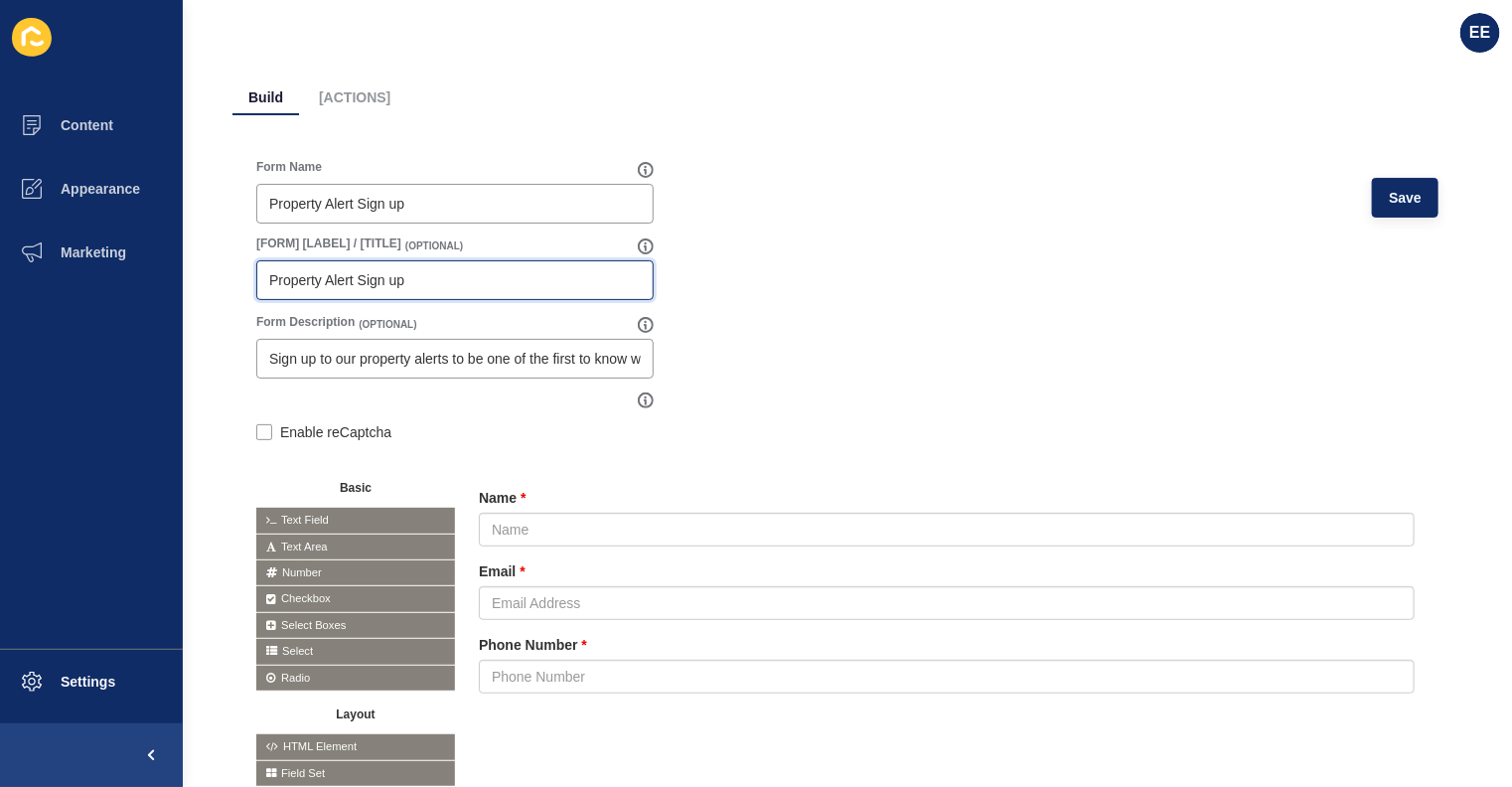 click on "Property Alert Sign up" at bounding box center (455, 280) 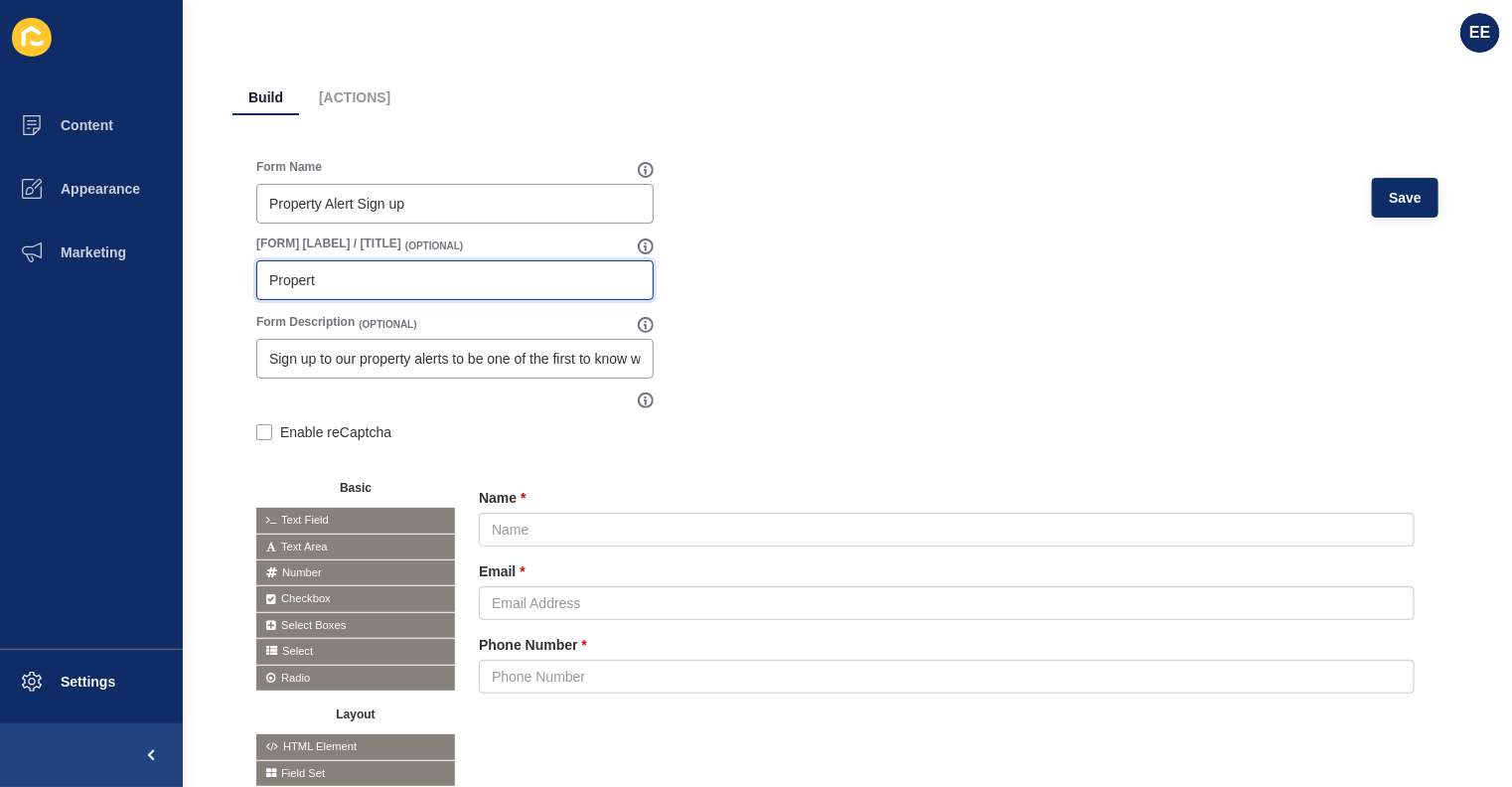 type on "[PROPER]" 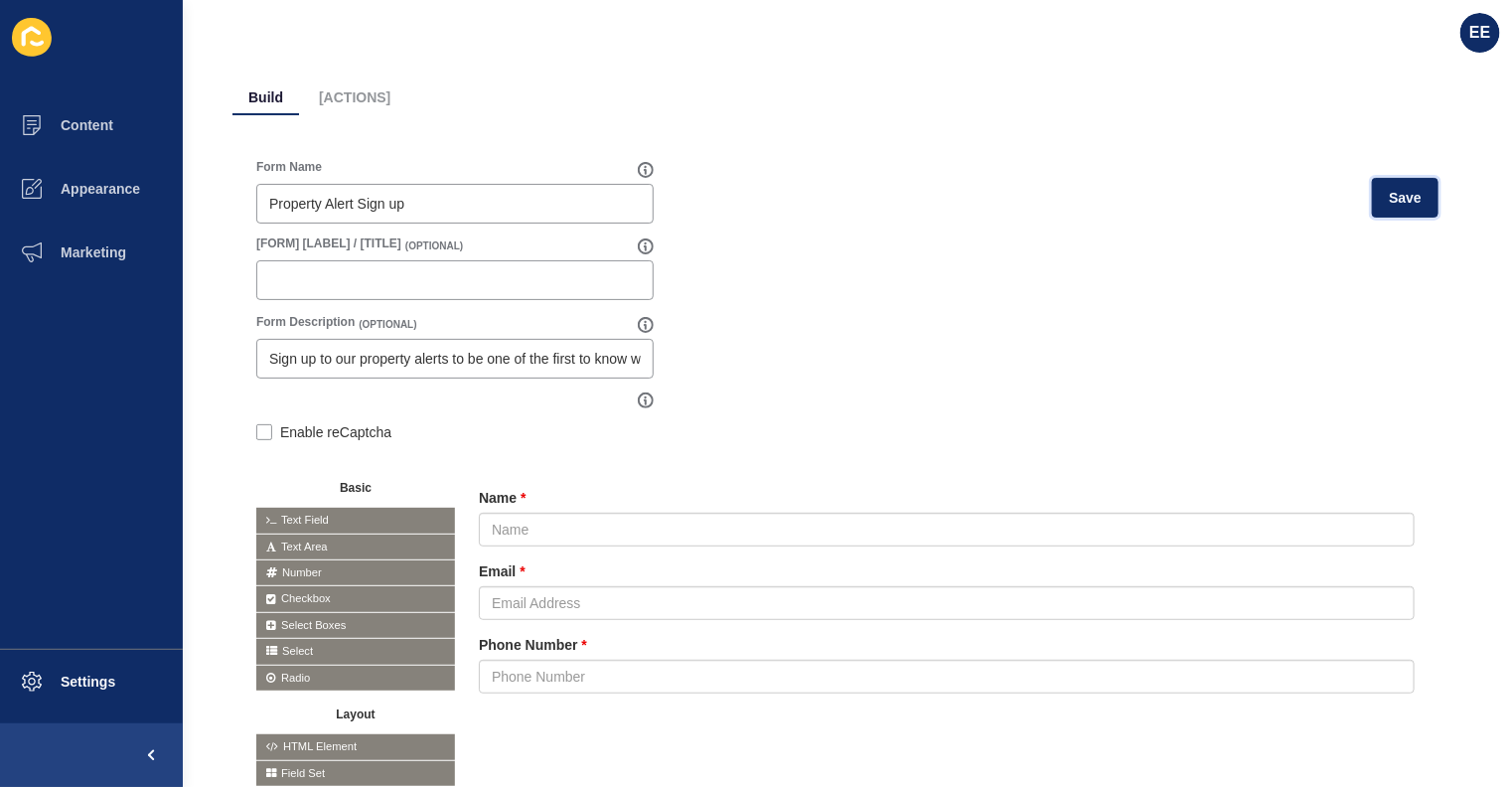 click on "Save" at bounding box center [1405, 198] 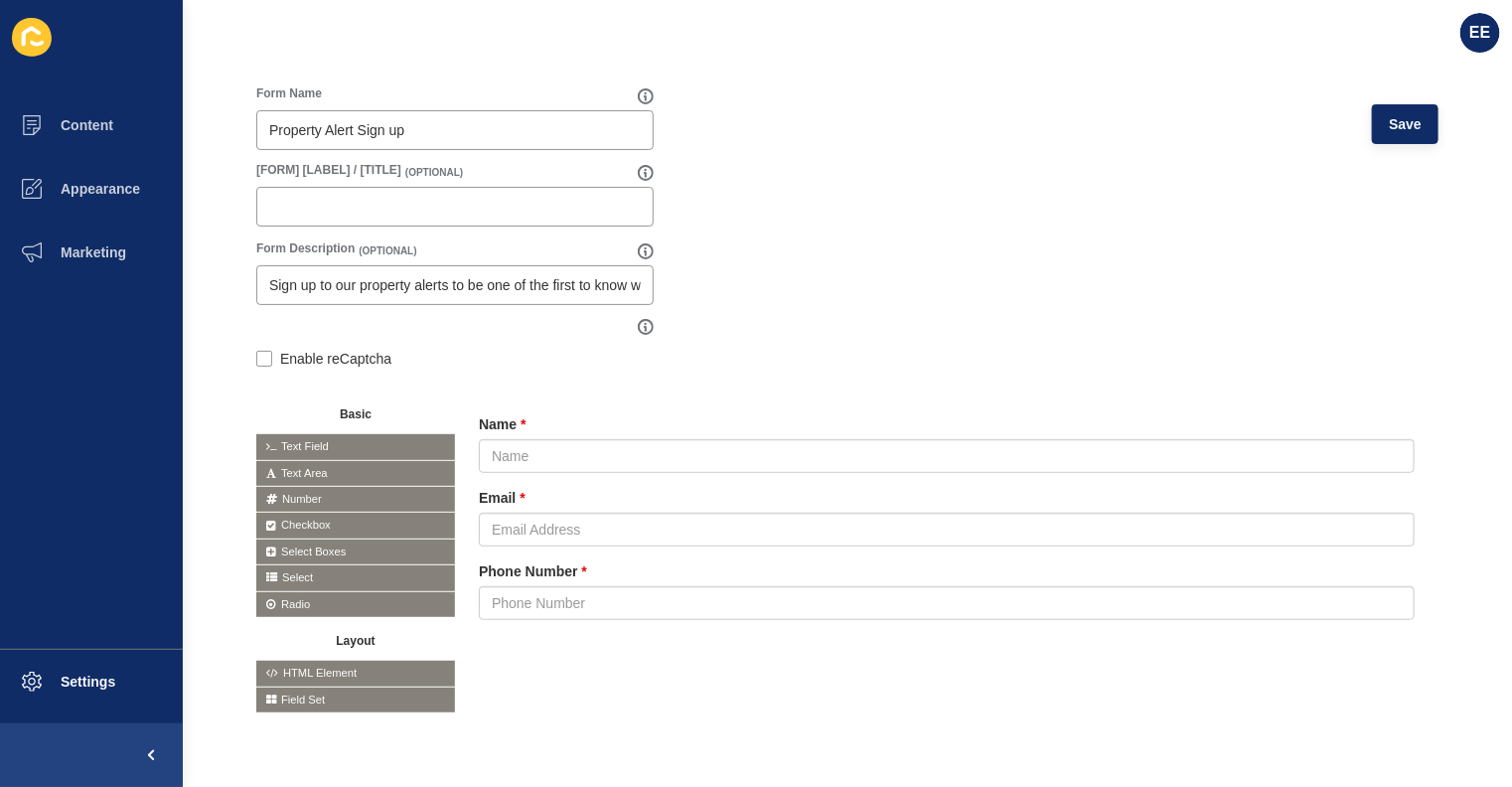scroll, scrollTop: 0, scrollLeft: 0, axis: both 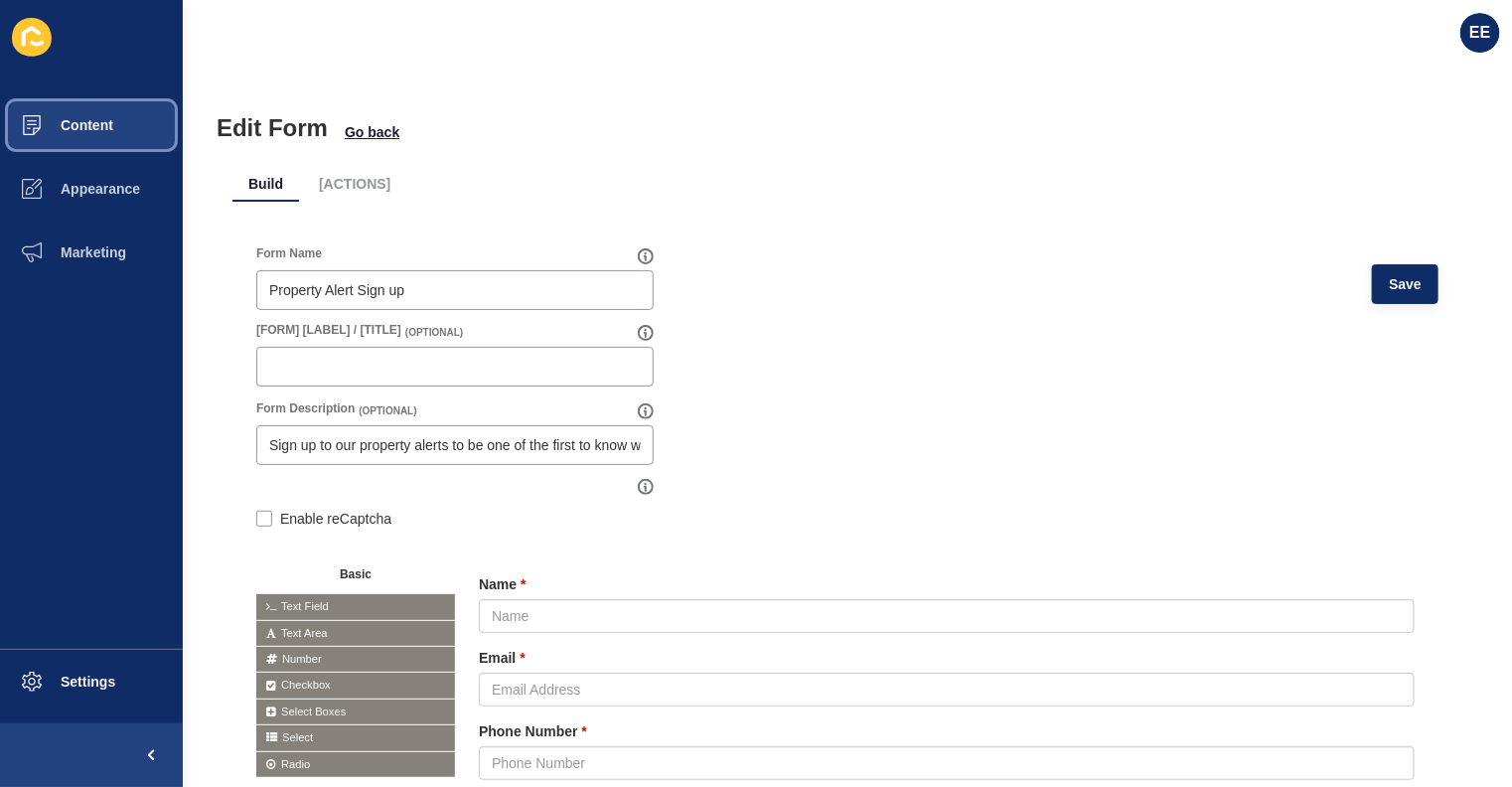 click on "Content" at bounding box center [55, 125] 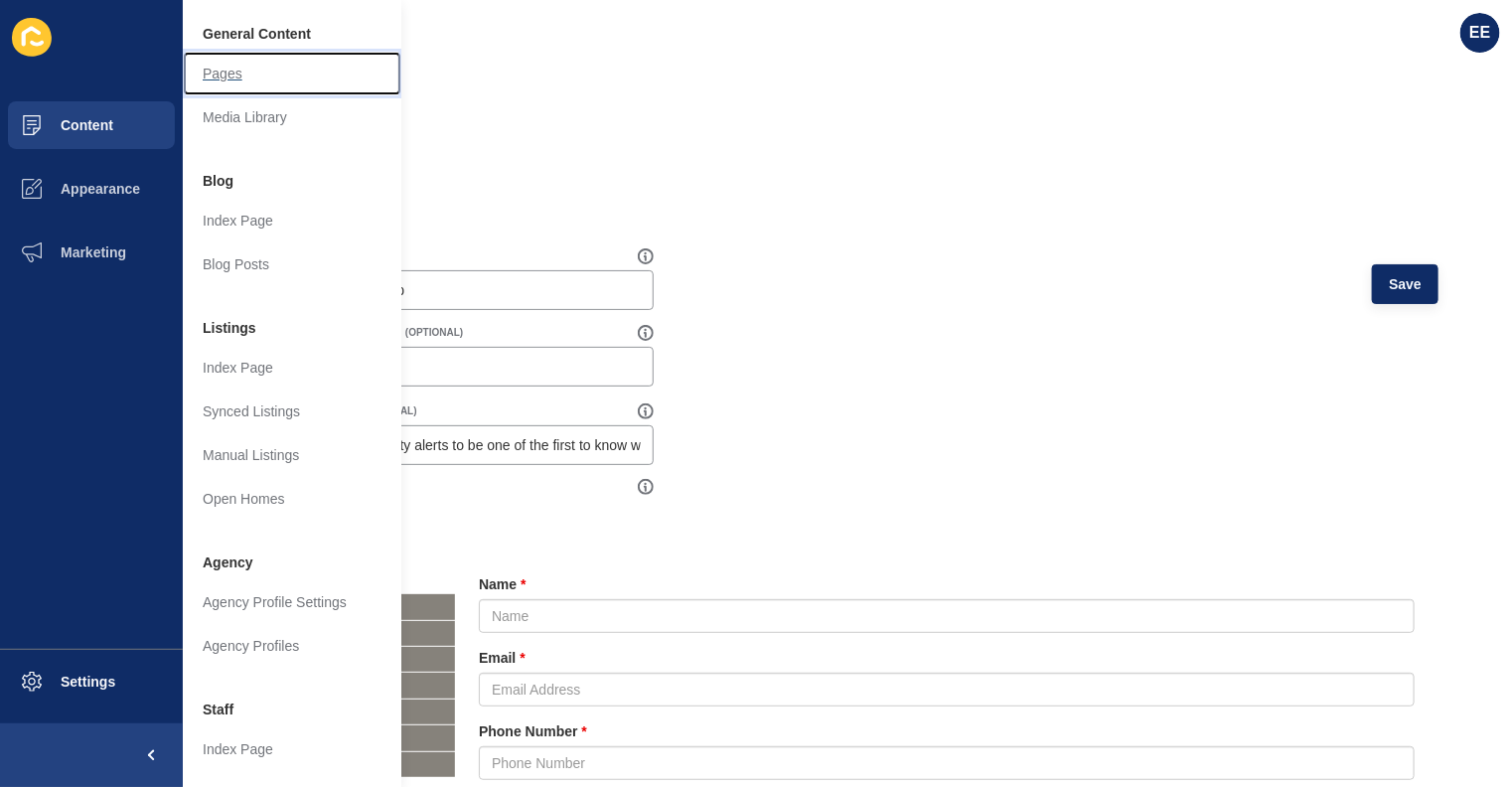 click on "Pages" at bounding box center (292, 74) 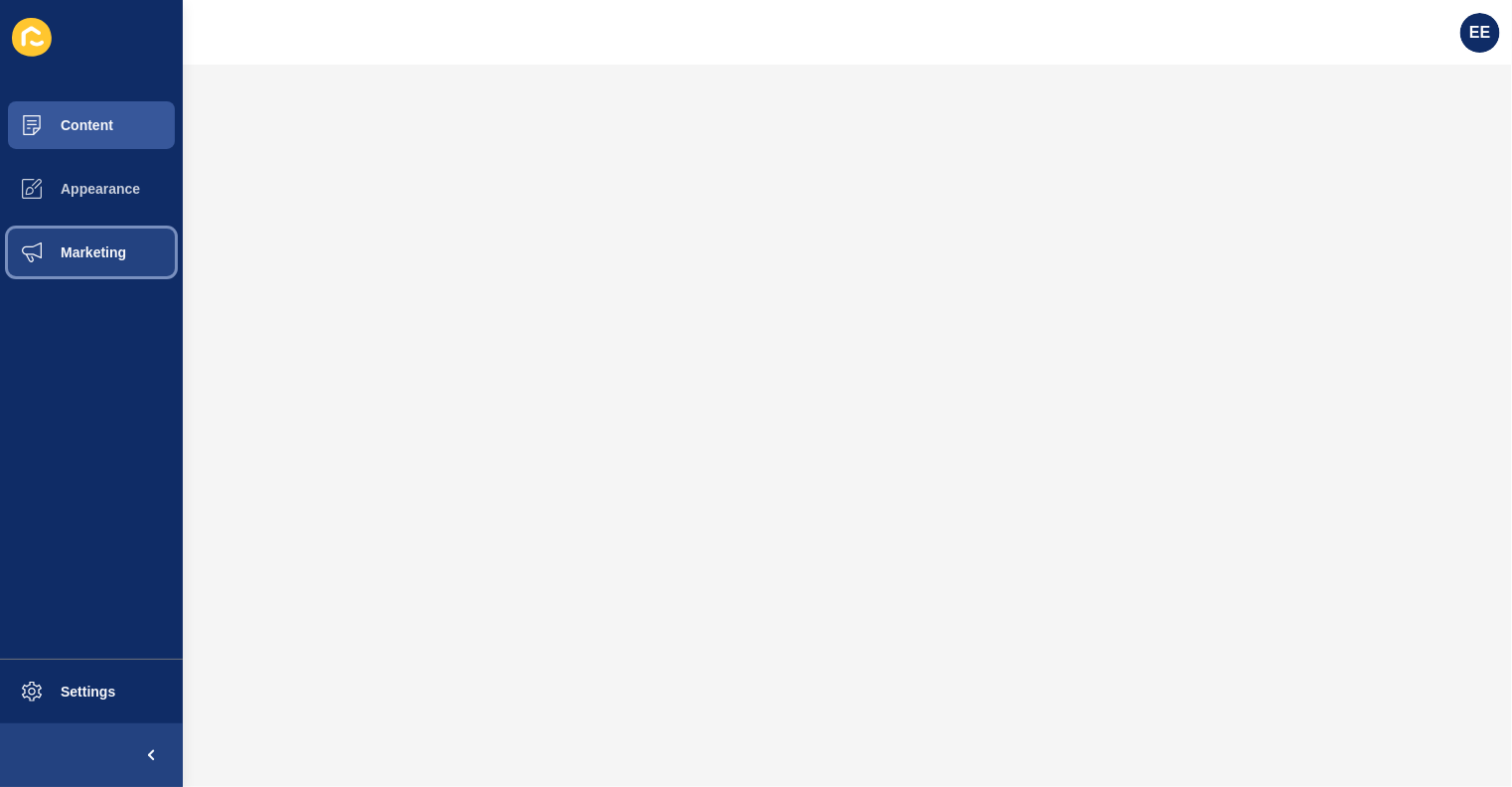 click on "Marketing" at bounding box center (62, 252) 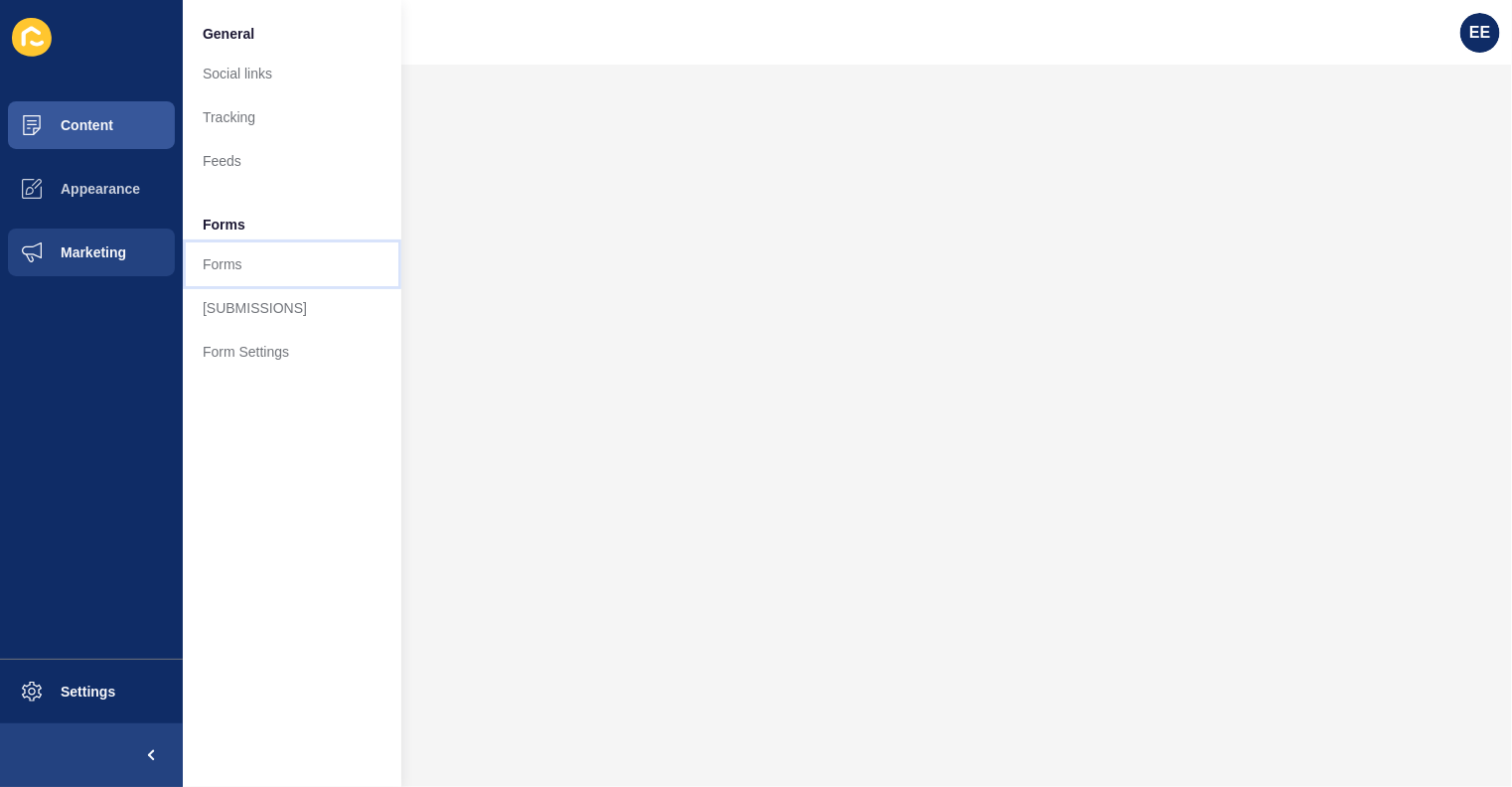 click on "Forms" at bounding box center [292, 264] 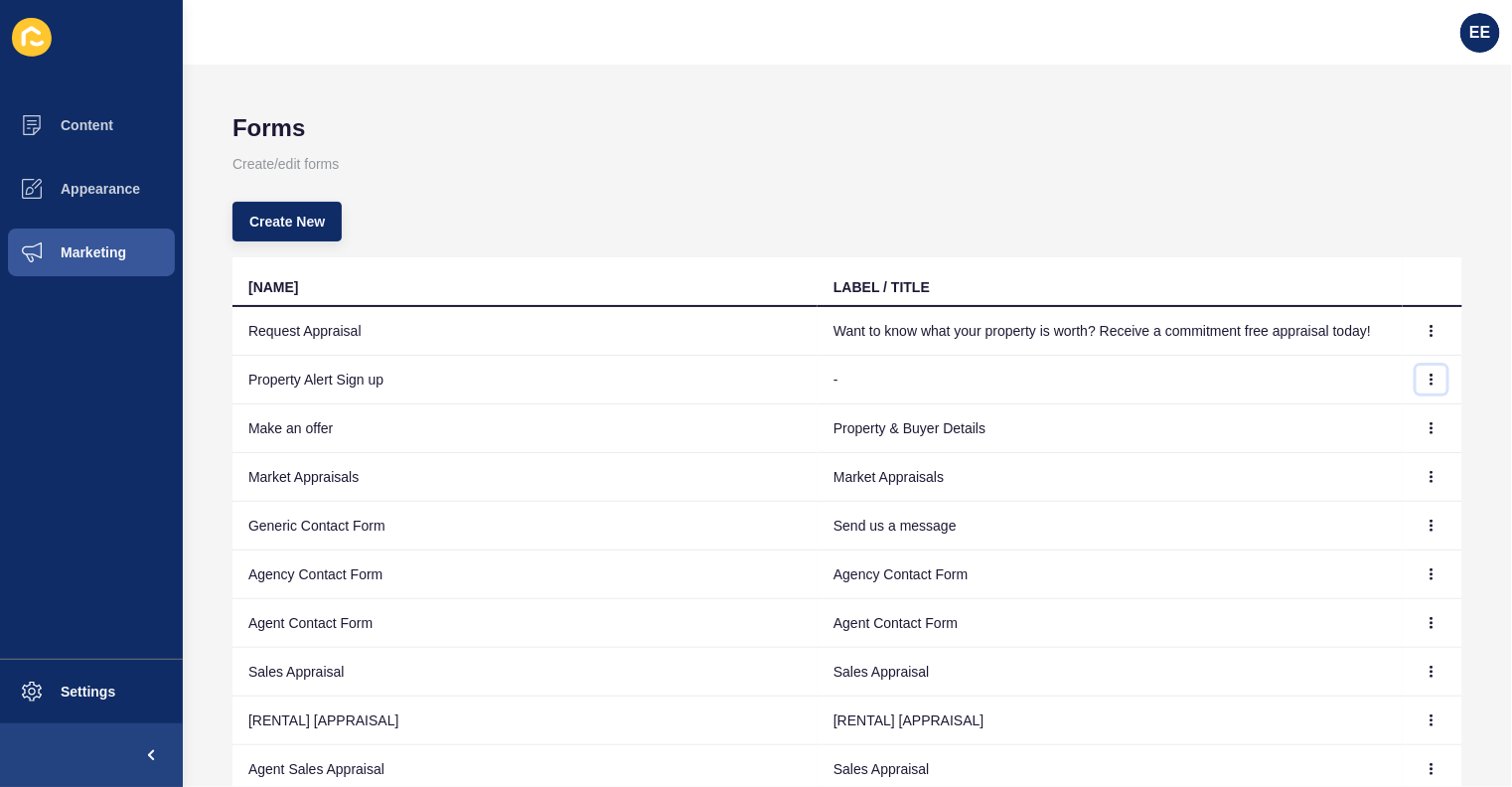 click at bounding box center (1432, 331) 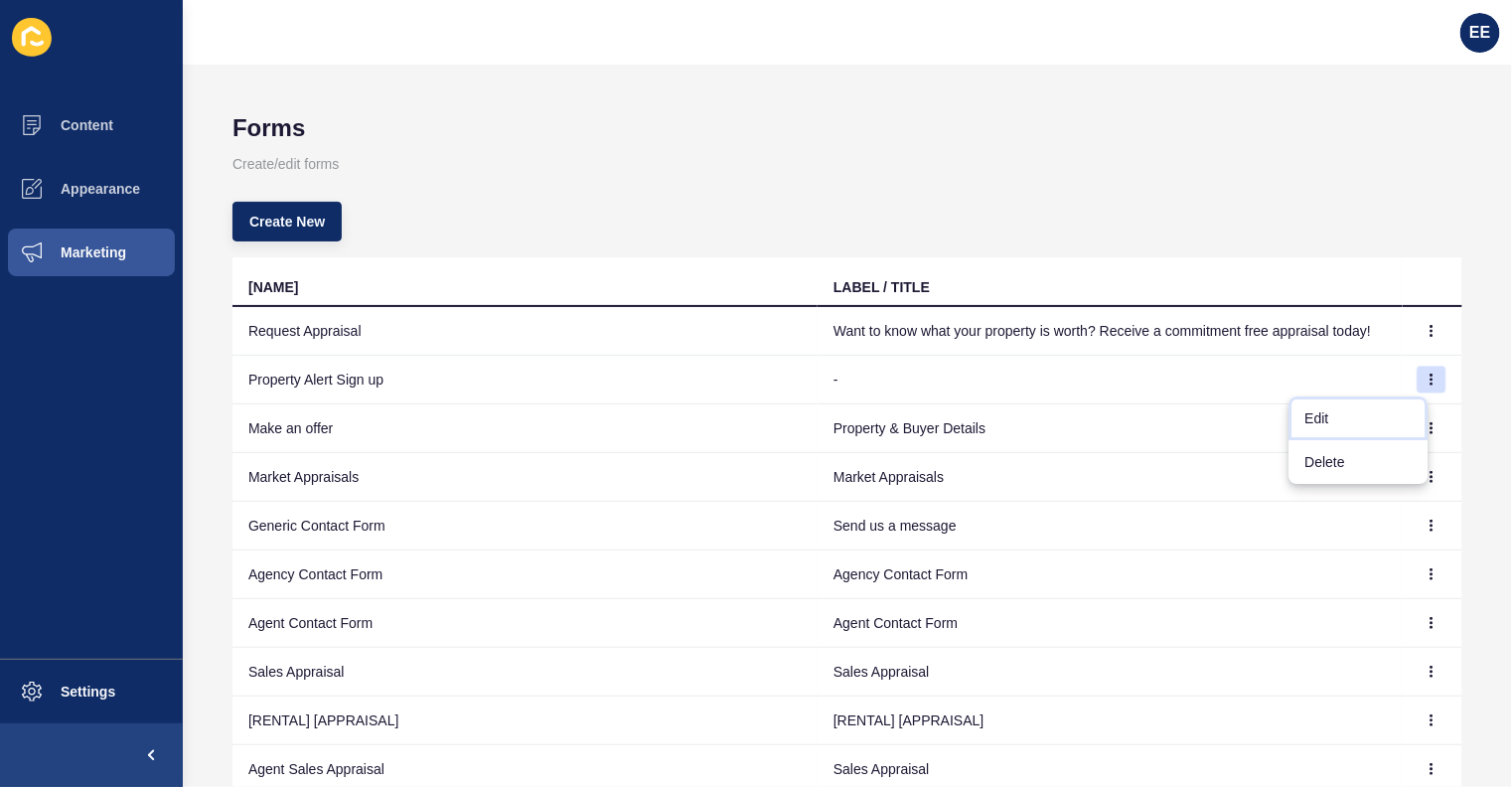 click on "Edit" at bounding box center [1359, 418] 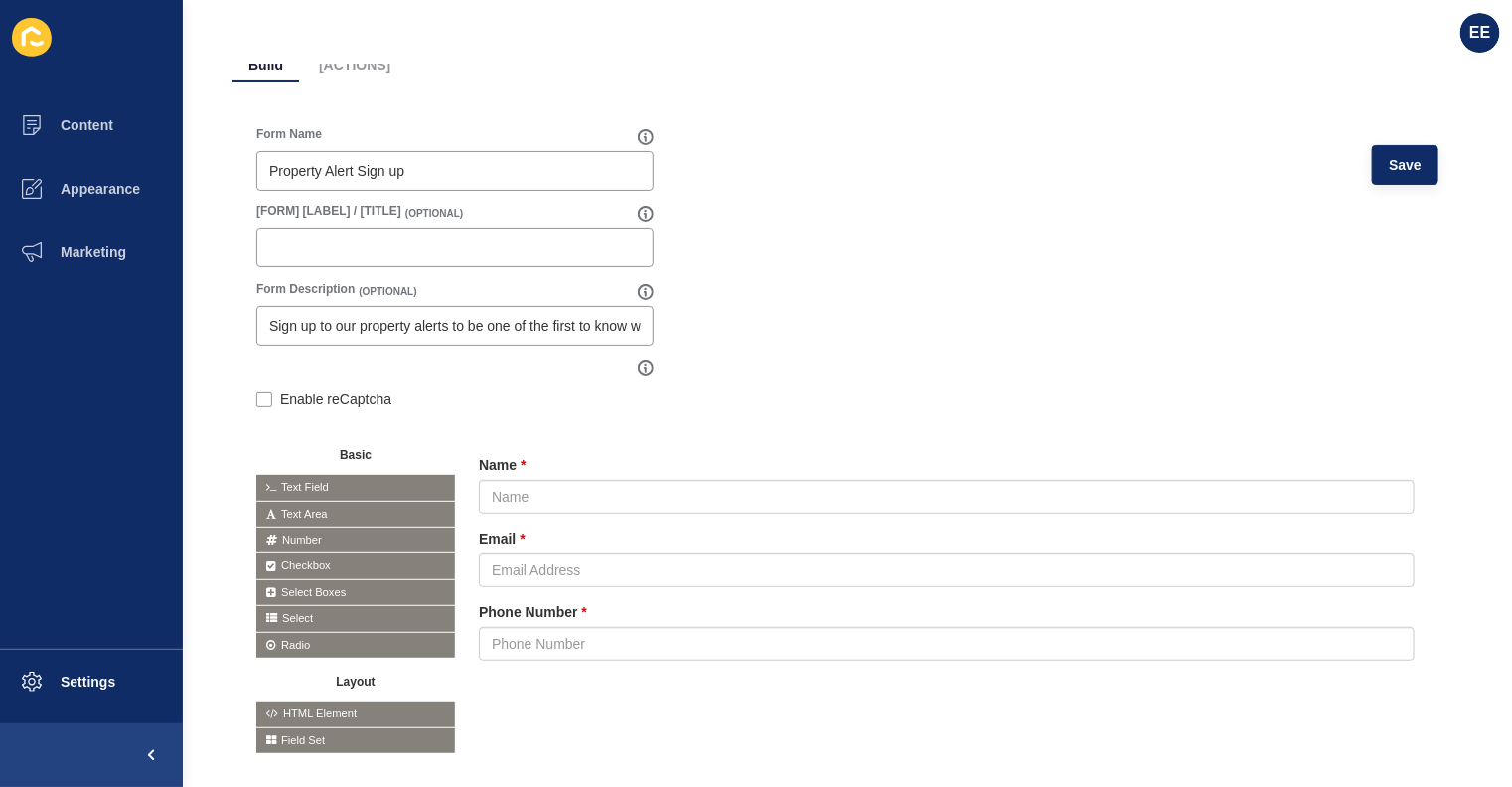 scroll, scrollTop: 179, scrollLeft: 0, axis: vertical 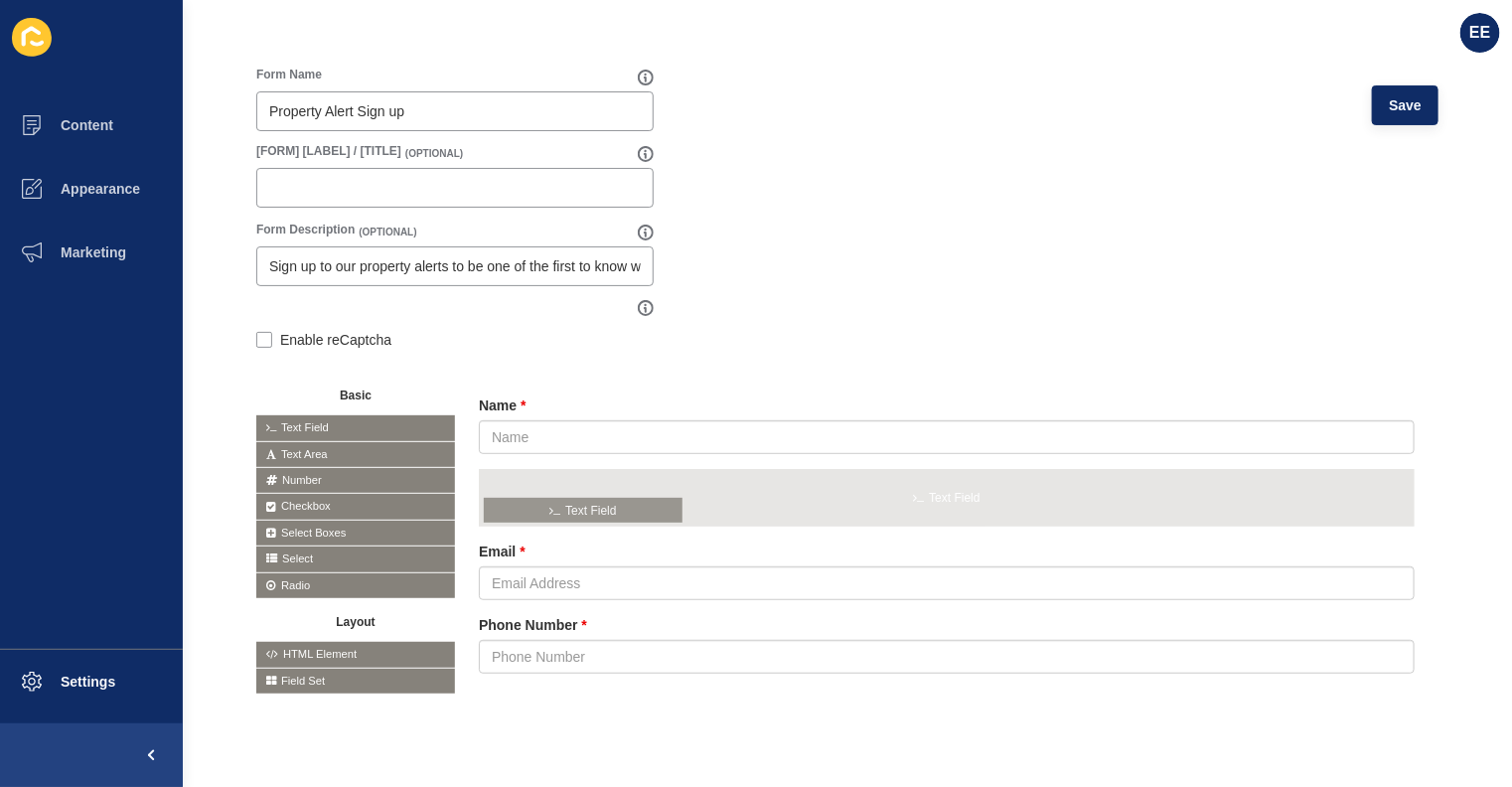 drag, startPoint x: 350, startPoint y: 422, endPoint x: 579, endPoint y: 497, distance: 240.96888 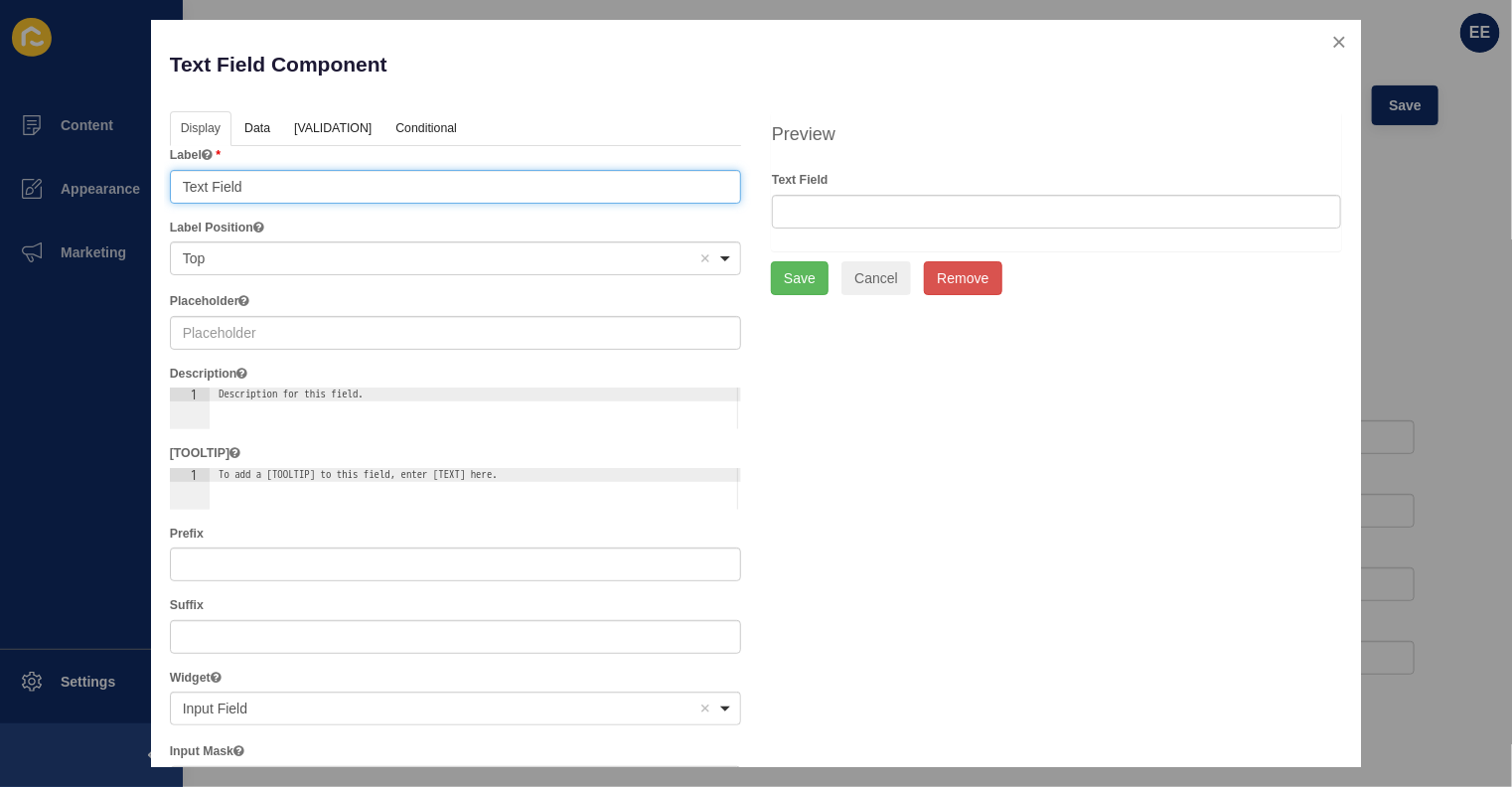 drag, startPoint x: 248, startPoint y: 198, endPoint x: 0, endPoint y: 171, distance: 249.46543 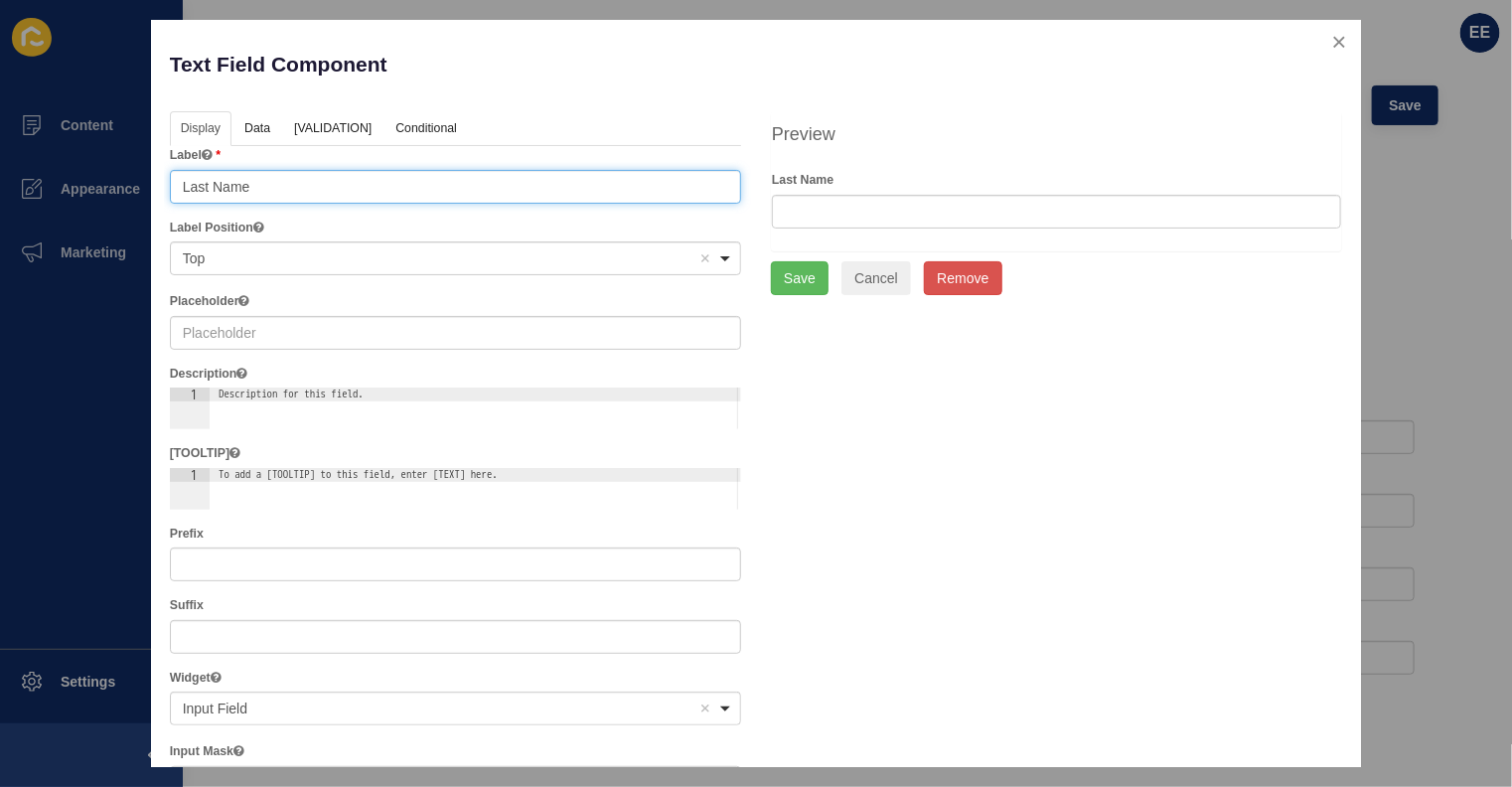 type on "Last Name" 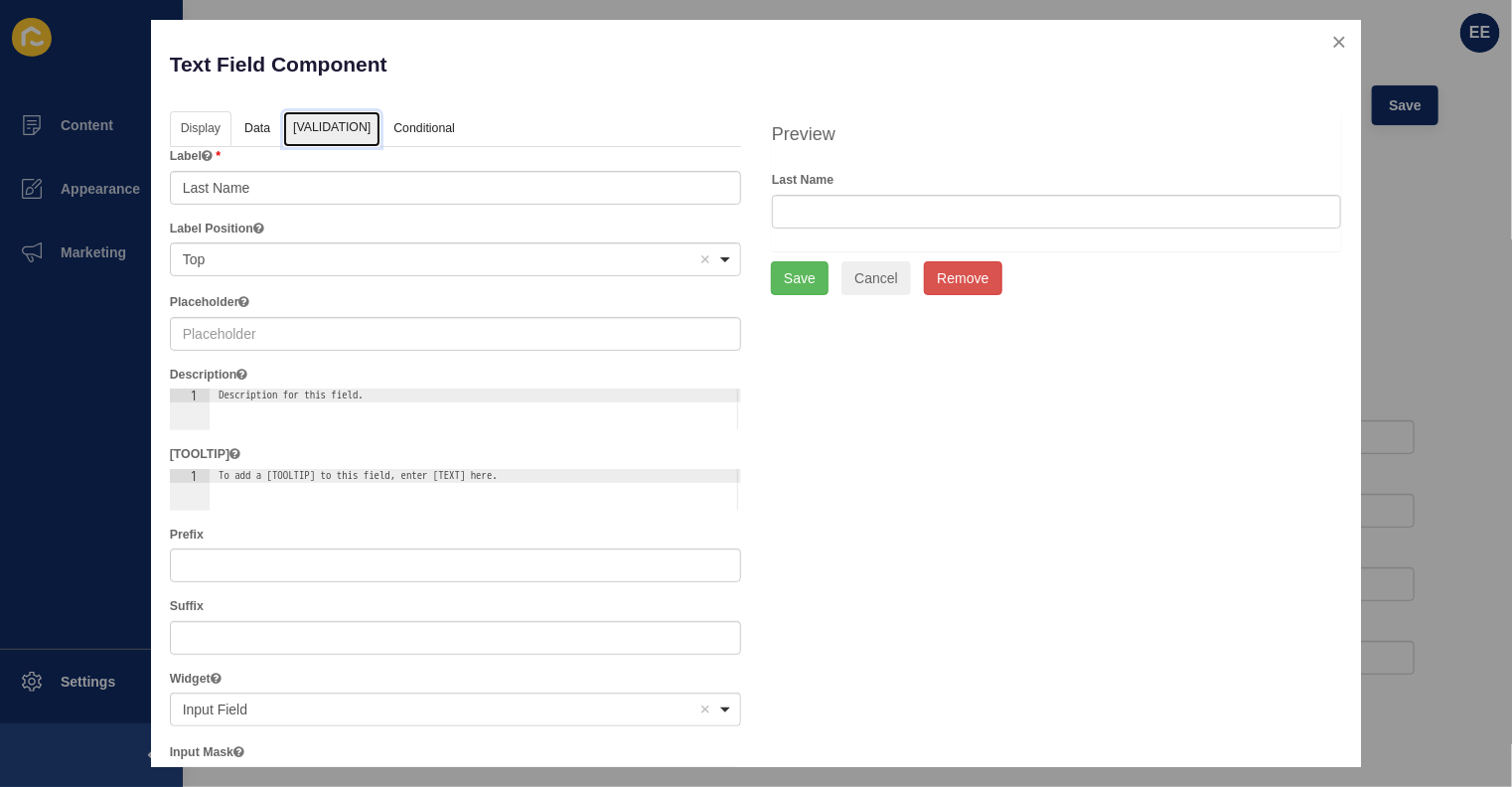 click on "[VALIDATION]" at bounding box center [332, 129] 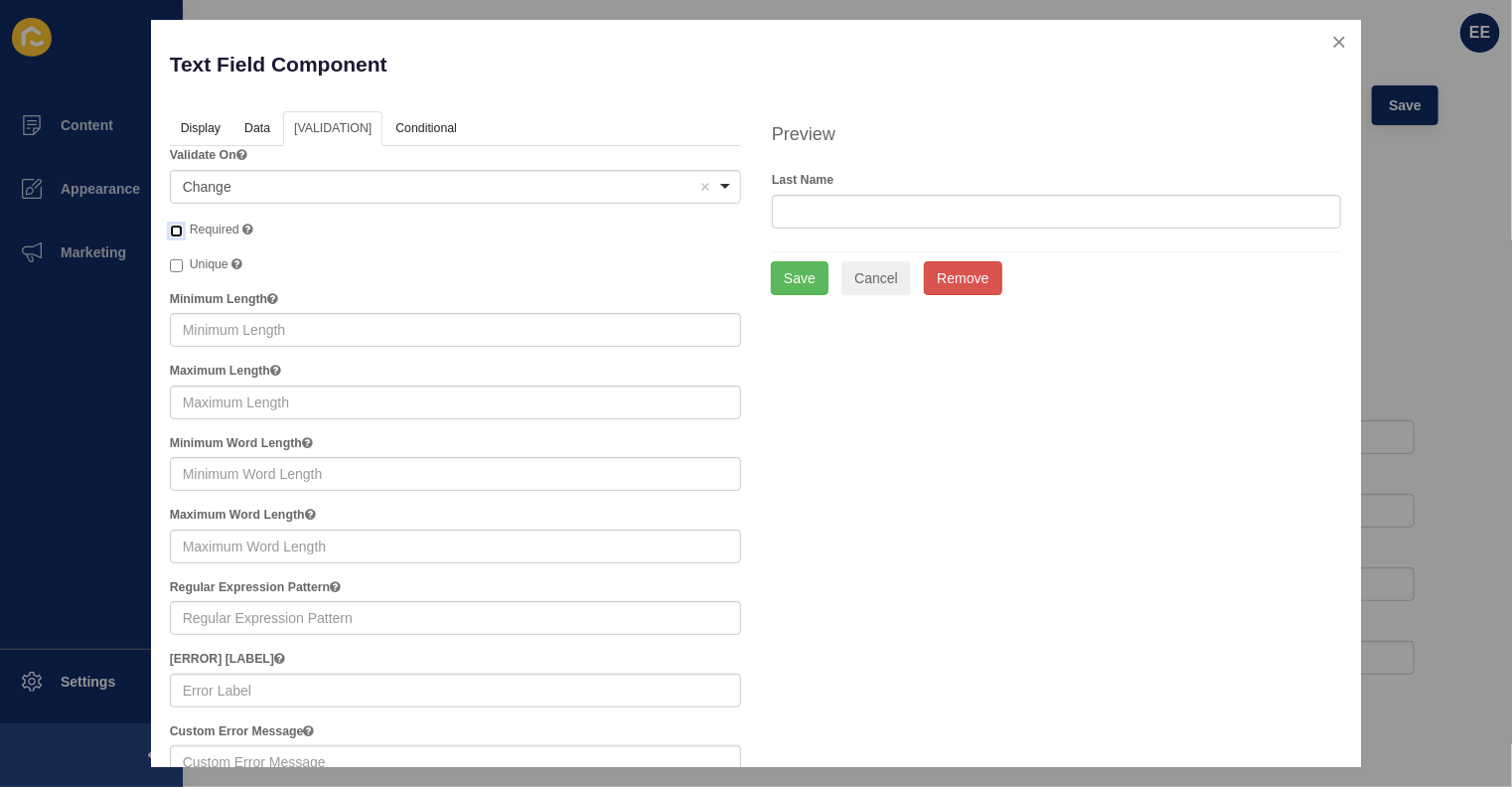 click on "Required" at bounding box center [176, 231] 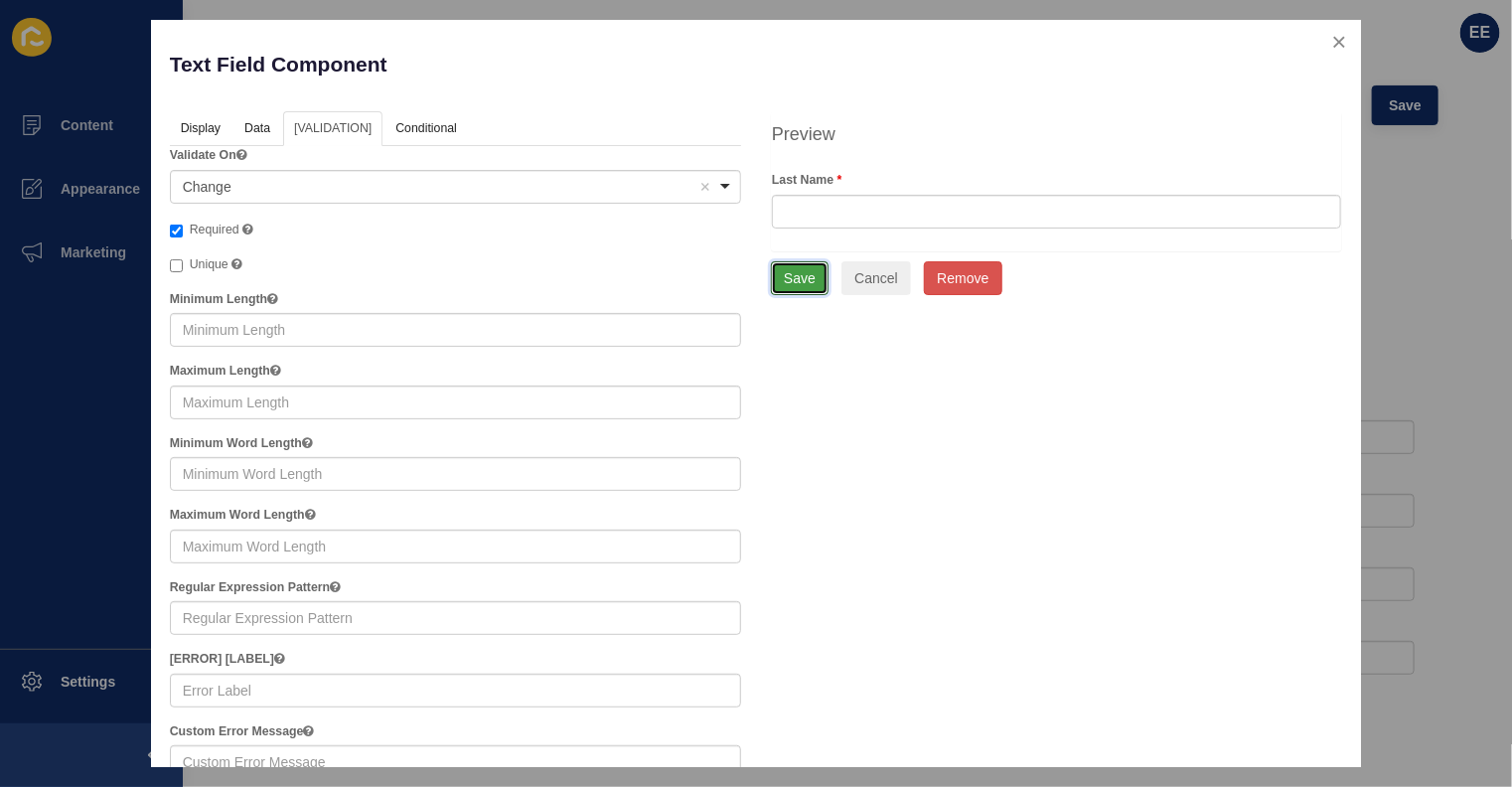 click on "Save" at bounding box center (800, 278) 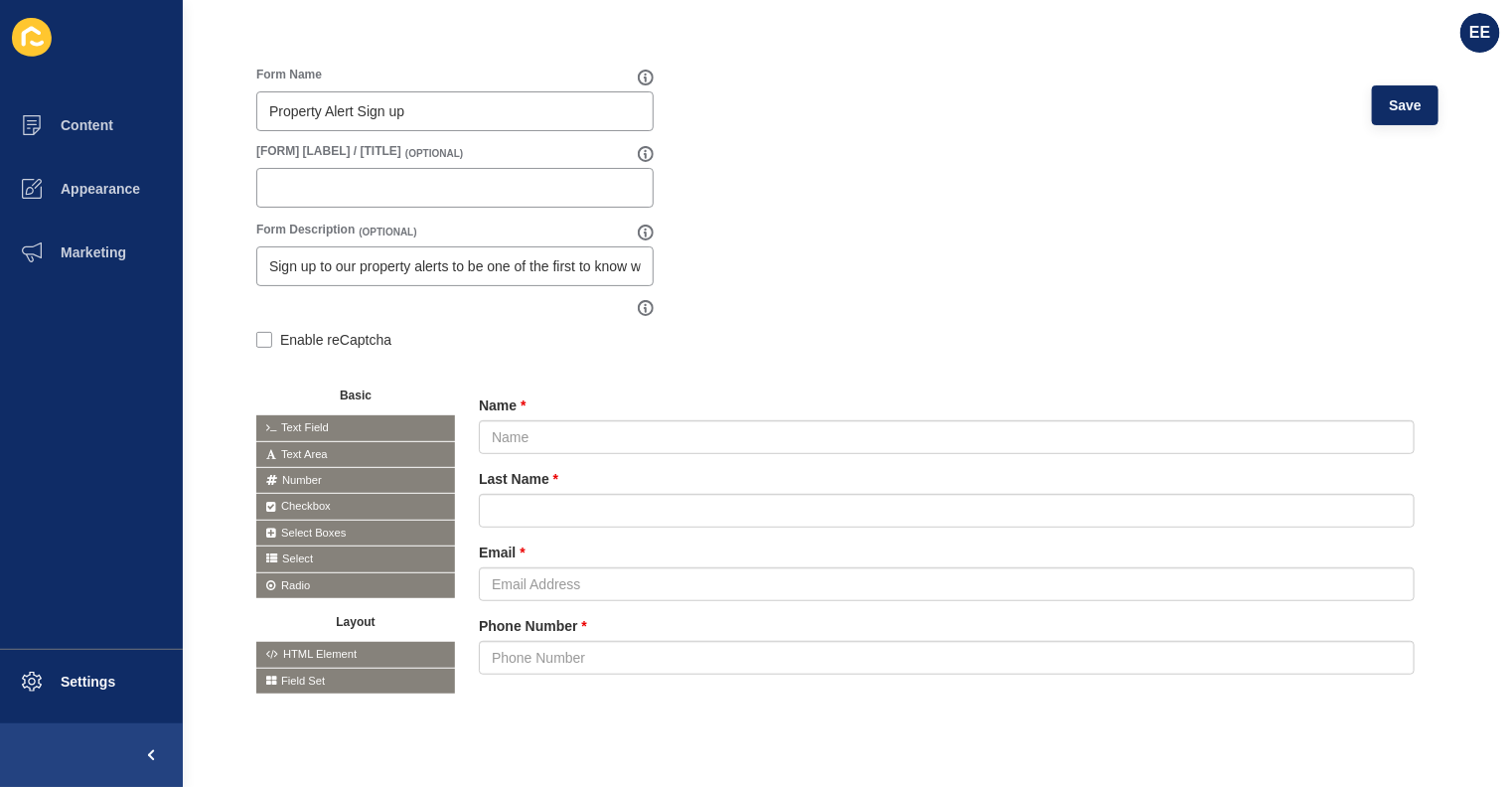 click at bounding box center (0, 0) 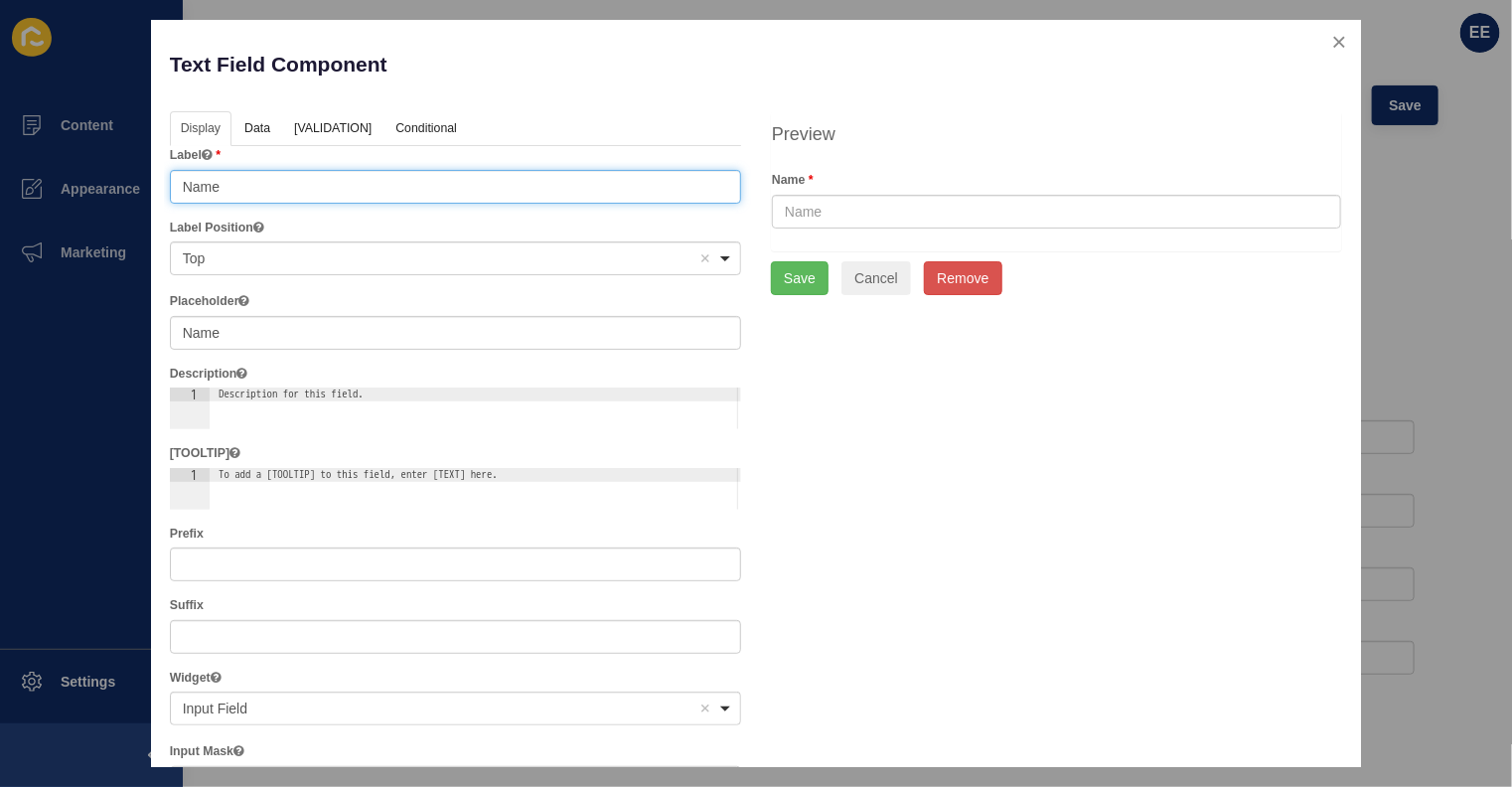 click on "Name" at bounding box center (455, 187) 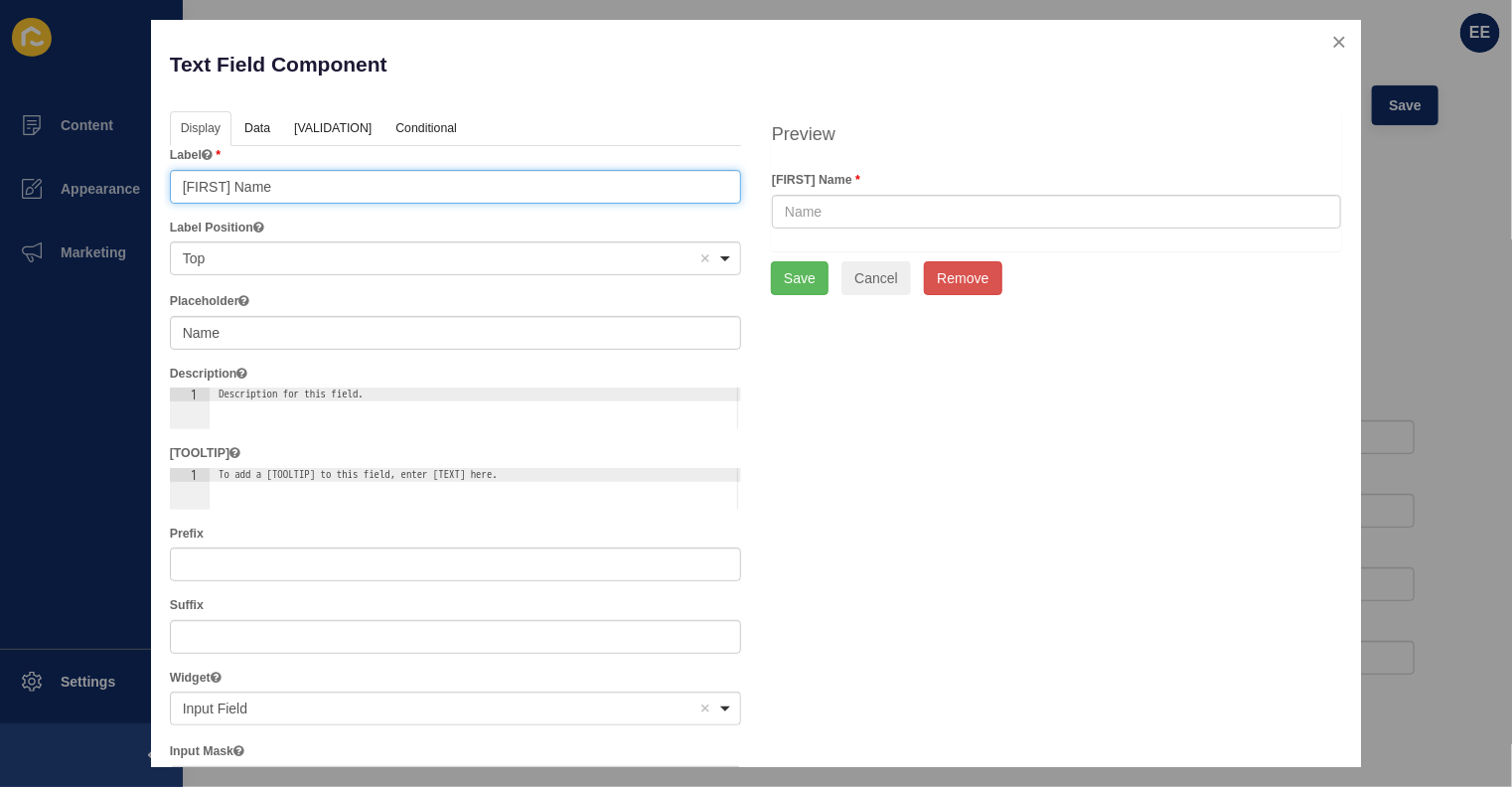 type on "[FIRST] Name" 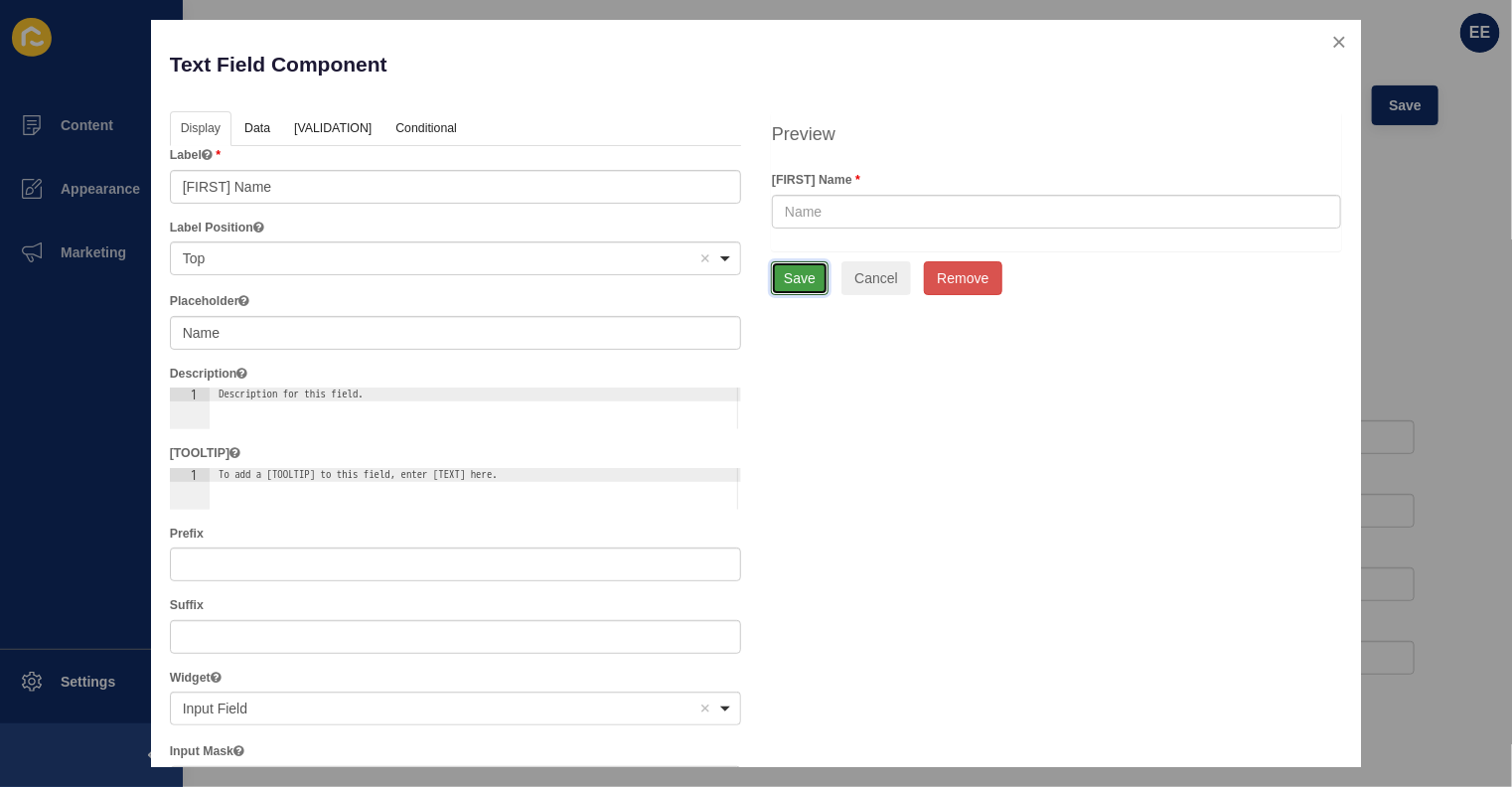 click on "Save" at bounding box center (800, 278) 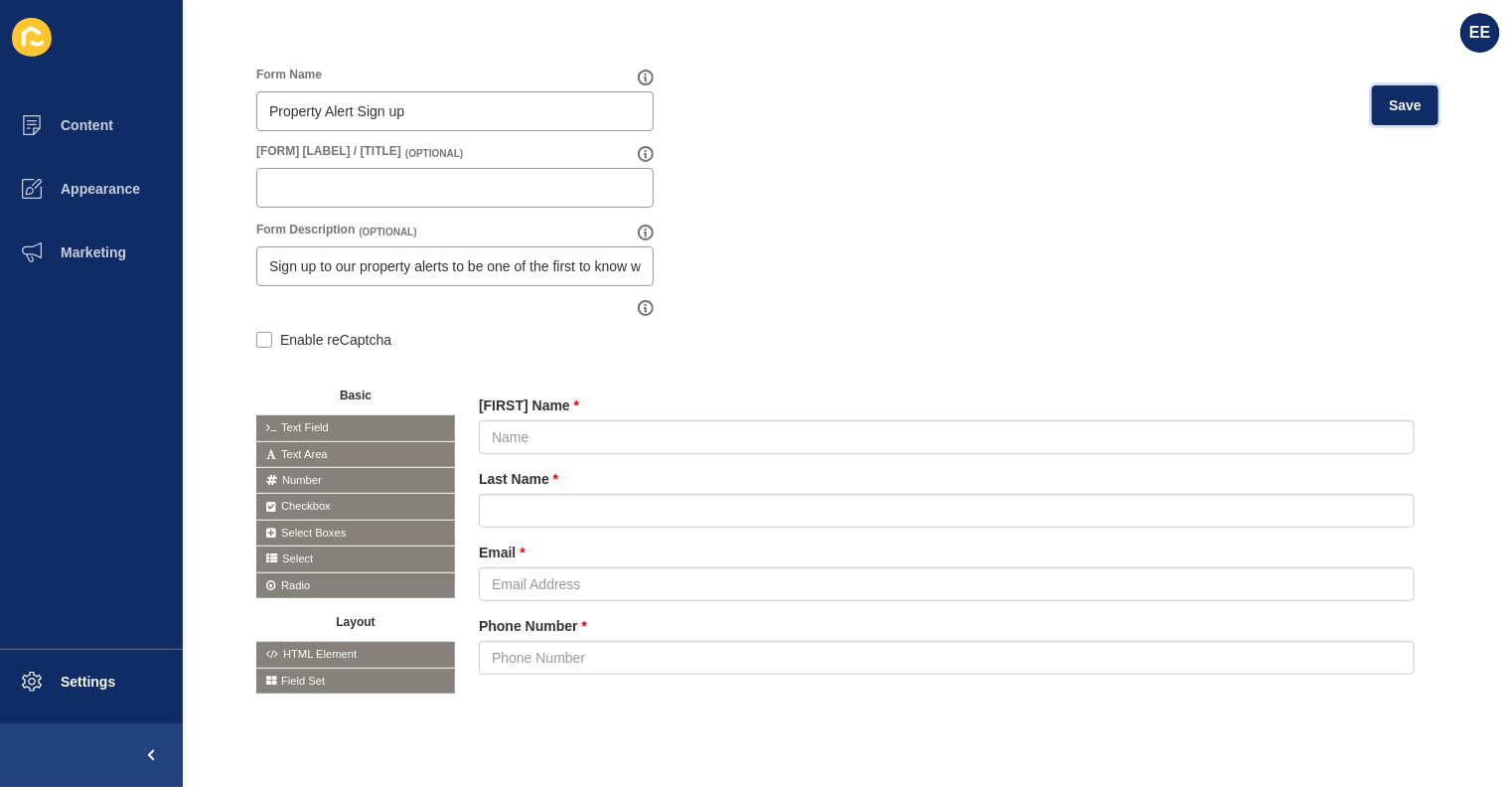 click on "Save" at bounding box center [1405, 105] 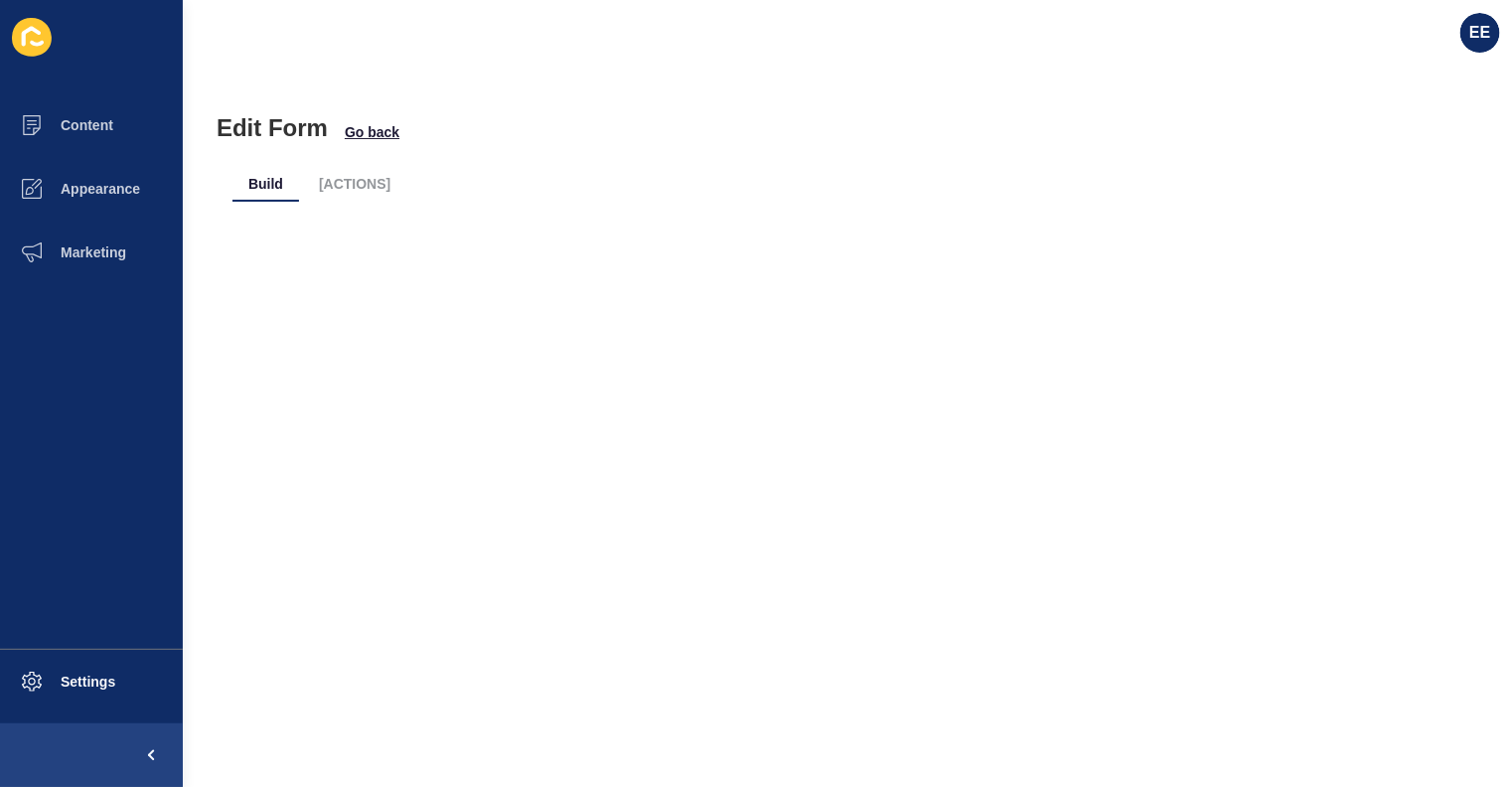 scroll, scrollTop: 0, scrollLeft: 0, axis: both 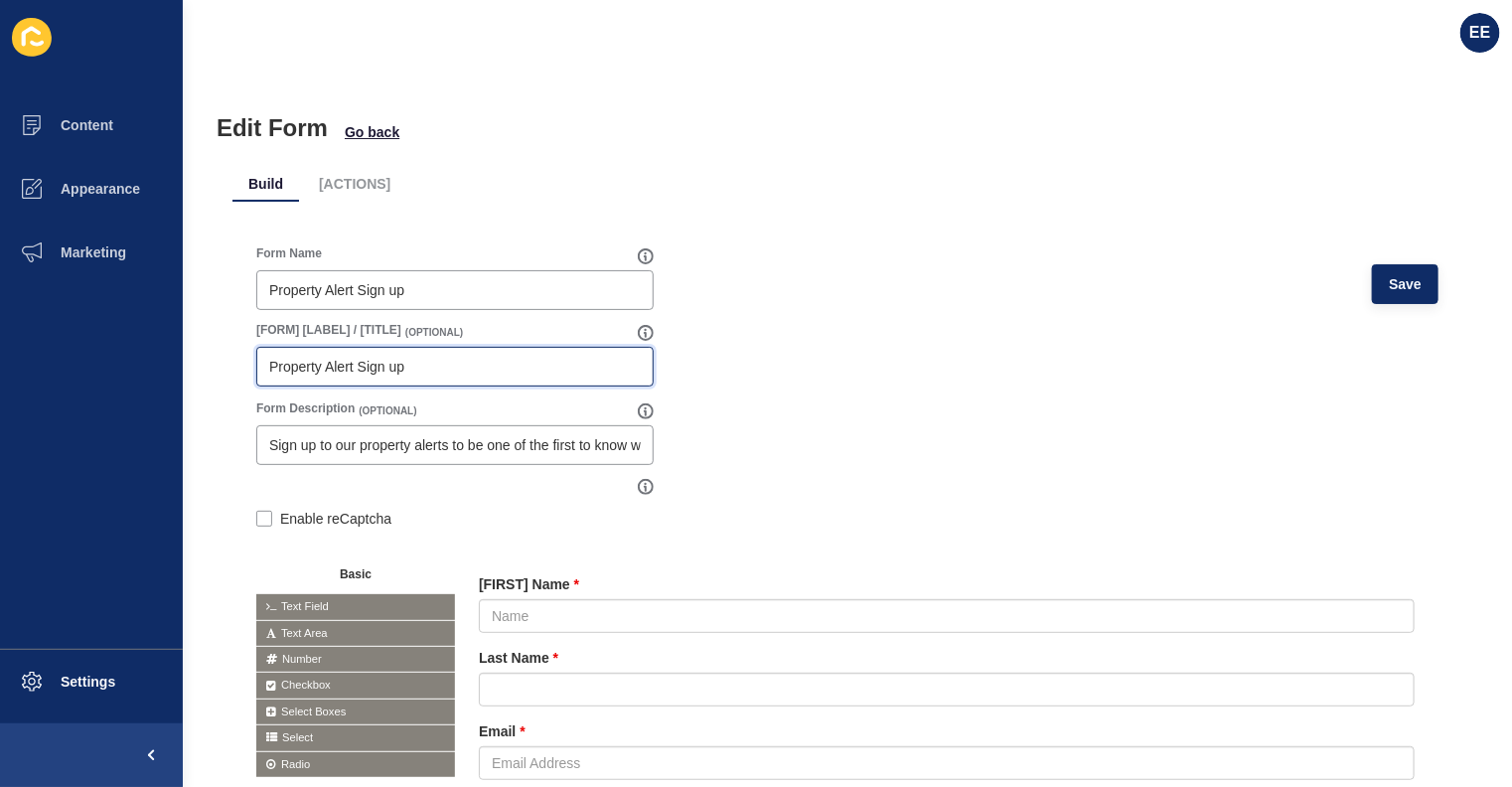click on "Property Alert Sign up" at bounding box center (455, 367) 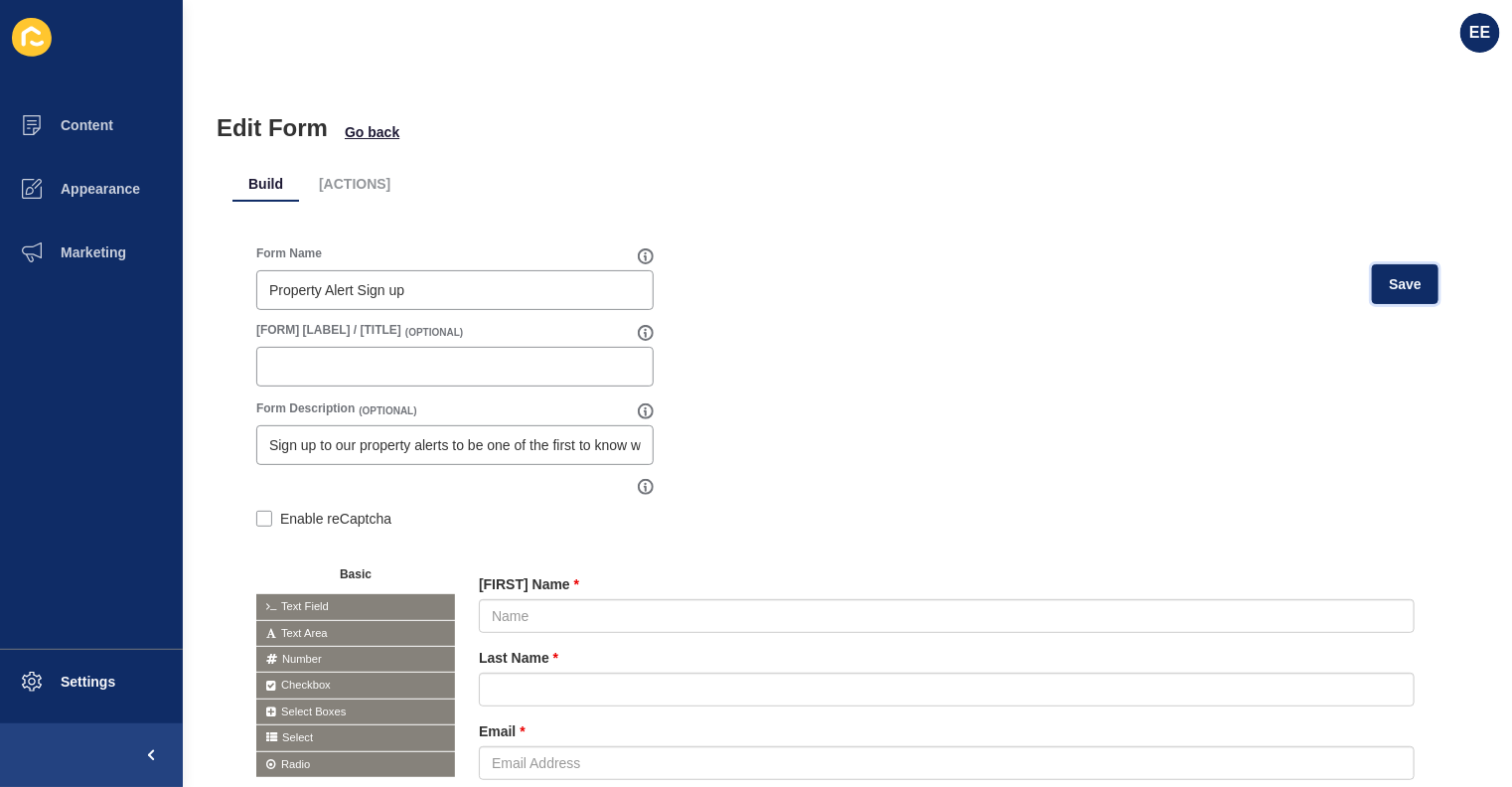 click on "Save" at bounding box center [1405, 284] 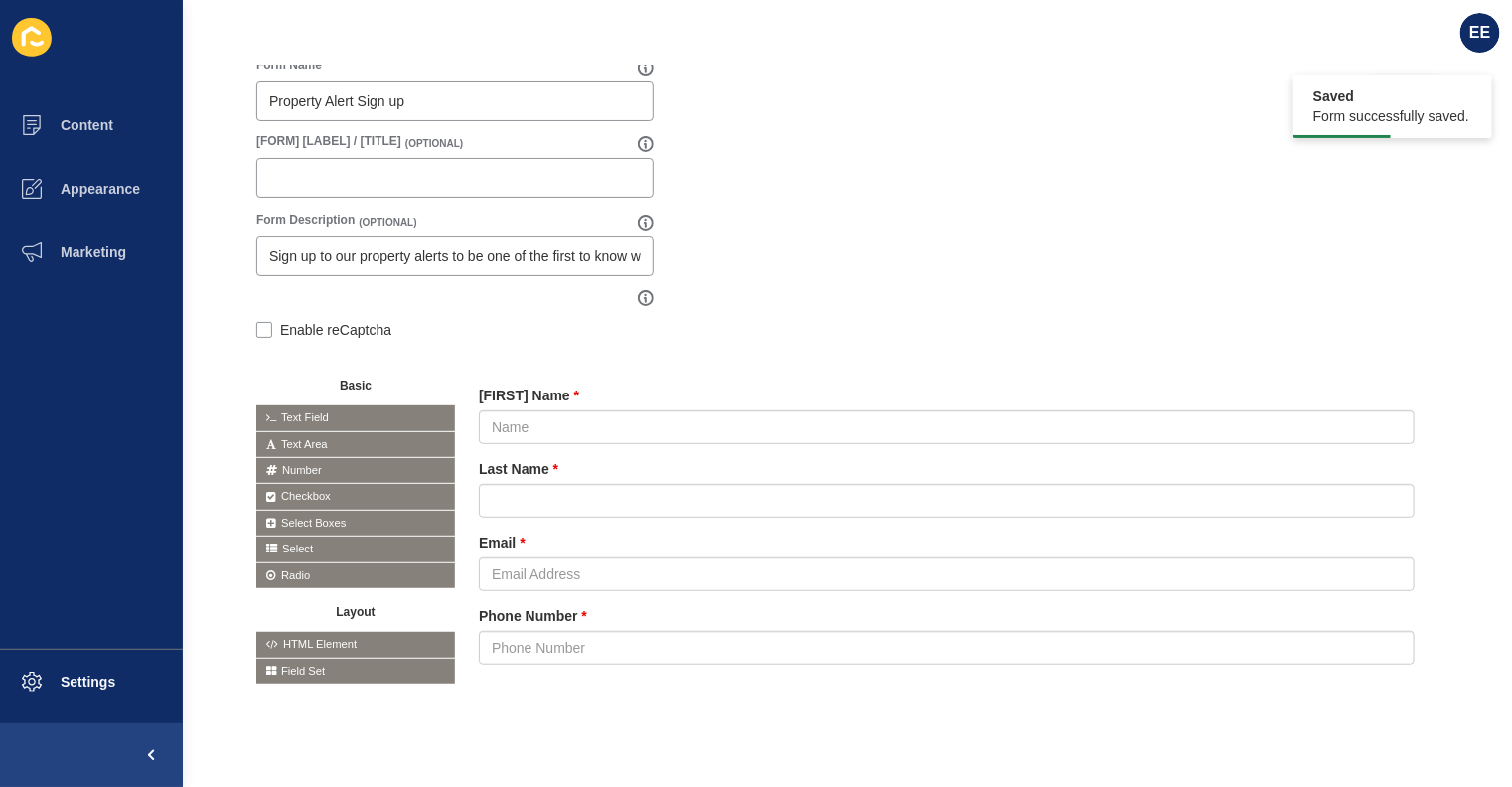 scroll, scrollTop: 0, scrollLeft: 0, axis: both 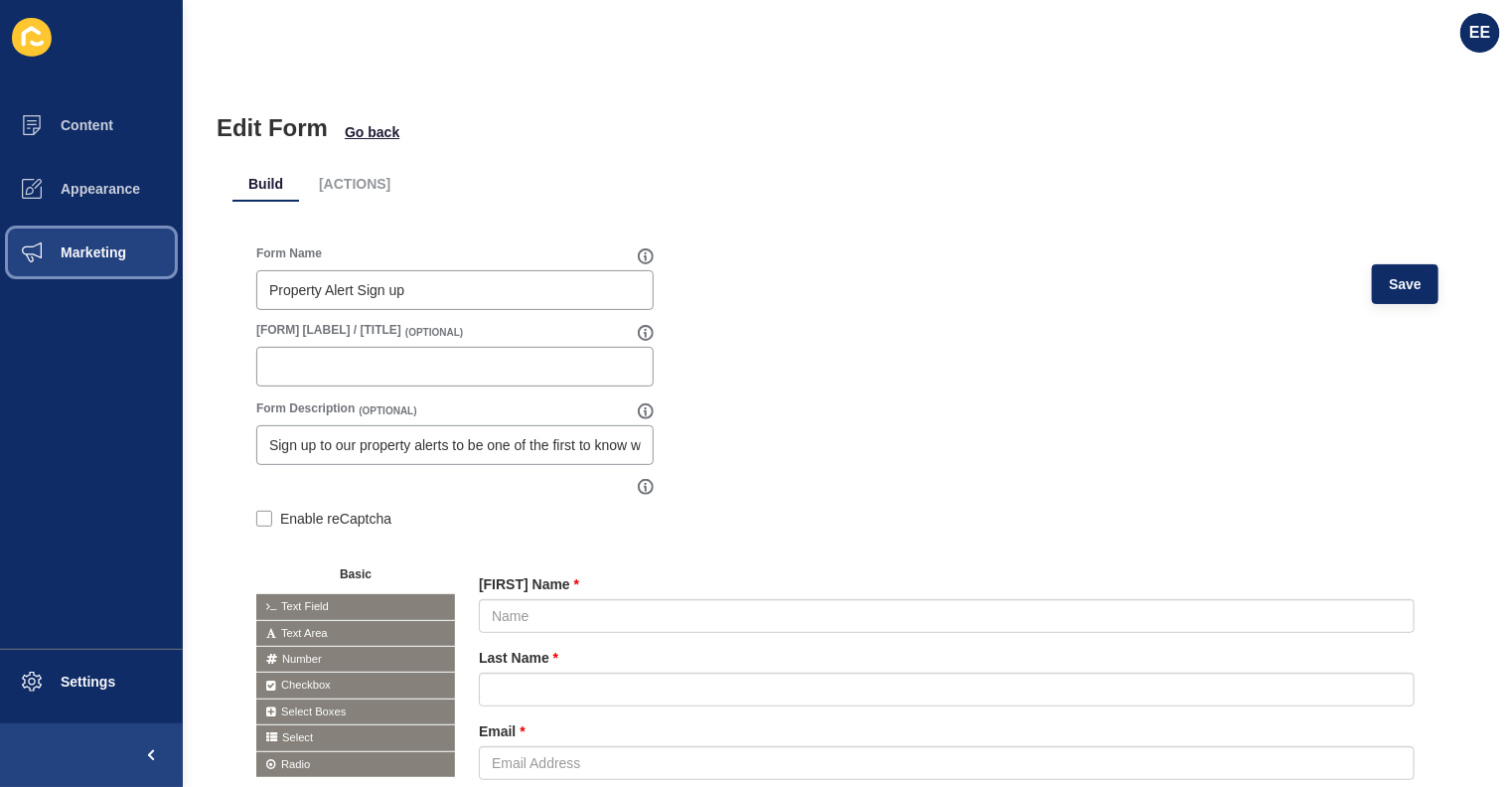 click on "Marketing" at bounding box center [91, 252] 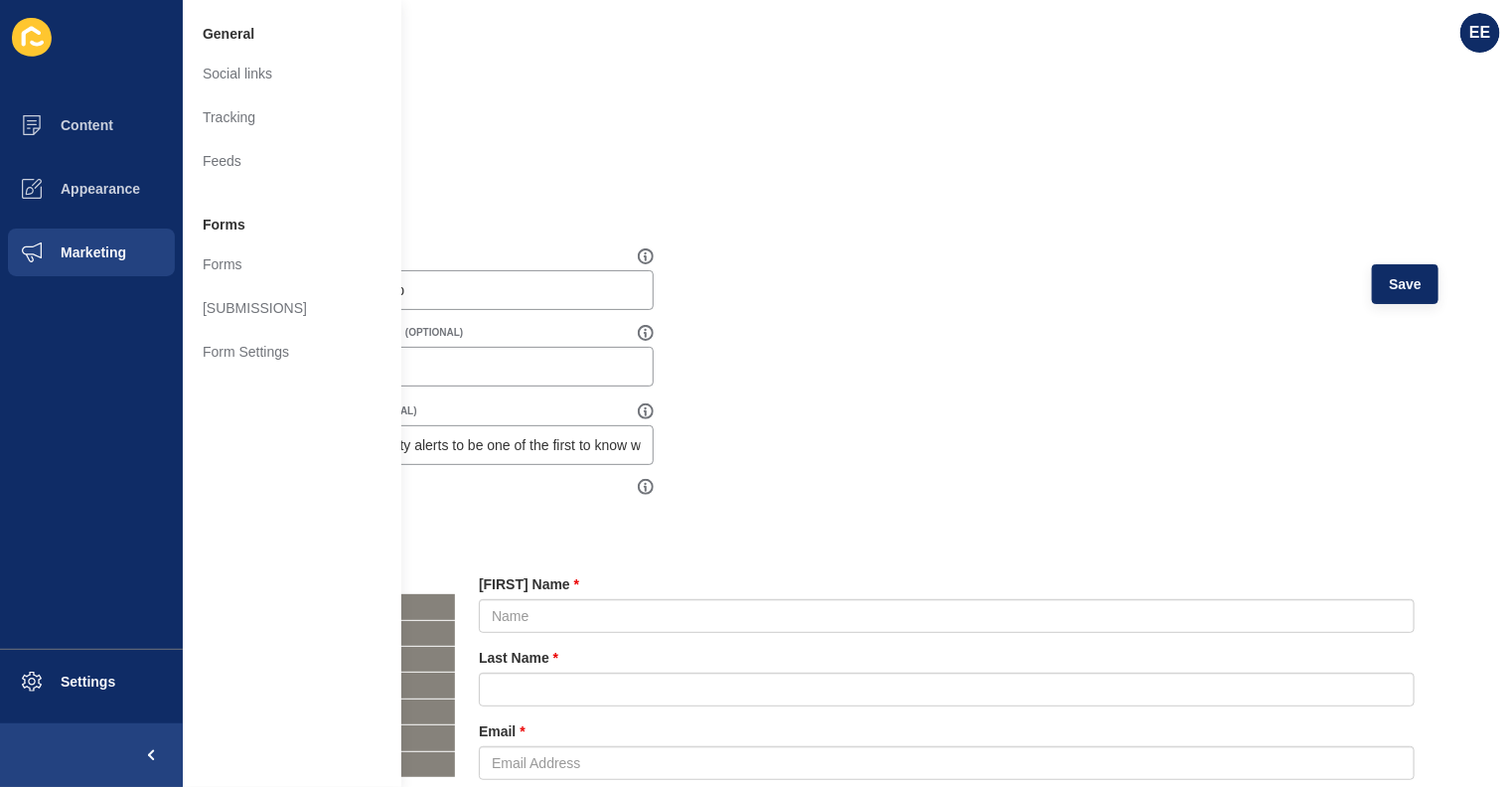 click on "Build Actions" at bounding box center [847, 184] 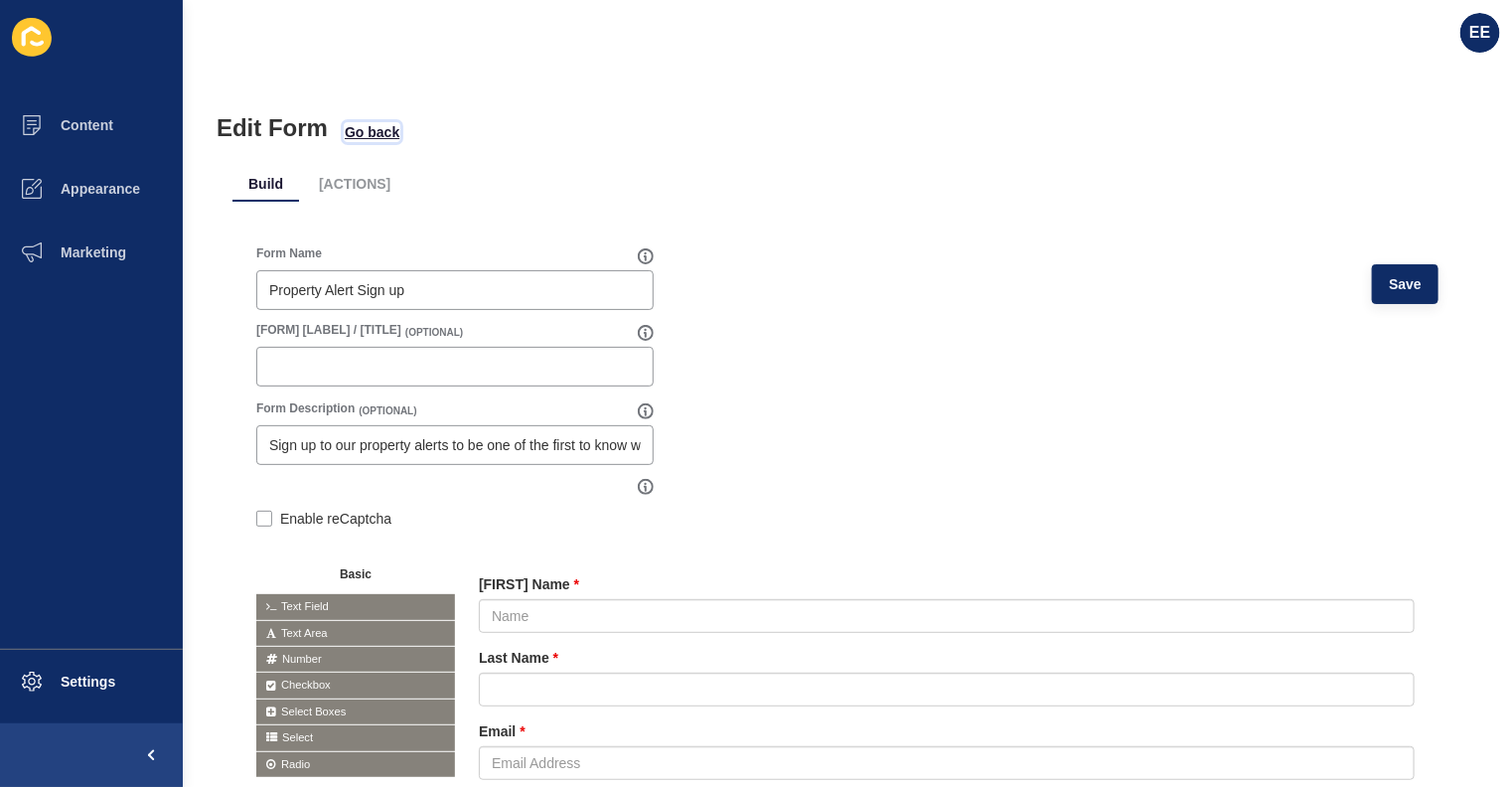 click on "Go back" at bounding box center (372, 132) 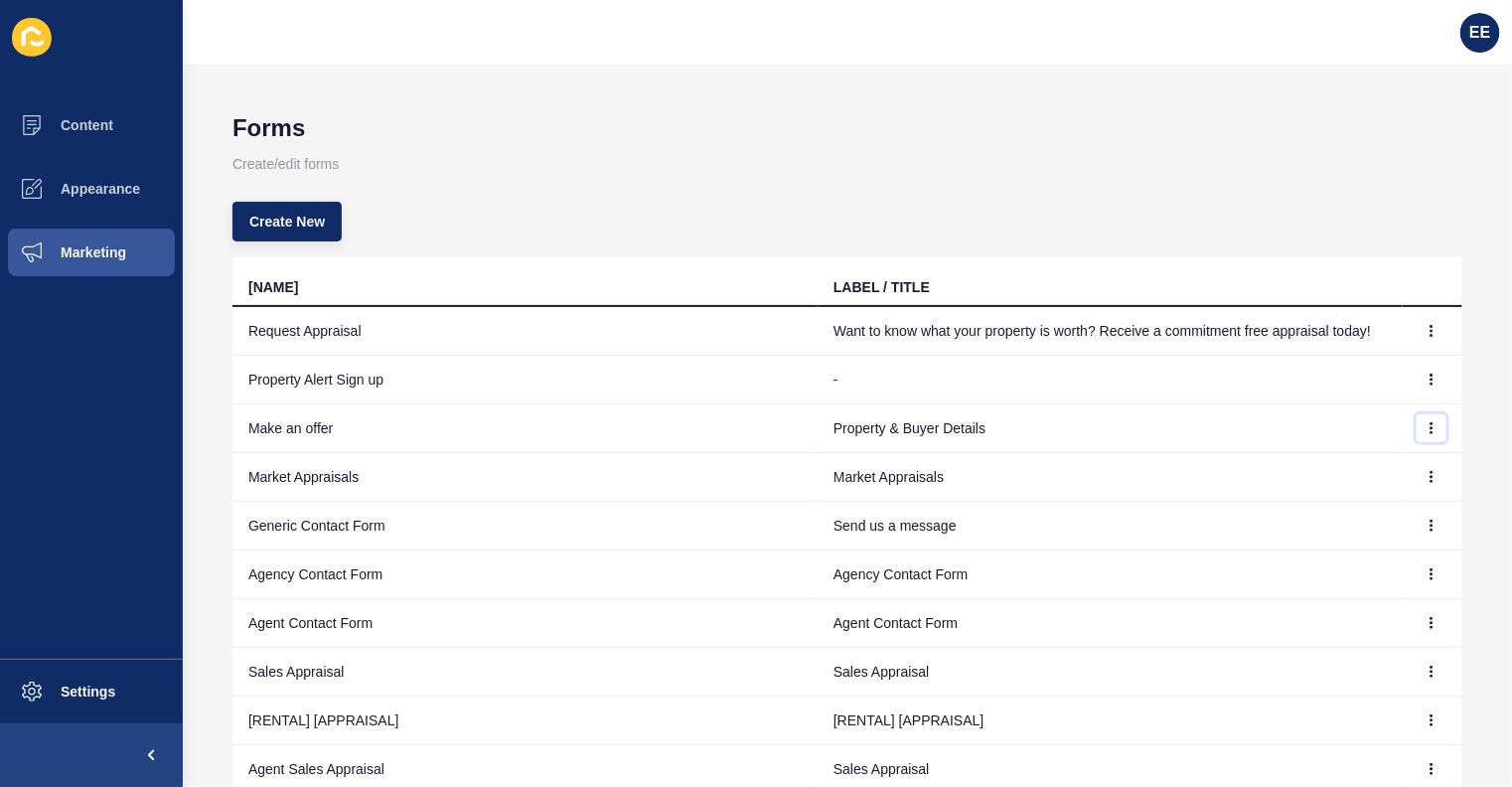 click at bounding box center (1432, 331) 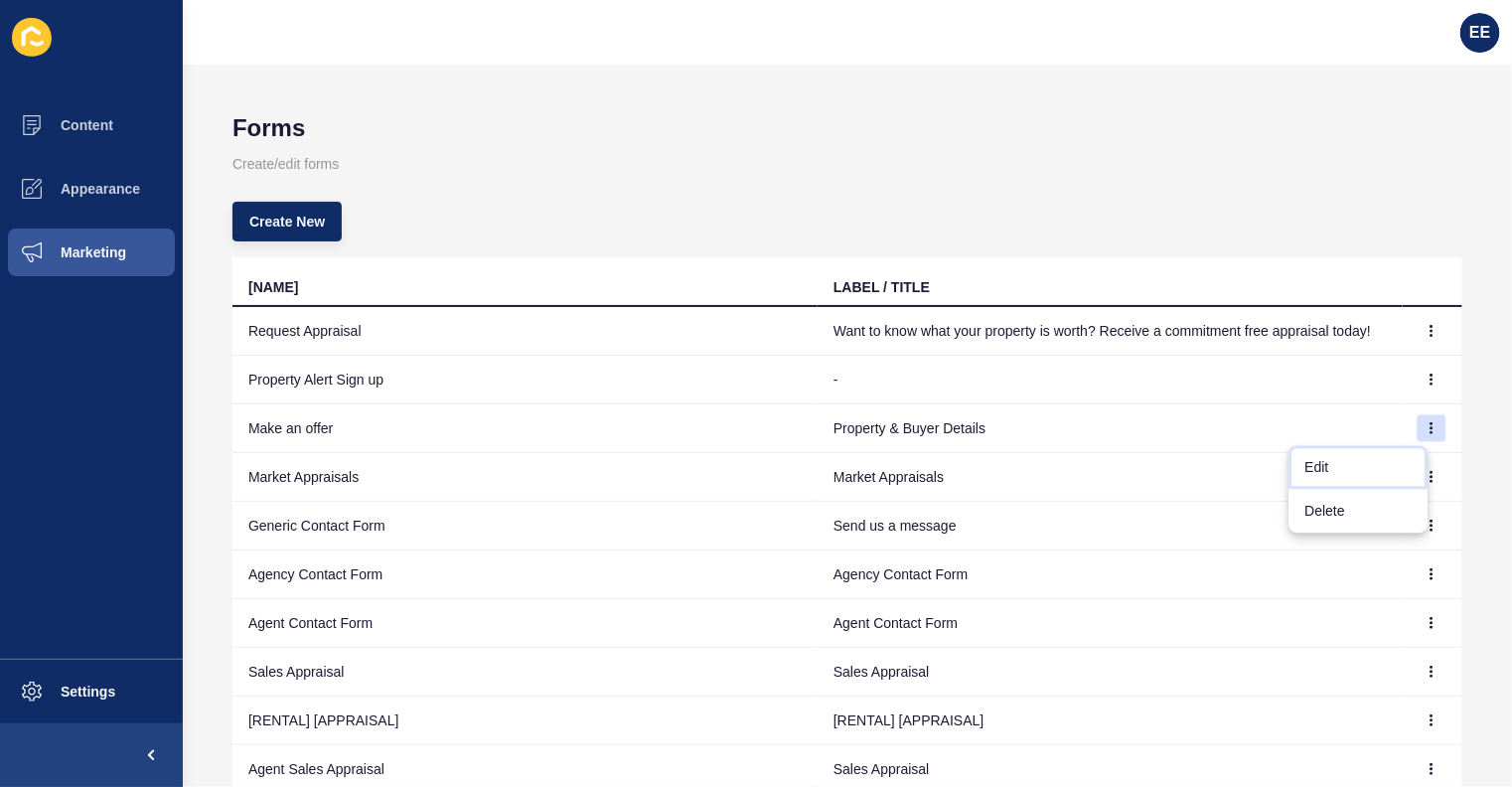 click on "Edit" at bounding box center [1359, 467] 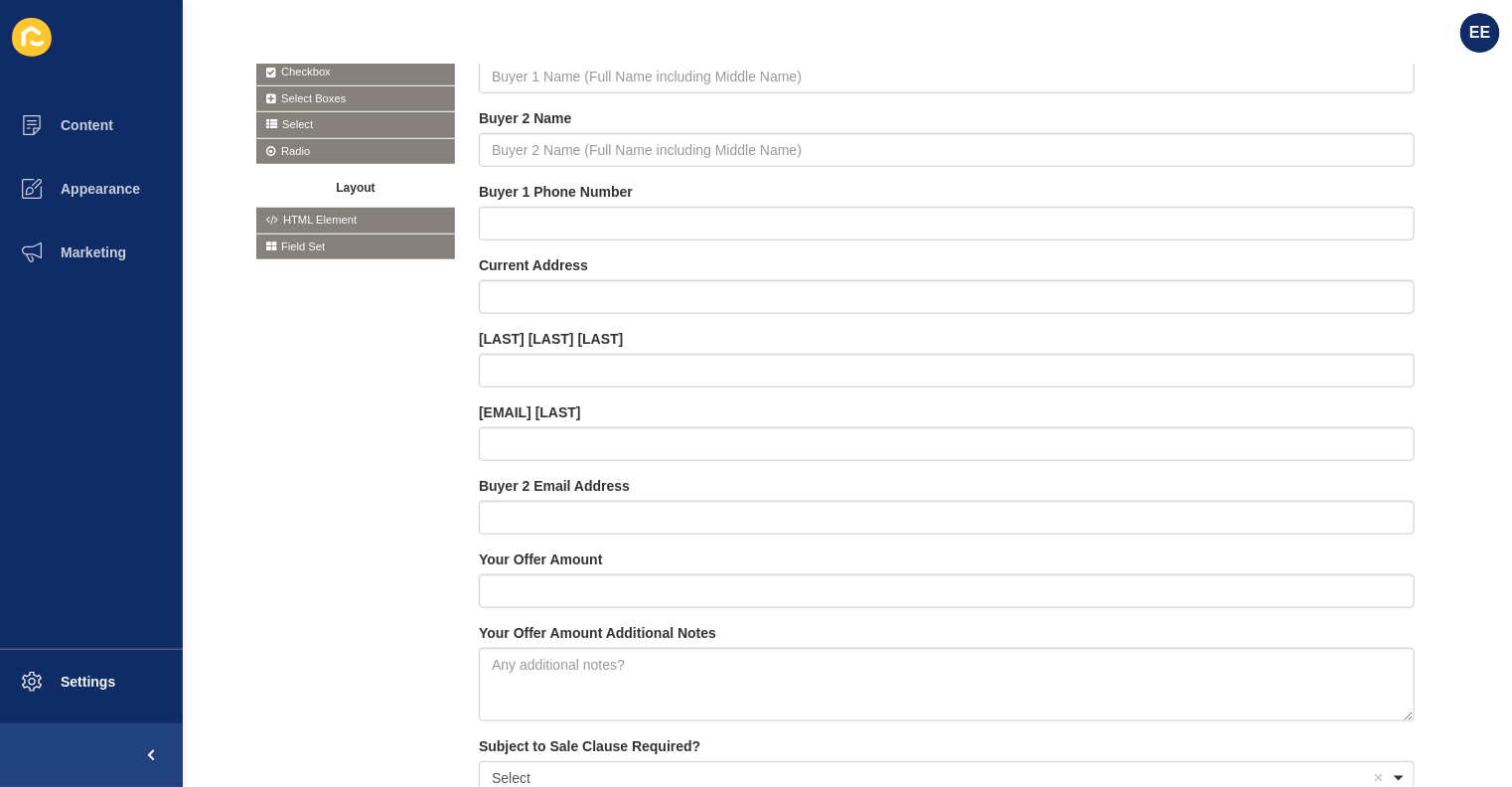scroll, scrollTop: 612, scrollLeft: 0, axis: vertical 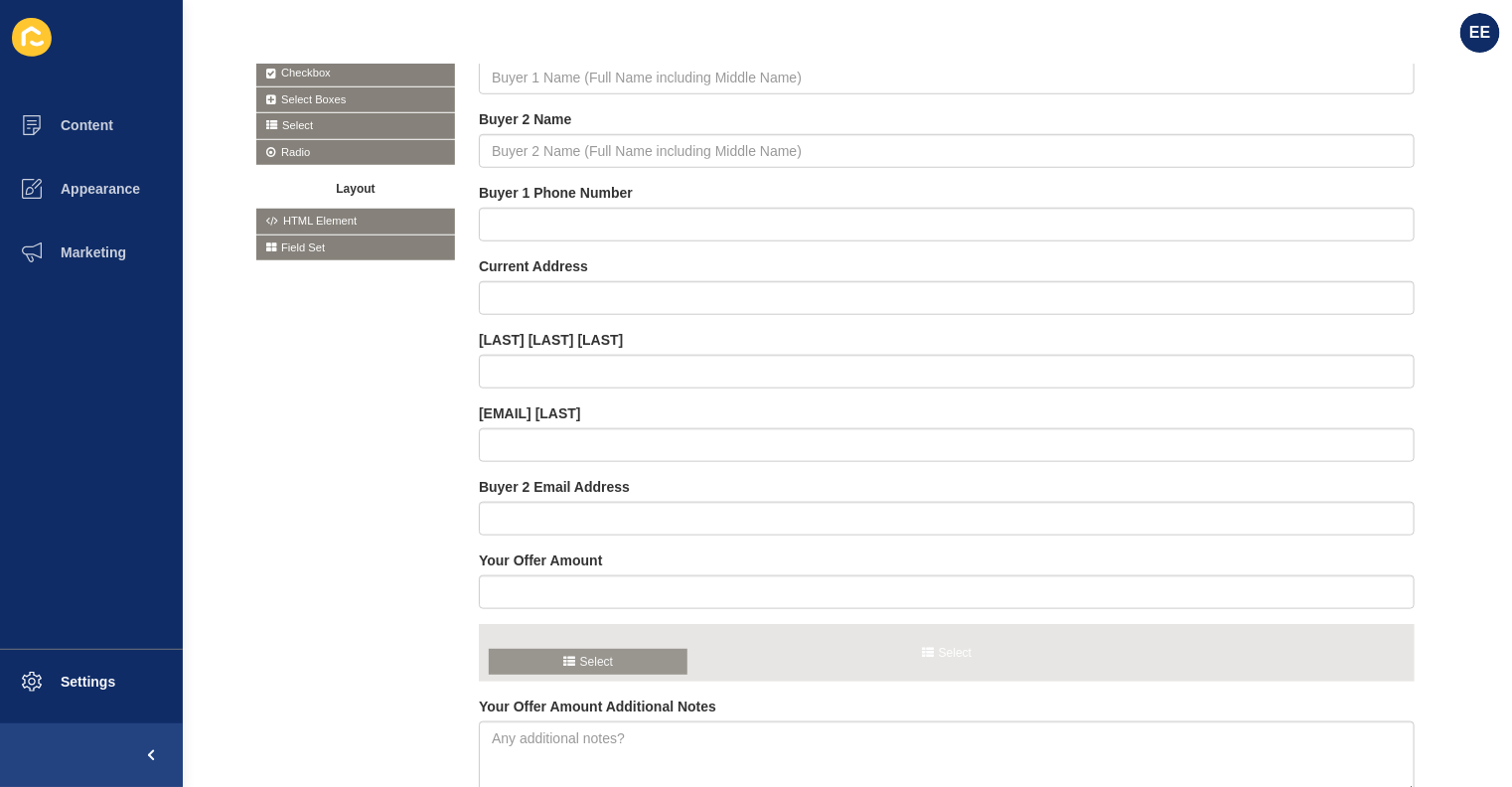 drag, startPoint x: 298, startPoint y: 121, endPoint x: 554, endPoint y: 656, distance: 593.09443 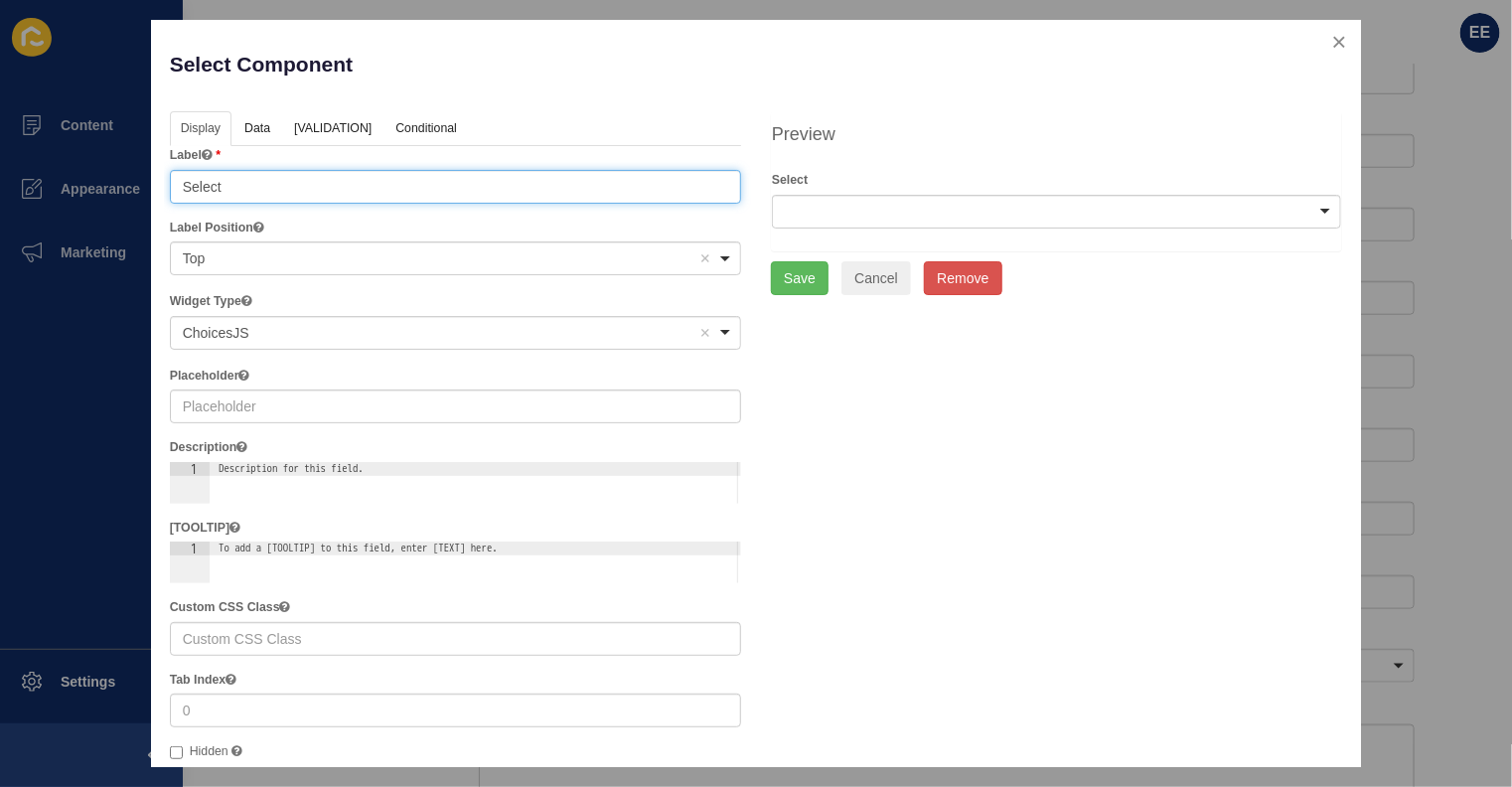 click on "Select" at bounding box center [455, 187] 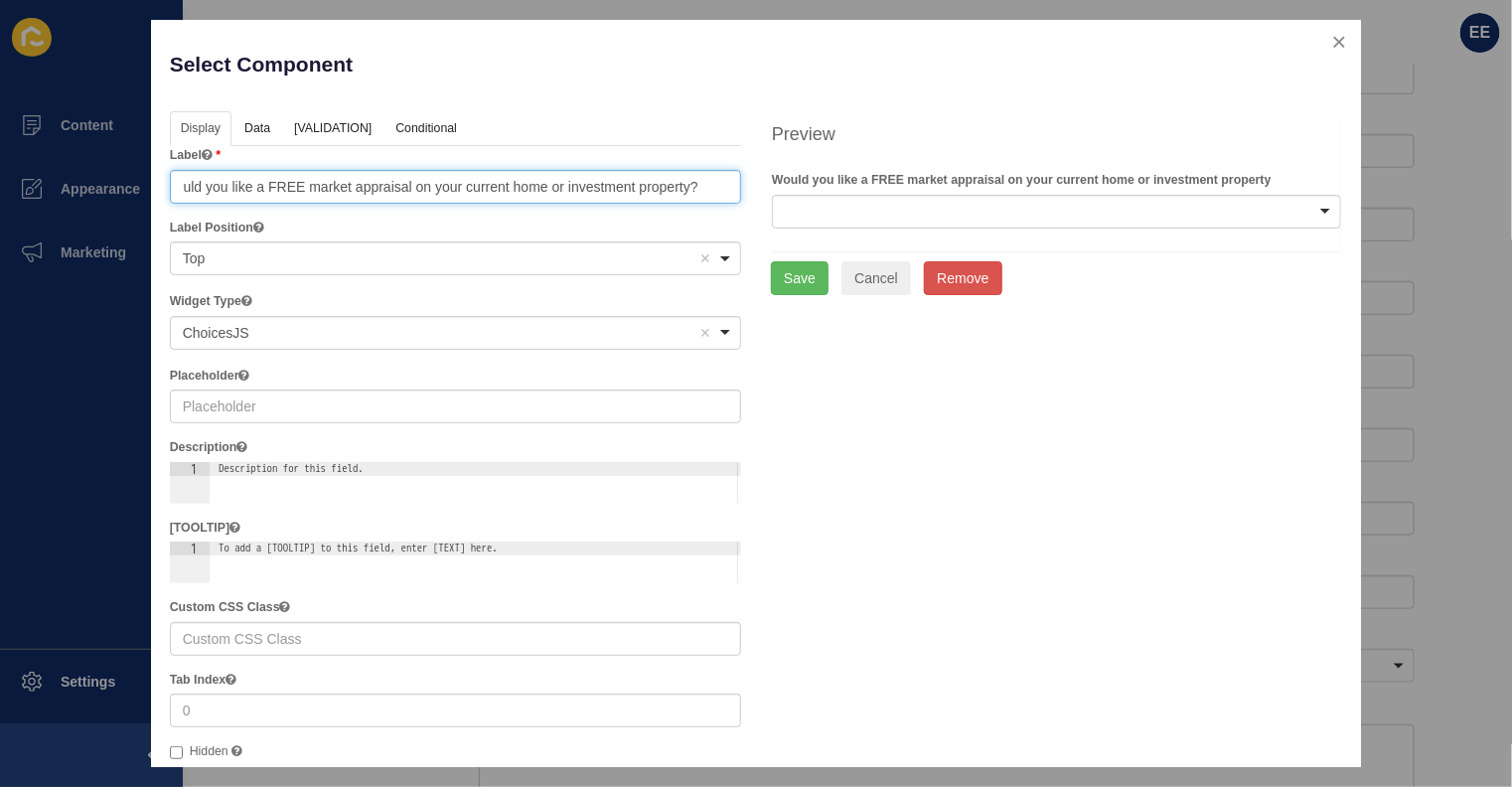 scroll, scrollTop: 0, scrollLeft: 29, axis: horizontal 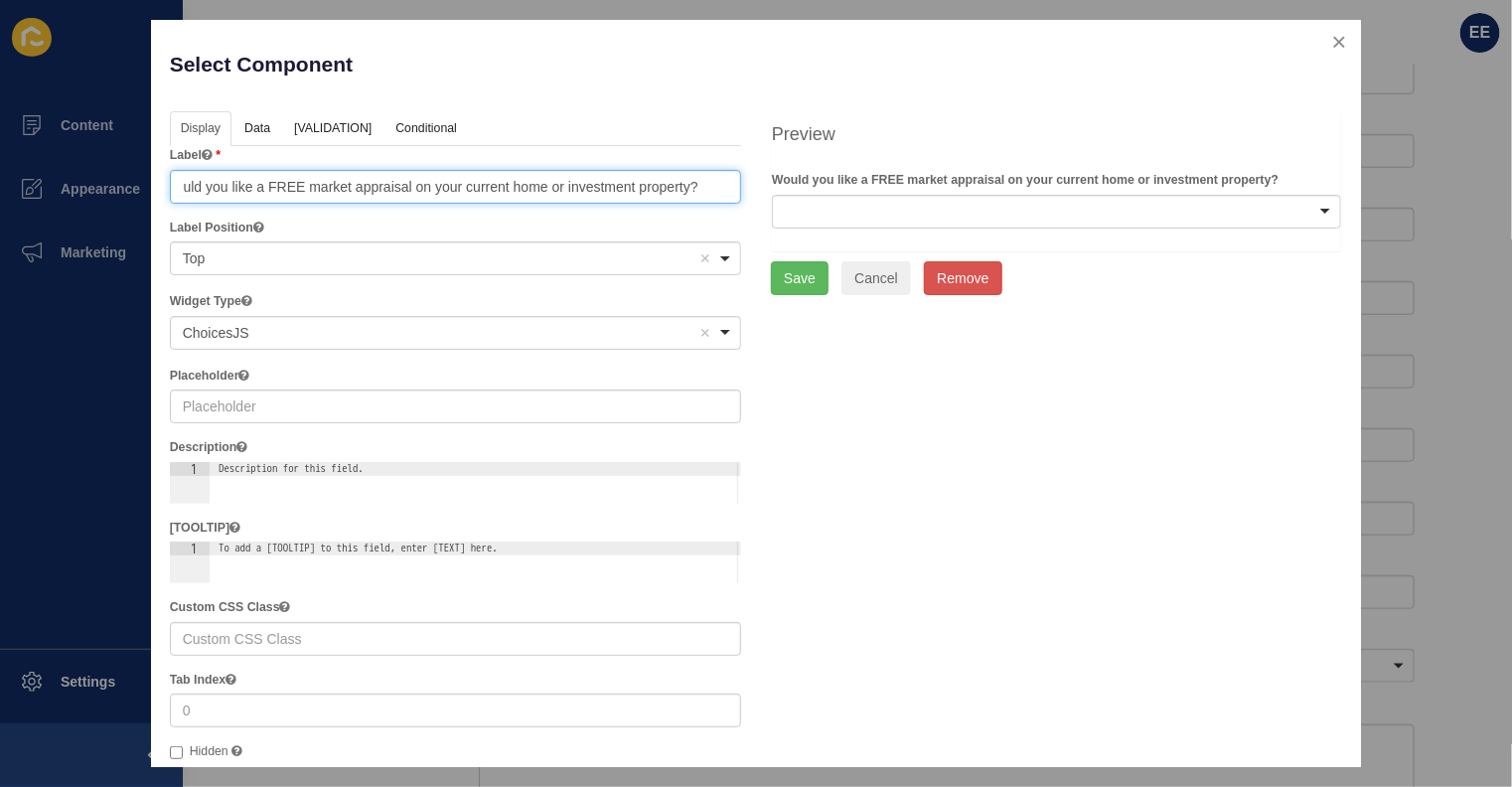 type on "Would you like a FREE market appraisal on your current home or investment property?" 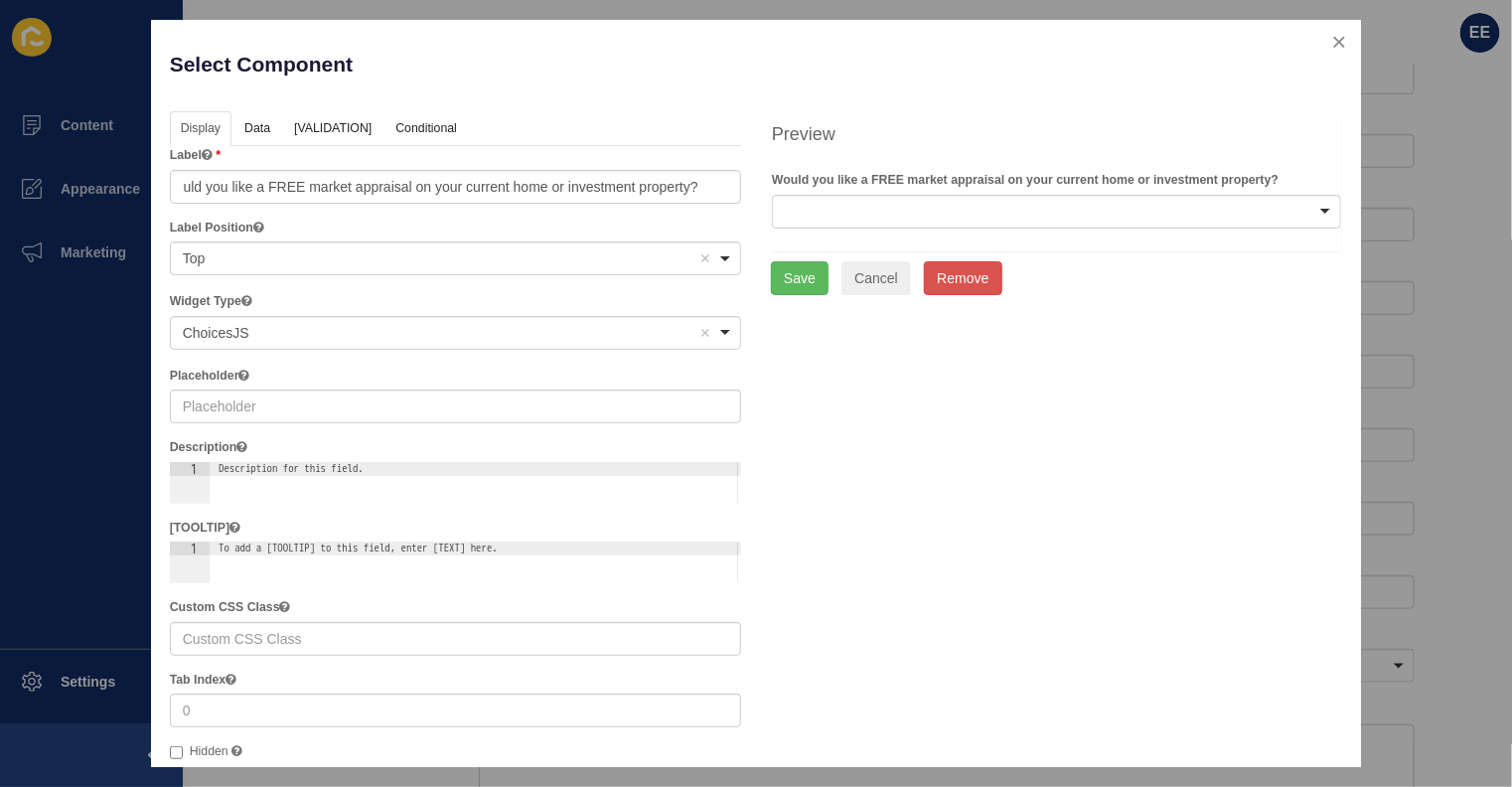 scroll, scrollTop: 0, scrollLeft: 0, axis: both 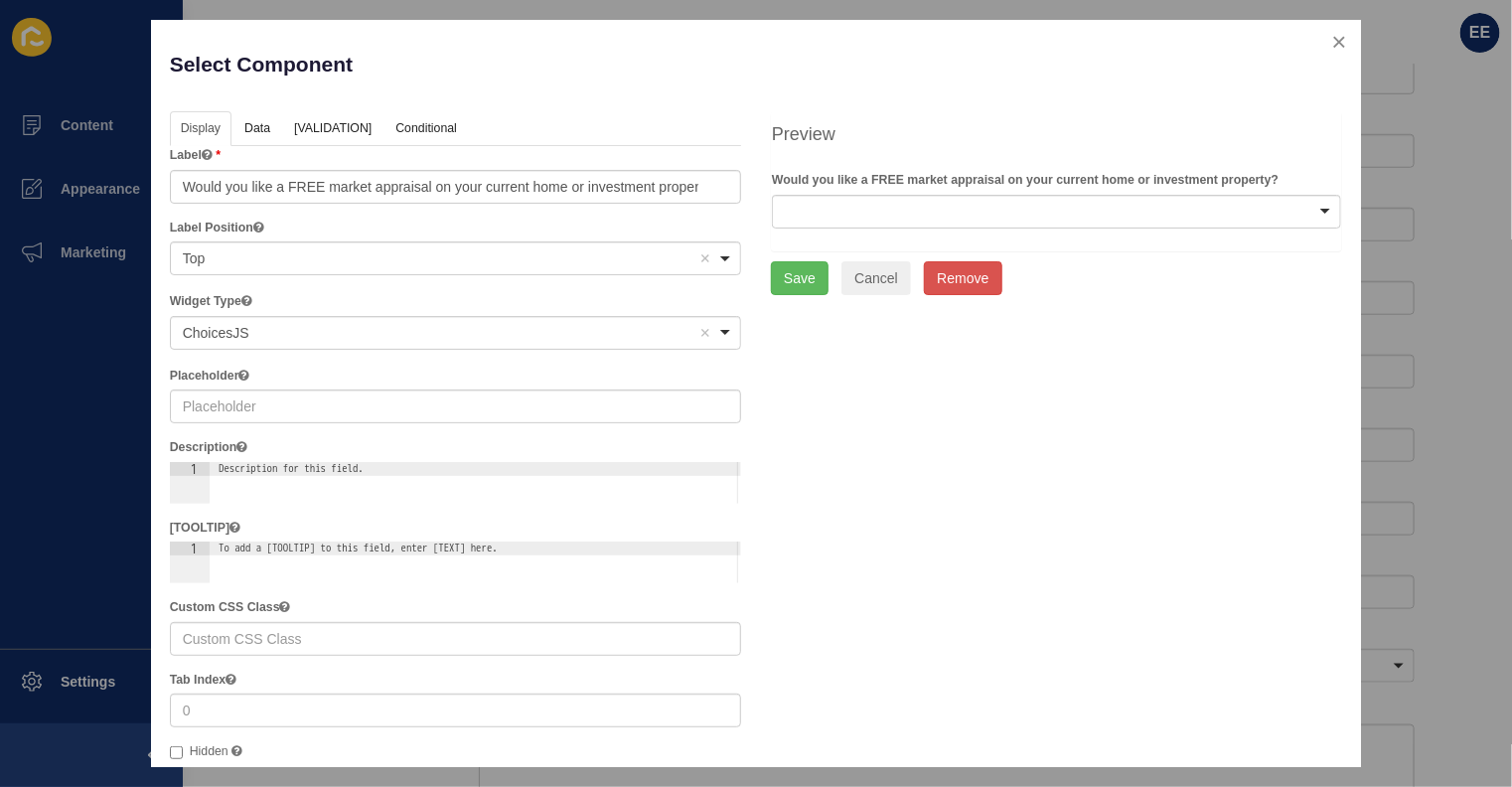 drag, startPoint x: 764, startPoint y: 175, endPoint x: 1272, endPoint y: 179, distance: 508.01575 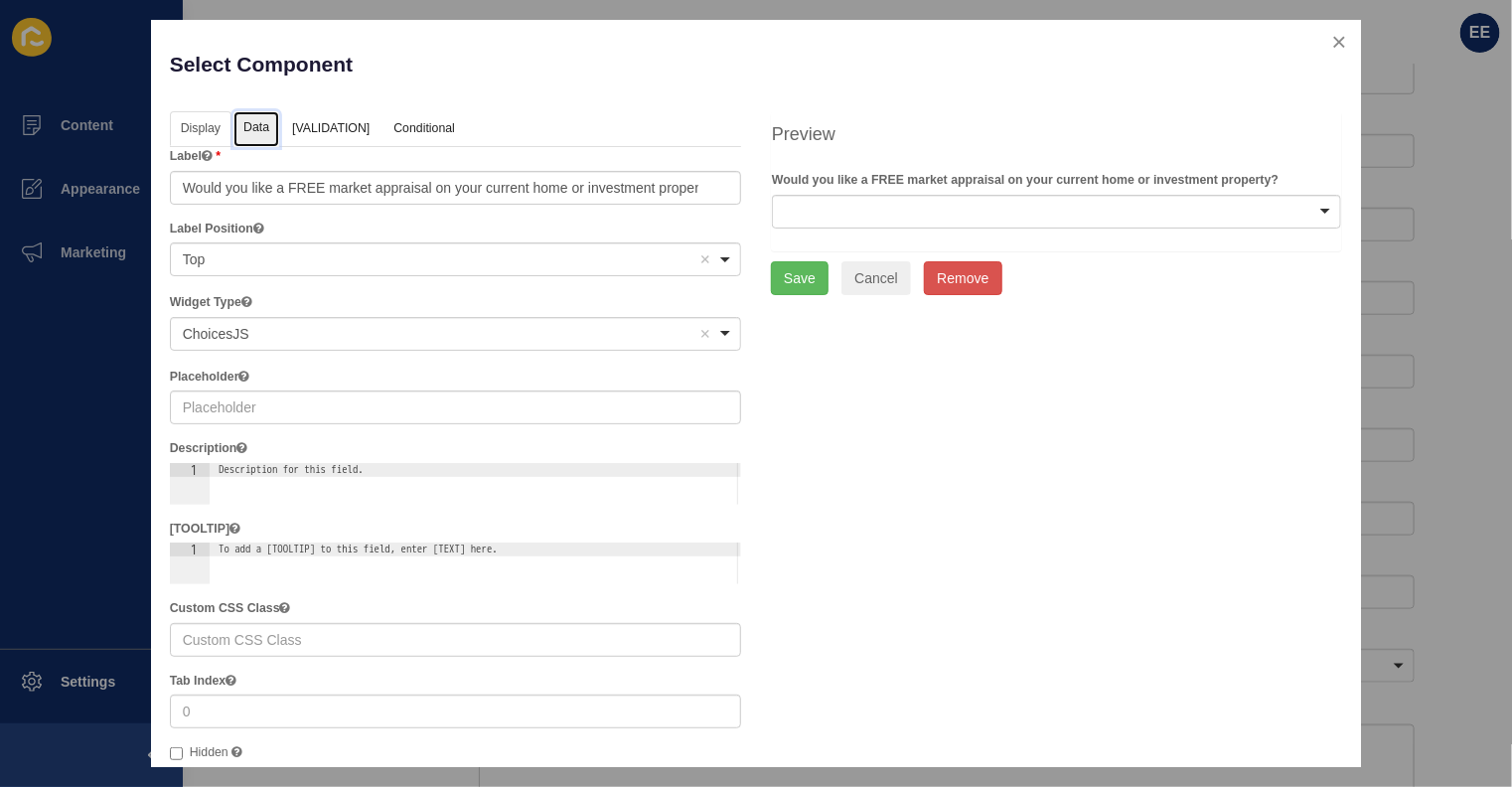 click on "Data" at bounding box center (256, 129) 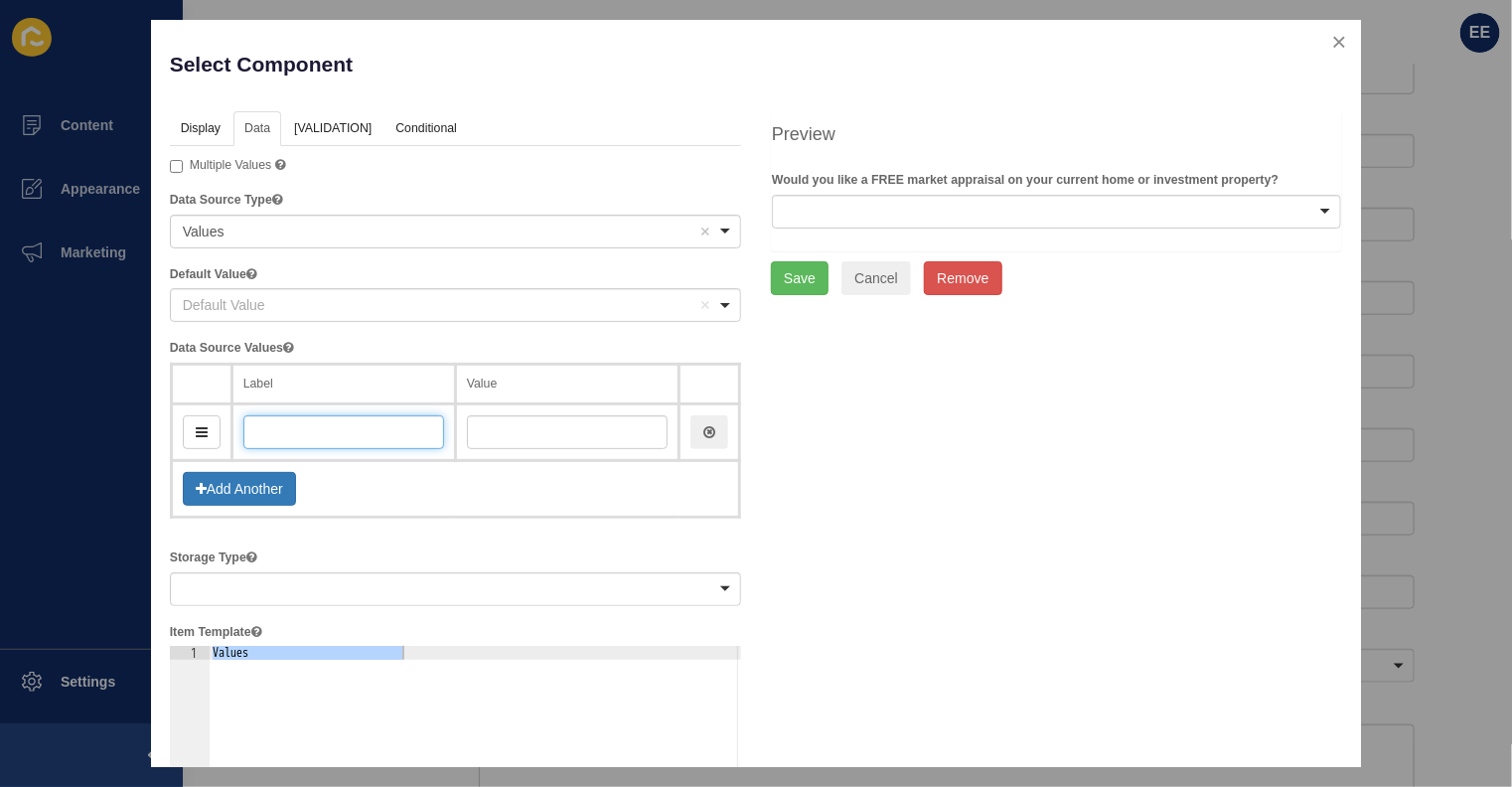 click at bounding box center [344, 432] 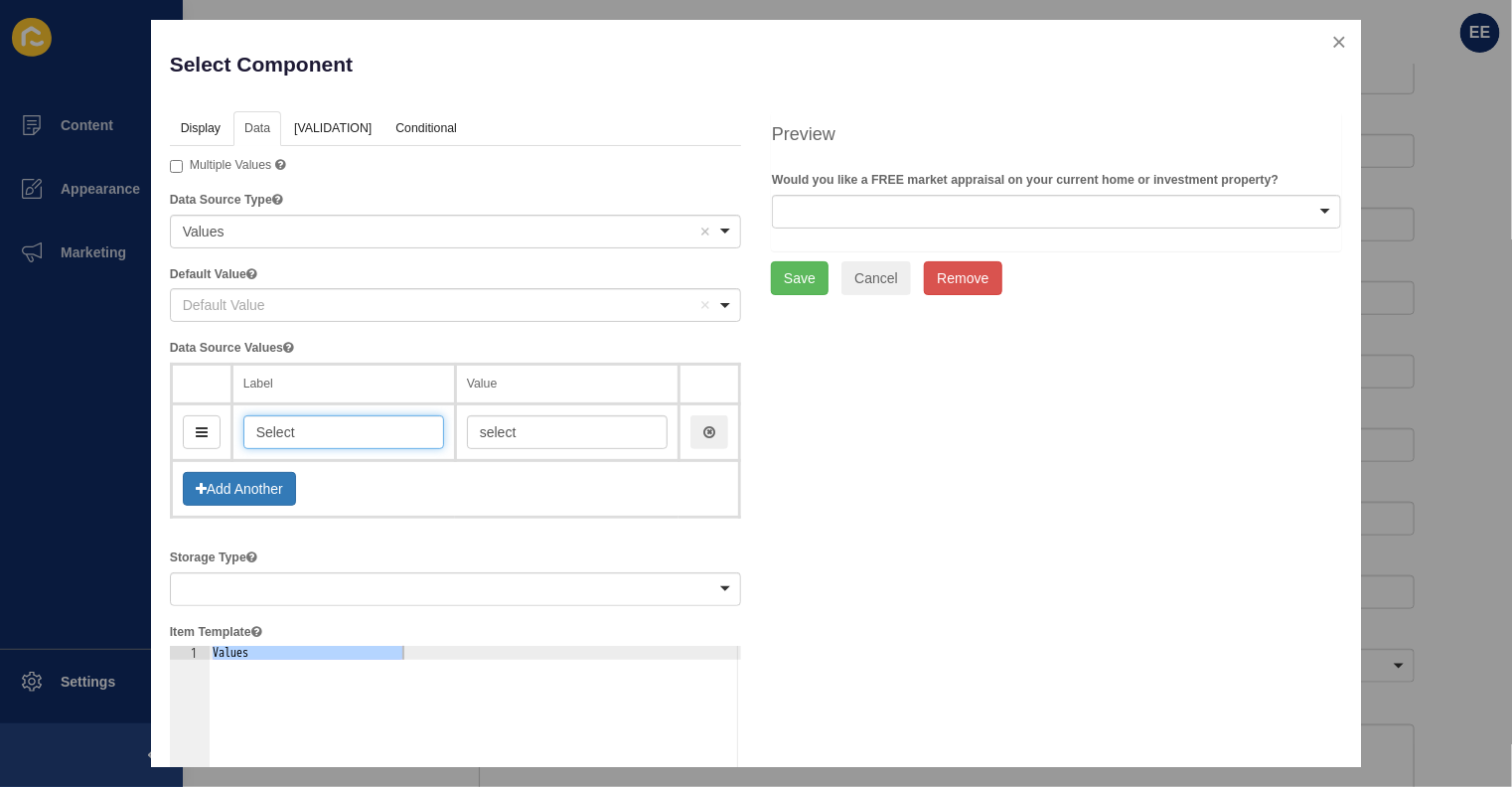 type on "Select" 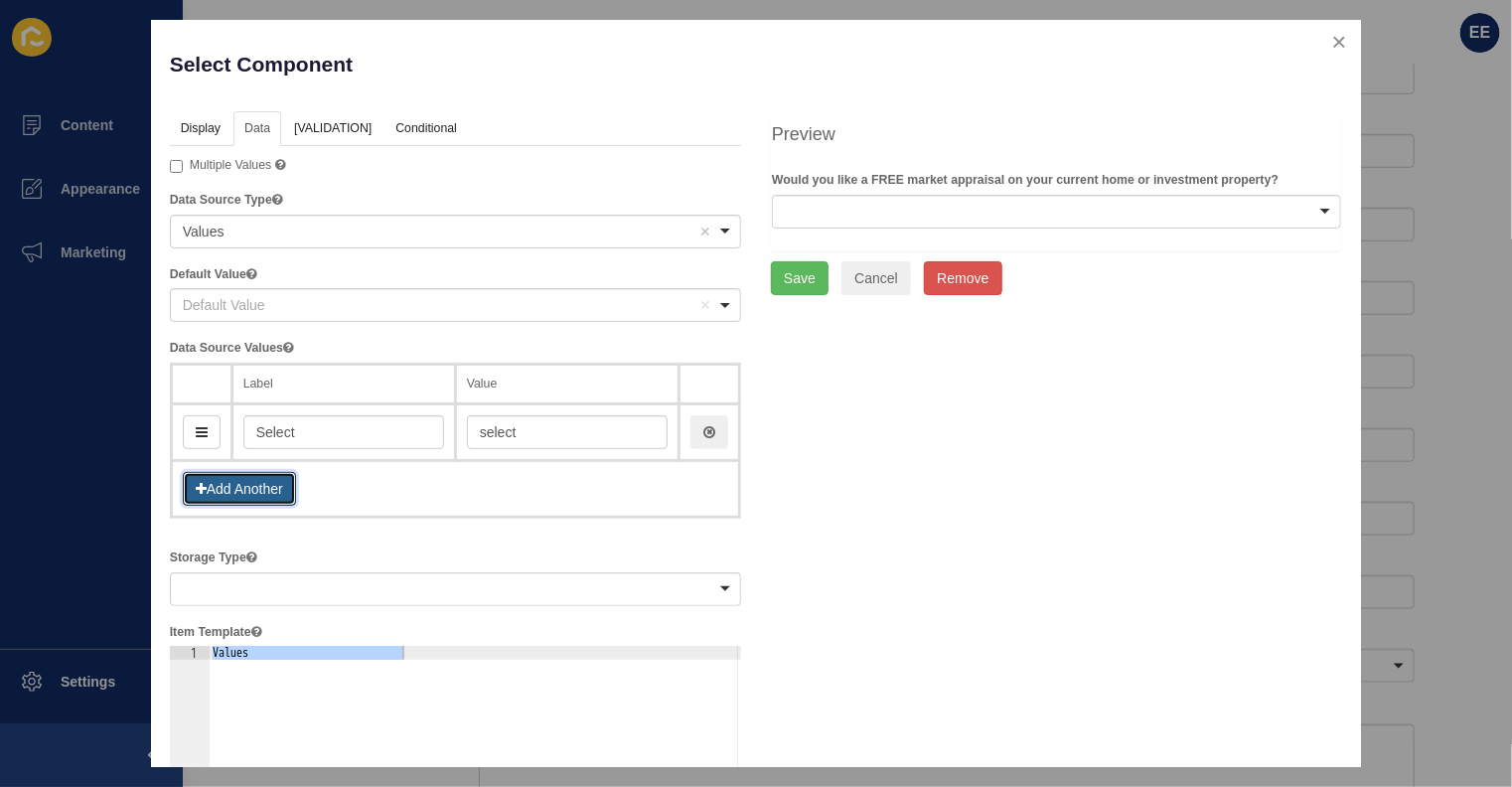 click on "Add Another" at bounding box center (239, 489) 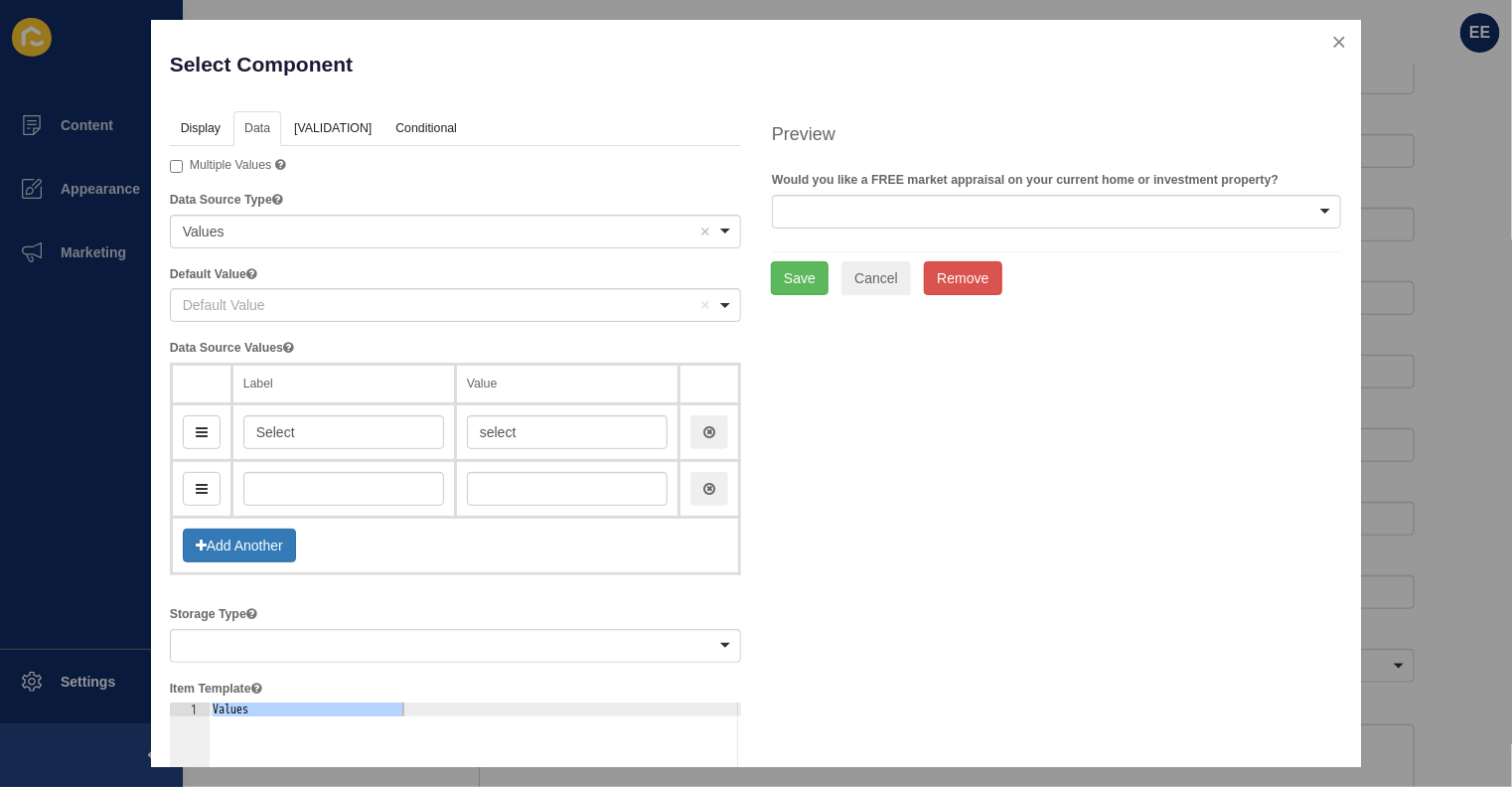 click on "Default Value Remove item" at bounding box center (440, 305) 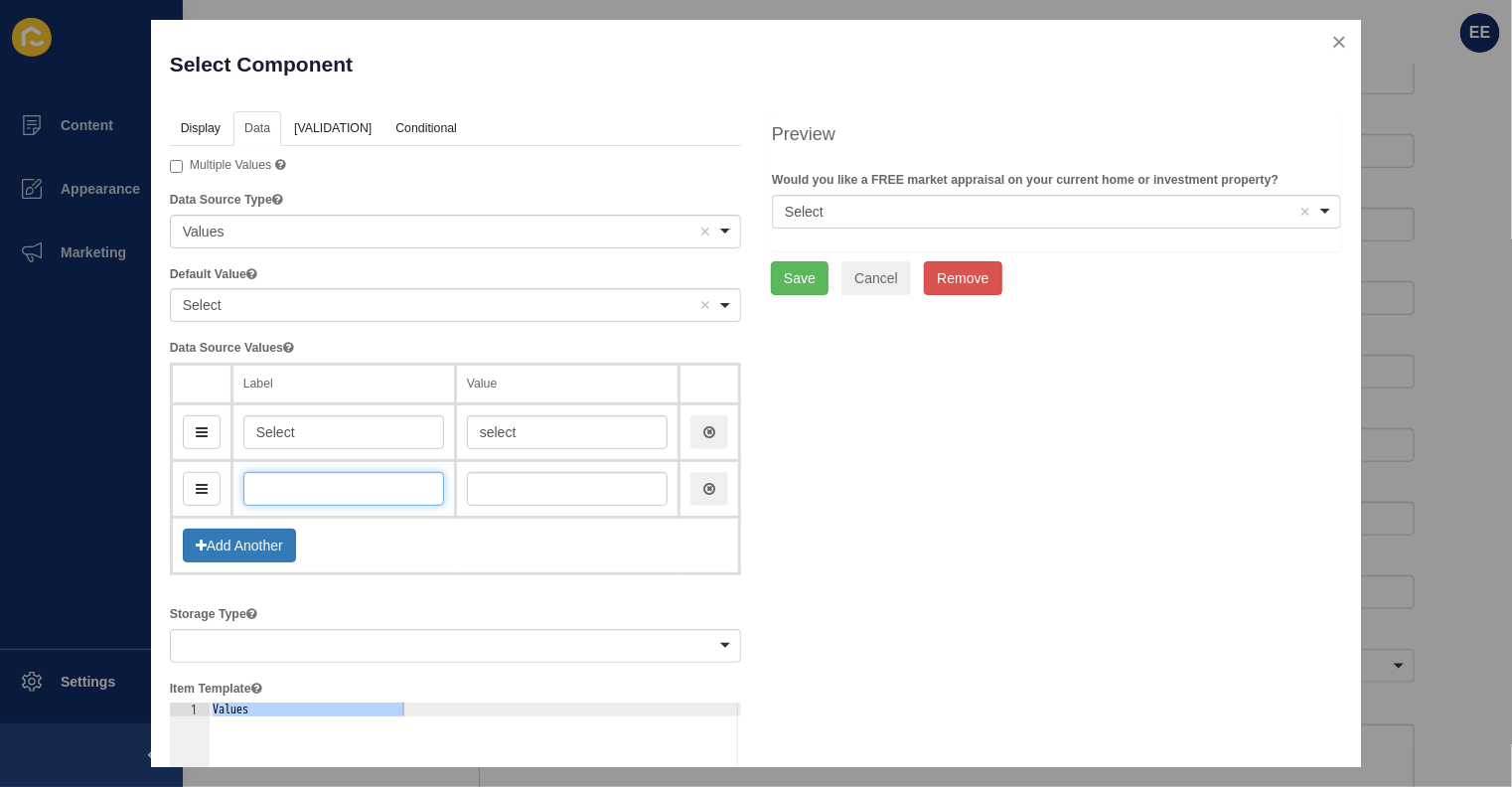 click at bounding box center [344, 489] 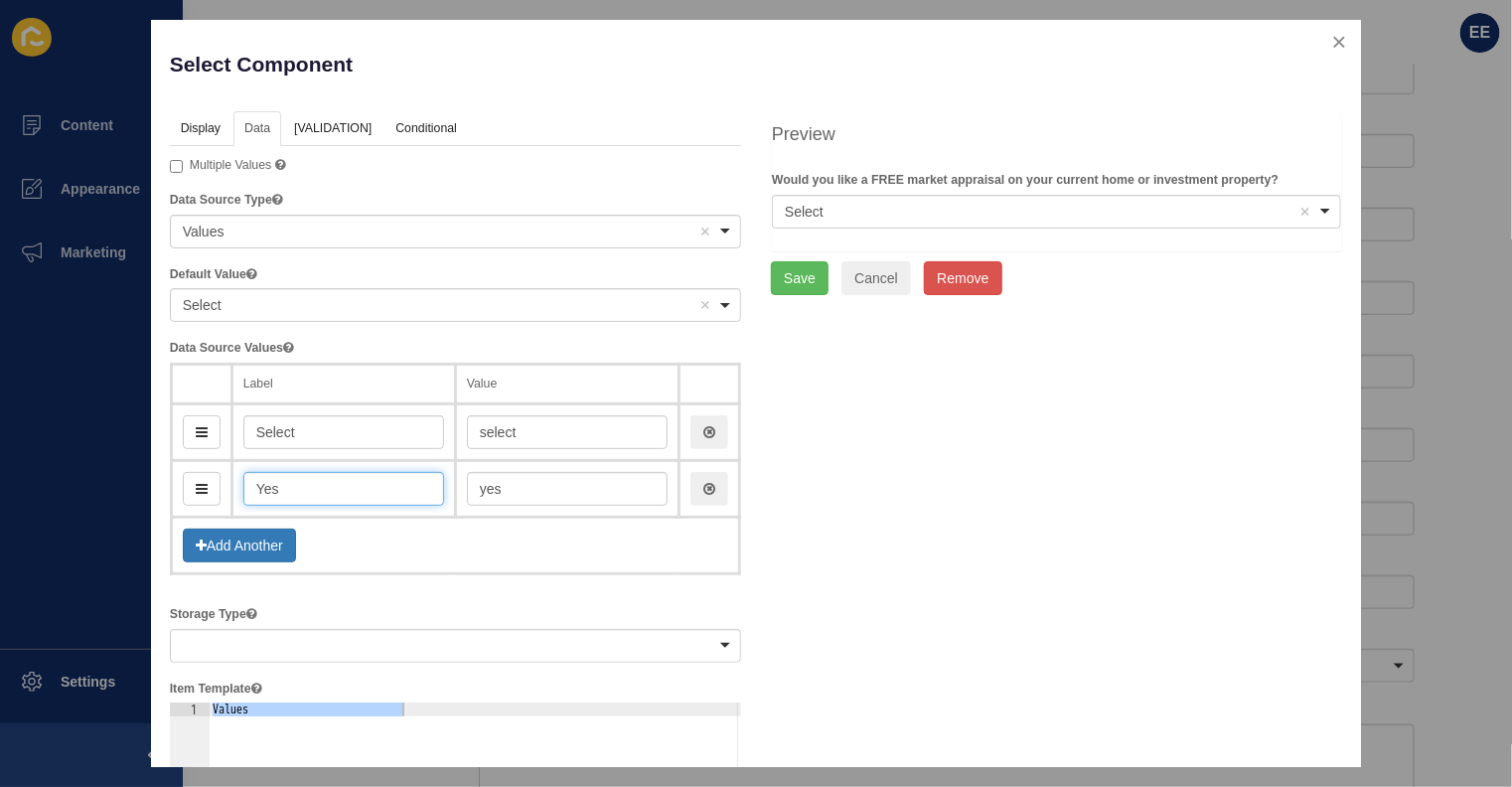 type on "Yes" 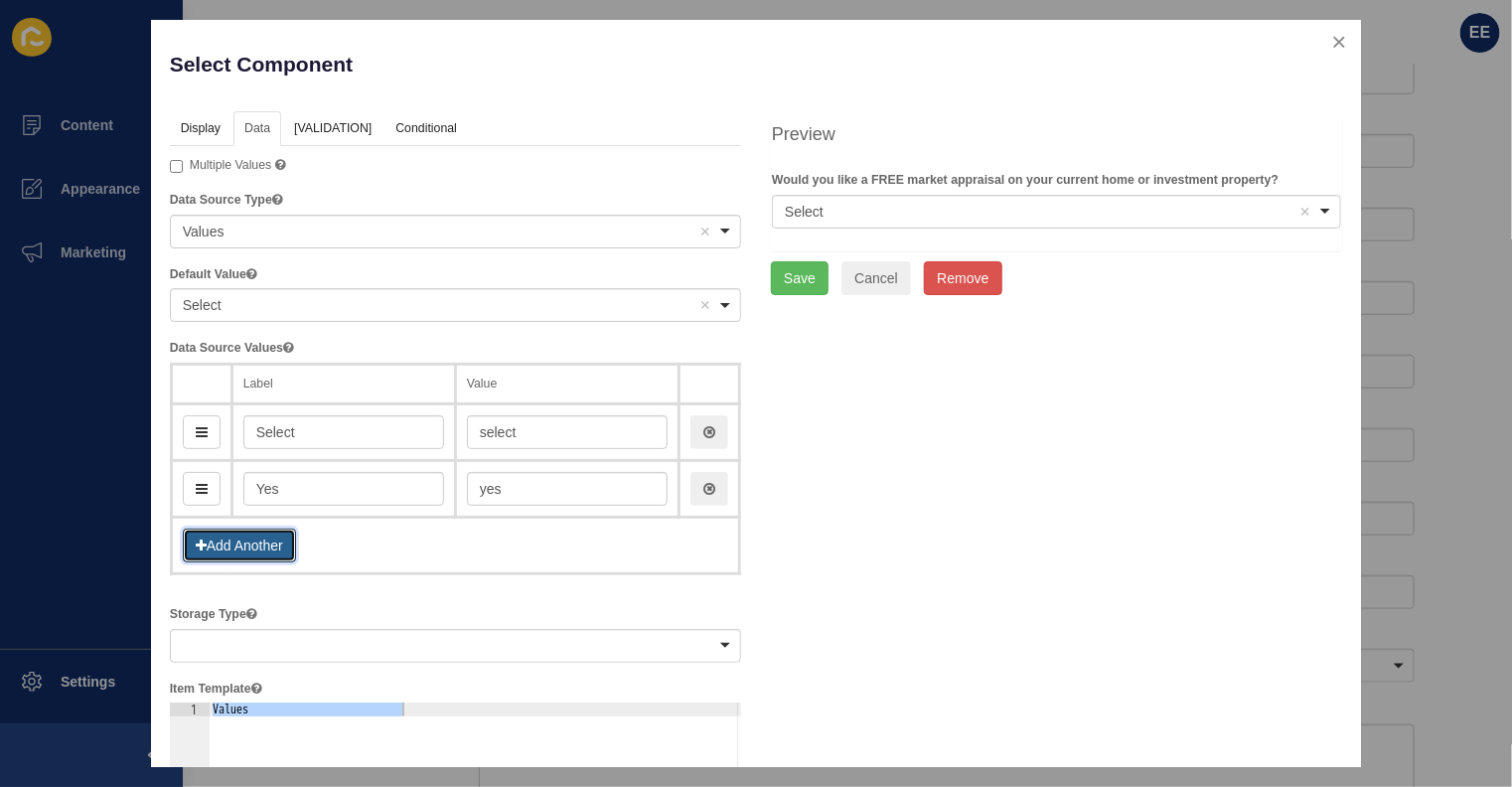 click on "Add Another" at bounding box center [239, 546] 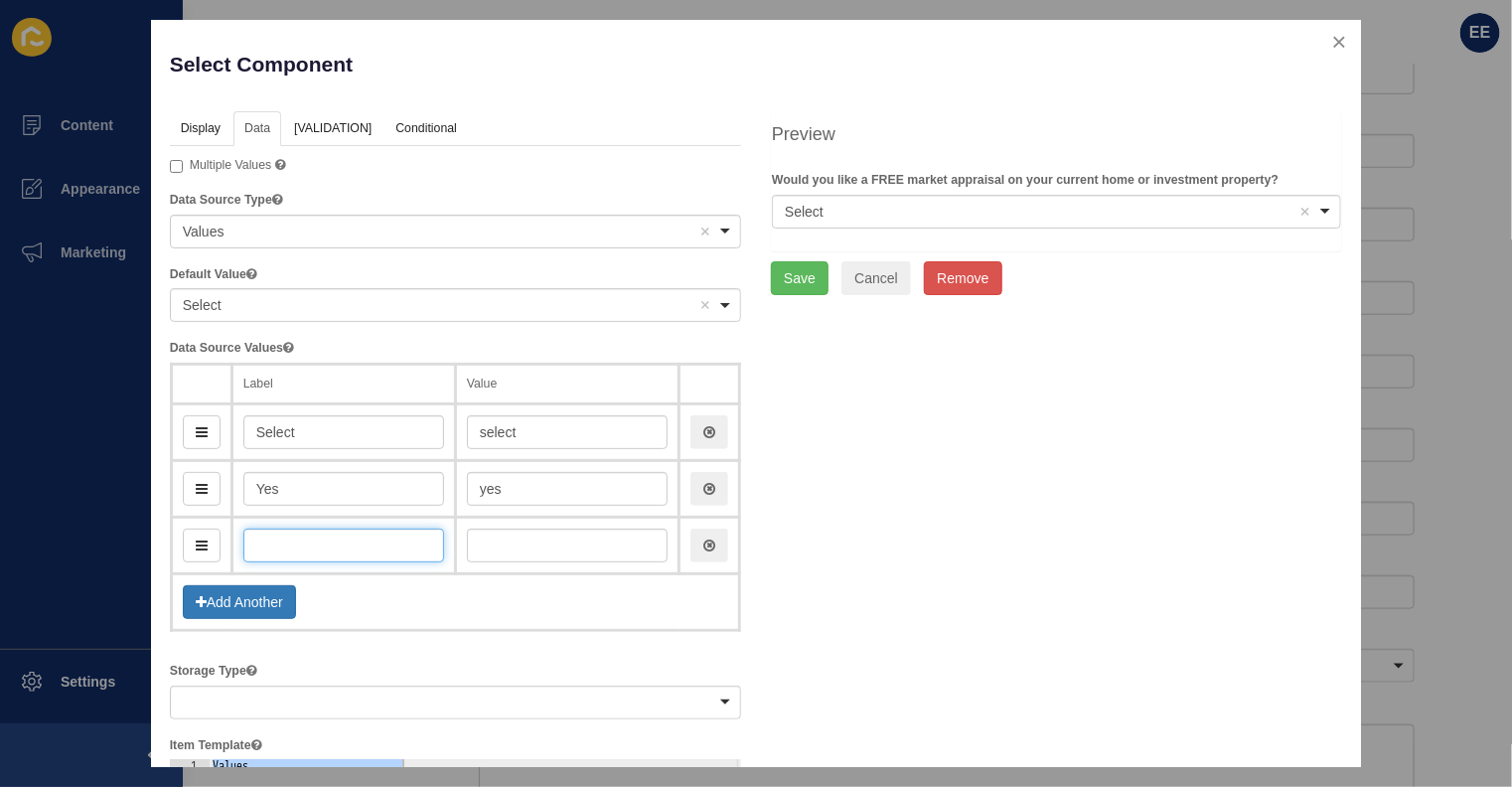 click at bounding box center [344, 546] 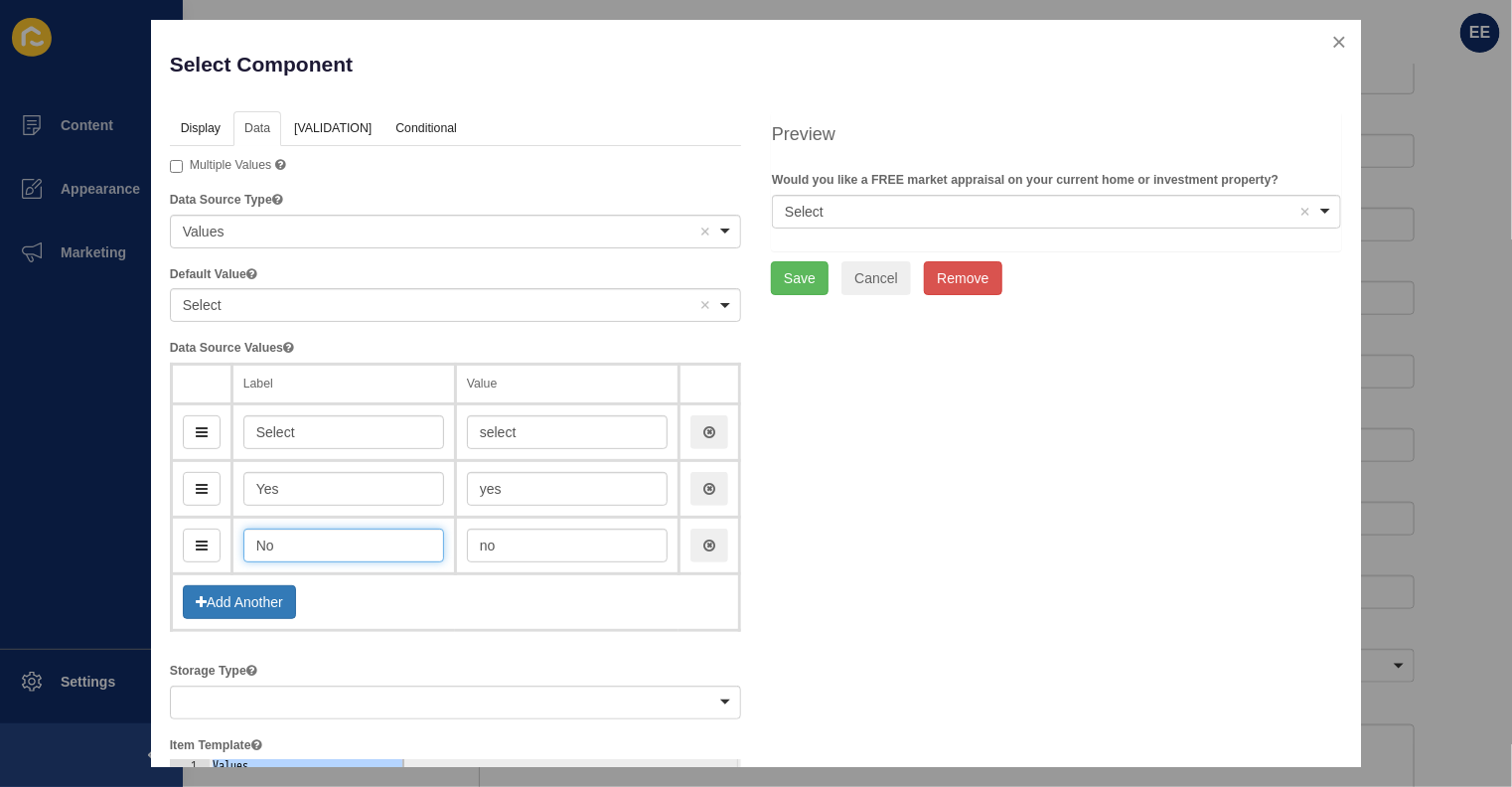 type on "No" 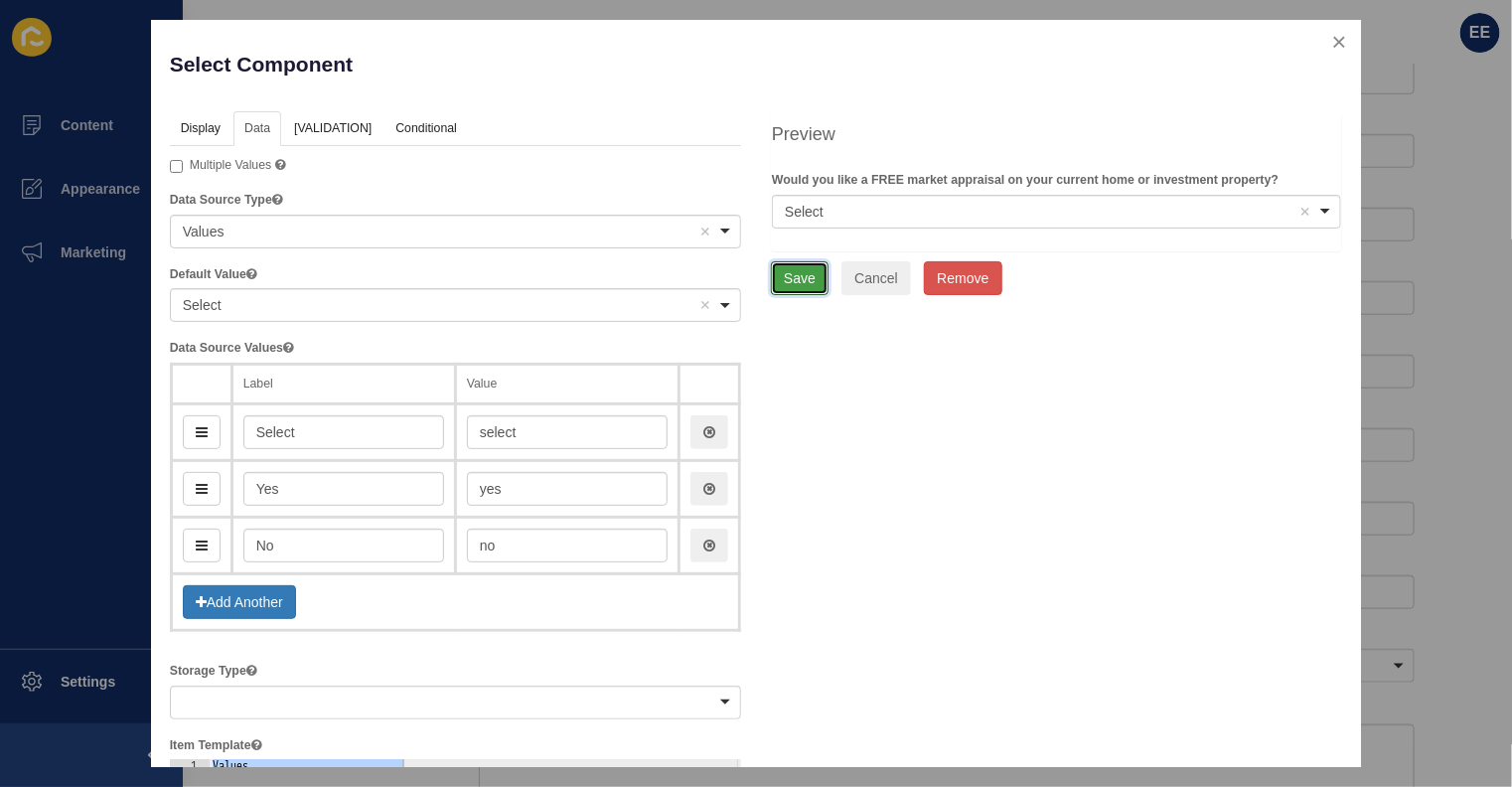 click on "Save" at bounding box center [800, 278] 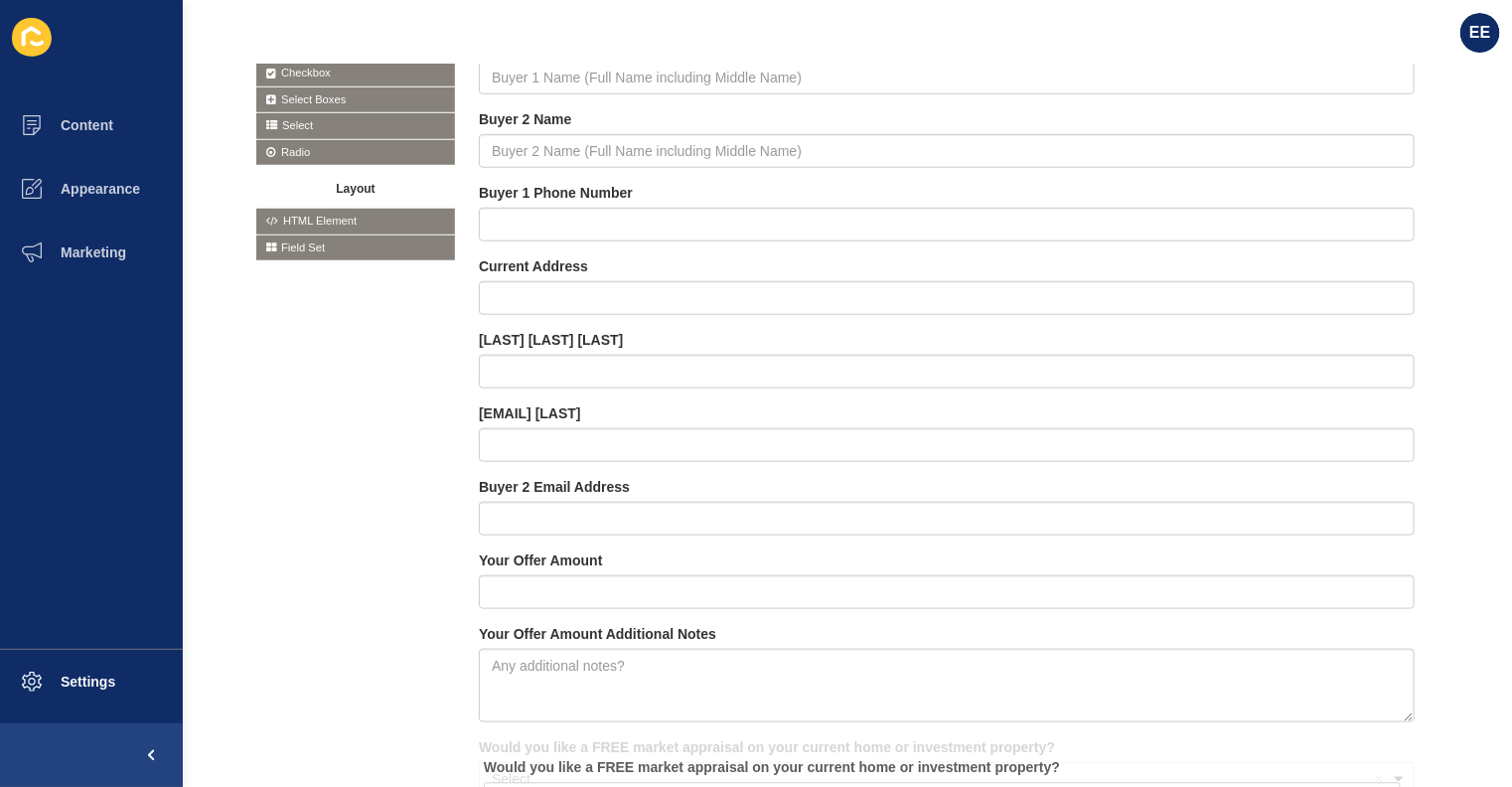drag, startPoint x: 892, startPoint y: 646, endPoint x: 895, endPoint y: 785, distance: 139.03237 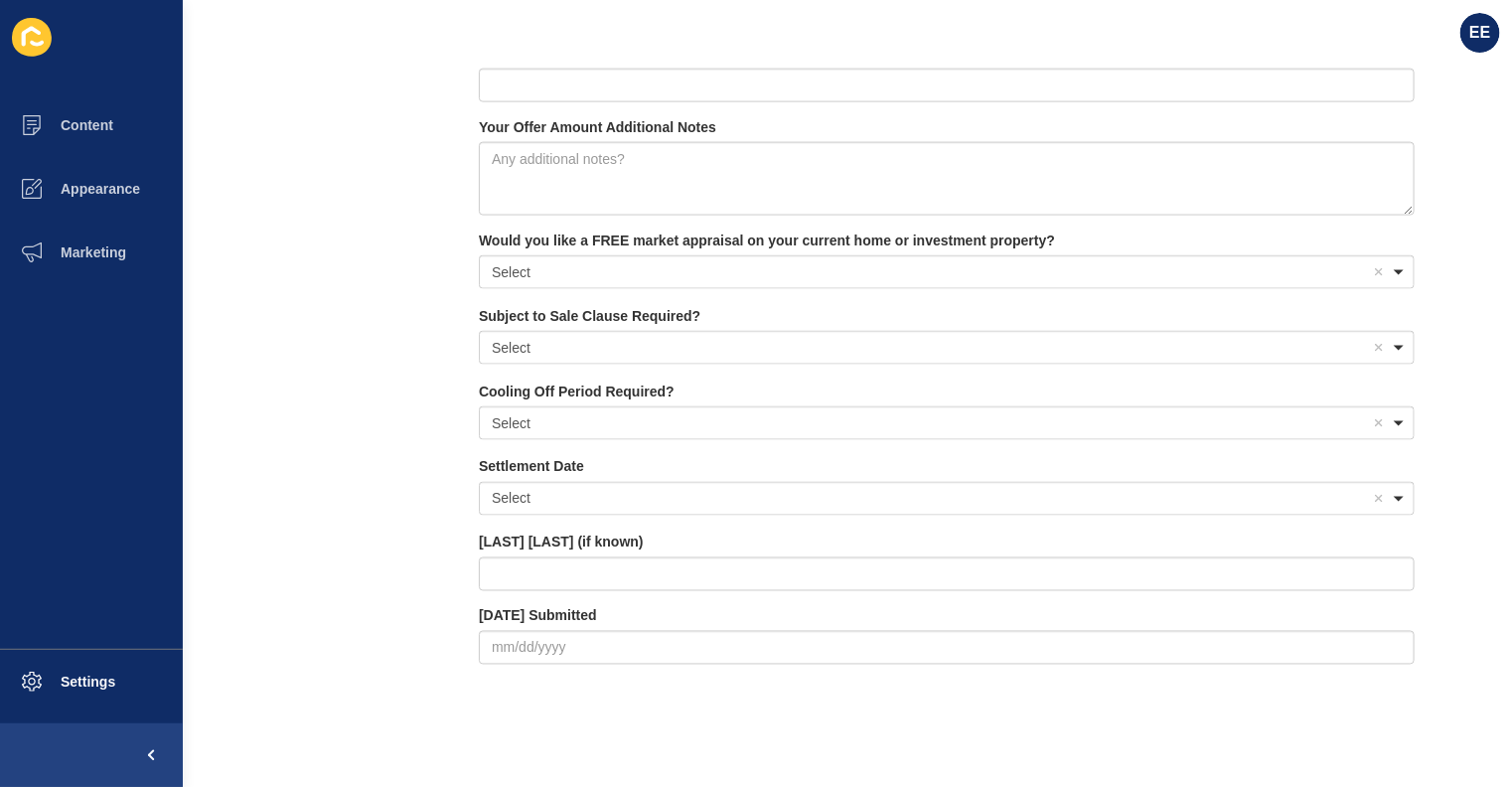 scroll, scrollTop: 1137, scrollLeft: 0, axis: vertical 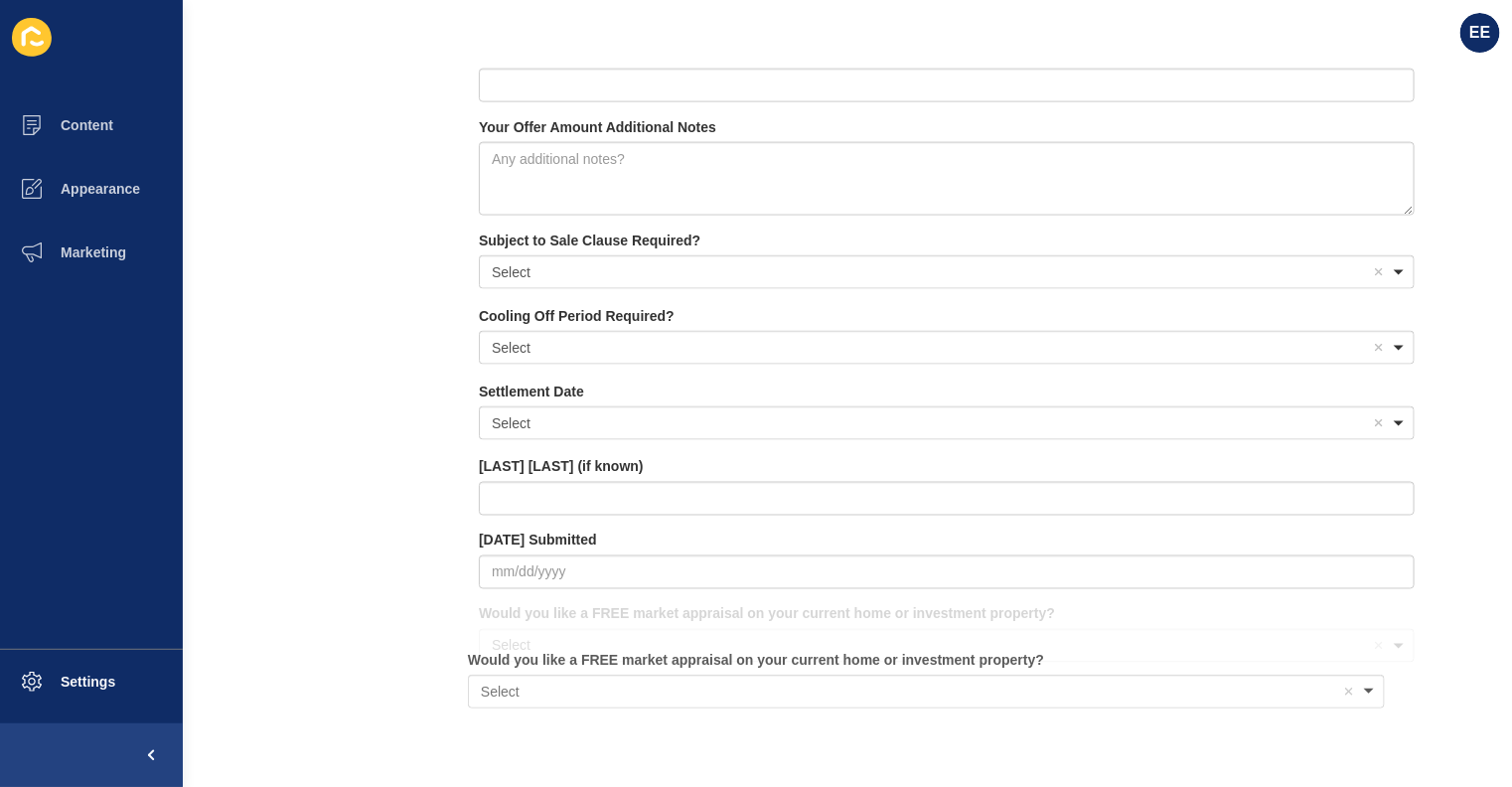 drag, startPoint x: 670, startPoint y: 236, endPoint x: 659, endPoint y: 677, distance: 441.13717 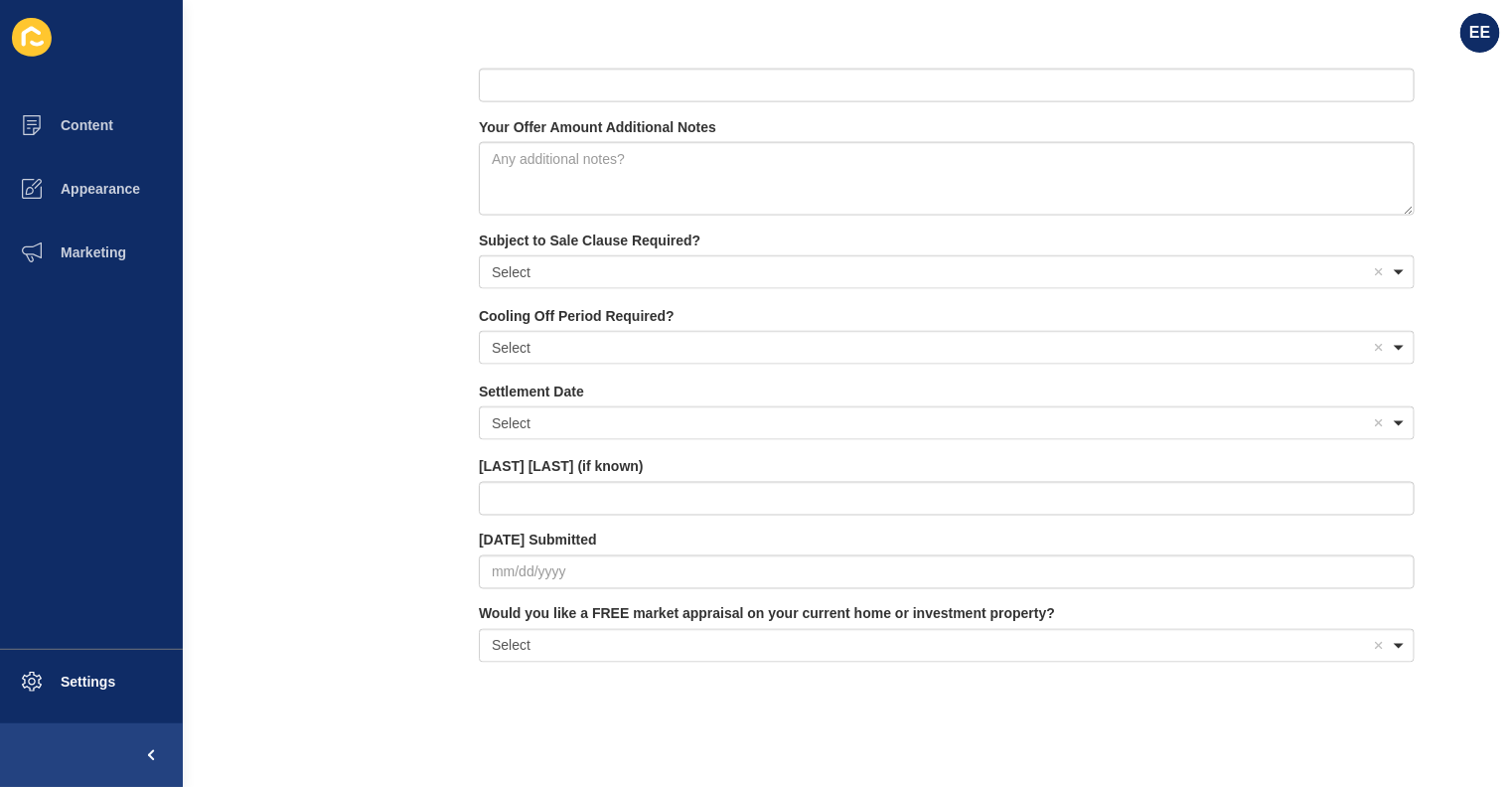 scroll, scrollTop: 0, scrollLeft: 0, axis: both 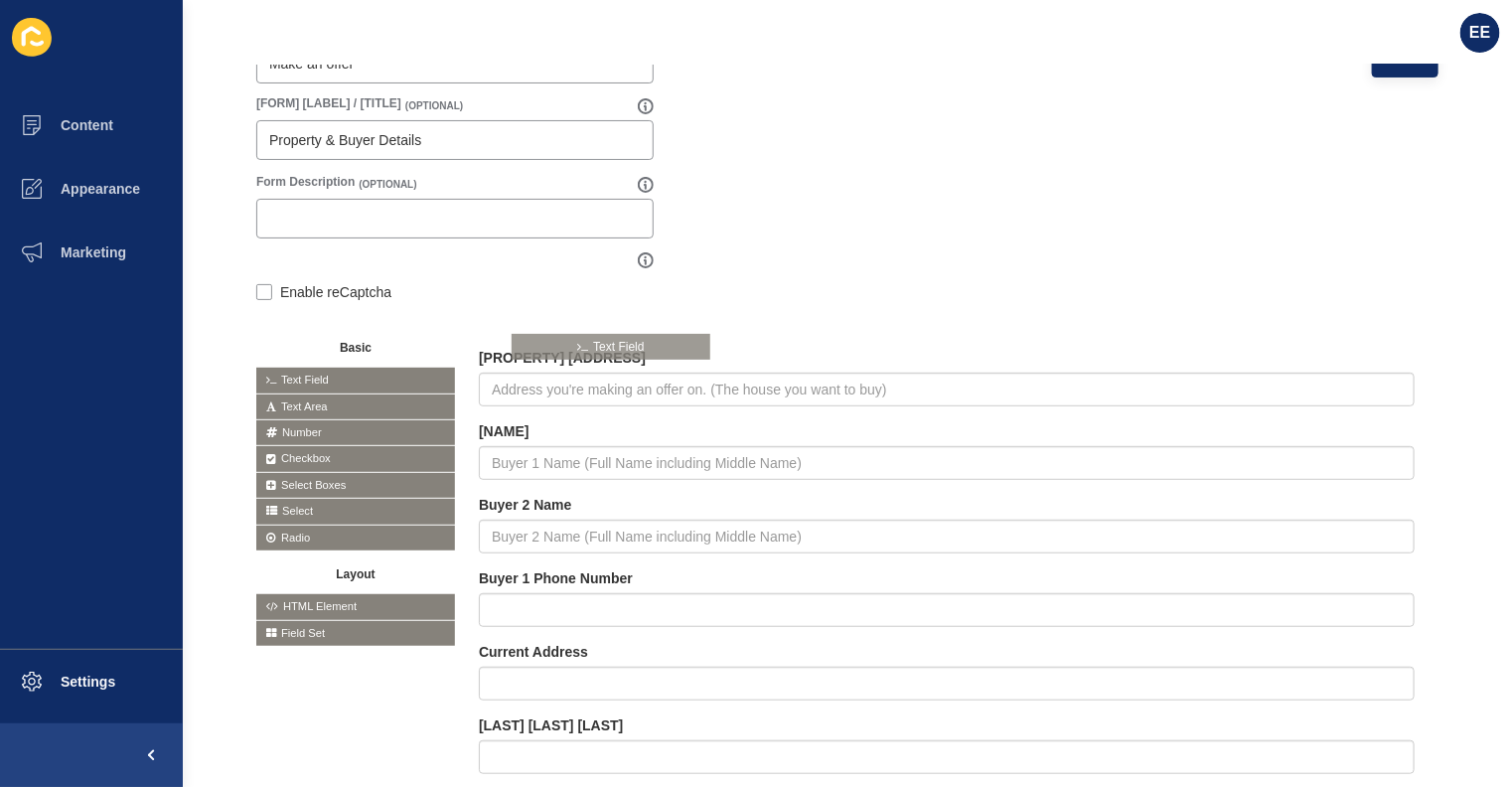 drag, startPoint x: 358, startPoint y: 375, endPoint x: 618, endPoint y: 340, distance: 262.34519 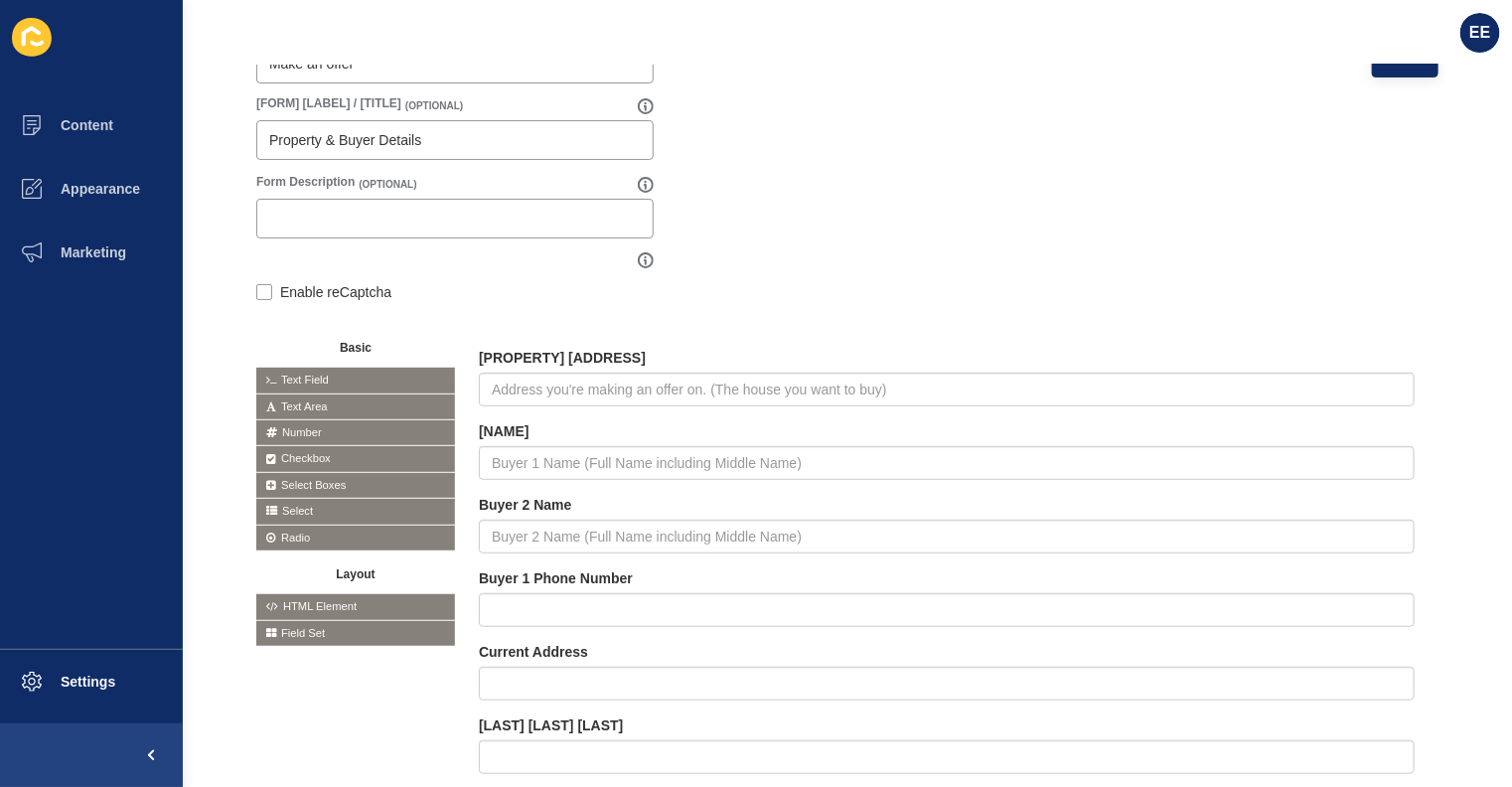 drag, startPoint x: 406, startPoint y: 376, endPoint x: 601, endPoint y: 472, distance: 217.34995 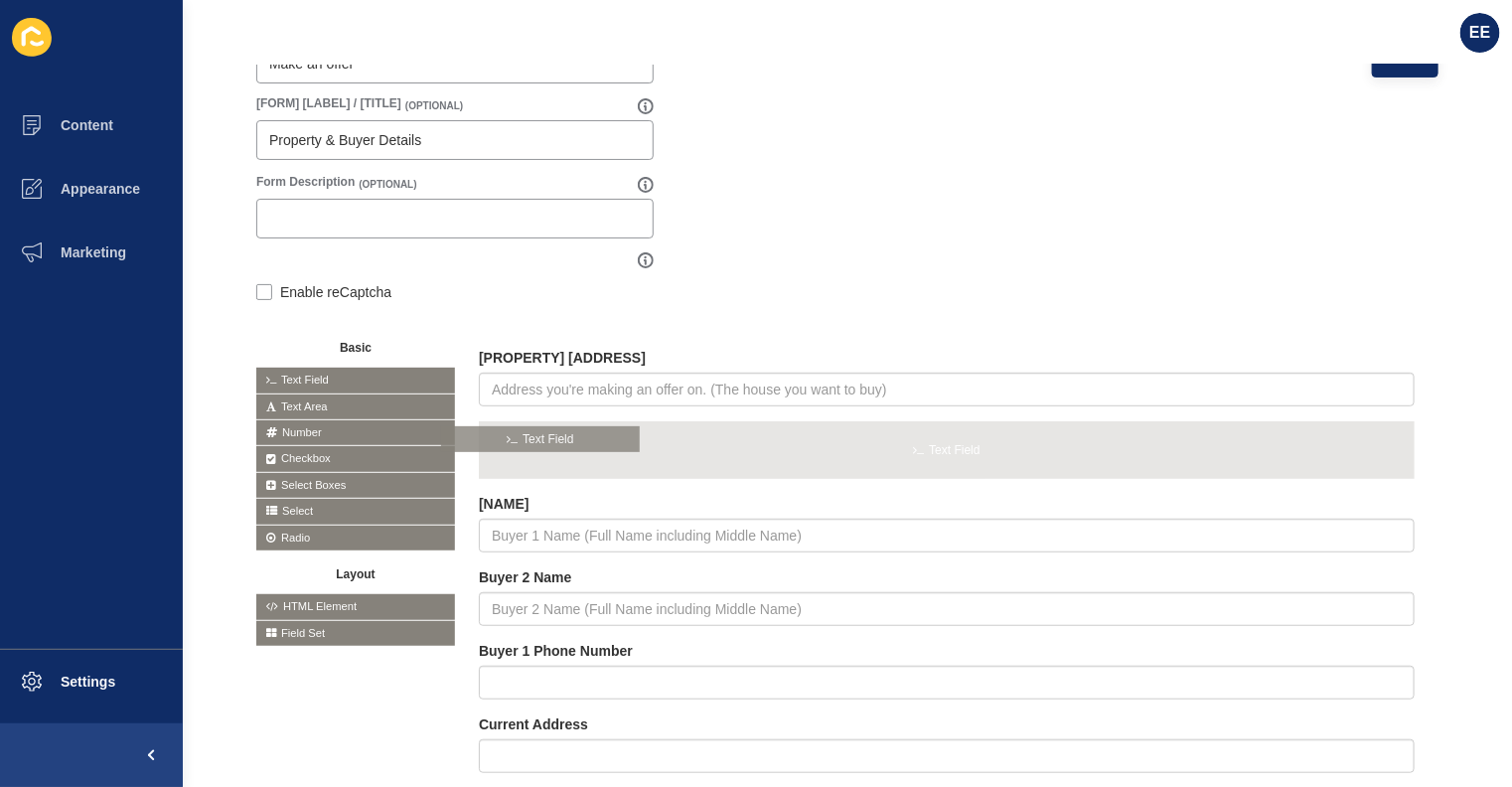 drag, startPoint x: 389, startPoint y: 370, endPoint x: 581, endPoint y: 429, distance: 200.86065 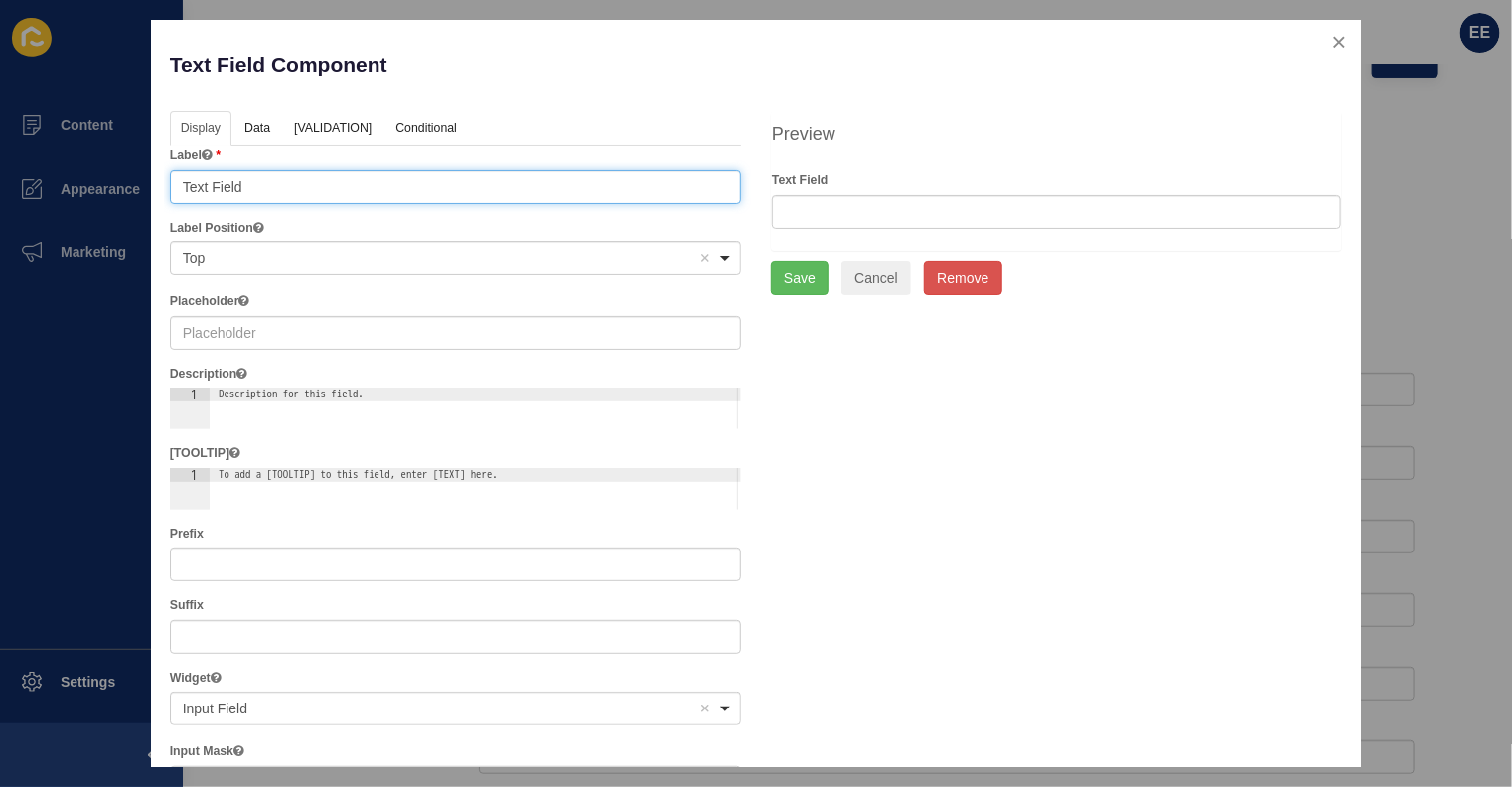 drag, startPoint x: 354, startPoint y: 183, endPoint x: 0, endPoint y: 205, distance: 354.68296 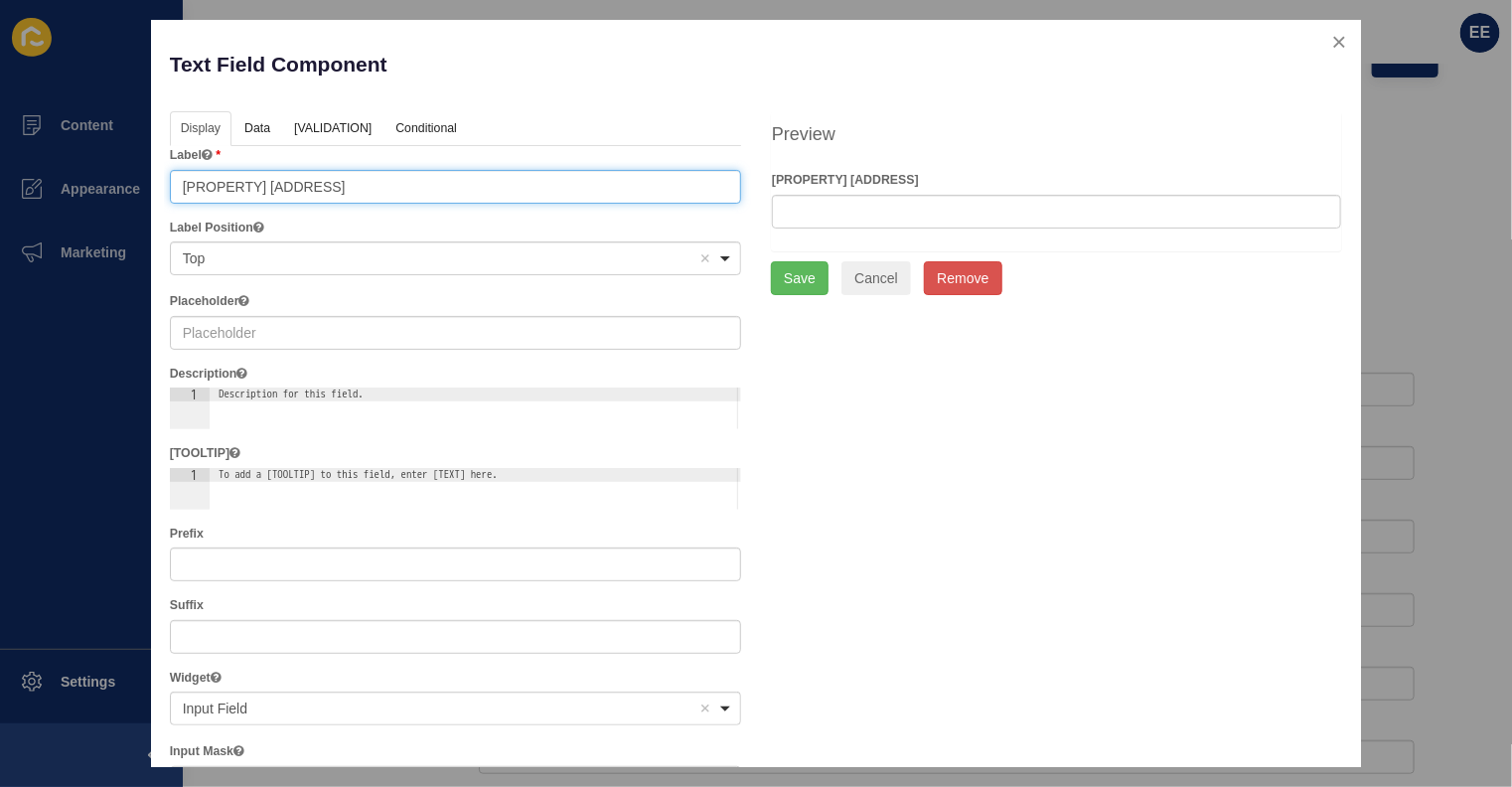 type on "[PROPERTY] [ADDRESS]" 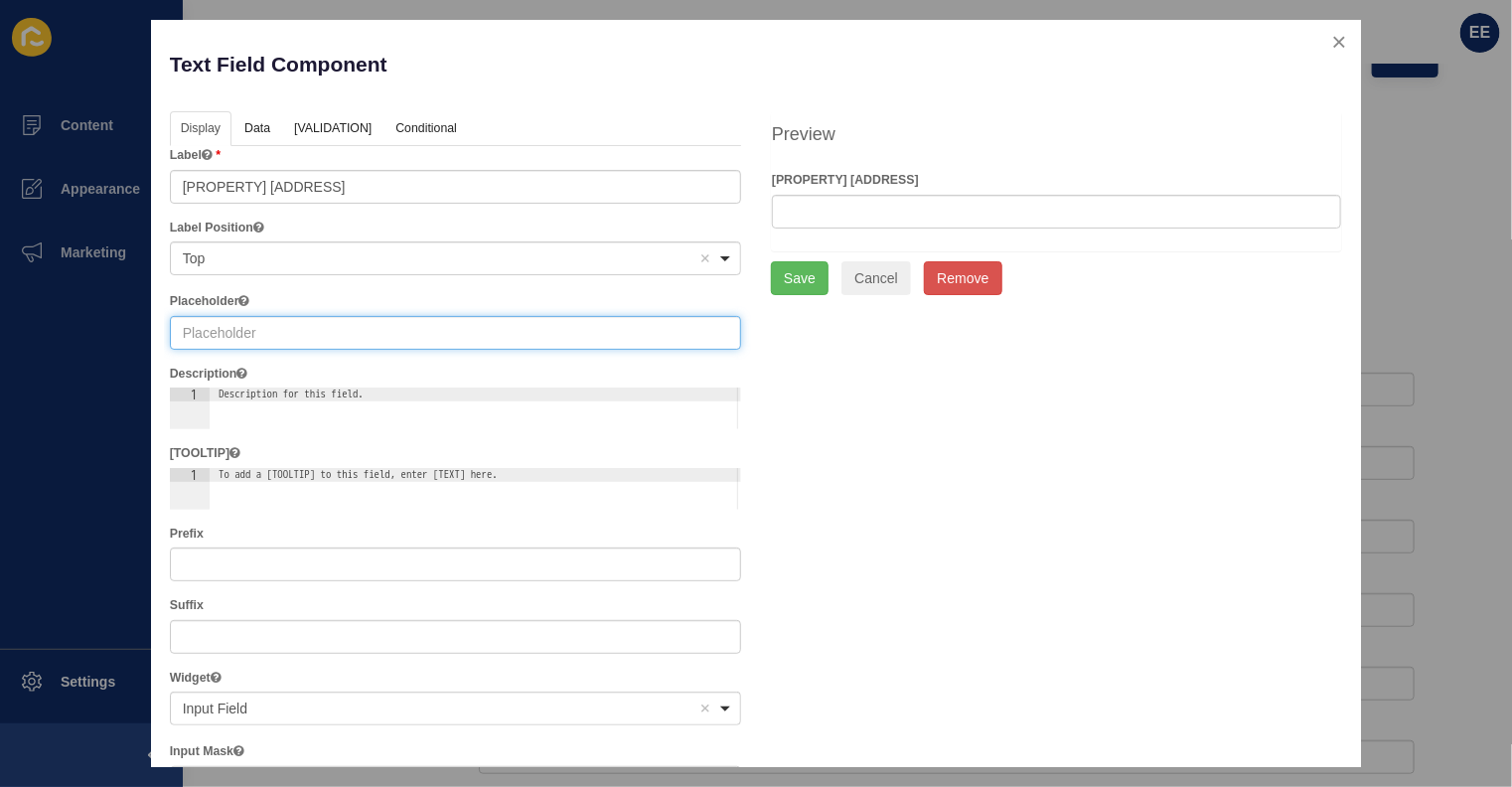 click at bounding box center (455, 333) 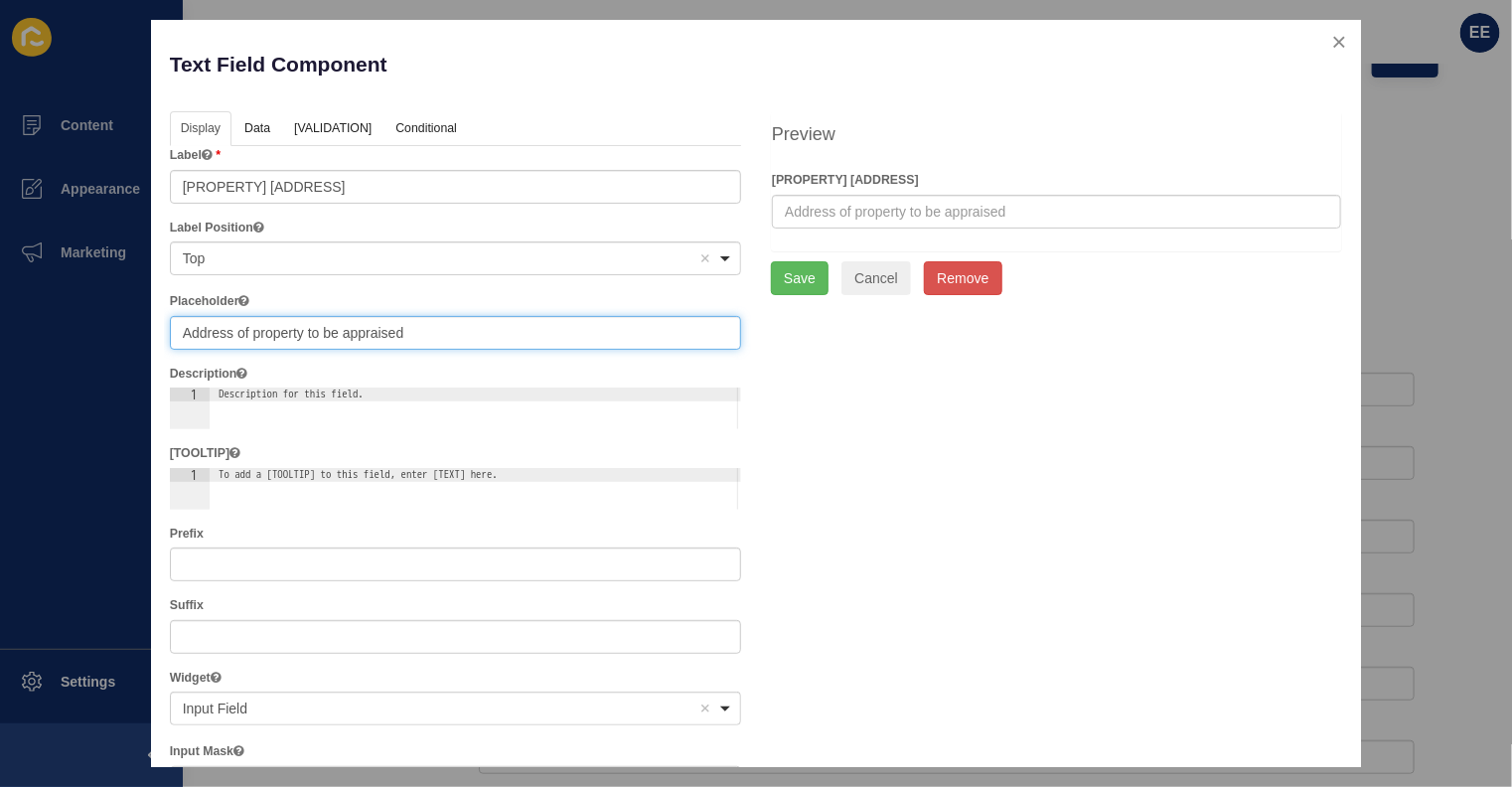 type on "Address of property to be appraised" 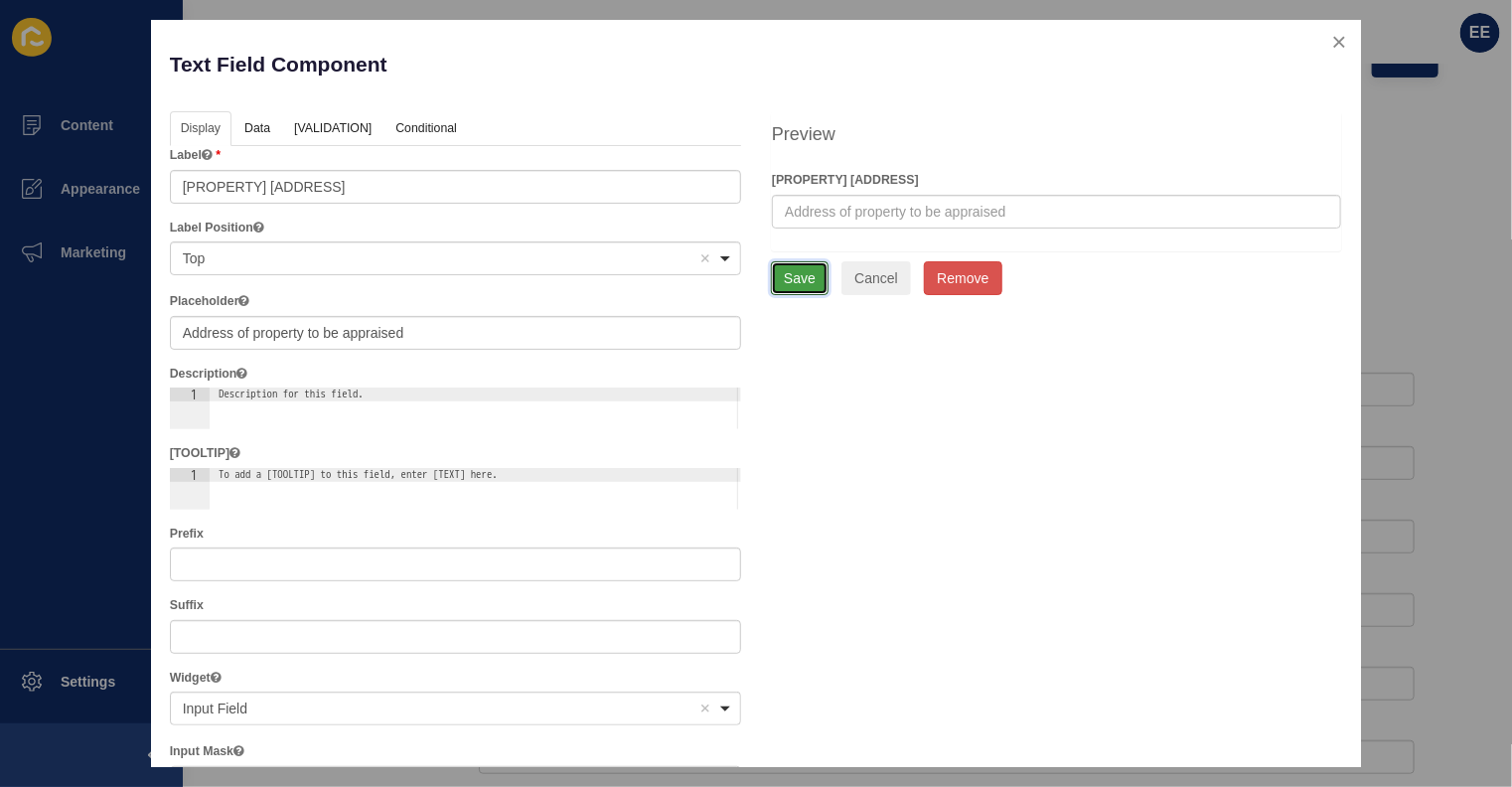 click on "Save" at bounding box center [800, 278] 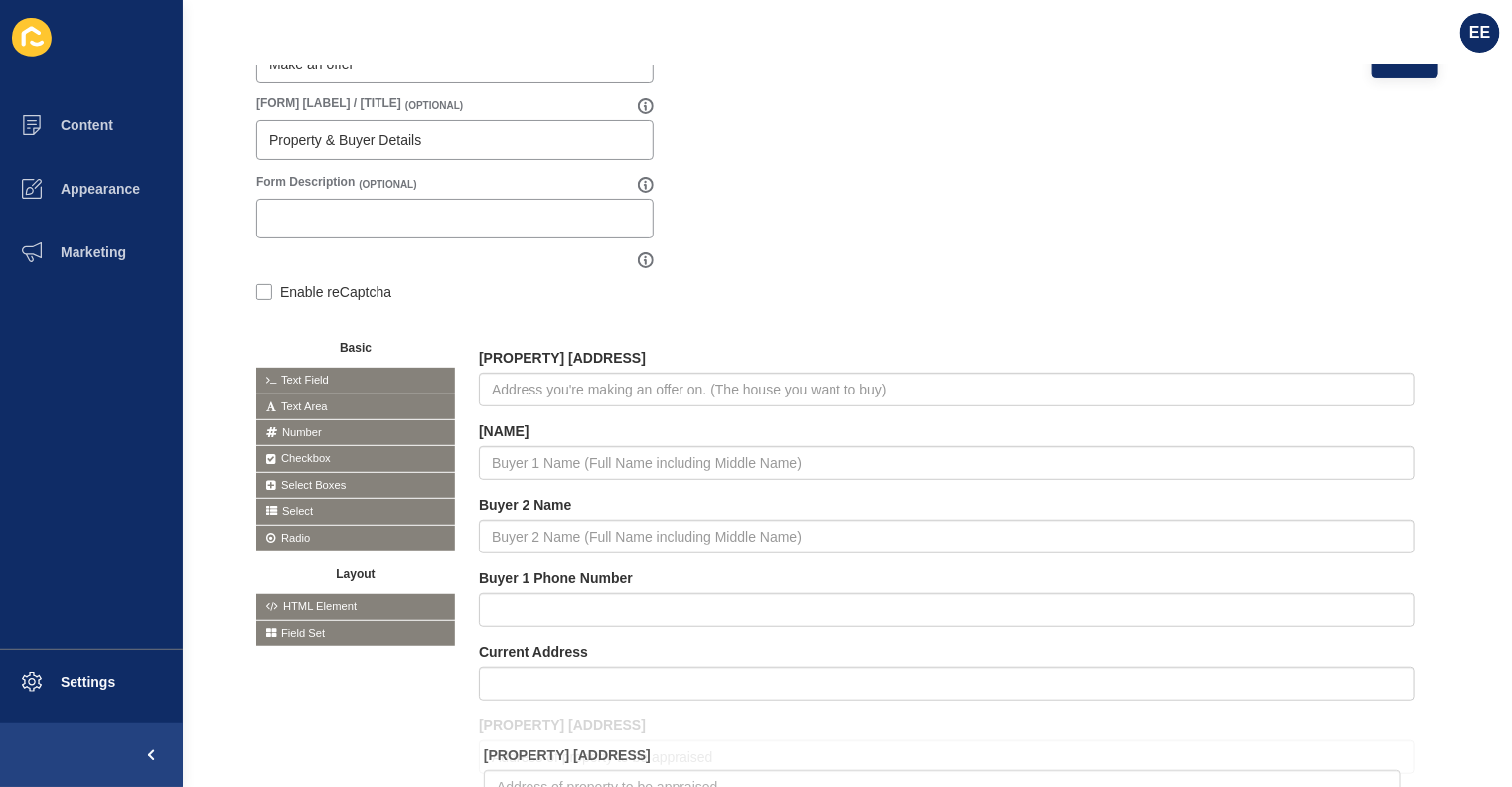 drag, startPoint x: 611, startPoint y: 439, endPoint x: 616, endPoint y: 767, distance: 328.03811 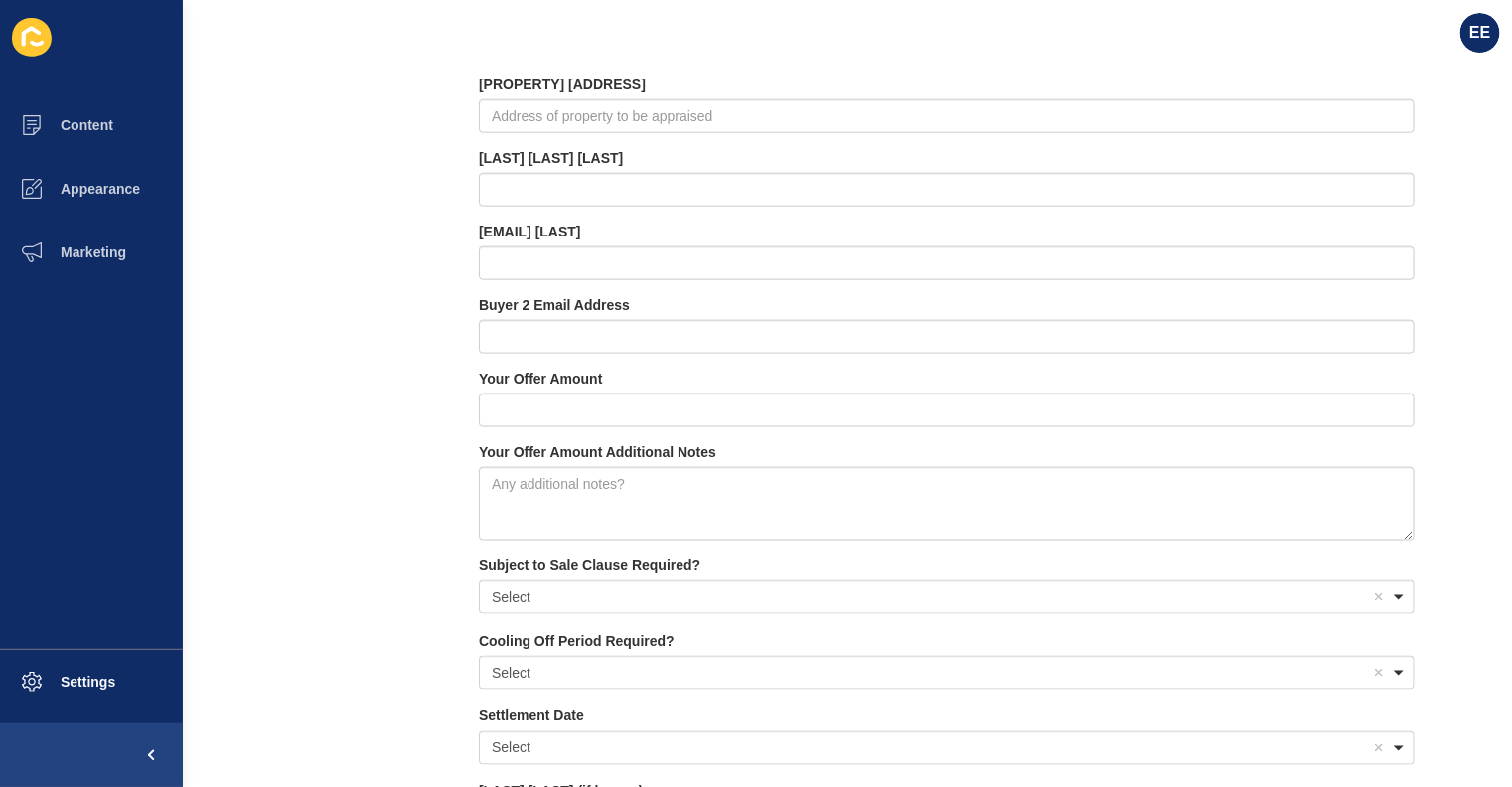 scroll, scrollTop: 868, scrollLeft: 0, axis: vertical 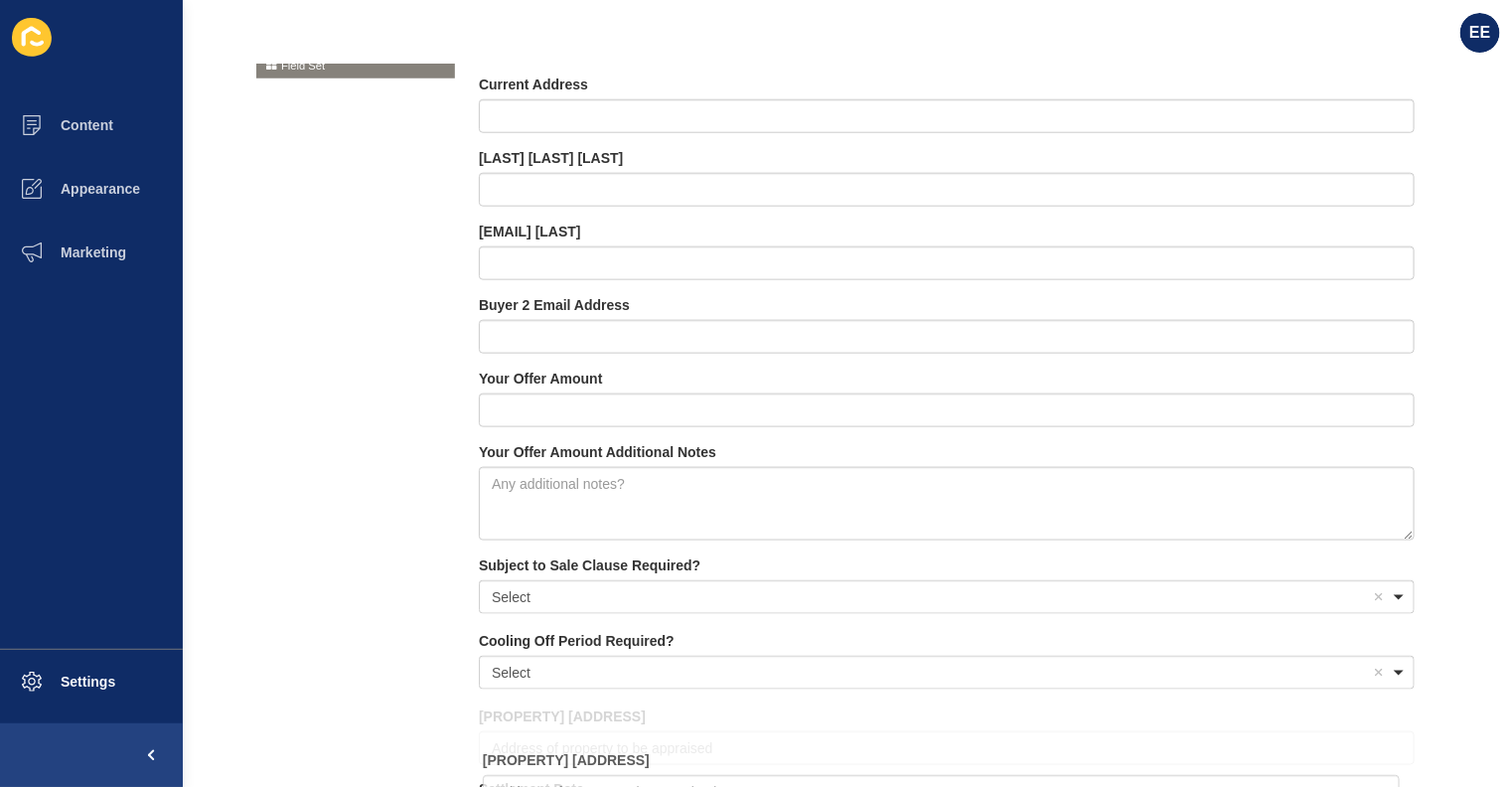 drag, startPoint x: 550, startPoint y: 96, endPoint x: 553, endPoint y: 774, distance: 678.0066 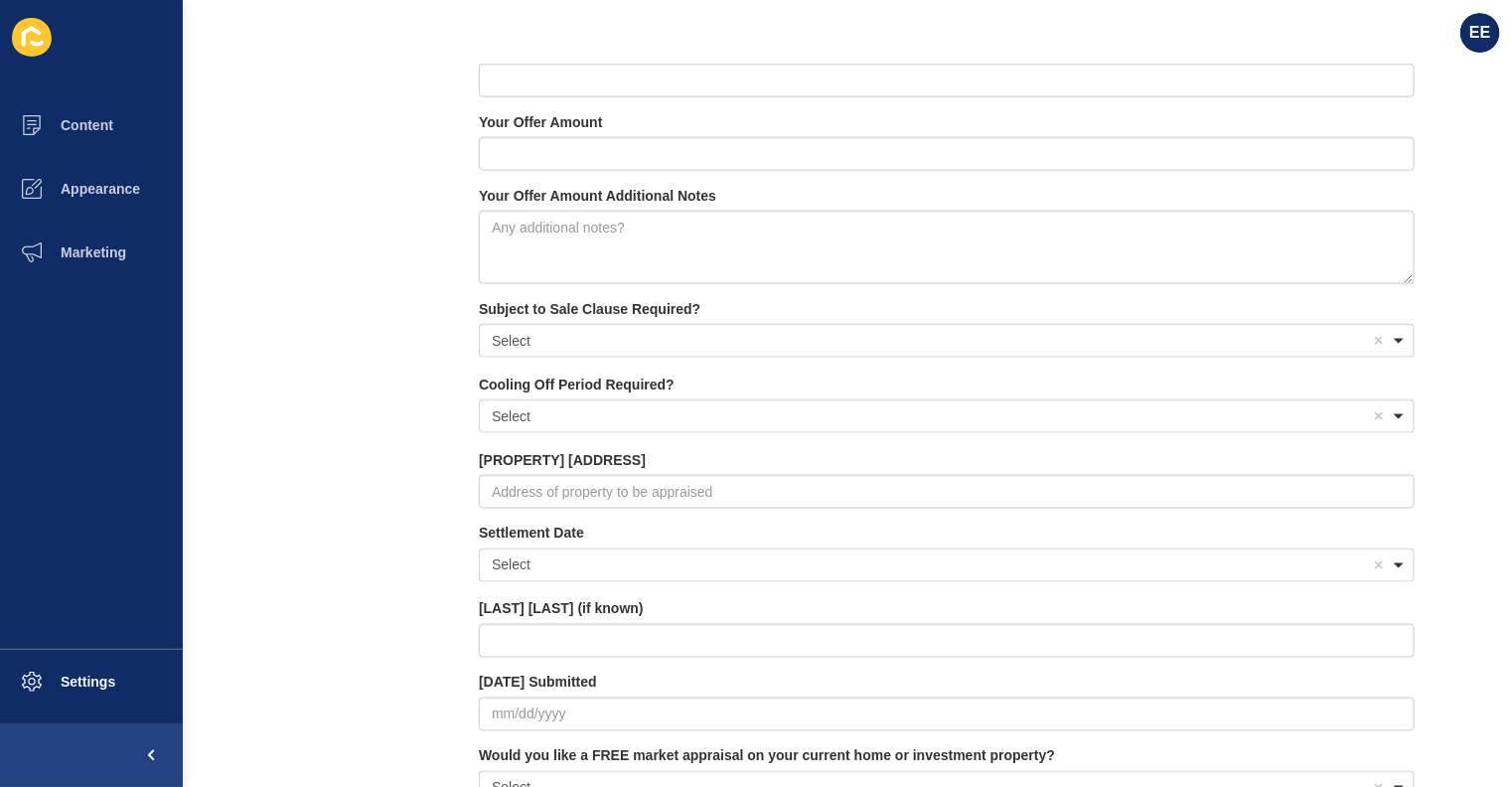 scroll, scrollTop: 1210, scrollLeft: 0, axis: vertical 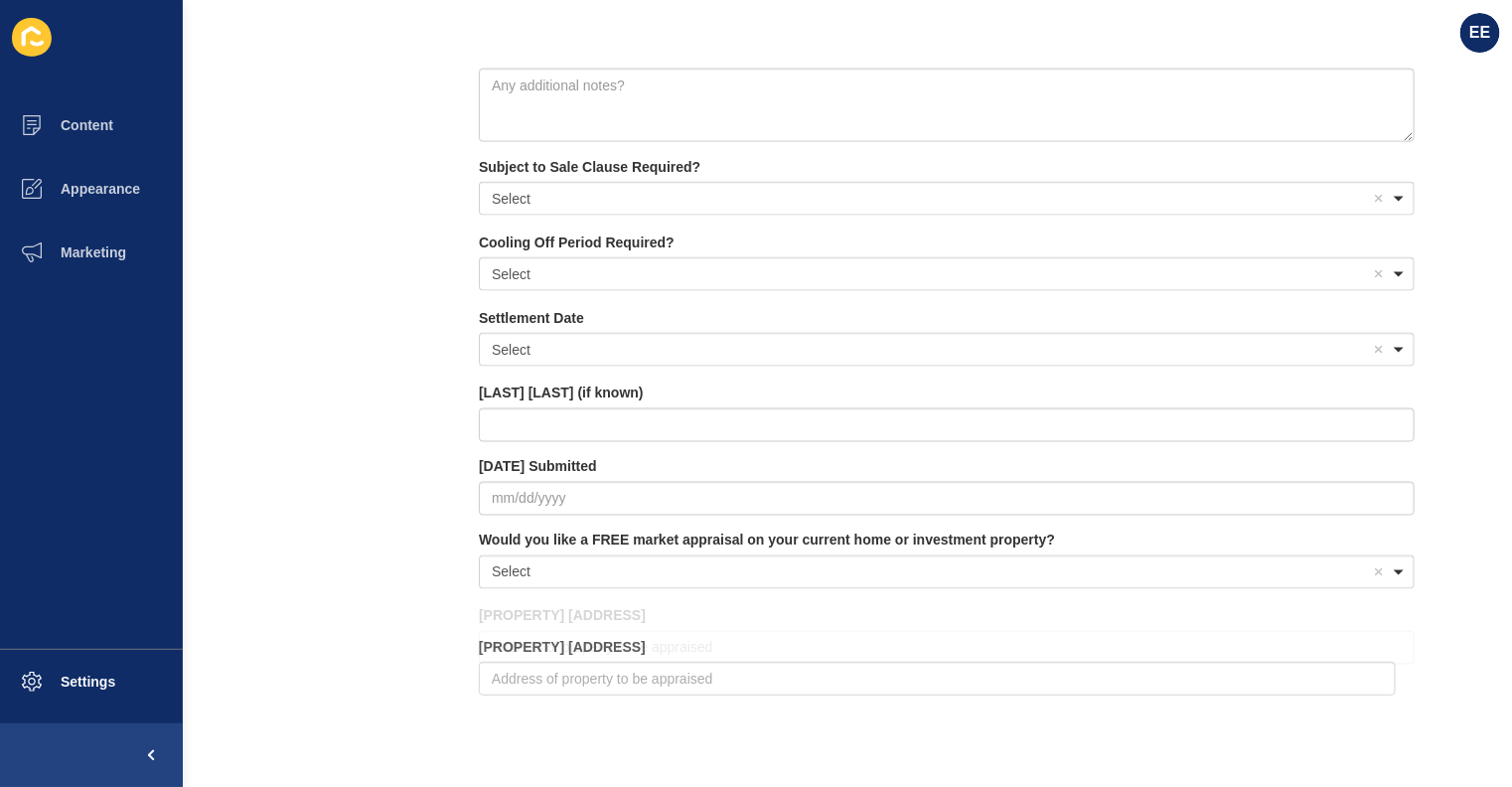 drag, startPoint x: 608, startPoint y: 310, endPoint x: 608, endPoint y: 663, distance: 353 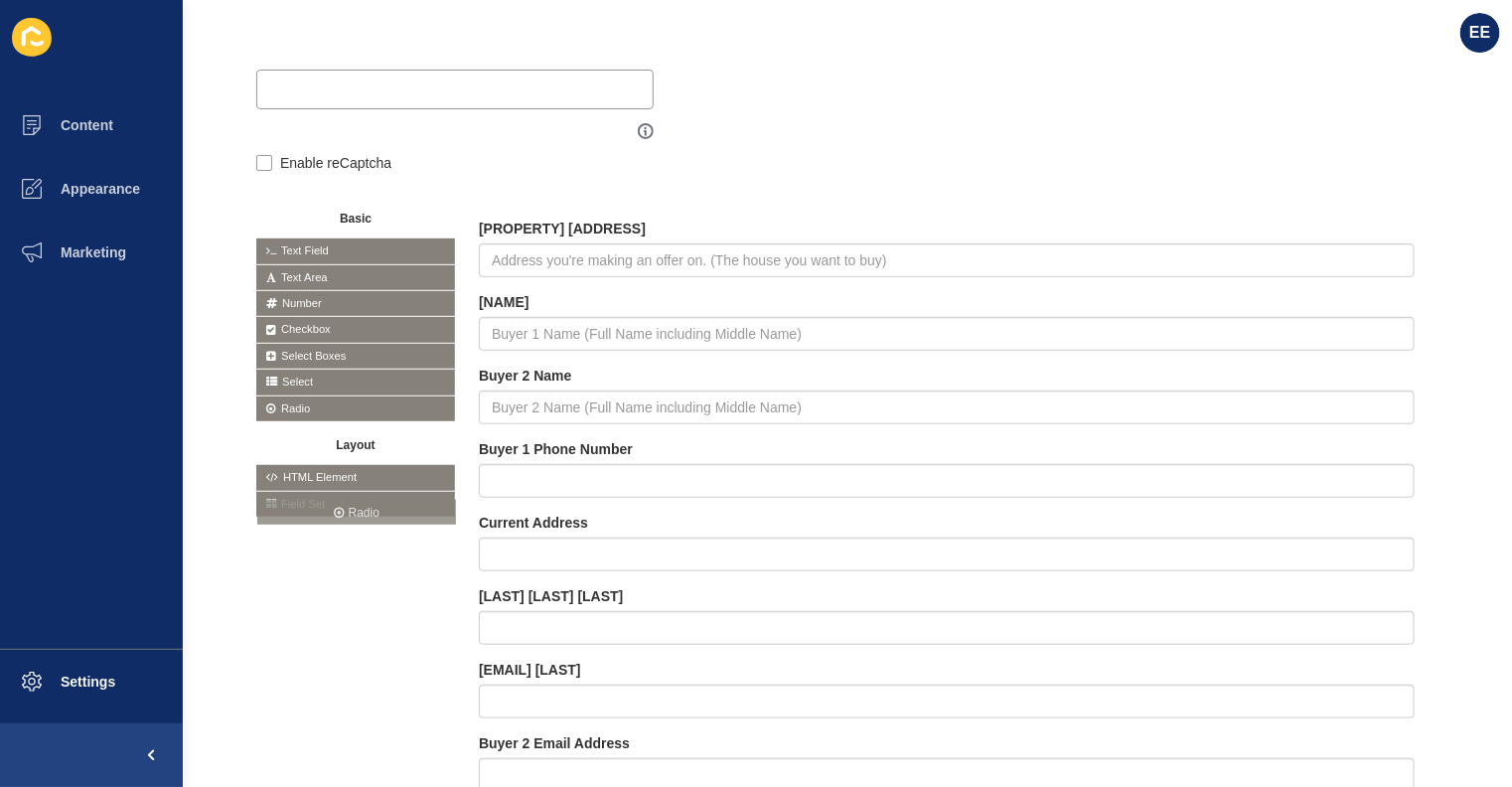scroll, scrollTop: 247, scrollLeft: 0, axis: vertical 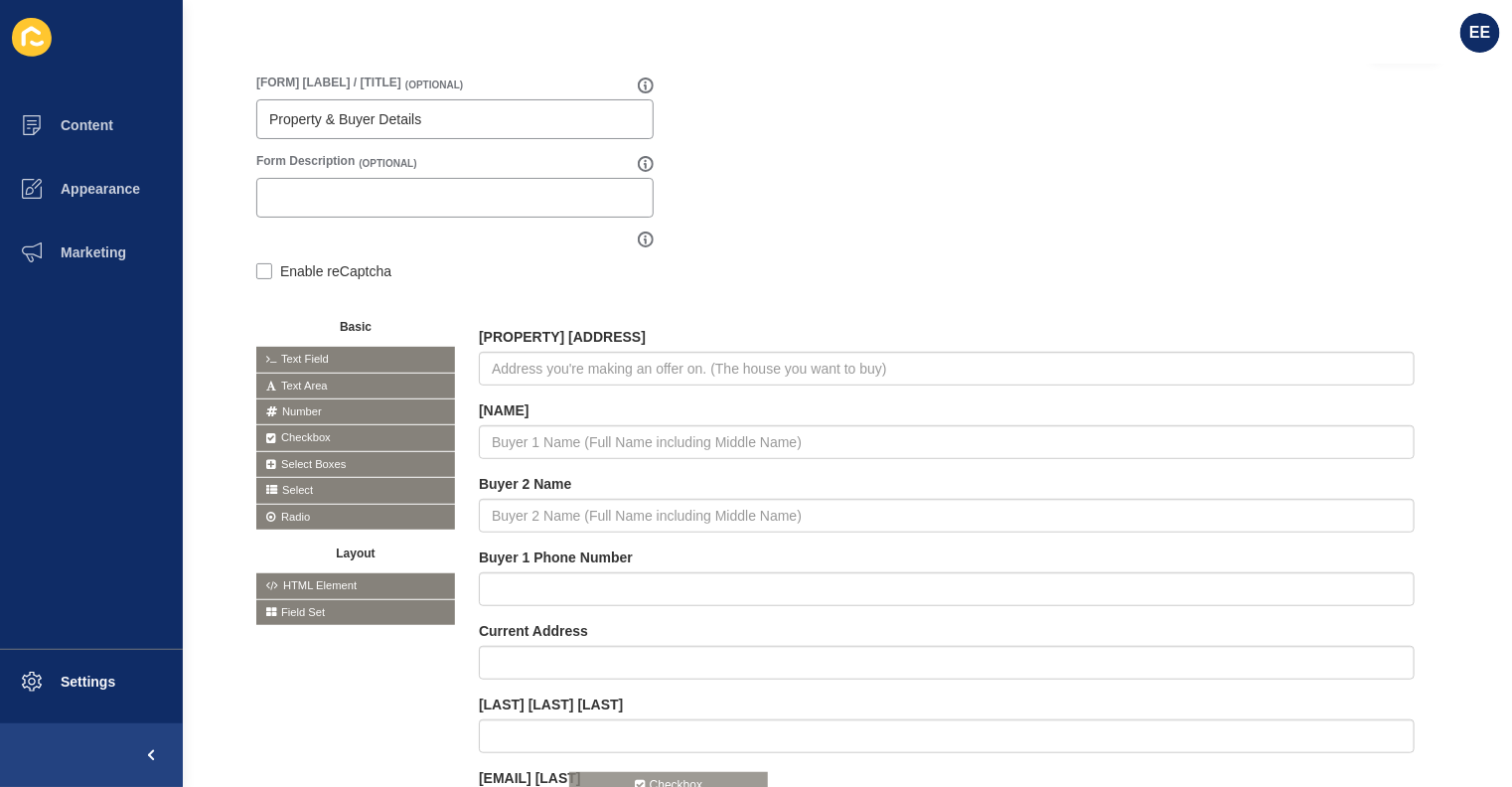 drag, startPoint x: 328, startPoint y: 434, endPoint x: 644, endPoint y: 769, distance: 460.52253 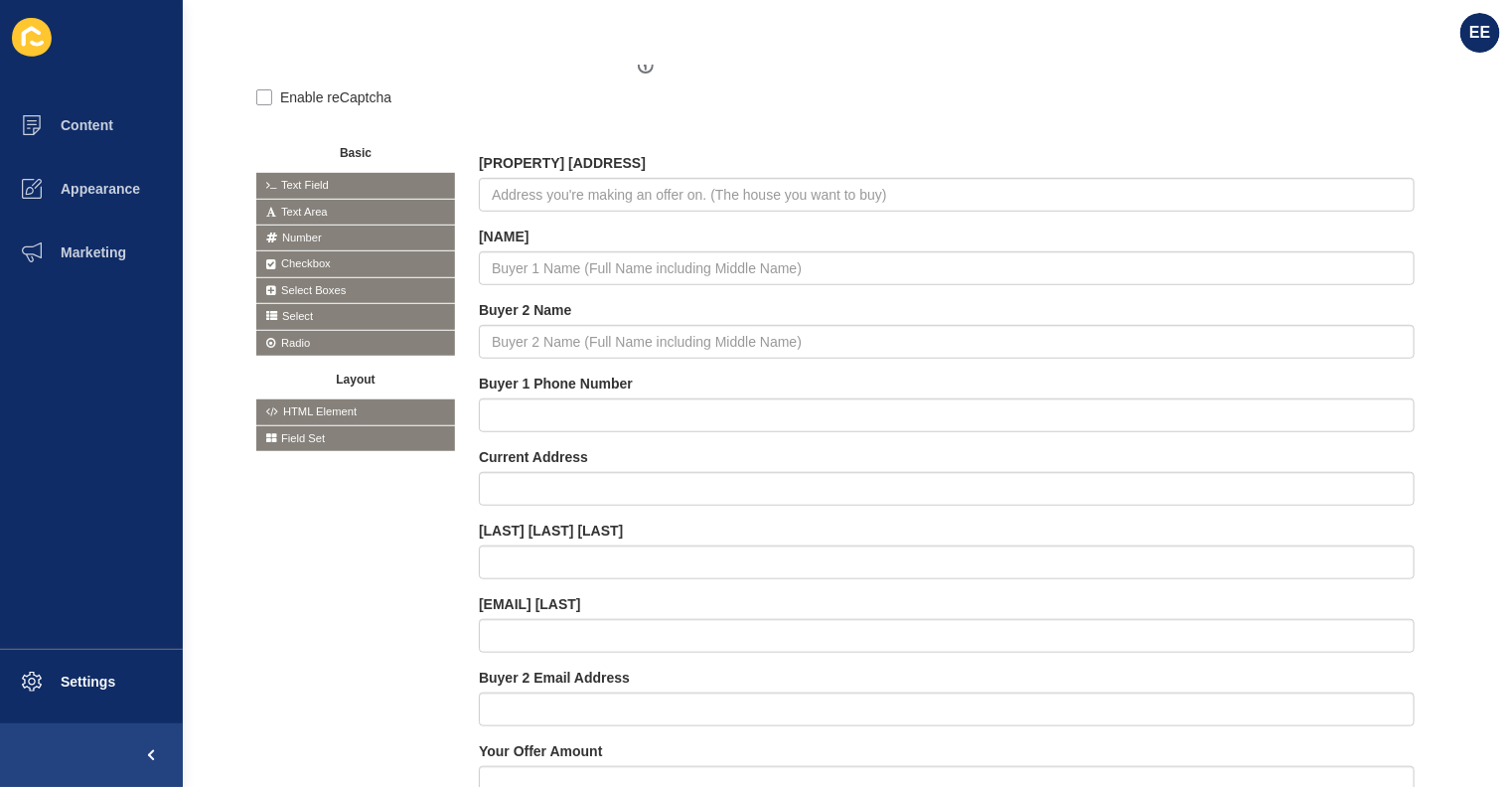 scroll, scrollTop: 419, scrollLeft: 0, axis: vertical 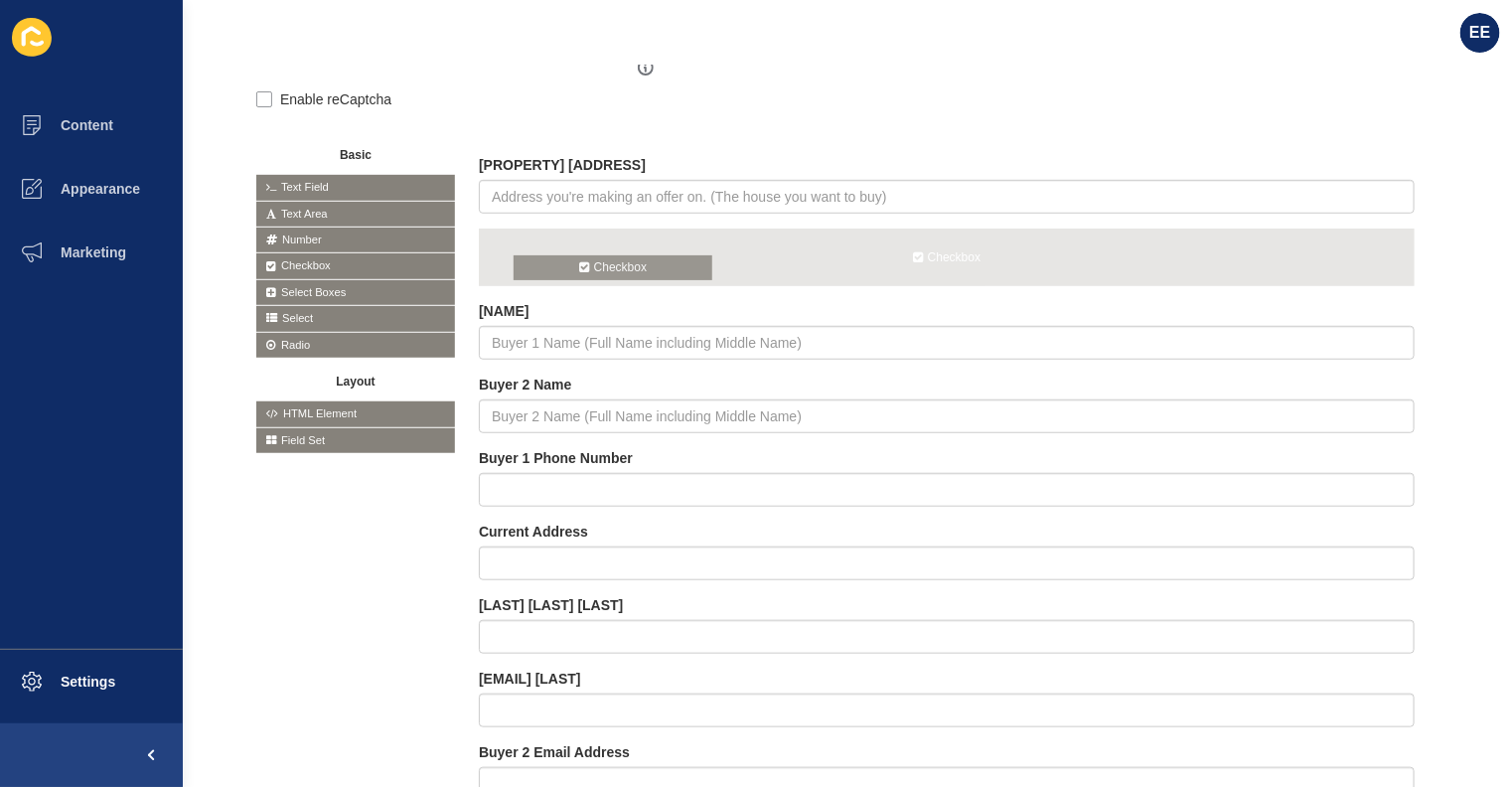 drag, startPoint x: 308, startPoint y: 255, endPoint x: 566, endPoint y: 257, distance: 258.0078 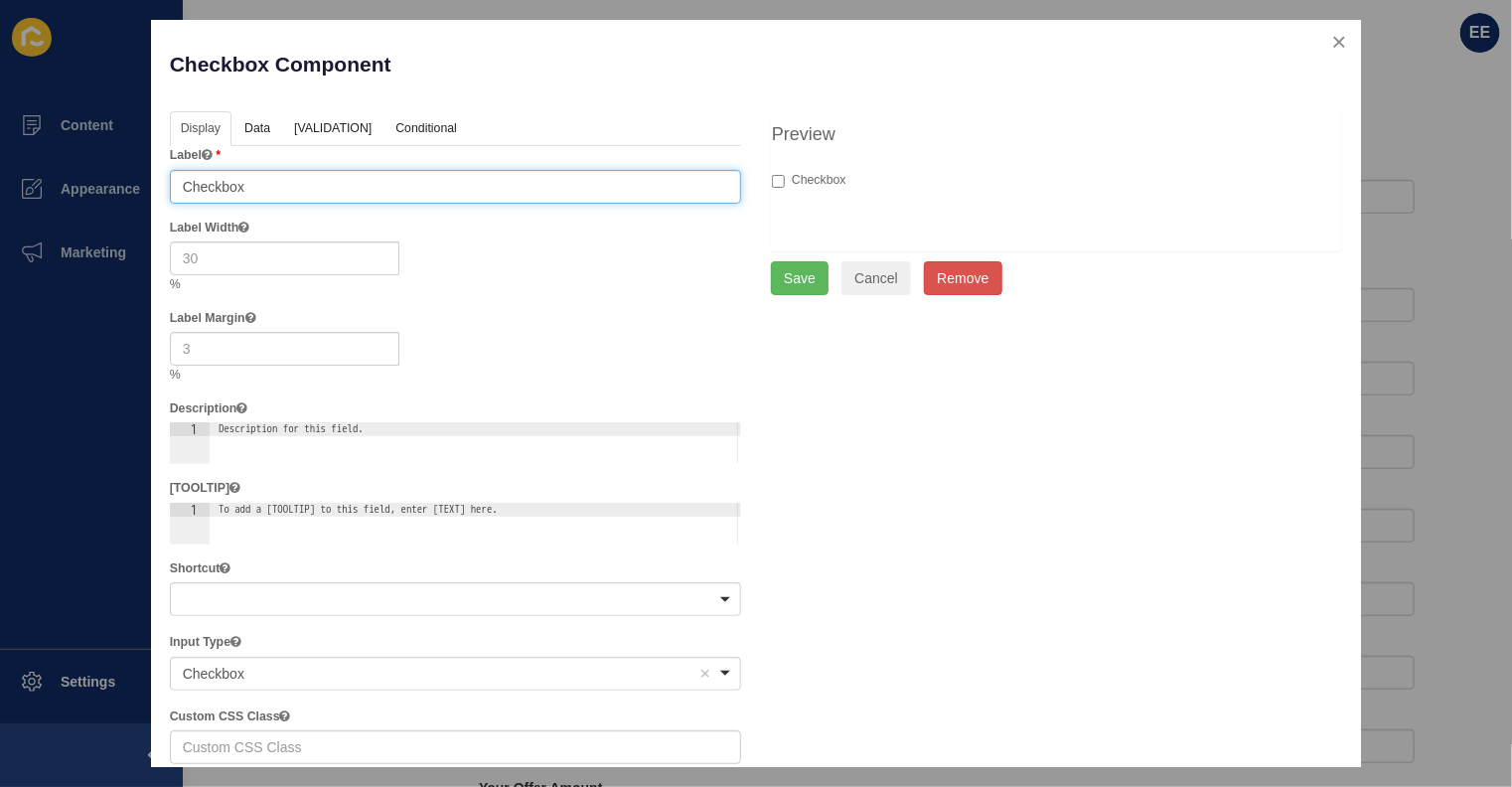 click on "Checkbox" at bounding box center (455, 187) 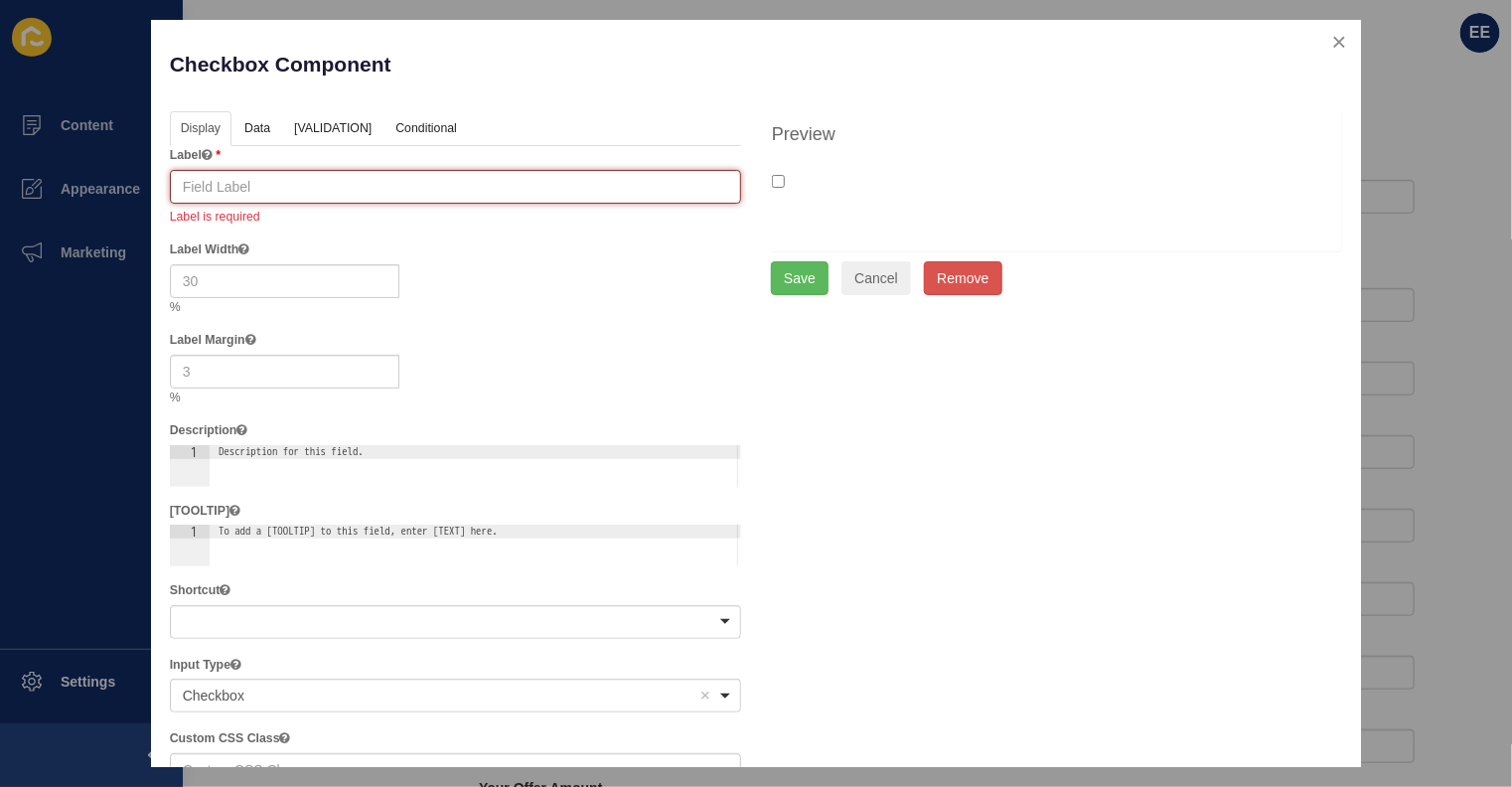 paste on "Disclaimer: Submission of this form does not constitute a legally binding offer or contract. All offers are subject to acceptance by the vendor, and the seller reserves the right to accept or reject any offer at their sole discretion. By submitting this form, you acknowledge that the information provided is true and correct to the best of your knowledge. [COMPANY] makes no guarantees or representations regarding the outcome of any submitted offer." 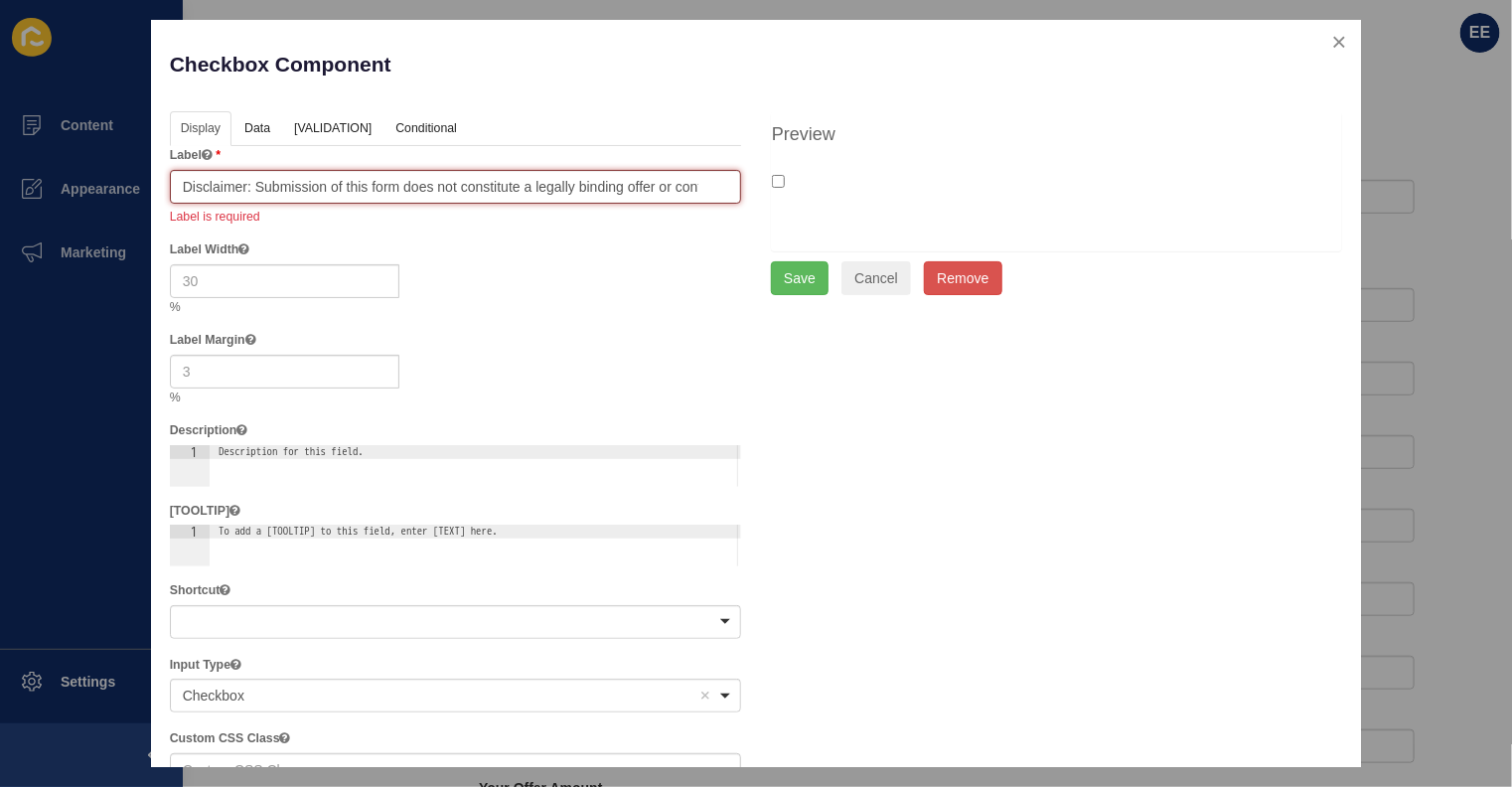 scroll, scrollTop: 0, scrollLeft: 2347, axis: horizontal 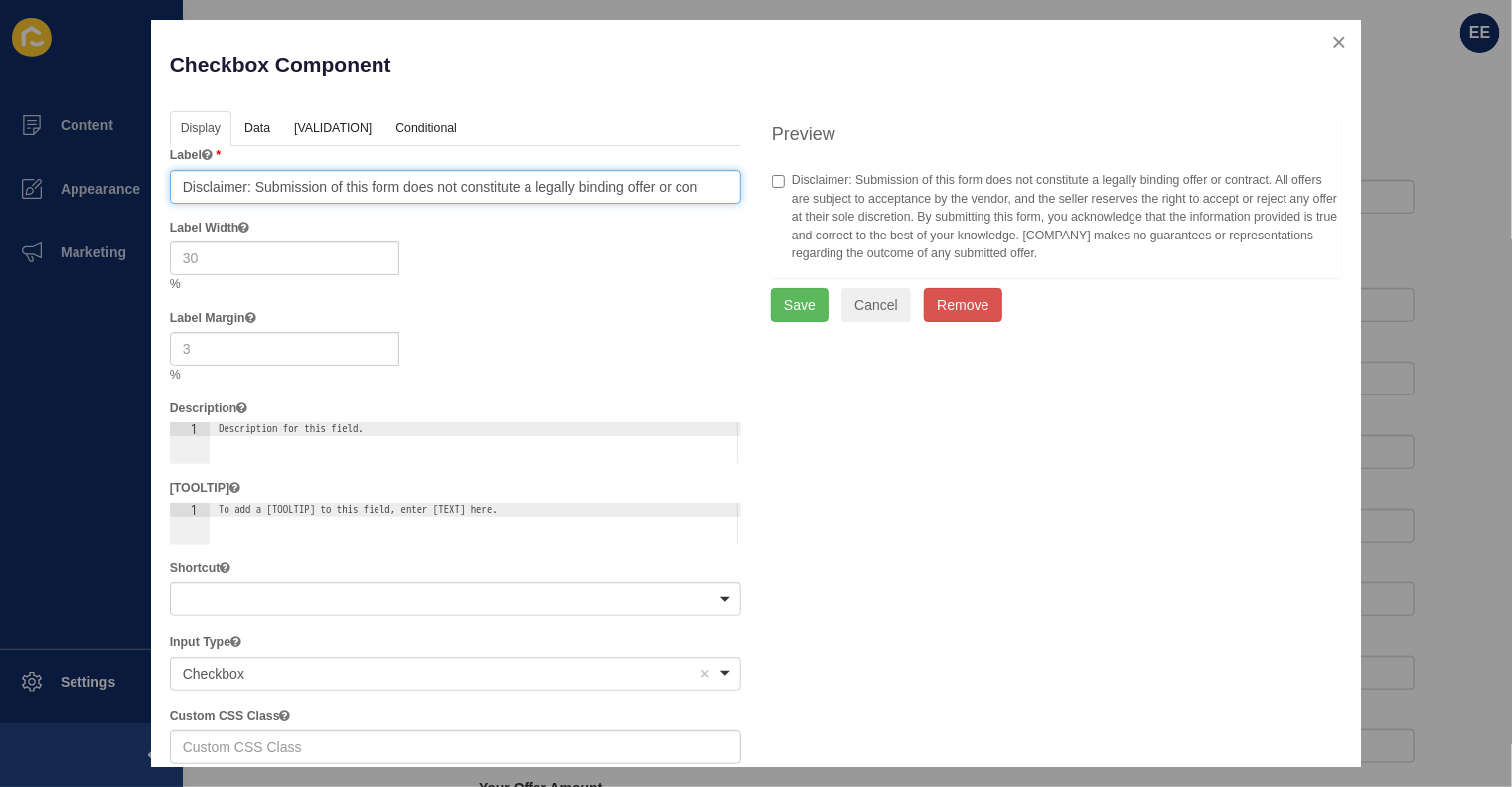 click on "Disclaimer: Submission of this form does not constitute a legally binding offer or contract. All offers are subject to acceptance by the vendor, and the seller reserves the right to accept or reject any offer at their sole discretion. By submitting this form, you acknowledge that the information provided is true and correct to the best of your knowledge. [COMPANY] makes no guarantees or representations regarding the outcome of any submitted offer." at bounding box center (455, 187) 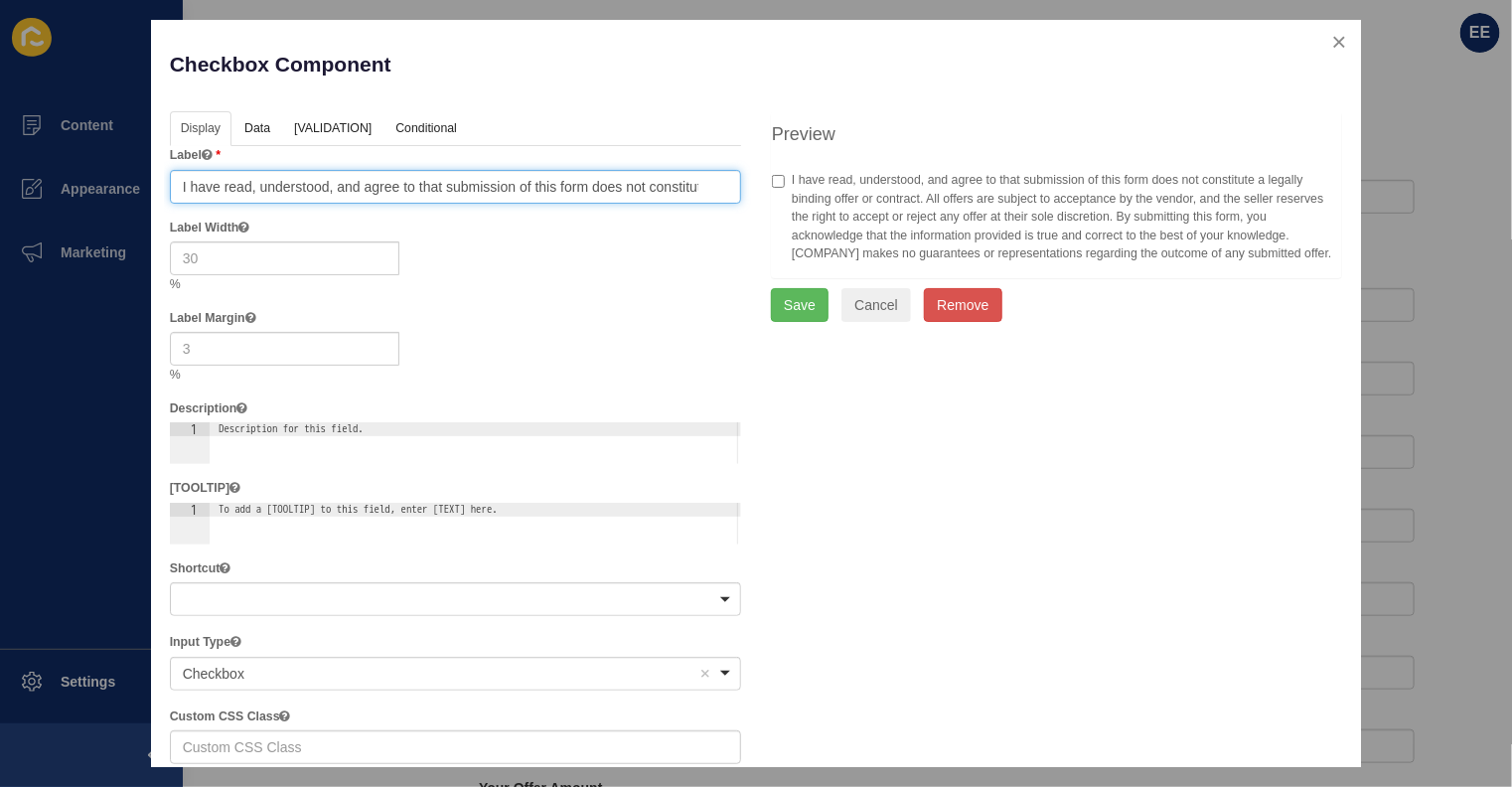click on "I have read, understood, and agree to that submission of this form does not constitute a legally binding offer or contract. All offers are subject to acceptance by the vendor, and the seller reserves the right to accept or reject any offer at their sole discretion. By submitting this form, you acknowledge that the information provided is true and correct to the best of your knowledge. [COMPANY] makes no guarantees or representations regarding the outcome of any submitted offer." at bounding box center [455, 187] 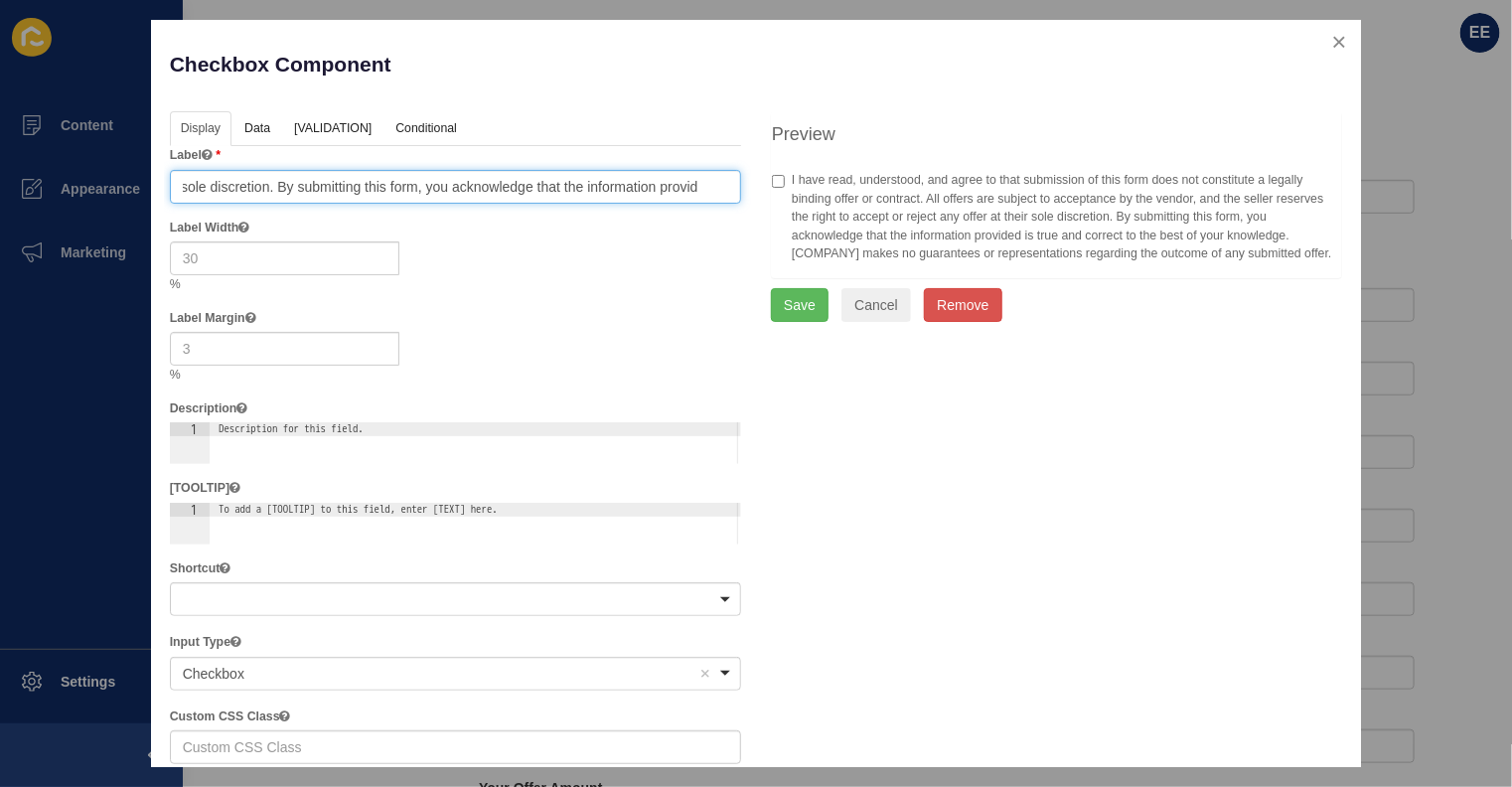 drag, startPoint x: 353, startPoint y: 191, endPoint x: 152, endPoint y: 167, distance: 202.42776 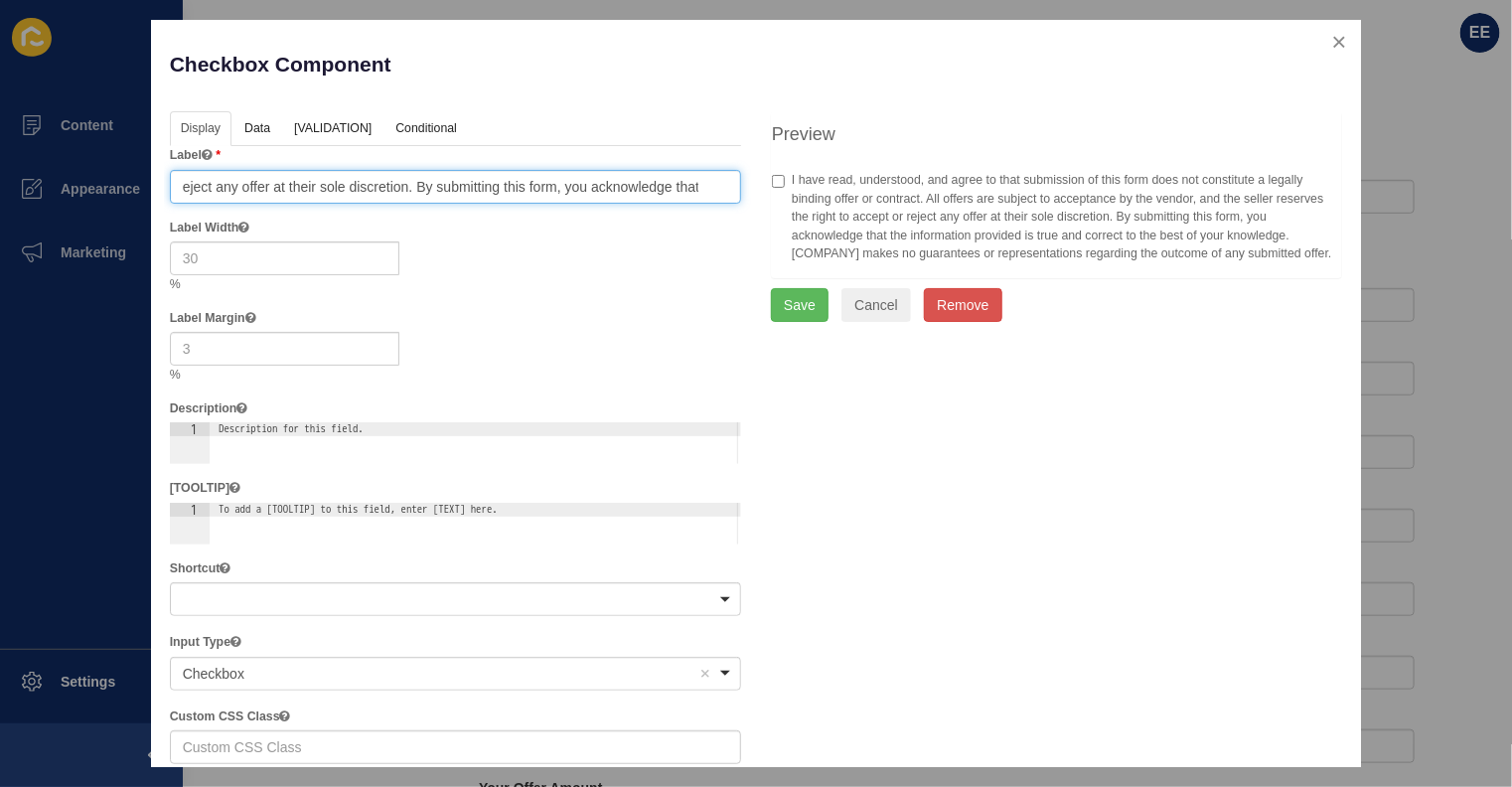 click on "I have read, understood, and agree to that submission of this form does not constitute a legally binding offer or contract. All offers are subject to acceptance by the vendor, and the seller reserves the right to accept or reject any offer at their sole discretion. By submitting this form, you acknowledge that the information provided is true and correct to the best of your knowledge. [COMPANY] makes no guarantees or representations regarding the outcome of any submitted offer." at bounding box center [455, 187] 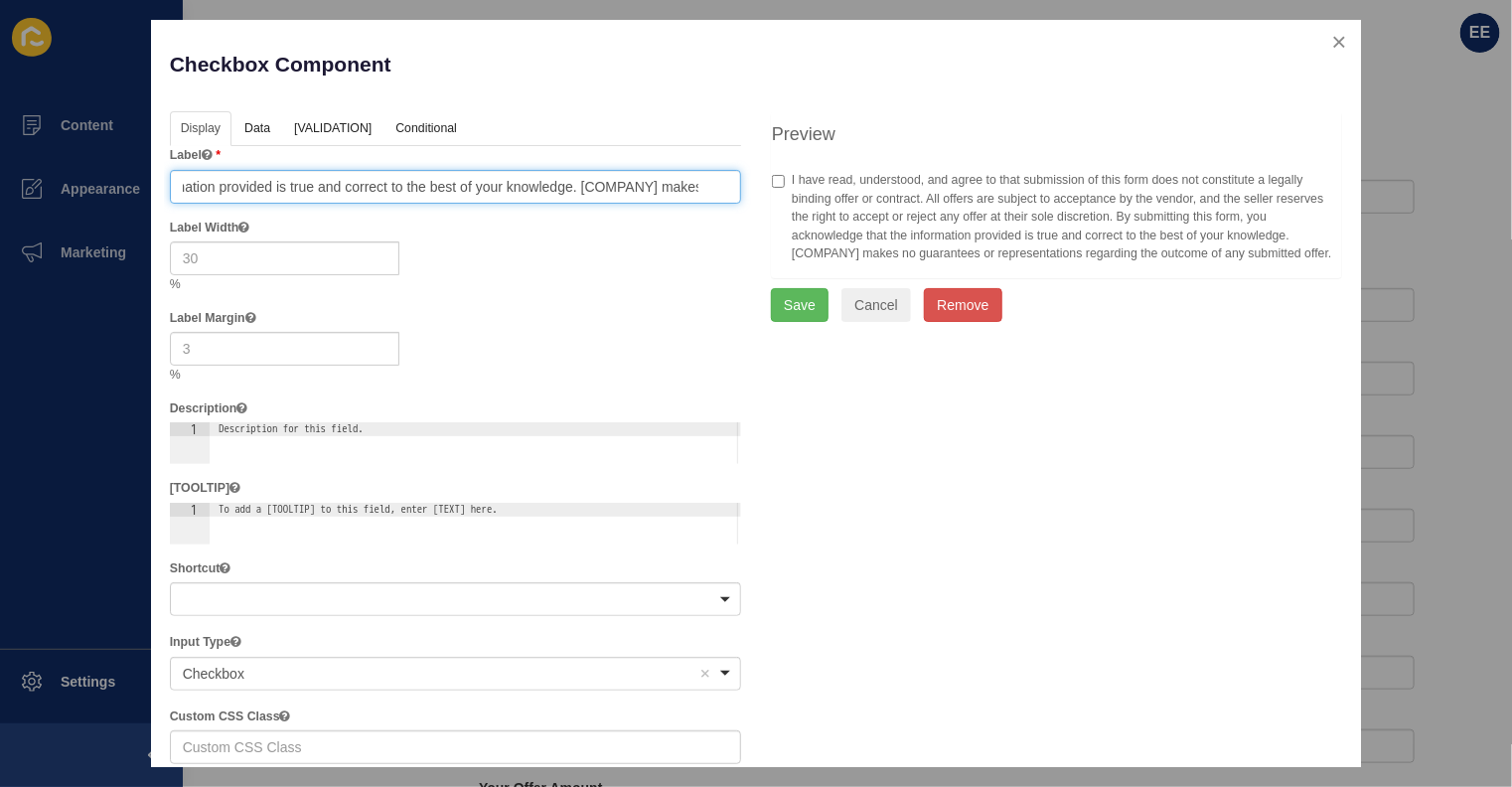 scroll, scrollTop: 0, scrollLeft: 1916, axis: horizontal 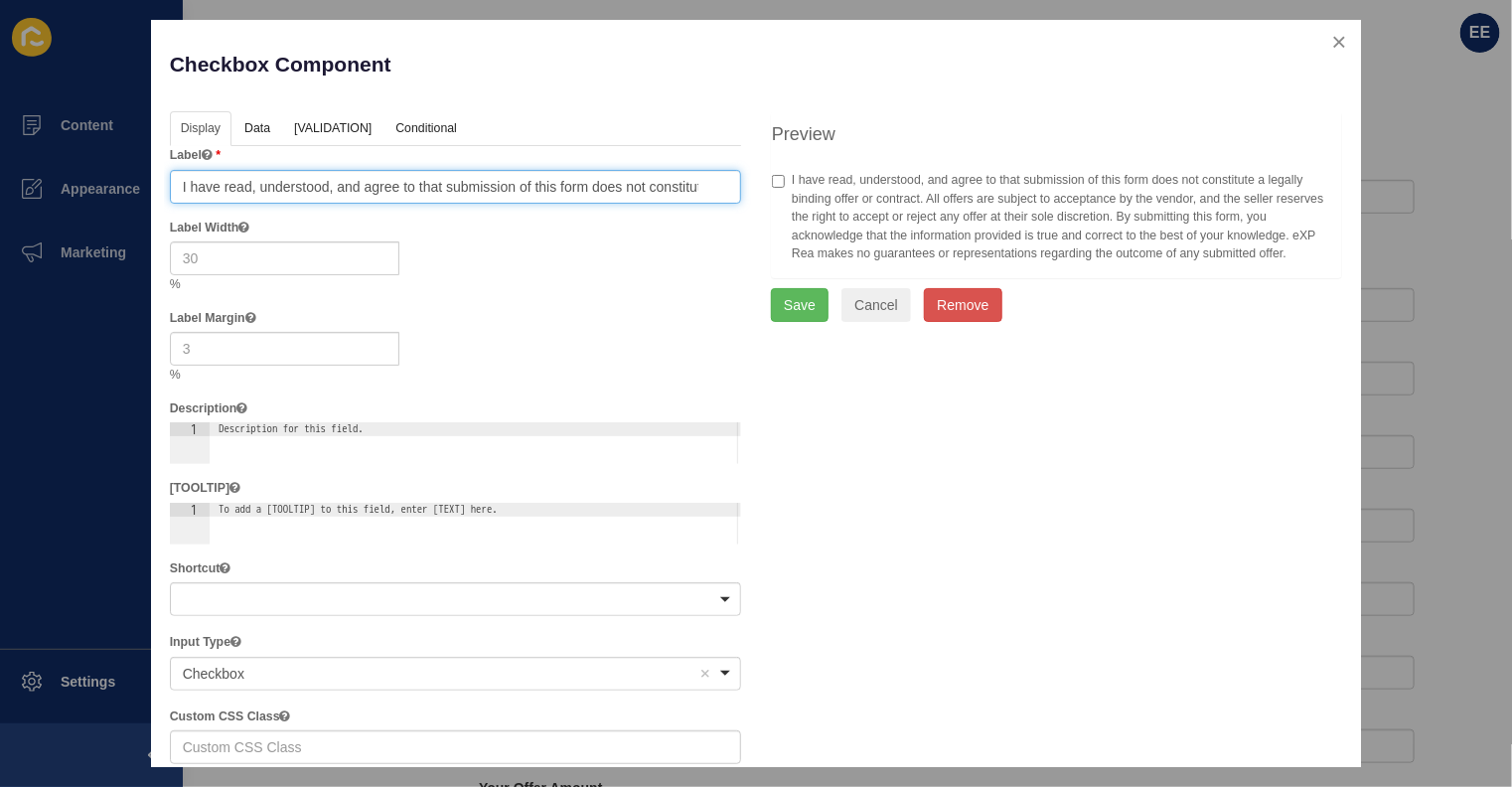 click on "I have read, understood, and agree to that submission of this form does not constitute a legally binding offer or contract. All offers are subject to acceptance by the vendor, and the seller reserves the right to accept or reject any offer at their sole discretion. By submitting this form, you acknowledge that the information provided is true and correct to the best of your knowledge. eXP Rea makes no guarantees or representations regarding the outcome of any submitted offer." at bounding box center (455, 187) 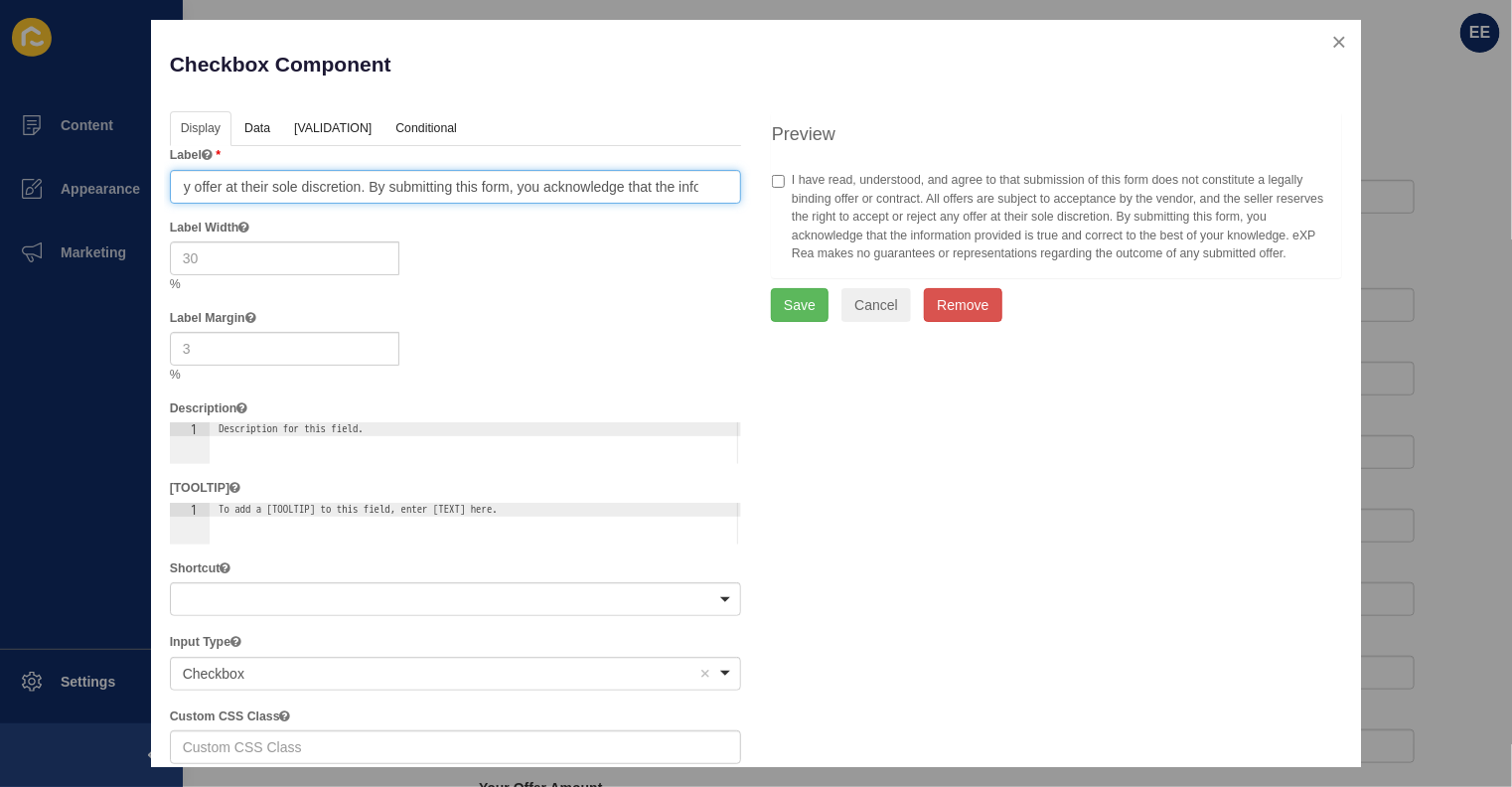 scroll, scrollTop: 0, scrollLeft: 2393, axis: horizontal 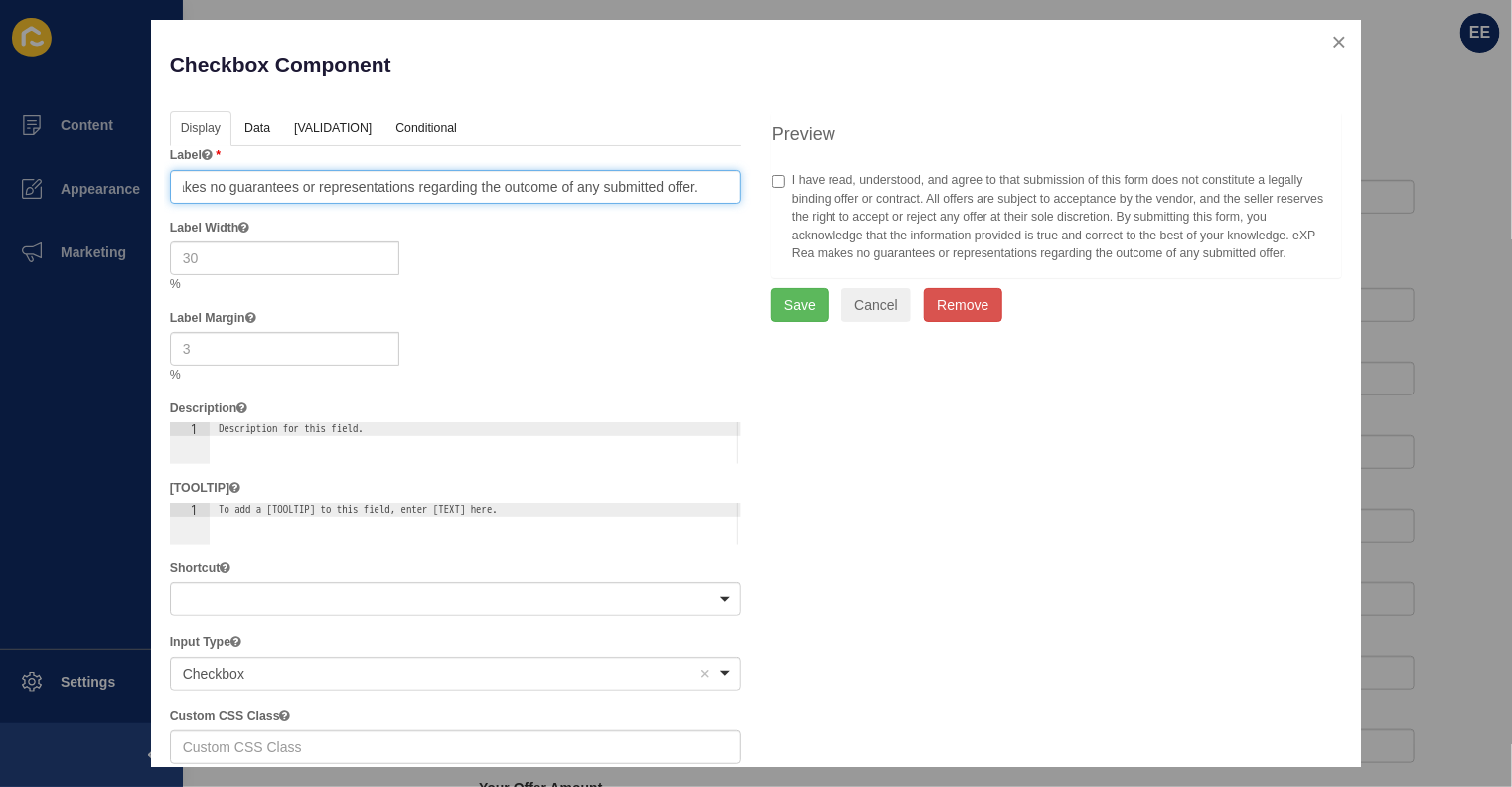 drag, startPoint x: 484, startPoint y: 173, endPoint x: 1043, endPoint y: 203, distance: 559.8044 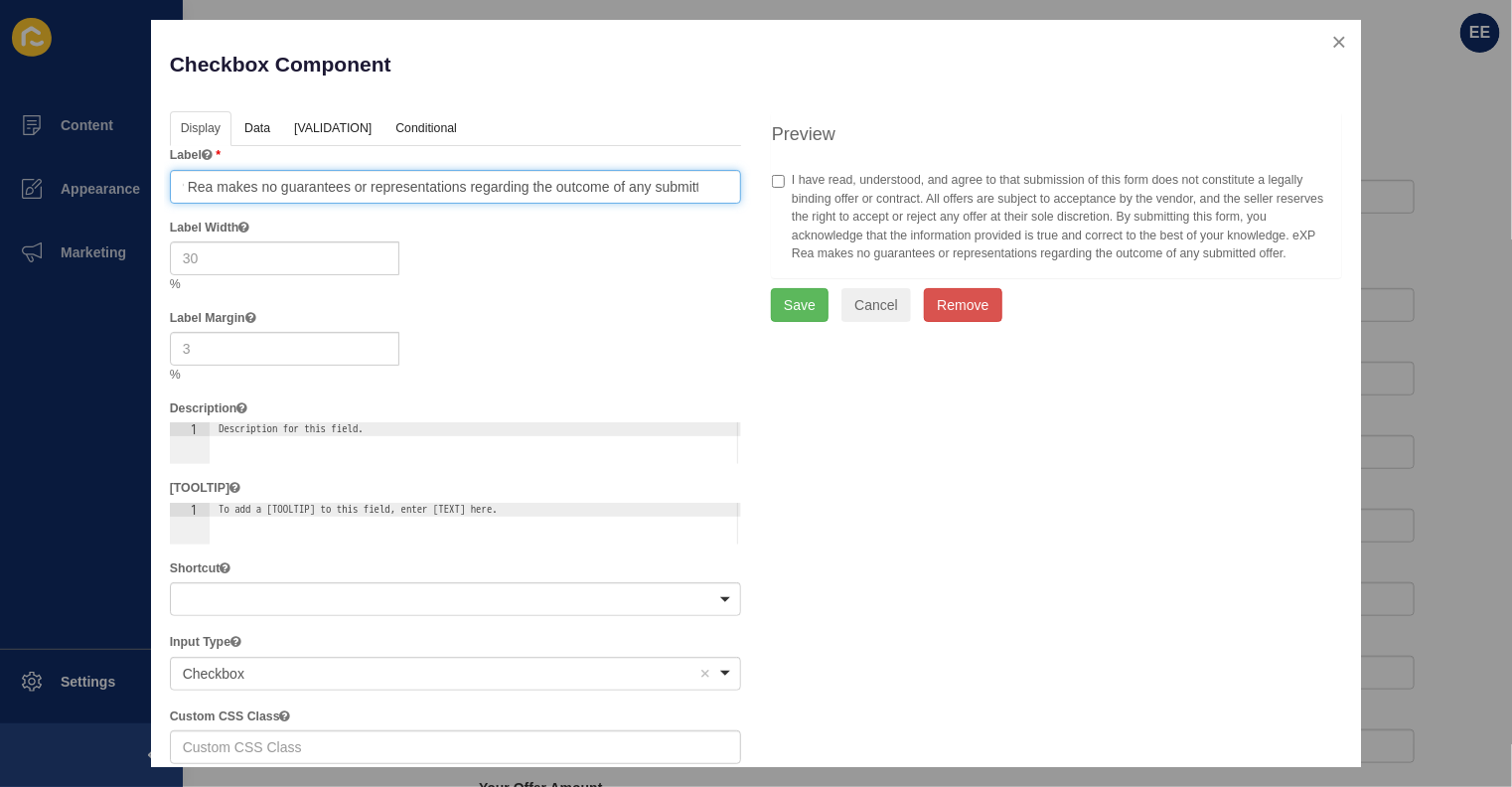scroll, scrollTop: 0, scrollLeft: 2324, axis: horizontal 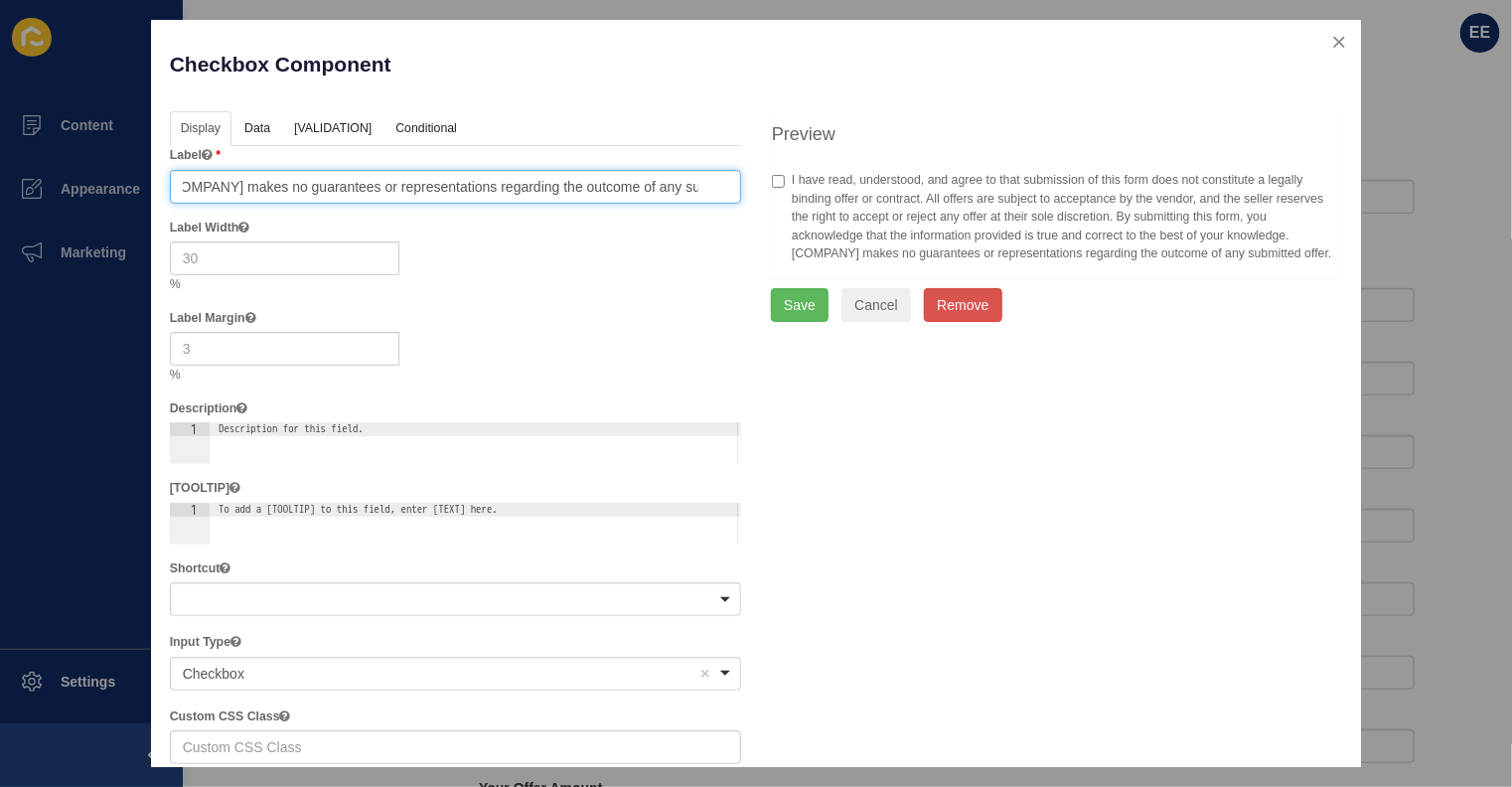 type on "I have read, understood, and agree to that submission of this form does not constitute a legally binding offer or contract. All offers are subject to acceptance by the vendor, and the seller reserves the right to accept or reject any offer at their sole discretion. By submitting this form, you acknowledge that the information provided is true and correct to the best of your knowledge. [COMPANY] makes no guarantees or representations regarding the outcome of any submitted offer." 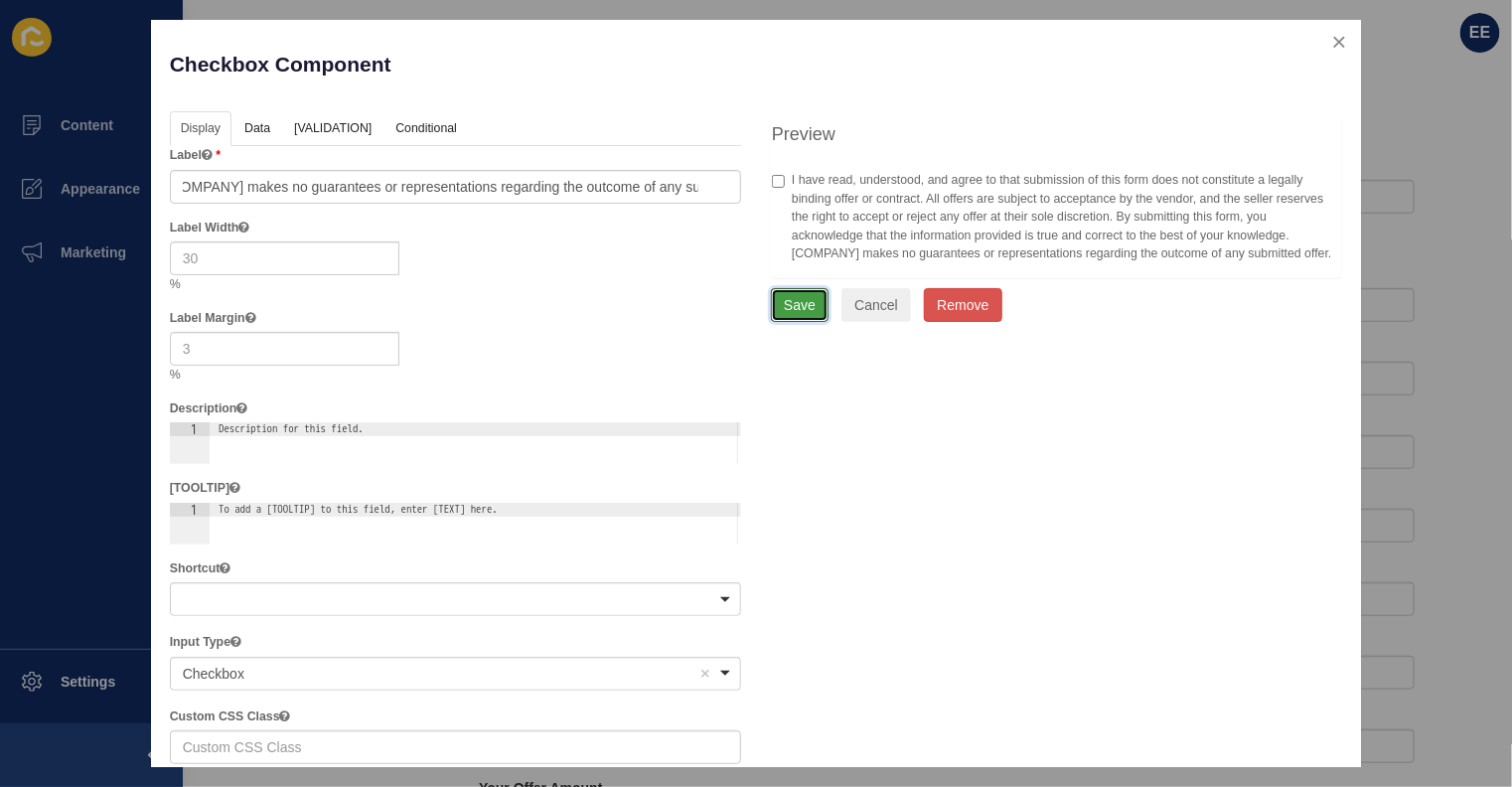 scroll, scrollTop: 0, scrollLeft: 0, axis: both 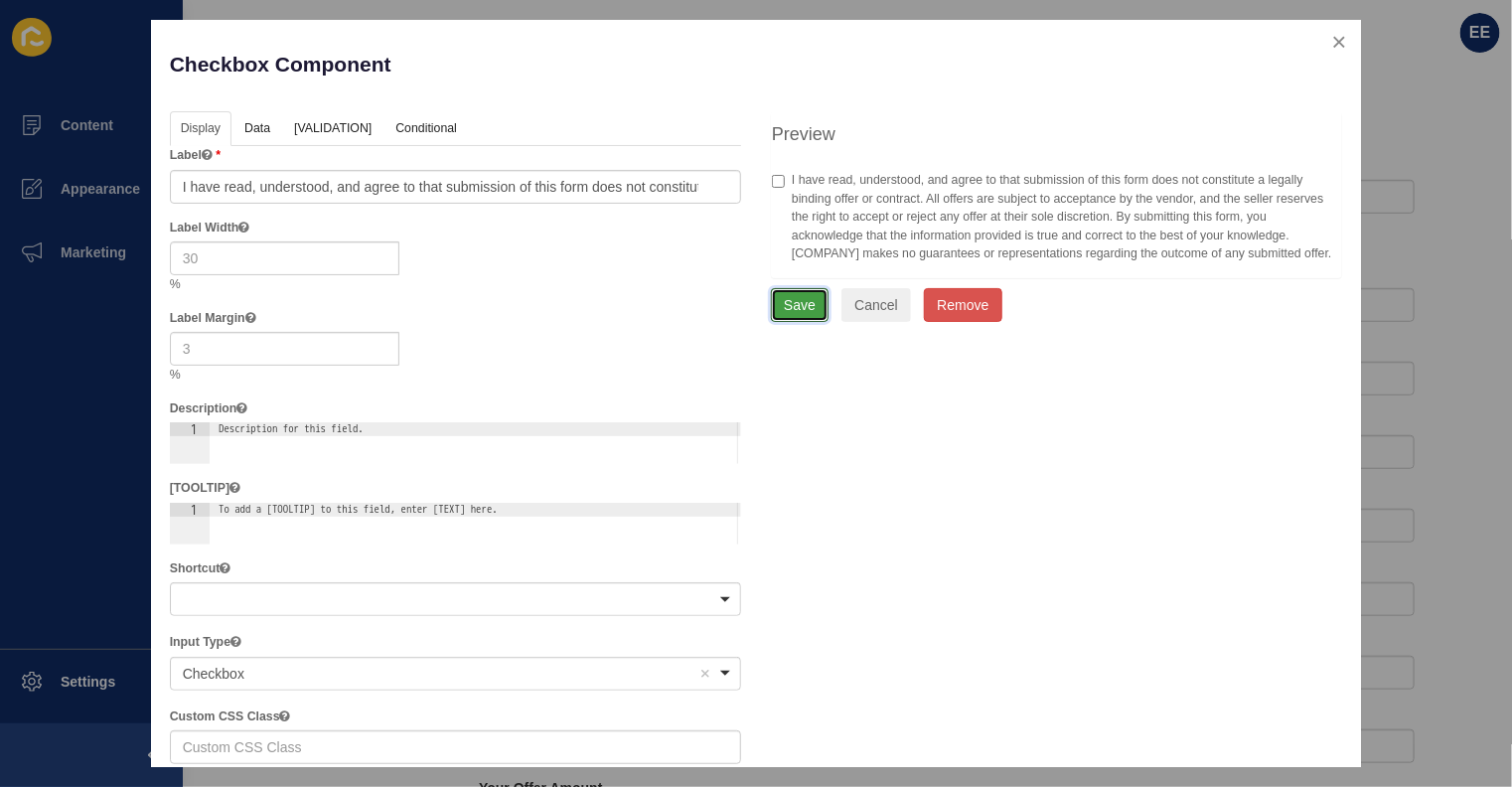 click on "Save" at bounding box center (800, 305) 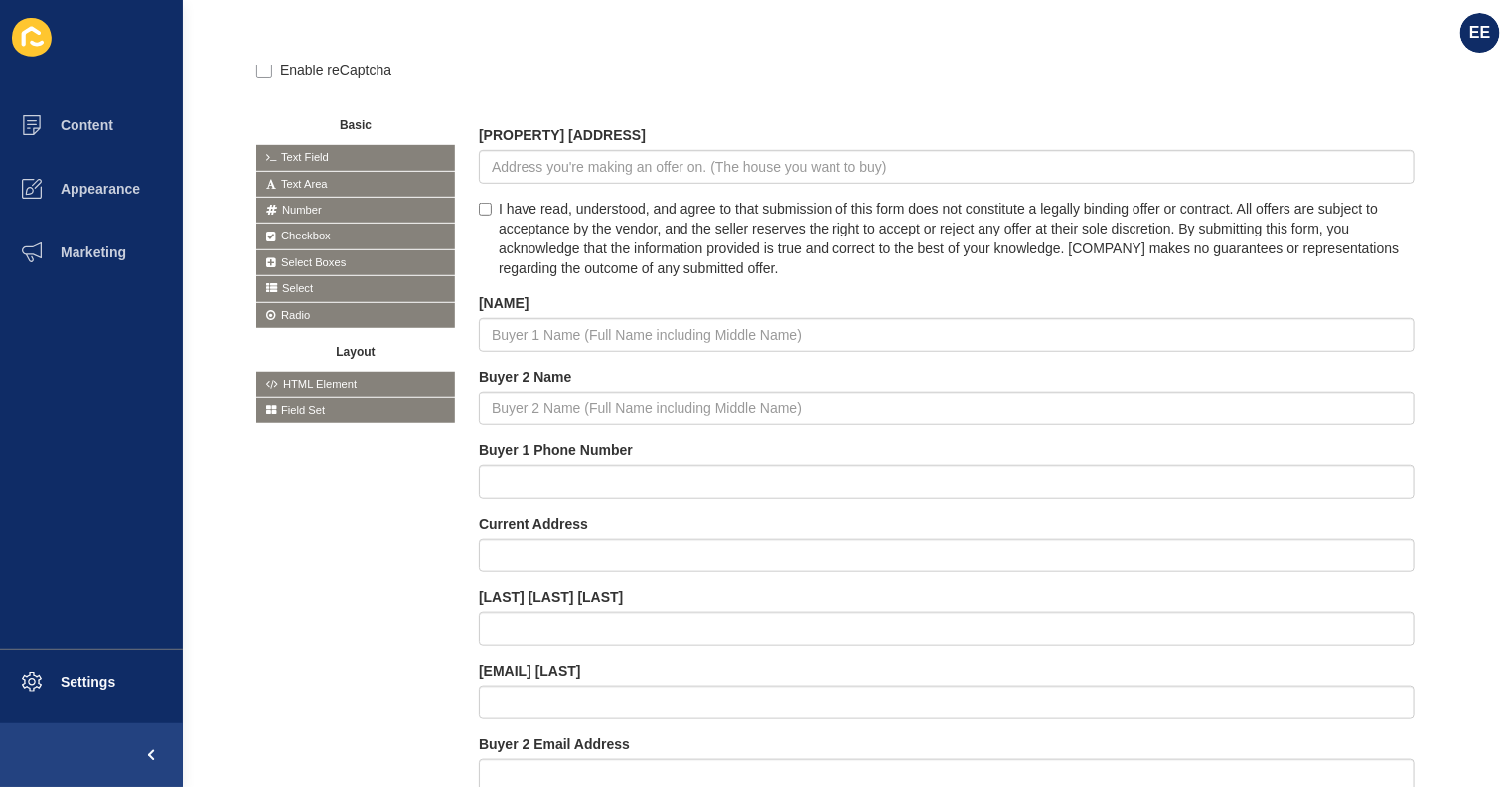 scroll, scrollTop: 436, scrollLeft: 0, axis: vertical 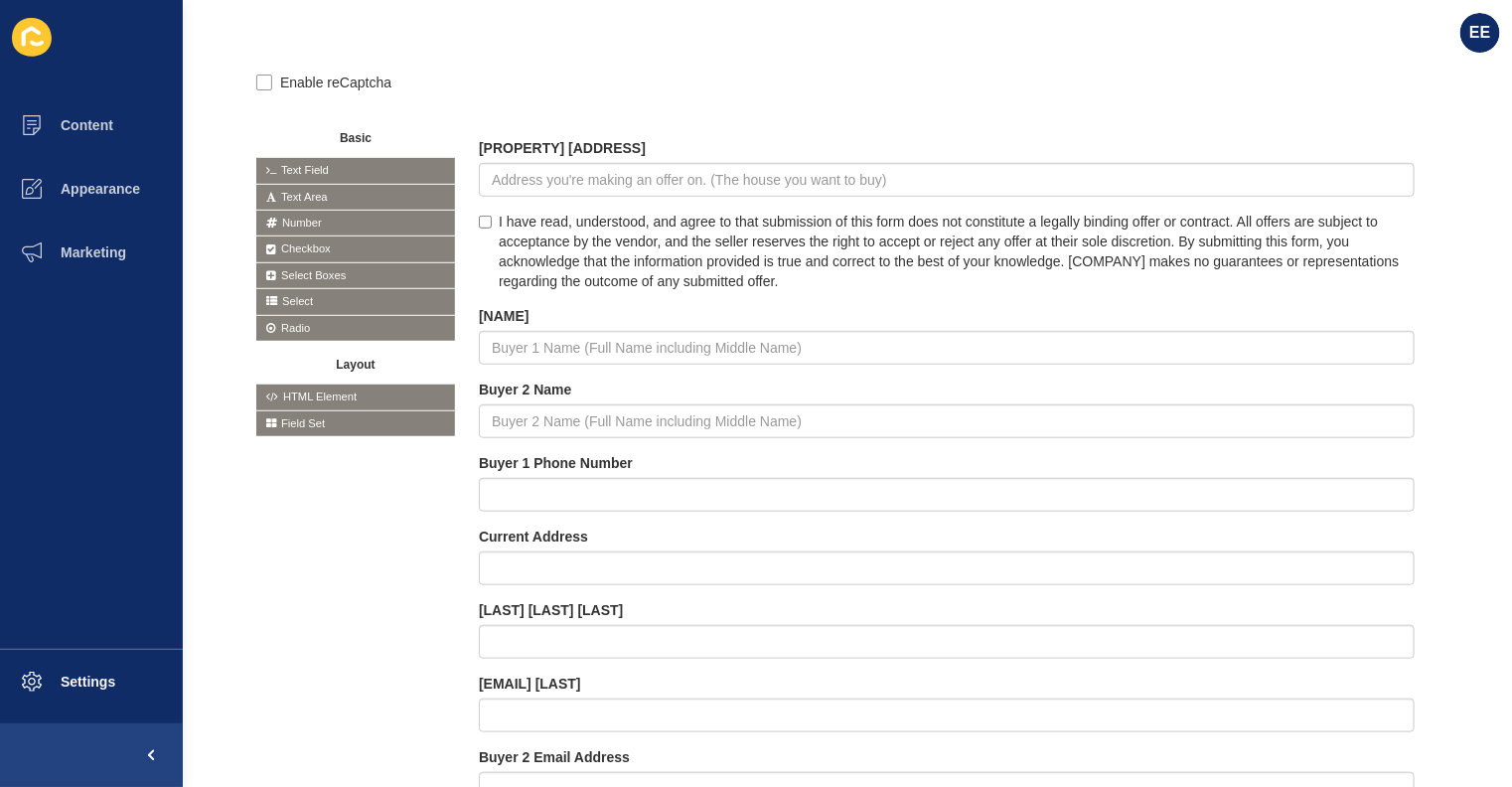 click on "I have read, understood, and agree to that submission of this form does not constitute a legally binding offer or contract. All offers are subject to acceptance by the vendor, and the seller reserves the right to accept or reject any offer at their sole discretion. By submitting this form, you acknowledge that the information provided is true and correct to the best of your knowledge. [COMPANY] makes no guarantees or representations regarding the outcome of any submitted offer." at bounding box center [949, 251] 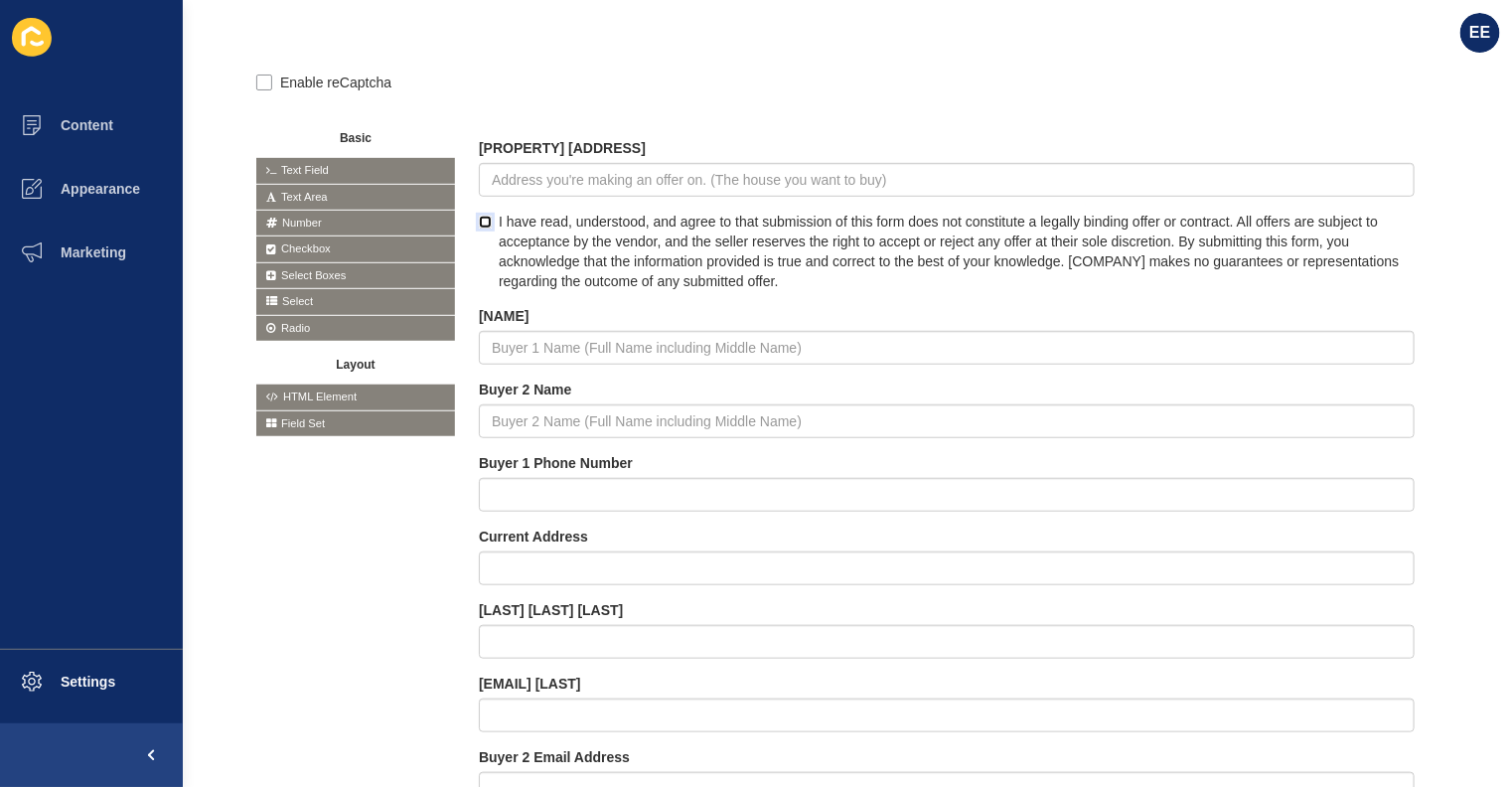 click on "I have read, understood, and agree to that submission of this form does not constitute a legally binding offer or contract. All offers are subject to acceptance by the vendor, and the seller reserves the right to accept or reject any offer at their sole discretion. By submitting this form, you acknowledge that the information provided is true and correct to the best of your knowledge. [COMPANY] makes no guarantees or representations regarding the outcome of any submitted offer." at bounding box center (485, 222) 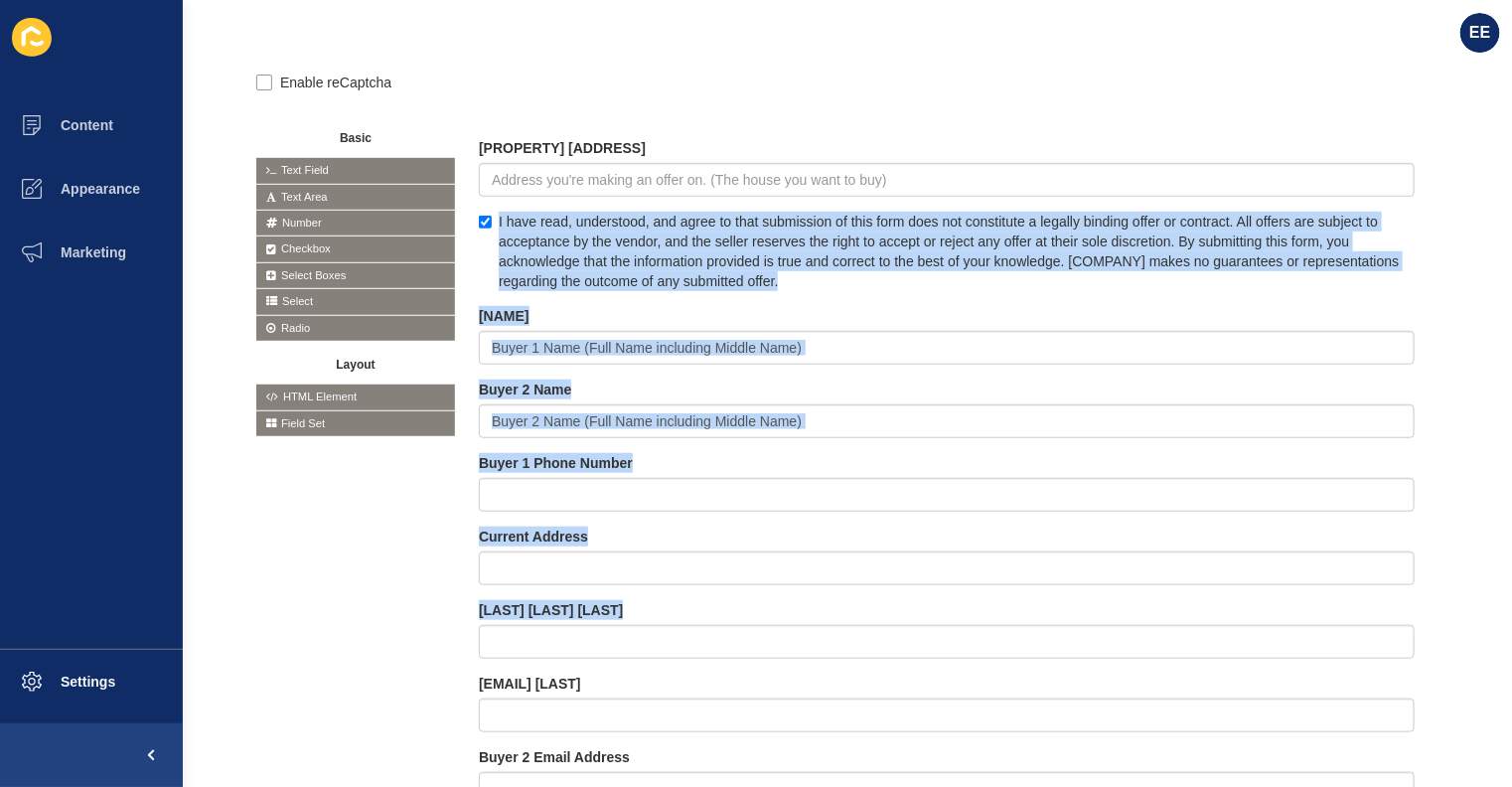 drag, startPoint x: 648, startPoint y: 206, endPoint x: 703, endPoint y: 504, distance: 303.033 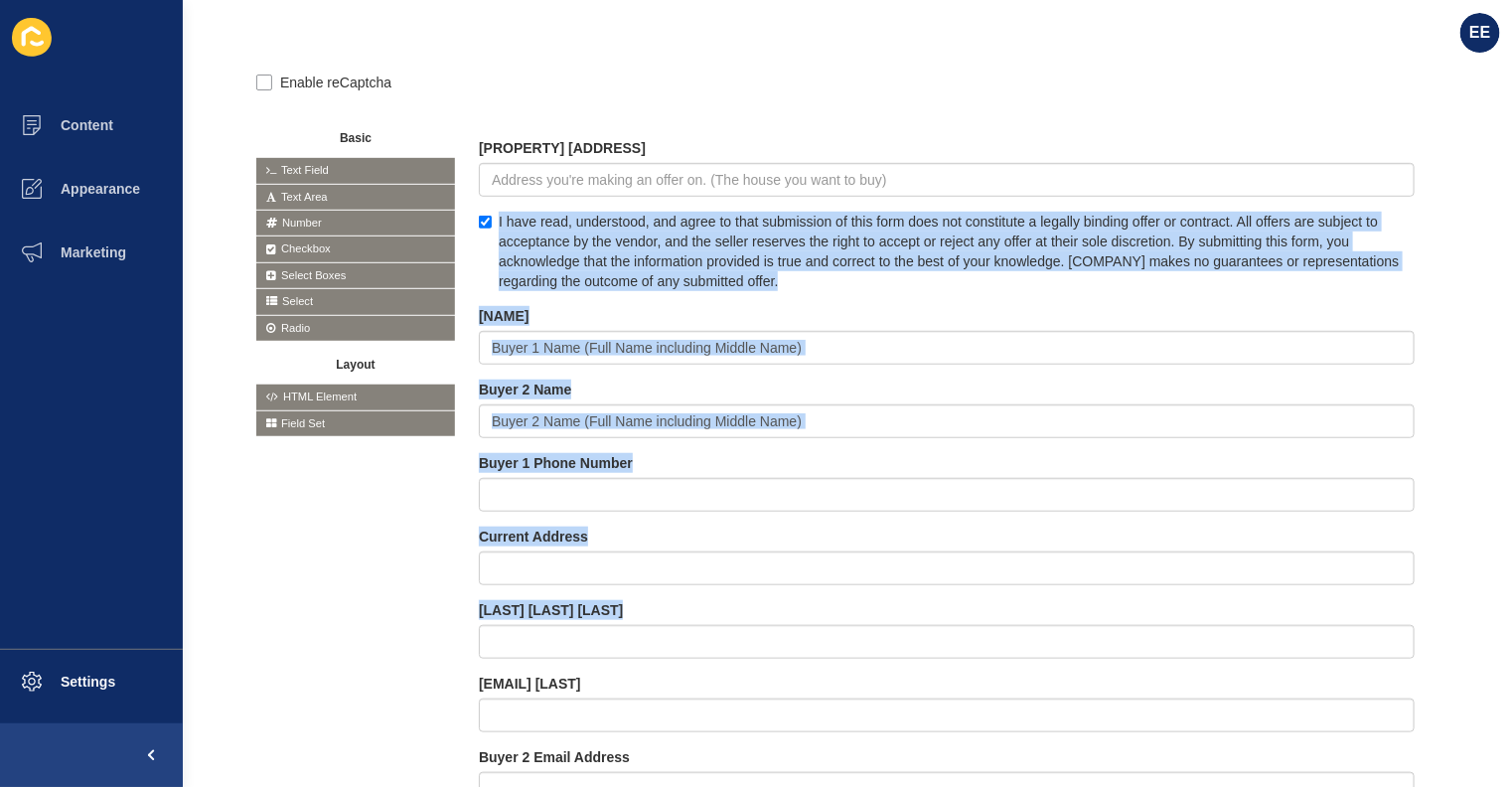 click on "Property Address
I have read, understood, and agree to that submission of this form does not constitute a legally binding offer or contract. All offers are subject to acceptance by the vendor, and the seller reserves the right to accept or reject any offer at their sole discretion. By submitting this form, you acknowledge that the information provided is true and correct to the best of your knowledge. [COMPANY] makes no guarantees or representations regarding the outcome of any submitted offer." at bounding box center [947, 839] 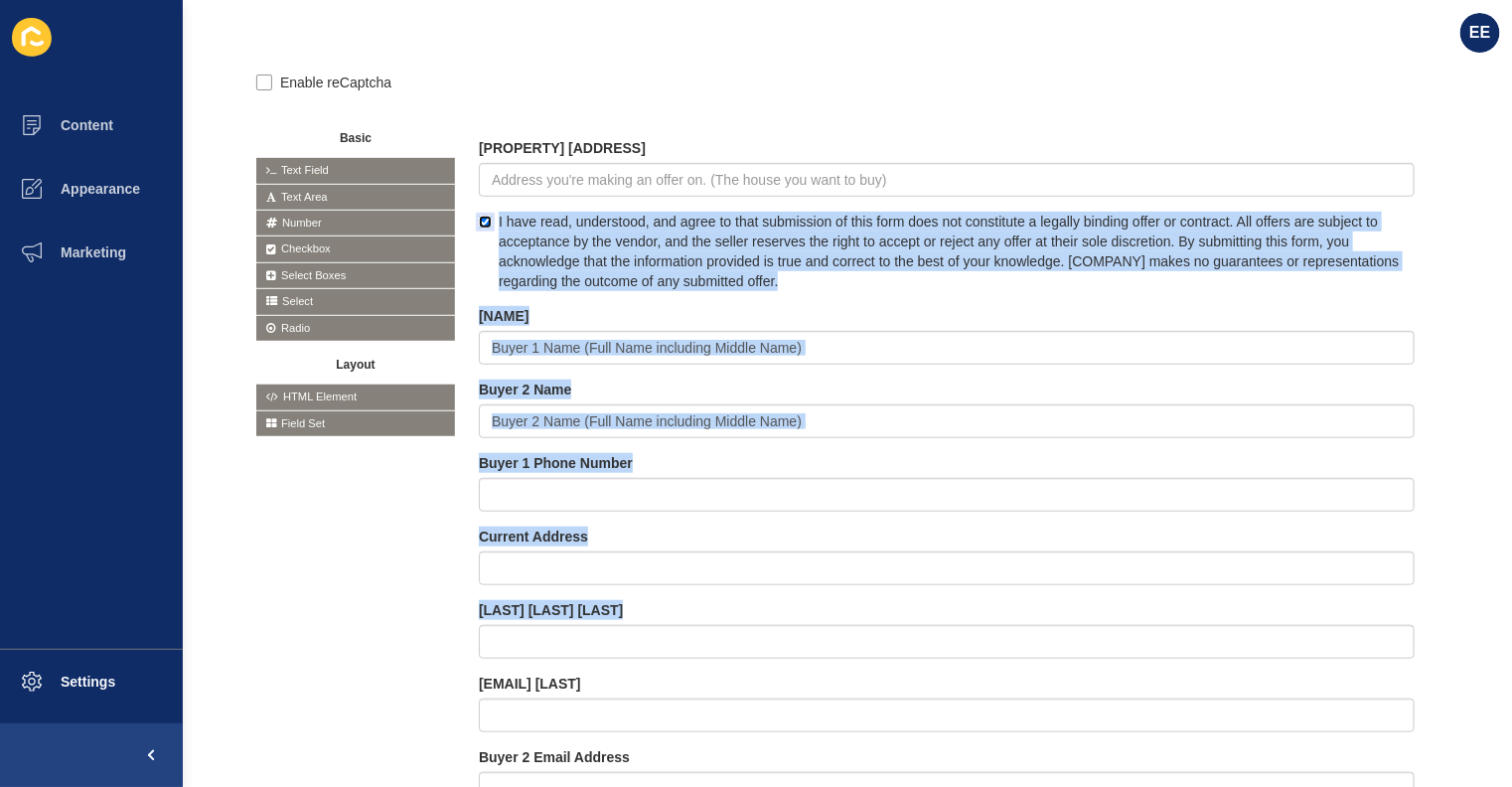 click on "I have read, understood, and agree to that submission of this form does not constitute a legally binding offer or contract. All offers are subject to acceptance by the vendor, and the seller reserves the right to accept or reject any offer at their sole discretion. By submitting this form, you acknowledge that the information provided is true and correct to the best of your knowledge. [COMPANY] makes no guarantees or representations regarding the outcome of any submitted offer." at bounding box center (485, 222) 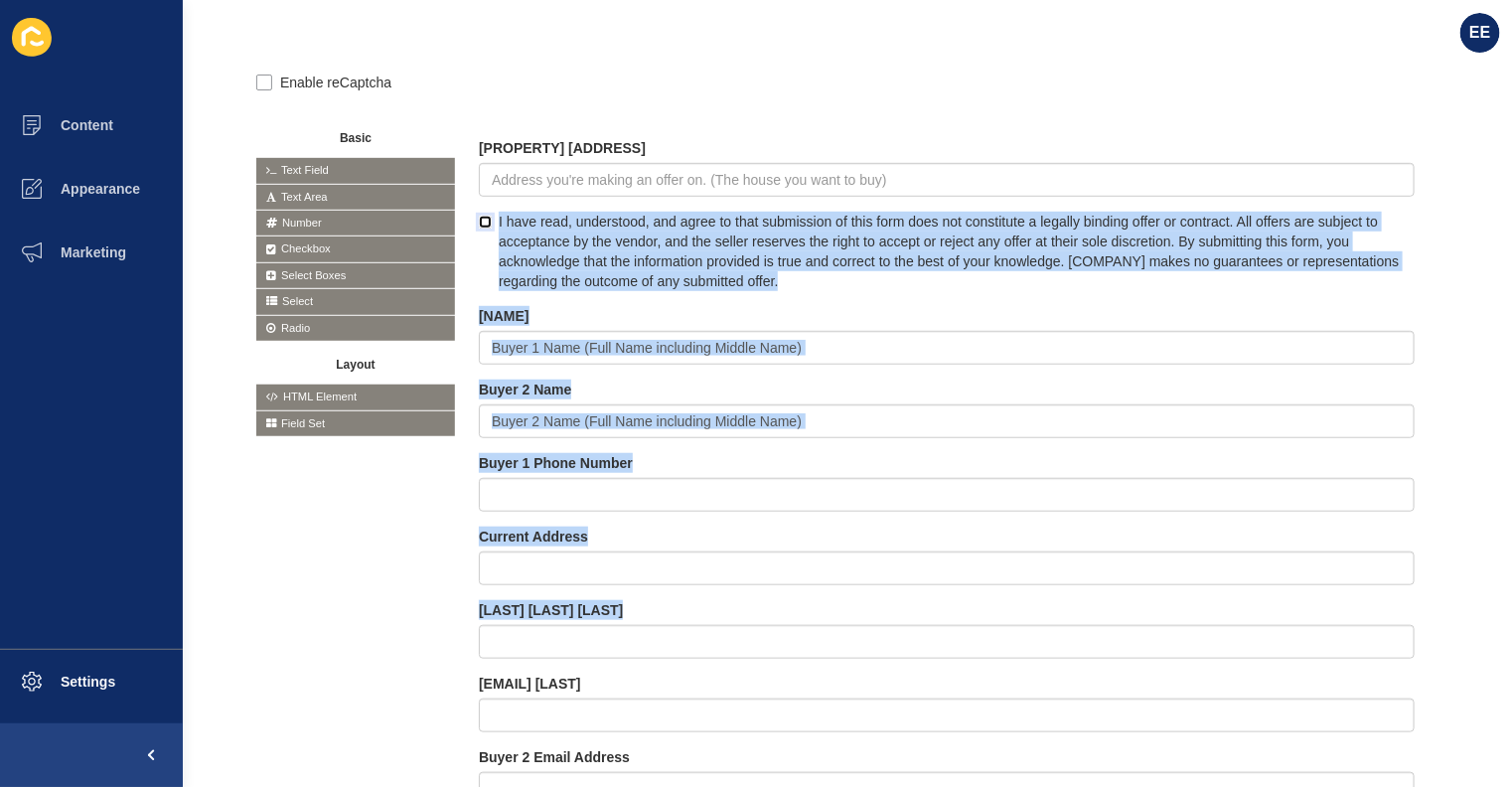 click on "I have read, understood, and agree to that submission of this form does not constitute a legally binding offer or contract. All offers are subject to acceptance by the vendor, and the seller reserves the right to accept or reject any offer at their sole discretion. By submitting this form, you acknowledge that the information provided is true and correct to the best of your knowledge. [COMPANY] makes no guarantees or representations regarding the outcome of any submitted offer." at bounding box center [949, 251] 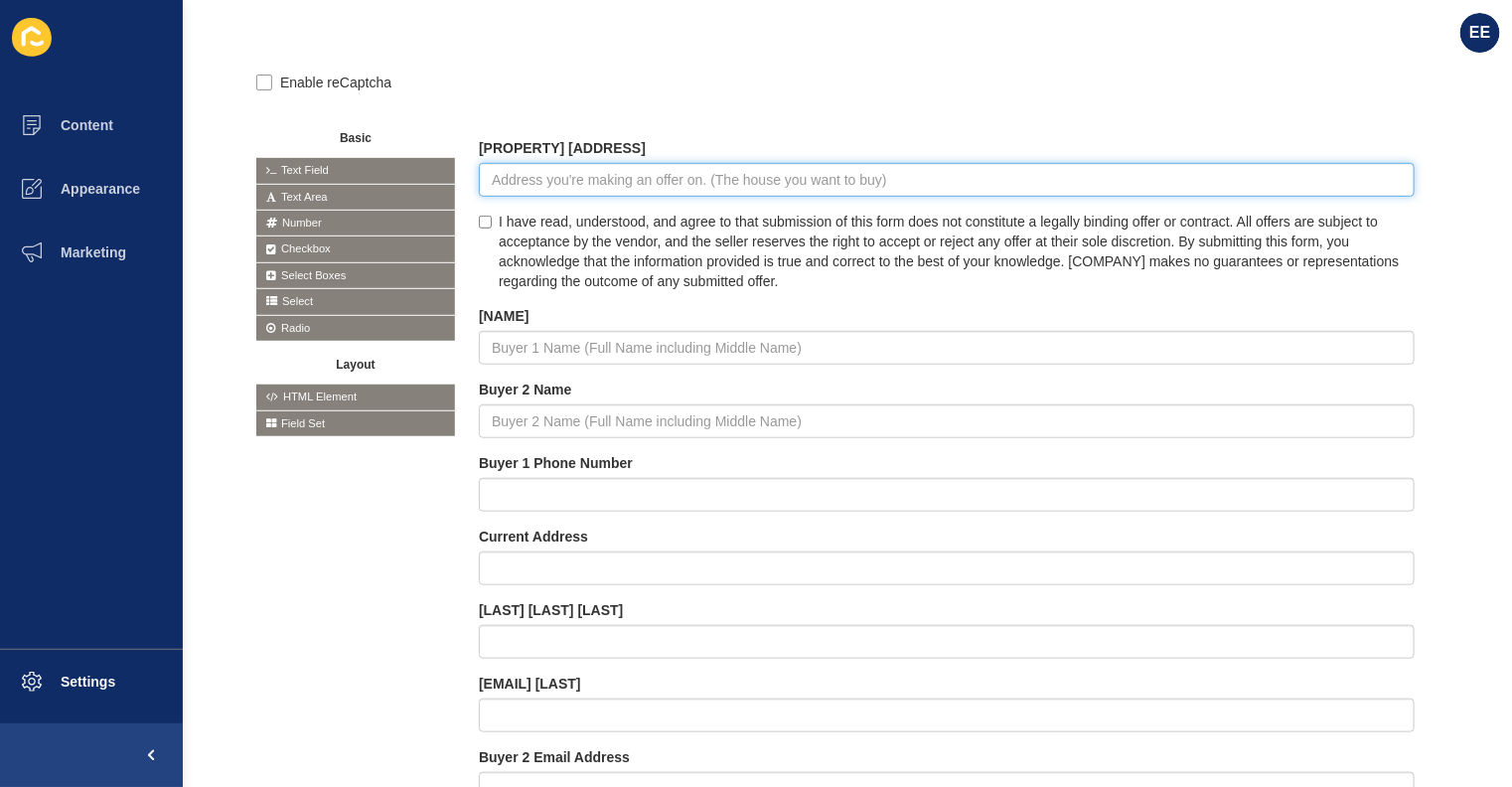 click at bounding box center (947, 180) 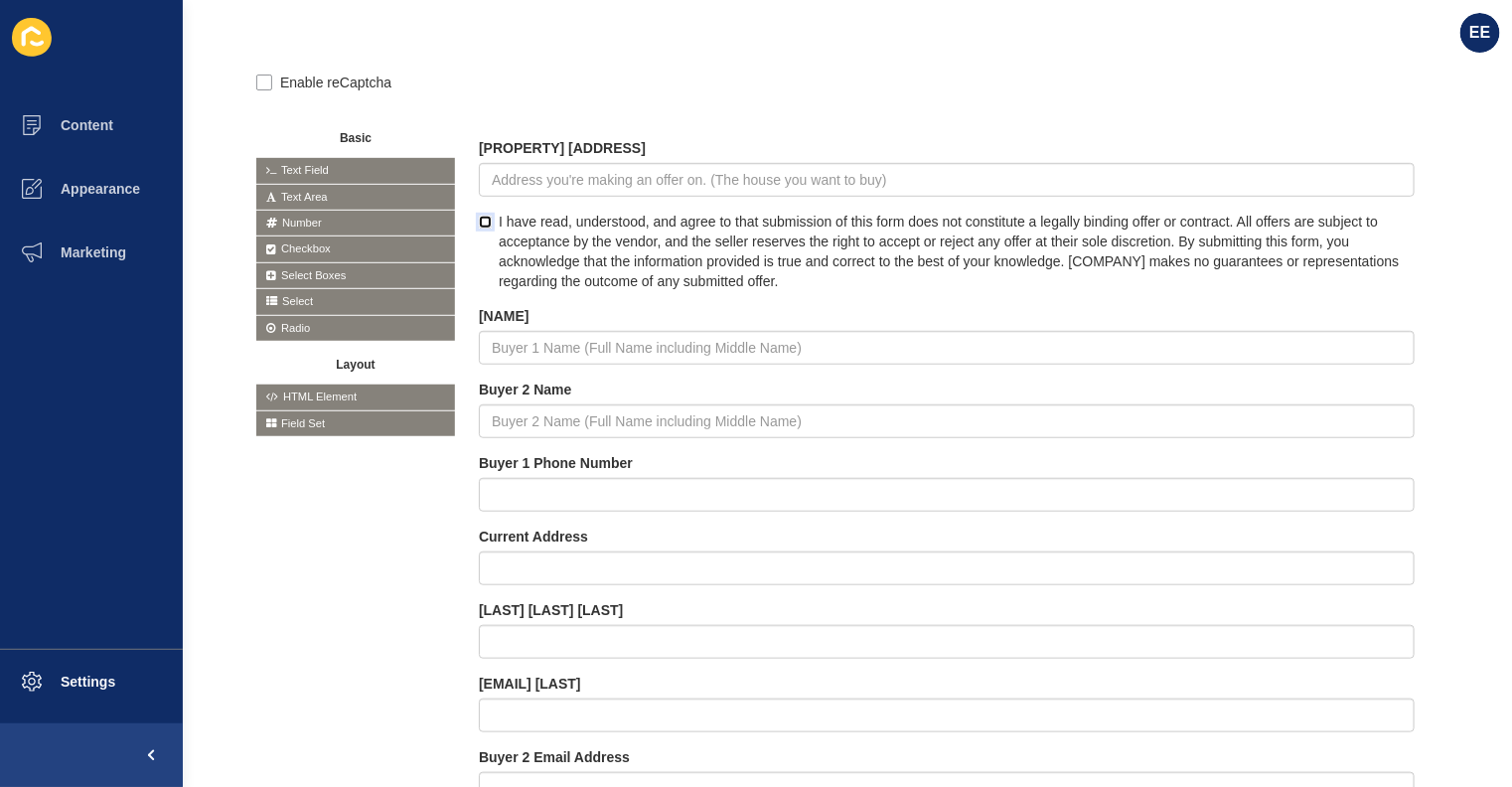 click on "I have read, understood, and agree to that submission of this form does not constitute a legally binding offer or contract. All offers are subject to acceptance by the vendor, and the seller reserves the right to accept or reject any offer at their sole discretion. By submitting this form, you acknowledge that the information provided is true and correct to the best of your knowledge. [COMPANY] makes no guarantees or representations regarding the outcome of any submitted offer." at bounding box center [485, 222] 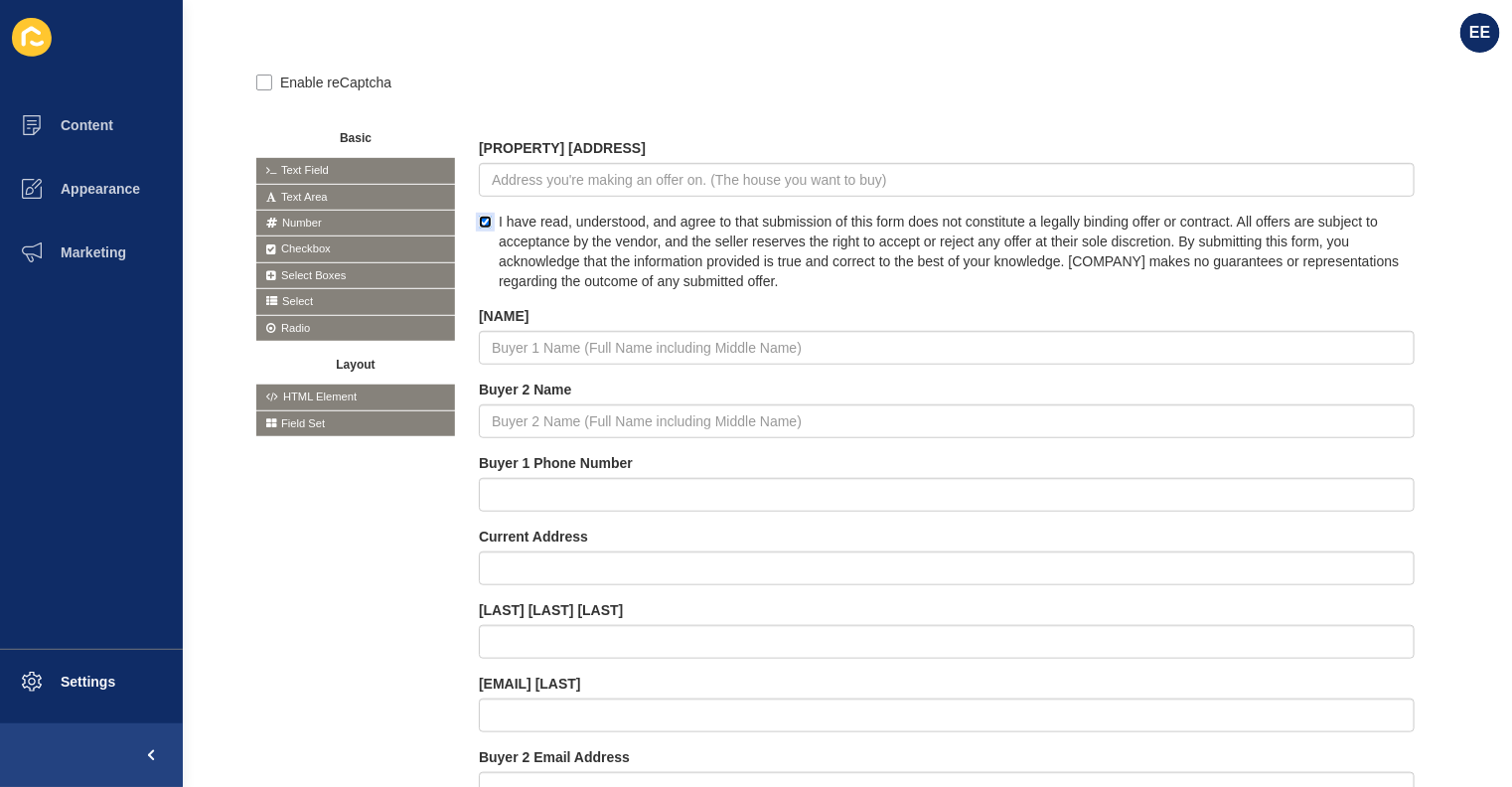 click on "[PROPERTY] [ADDRESS]" at bounding box center (947, 167) 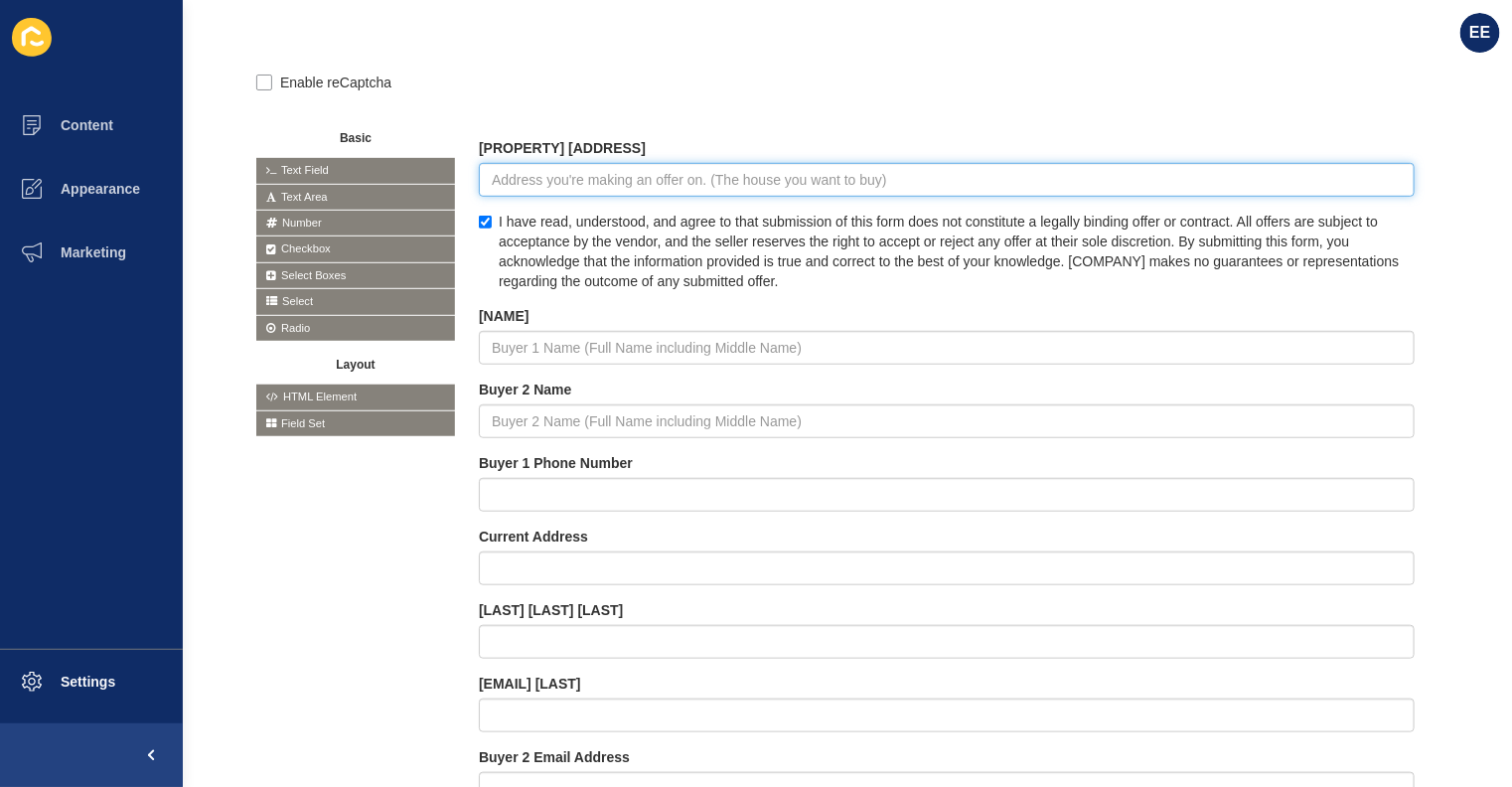 click at bounding box center [947, 180] 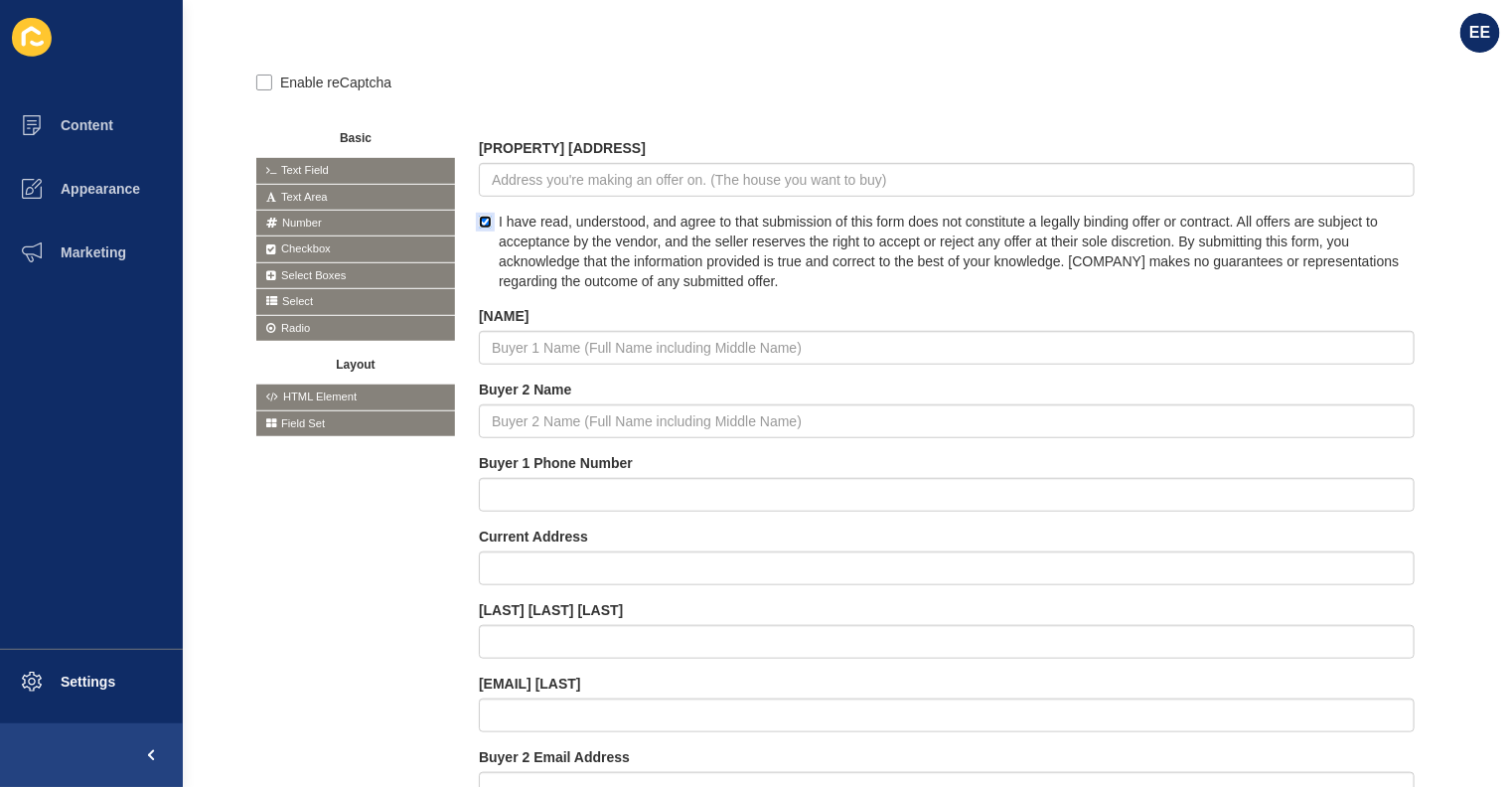 click on "I have read, understood, and agree to that submission of this form does not constitute a legally binding offer or contract. All offers are subject to acceptance by the vendor, and the seller reserves the right to accept or reject any offer at their sole discretion. By submitting this form, you acknowledge that the information provided is true and correct to the best of your knowledge. [COMPANY] makes no guarantees or representations regarding the outcome of any submitted offer." at bounding box center [485, 222] 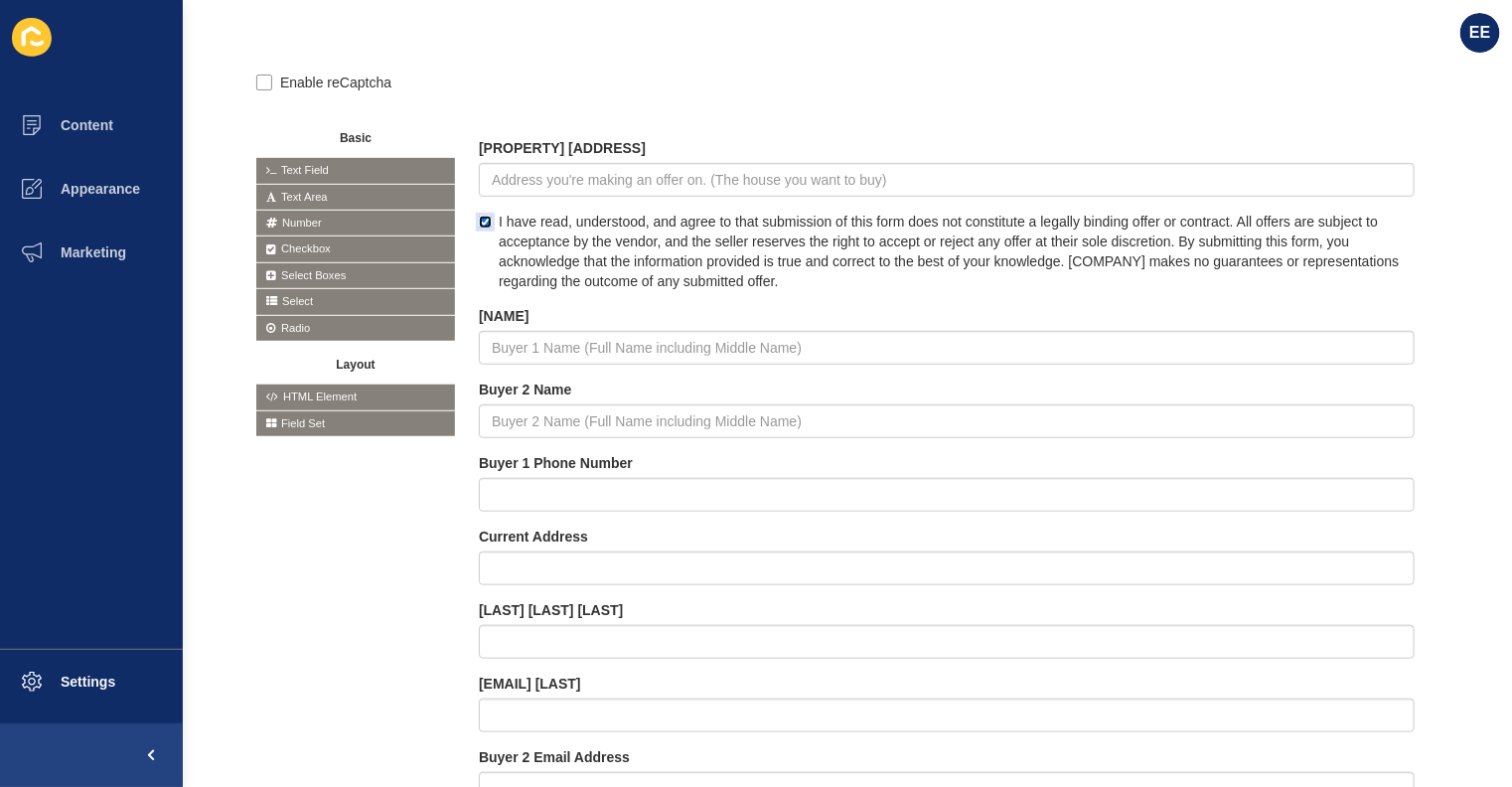 checkbox on "false" 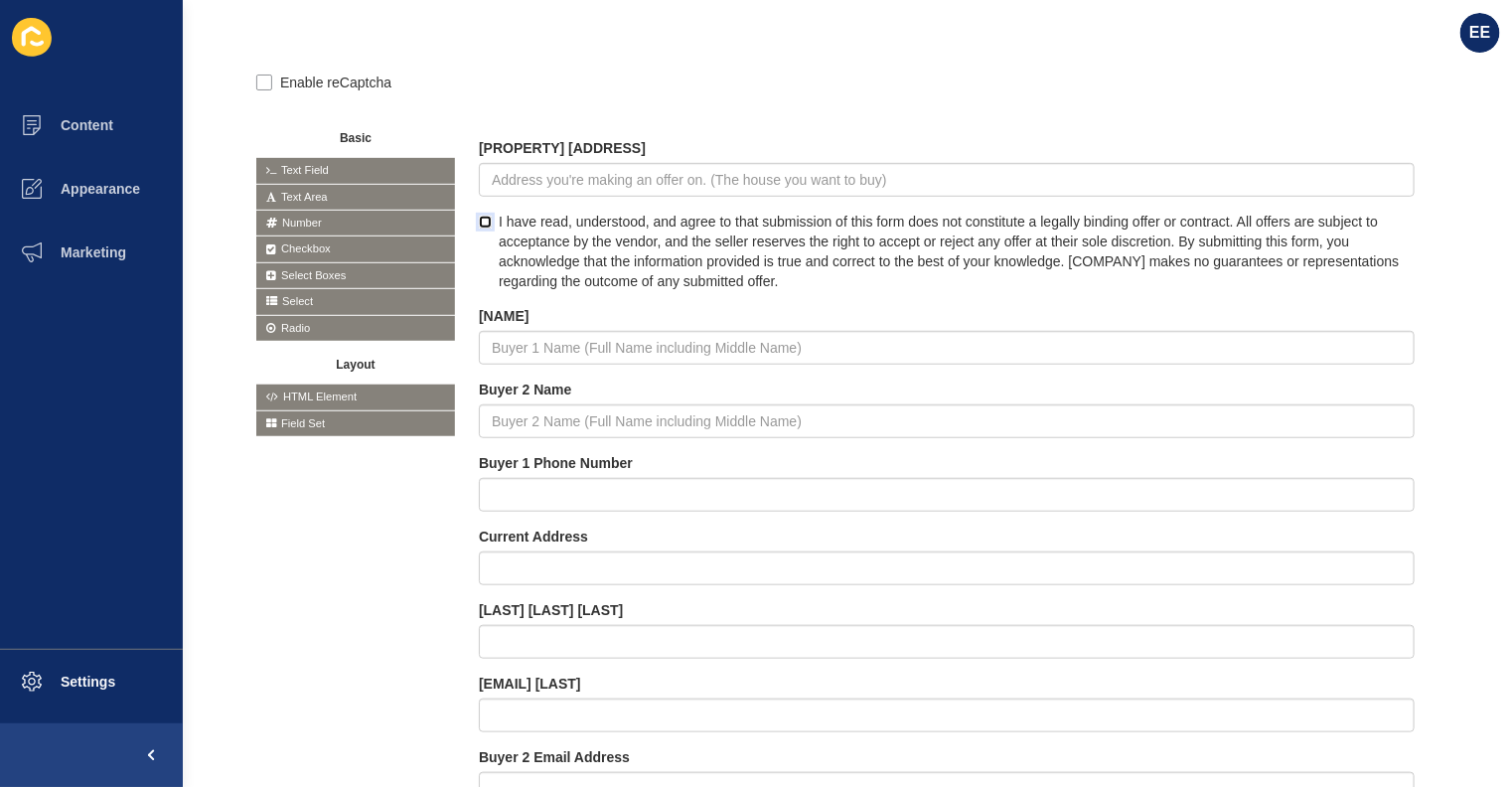 click at bounding box center [0, 0] 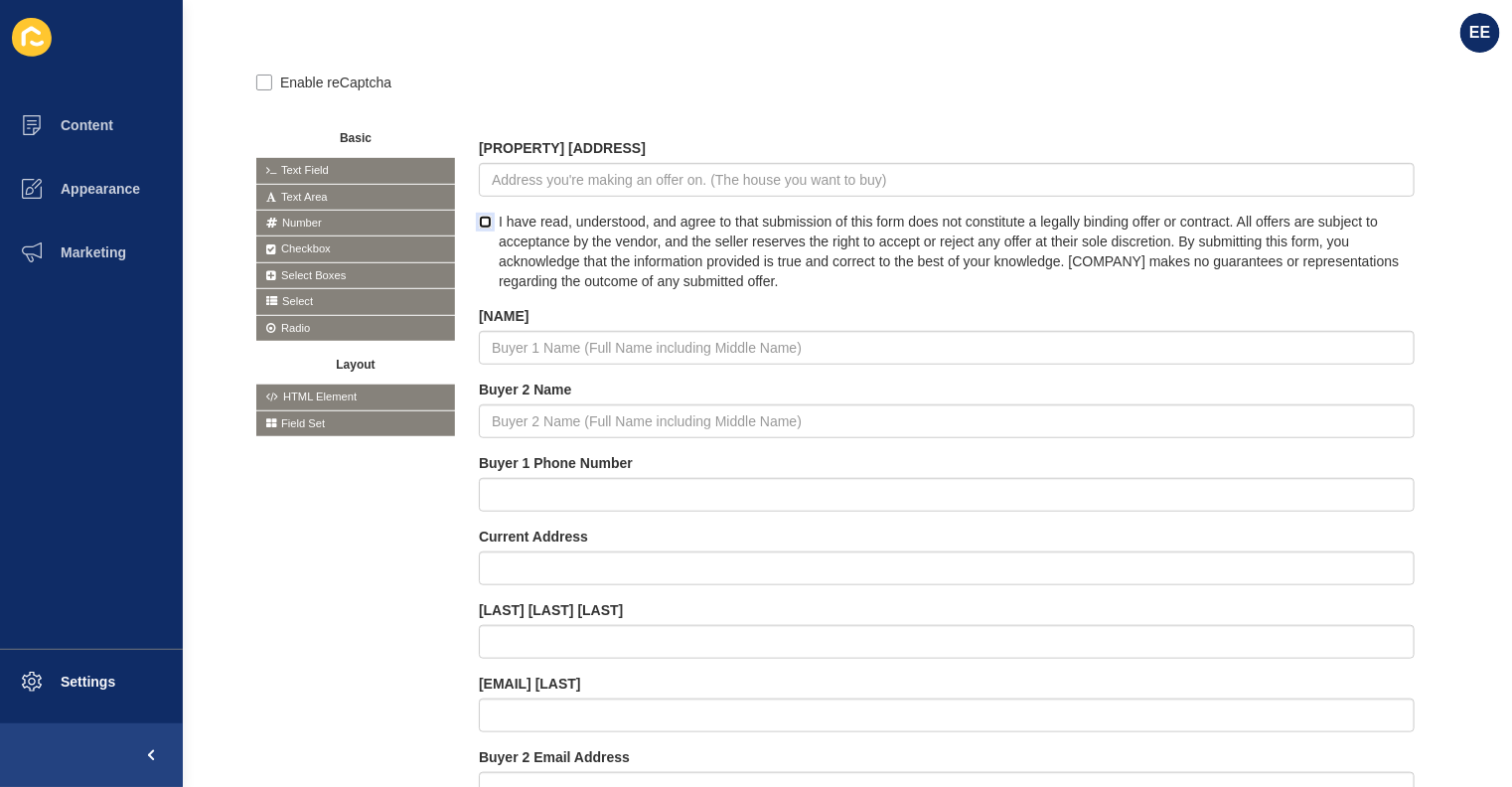 click at bounding box center (0, 0) 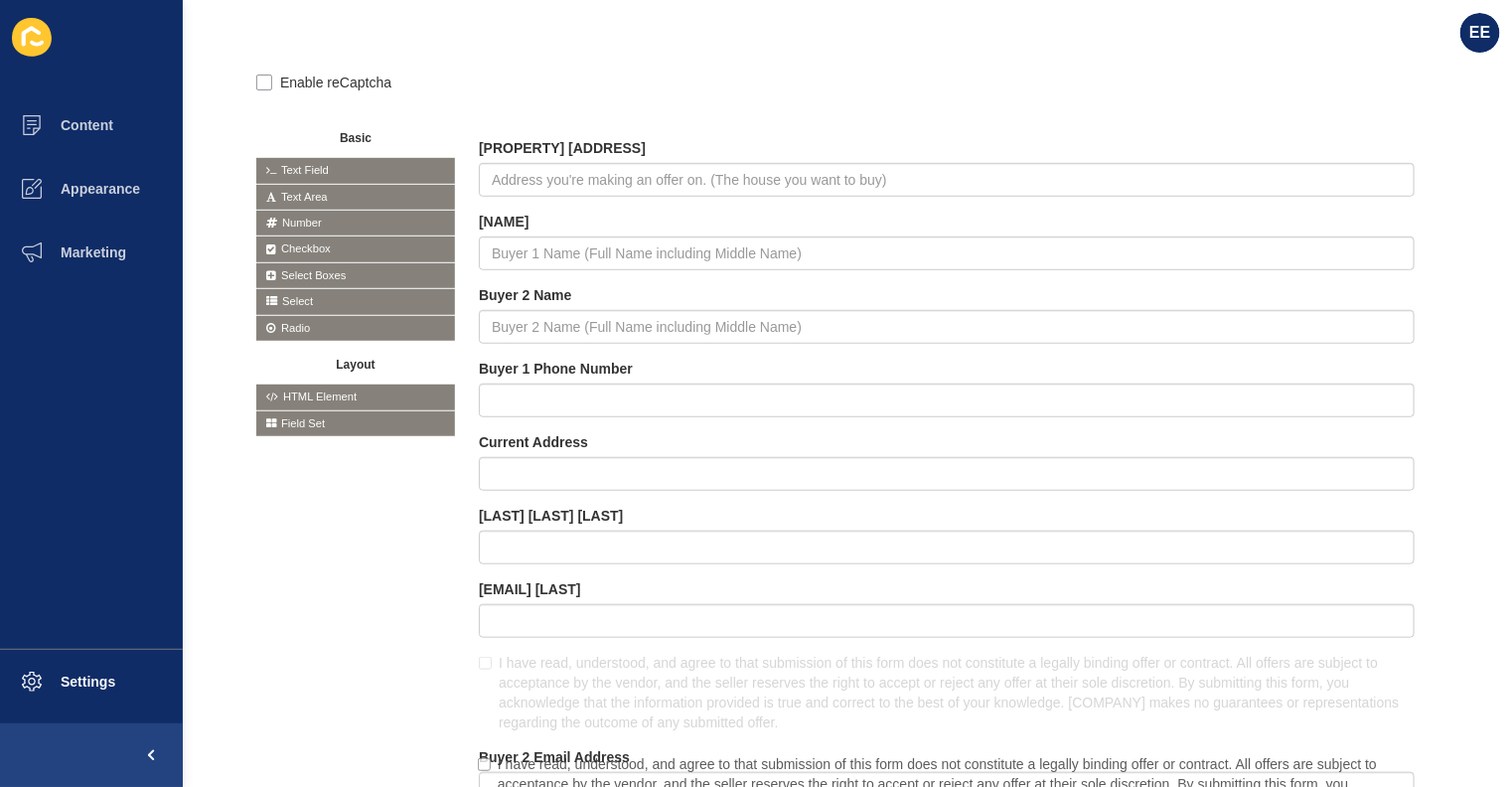 drag, startPoint x: 1163, startPoint y: 250, endPoint x: 1162, endPoint y: 784, distance: 534.0009 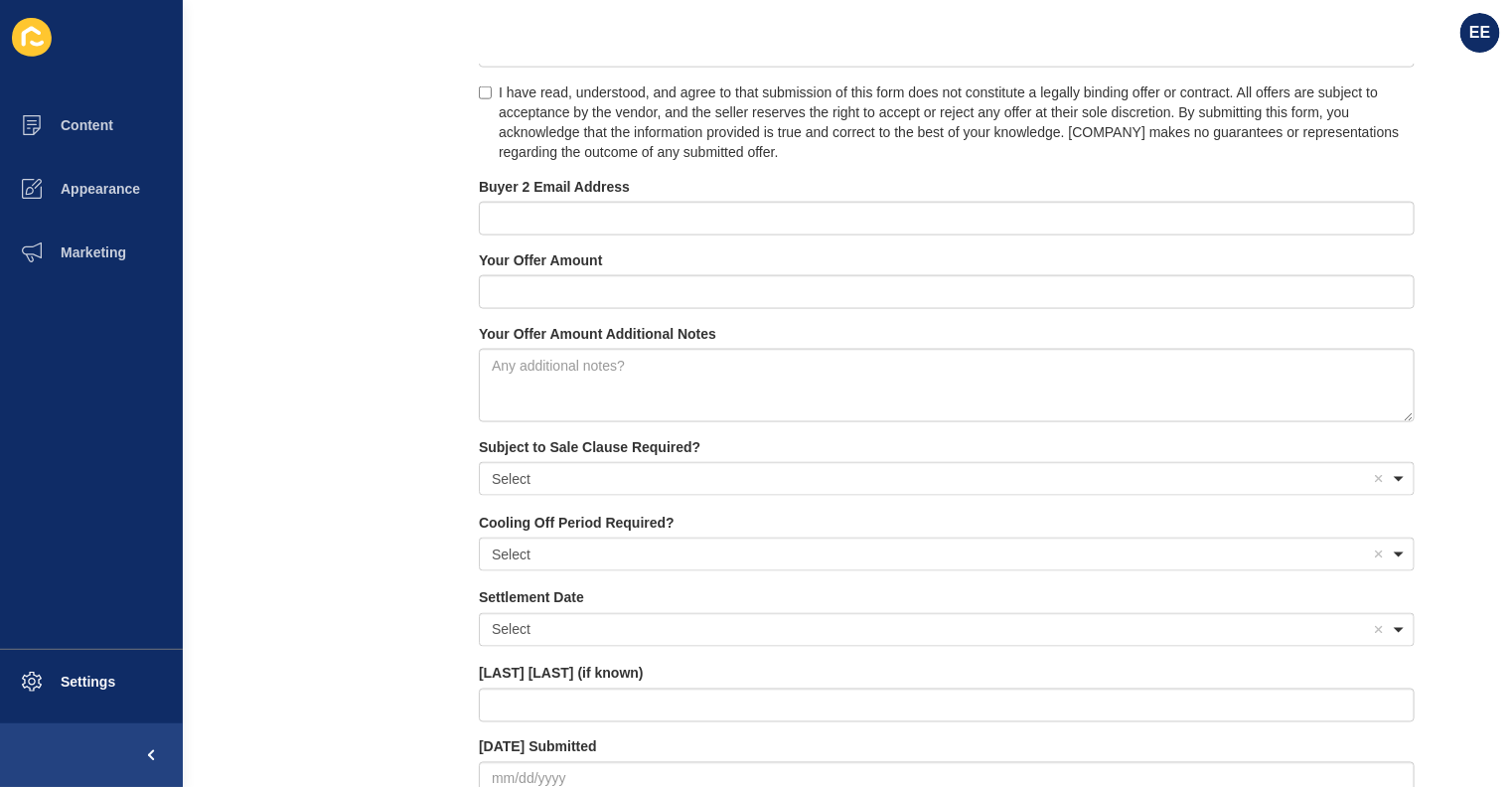 scroll, scrollTop: 1018, scrollLeft: 0, axis: vertical 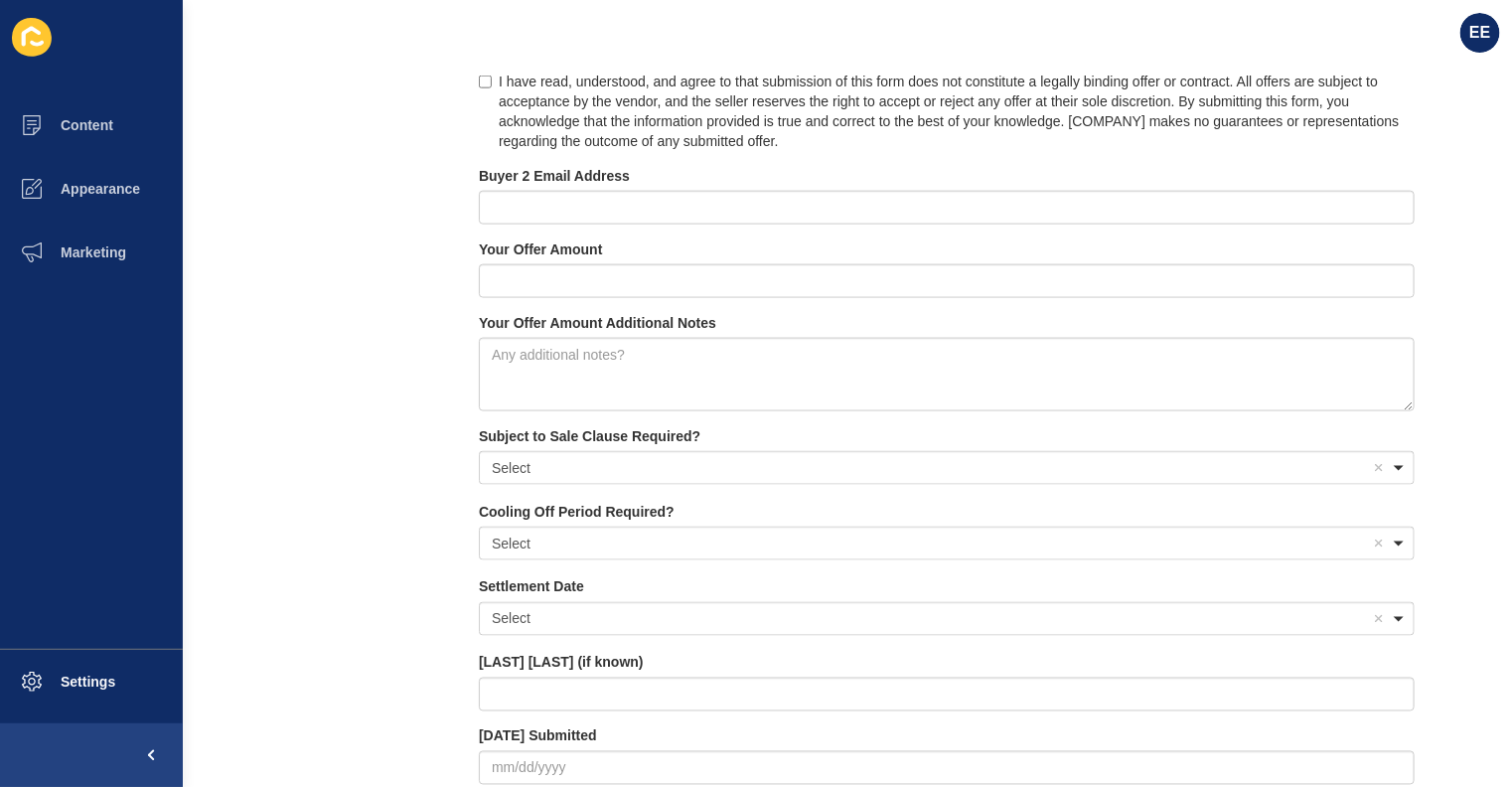 click at bounding box center [0, 0] 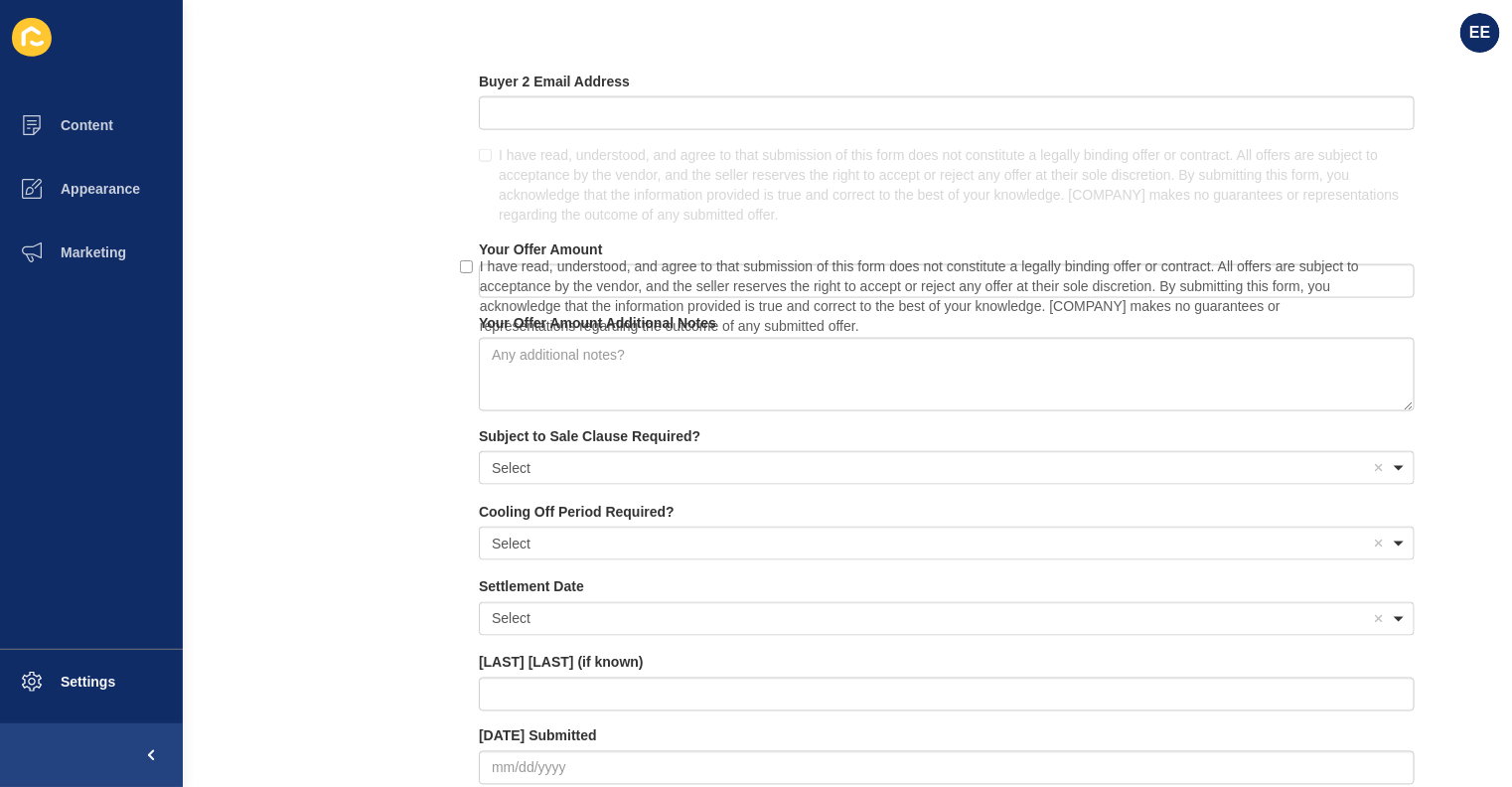 scroll, scrollTop: 923, scrollLeft: 0, axis: vertical 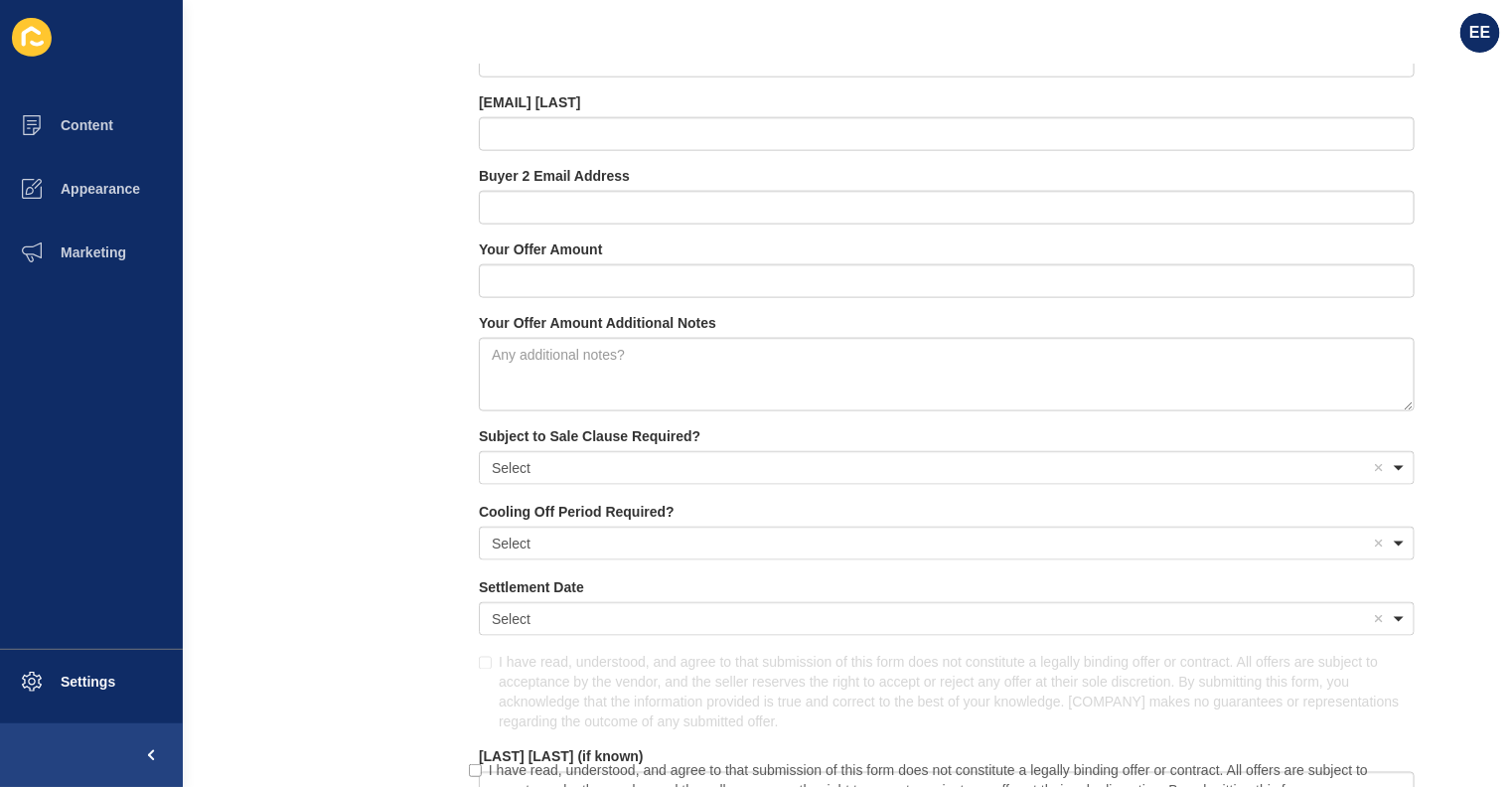drag, startPoint x: 1157, startPoint y: 103, endPoint x: 1147, endPoint y: 784, distance: 681.073 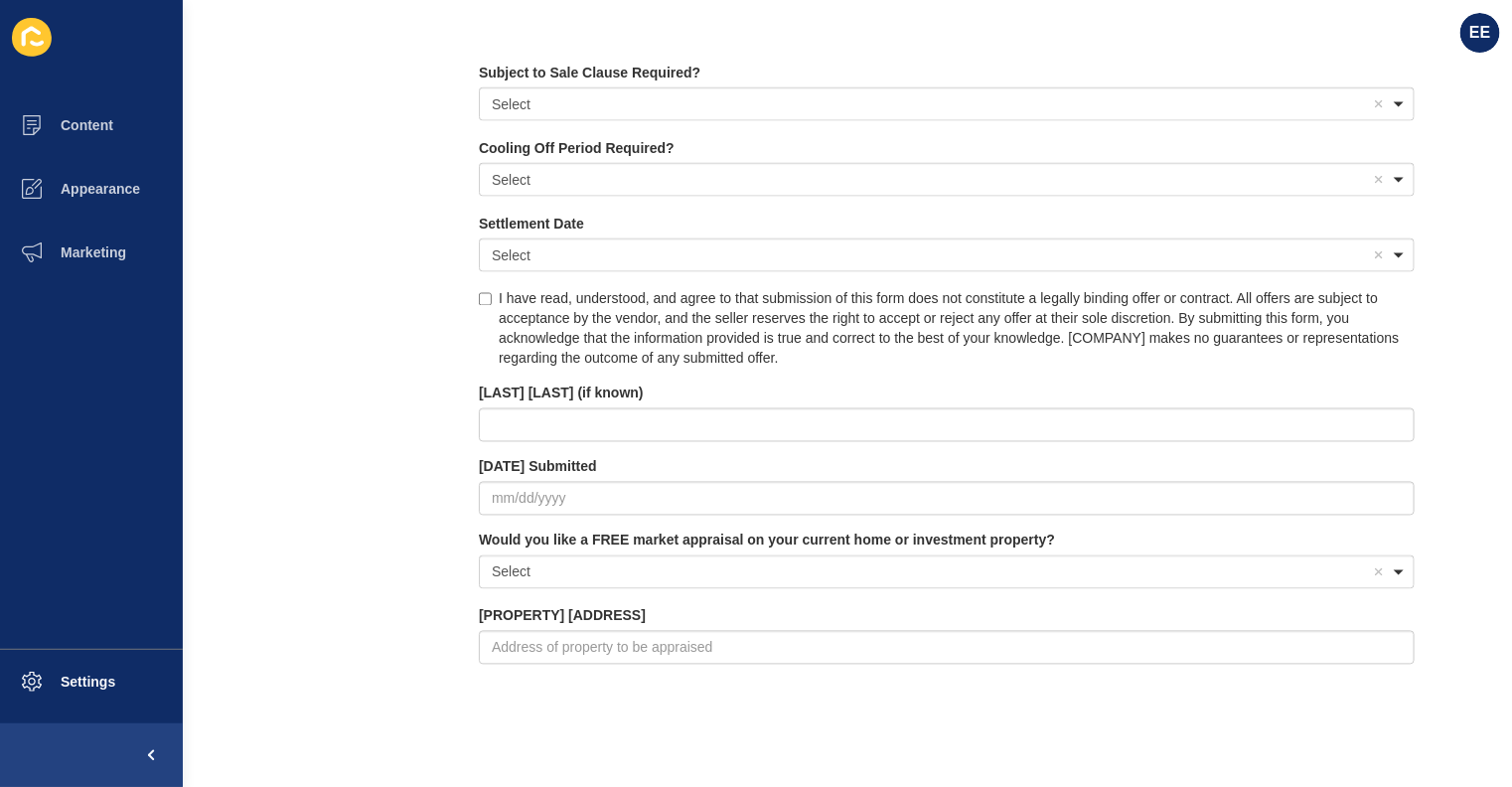 scroll, scrollTop: 1305, scrollLeft: 0, axis: vertical 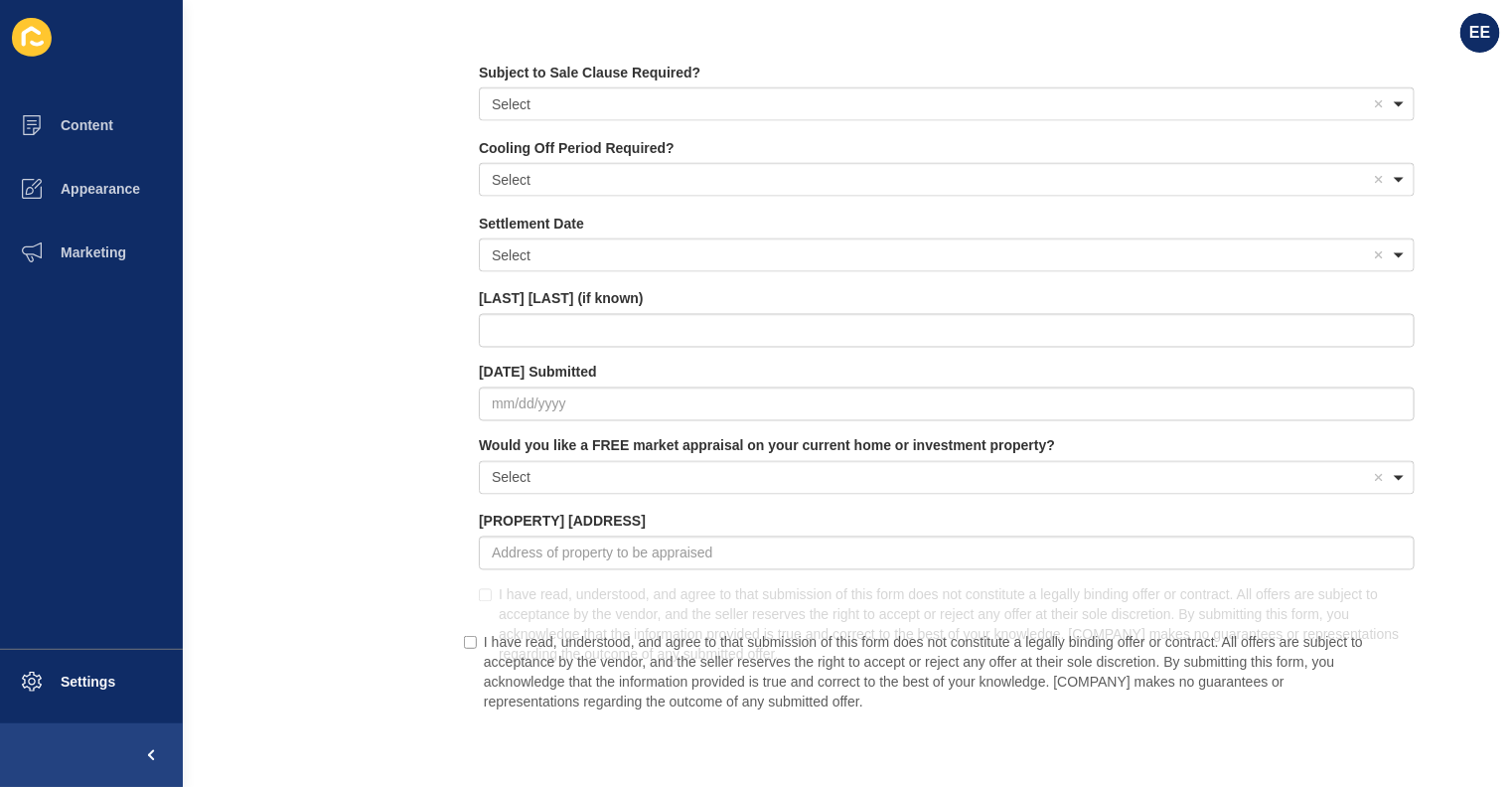 drag, startPoint x: 964, startPoint y: 320, endPoint x: 949, endPoint y: 675, distance: 355.31676 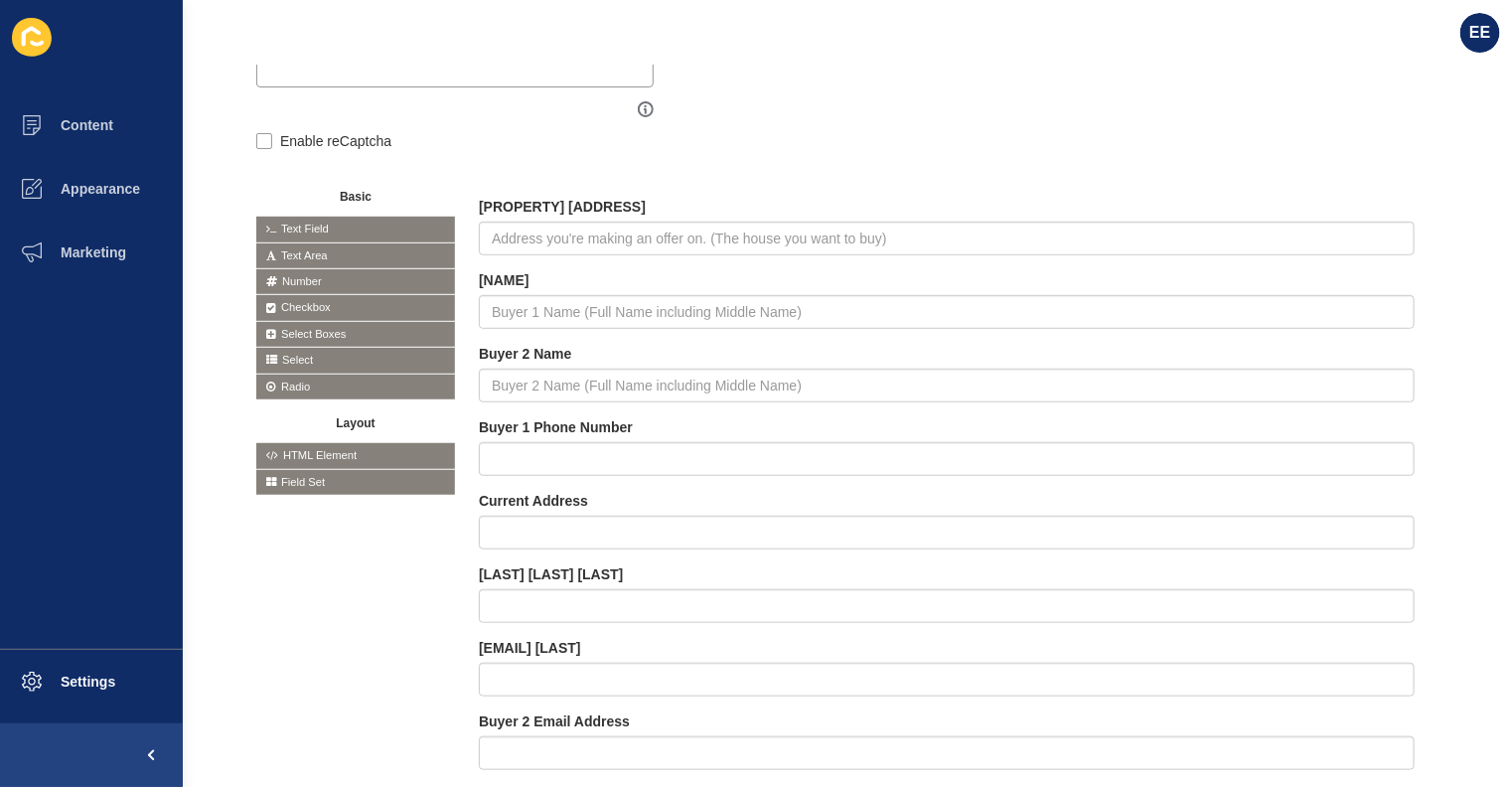 scroll, scrollTop: 0, scrollLeft: 0, axis: both 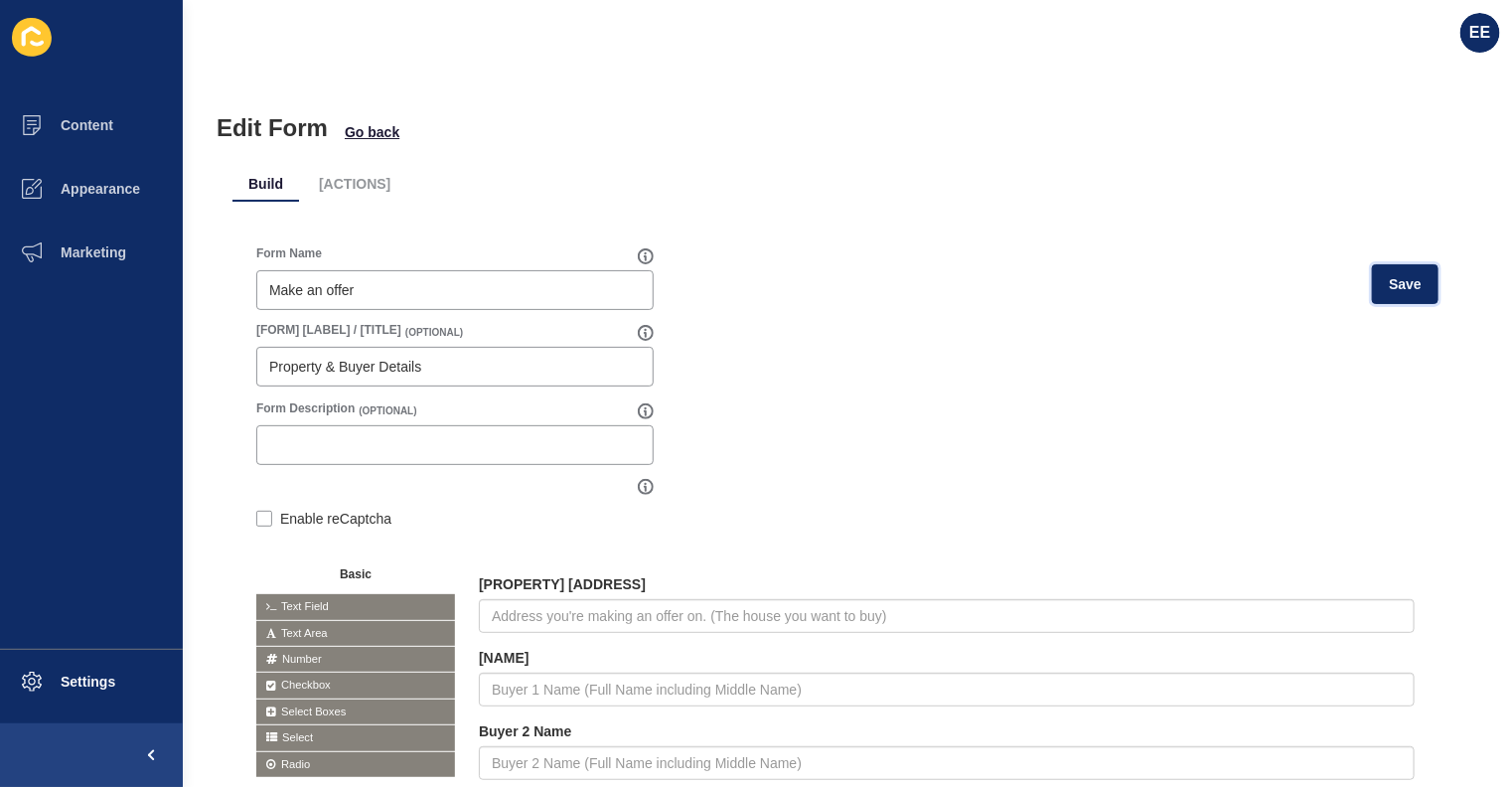 click on "Save" at bounding box center [1405, 284] 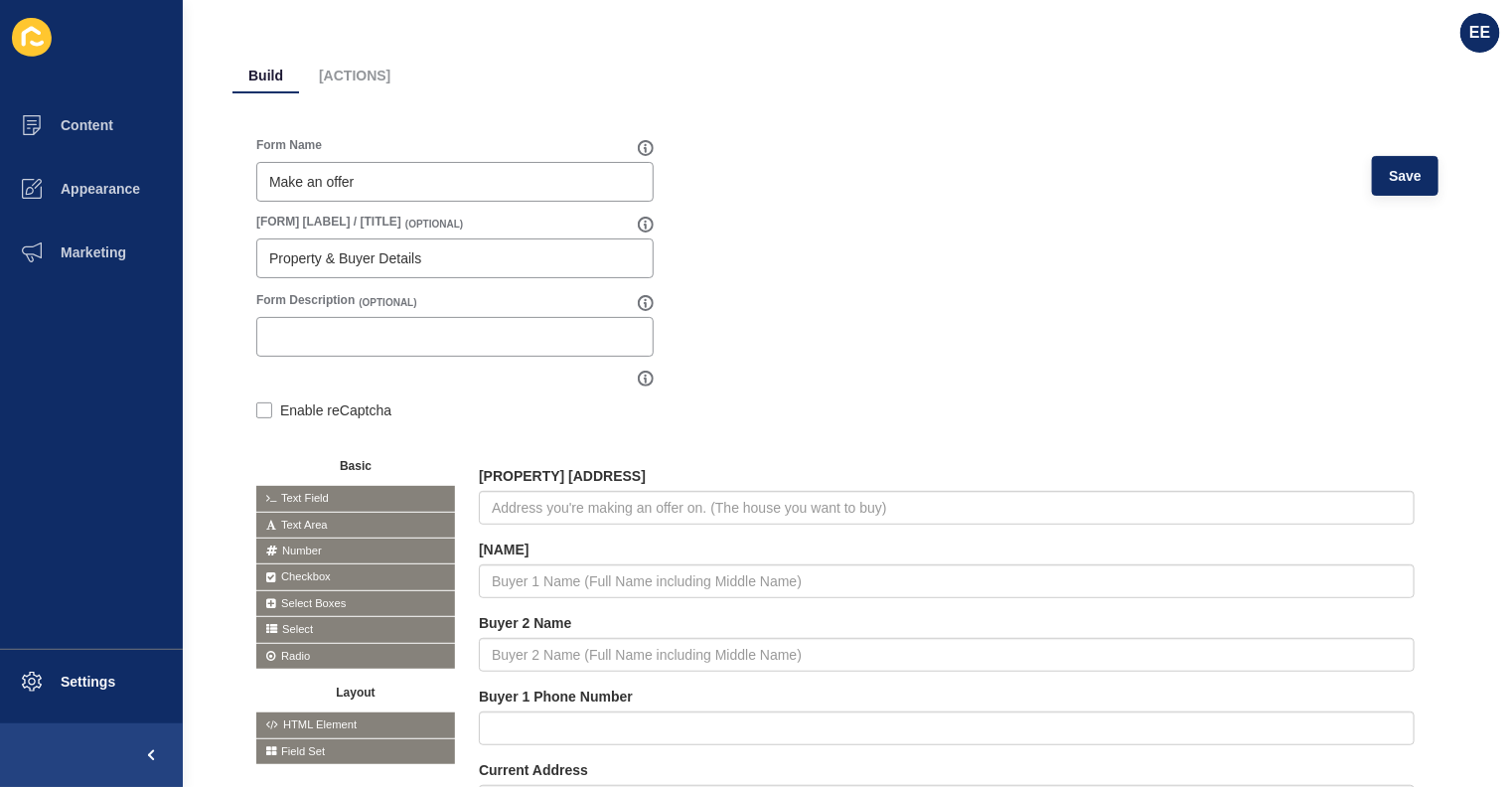 scroll, scrollTop: 0, scrollLeft: 0, axis: both 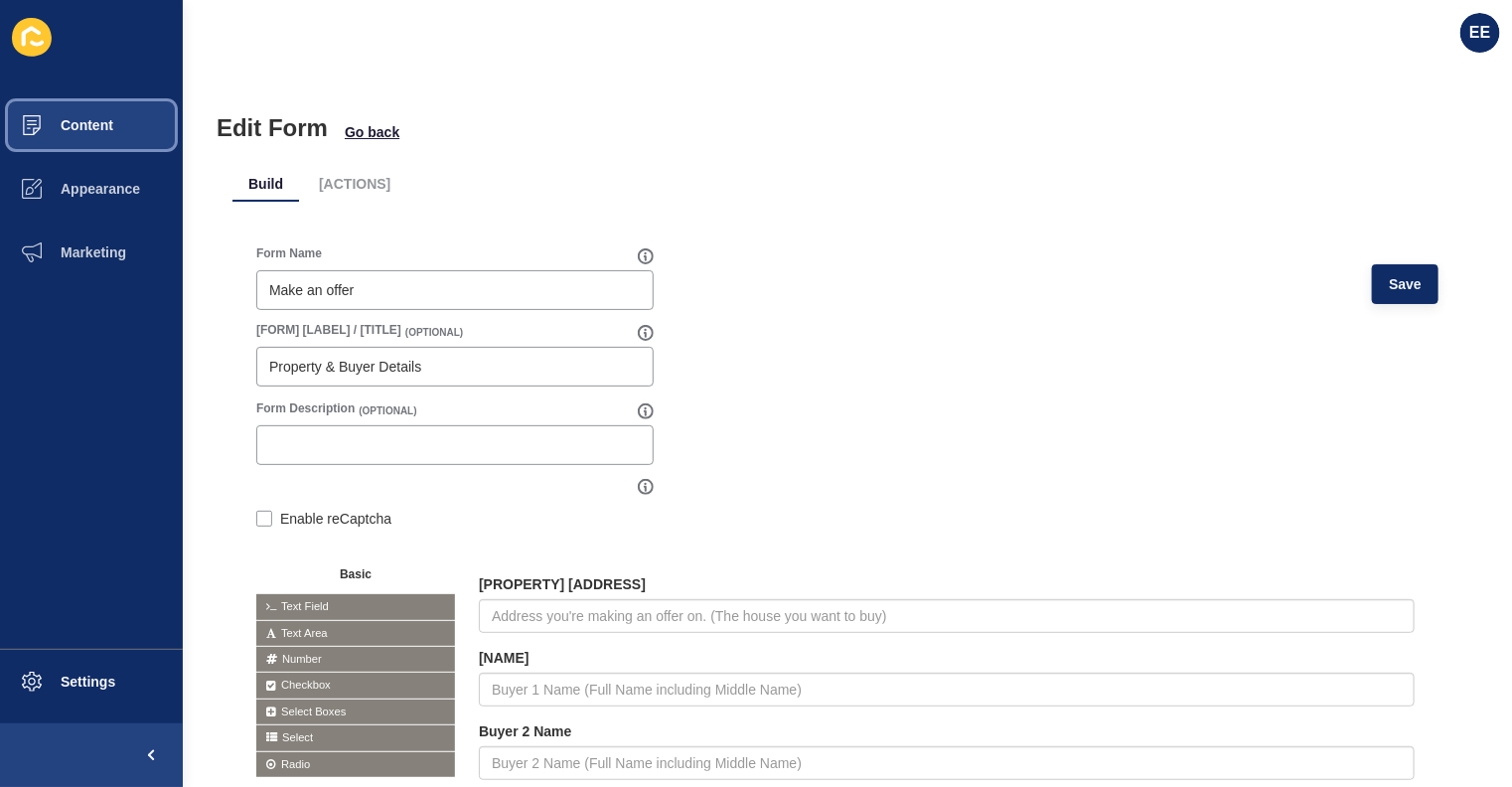 click on "Content" at bounding box center (91, 125) 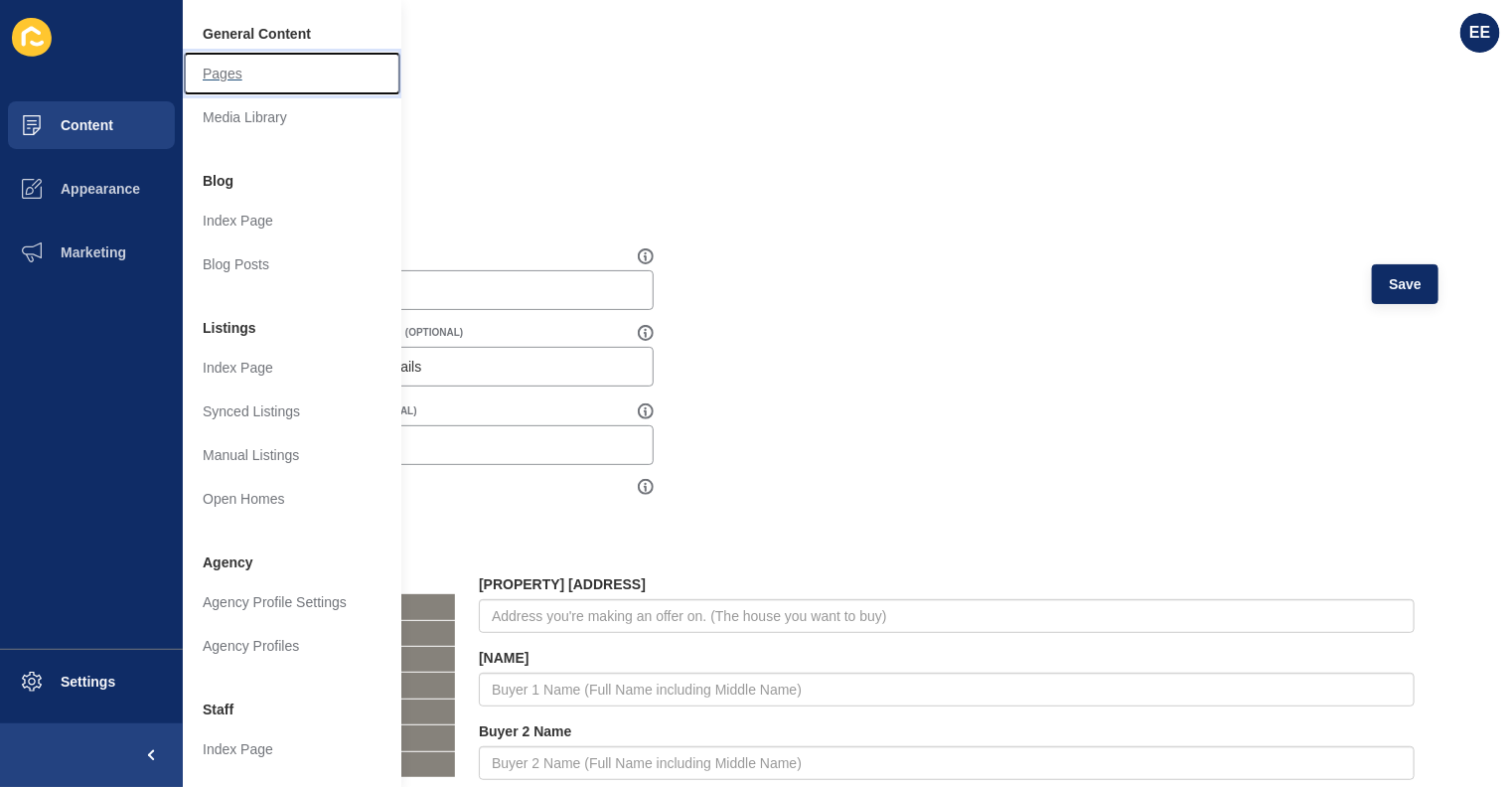 click on "Pages" at bounding box center [292, 74] 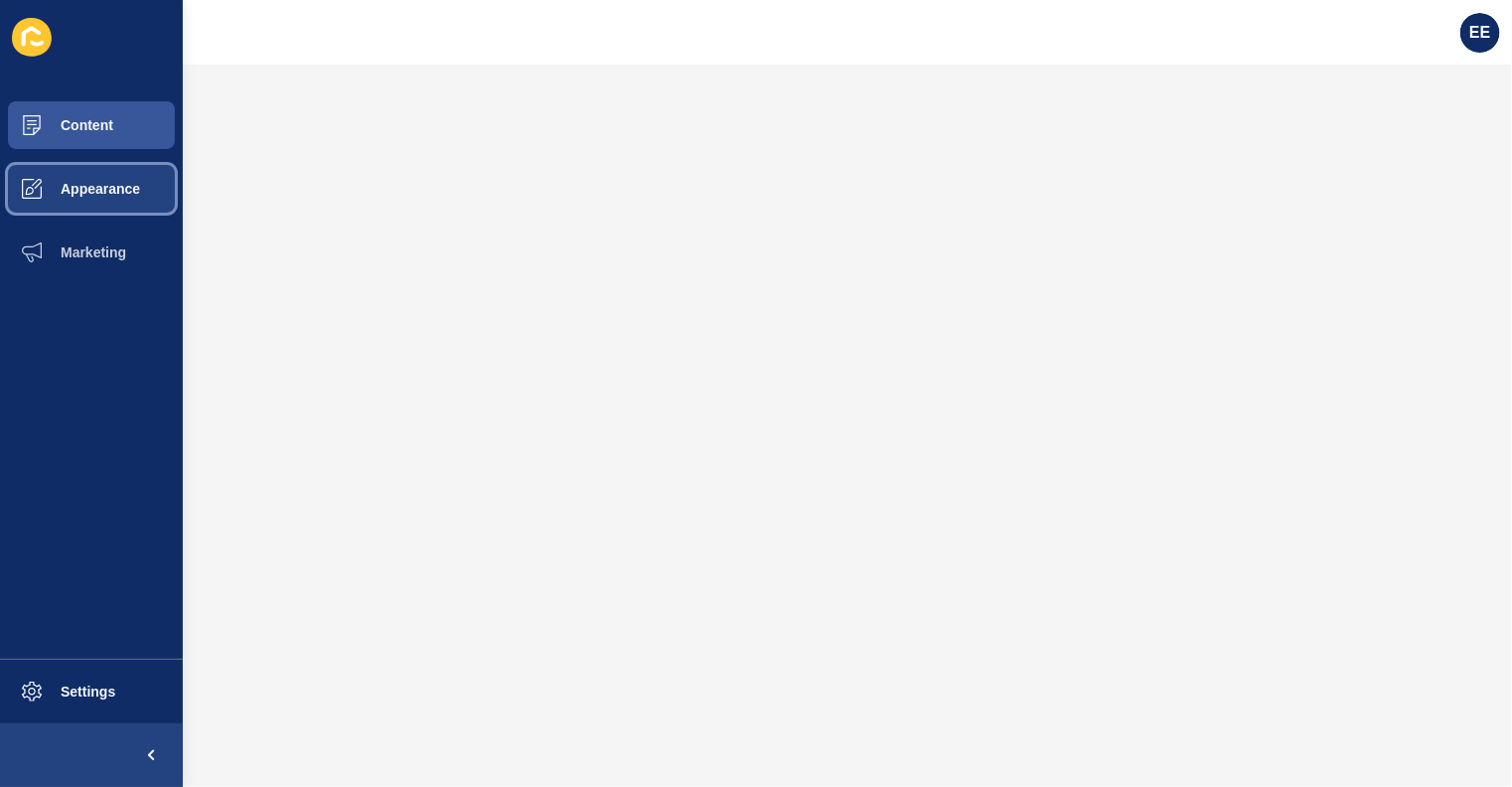 click on "Appearance" at bounding box center (91, 189) 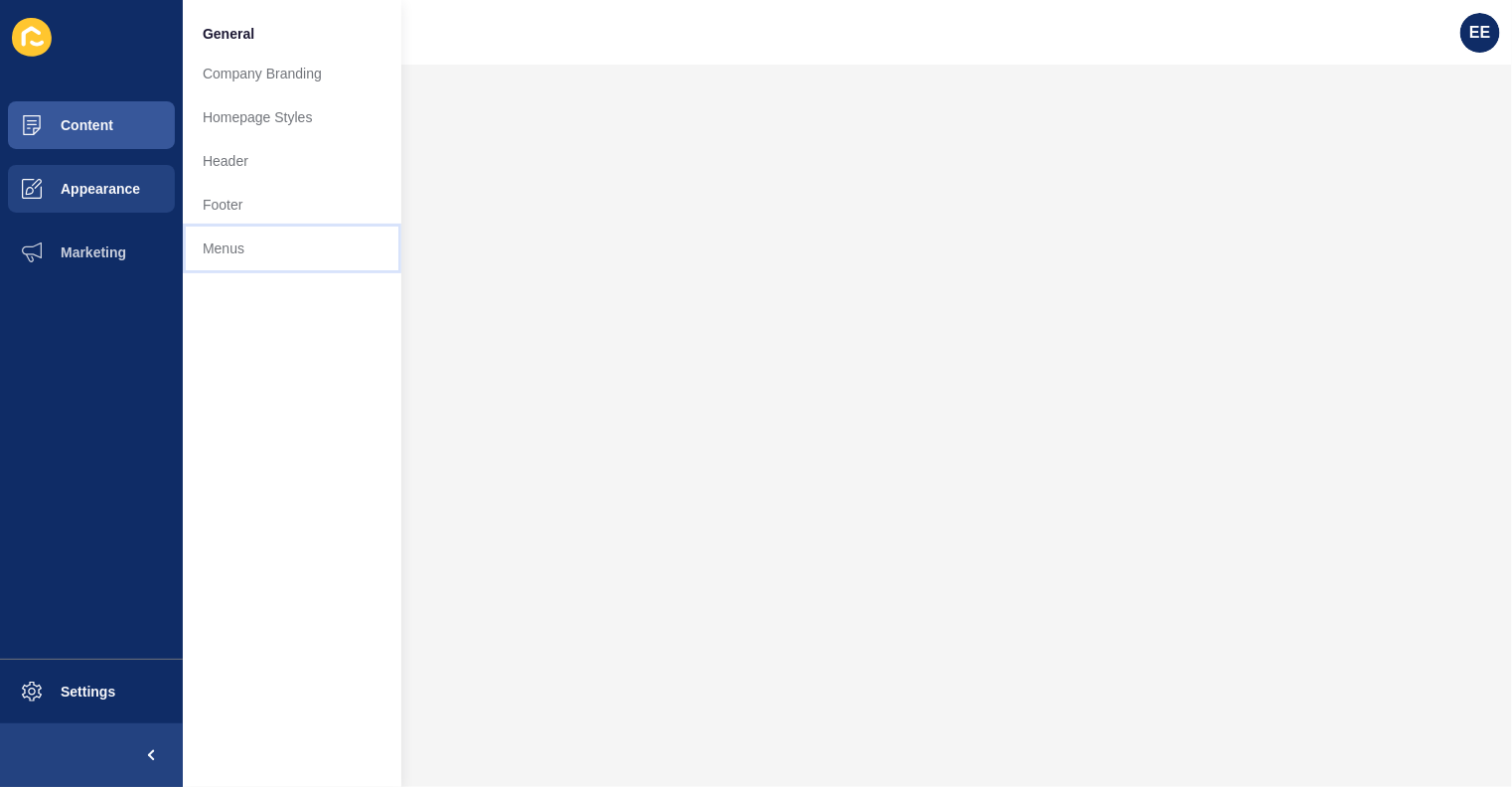 click on "Menus" at bounding box center (292, 248) 